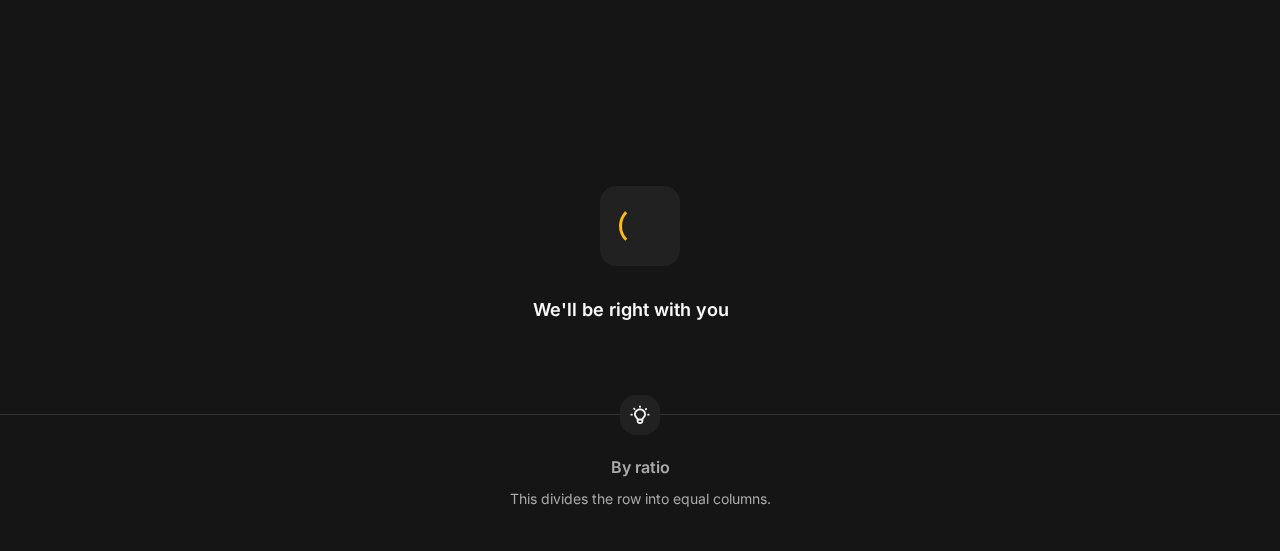 scroll, scrollTop: 0, scrollLeft: 0, axis: both 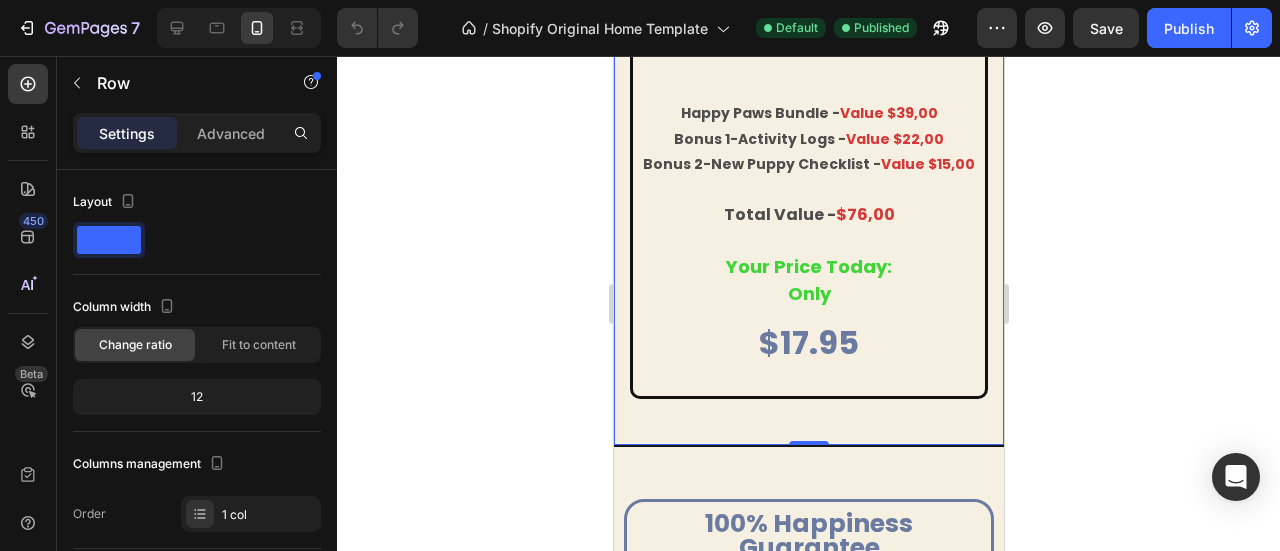 click 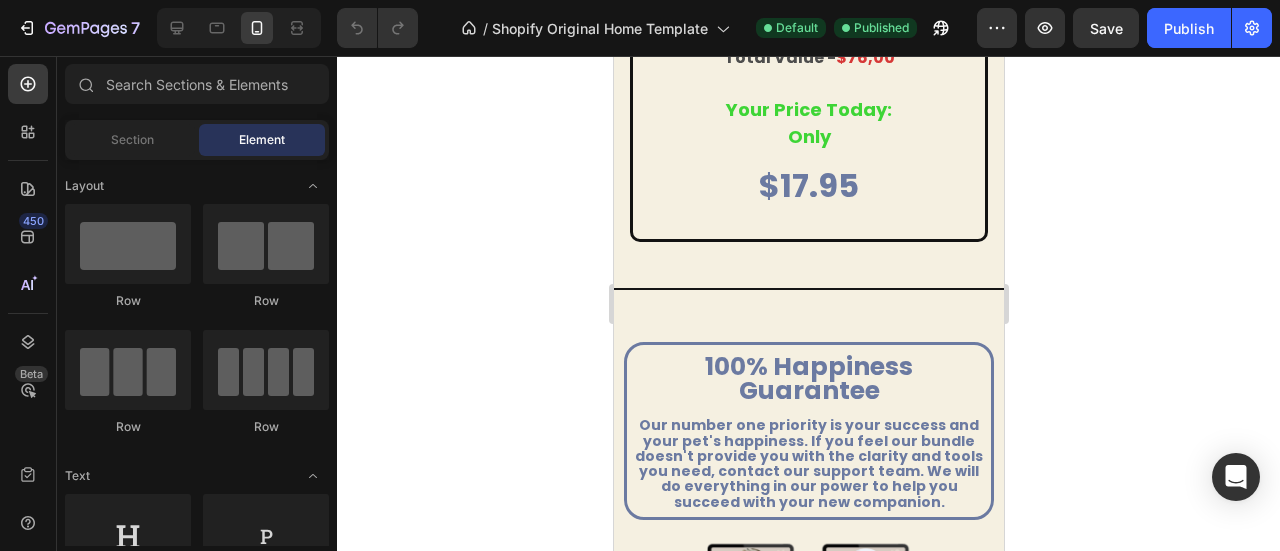 scroll, scrollTop: 7479, scrollLeft: 0, axis: vertical 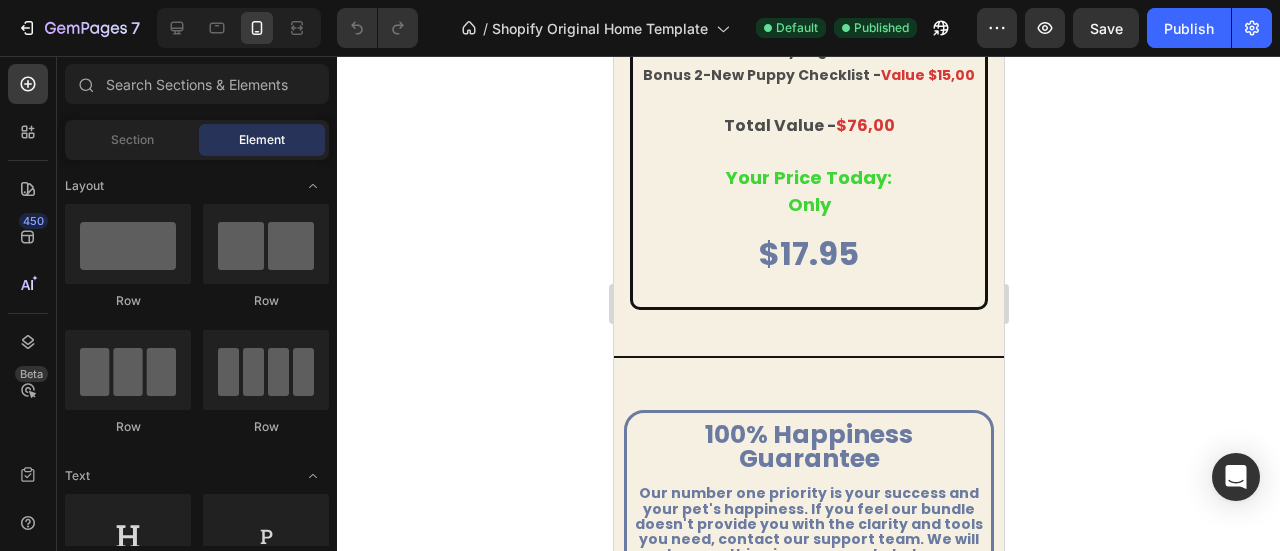 click at bounding box center [239, 28] 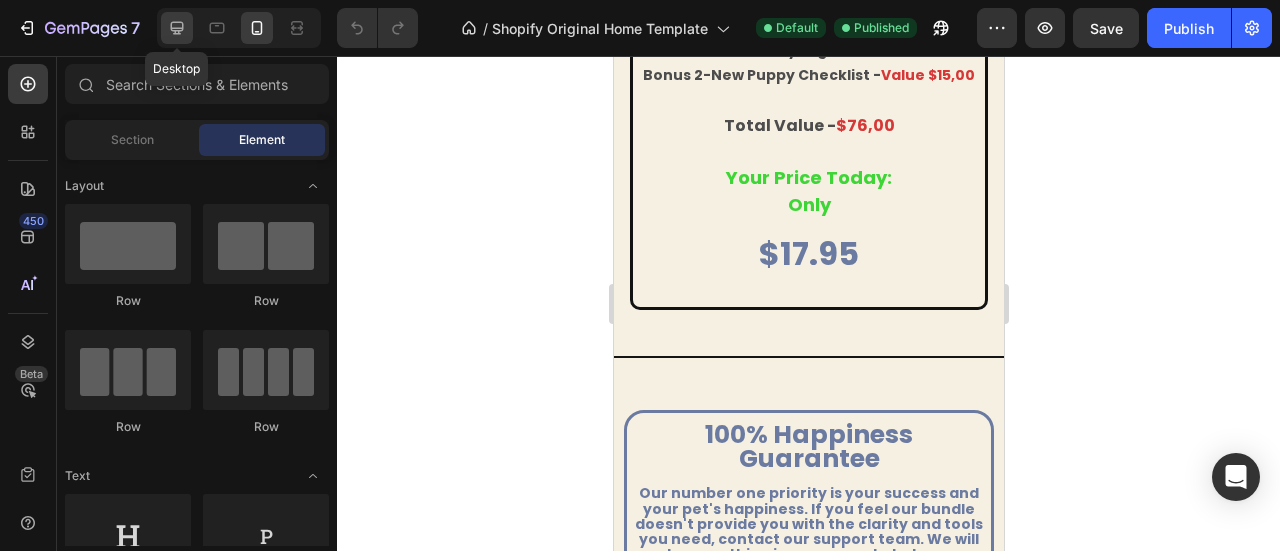 click 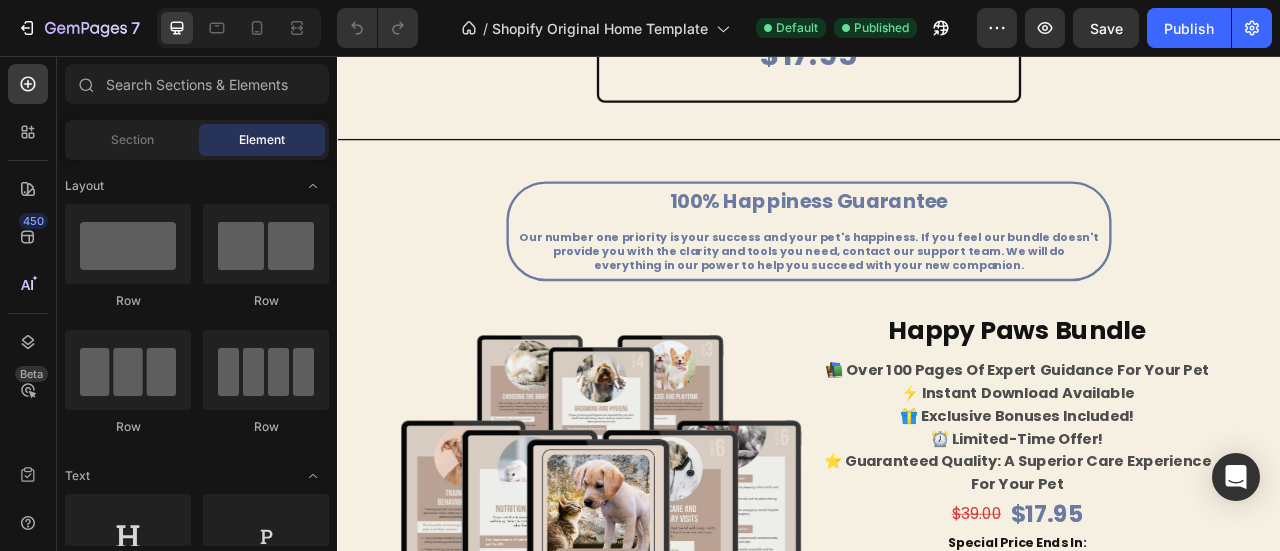 scroll, scrollTop: 7217, scrollLeft: 0, axis: vertical 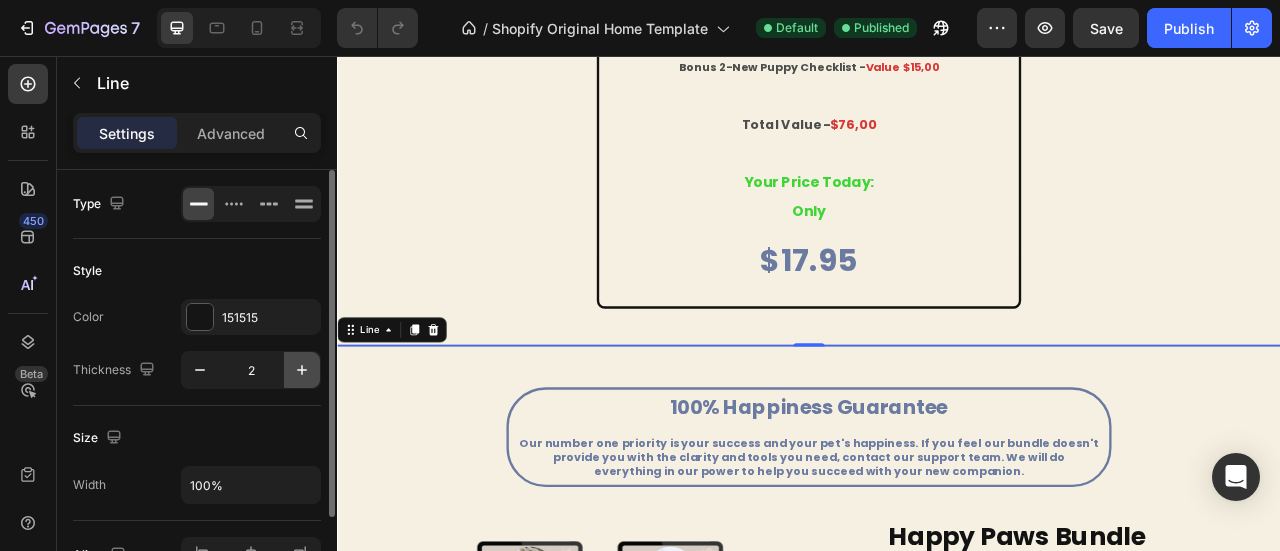 click 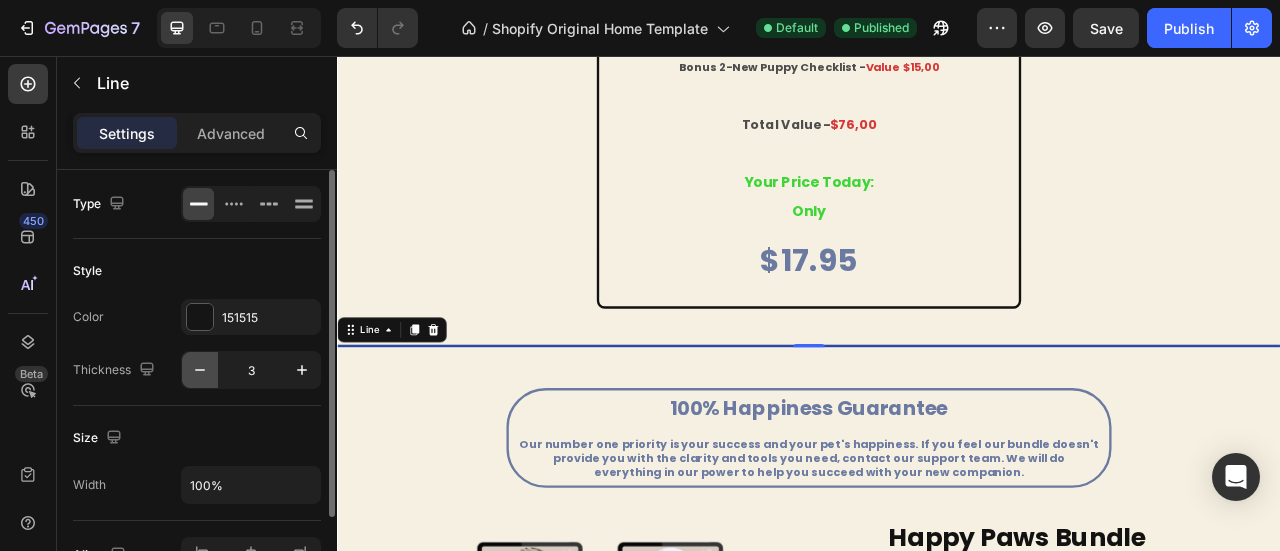 click 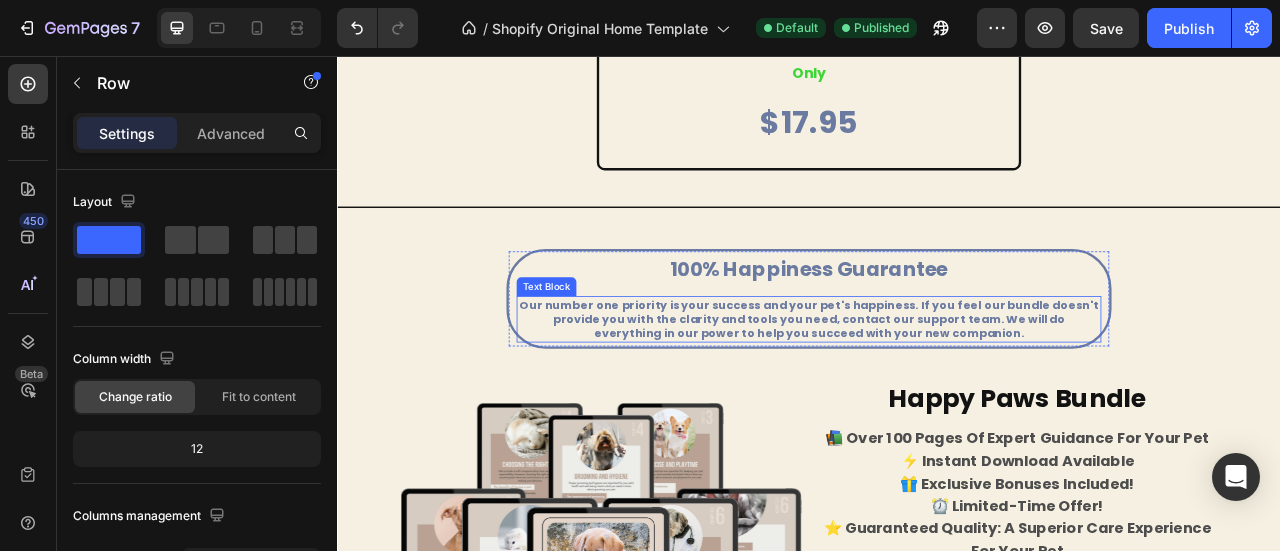 scroll, scrollTop: 7391, scrollLeft: 0, axis: vertical 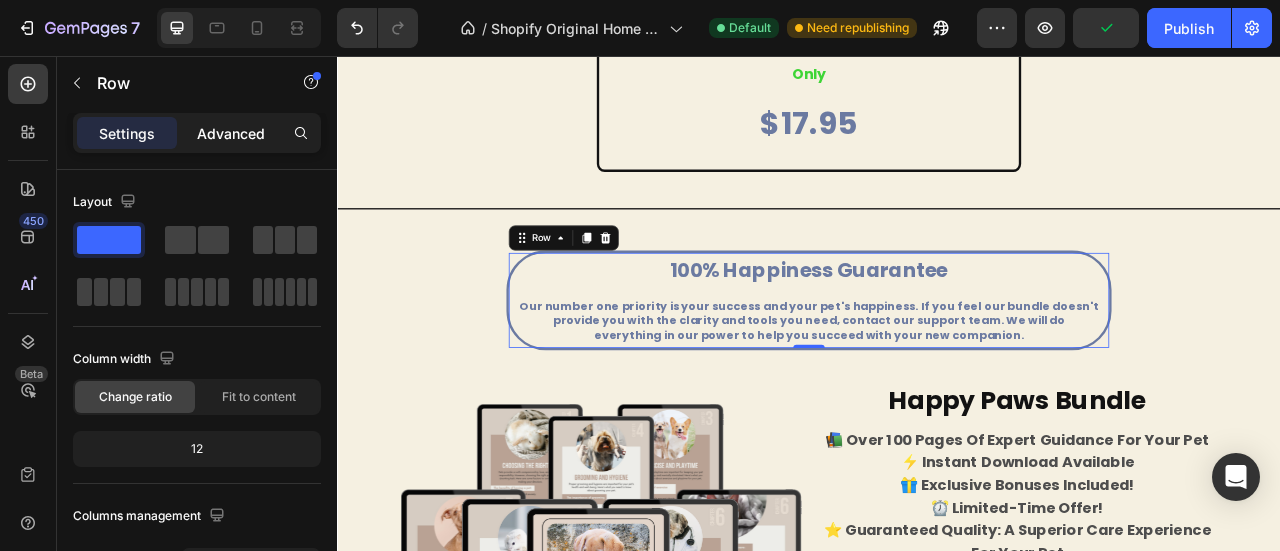 click on "Advanced" at bounding box center (231, 133) 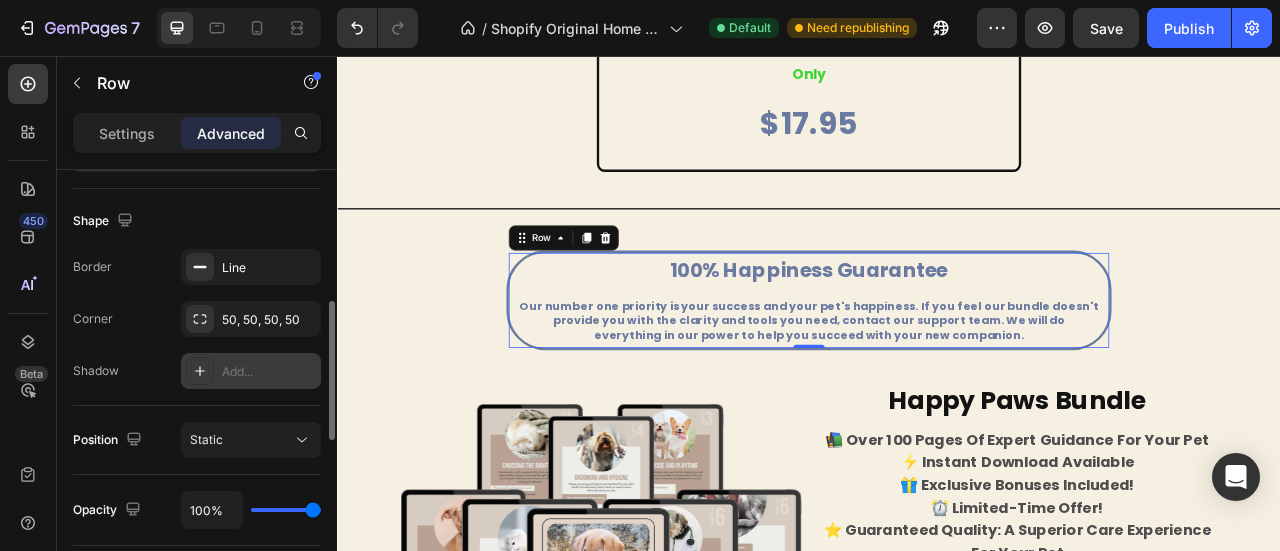 scroll, scrollTop: 460, scrollLeft: 0, axis: vertical 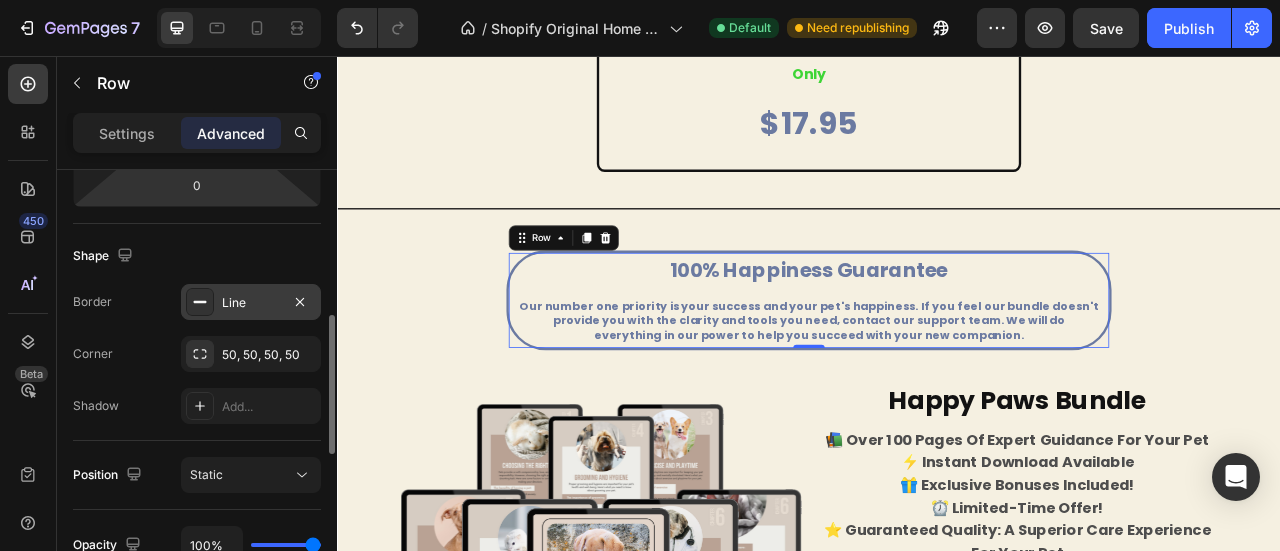 click on "Line" at bounding box center (251, 303) 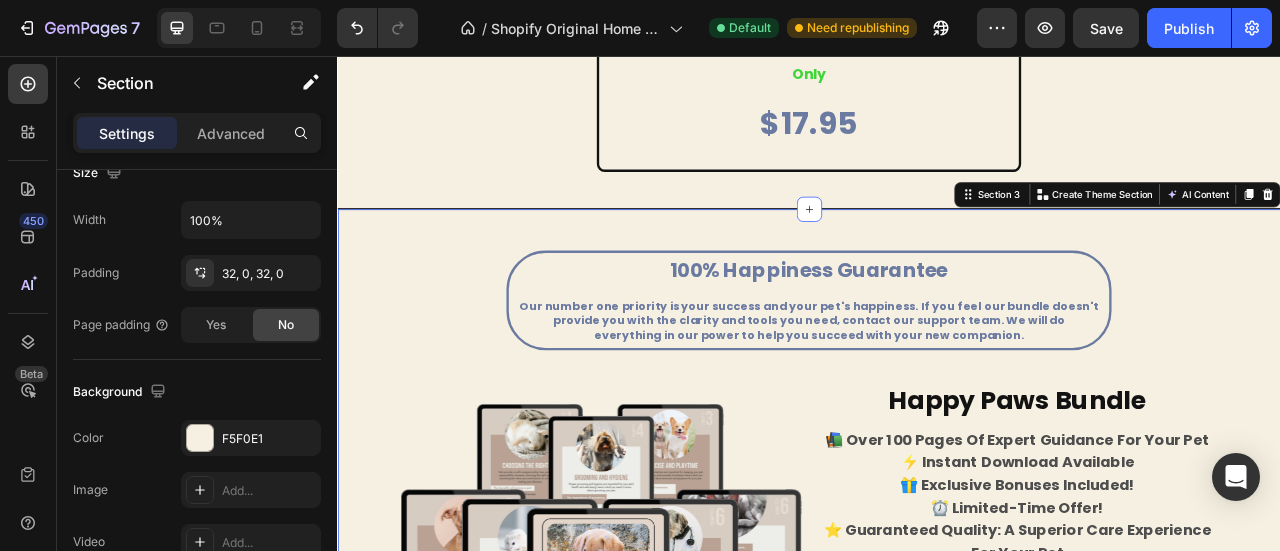 scroll, scrollTop: 0, scrollLeft: 0, axis: both 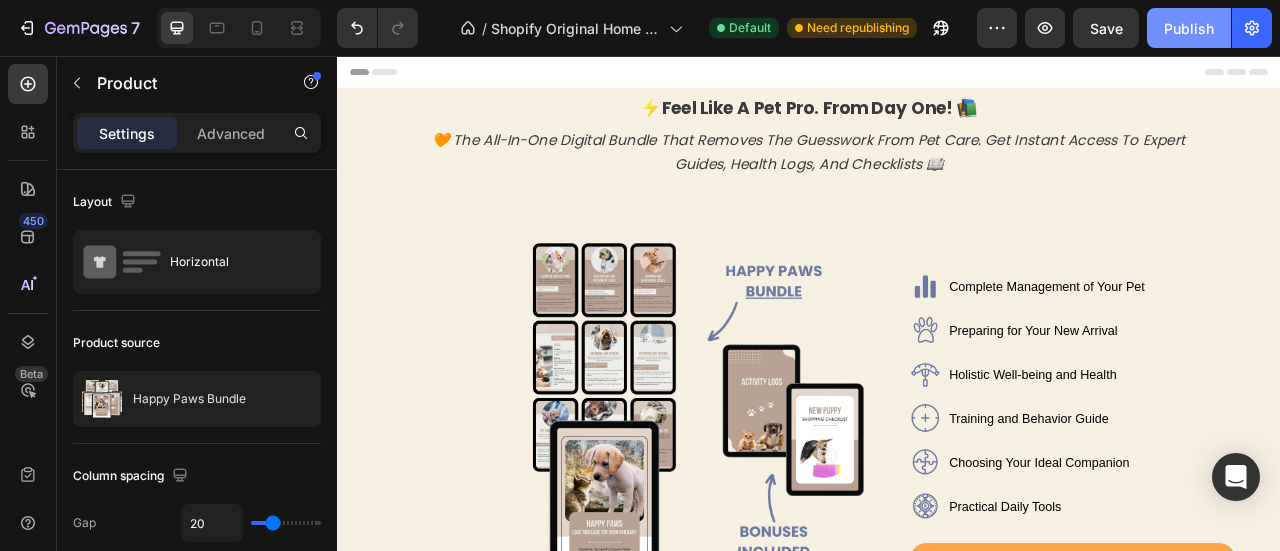 click on "Publish" 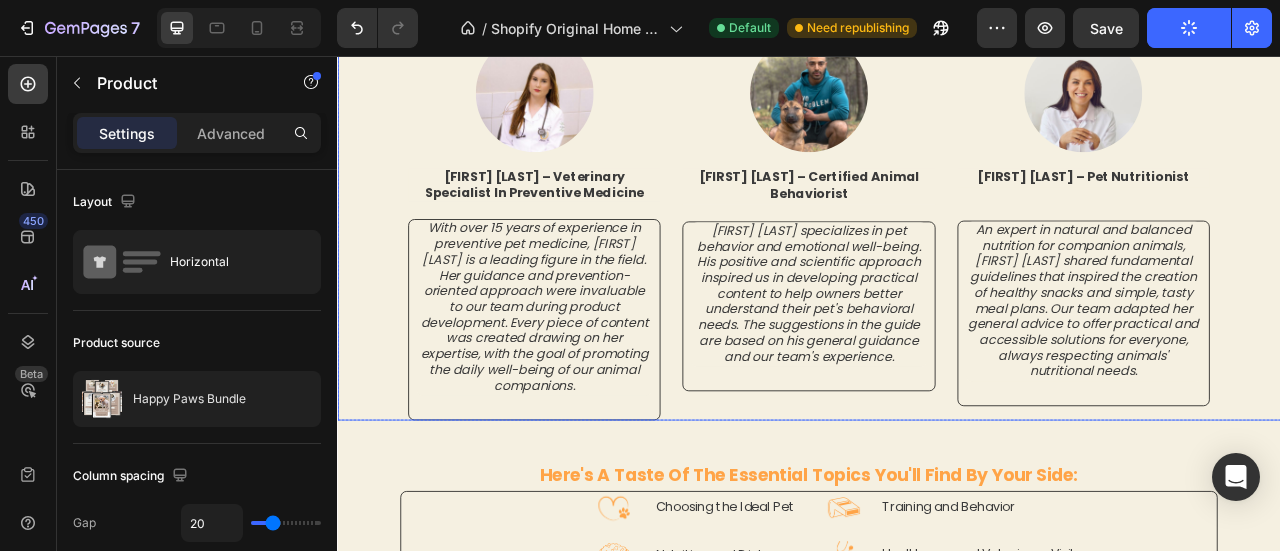scroll, scrollTop: 2141, scrollLeft: 0, axis: vertical 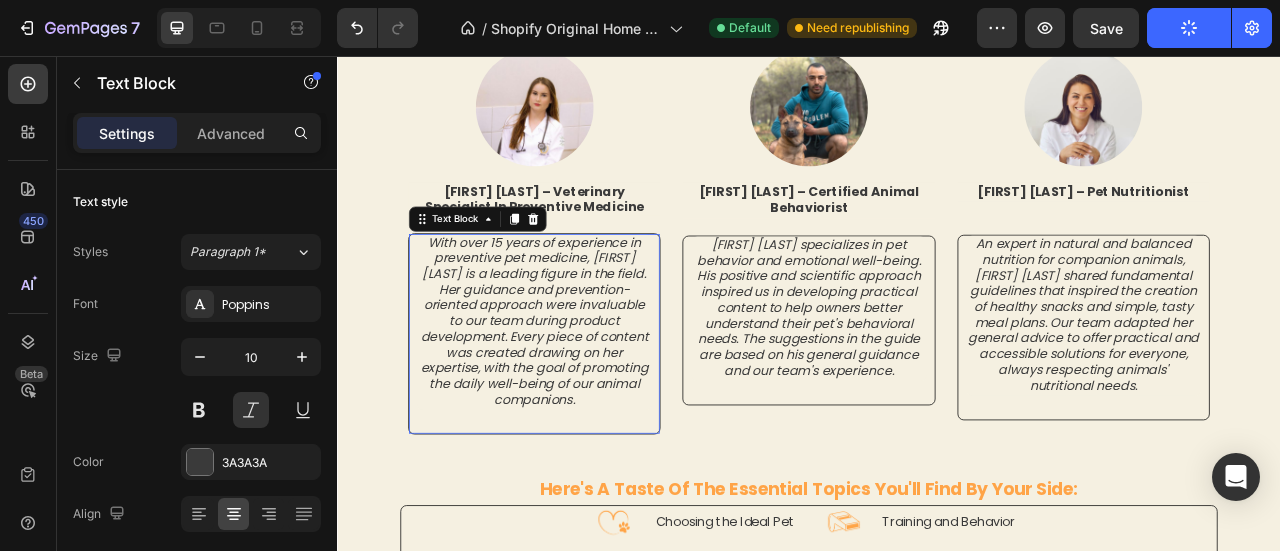 click on "With over 15 years of experience in preventive pet medicine, dr. [LAST] is a leading figure in the field. Her guidance and prevention-oriented approach were invaluable to our team during product development. Every piece of content was created drawing on her expertise, with the goal of promoting the daily well-being of our animal companions." at bounding box center [588, 392] 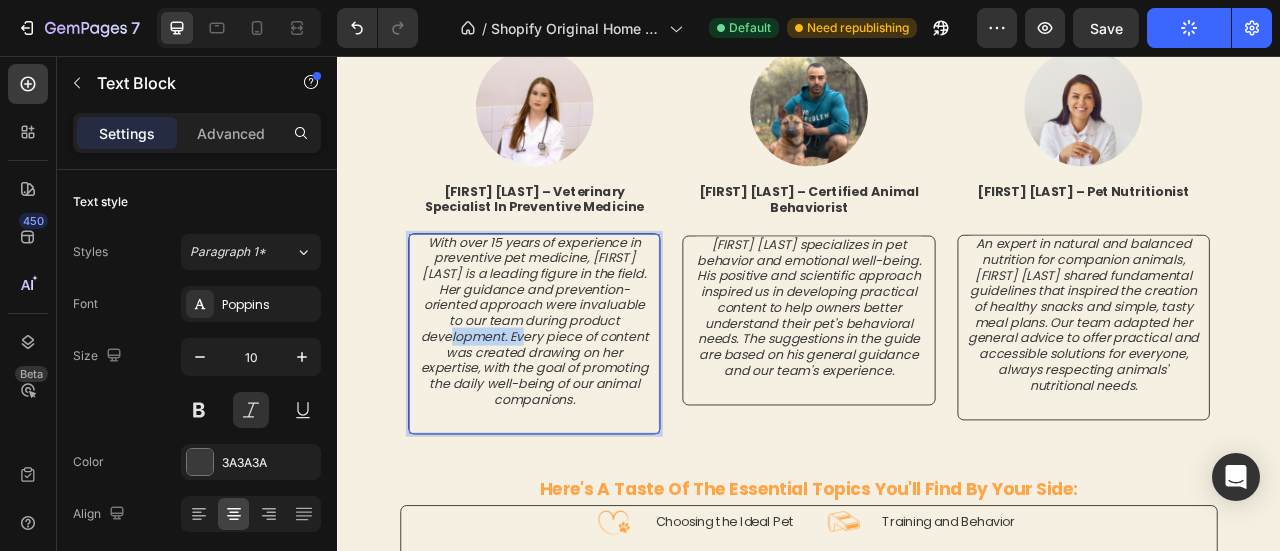 click on "With over 15 years of experience in preventive pet medicine, dr. [LAST] is a leading figure in the field. Her guidance and prevention-oriented approach were invaluable to our team during product development. Every piece of content was created drawing on her expertise, with the goal of promoting the daily well-being of our animal companions." at bounding box center (588, 392) 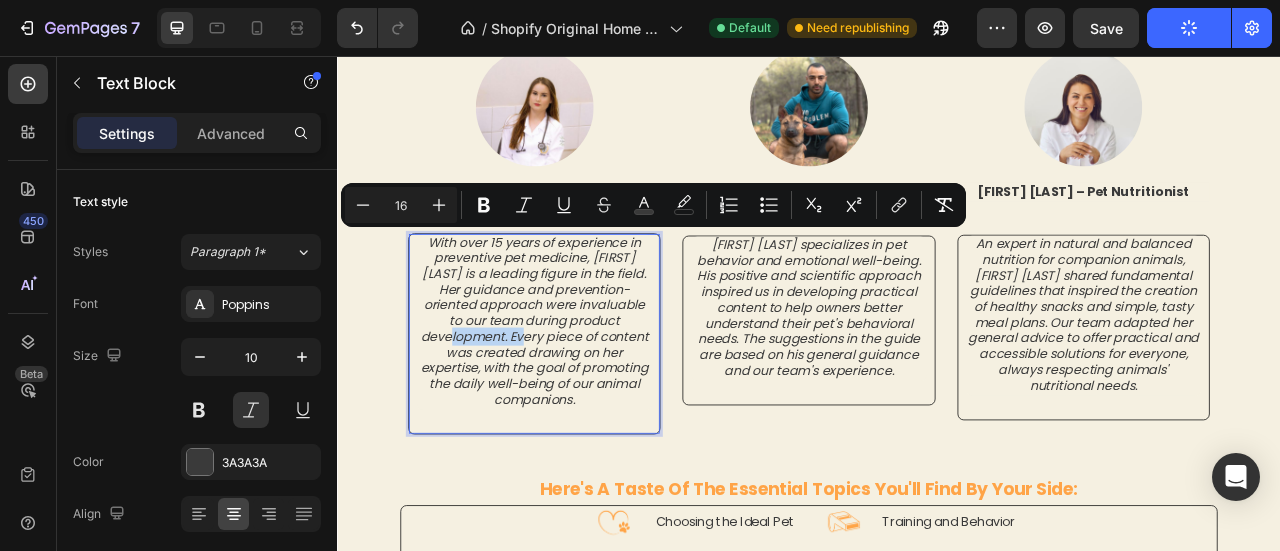 click on "With over 15 years of experience in preventive pet medicine, dr. [LAST] is a leading figure in the field. Her guidance and prevention-oriented approach were invaluable to our team during product development. Every piece of content was created drawing on her expertise, with the goal of promoting the daily well-being of our animal companions." at bounding box center (588, 392) 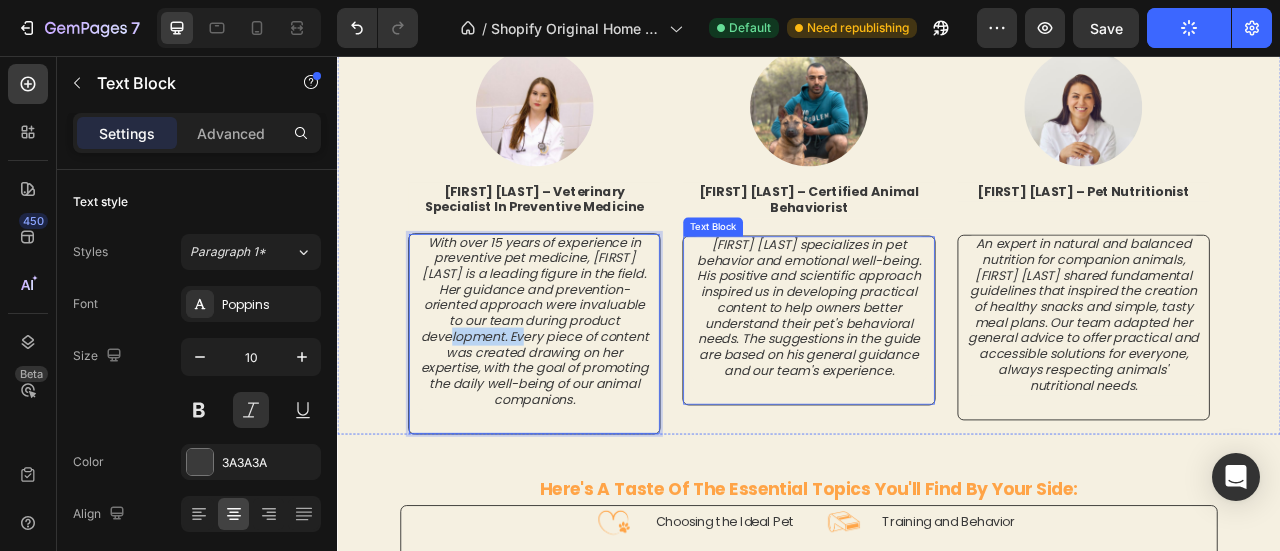 click on "[FIRST] [LAST] specializes in pet behavior and emotional well-being. His positive and scientific approach inspired us in developing practical content to help owners better understand their pet's behavioral needs. The suggestions in the guide are based on his general guidance and our team's experience." at bounding box center [936, 375] 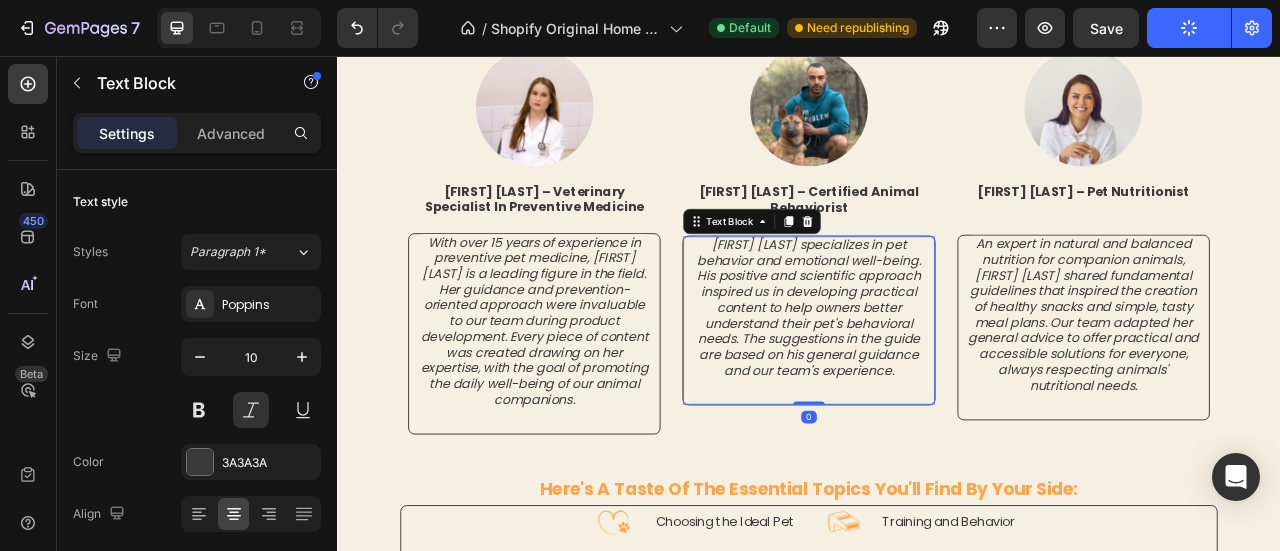 click on "[FIRST] [LAST] specializes in pet behavior and emotional well-being. His positive and scientific approach inspired us in developing practical content to help owners better understand their pet's behavioral needs. The suggestions in the guide are based on his general guidance and our team's experience." at bounding box center [936, 375] 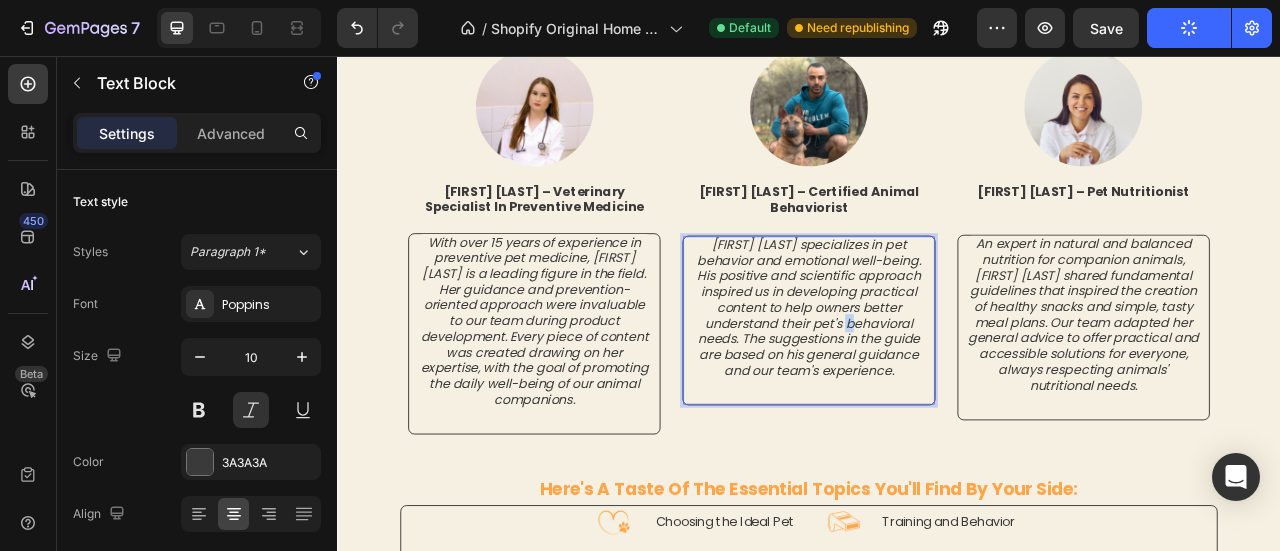 click on "[FIRST] [LAST] specializes in pet behavior and emotional well-being. His positive and scientific approach inspired us in developing practical content to help owners better understand their pet's behavioral needs. The suggestions in the guide are based on his general guidance and our team's experience." at bounding box center [936, 375] 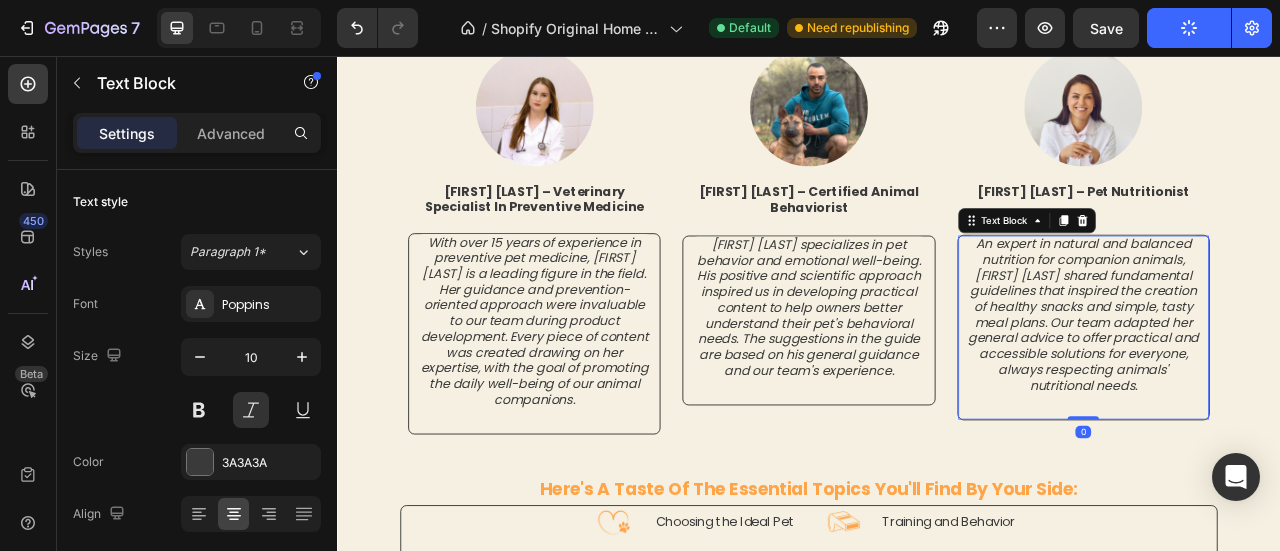 click on "An expert in natural and balanced nutrition for companion animals, dr. [LAST] shared fundamental guidelines that inspired the creation of healthy snacks and simple, tasty meal plans. Our team adapted her general advice to offer practical and accessible solutions for everyone, always respecting animals' nutritional needs." at bounding box center [1286, 384] 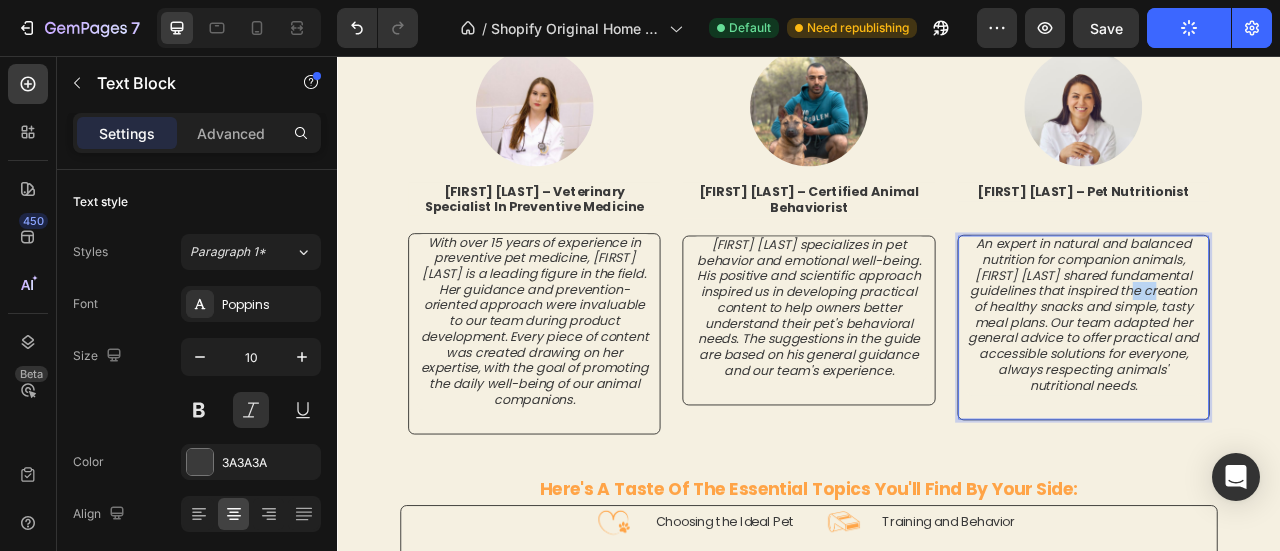 click on "An expert in natural and balanced nutrition for companion animals, dr. [LAST] shared fundamental guidelines that inspired the creation of healthy snacks and simple, tasty meal plans. Our team adapted her general advice to offer practical and accessible solutions for everyone, always respecting animals' nutritional needs." at bounding box center [1286, 384] 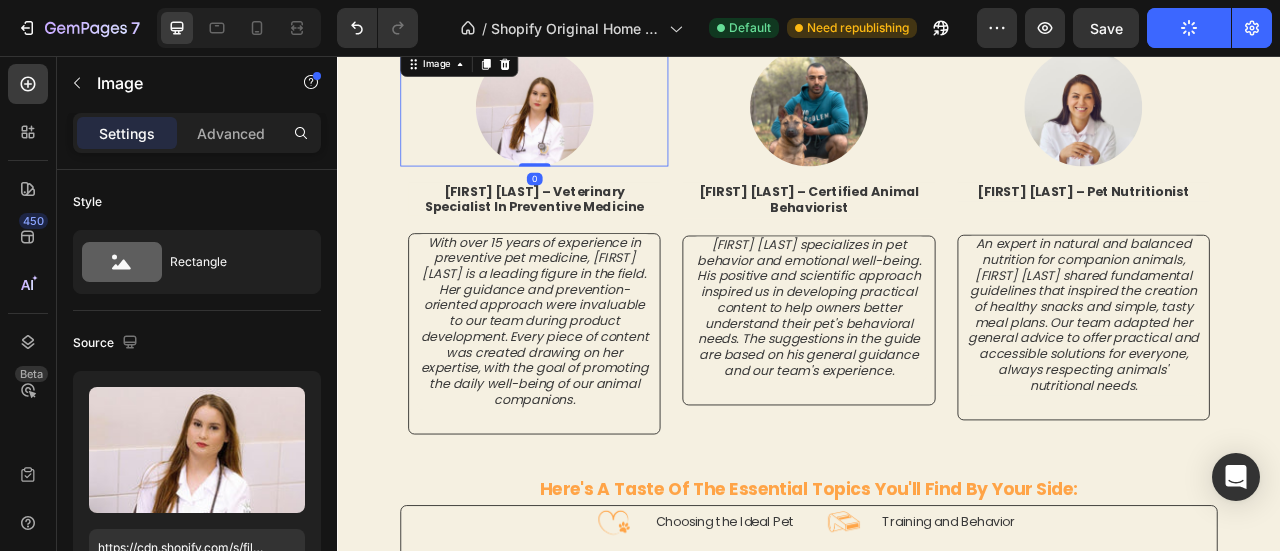 click at bounding box center [587, 121] 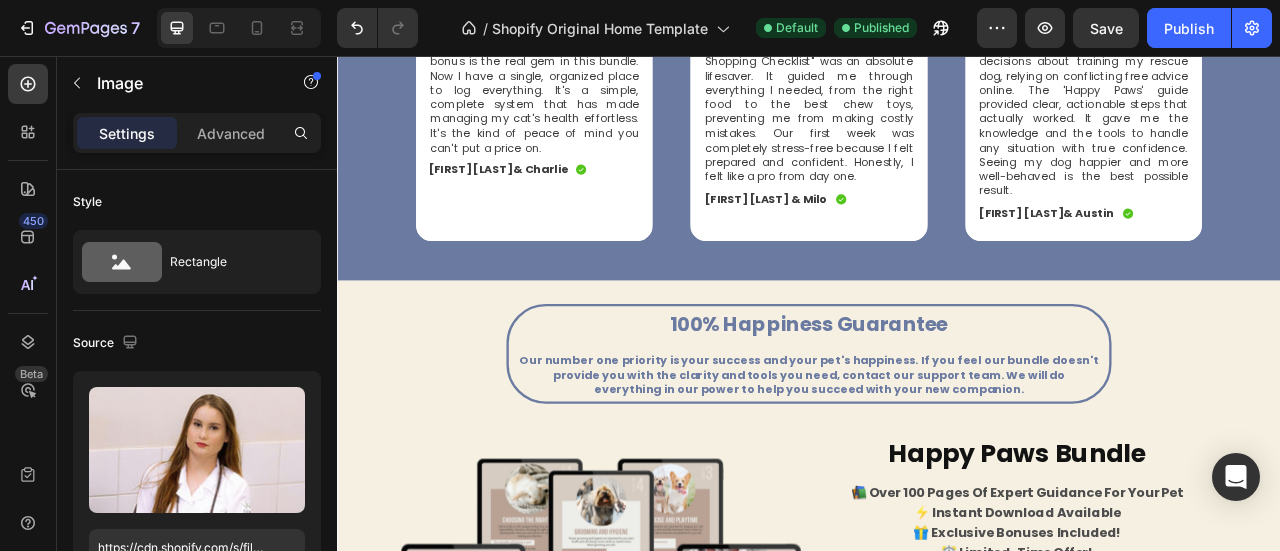 scroll, scrollTop: 1091, scrollLeft: 0, axis: vertical 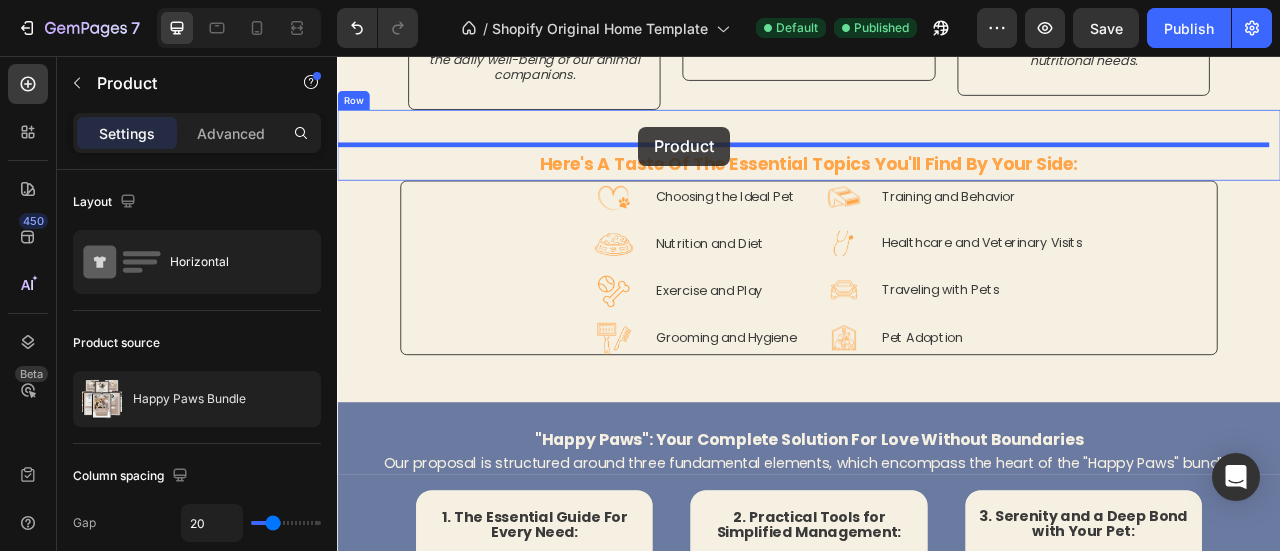 drag, startPoint x: 367, startPoint y: 375, endPoint x: 720, endPoint y: 146, distance: 420.7731 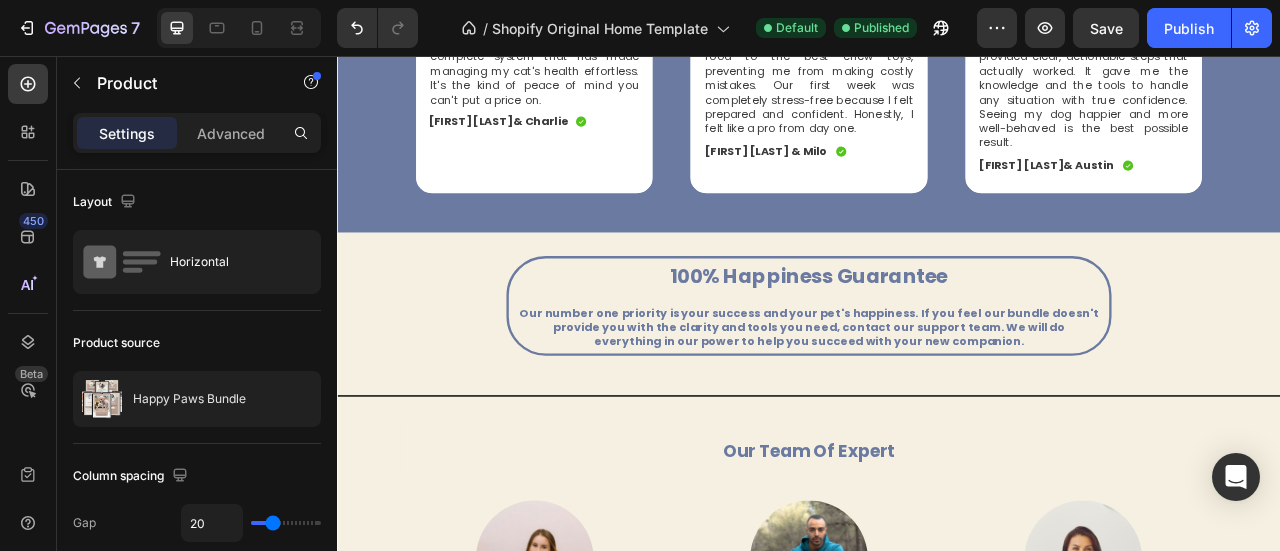 scroll, scrollTop: 1060, scrollLeft: 0, axis: vertical 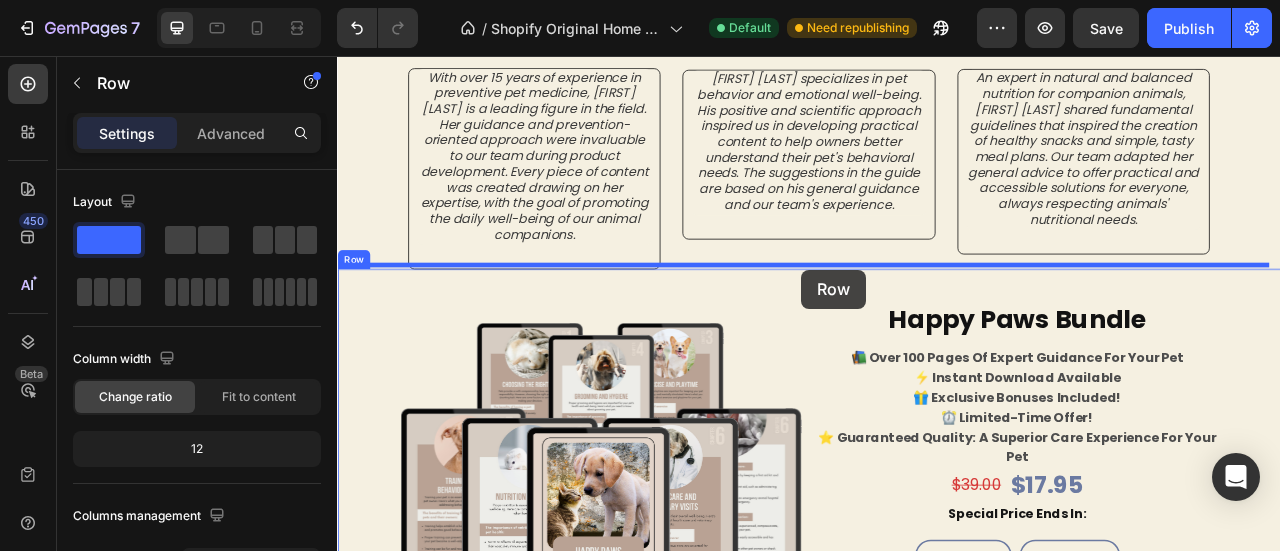 drag, startPoint x: 563, startPoint y: 283, endPoint x: 927, endPoint y: 328, distance: 366.77106 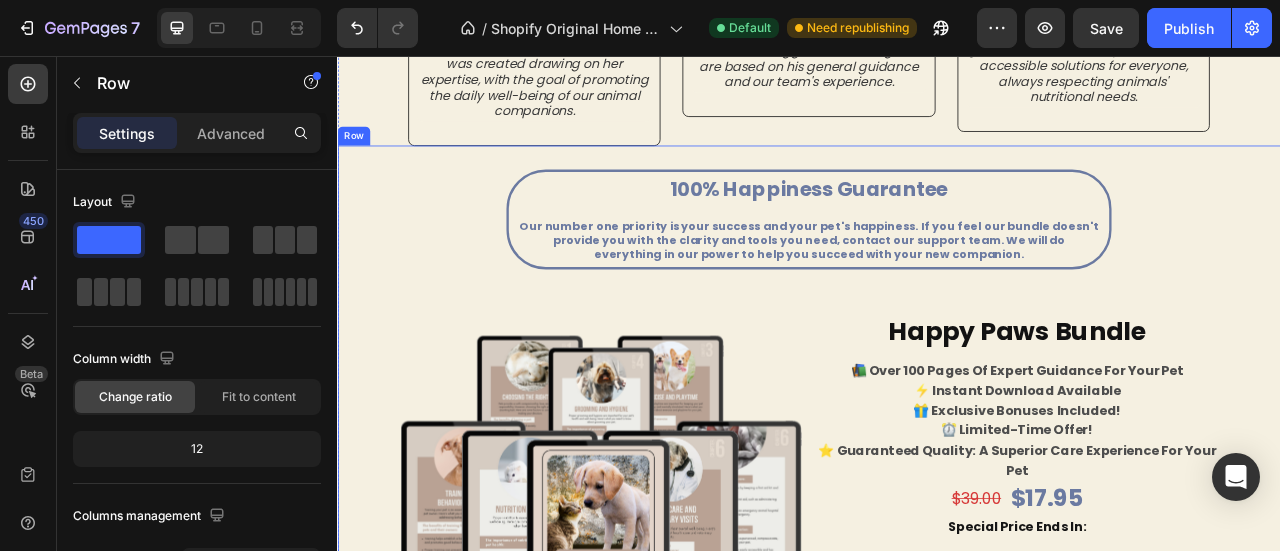 scroll, scrollTop: 1679, scrollLeft: 0, axis: vertical 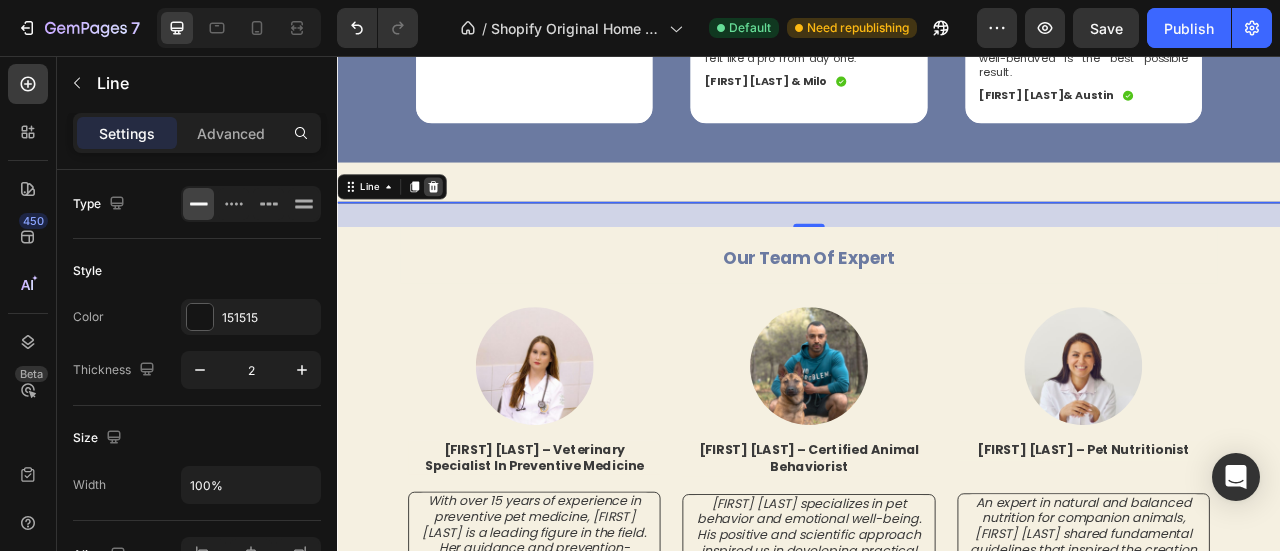click 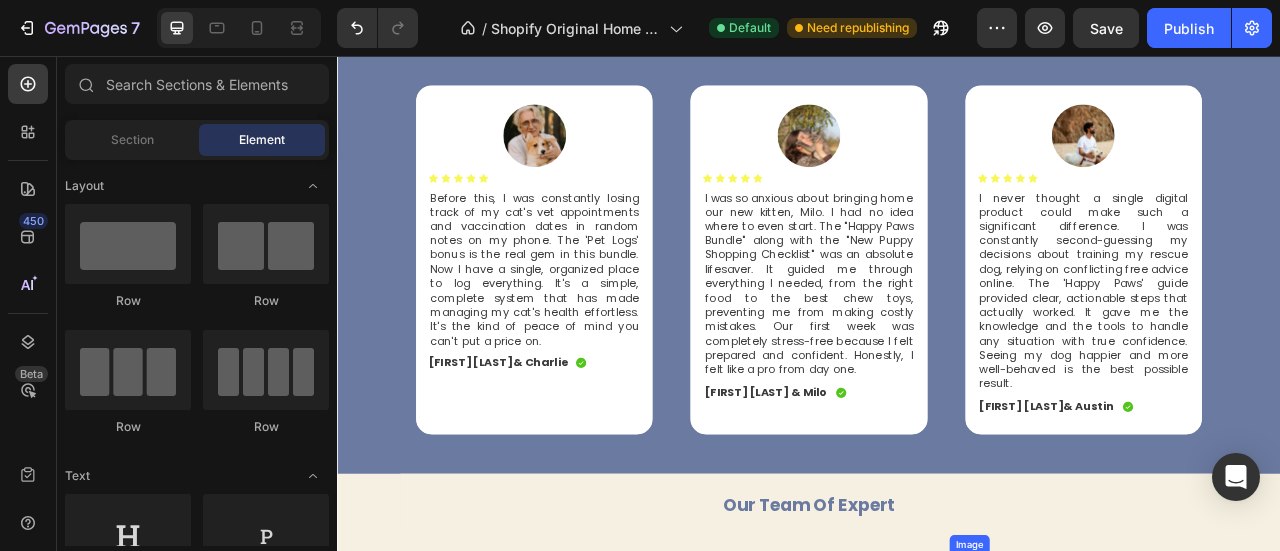 scroll, scrollTop: 937, scrollLeft: 0, axis: vertical 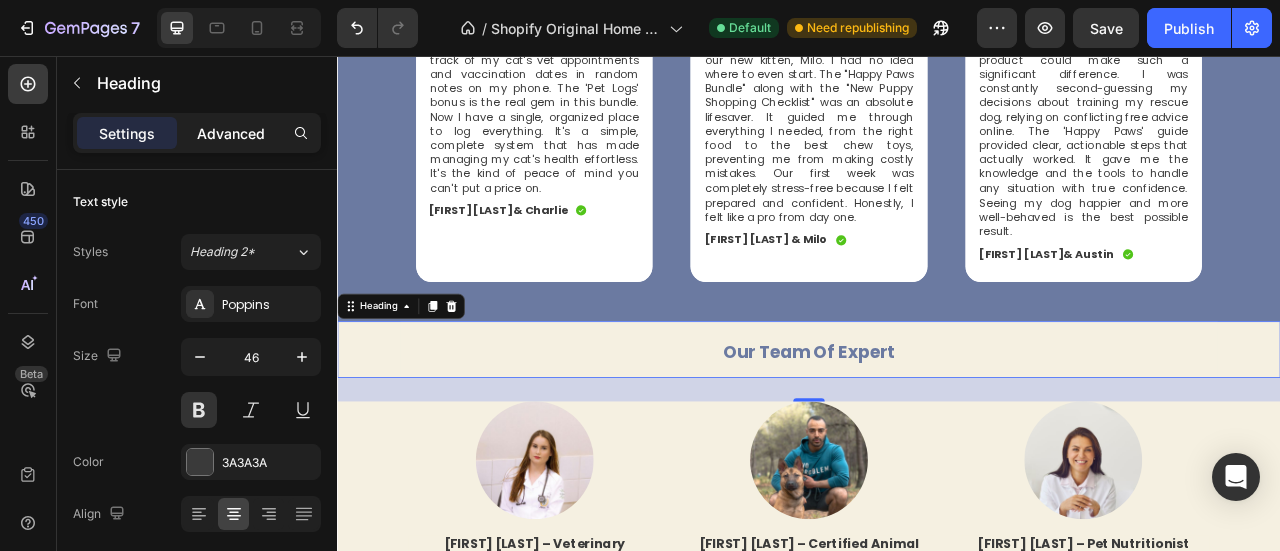 click on "Advanced" at bounding box center (231, 133) 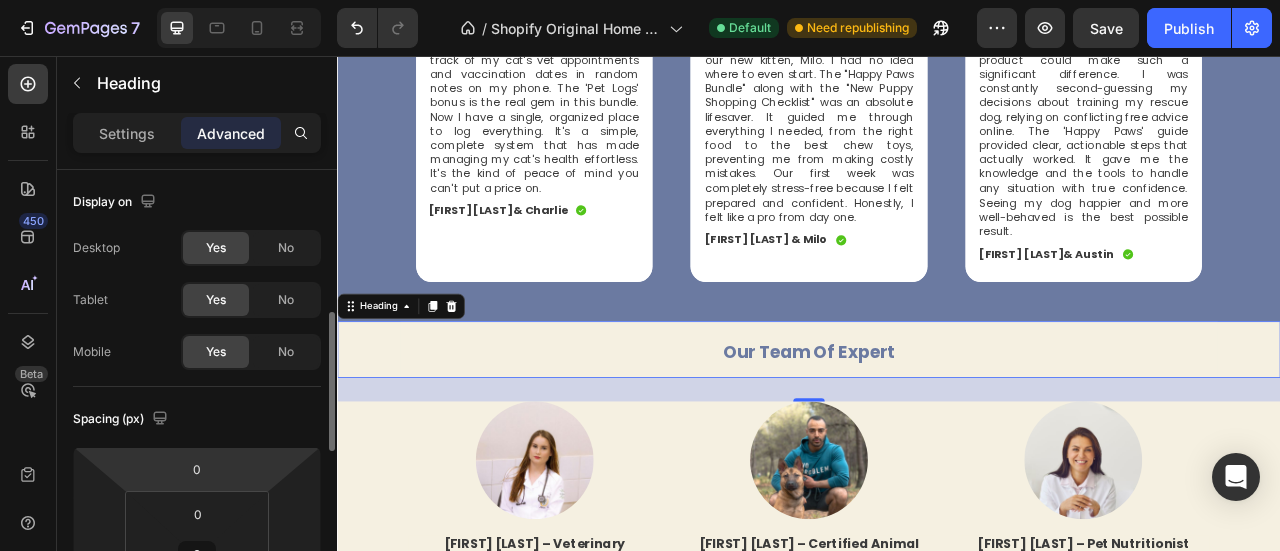 scroll, scrollTop: 108, scrollLeft: 0, axis: vertical 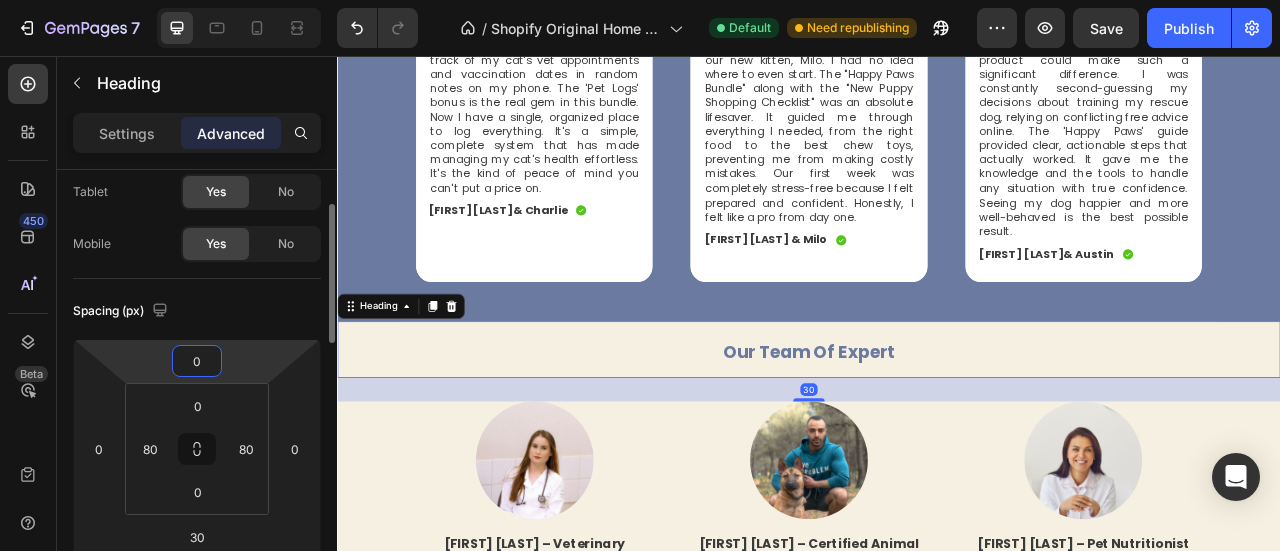 click on "0" at bounding box center (197, 361) 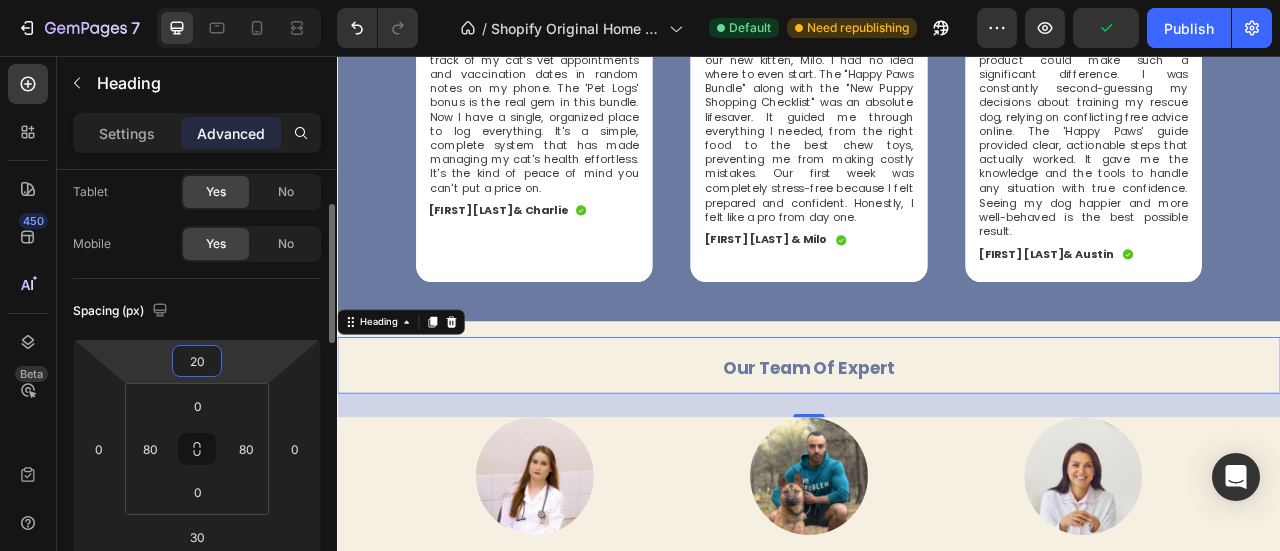 type on "2" 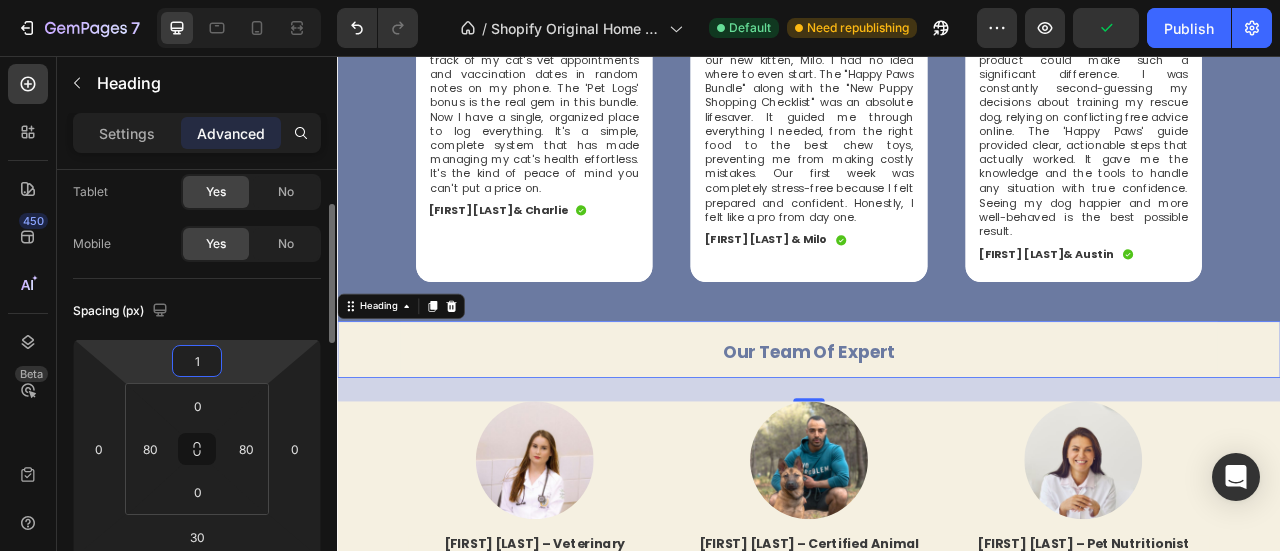 type on "10" 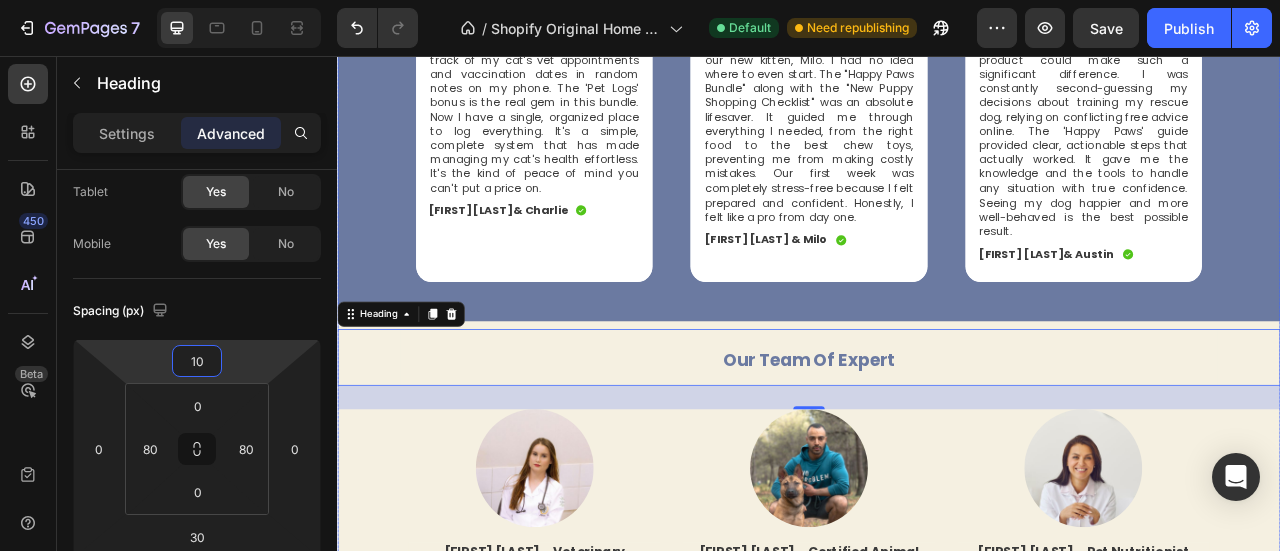 click on "Image Icon Icon Icon Icon Icon Icon List Before this, I was constantly losing track of my cat's vet appointments and vaccination dates in random notes on my phone. The 'Pet Logs' bonus is the real gem in this bundle. Now I have a single, organized place to log everything. It's a simple, complete system that has made managing my cat's health effortless. It's the kind of peace of mind you can't put a price on. Text Block Michael Brooks  & Charlie Text Block
Icon Row Hero Banner Image Icon Icon Icon Icon Icon Icon List I was so anxious about bringing home our new kitten, Milo. I had no idea where to even start. The "Happy Paws Bundle" along with the "New Puppy Shopping Checklist" was an absolute lifesaver. It guided me through everything I needed, from the right food to the best chew toys, preventing me from making costly mistakes. Our first week was completely stress-free because I felt prepared and confident. Honestly, I felt like a pro from day one. Text Block Jessica Peterson & Milo Icon Row" at bounding box center (937, 121) 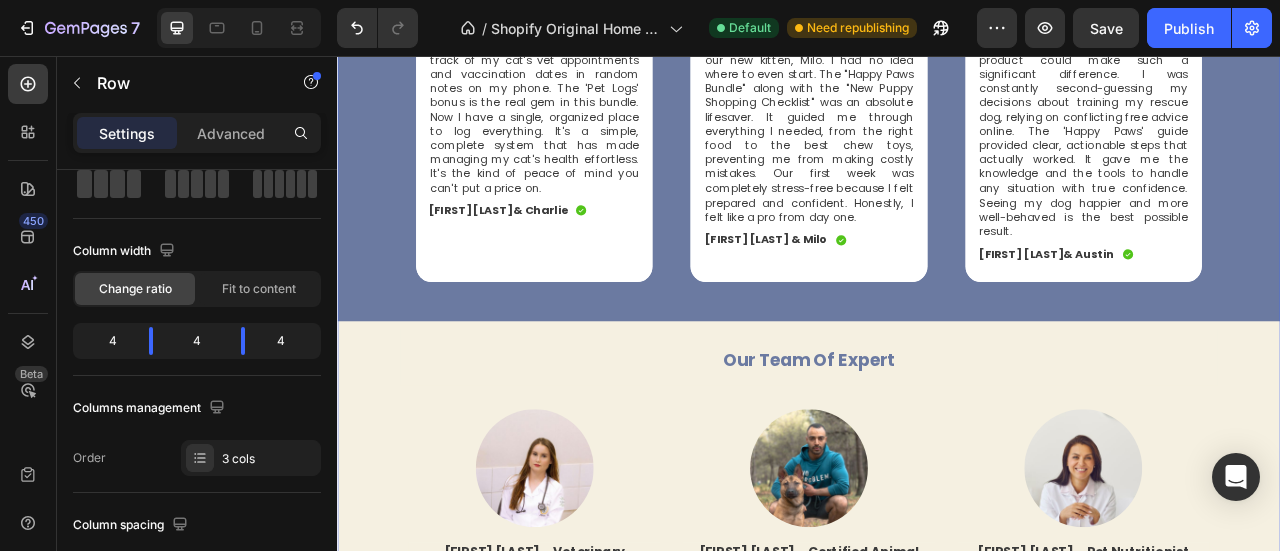 scroll, scrollTop: 0, scrollLeft: 0, axis: both 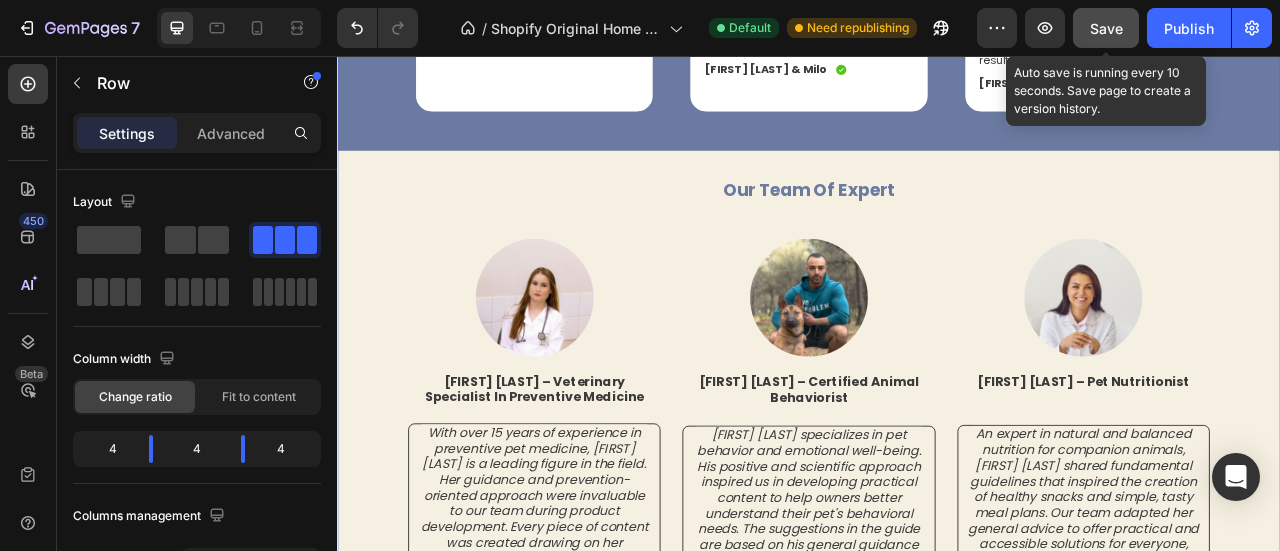 click on "Save" at bounding box center (1106, 28) 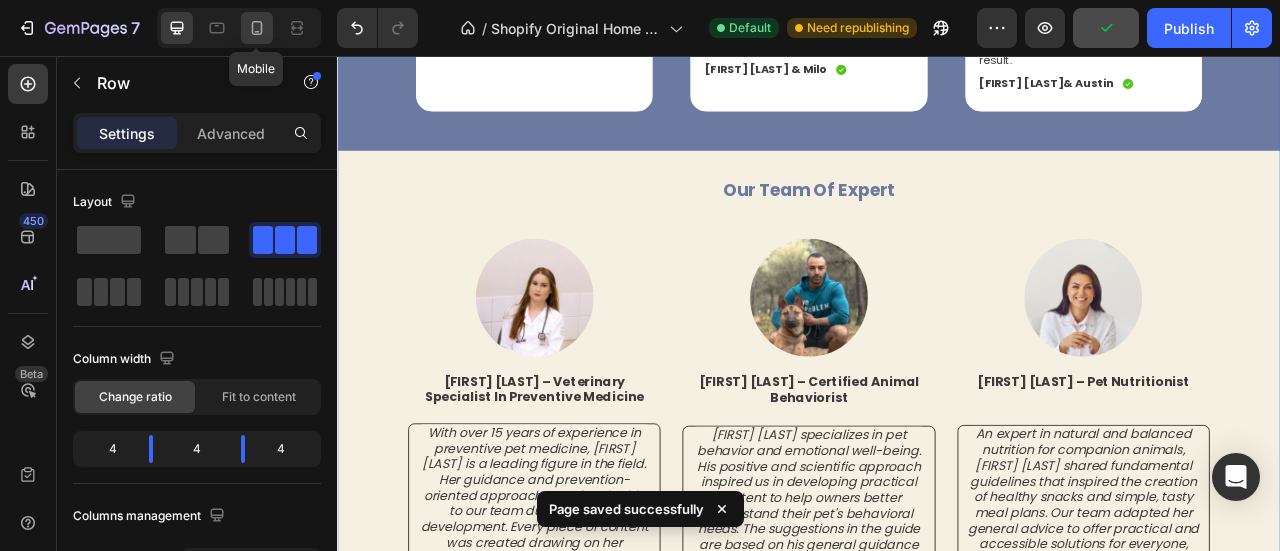click 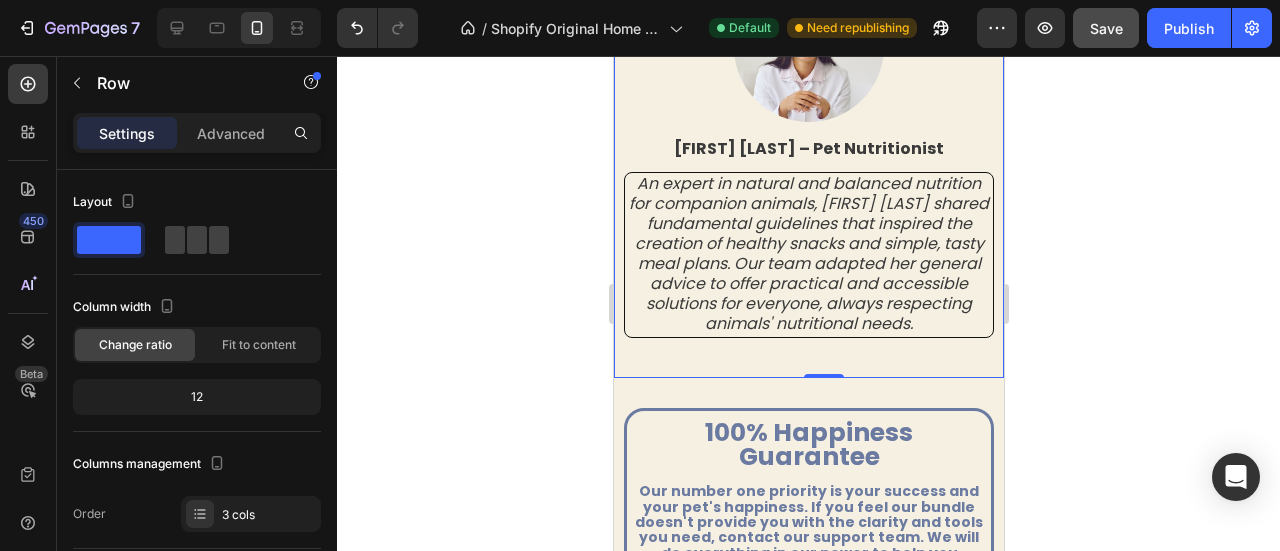 scroll, scrollTop: 3147, scrollLeft: 0, axis: vertical 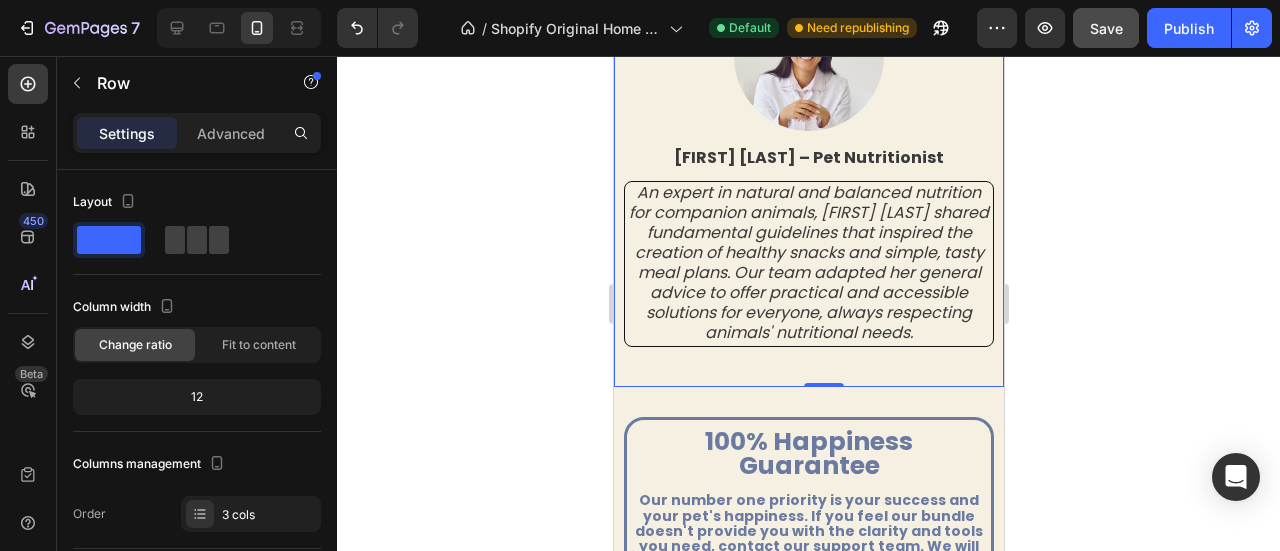 click 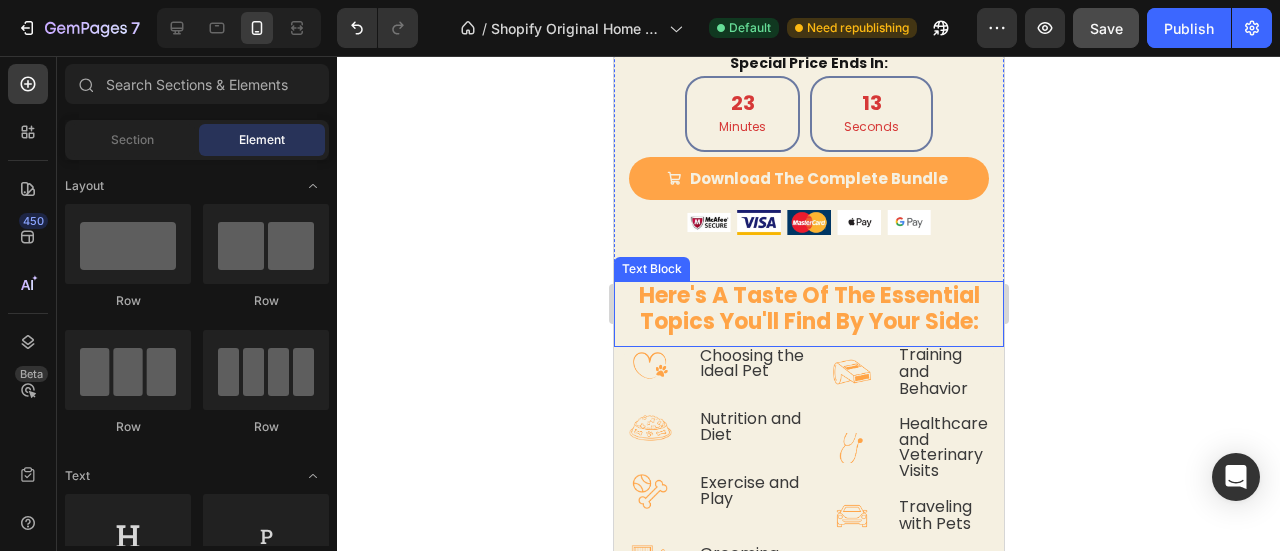 scroll, scrollTop: 4268, scrollLeft: 0, axis: vertical 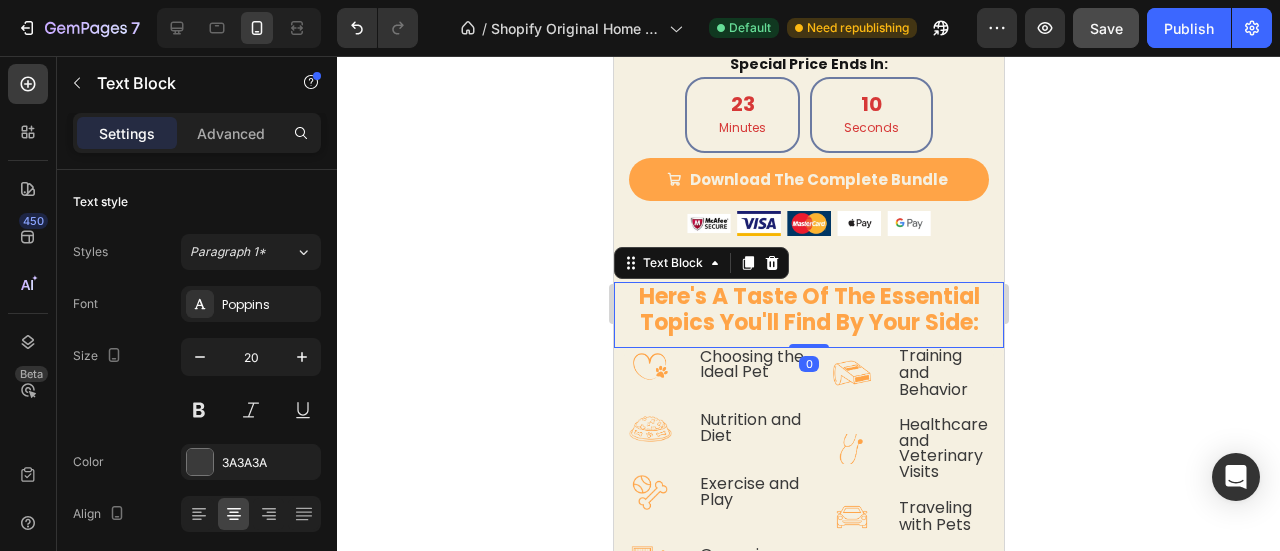 click on "here's a taste of the essential topics you'll find by your side:" at bounding box center (808, 309) 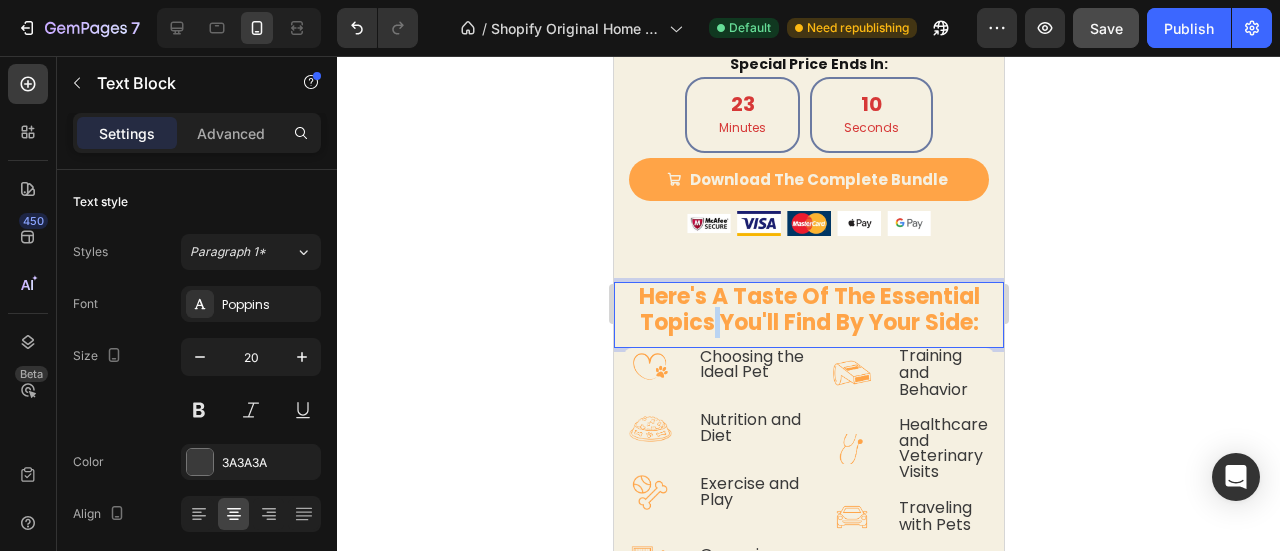 click on "here's a taste of the essential topics you'll find by your side:" at bounding box center [808, 309] 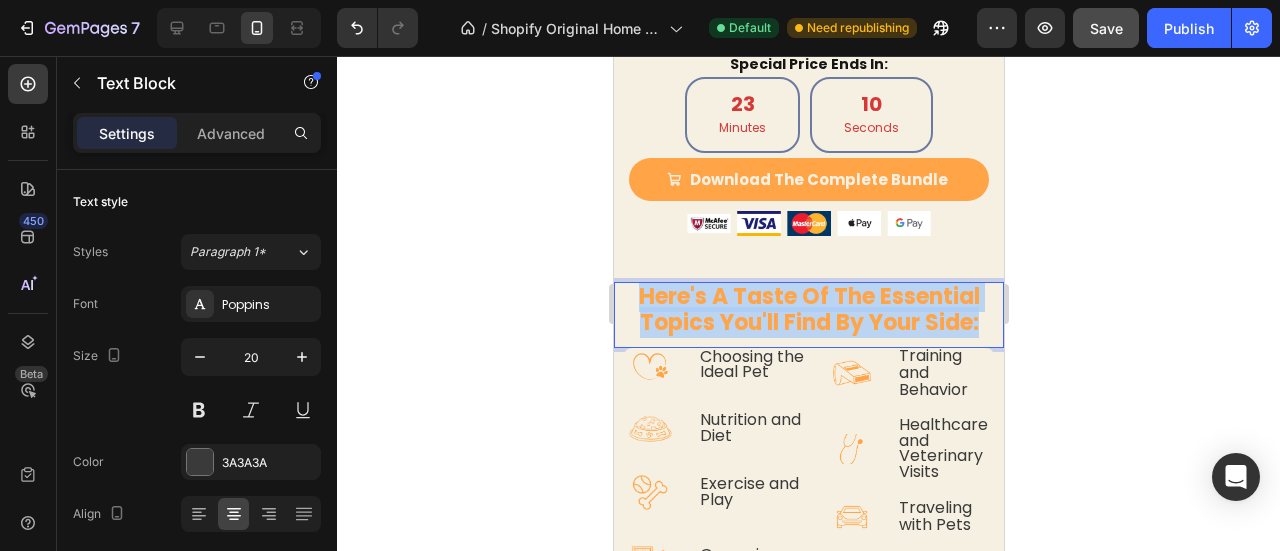 click on "here's a taste of the essential topics you'll find by your side:" at bounding box center [808, 309] 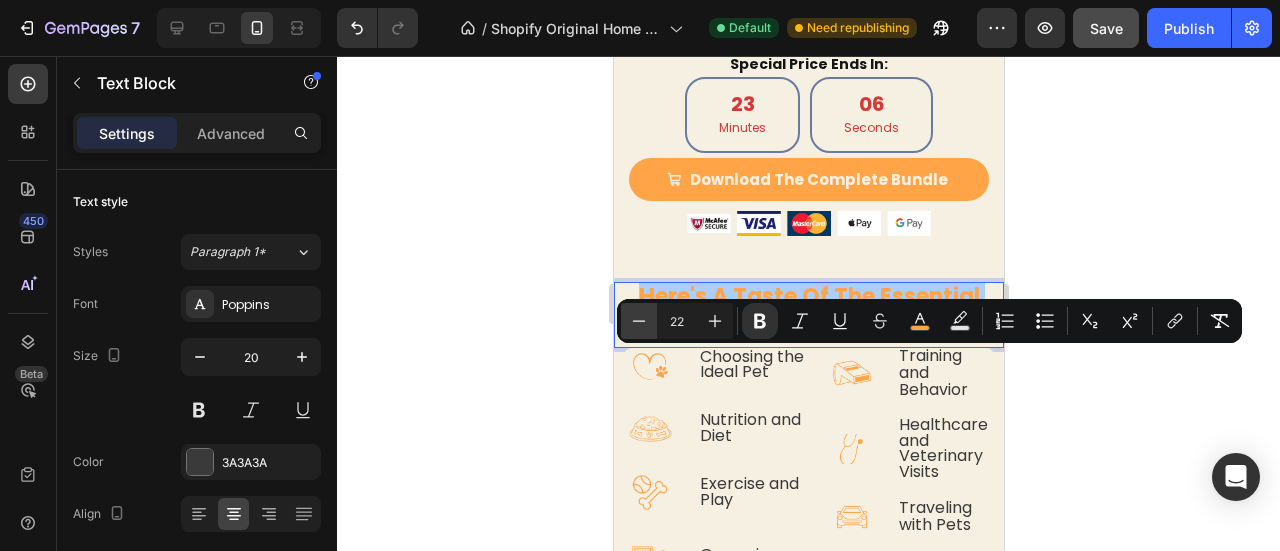 click 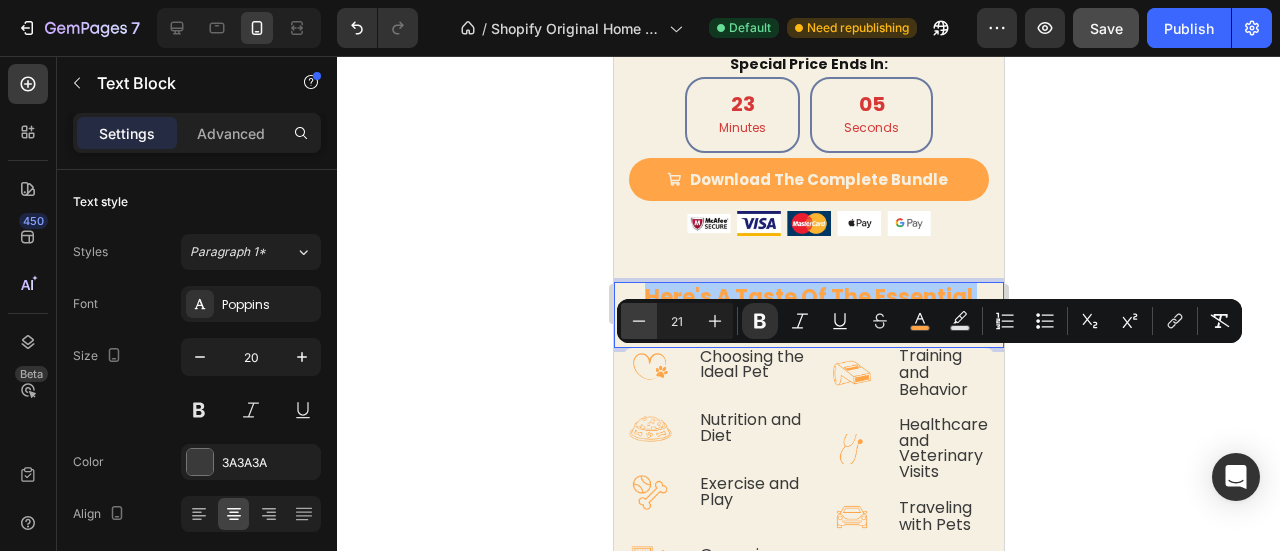 click 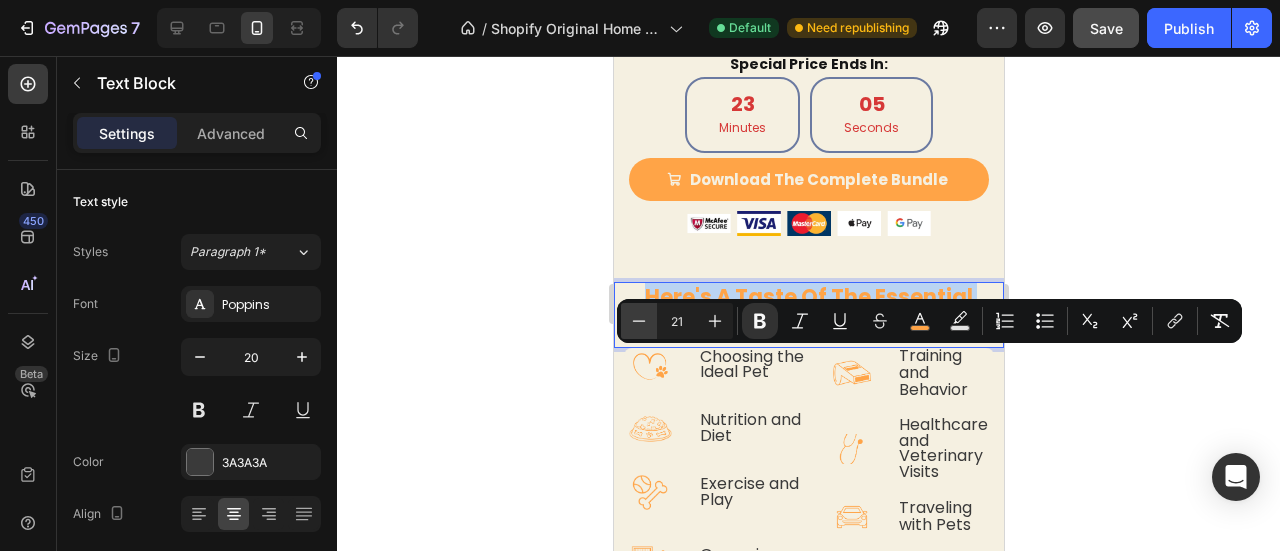 type on "20" 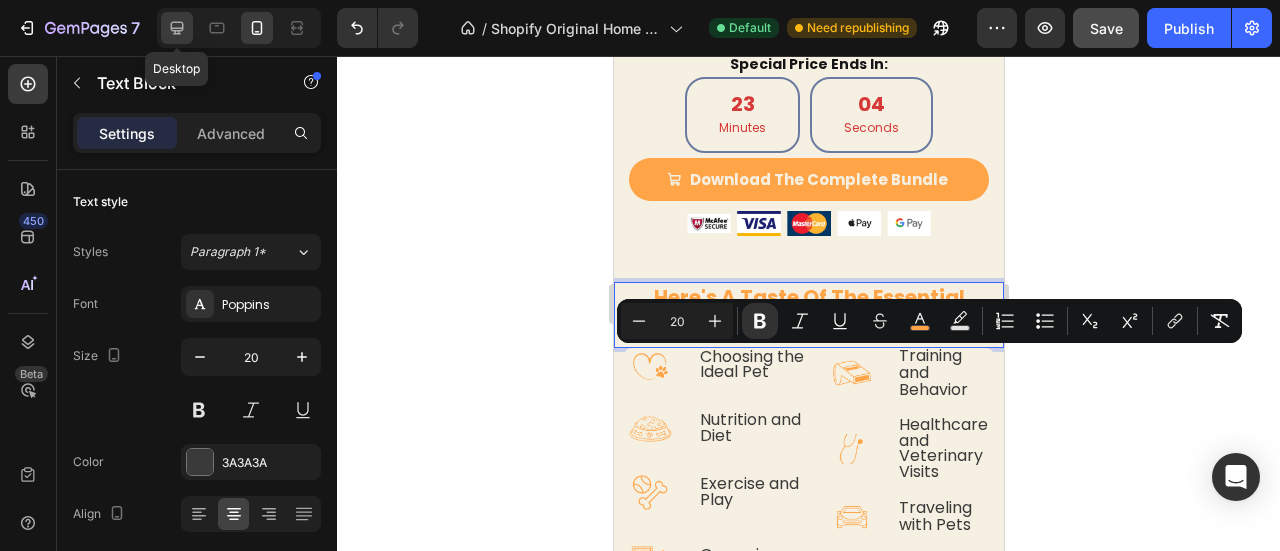 click 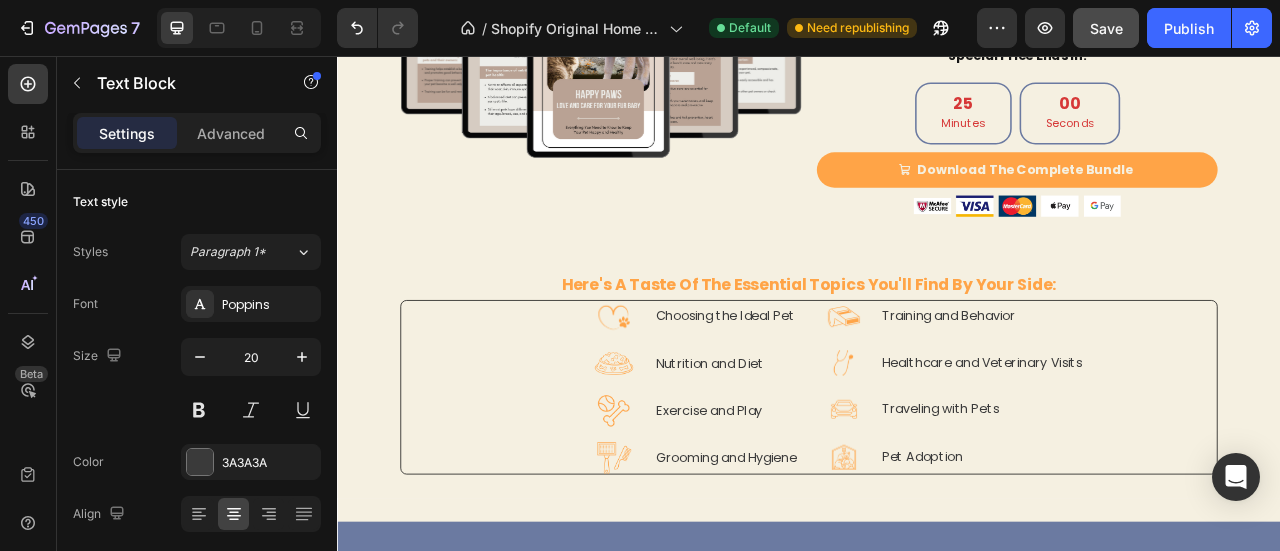 scroll, scrollTop: 2361, scrollLeft: 0, axis: vertical 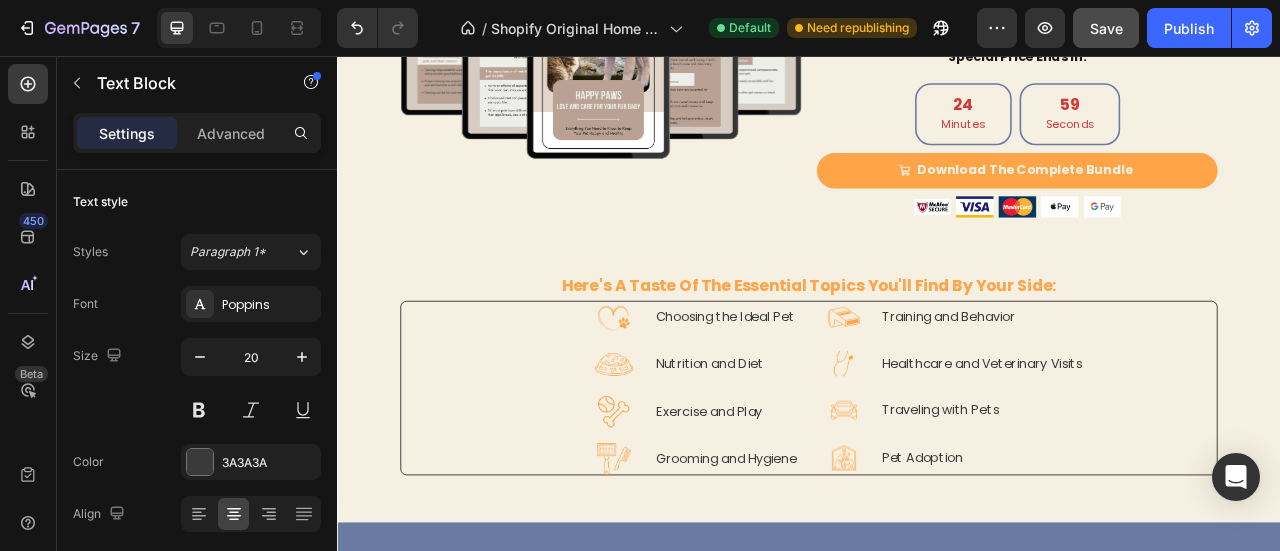 click on "here's a taste of the essential topics you'll find by your side:" at bounding box center [937, 347] 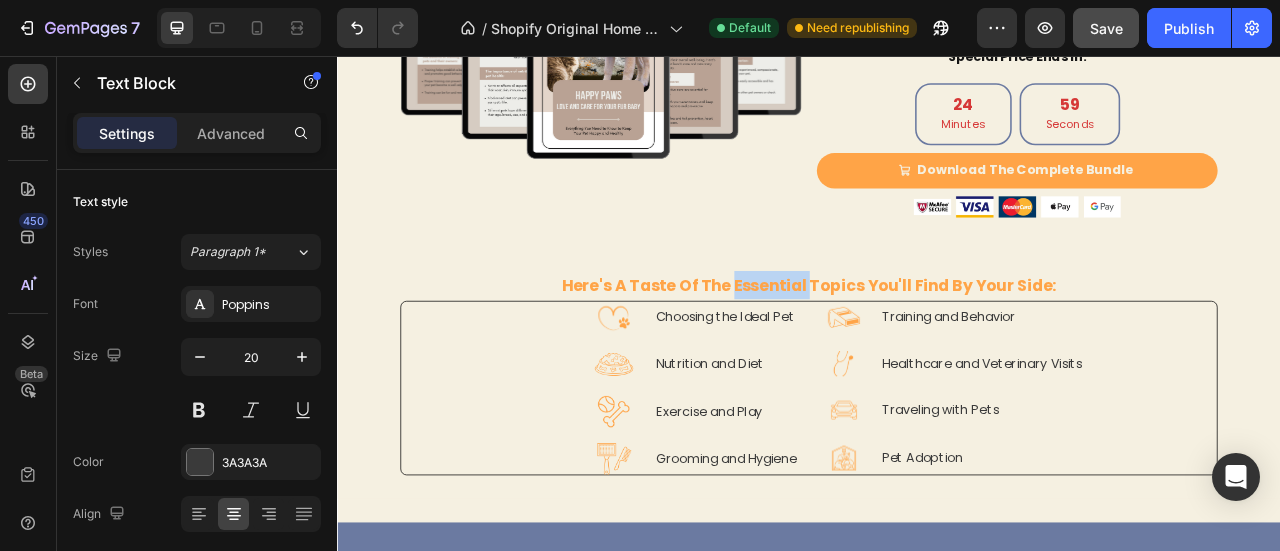 click on "here's a taste of the essential topics you'll find by your side:" at bounding box center [937, 347] 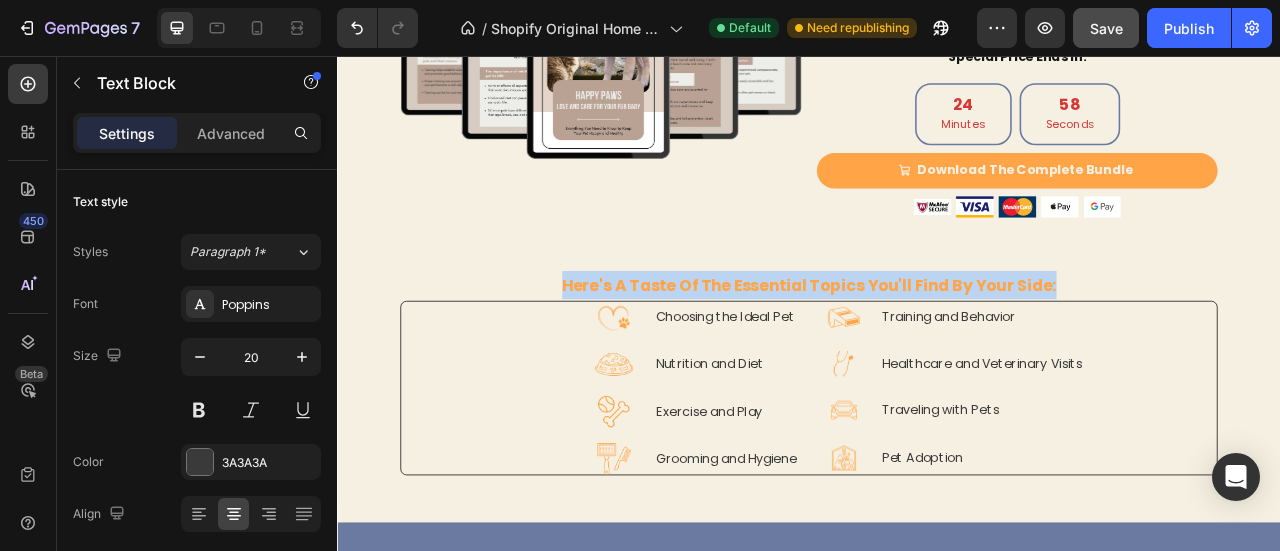 click on "here's a taste of the essential topics you'll find by your side:" at bounding box center (937, 347) 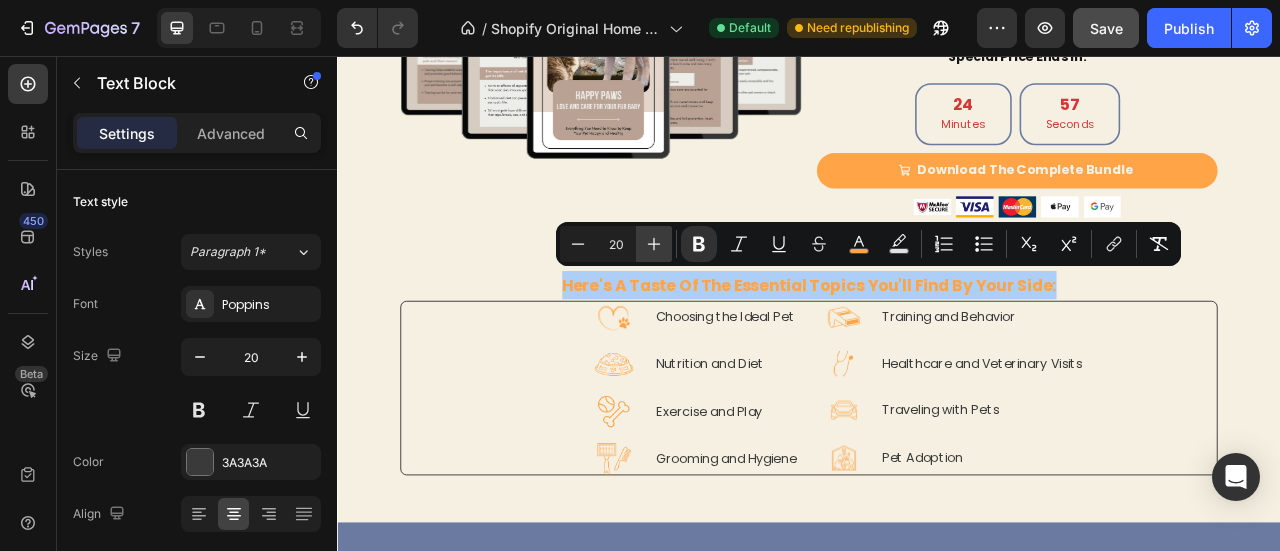 click 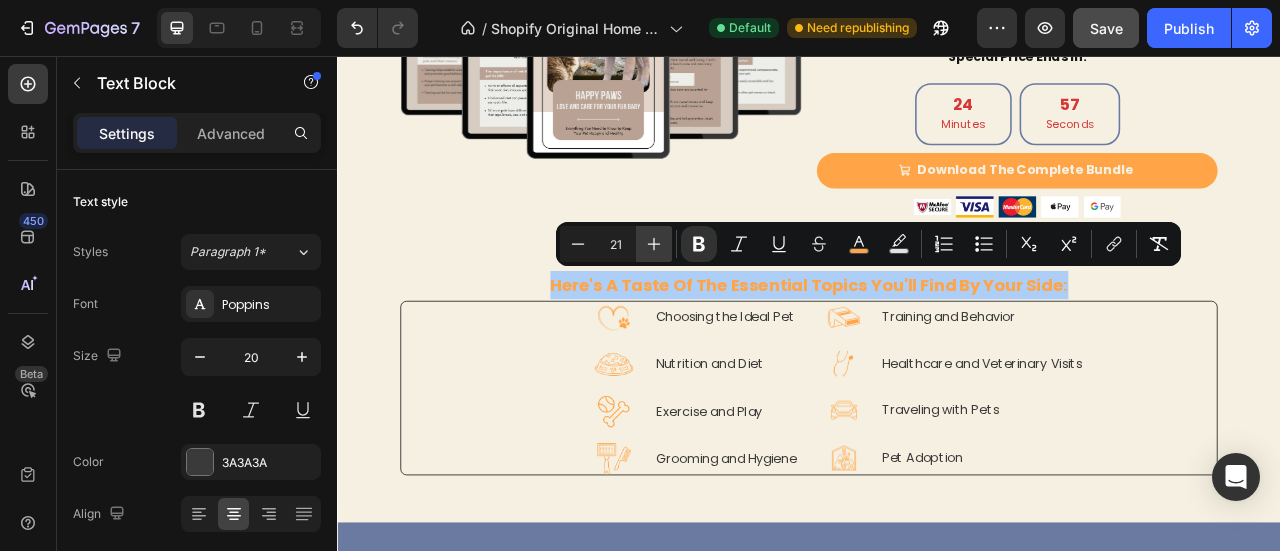 click 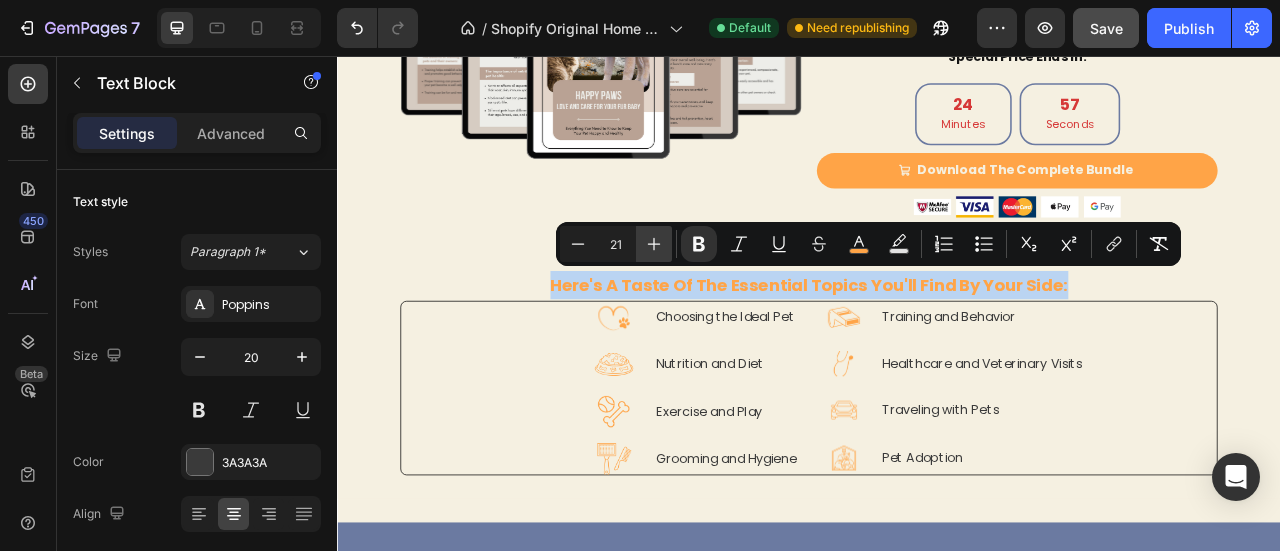 type on "22" 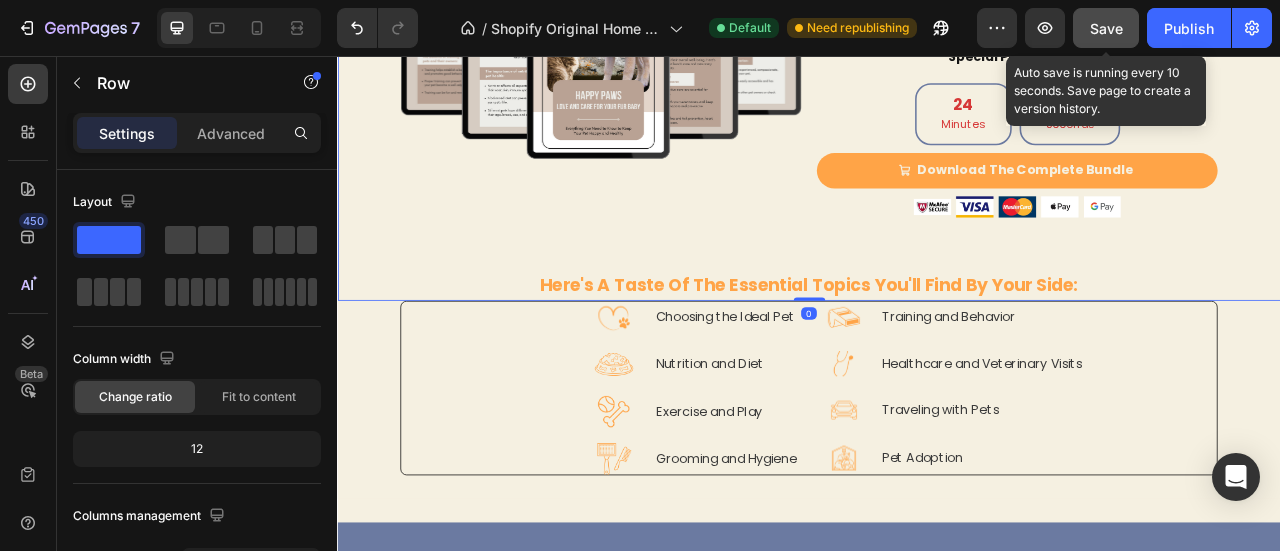 click on "Save" at bounding box center (1106, 28) 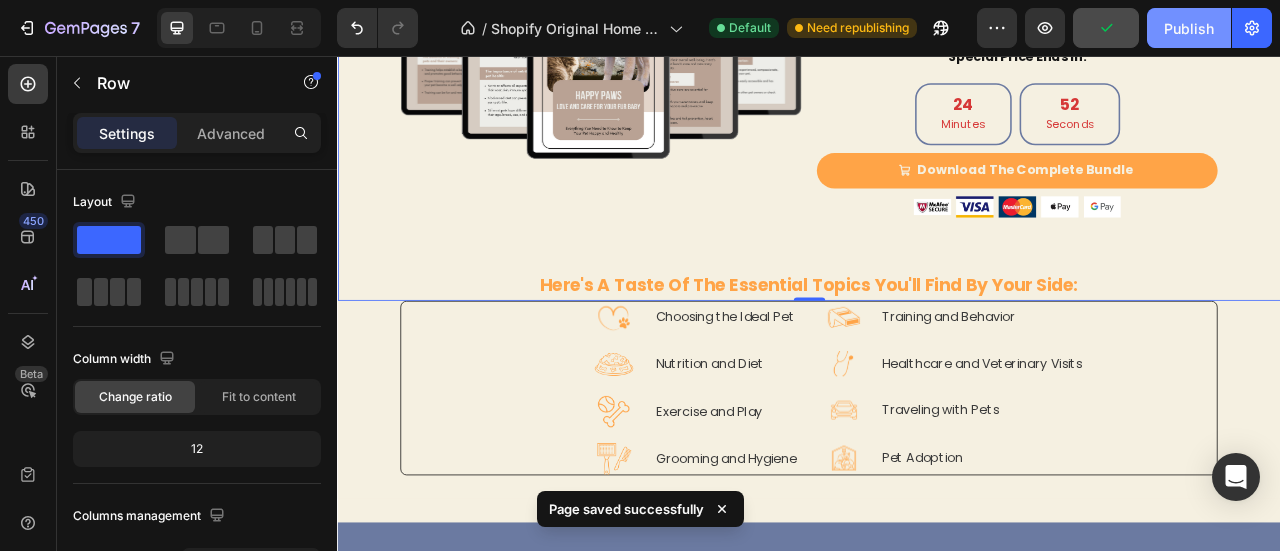 click on "Publish" 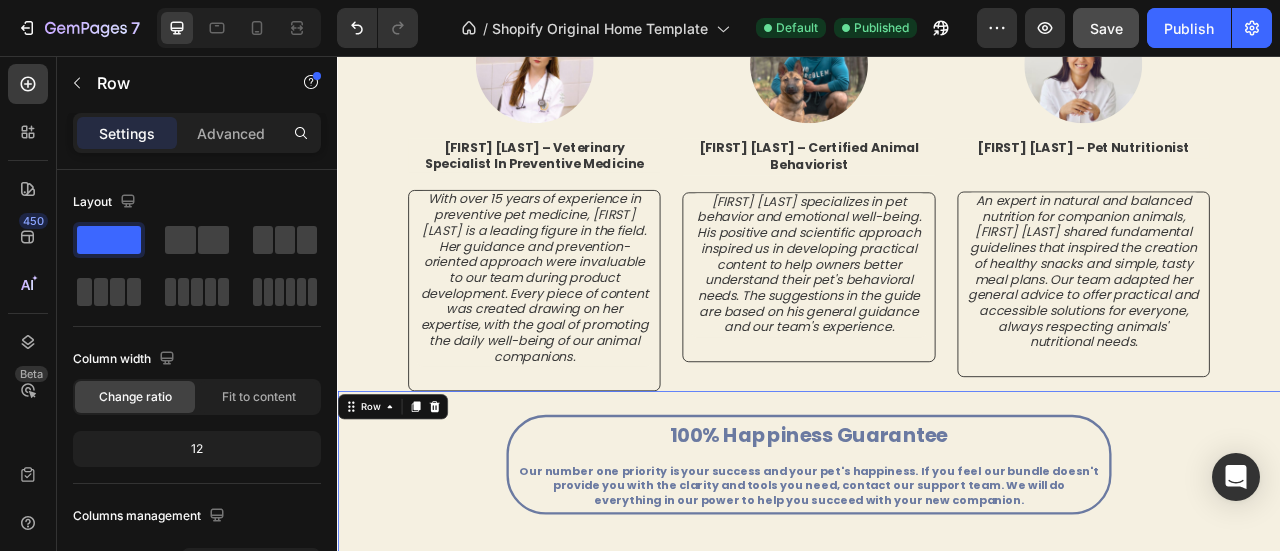 scroll, scrollTop: 1473, scrollLeft: 0, axis: vertical 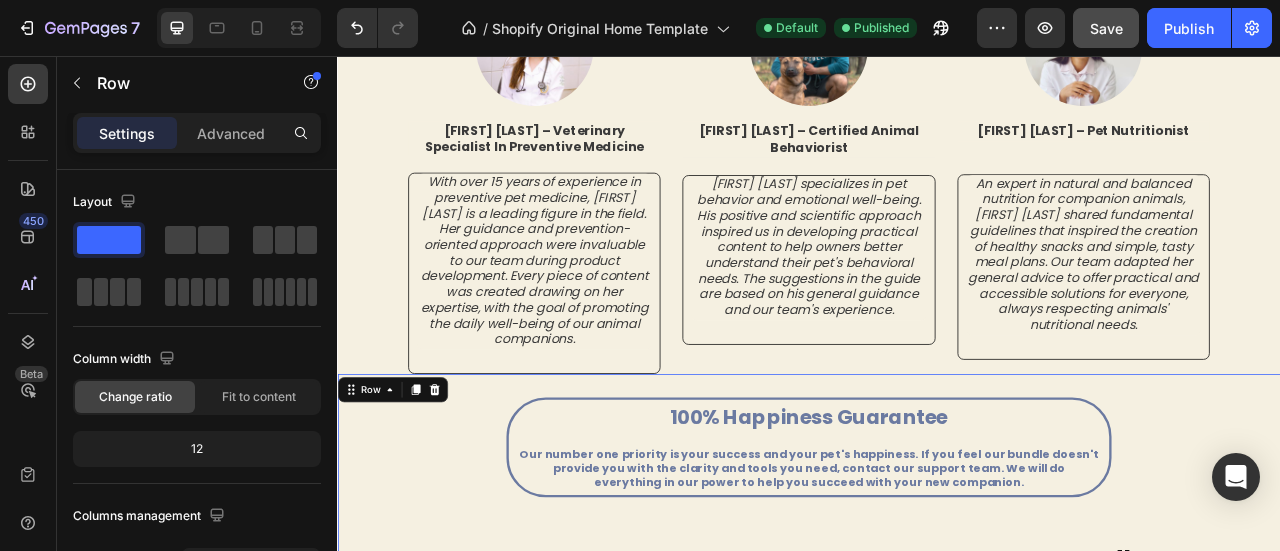 type 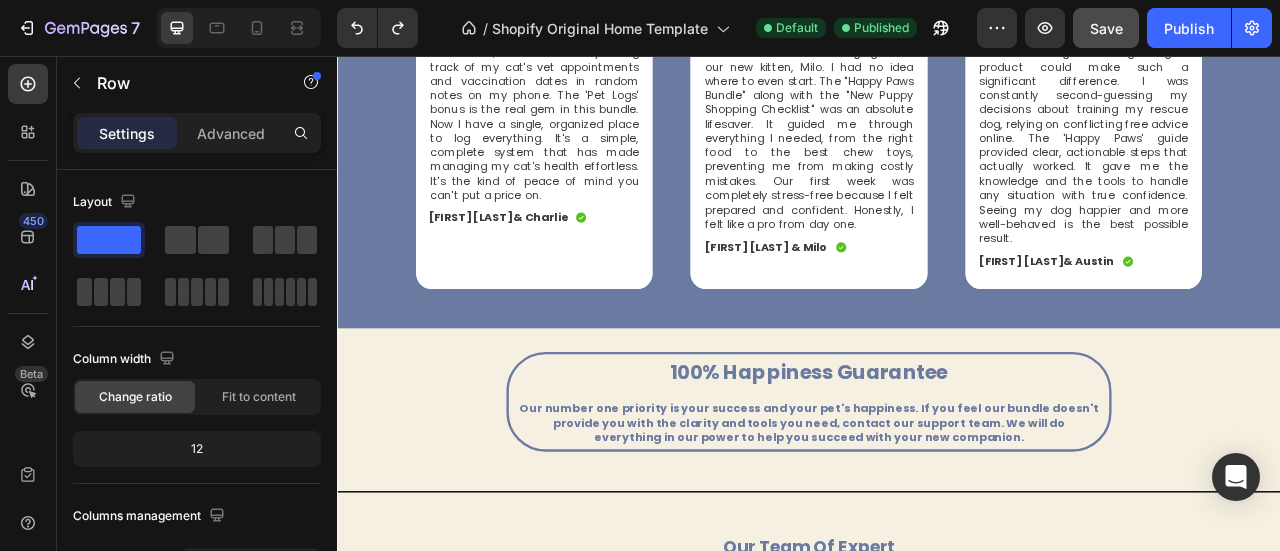 scroll, scrollTop: 980, scrollLeft: 0, axis: vertical 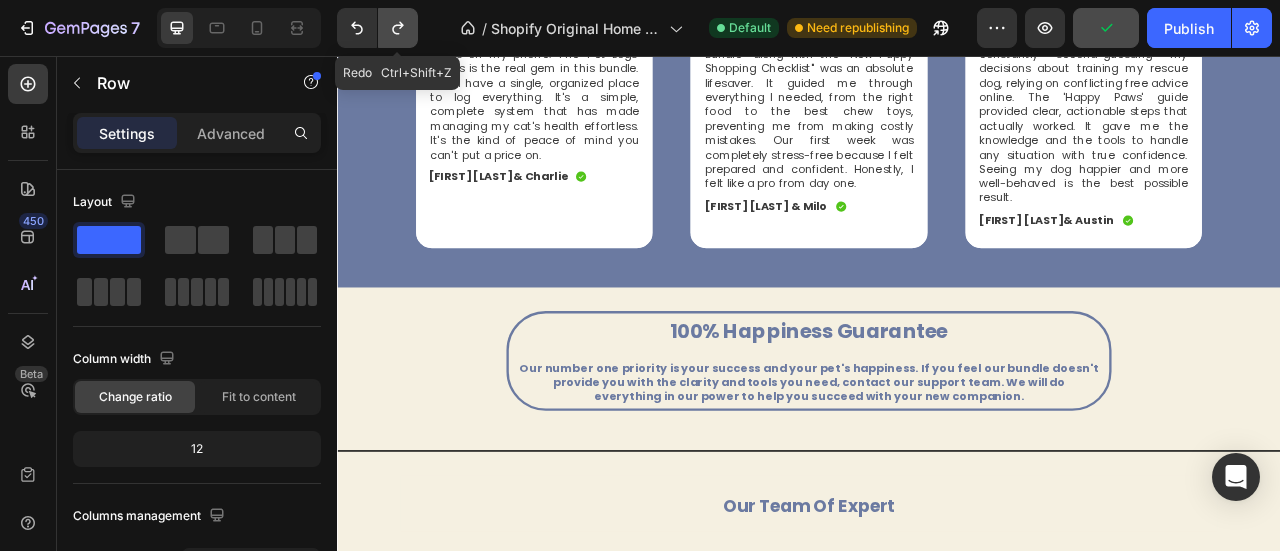 click 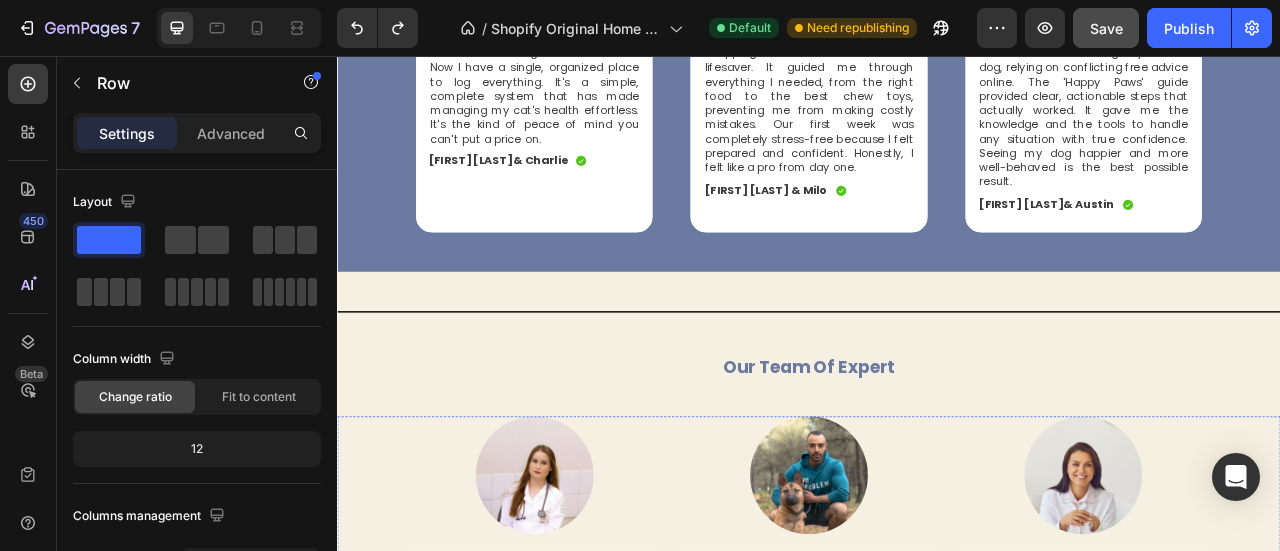 scroll, scrollTop: 994, scrollLeft: 0, axis: vertical 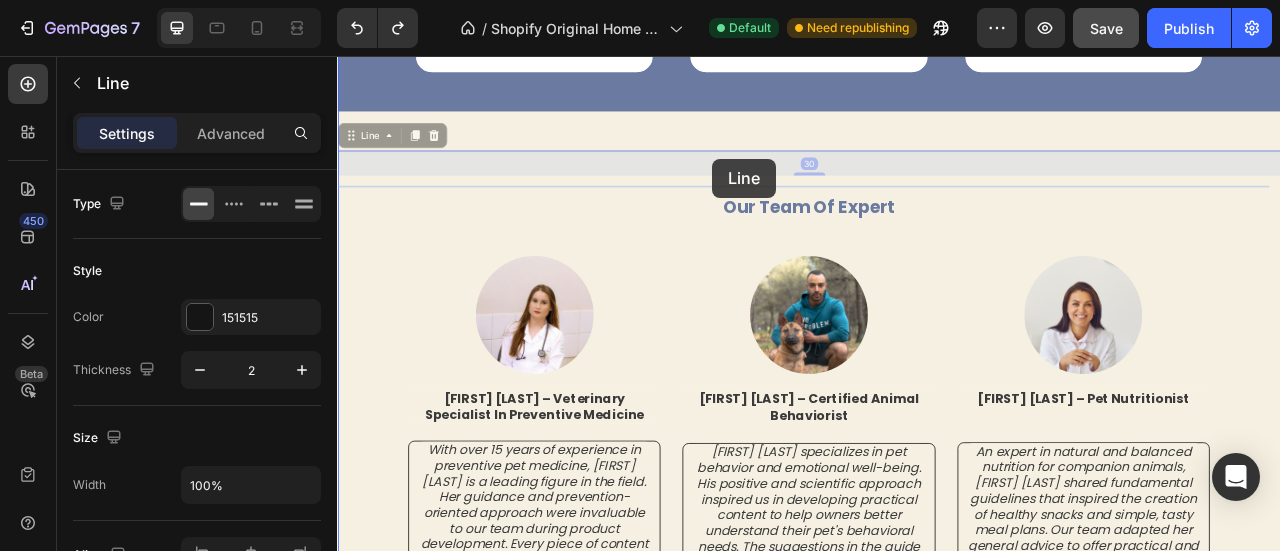 drag, startPoint x: 362, startPoint y: 370, endPoint x: 814, endPoint y: 187, distance: 487.64023 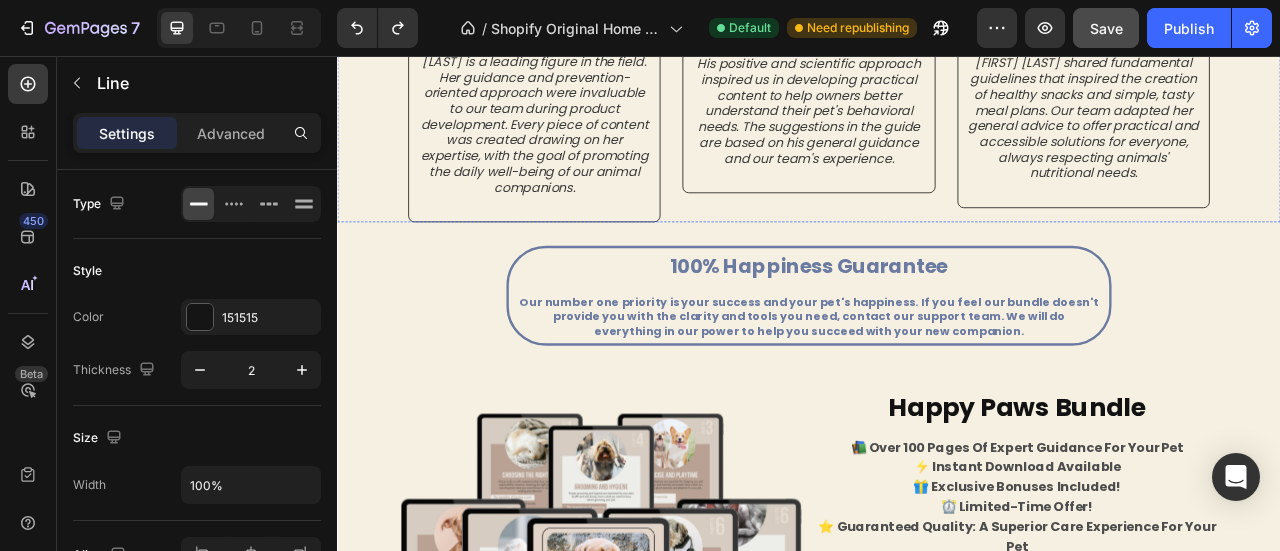 scroll, scrollTop: 1724, scrollLeft: 0, axis: vertical 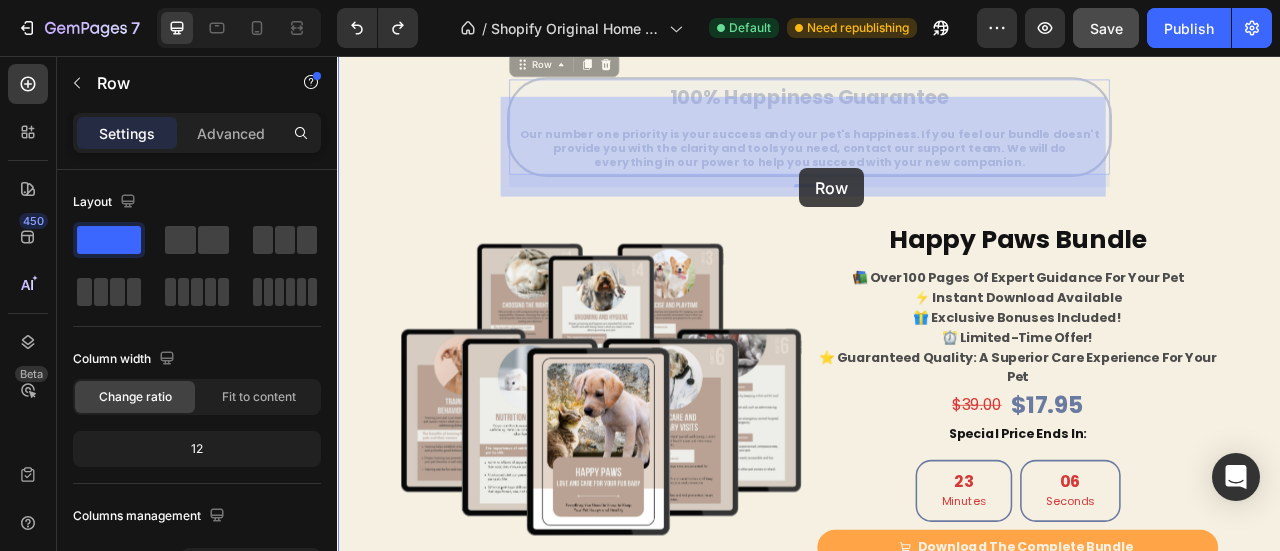 drag, startPoint x: 564, startPoint y: 292, endPoint x: 921, endPoint y: 190, distance: 371.2856 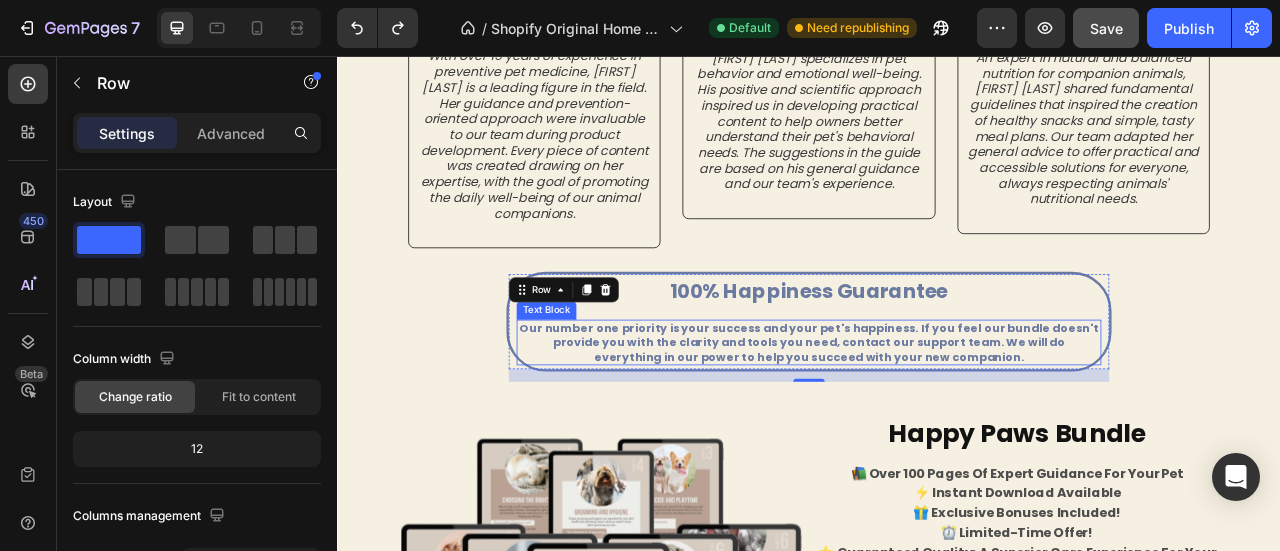scroll, scrollTop: 1661, scrollLeft: 0, axis: vertical 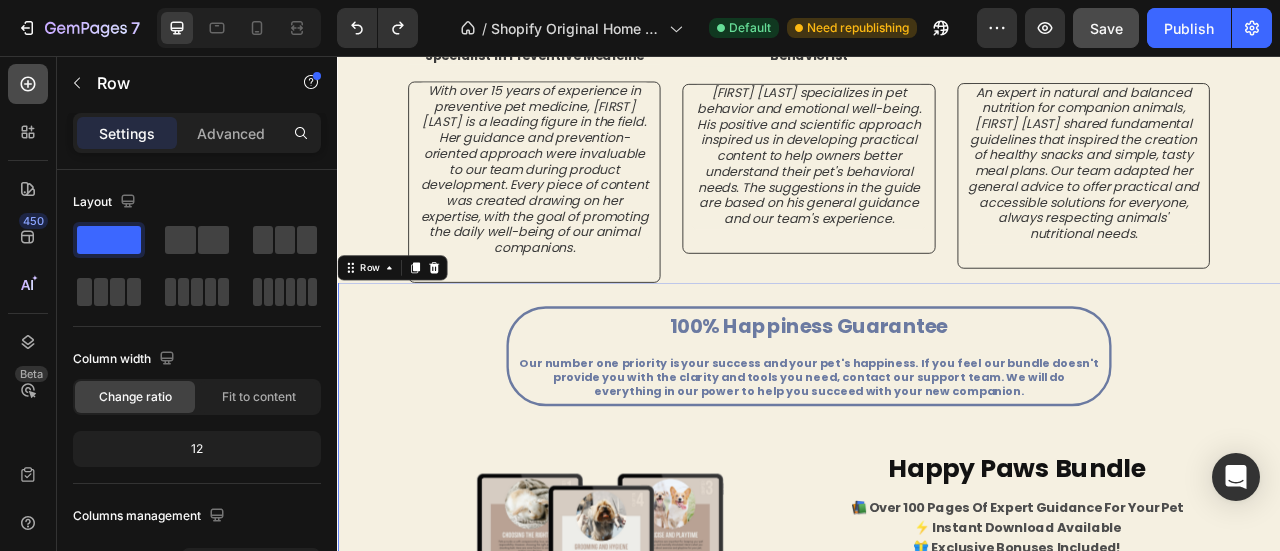 click 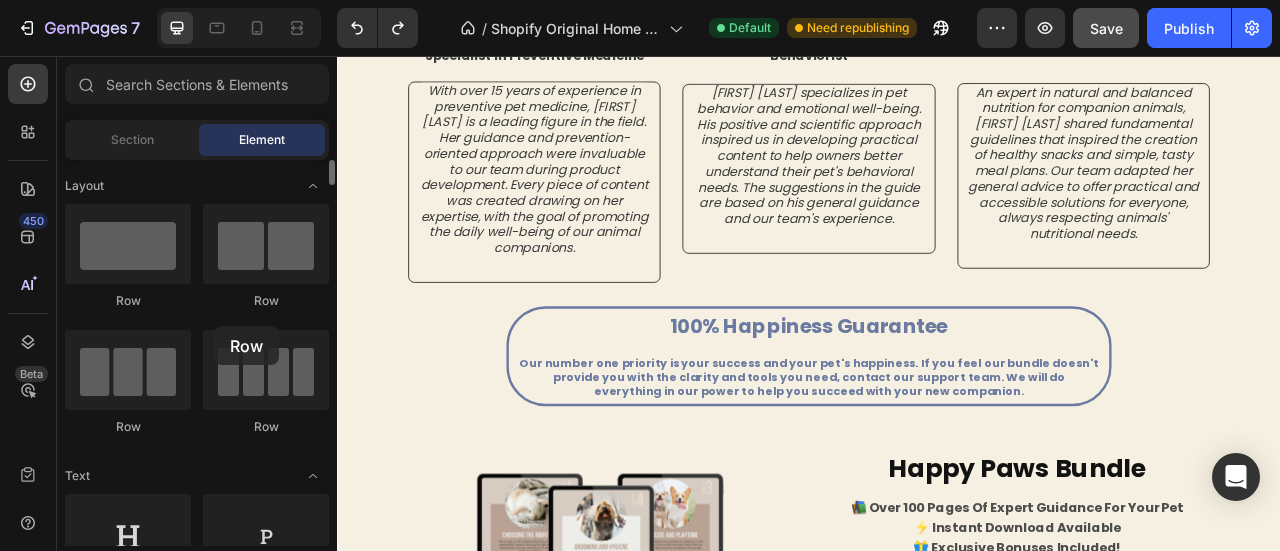 drag, startPoint x: 124, startPoint y: 265, endPoint x: 214, endPoint y: 325, distance: 108.16654 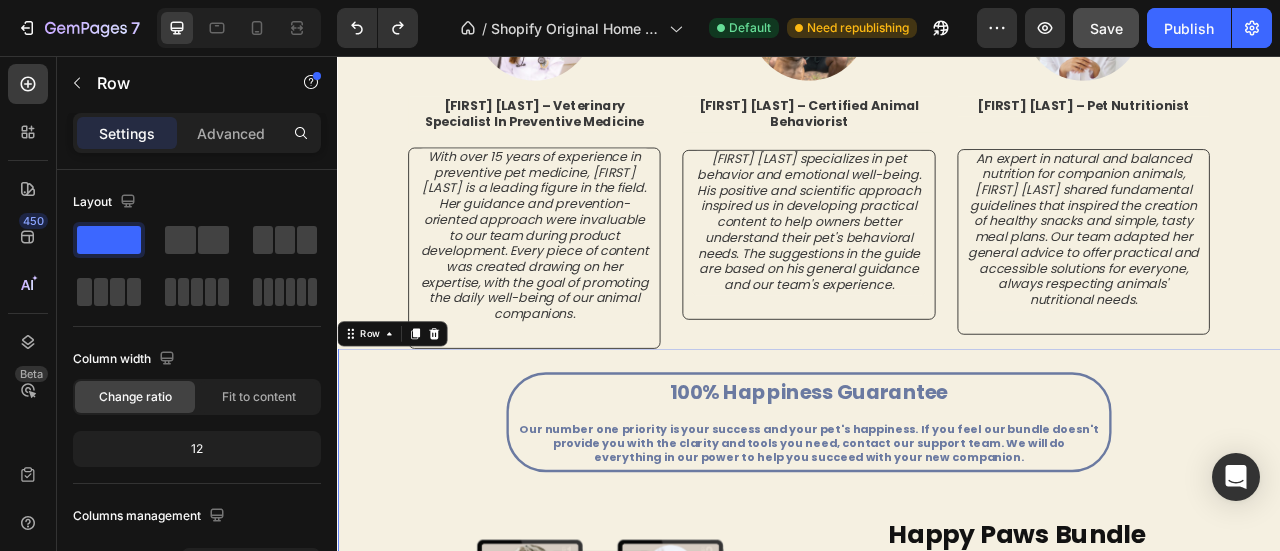scroll, scrollTop: 1575, scrollLeft: 0, axis: vertical 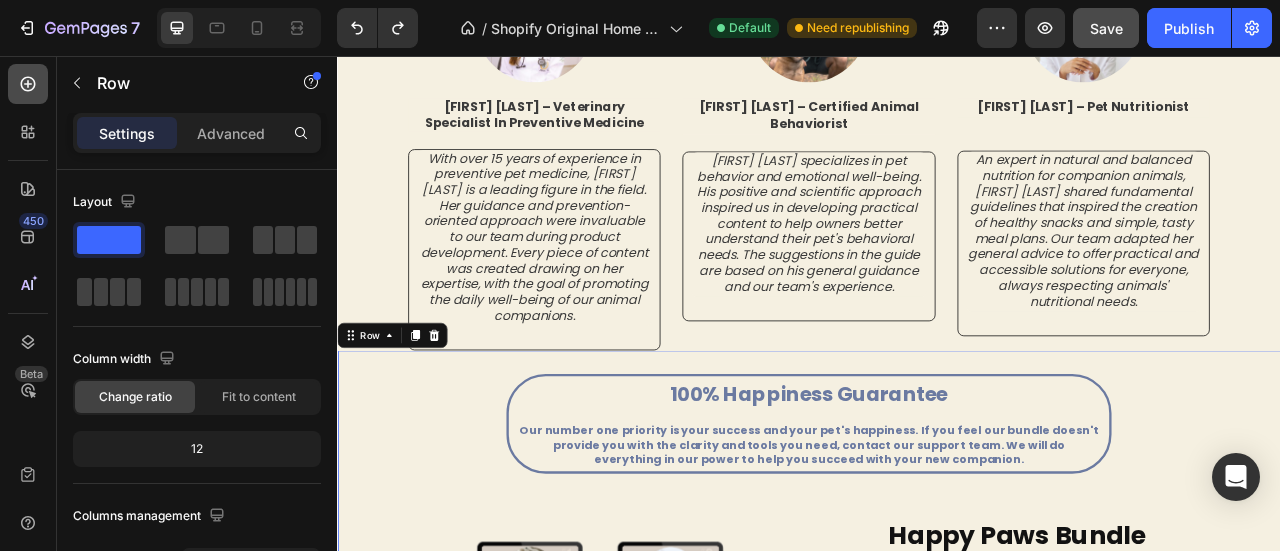 click 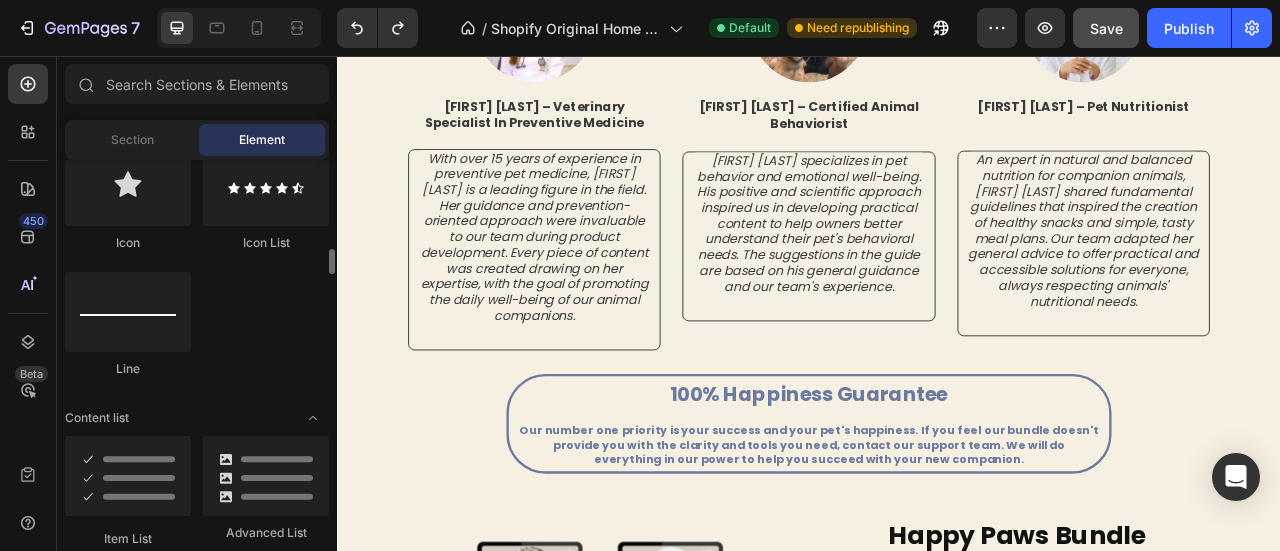 scroll, scrollTop: 1346, scrollLeft: 0, axis: vertical 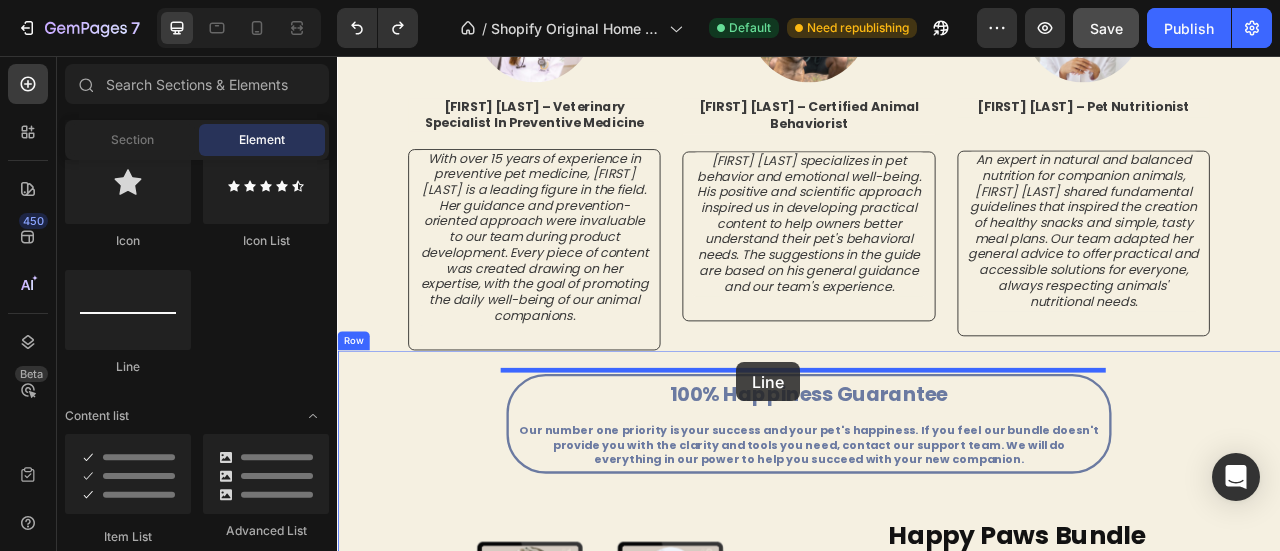 drag, startPoint x: 454, startPoint y: 379, endPoint x: 845, endPoint y: 446, distance: 396.69888 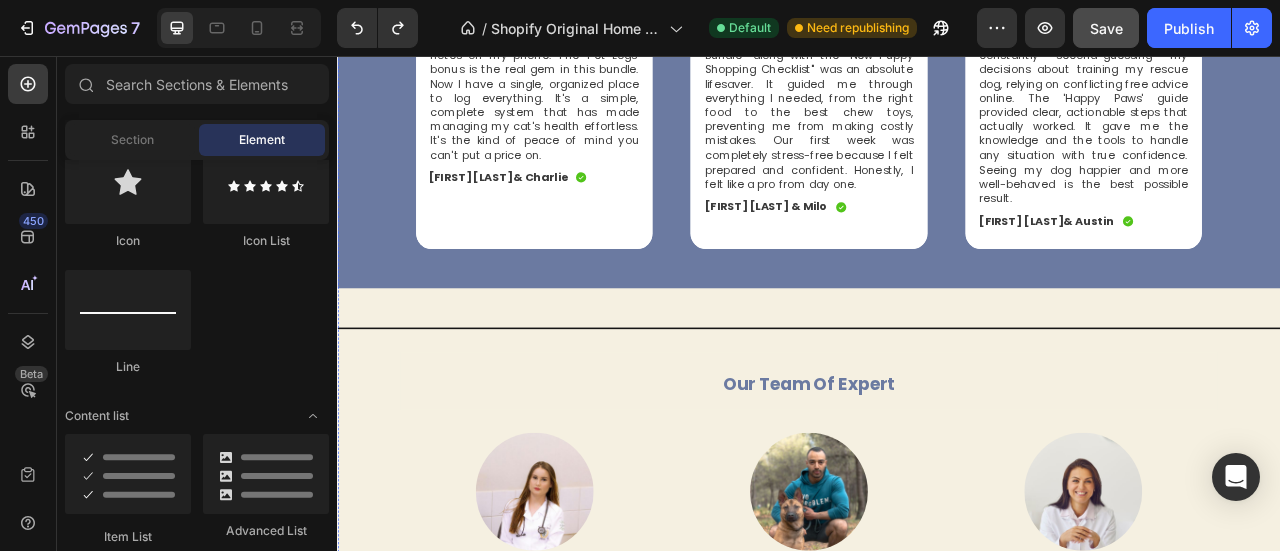 scroll, scrollTop: 978, scrollLeft: 0, axis: vertical 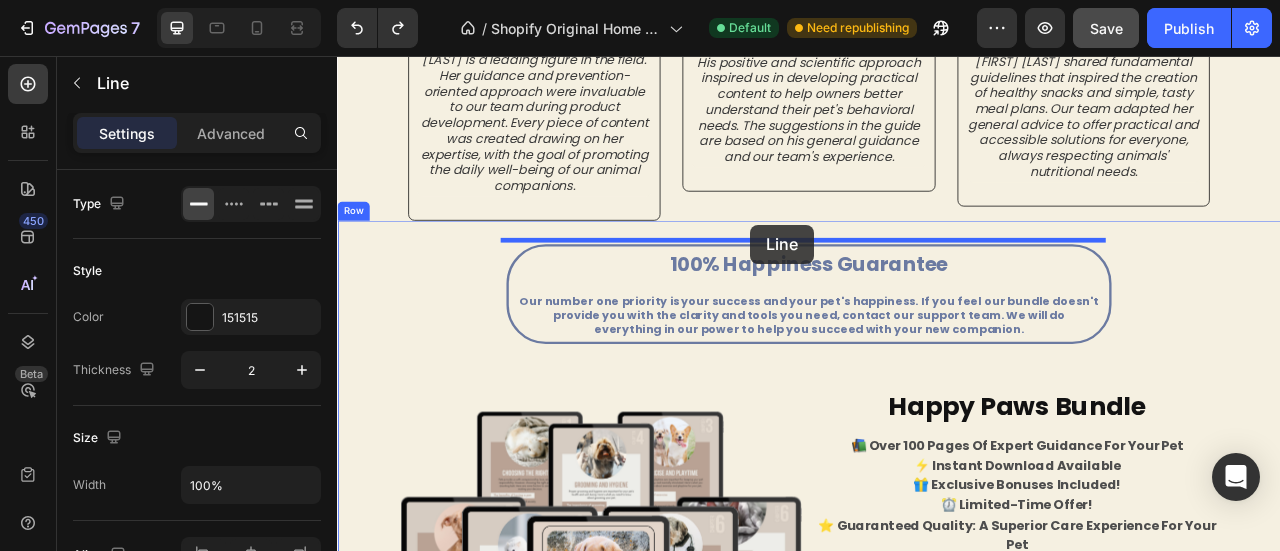 drag, startPoint x: 357, startPoint y: 383, endPoint x: 863, endPoint y: 271, distance: 518.2471 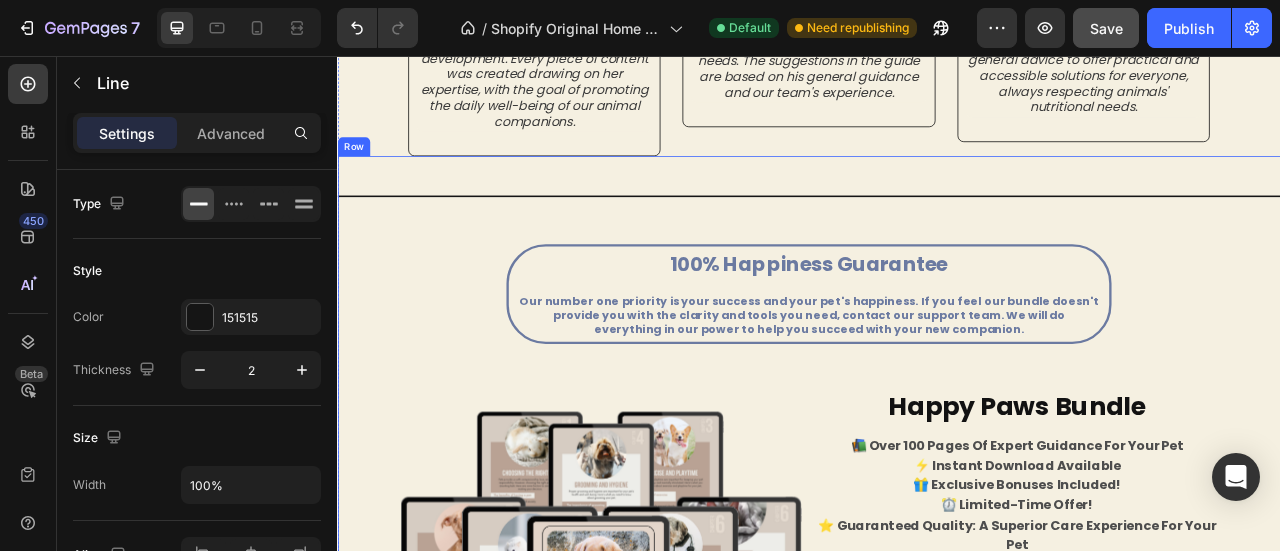 scroll, scrollTop: 1658, scrollLeft: 0, axis: vertical 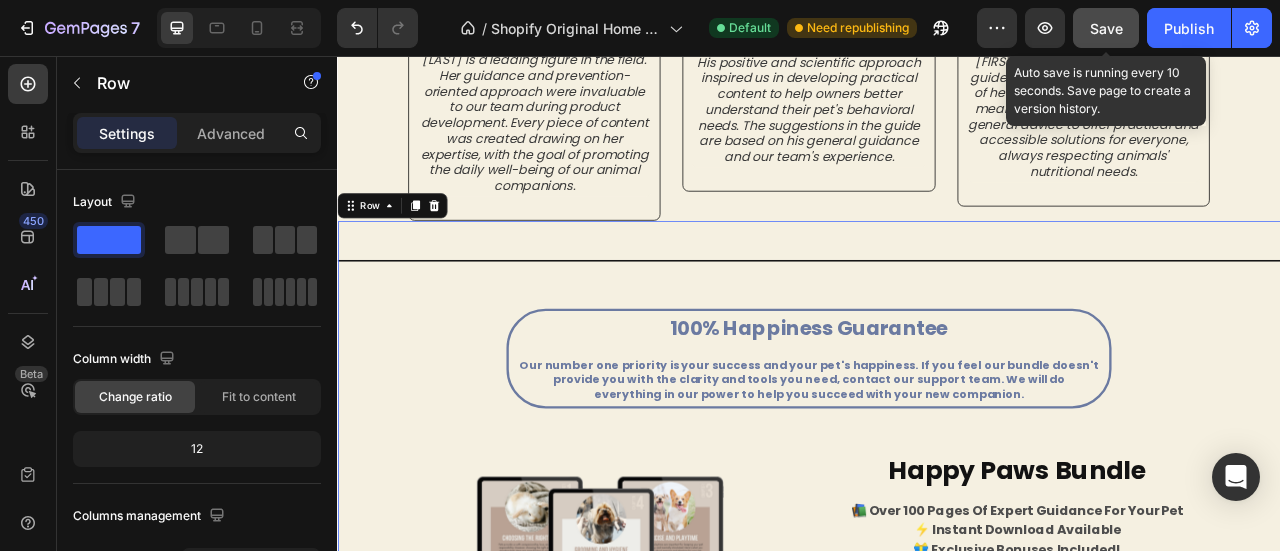 click on "Save" at bounding box center [1106, 28] 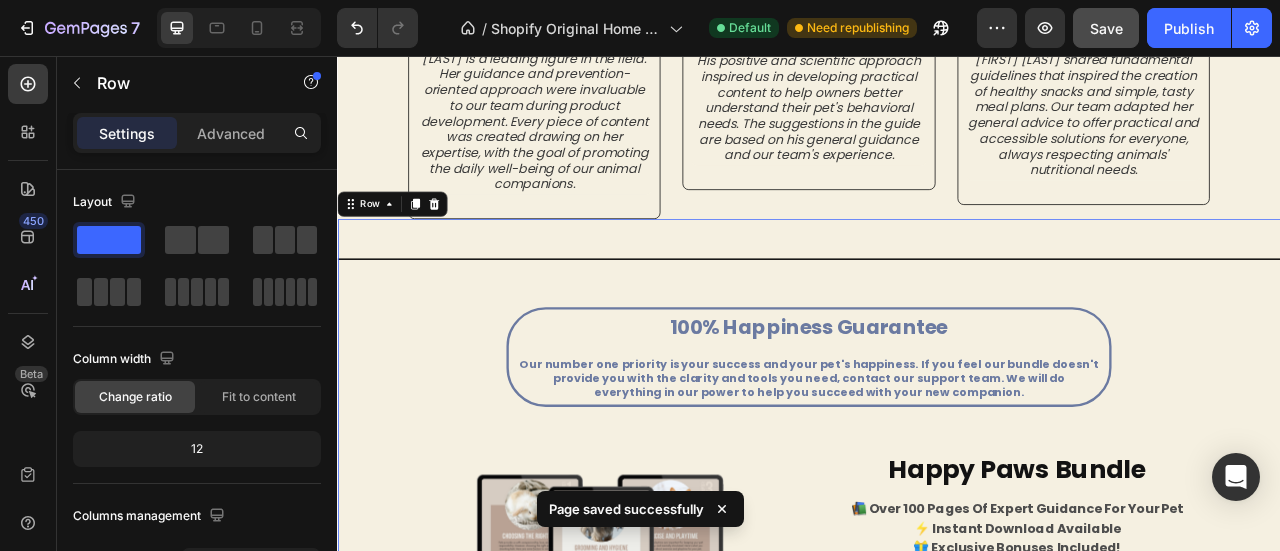 scroll, scrollTop: 1642, scrollLeft: 0, axis: vertical 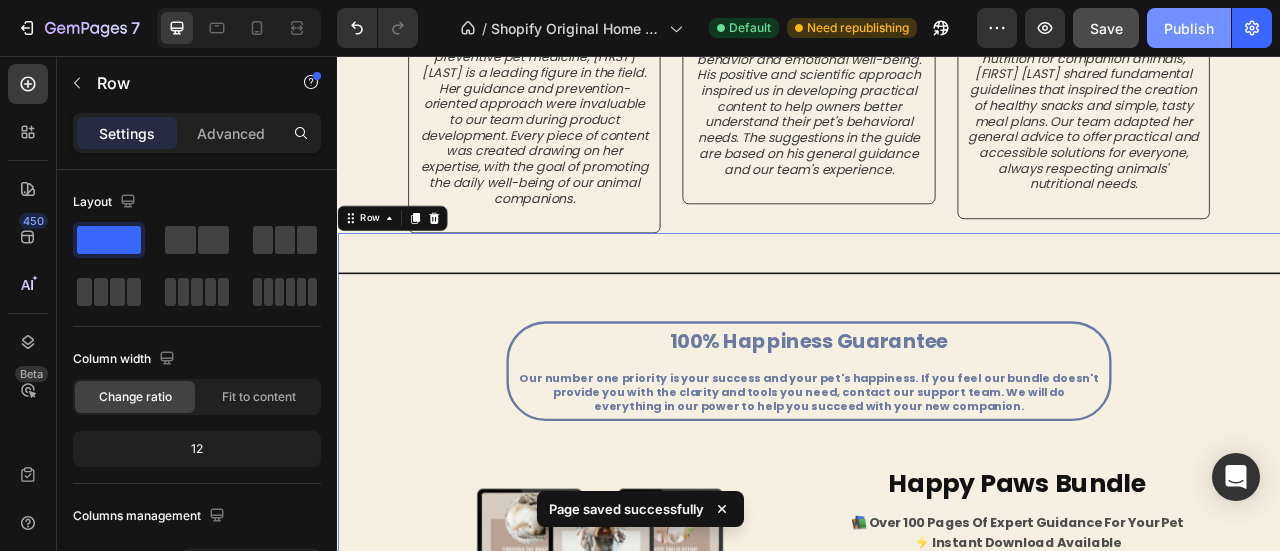 click on "Publish" at bounding box center (1189, 28) 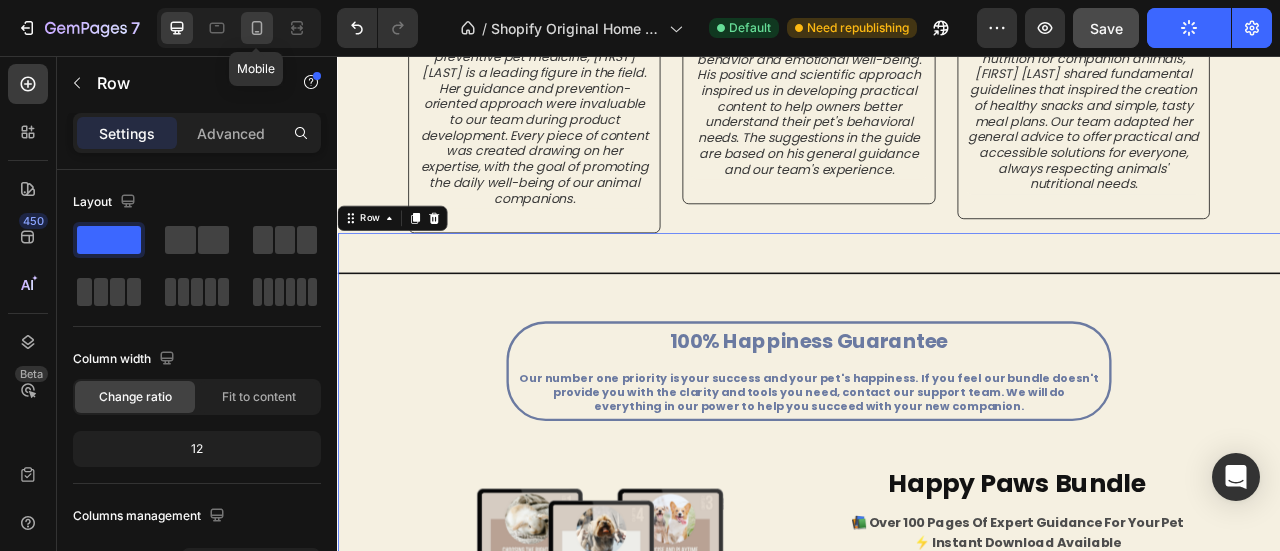 click 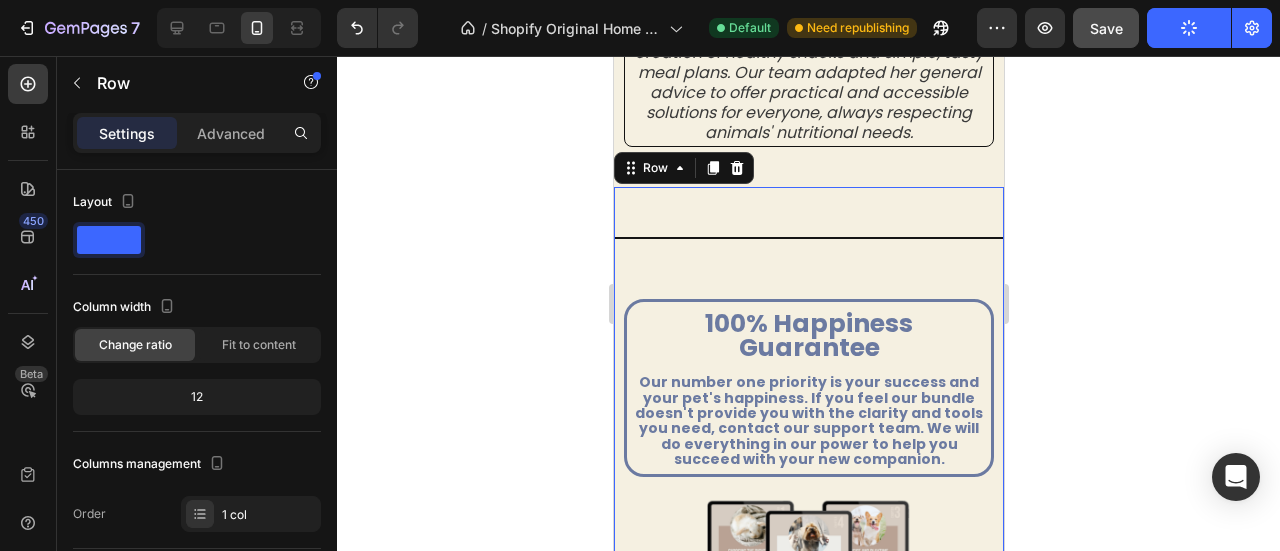 scroll, scrollTop: 3327, scrollLeft: 0, axis: vertical 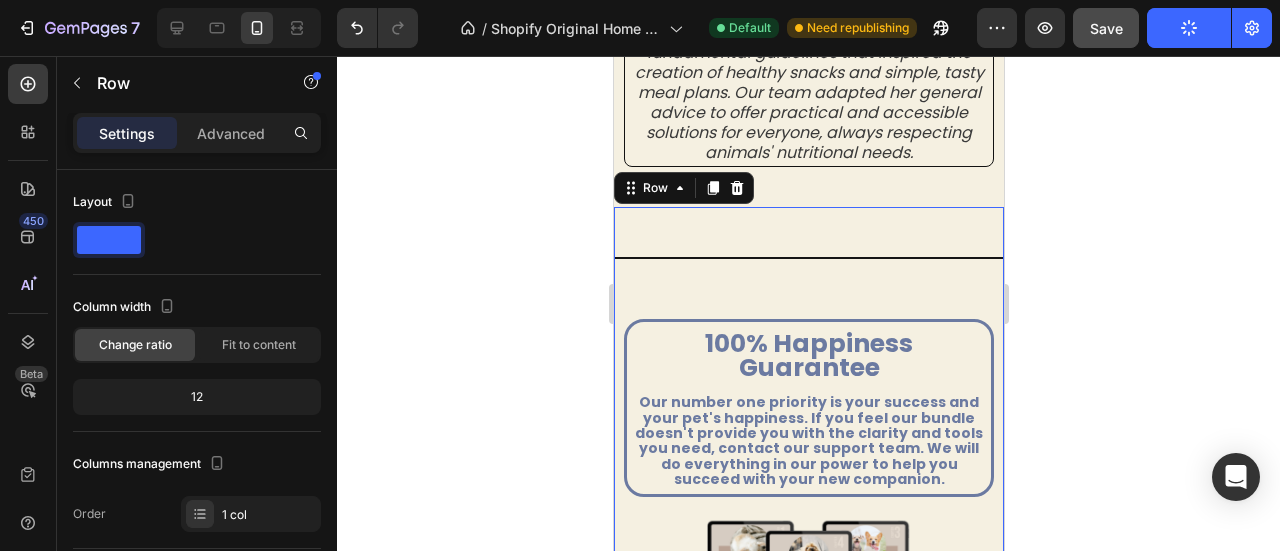 click 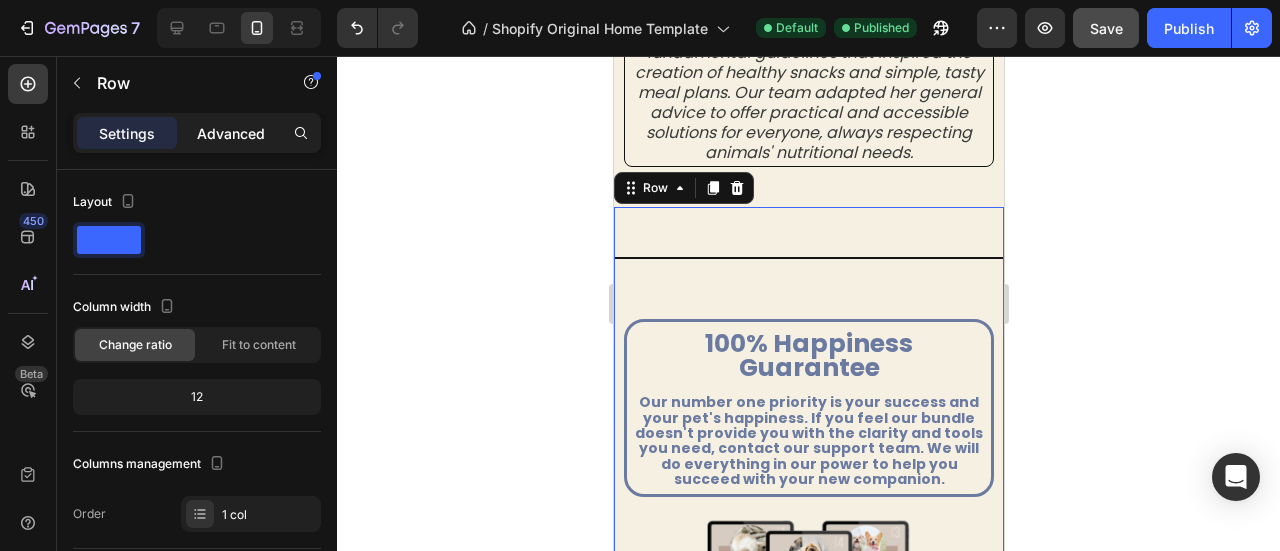 click on "Advanced" at bounding box center (231, 133) 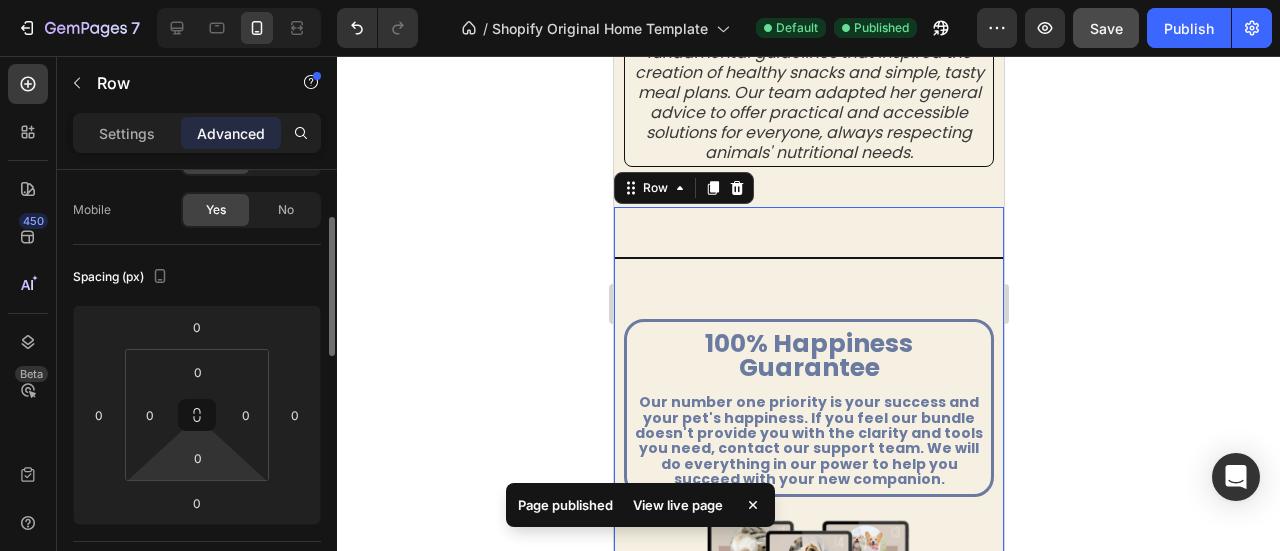 scroll, scrollTop: 144, scrollLeft: 0, axis: vertical 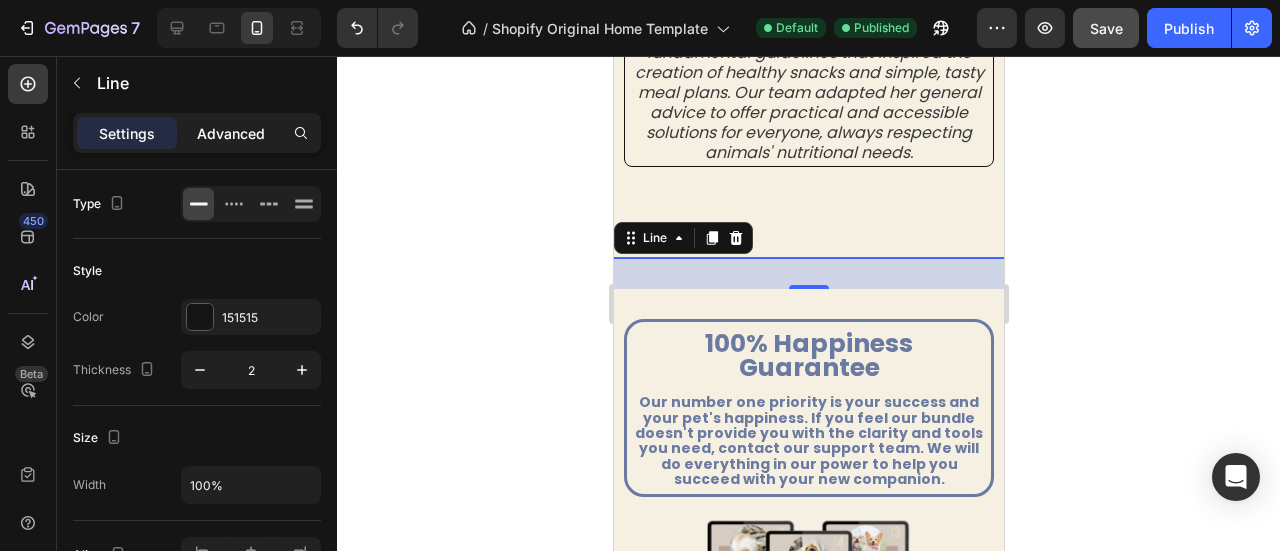 click on "Advanced" 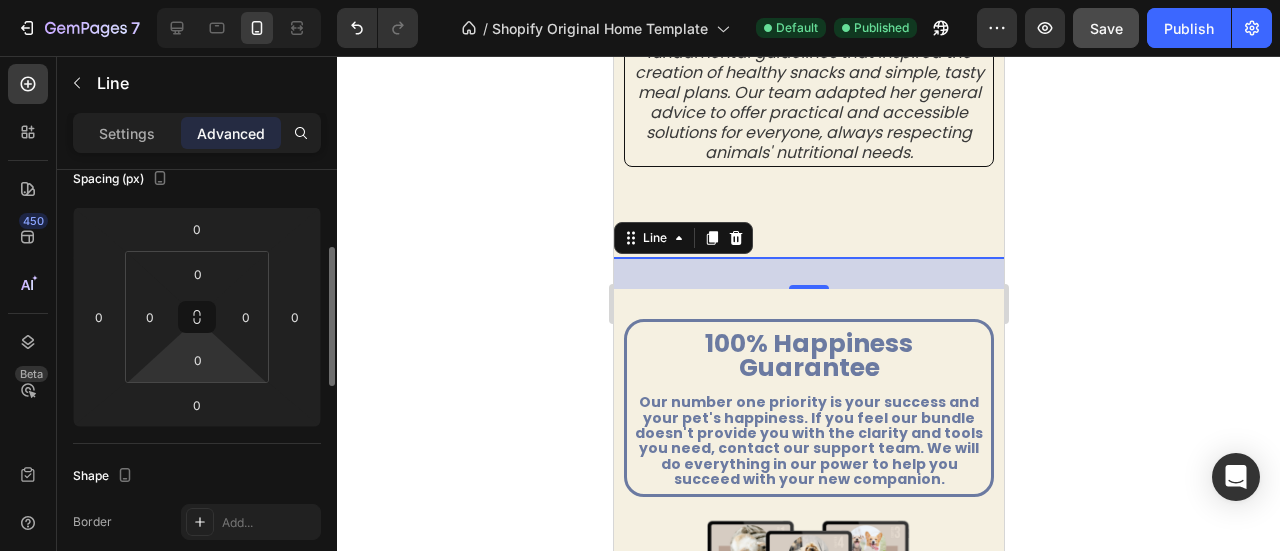scroll, scrollTop: 241, scrollLeft: 0, axis: vertical 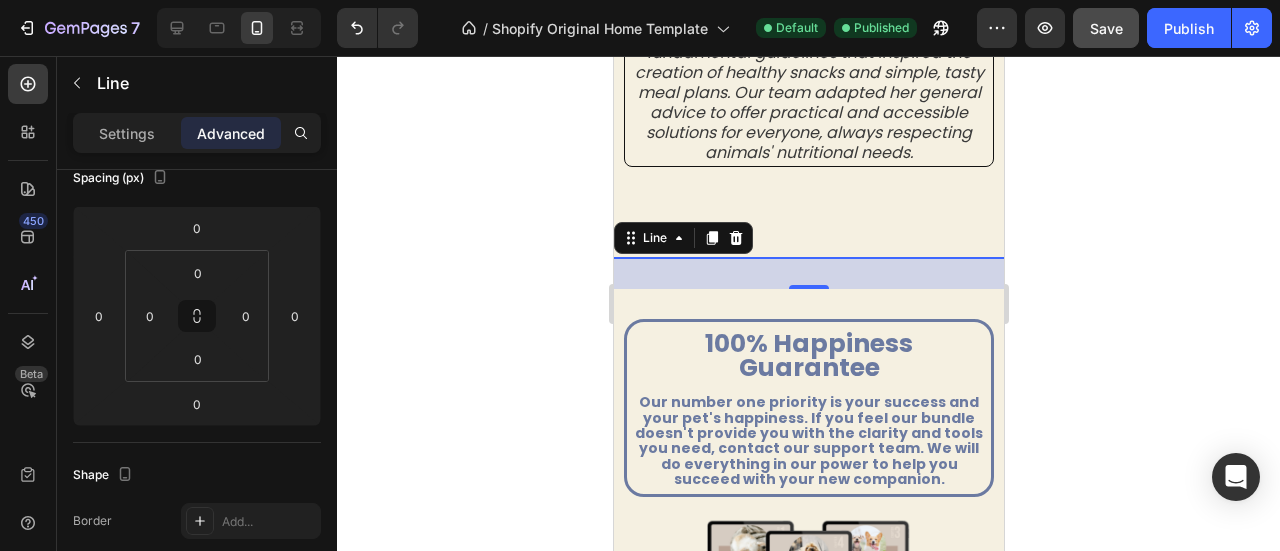 click 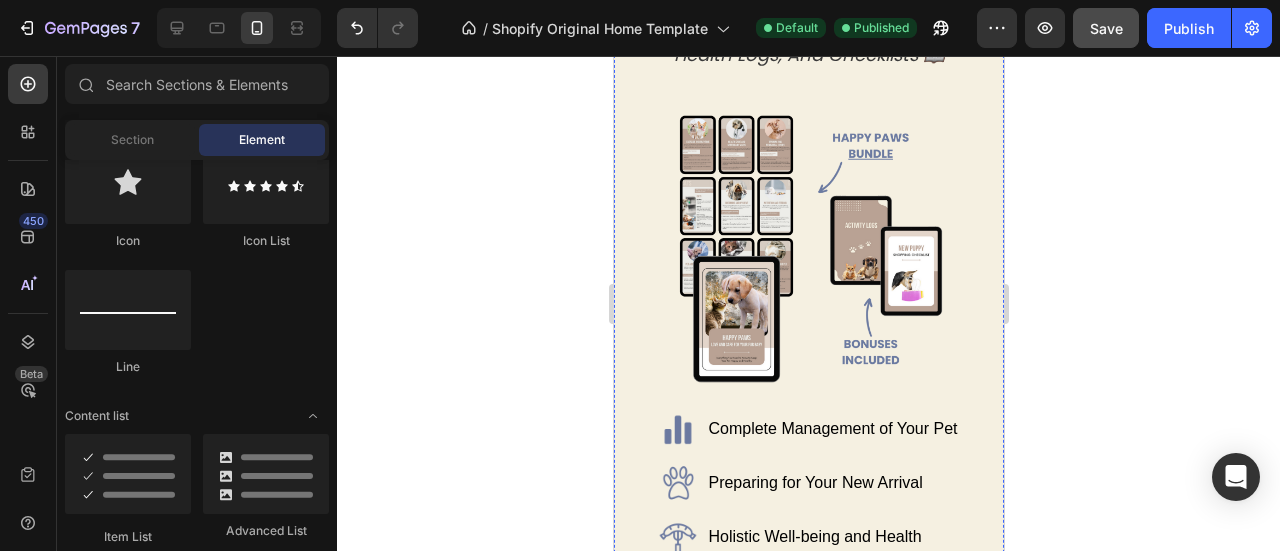 scroll, scrollTop: 0, scrollLeft: 0, axis: both 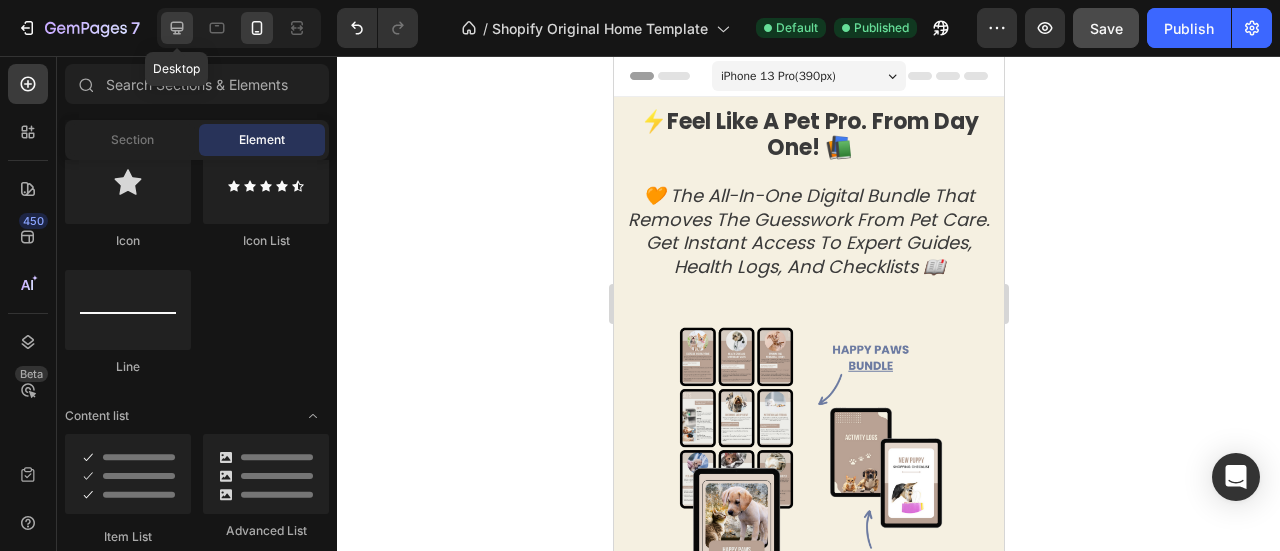 click 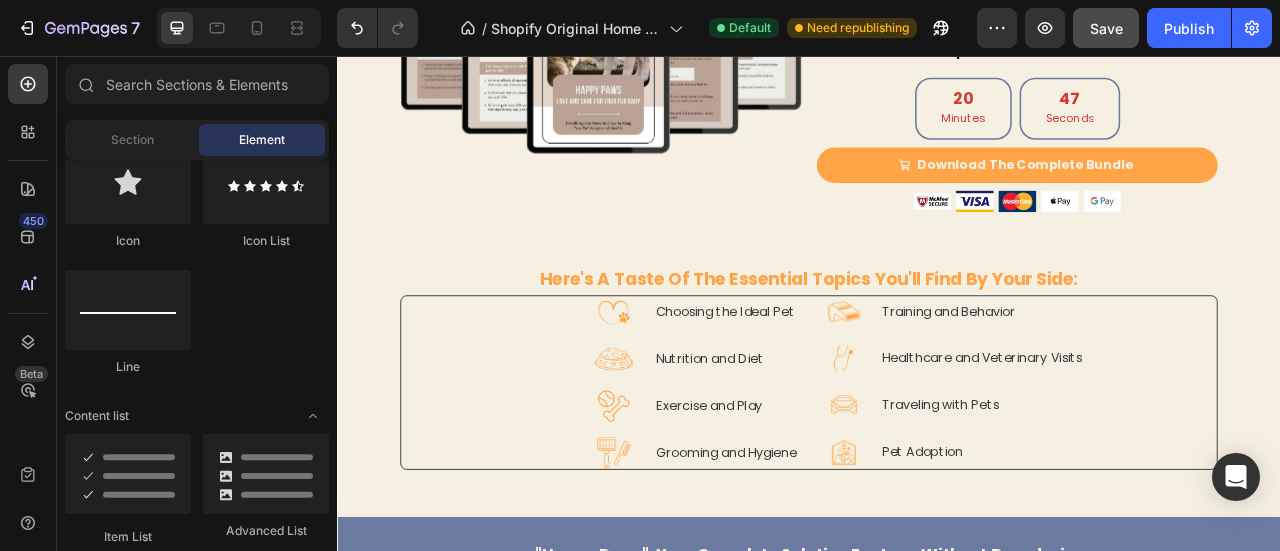 scroll, scrollTop: 2381, scrollLeft: 0, axis: vertical 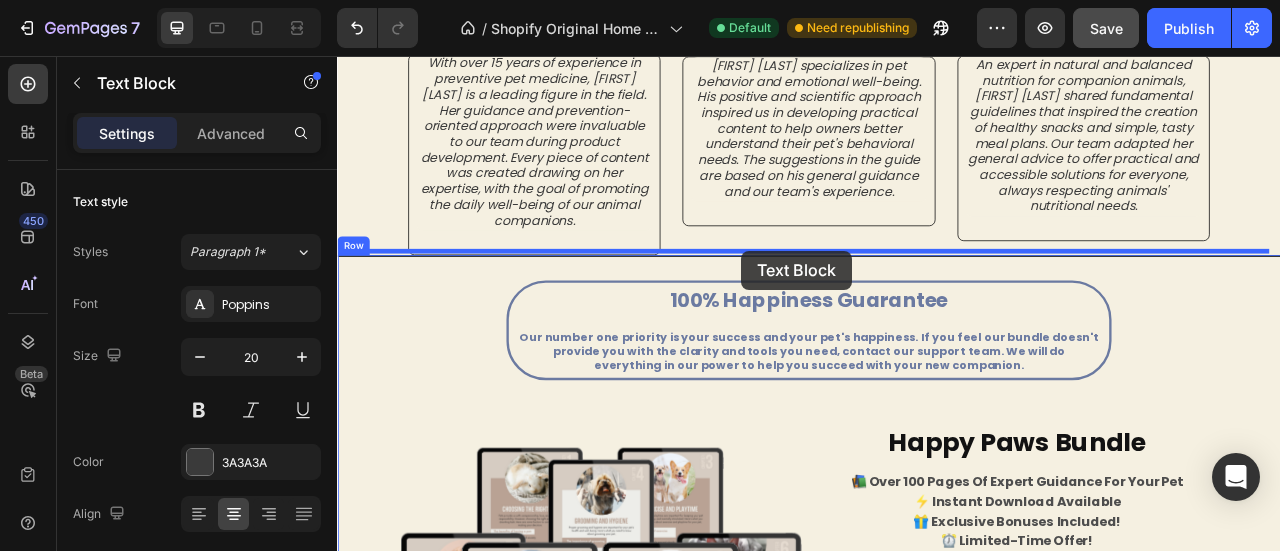 drag, startPoint x: 376, startPoint y: 282, endPoint x: 851, endPoint y: 304, distance: 475.5092 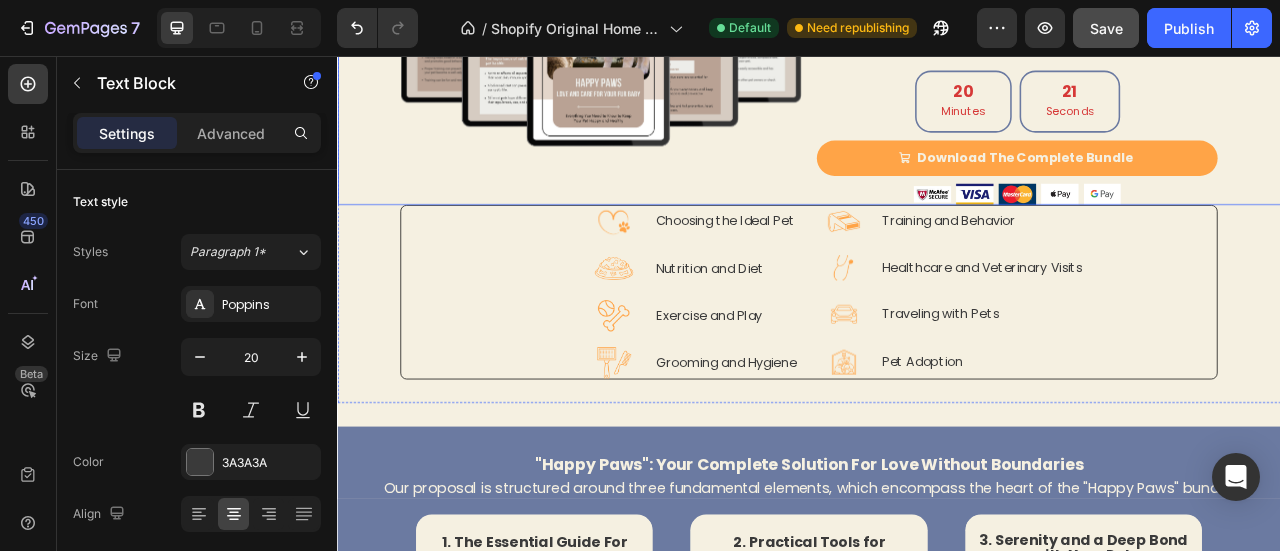 scroll, scrollTop: 2456, scrollLeft: 0, axis: vertical 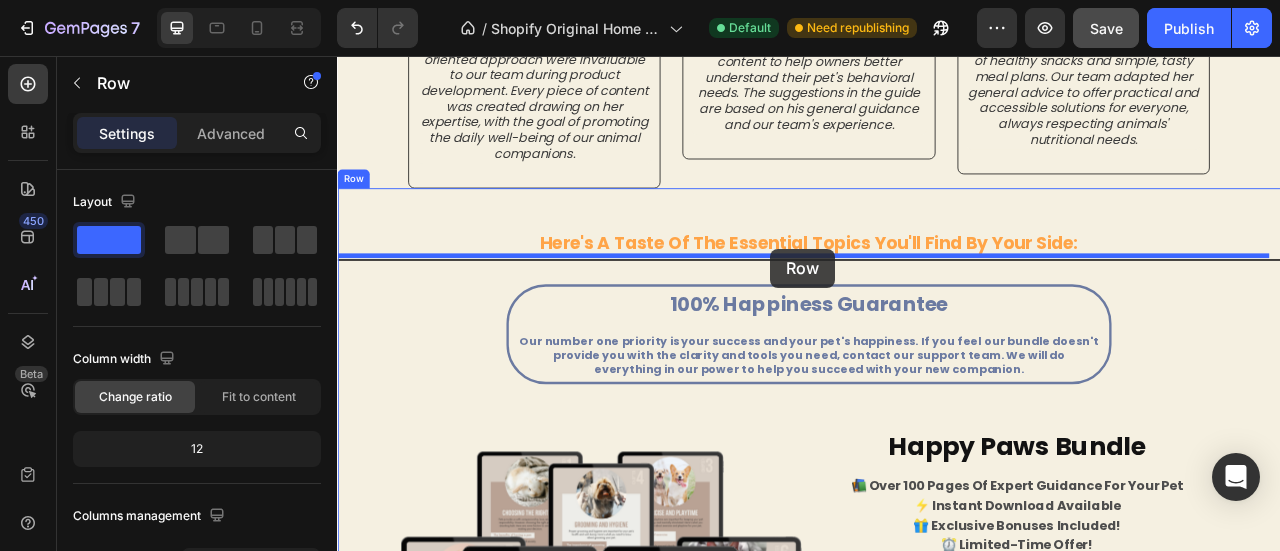 drag, startPoint x: 366, startPoint y: 228, endPoint x: 888, endPoint y: 301, distance: 527.0797 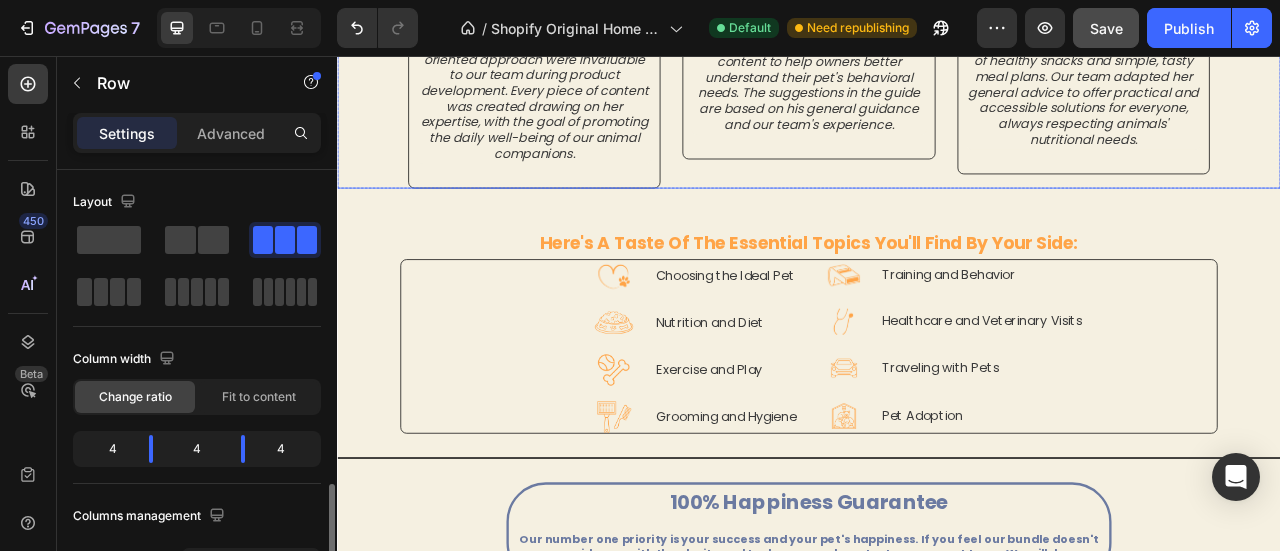 scroll, scrollTop: 241, scrollLeft: 0, axis: vertical 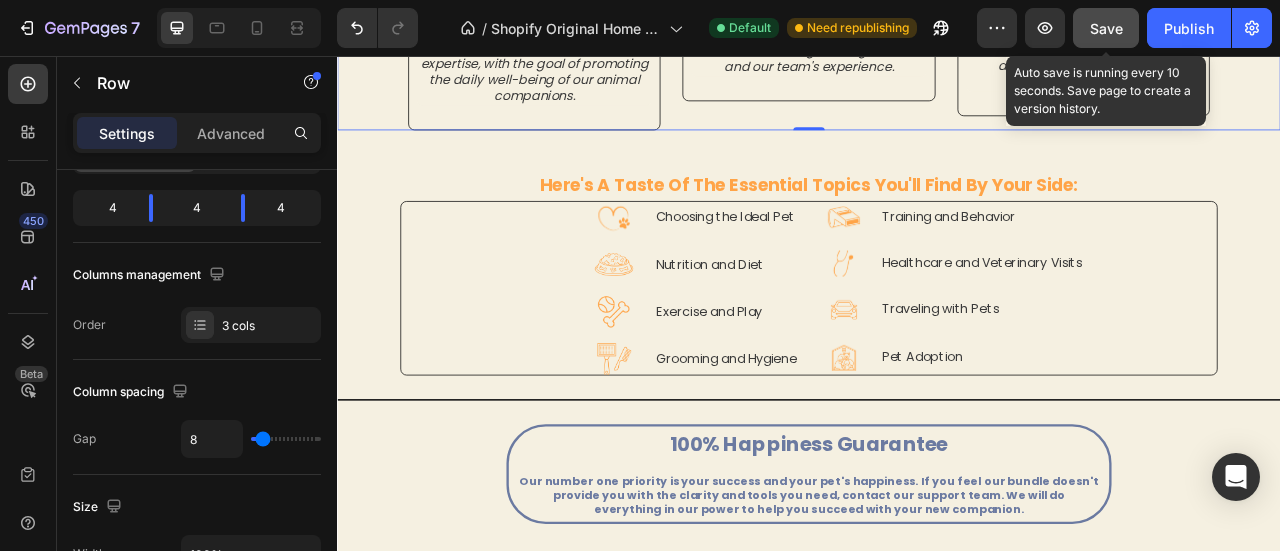 click on "Save" 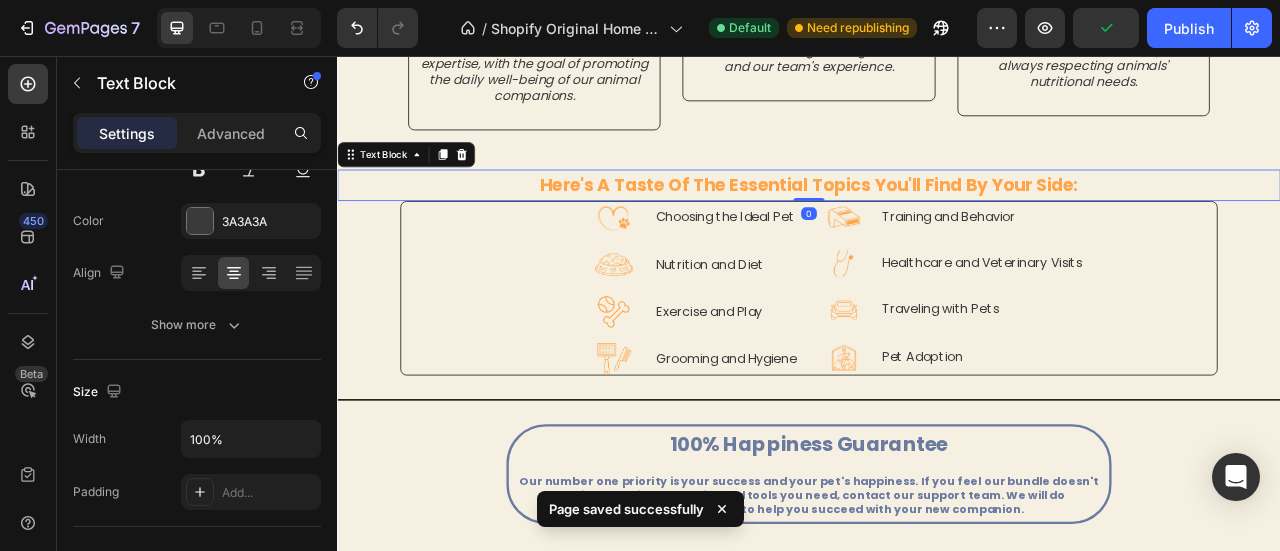 scroll, scrollTop: 0, scrollLeft: 0, axis: both 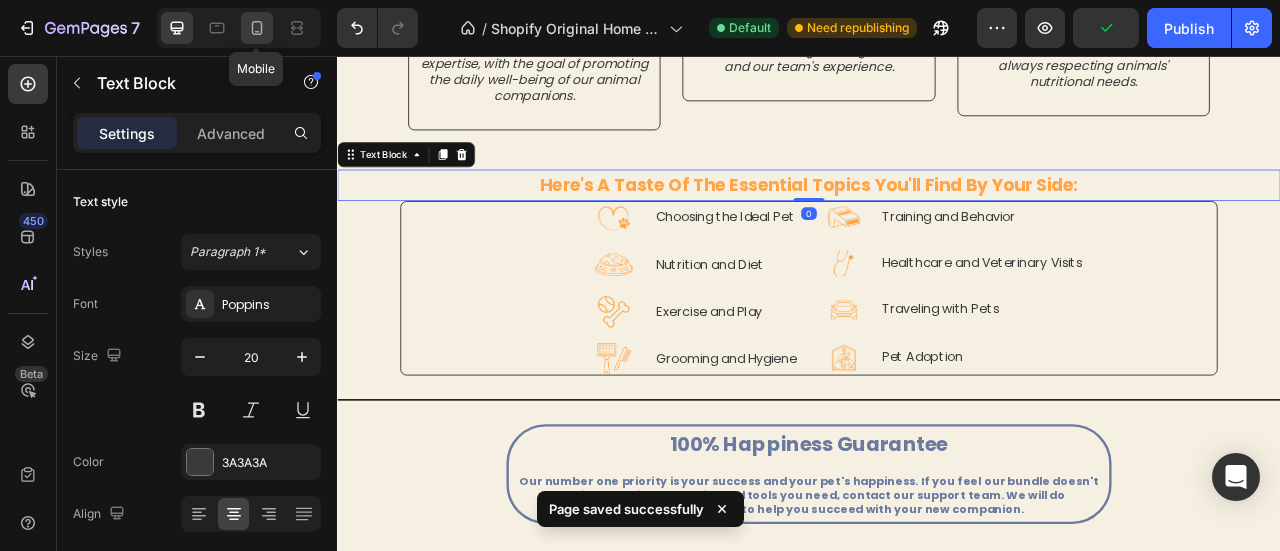 click 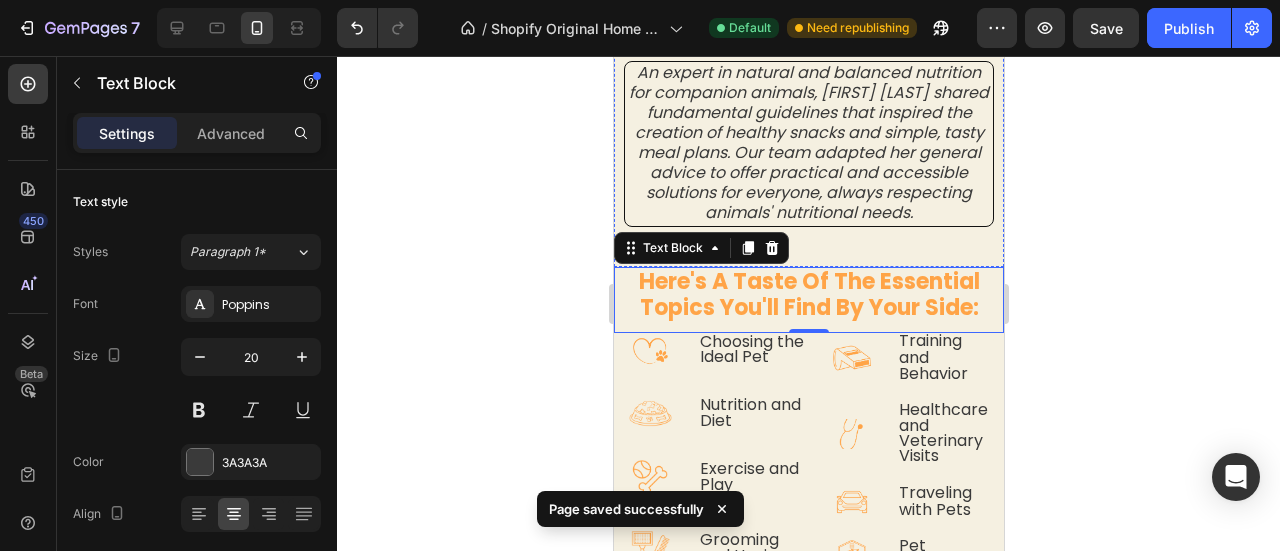 scroll, scrollTop: 3488, scrollLeft: 0, axis: vertical 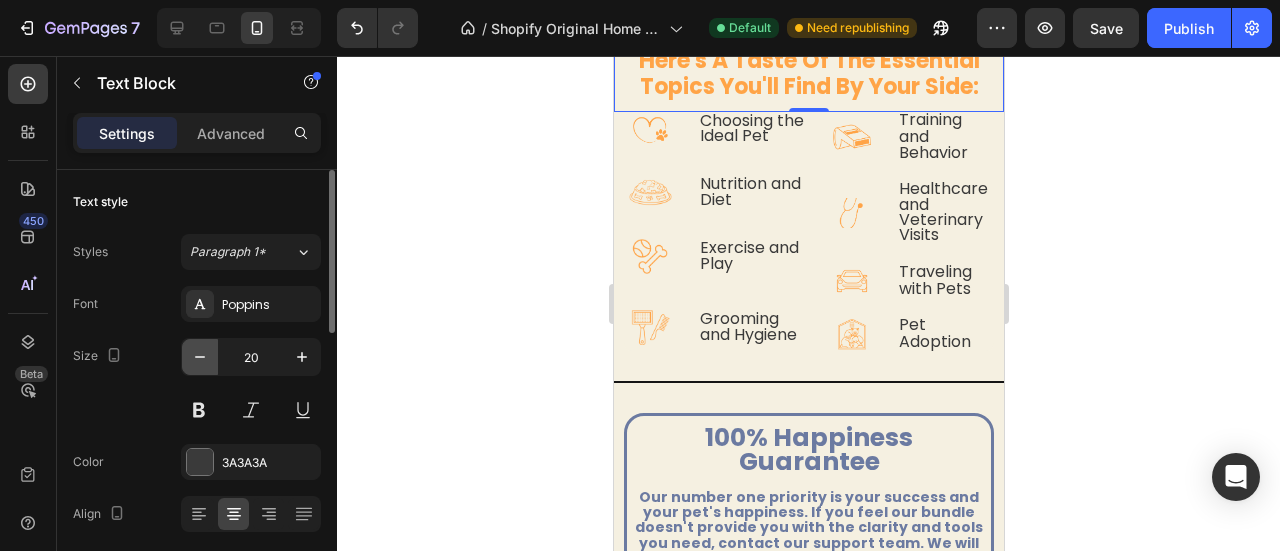 click 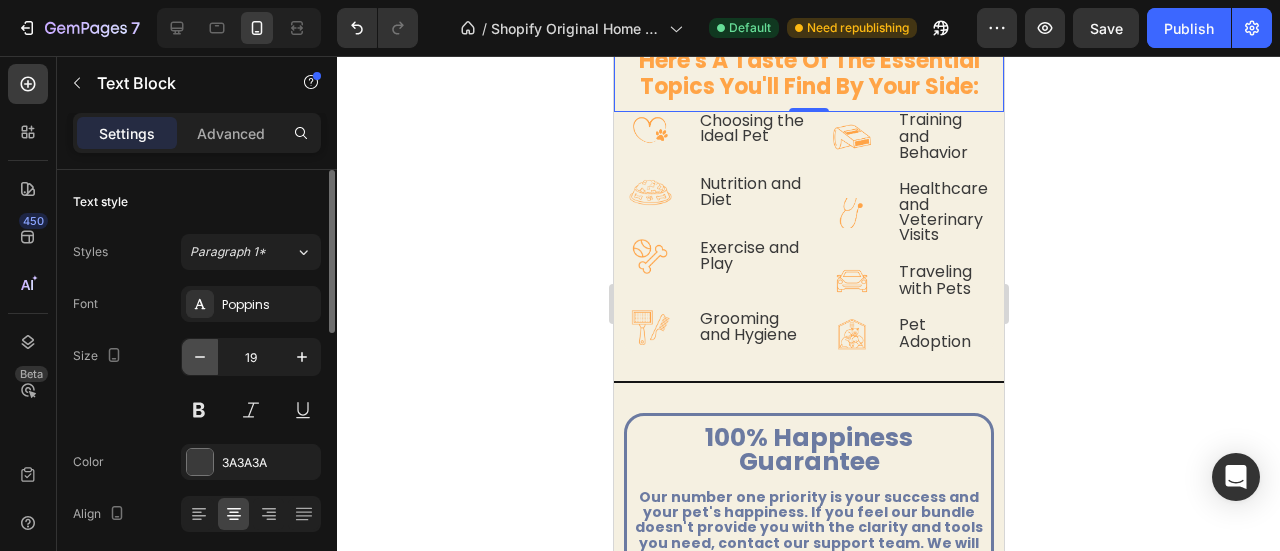 click 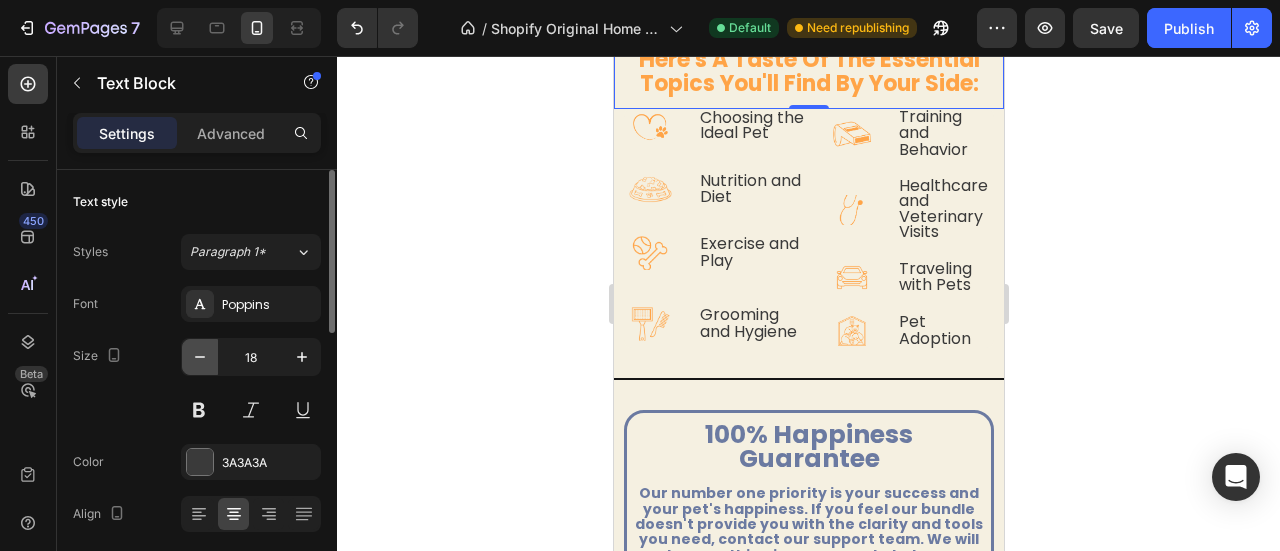 click 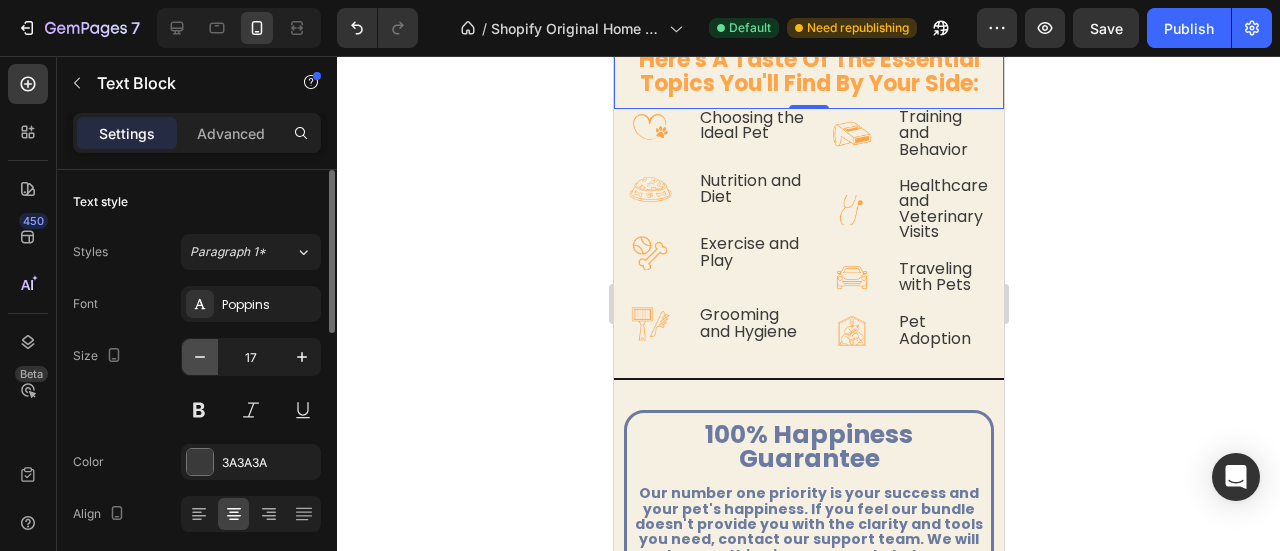 click 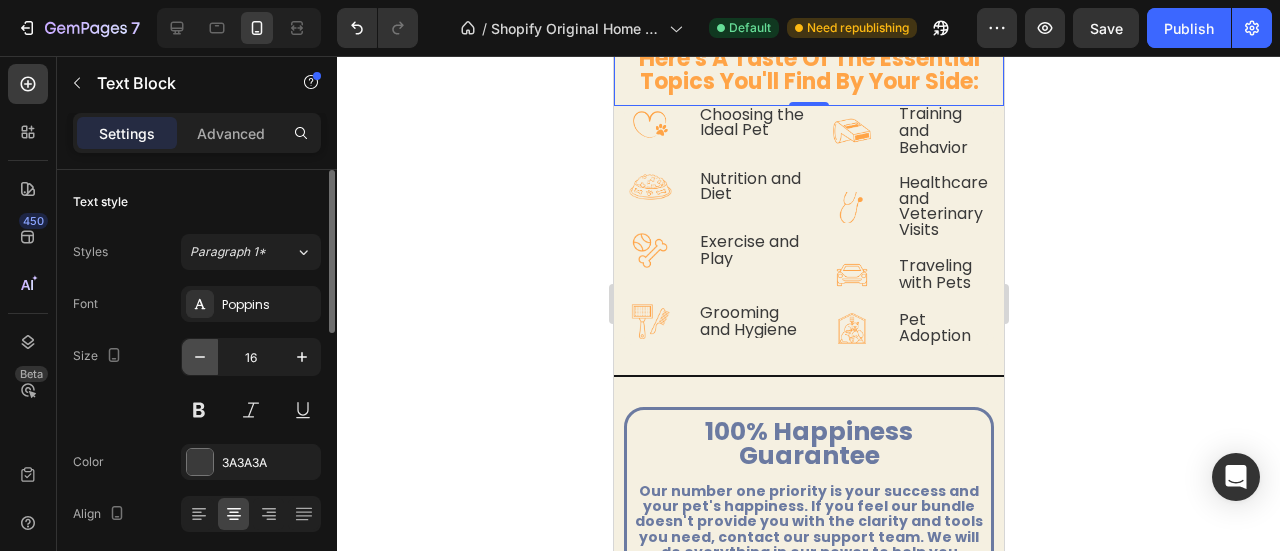 click 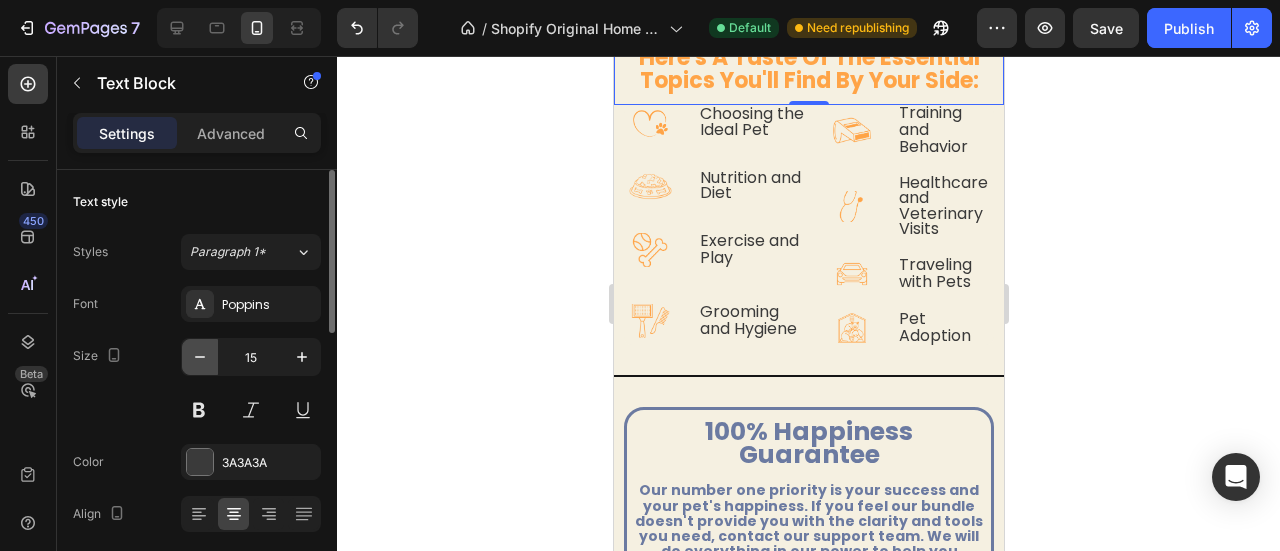 click 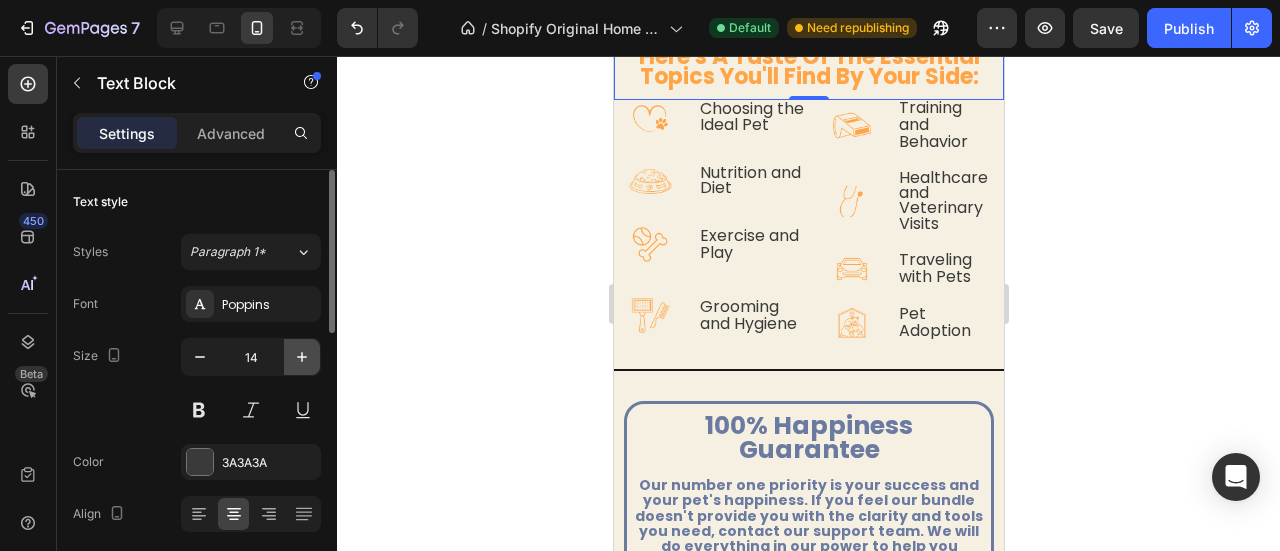 click 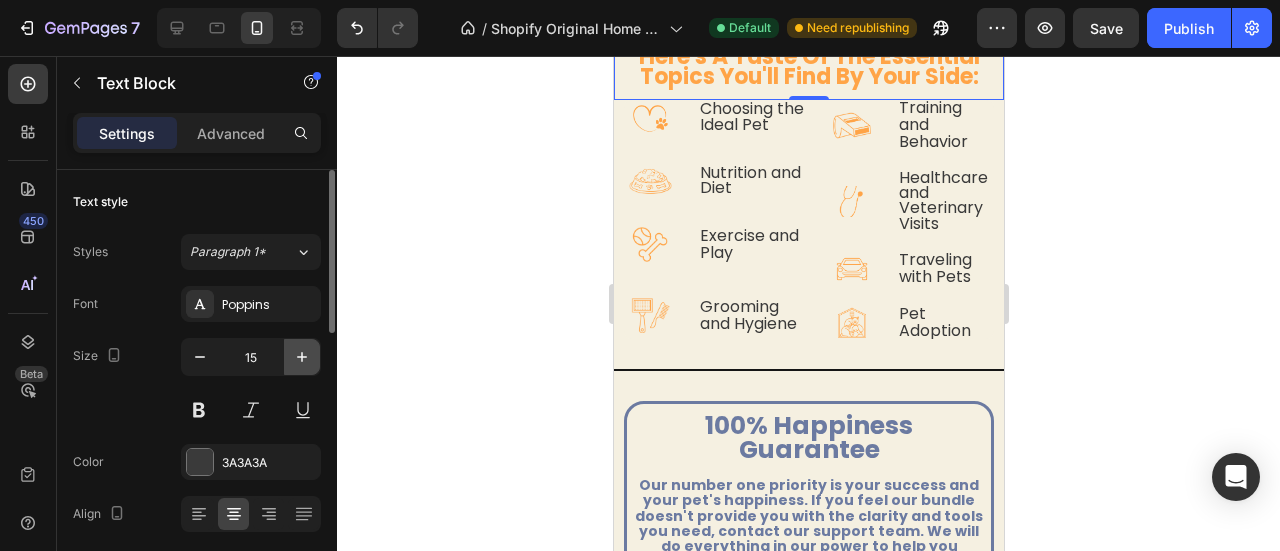 click 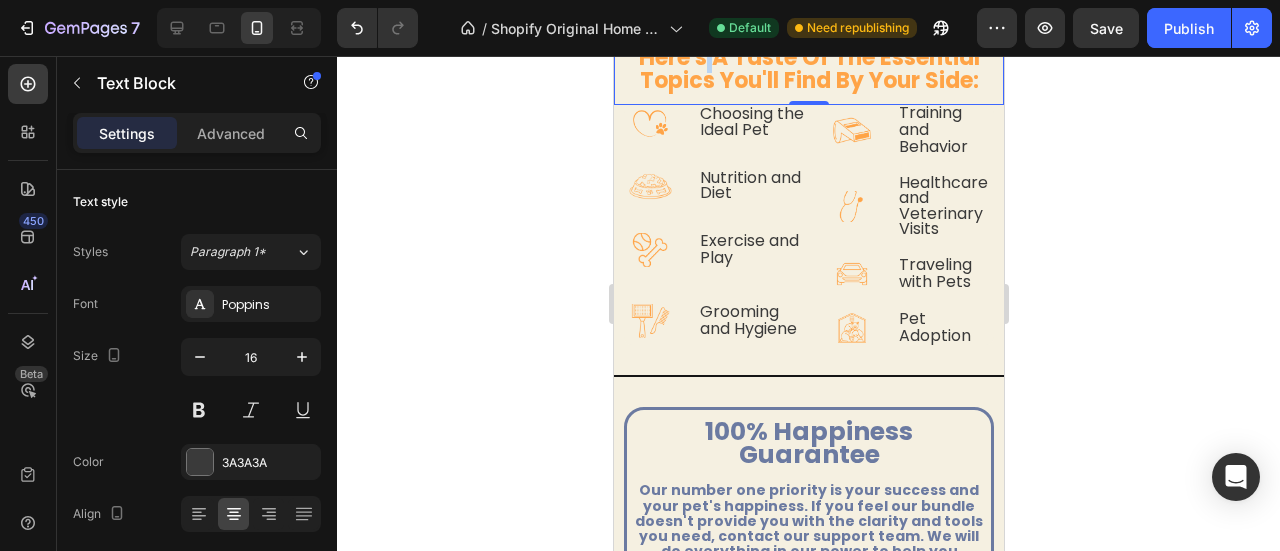 click on "here's a taste of the essential topics you'll find by your side:" at bounding box center (808, 69) 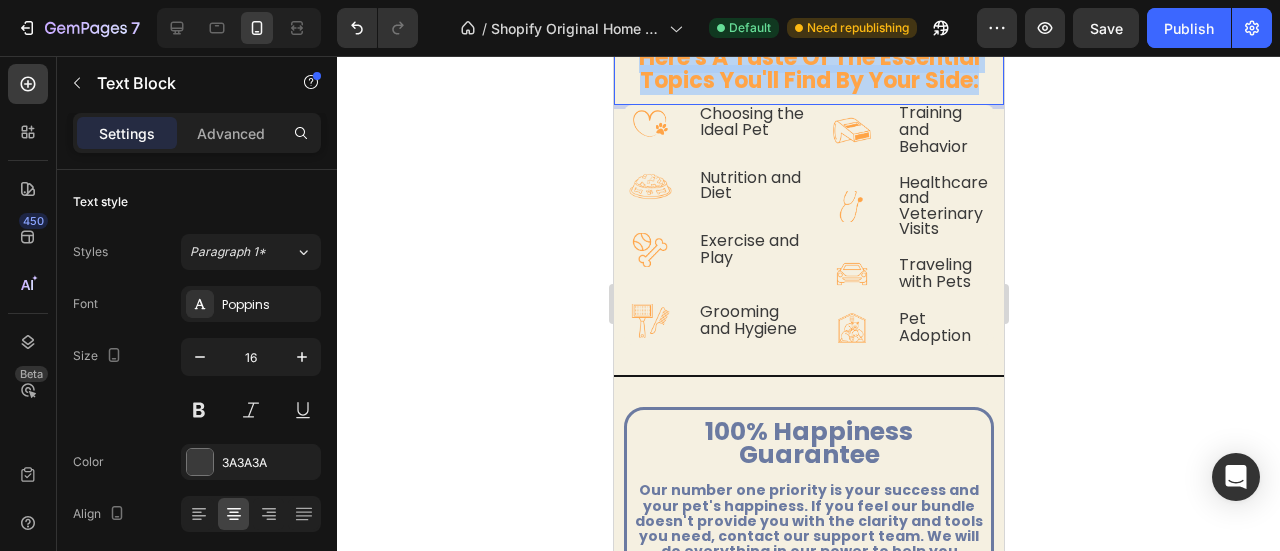 click on "here's a taste of the essential topics you'll find by your side:" at bounding box center [808, 69] 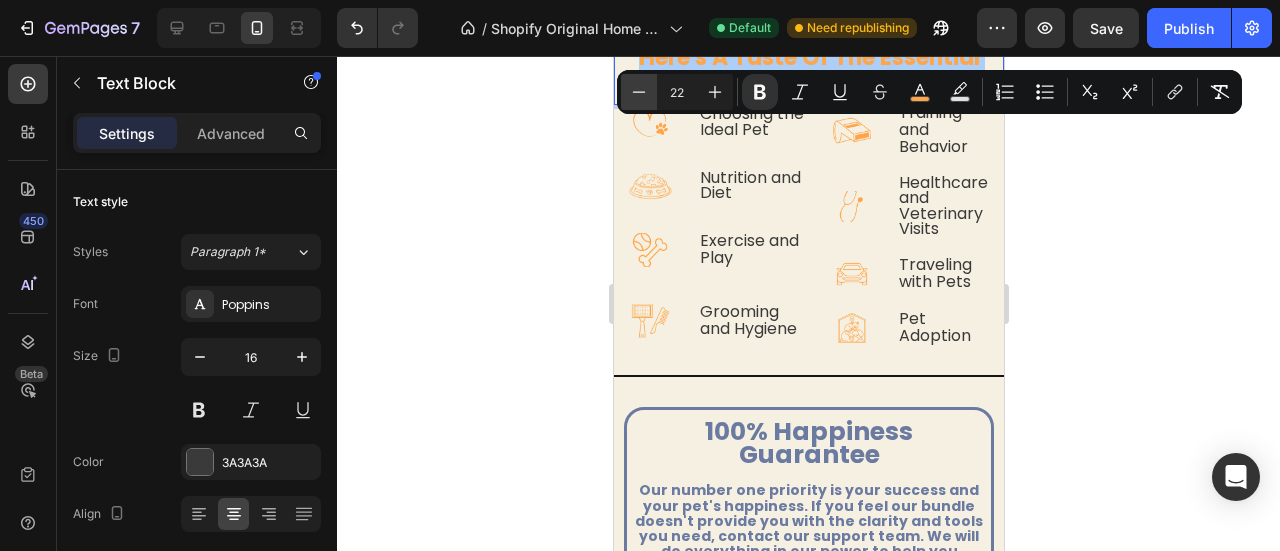 click 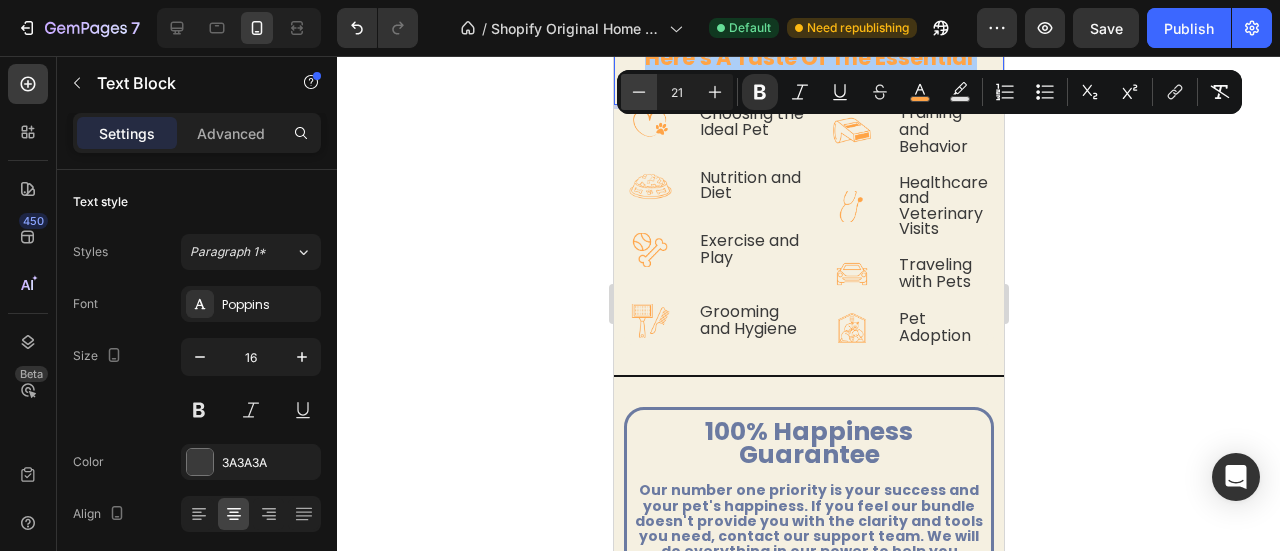 click 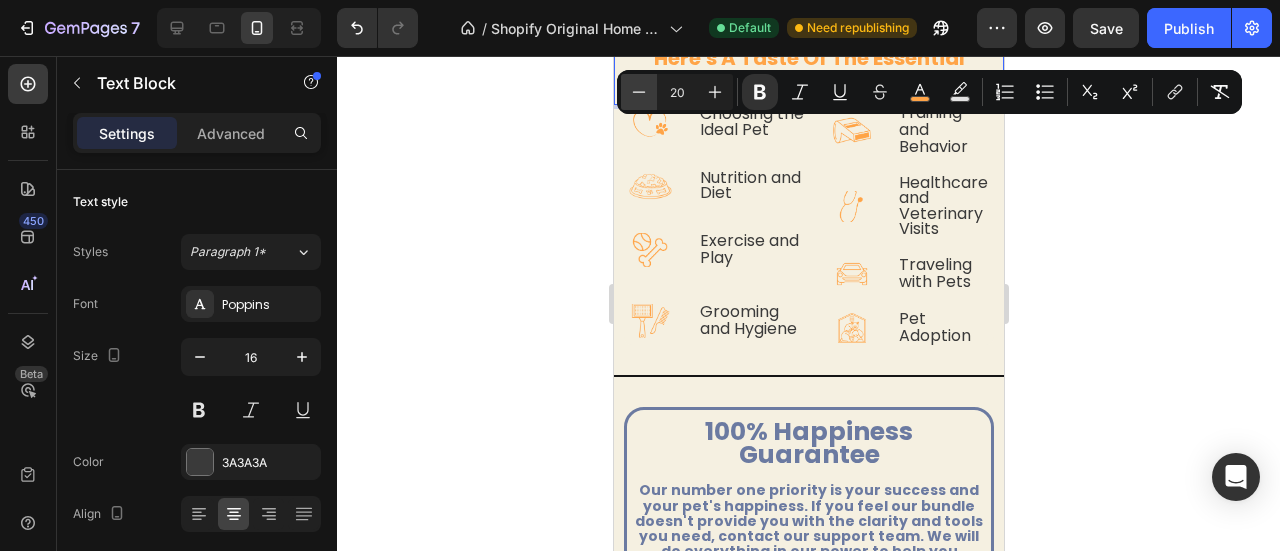click 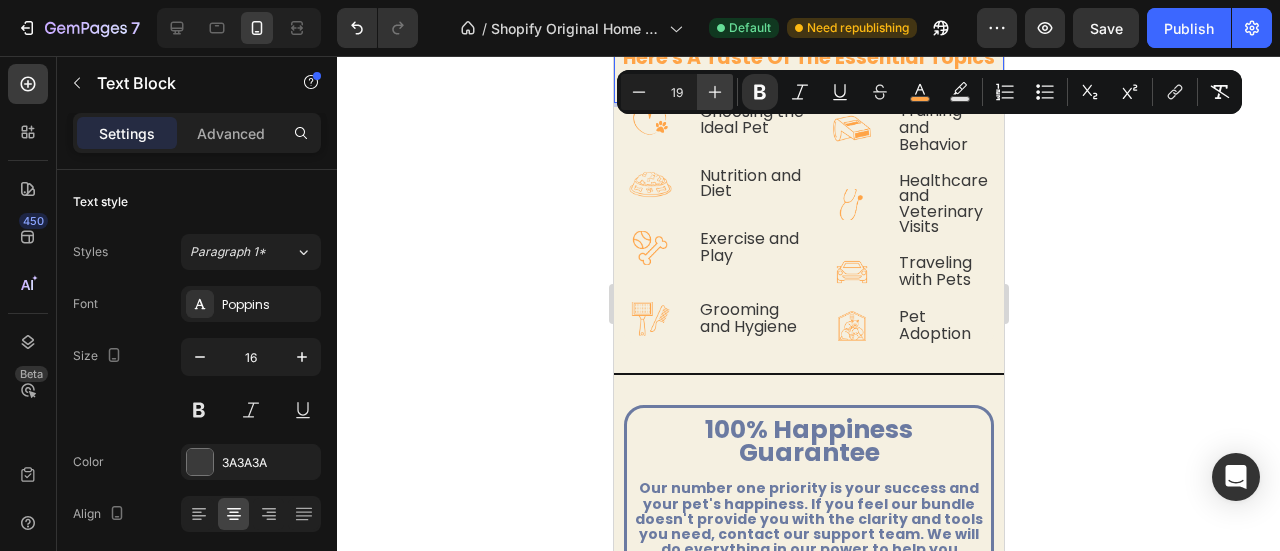 click 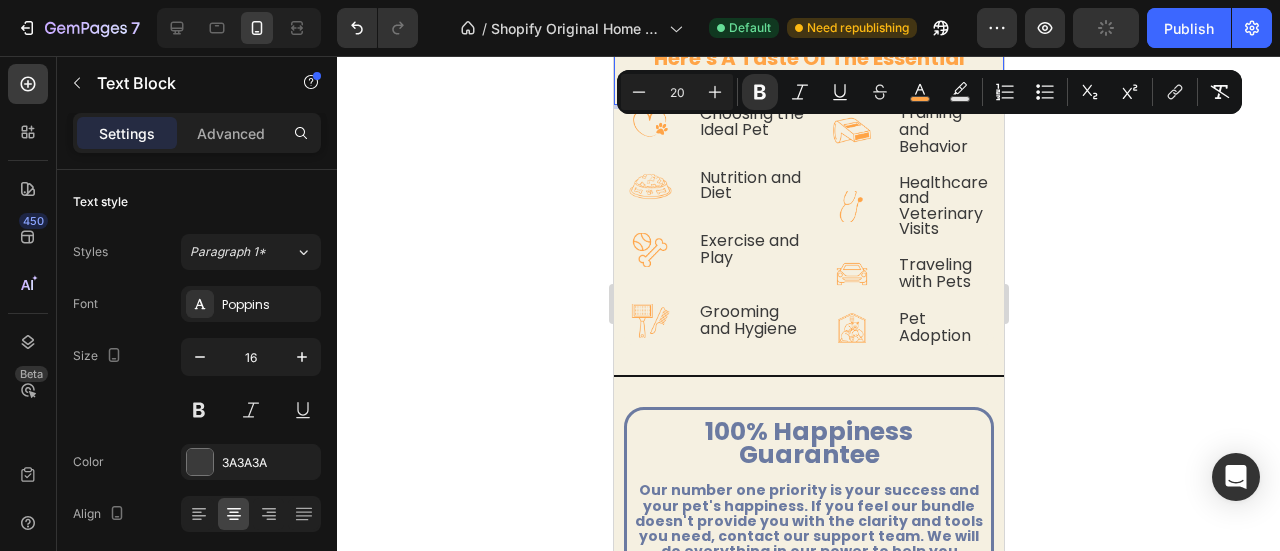 click 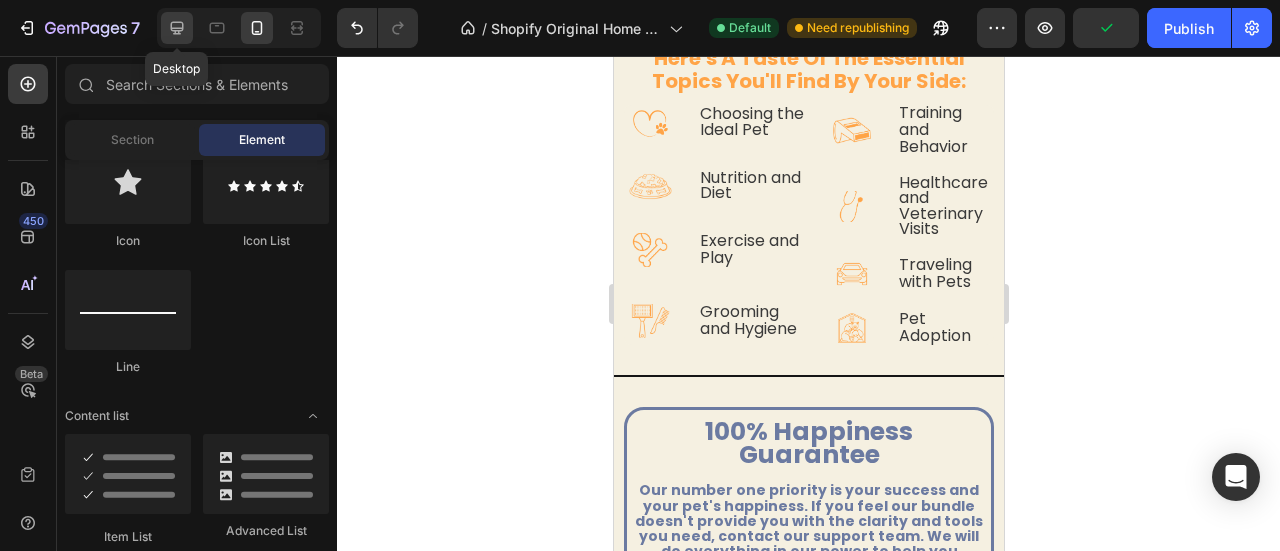 click 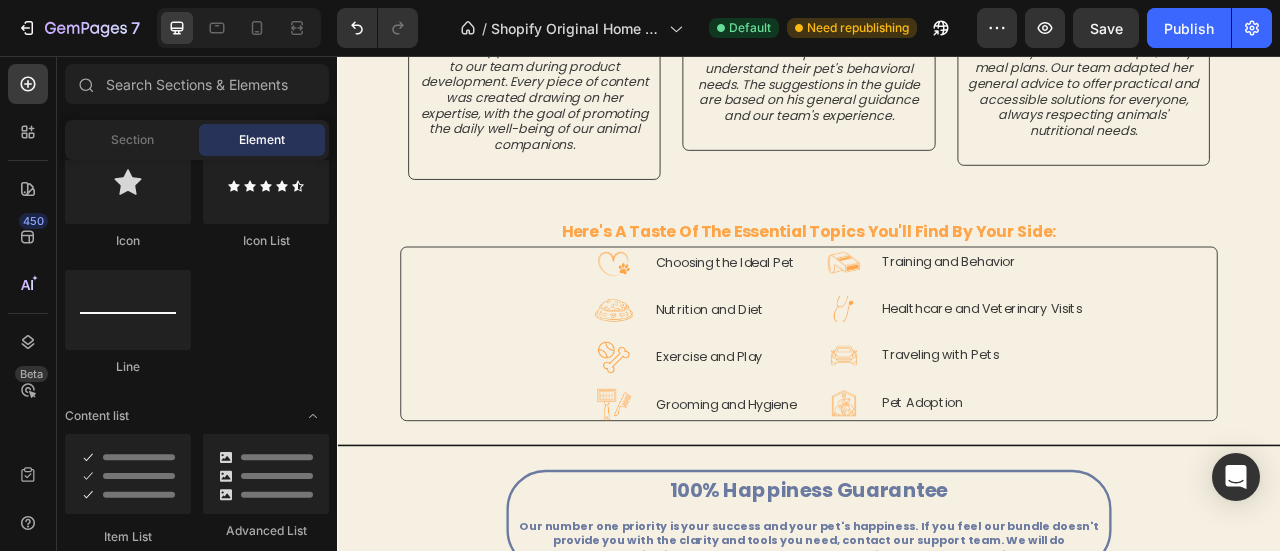 scroll, scrollTop: 1709, scrollLeft: 0, axis: vertical 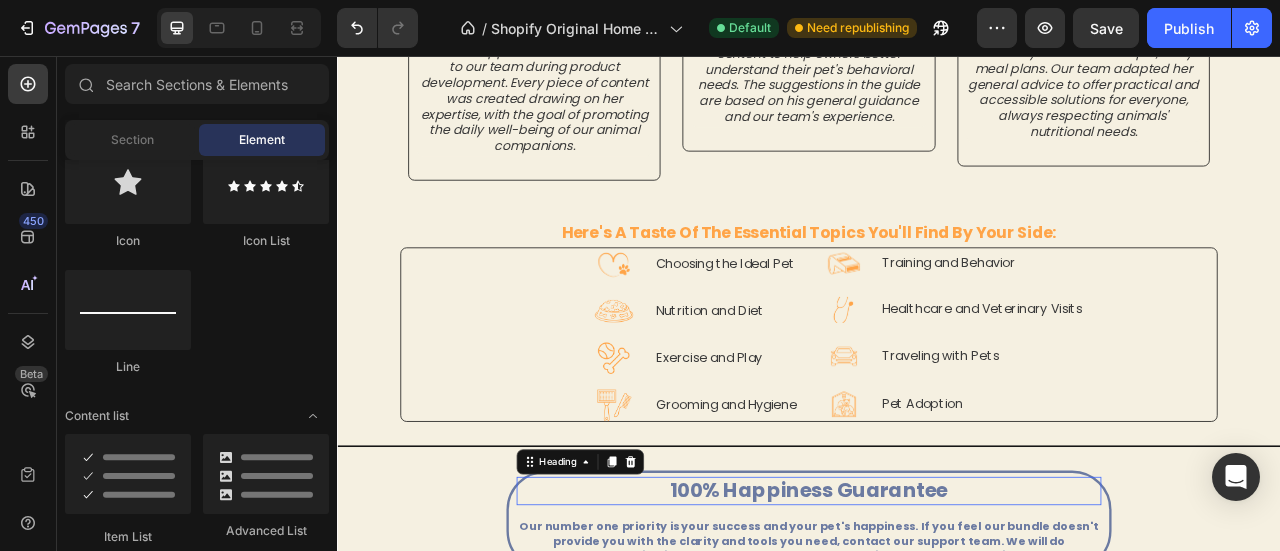 click on "100% Happiness Guarantee" at bounding box center (937, 608) 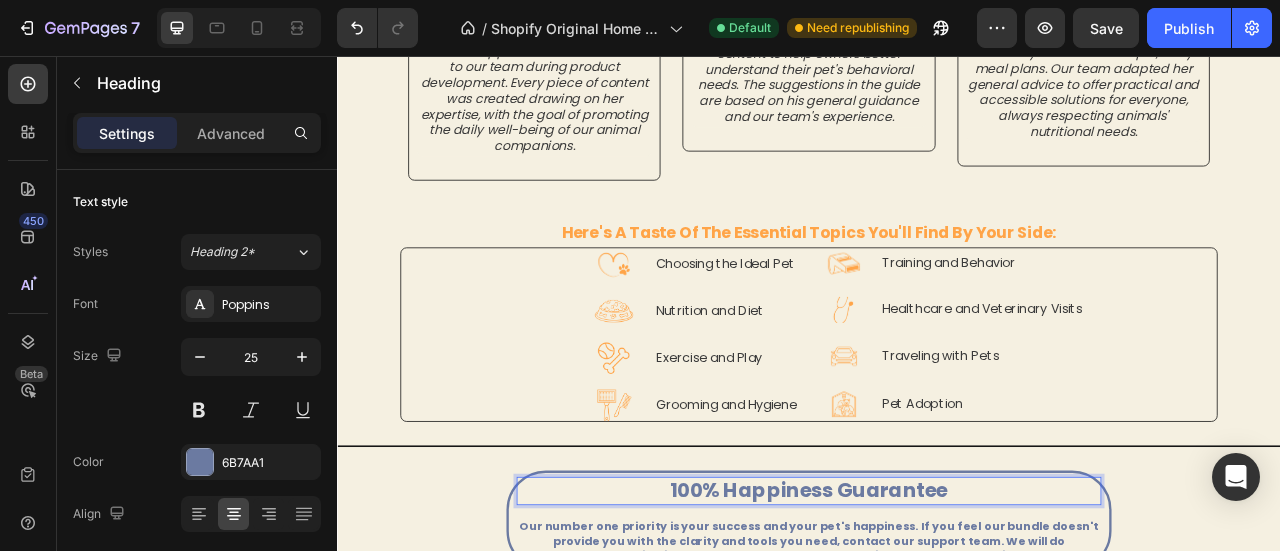 click on "100% Happiness Guarantee" at bounding box center [937, 608] 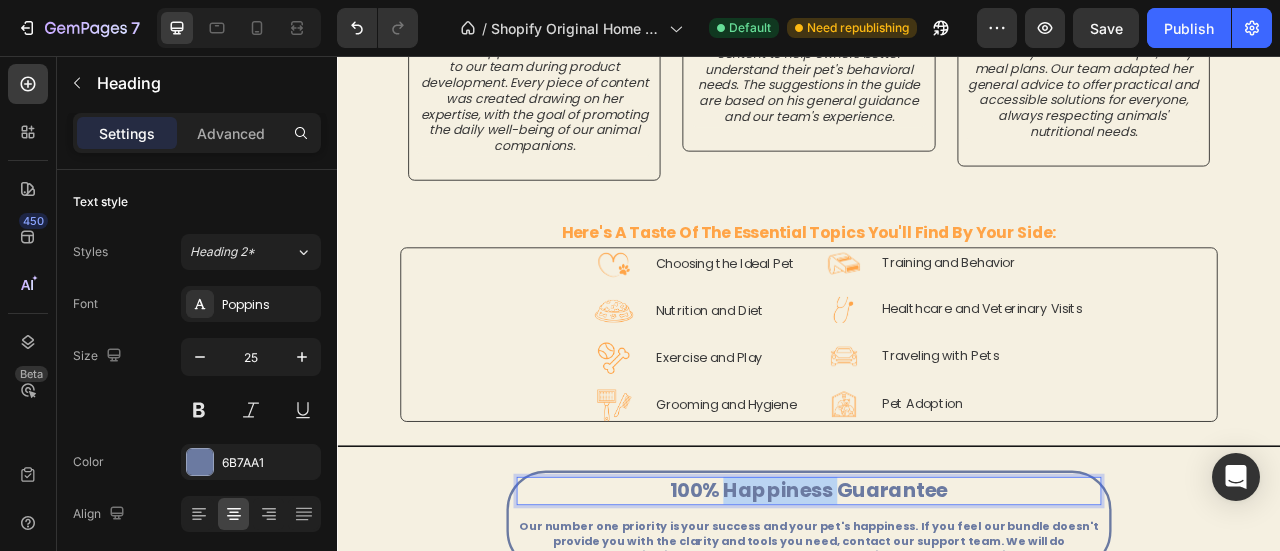 click on "100% Happiness Guarantee" at bounding box center (937, 608) 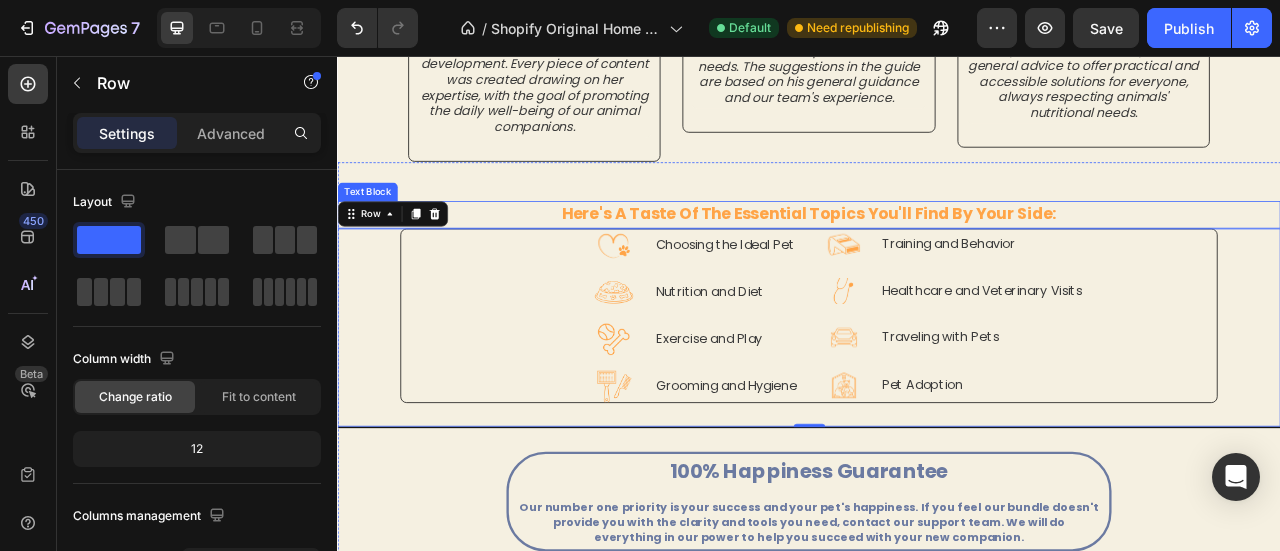 scroll, scrollTop: 1665, scrollLeft: 0, axis: vertical 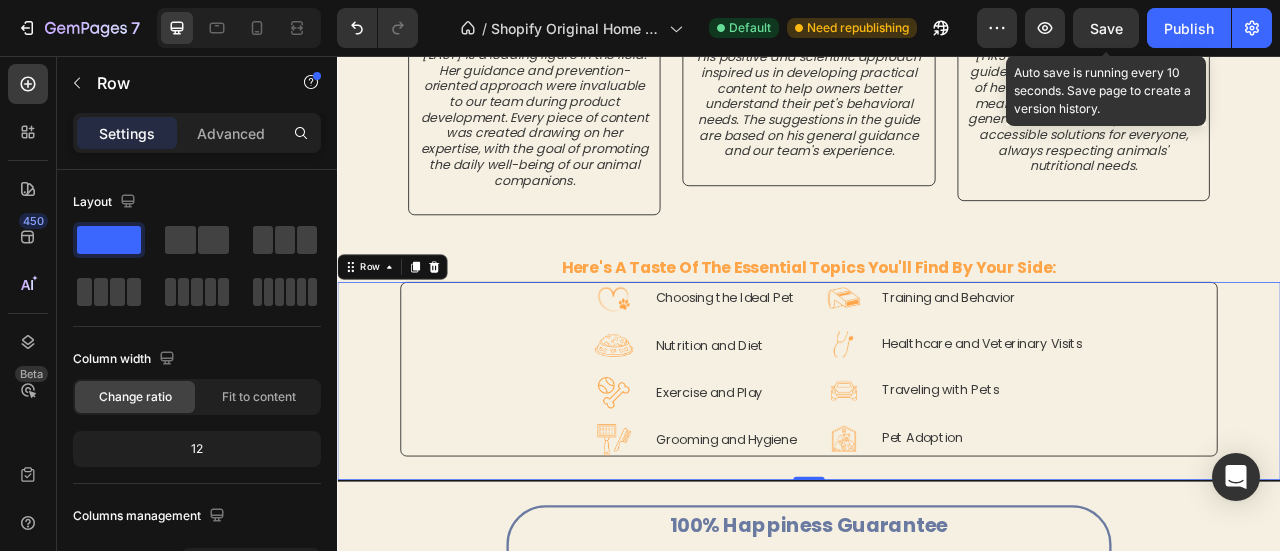 click on "Save" at bounding box center [1106, 28] 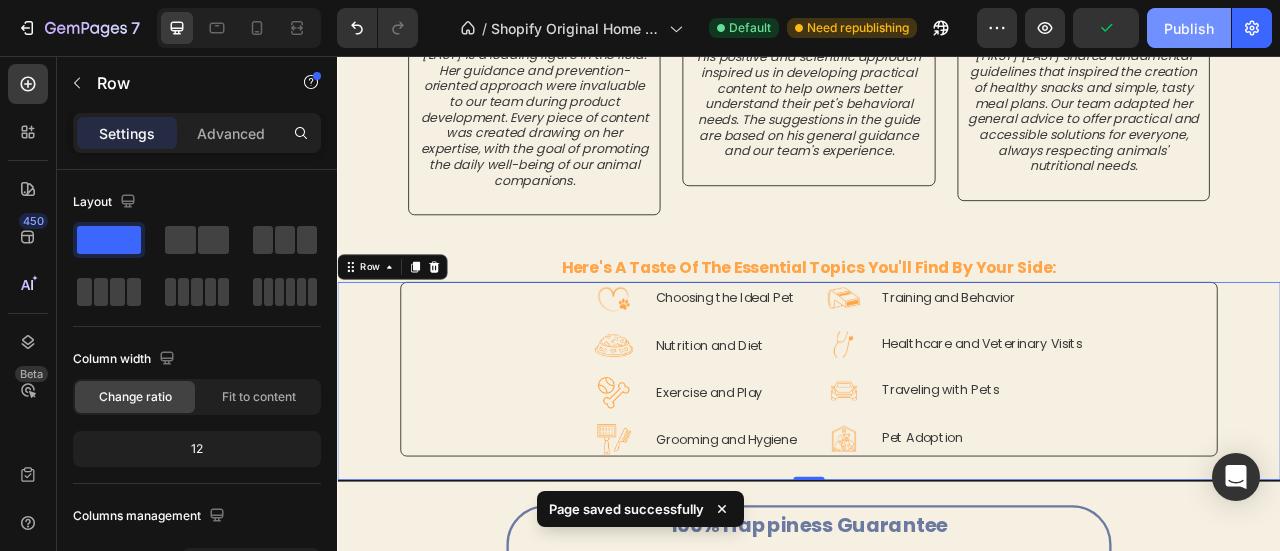 click on "Publish" 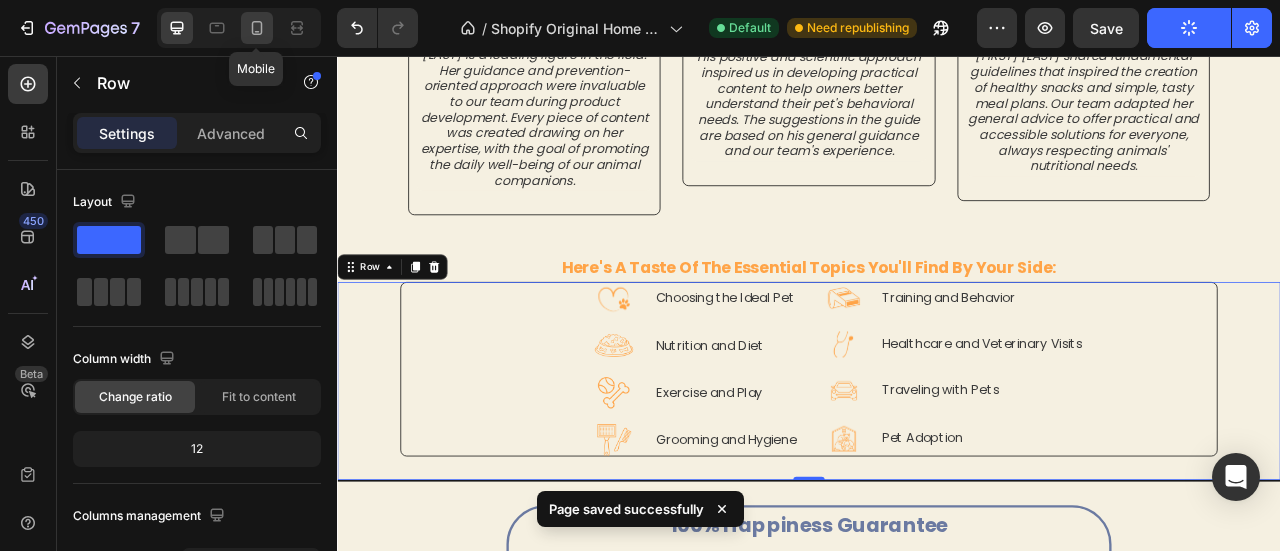 click 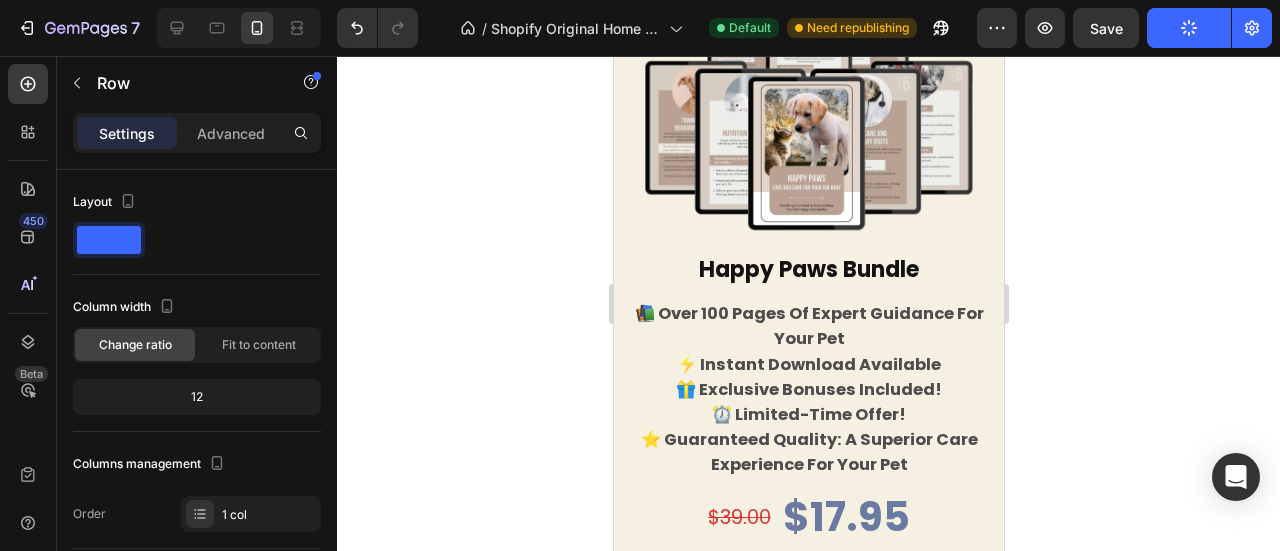 scroll, scrollTop: 4296, scrollLeft: 0, axis: vertical 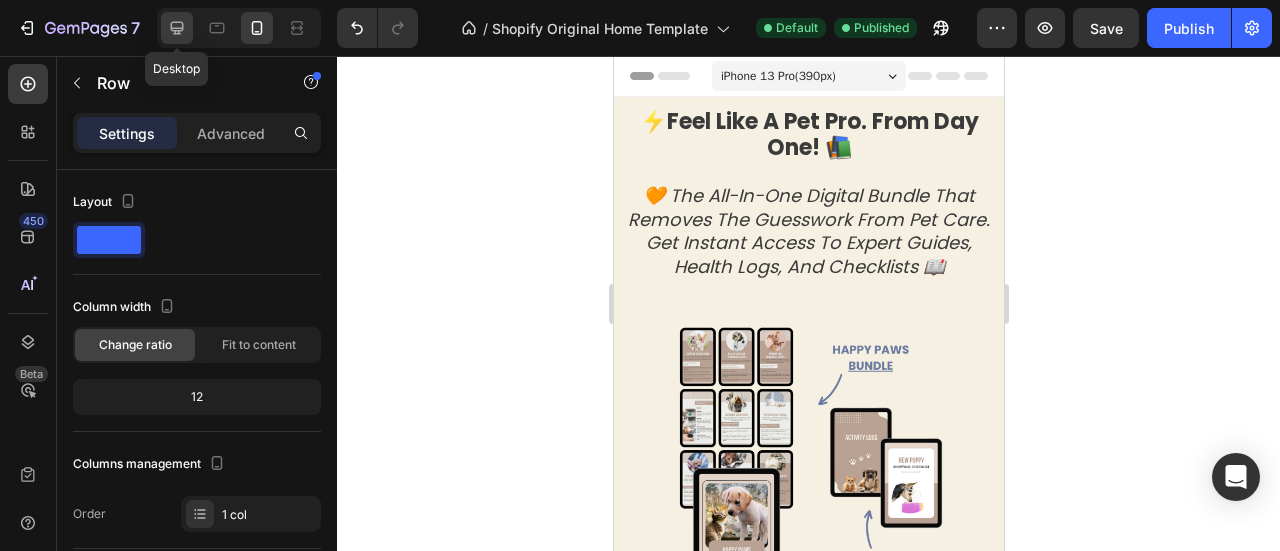 click 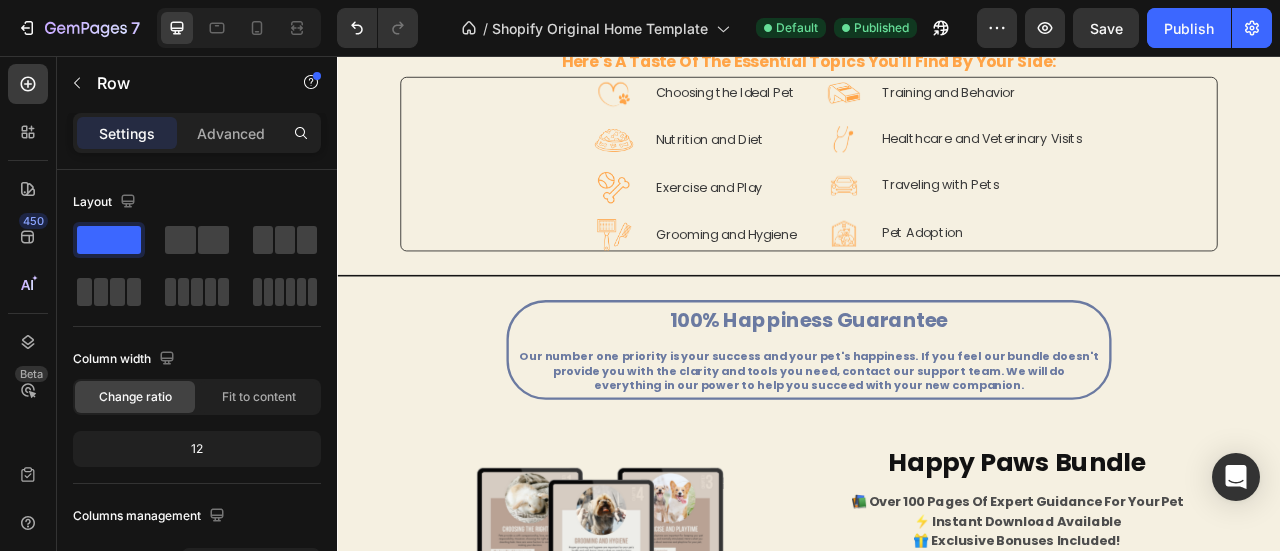 scroll, scrollTop: 1832, scrollLeft: 0, axis: vertical 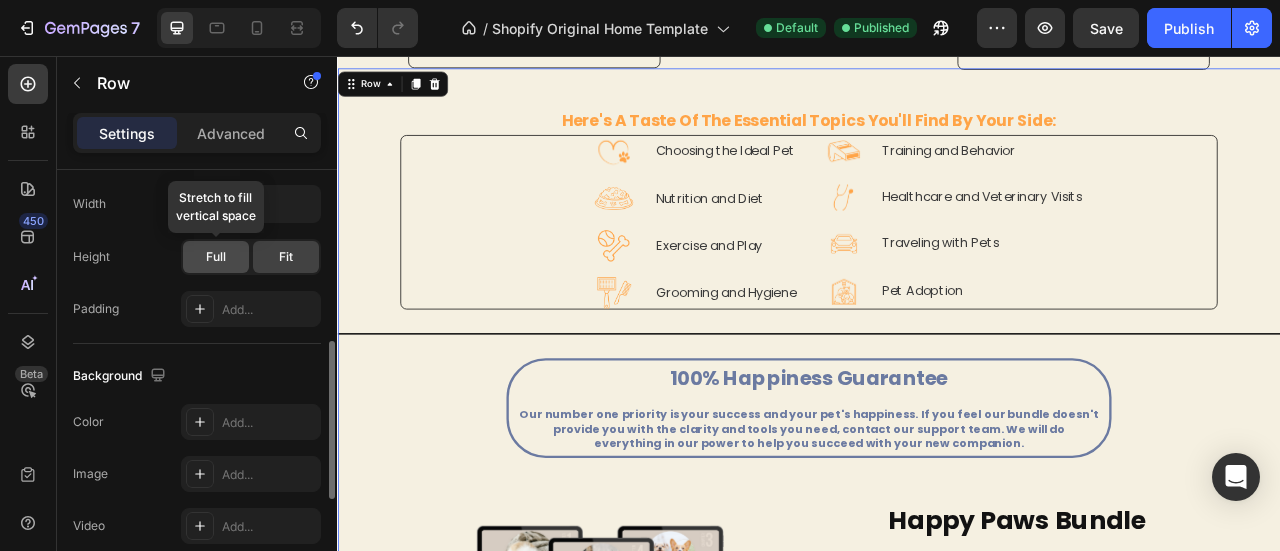 click on "Full" 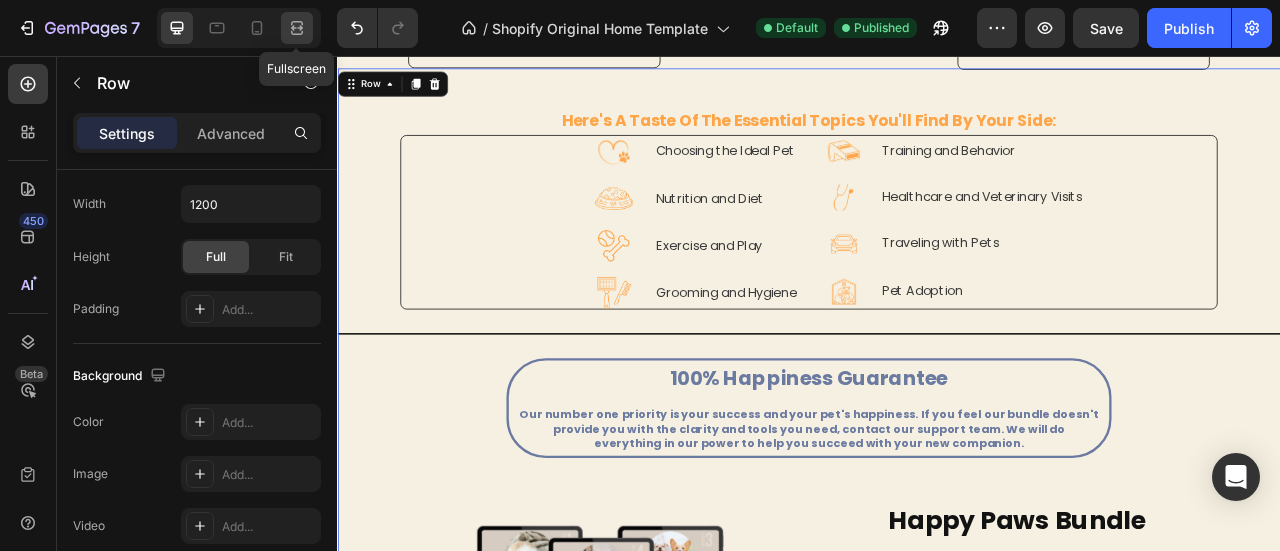 click 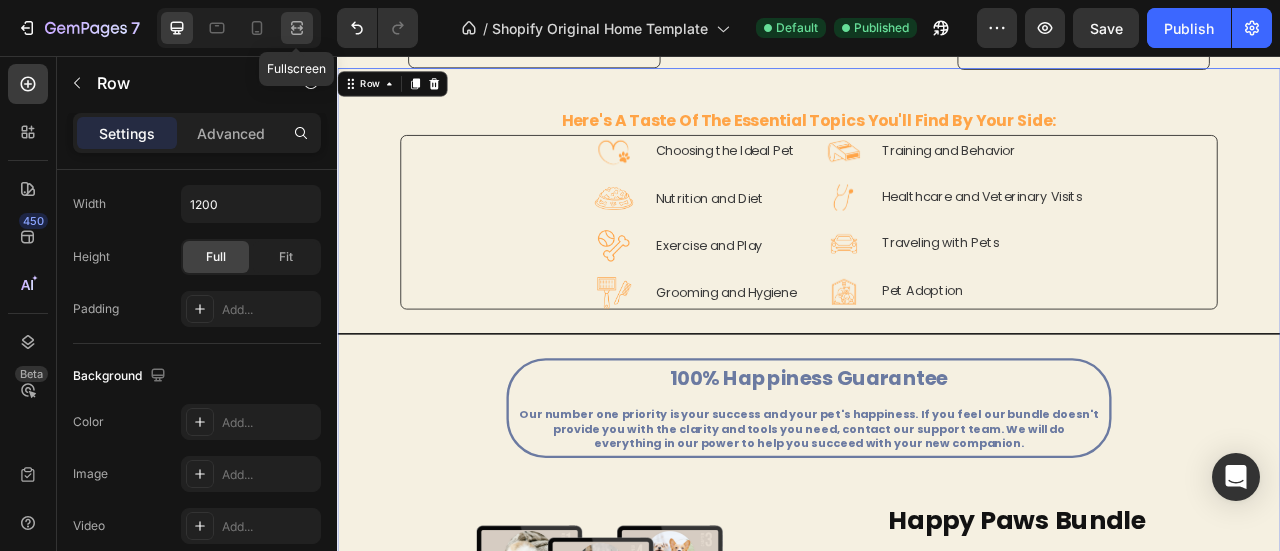 scroll, scrollTop: 1795, scrollLeft: 0, axis: vertical 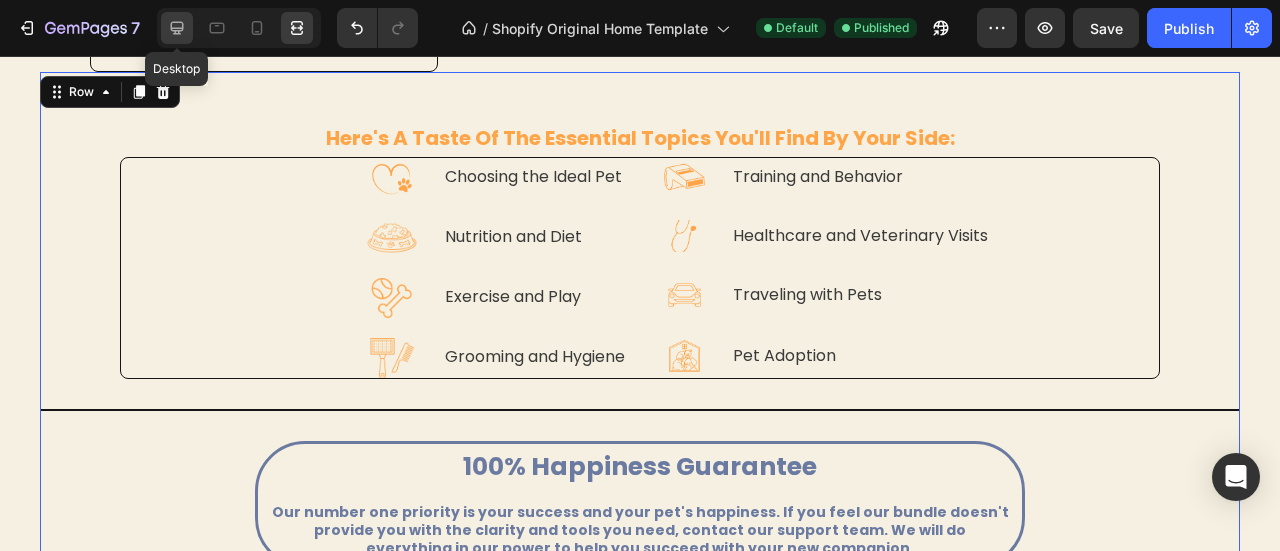 click 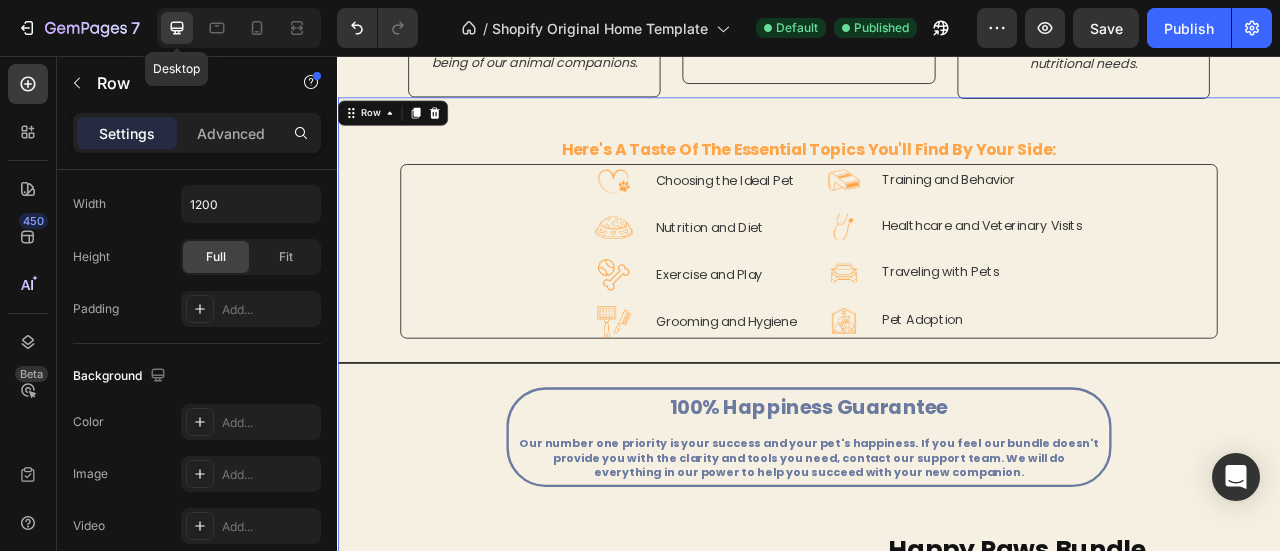 scroll, scrollTop: 1832, scrollLeft: 0, axis: vertical 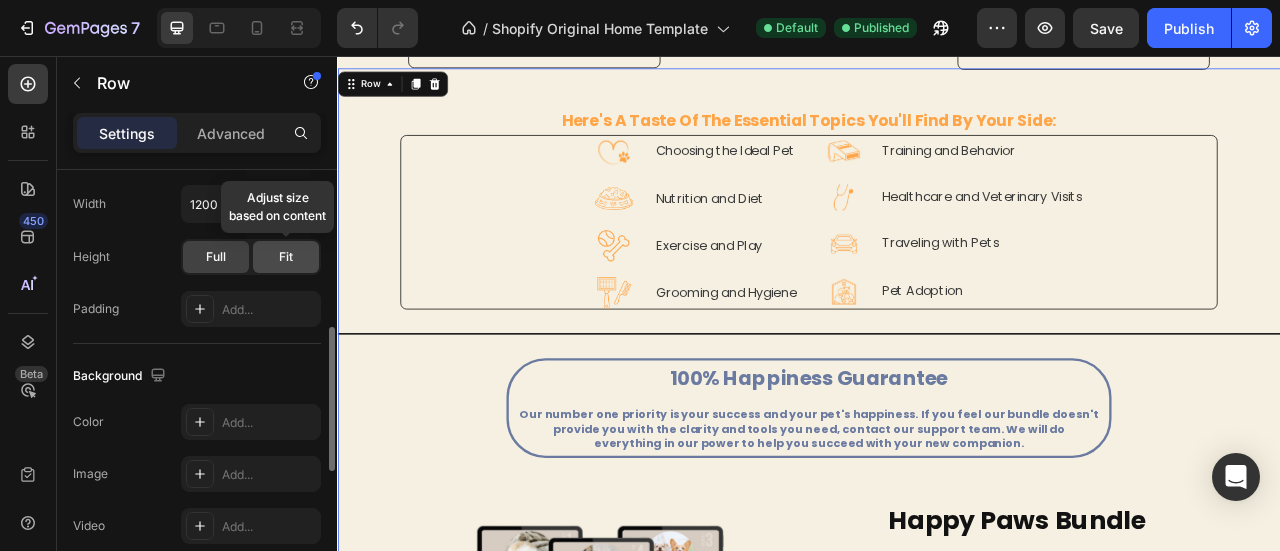 click on "Fit" 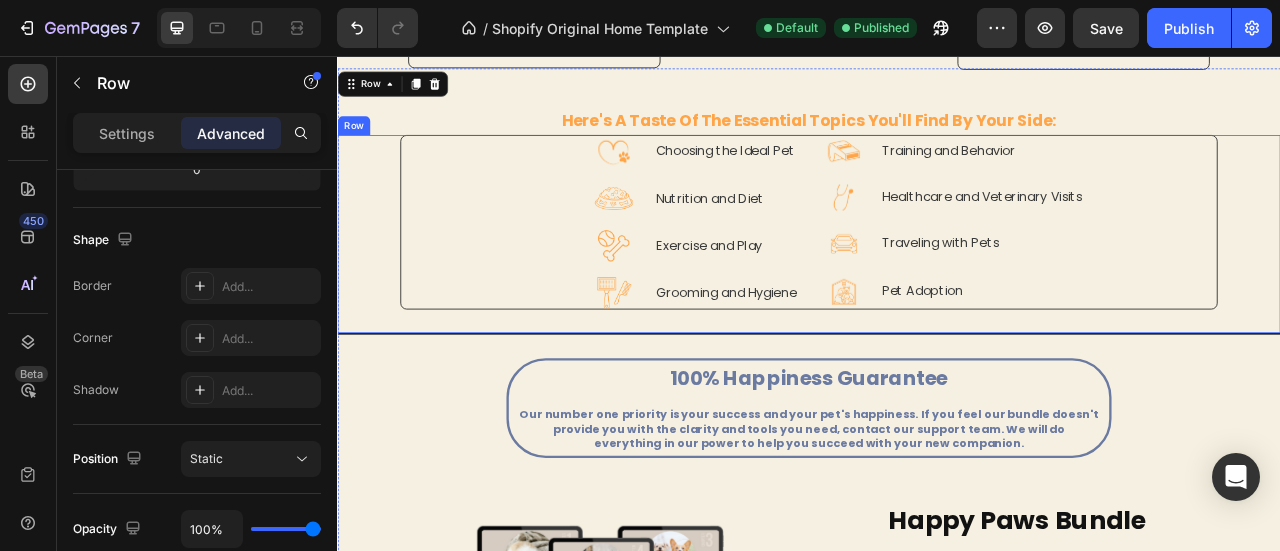 scroll, scrollTop: 476, scrollLeft: 0, axis: vertical 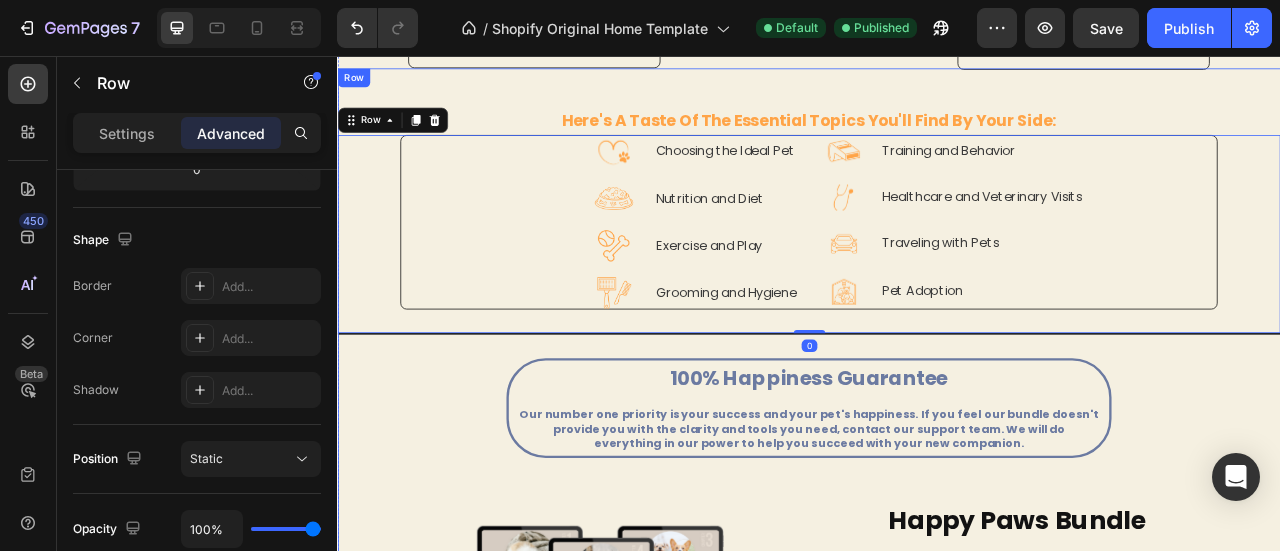 click on "here's a taste of the essential topics you'll find by your side: Text Block Image Choosing the Ideal Pet Text Block Row Image Nutrition and Diet Text Block Row Image Exercise and Play Text Block Row Image Grooming and Hygiene Text Block Row Image Training and Behavior Text Block Row Image Healthcare and Veterinary Visits Text Block Row Image Traveling with Pets Text Block Row Image Pet Adoption Text Block Row Row Row   0                Title Line 100% Happiness Guarantee Heading Our number one priority is your success and your pet's happiness. If you feel our bundle doesn't provide you with the clarity and tools you need, contact our support team. We will do everything in our power to help you succeed with your new companion. Text Block Row Product Images Happy Paws Bundle Product Title 📚 Over 100 Pages of Expert Guidance for Your Pet ⚡ Instant Download Available 🎁 Exclusive Bonuses Included! ⏰ Limited-Time Offer! ⭐ Guaranteed Quality: A Superior Care Experience for Your Pet   Product Description" at bounding box center (937, 585) 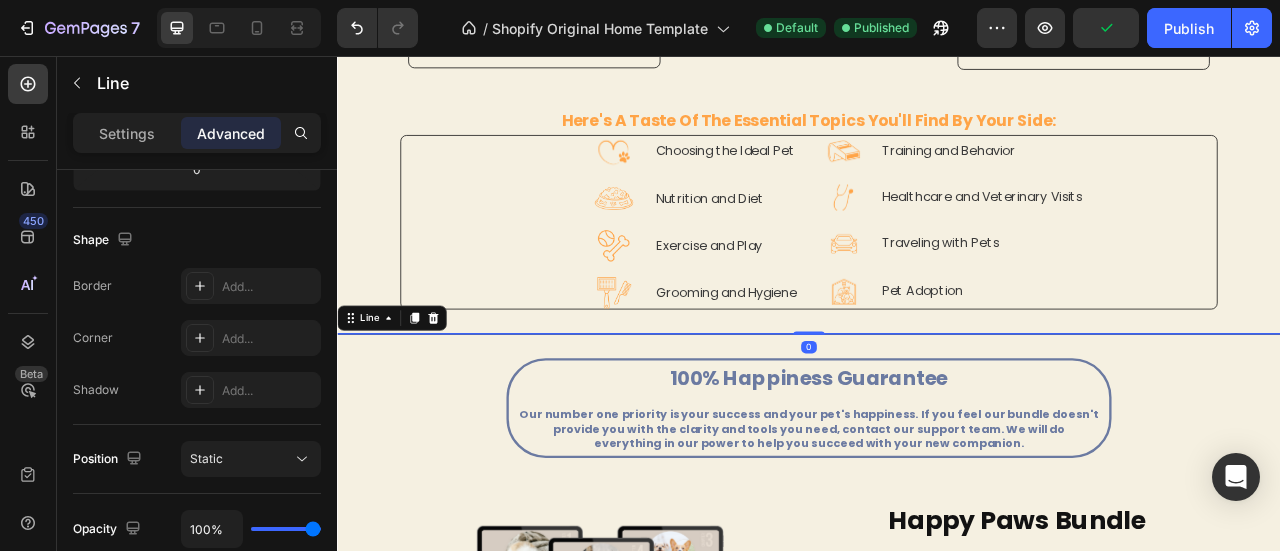 scroll, scrollTop: 0, scrollLeft: 0, axis: both 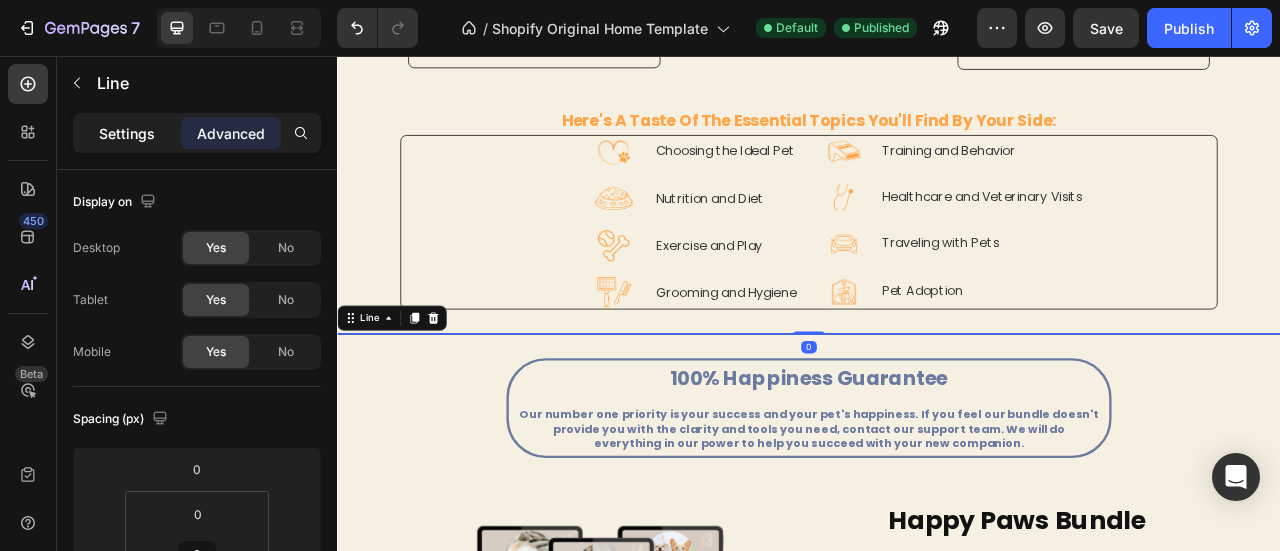 click on "Settings" 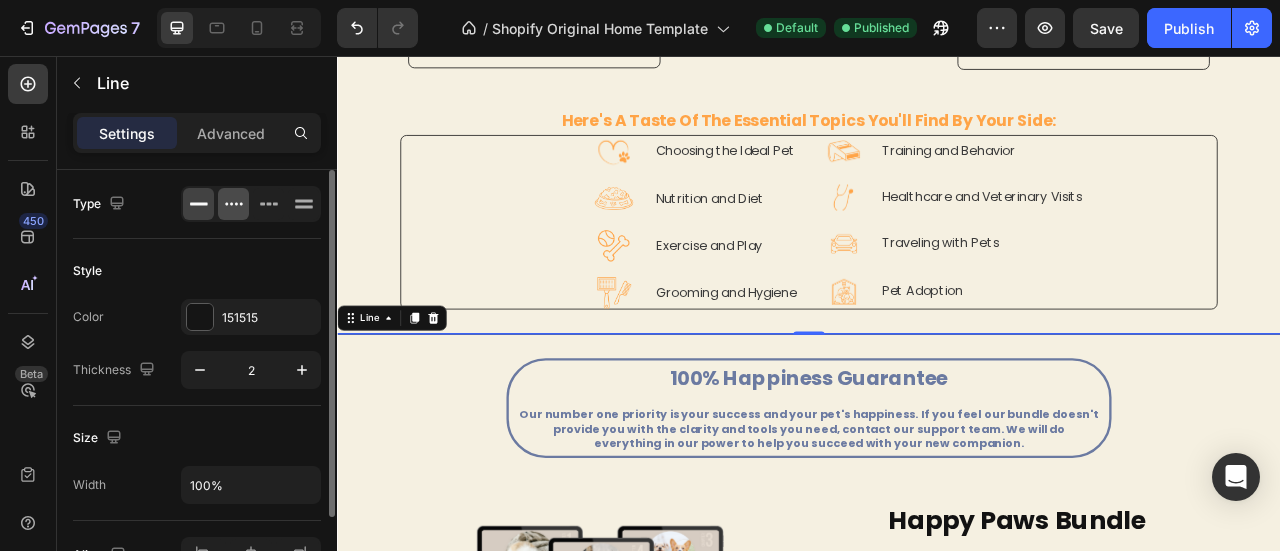 scroll, scrollTop: 115, scrollLeft: 0, axis: vertical 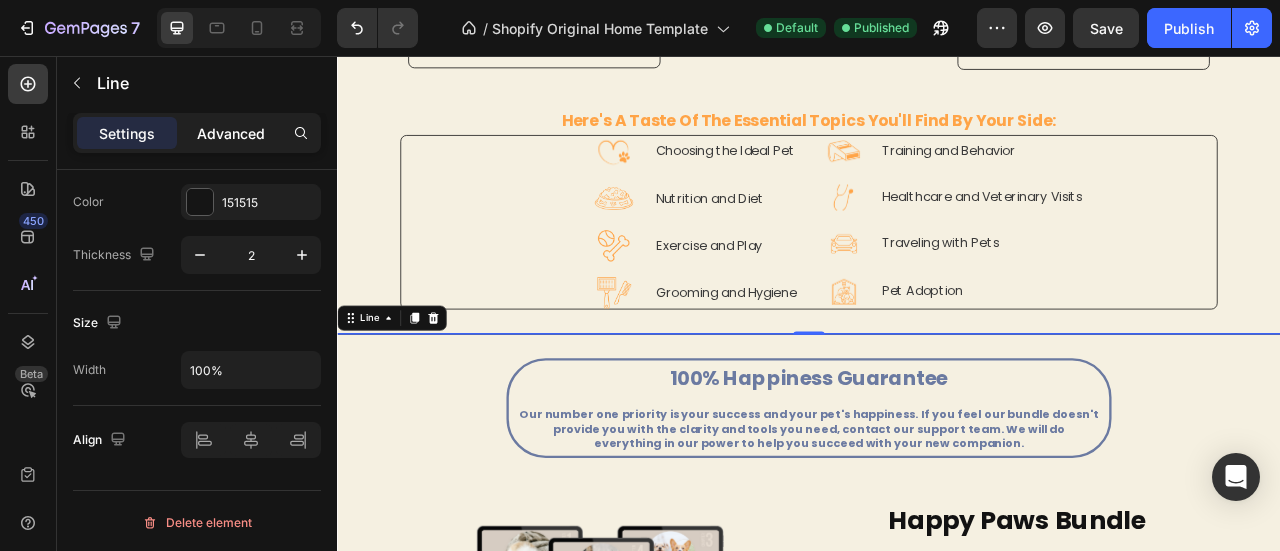 click on "Advanced" at bounding box center [231, 133] 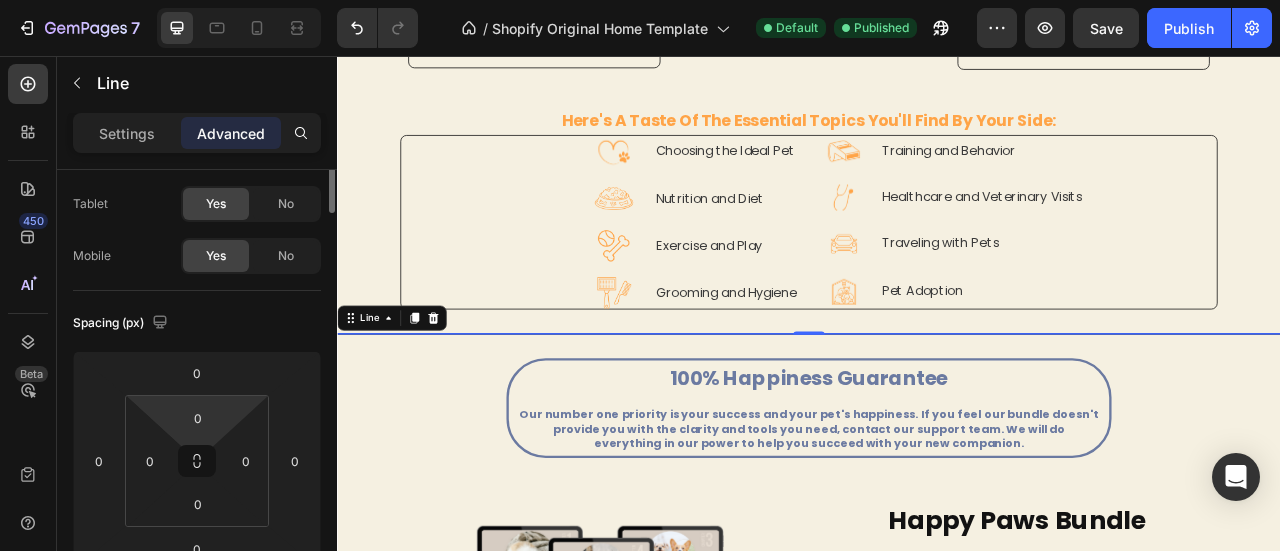 scroll, scrollTop: 0, scrollLeft: 0, axis: both 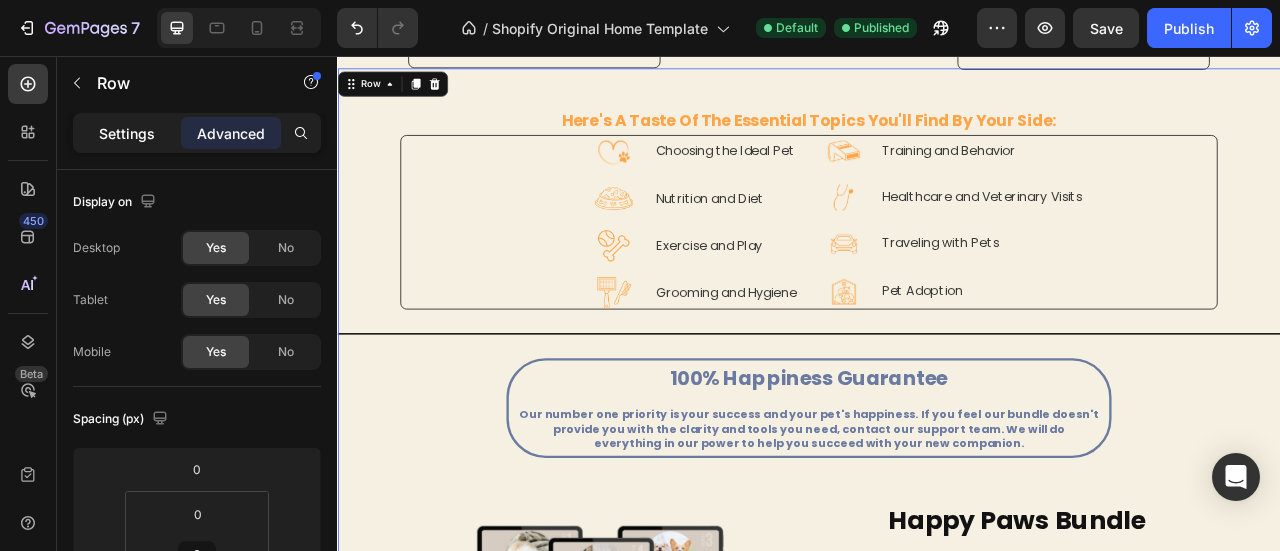 click on "Settings" at bounding box center [127, 133] 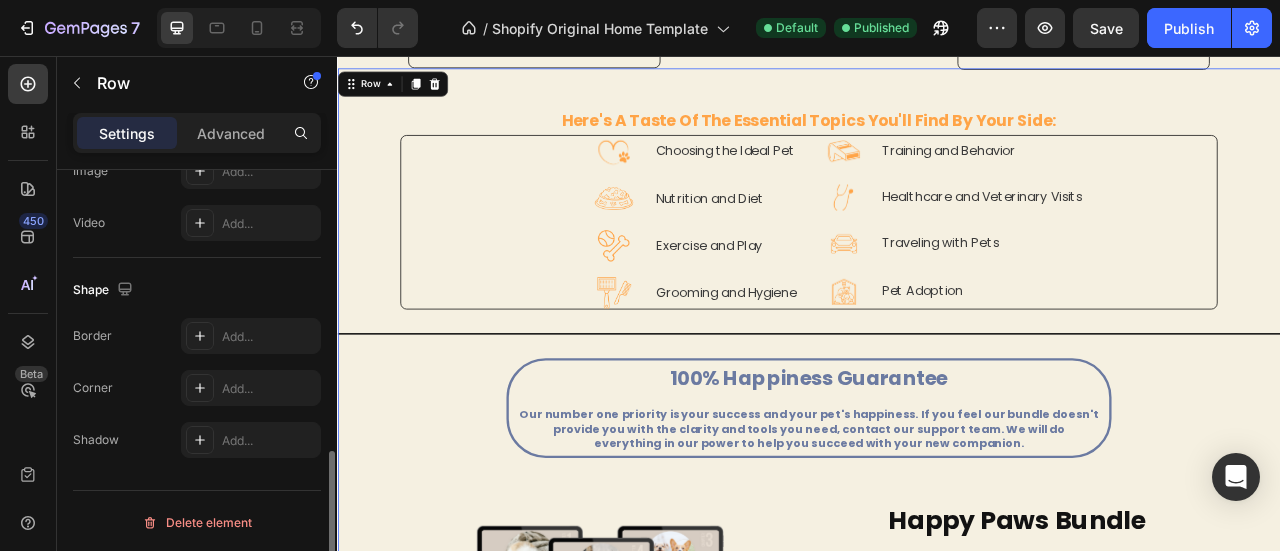 scroll, scrollTop: 0, scrollLeft: 0, axis: both 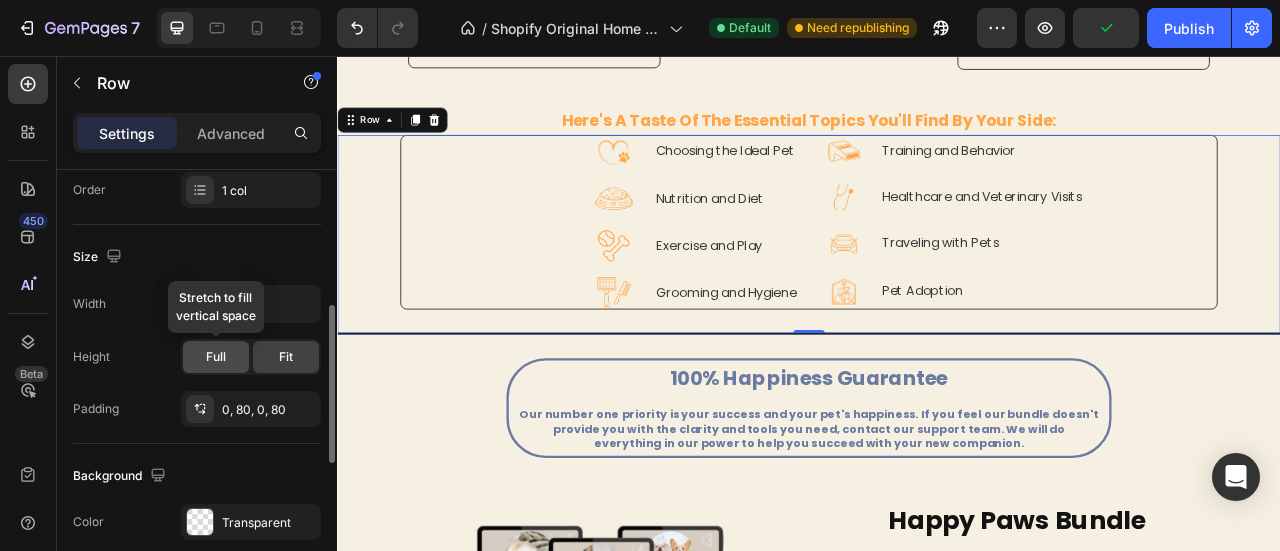 click on "Full" 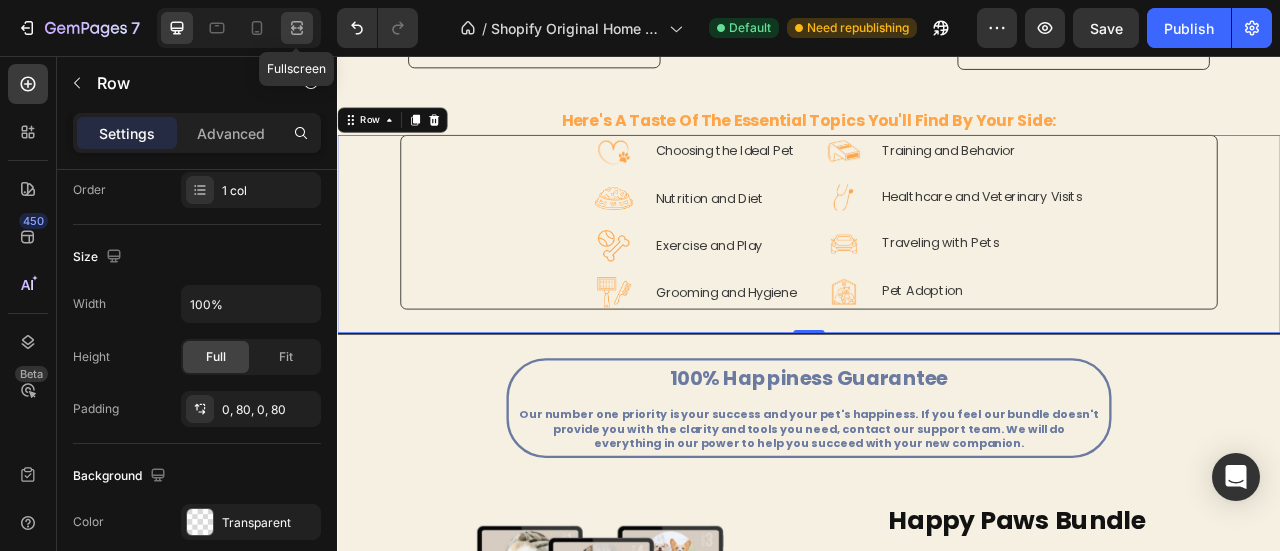 click 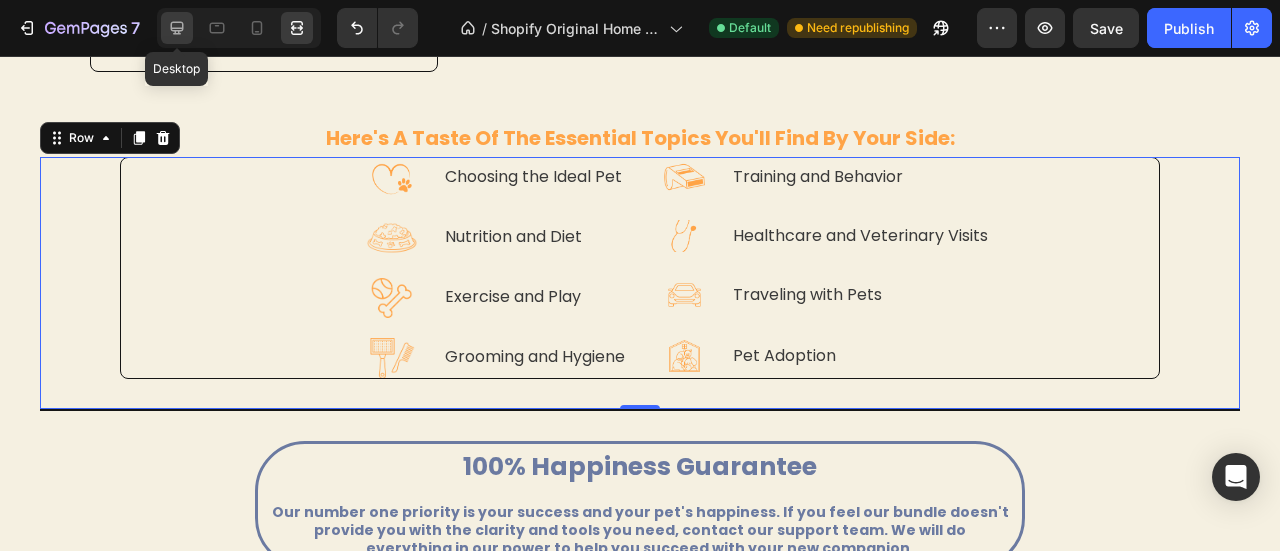 click 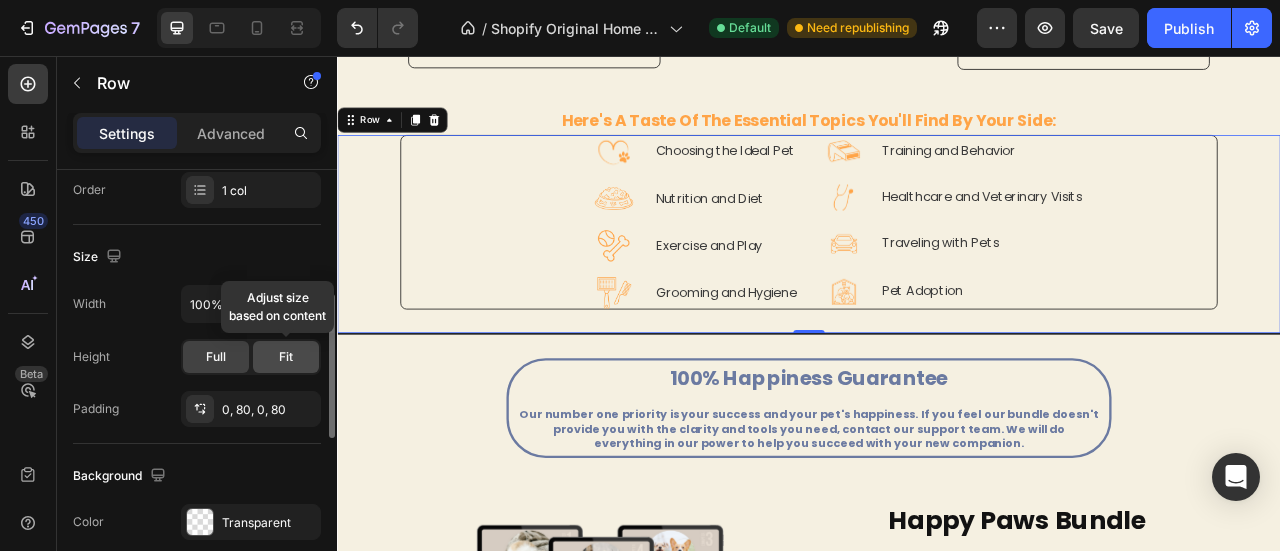 click on "Fit" 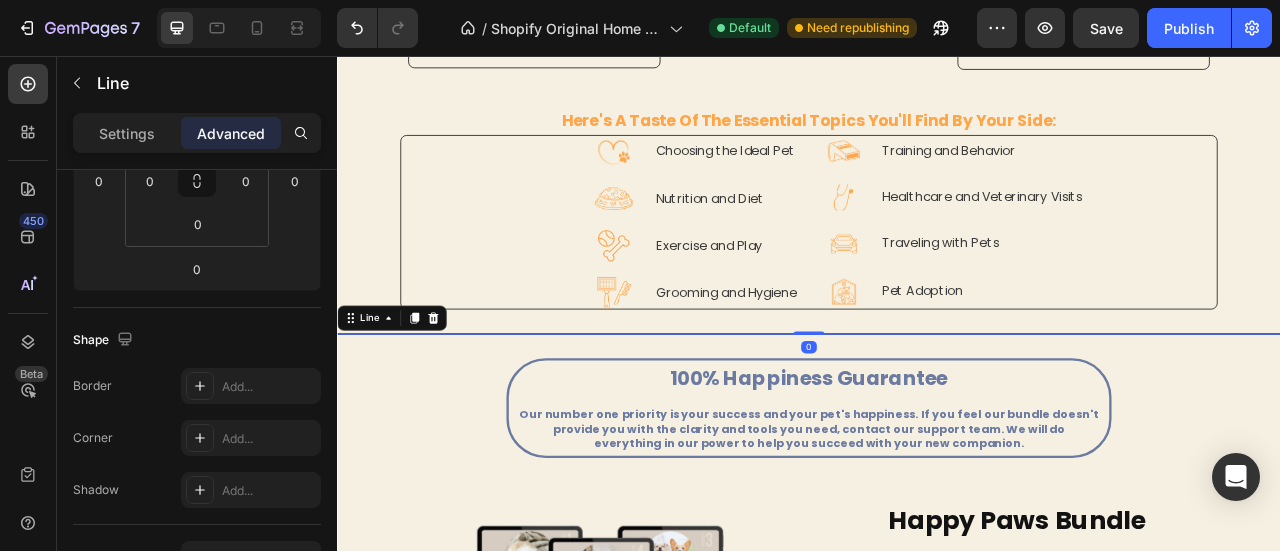 scroll, scrollTop: 0, scrollLeft: 0, axis: both 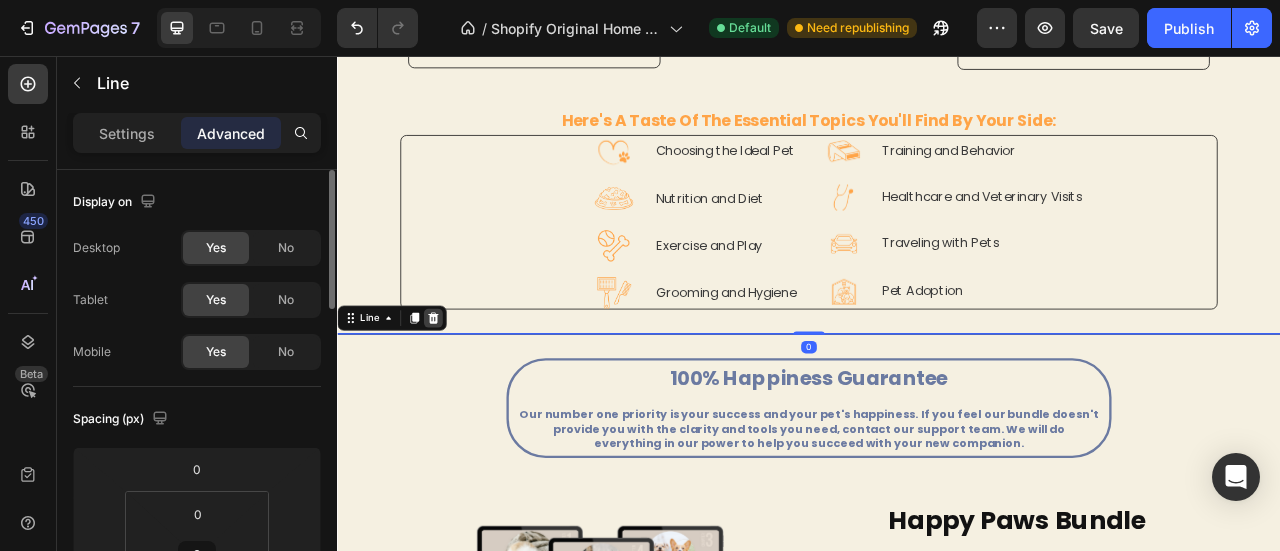 click 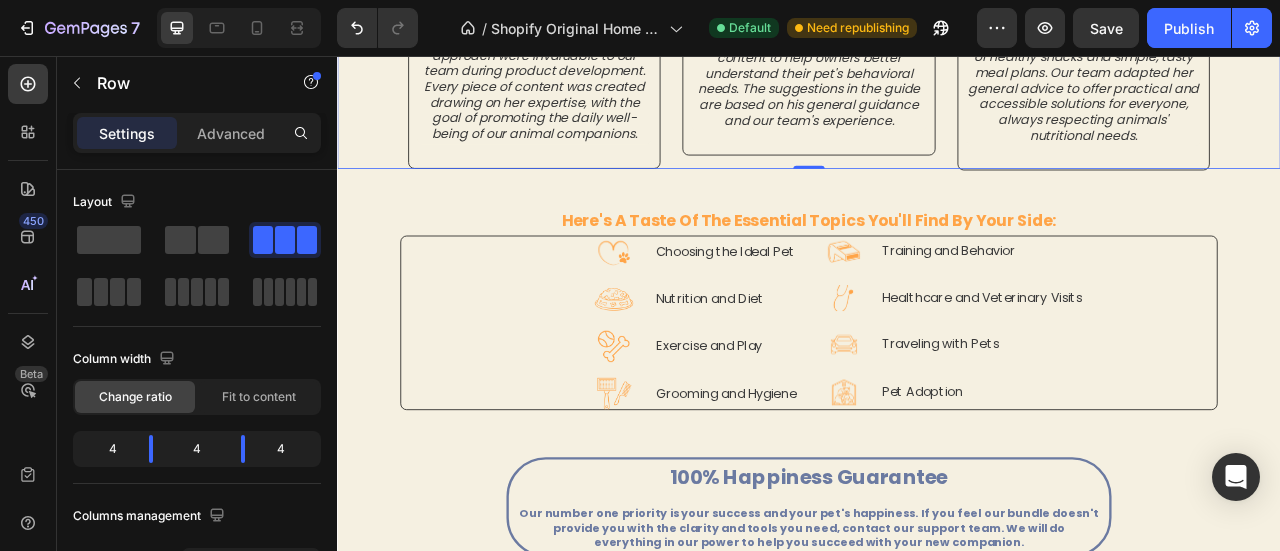 scroll, scrollTop: 1618, scrollLeft: 0, axis: vertical 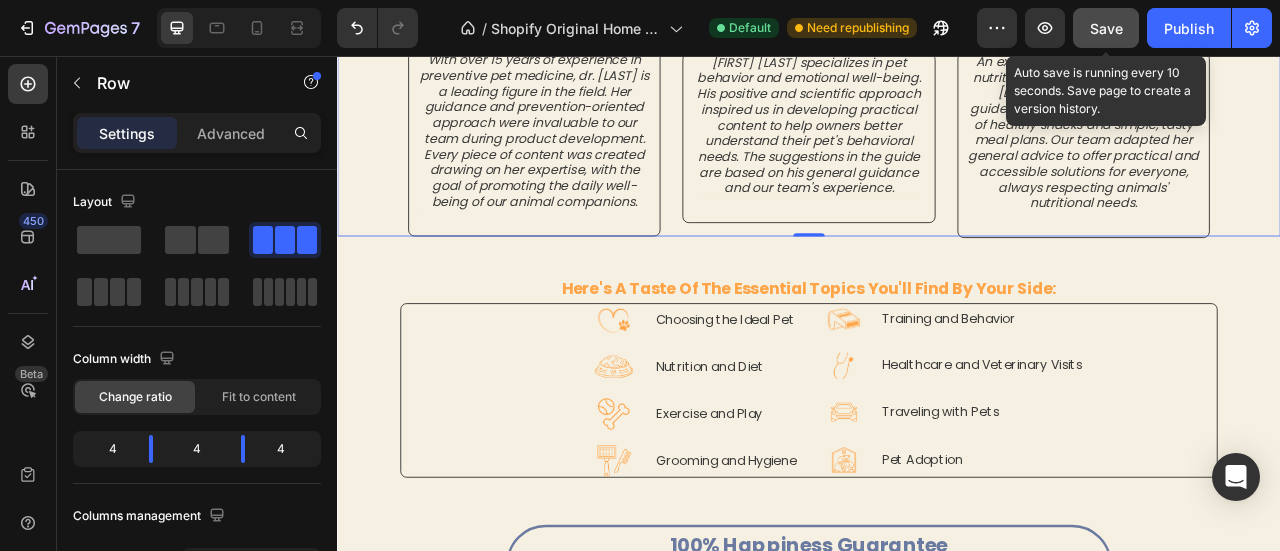click on "Save" at bounding box center (1106, 28) 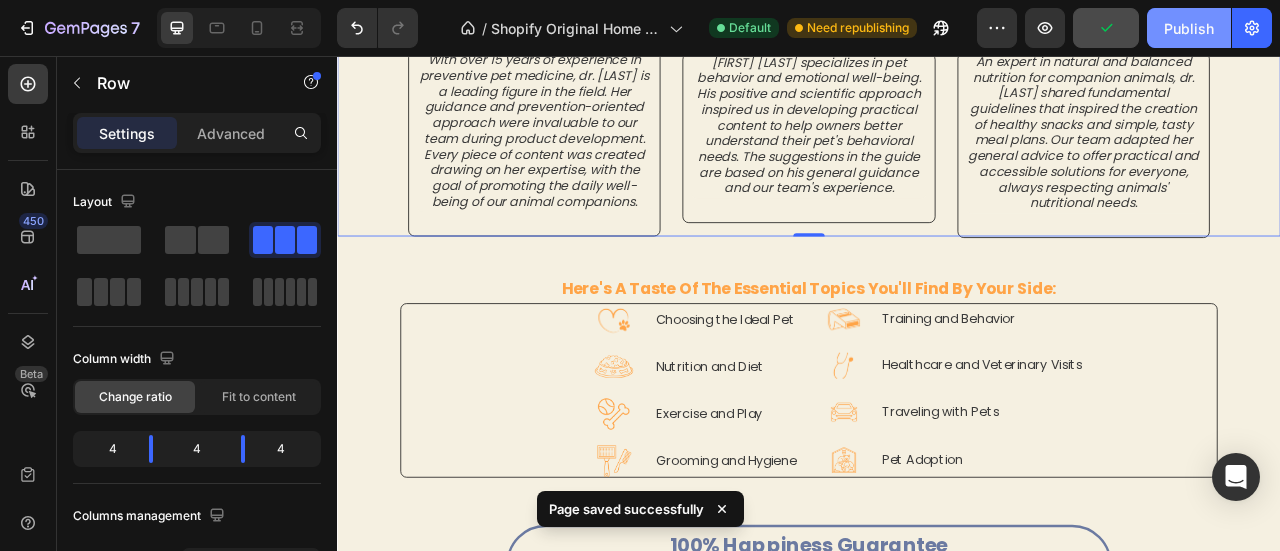 click on "Publish" at bounding box center [1189, 28] 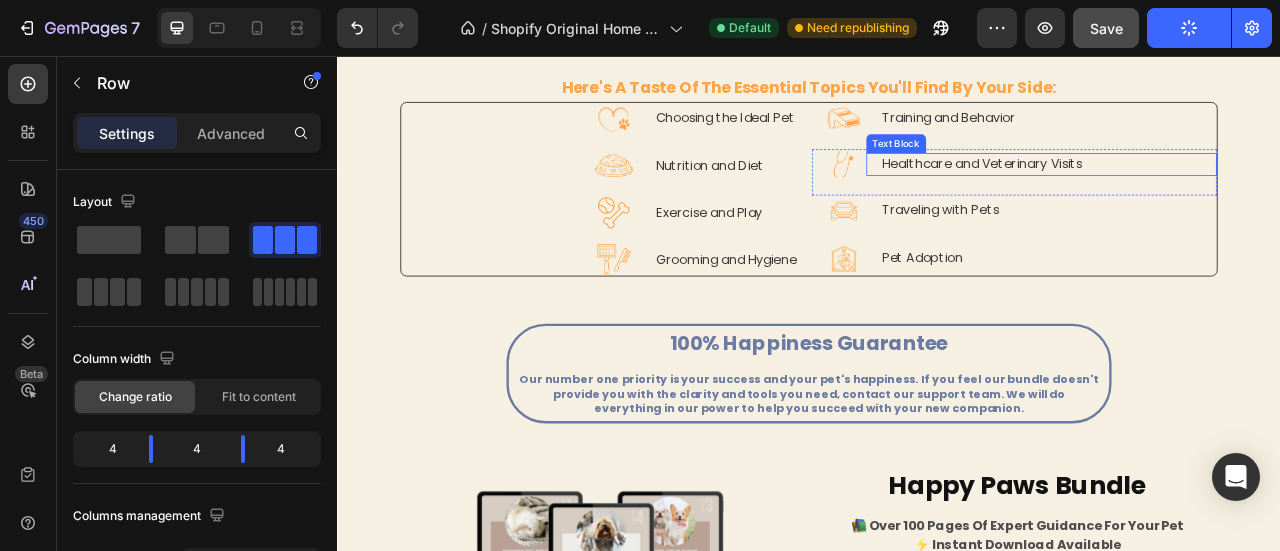 scroll, scrollTop: 1870, scrollLeft: 0, axis: vertical 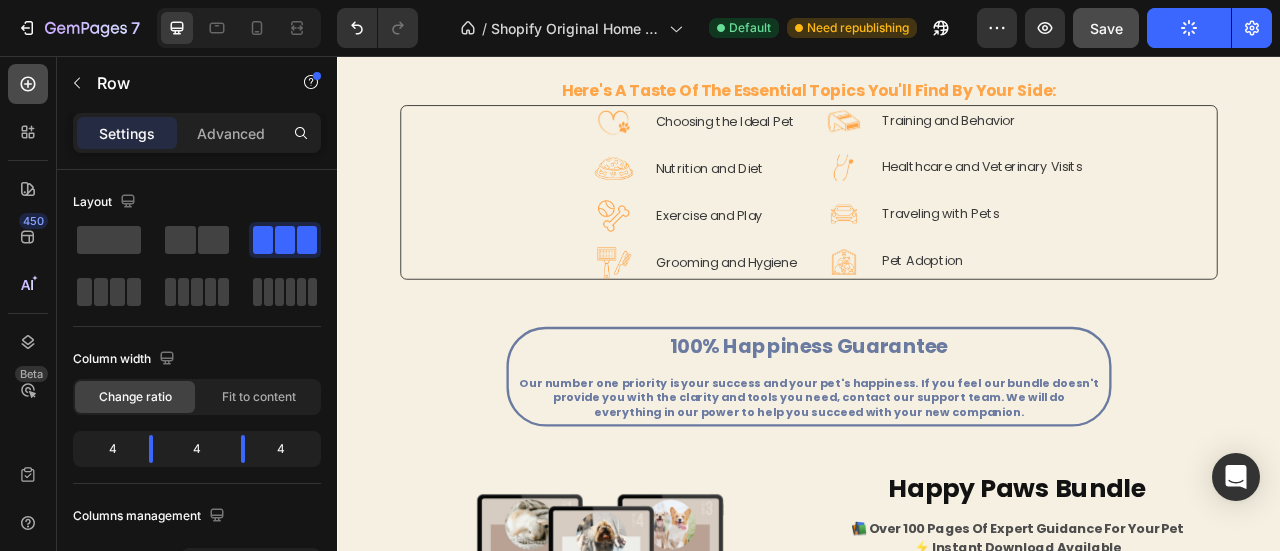 click 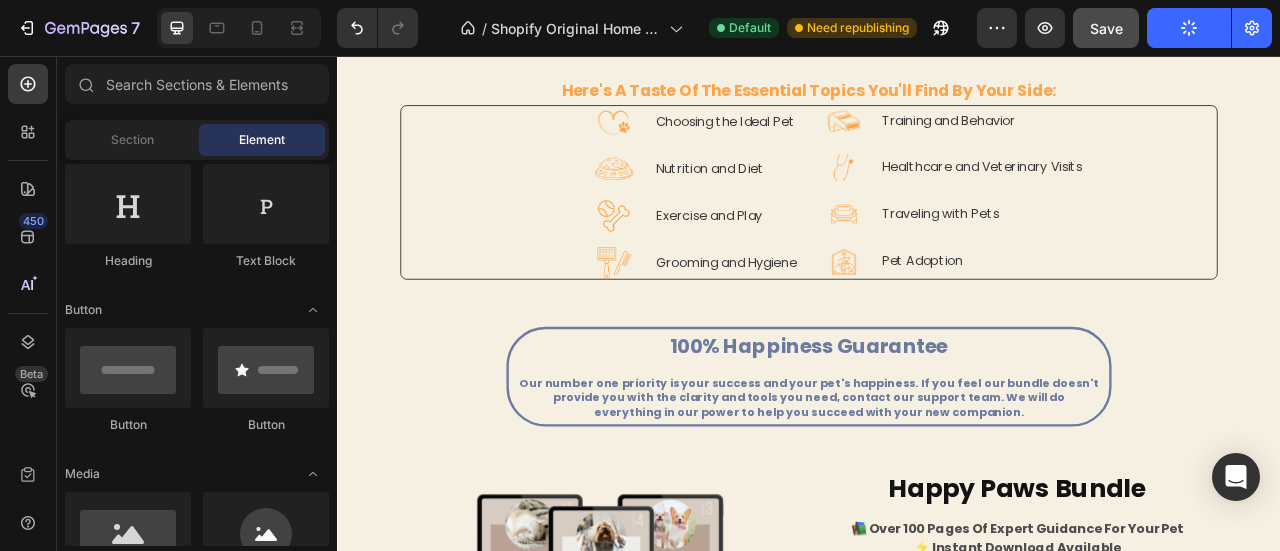 scroll, scrollTop: 0, scrollLeft: 0, axis: both 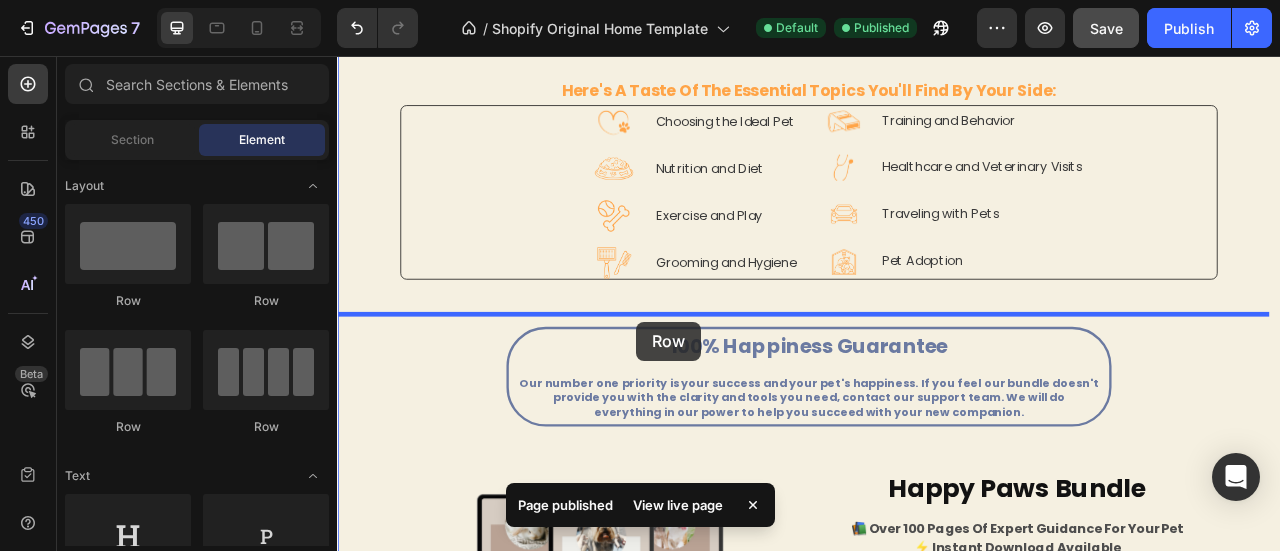drag, startPoint x: 446, startPoint y: 331, endPoint x: 717, endPoint y: 394, distance: 278.22653 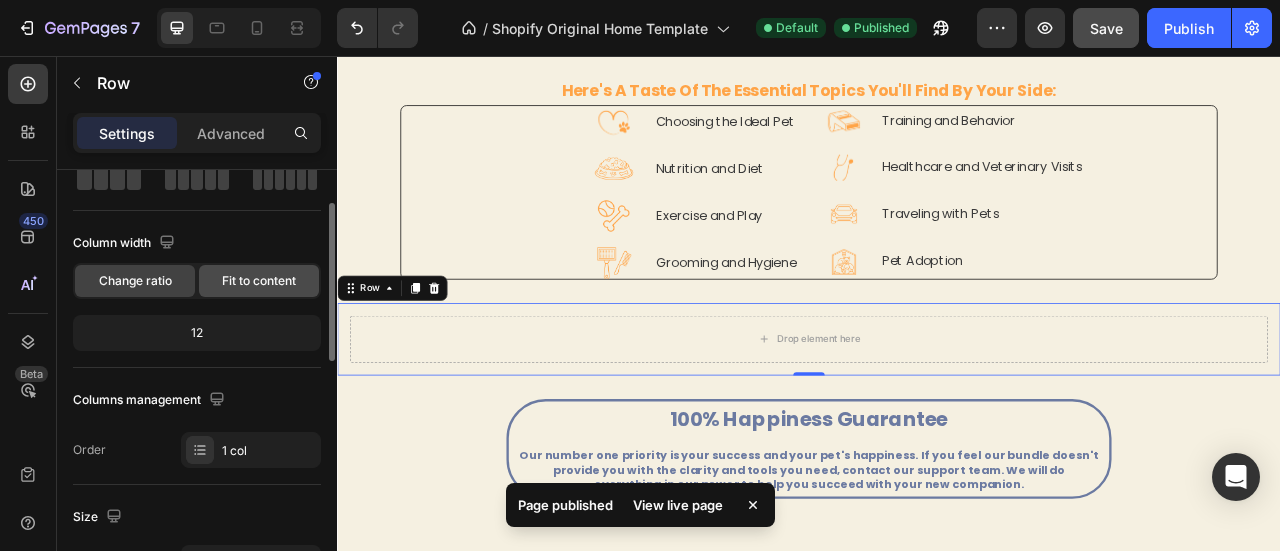 scroll, scrollTop: 110, scrollLeft: 0, axis: vertical 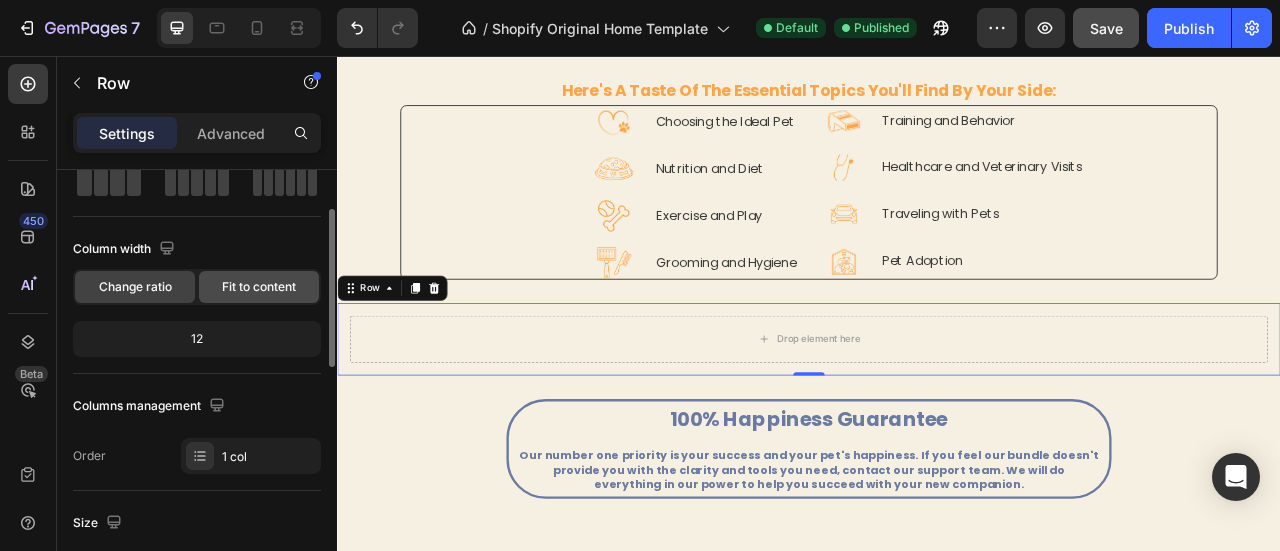 click on "Fit to content" 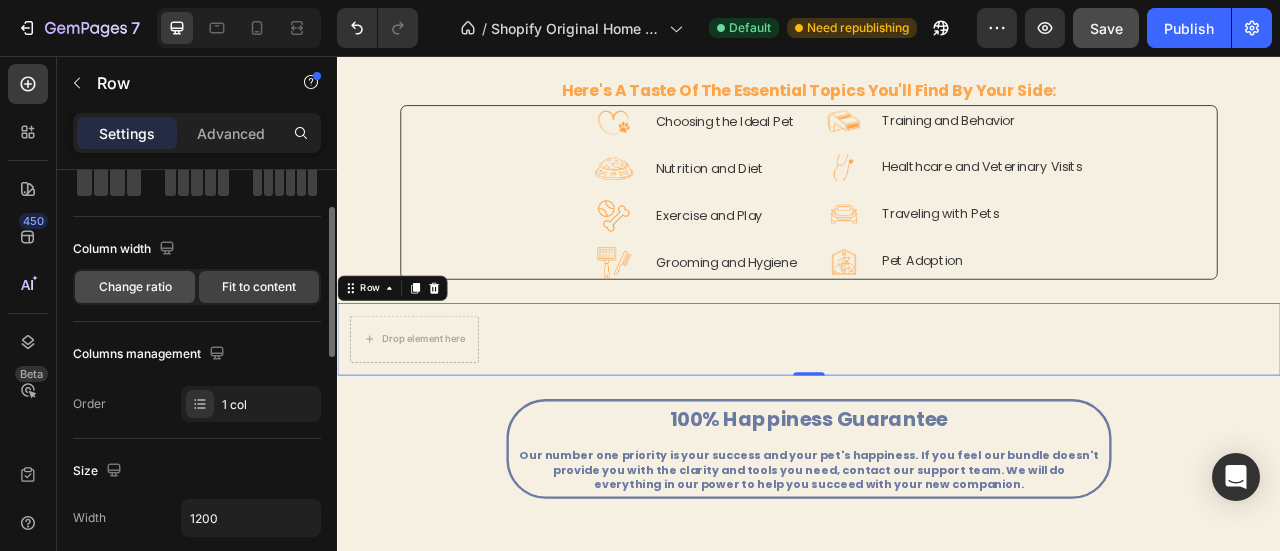click on "Change ratio" 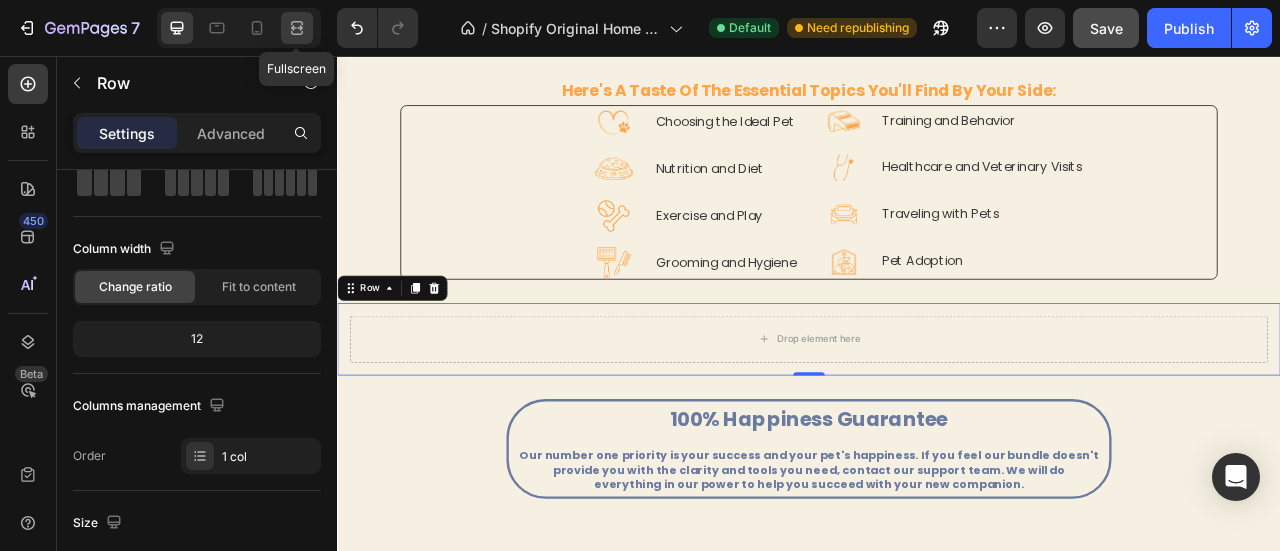 click 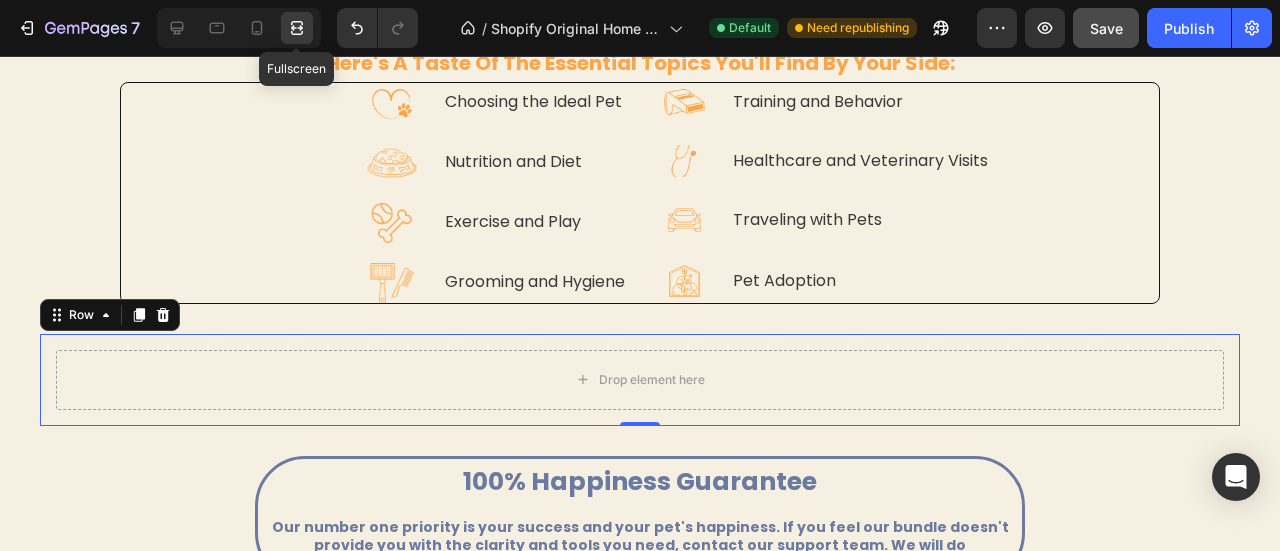 scroll, scrollTop: 1814, scrollLeft: 0, axis: vertical 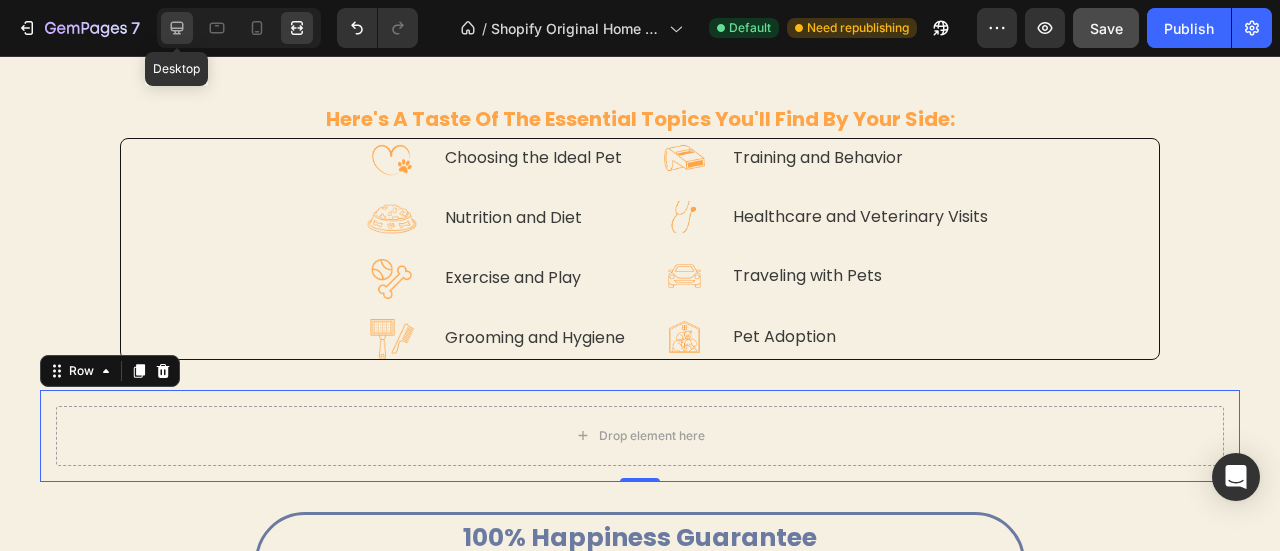 click 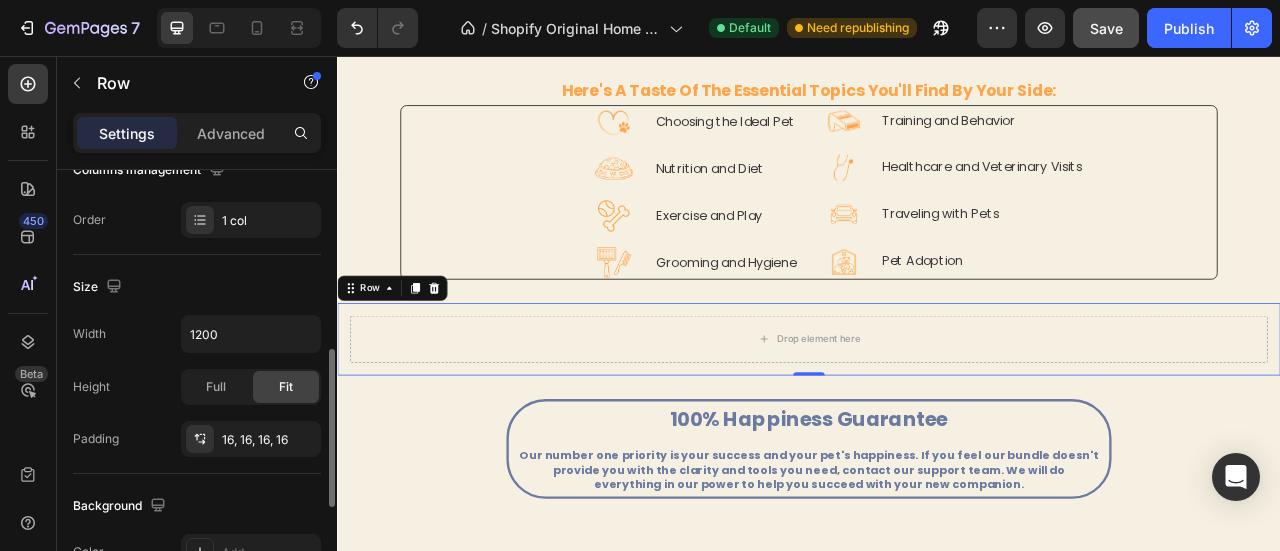 scroll, scrollTop: 404, scrollLeft: 0, axis: vertical 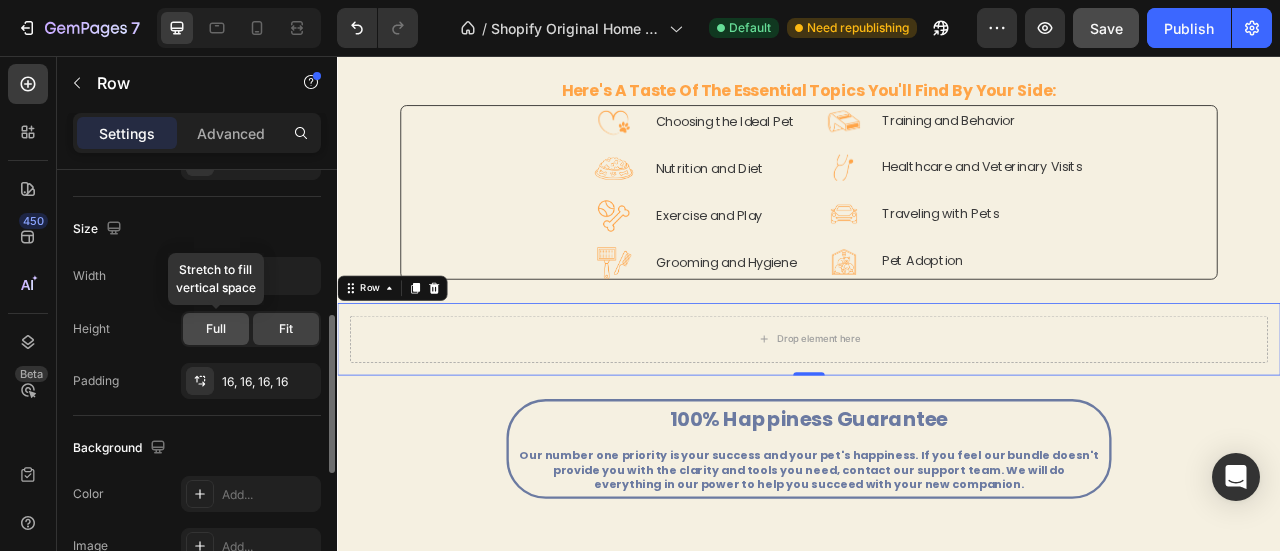 click on "Full" 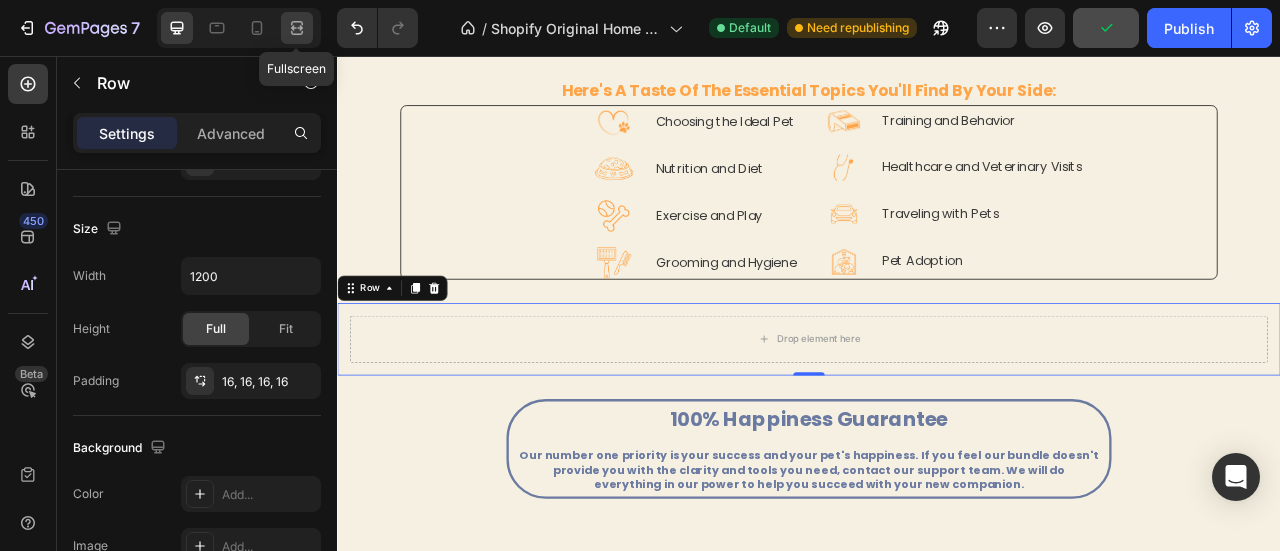 click 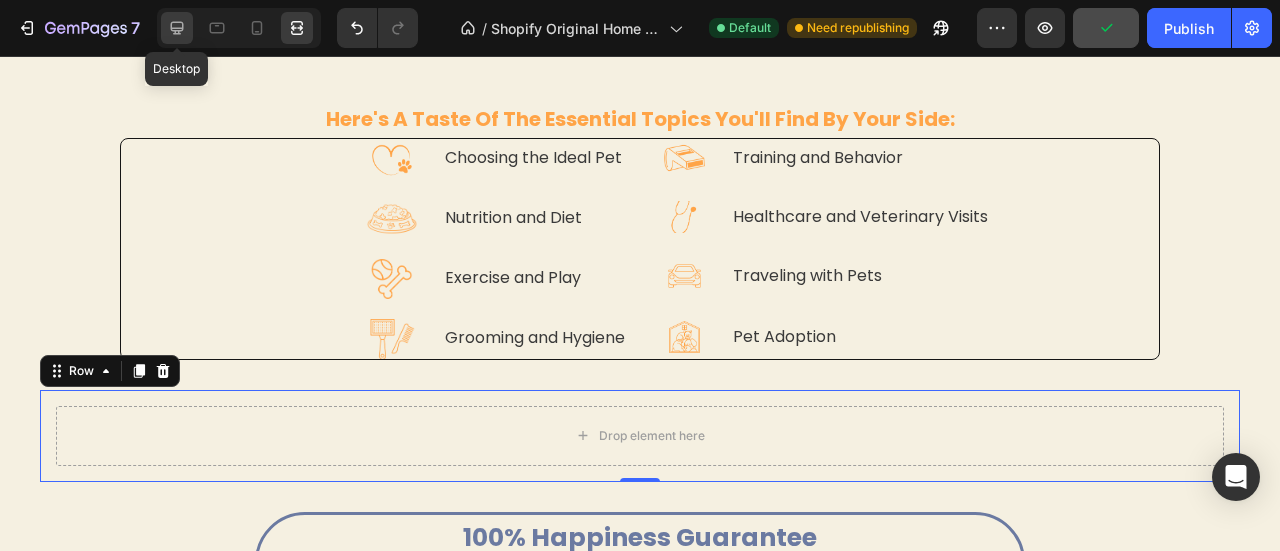 click 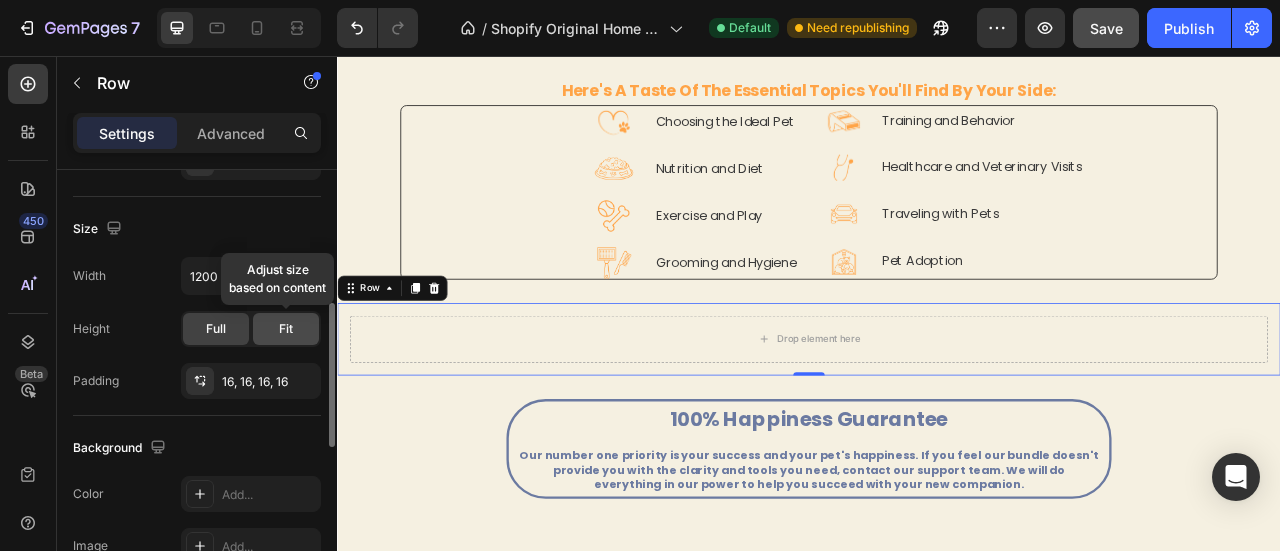 click on "Fit" 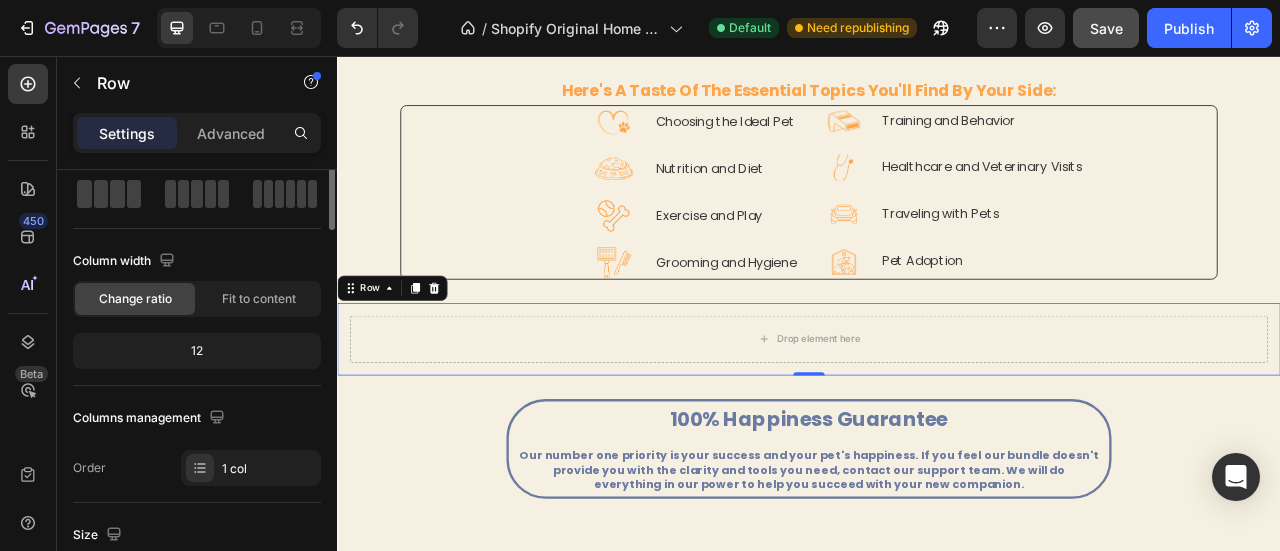 scroll, scrollTop: 0, scrollLeft: 0, axis: both 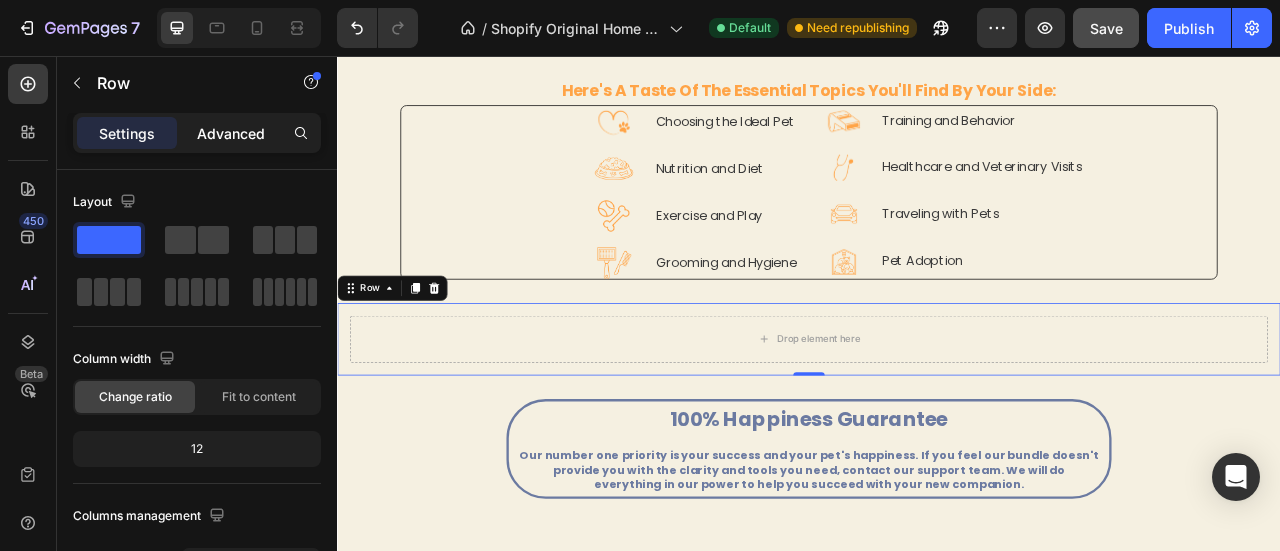 click on "Advanced" at bounding box center (231, 133) 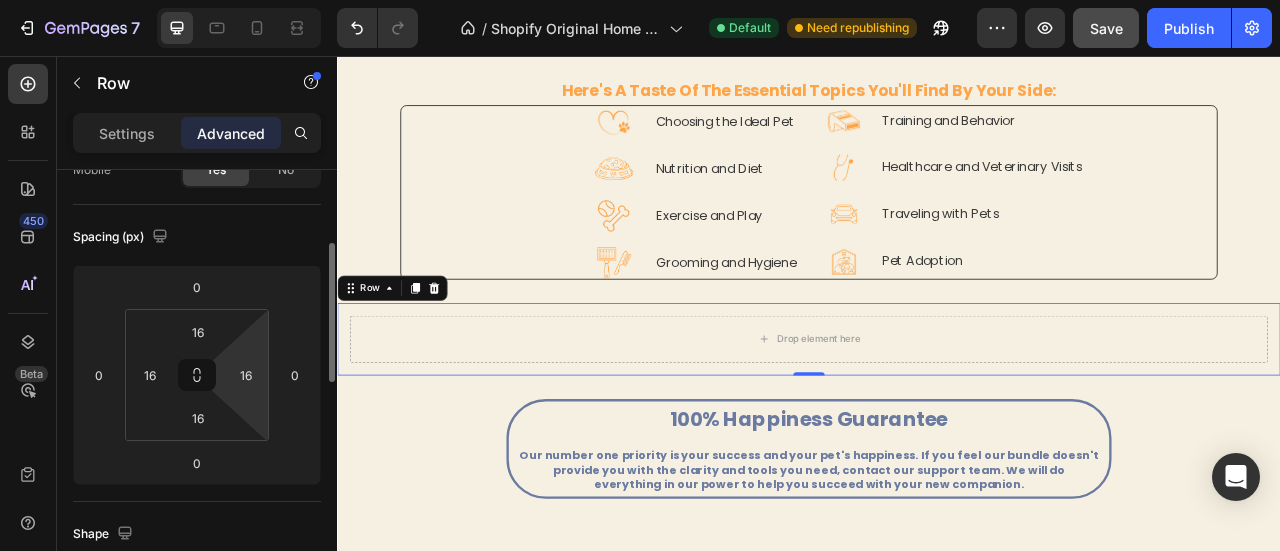 scroll, scrollTop: 212, scrollLeft: 0, axis: vertical 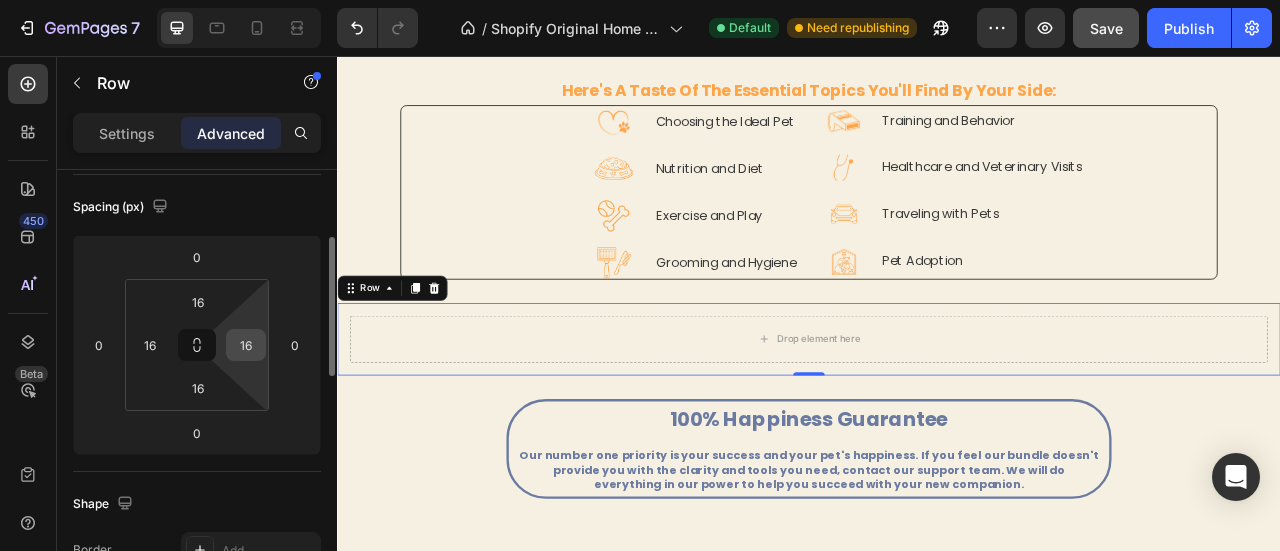 click on "16" at bounding box center [246, 345] 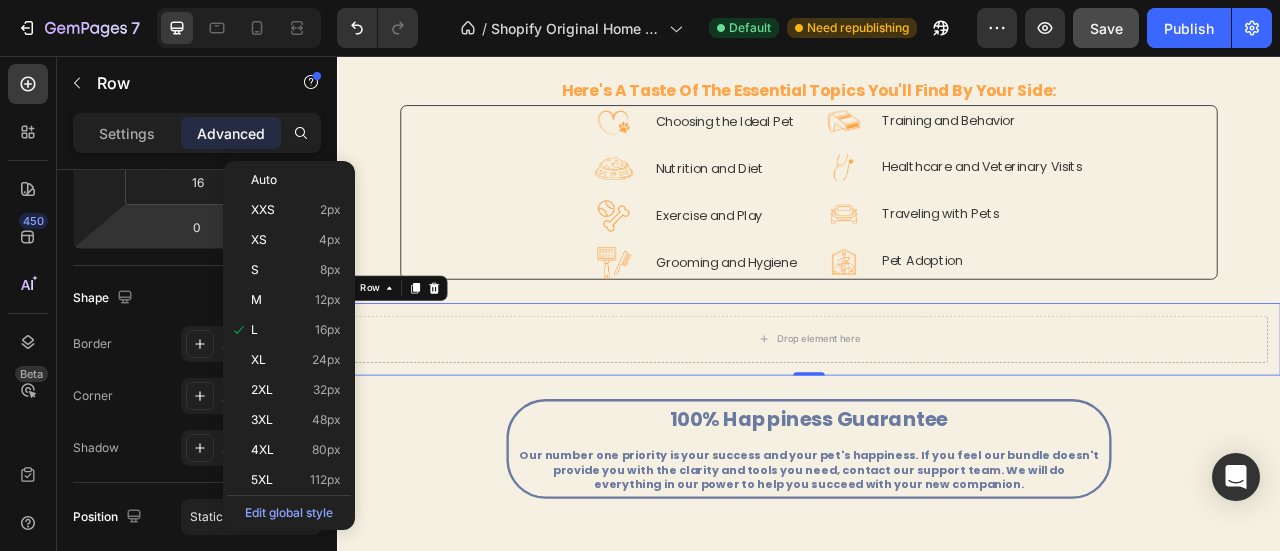 scroll, scrollTop: 420, scrollLeft: 0, axis: vertical 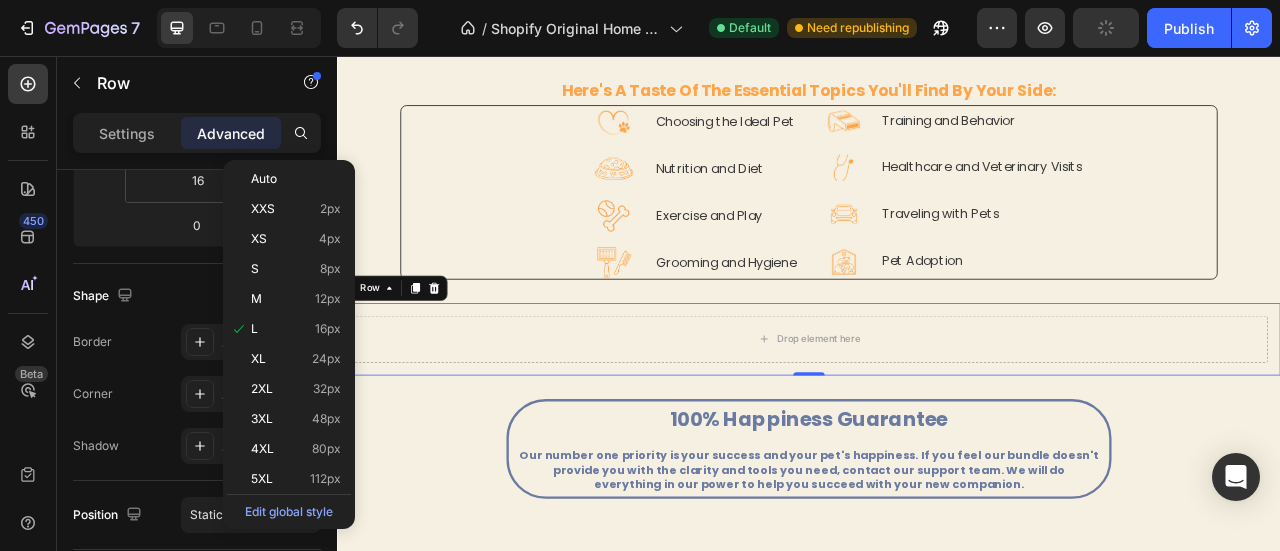 click on "Shape" at bounding box center [197, 296] 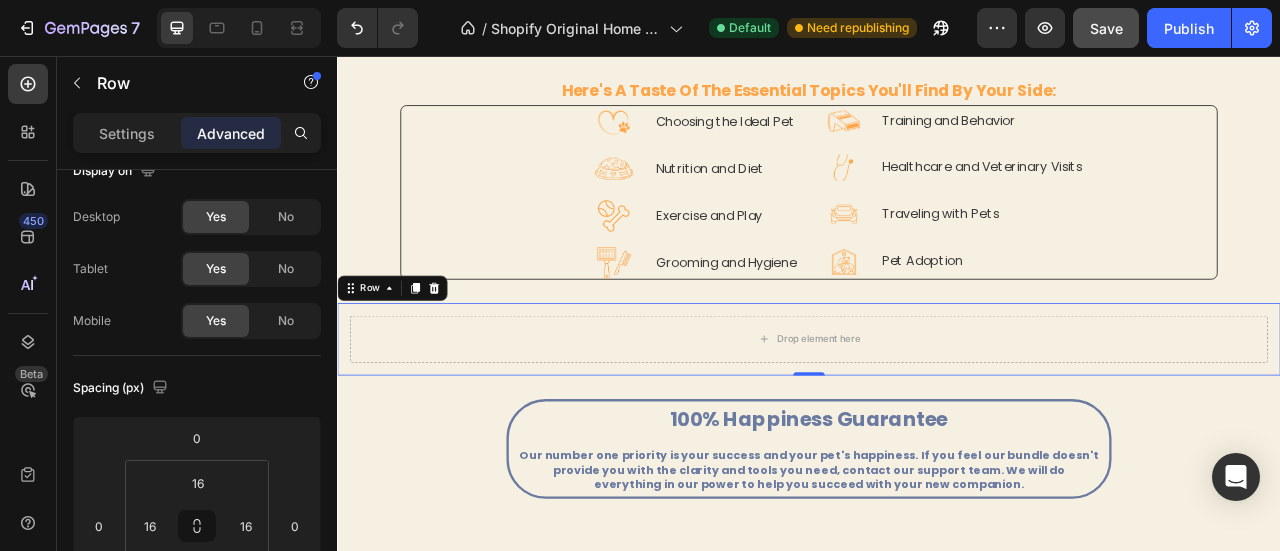 scroll, scrollTop: 0, scrollLeft: 0, axis: both 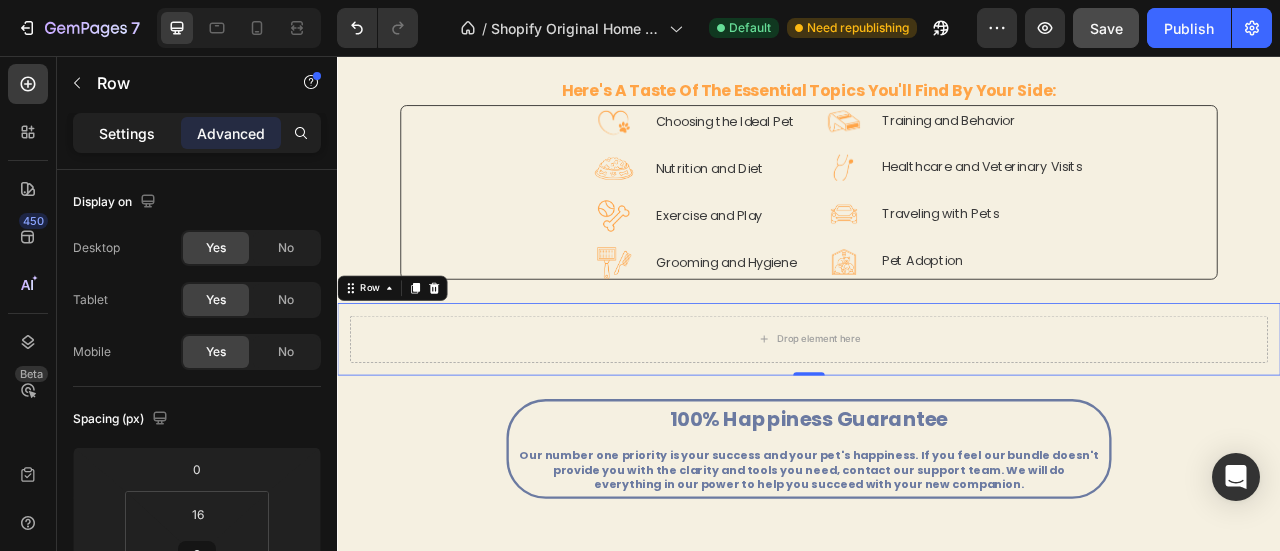 click on "Settings" at bounding box center [127, 133] 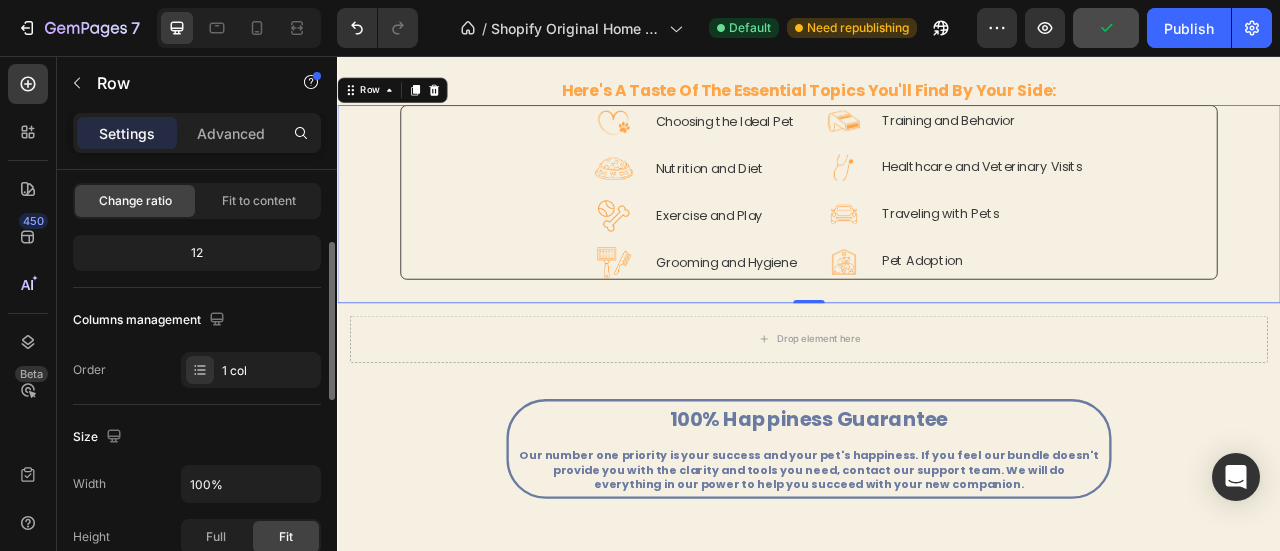 scroll, scrollTop: 197, scrollLeft: 0, axis: vertical 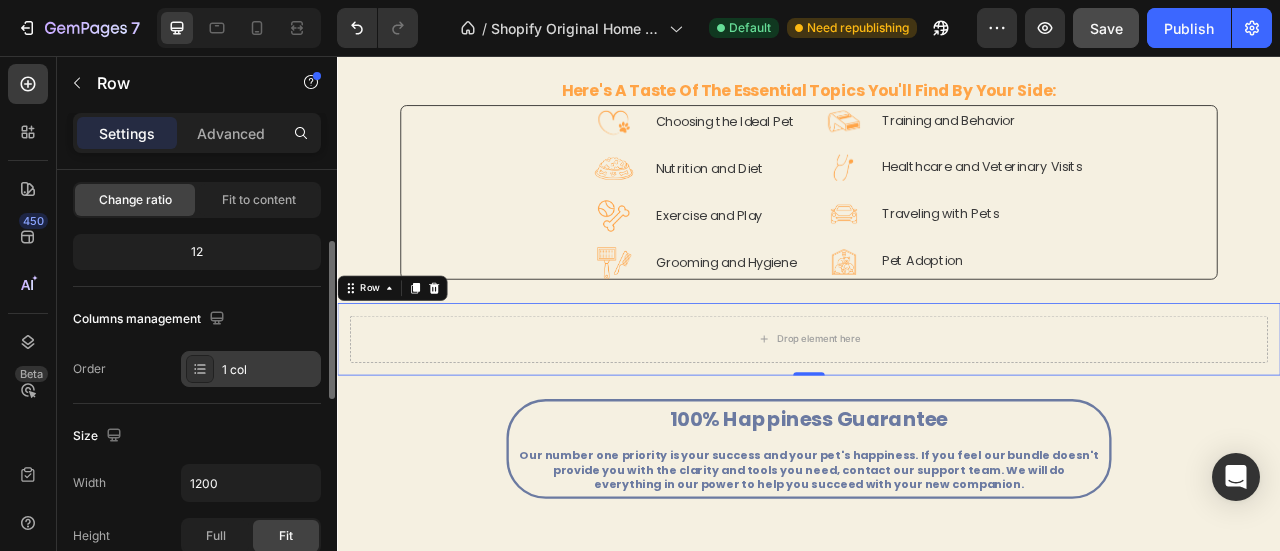 click on "1 col" at bounding box center (269, 370) 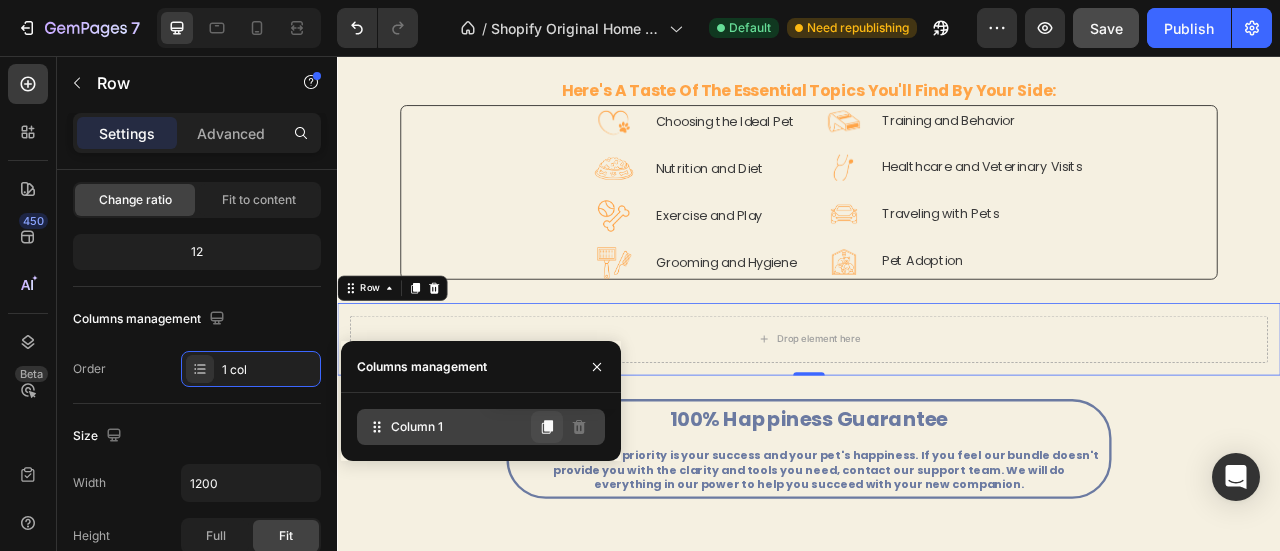 click 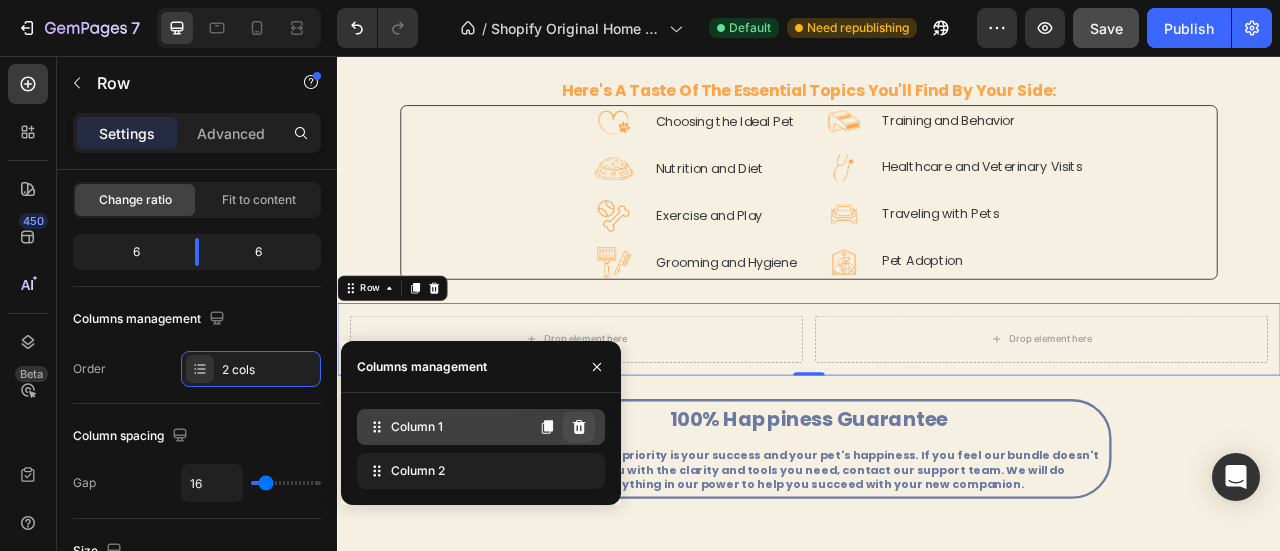 click 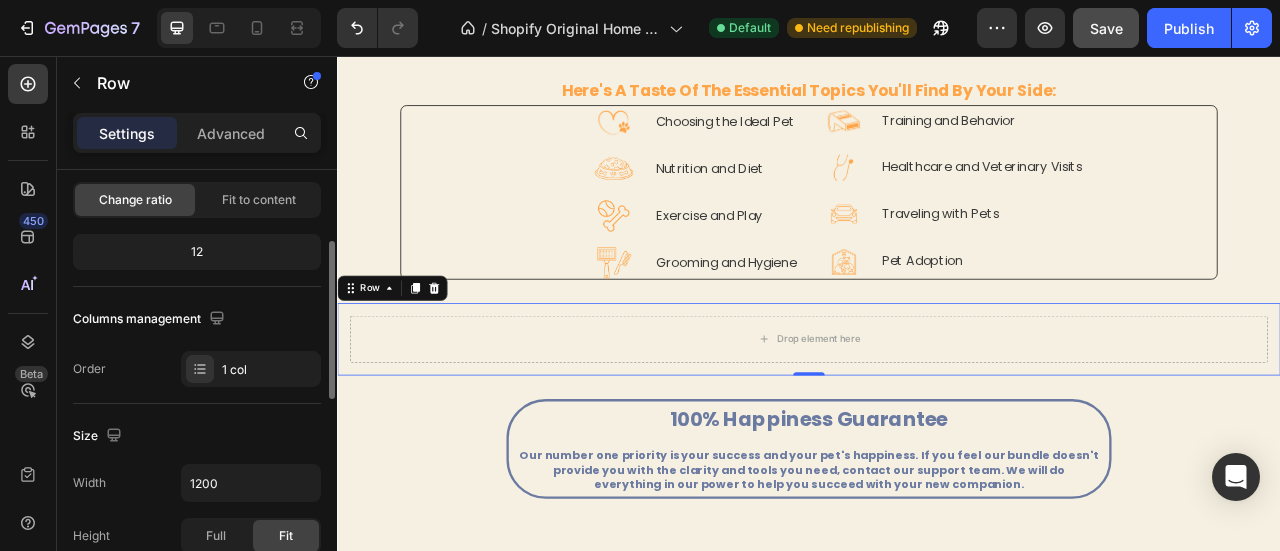 click on "Size Width 1200 Height Full Fit Padding 16, 16, 16, 16" 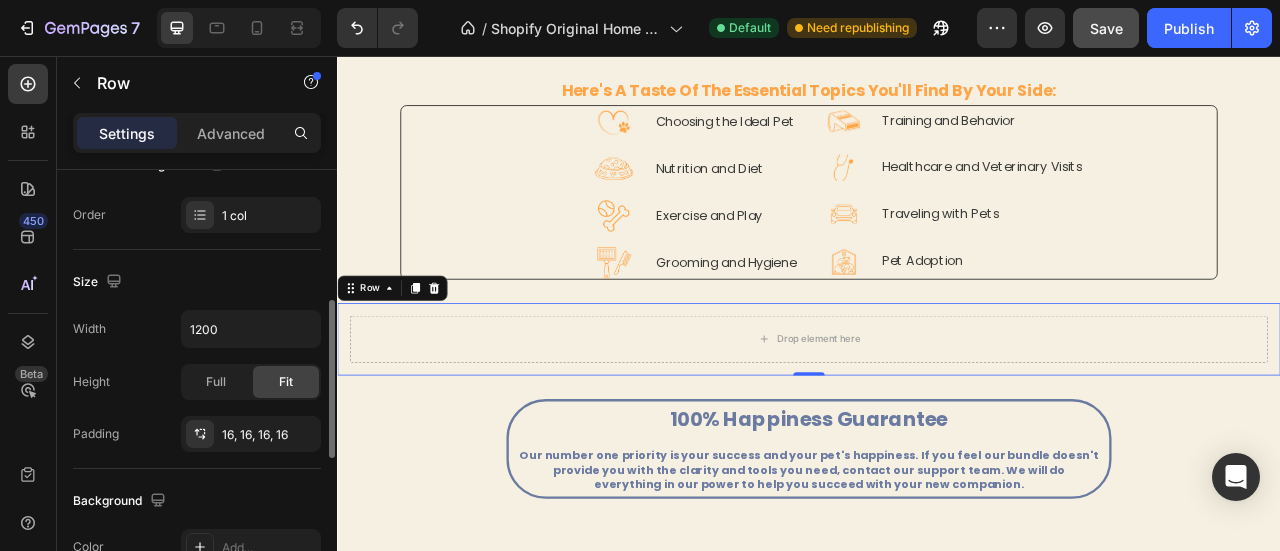 scroll, scrollTop: 358, scrollLeft: 0, axis: vertical 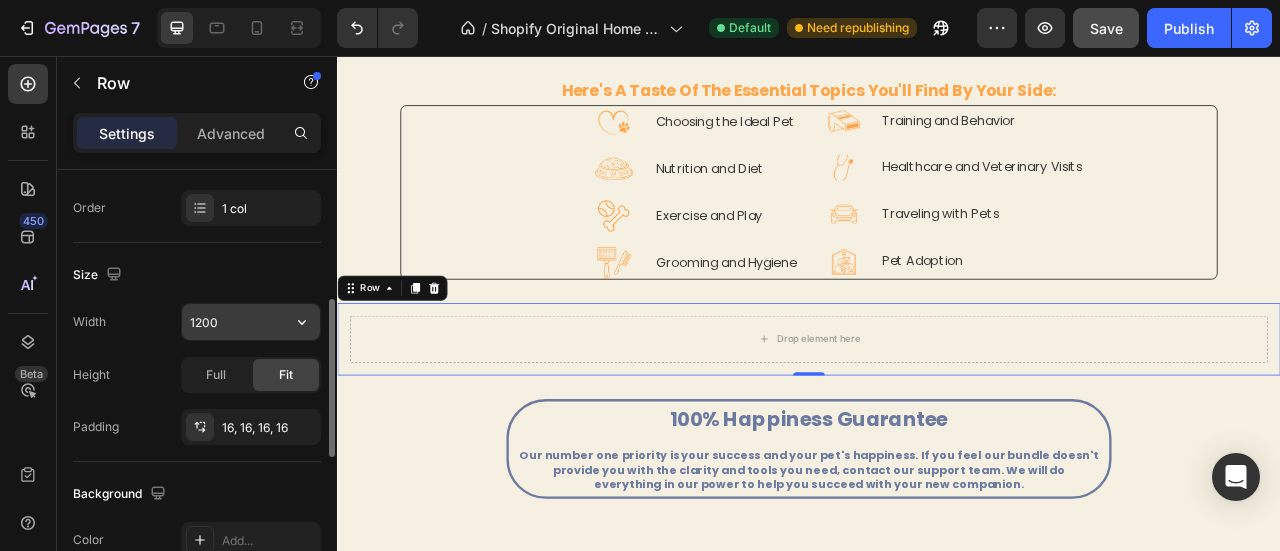 click on "1200" at bounding box center [251, 322] 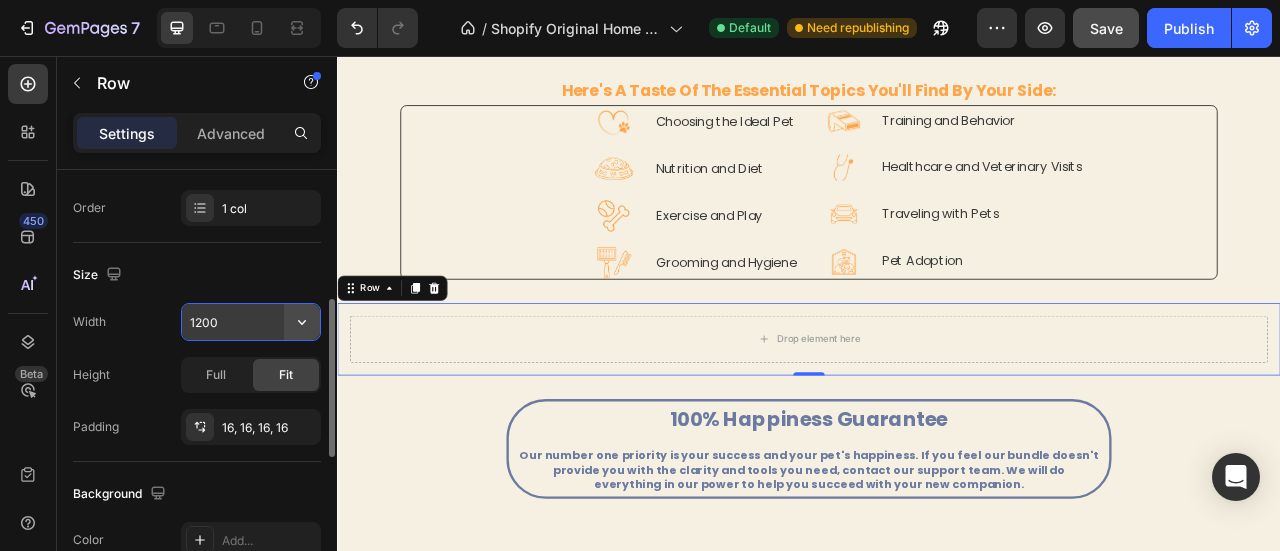 click 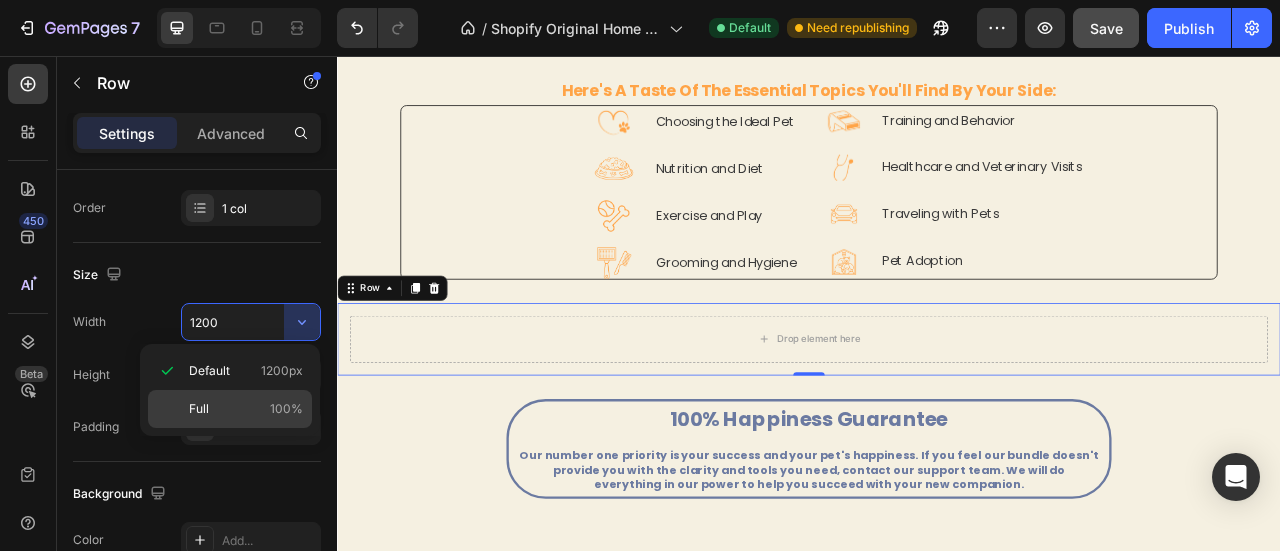 click on "Full" at bounding box center (199, 409) 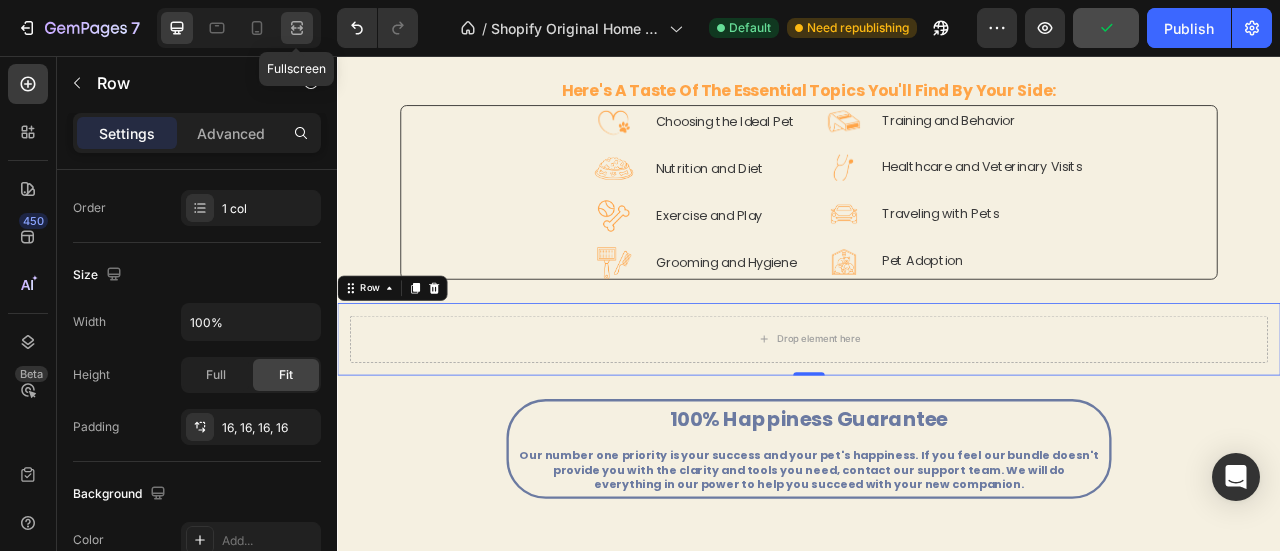click 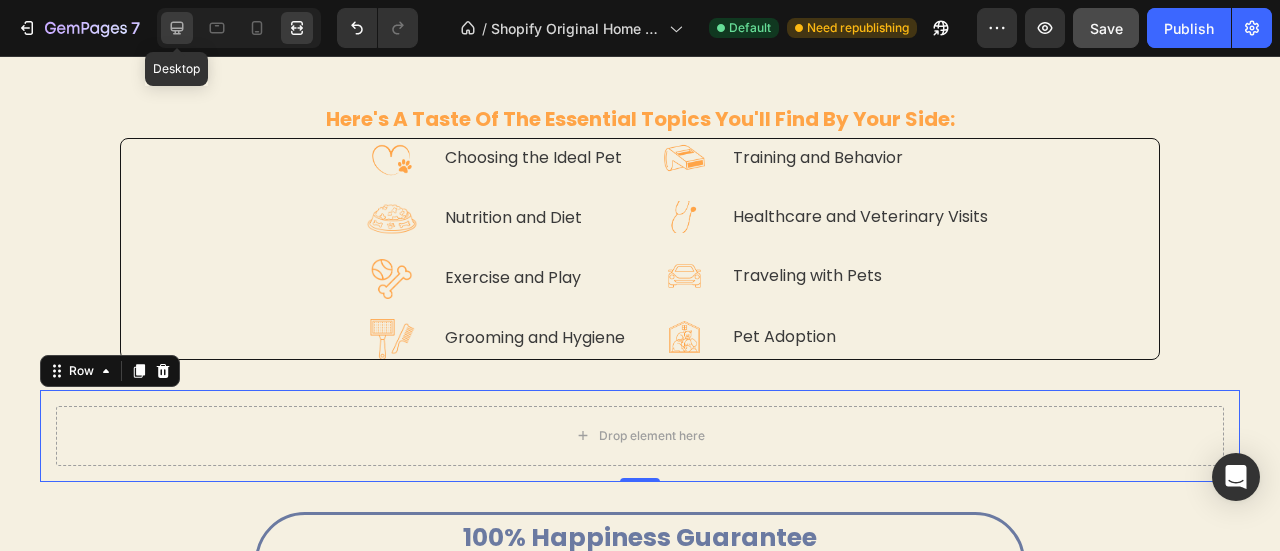 click 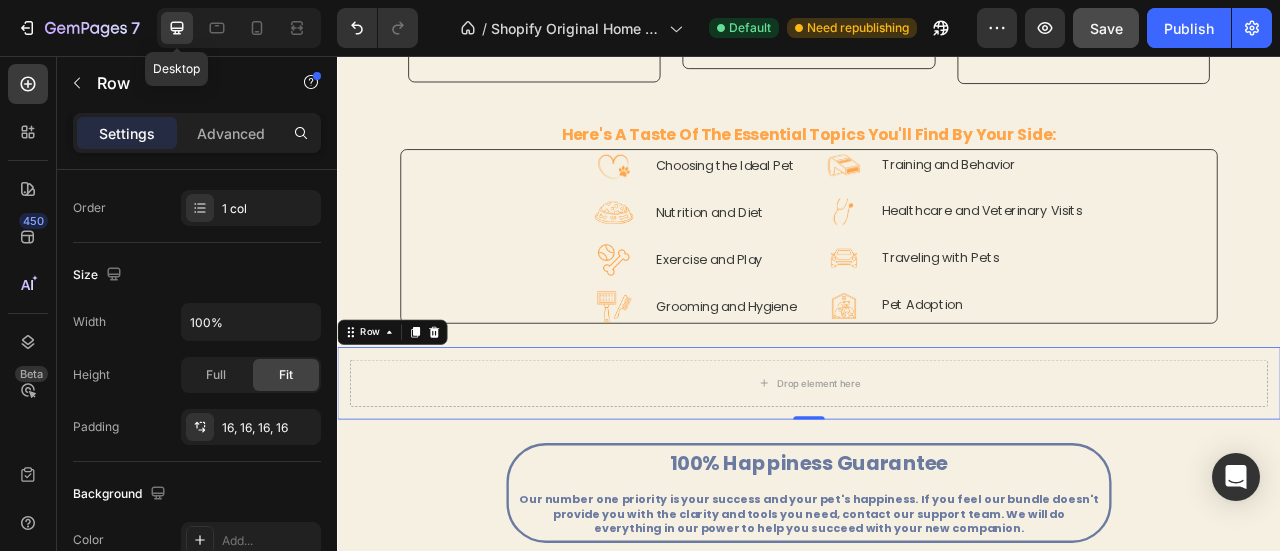 scroll, scrollTop: 1870, scrollLeft: 0, axis: vertical 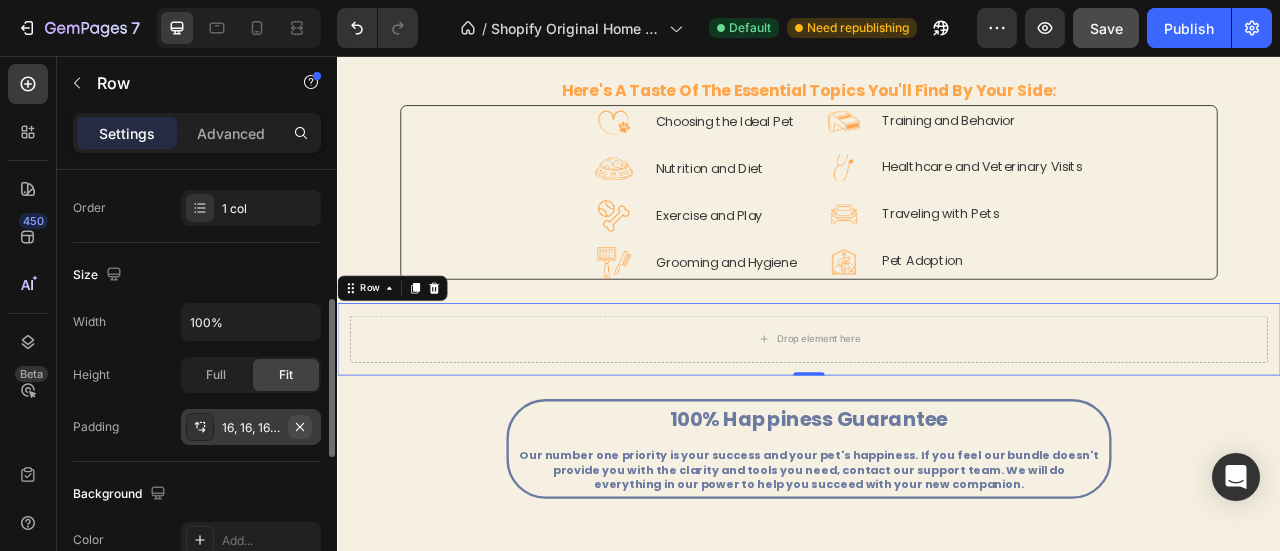 click 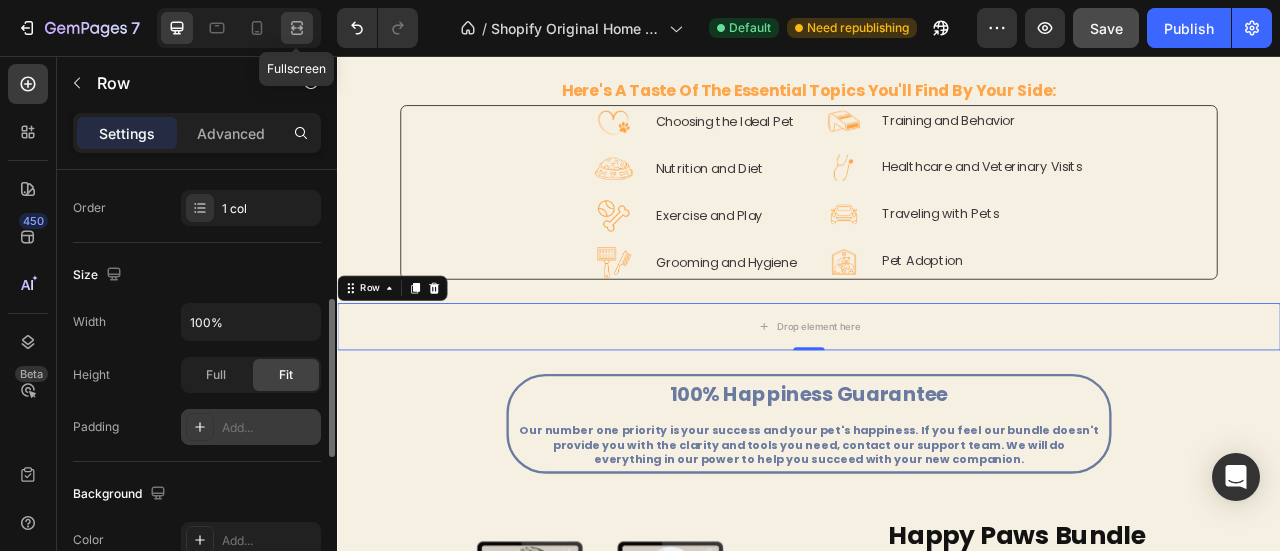 click 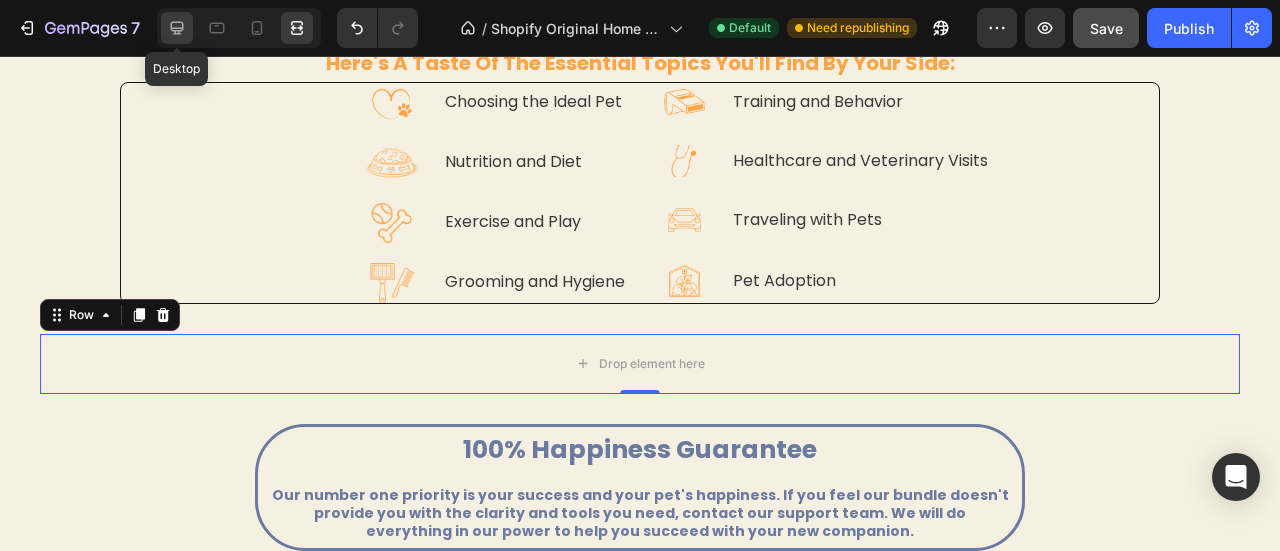 click 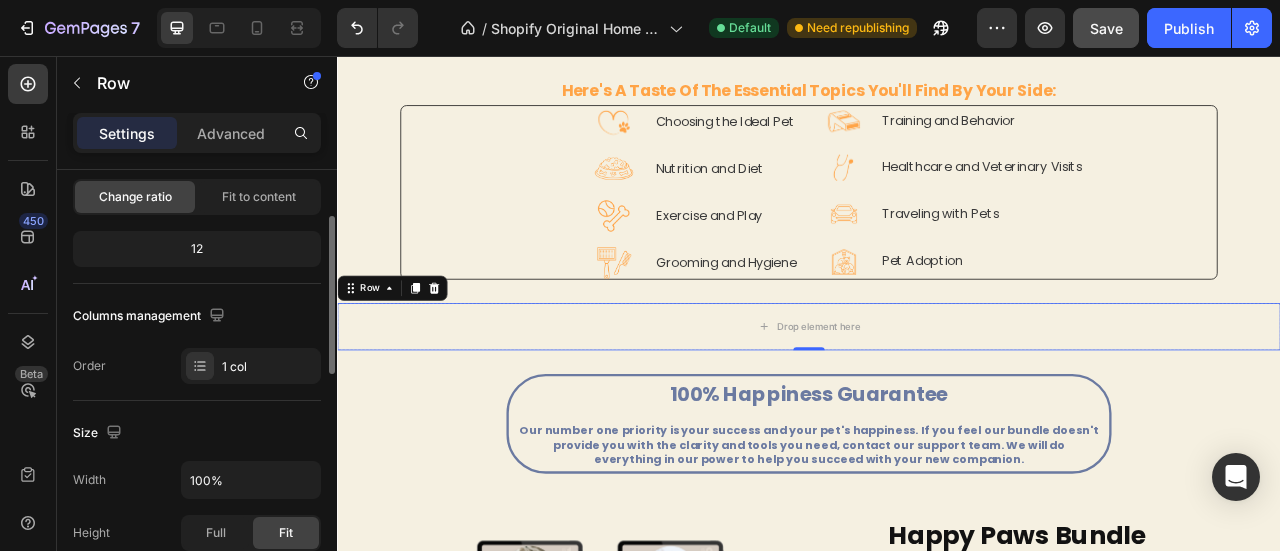 scroll, scrollTop: 0, scrollLeft: 0, axis: both 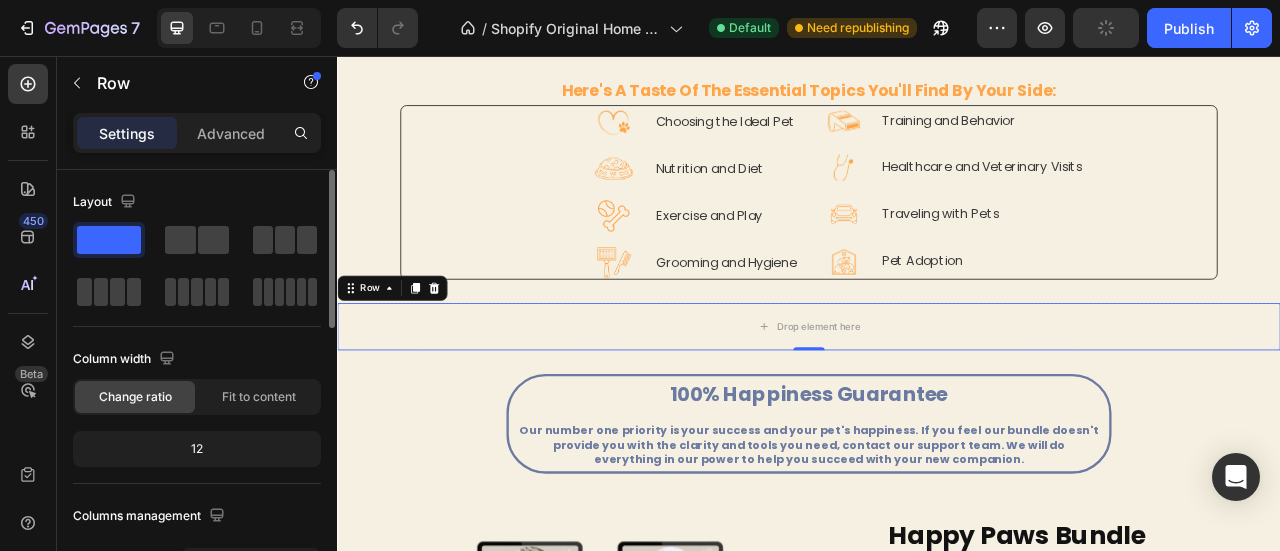 click on "12" 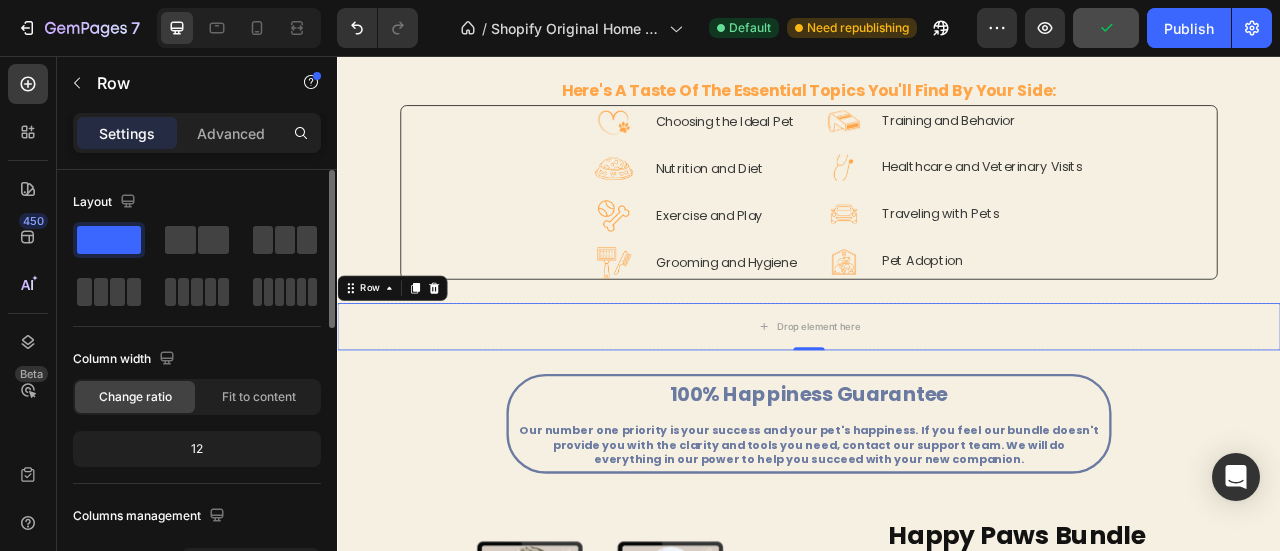 click on "Change ratio Fit to content" 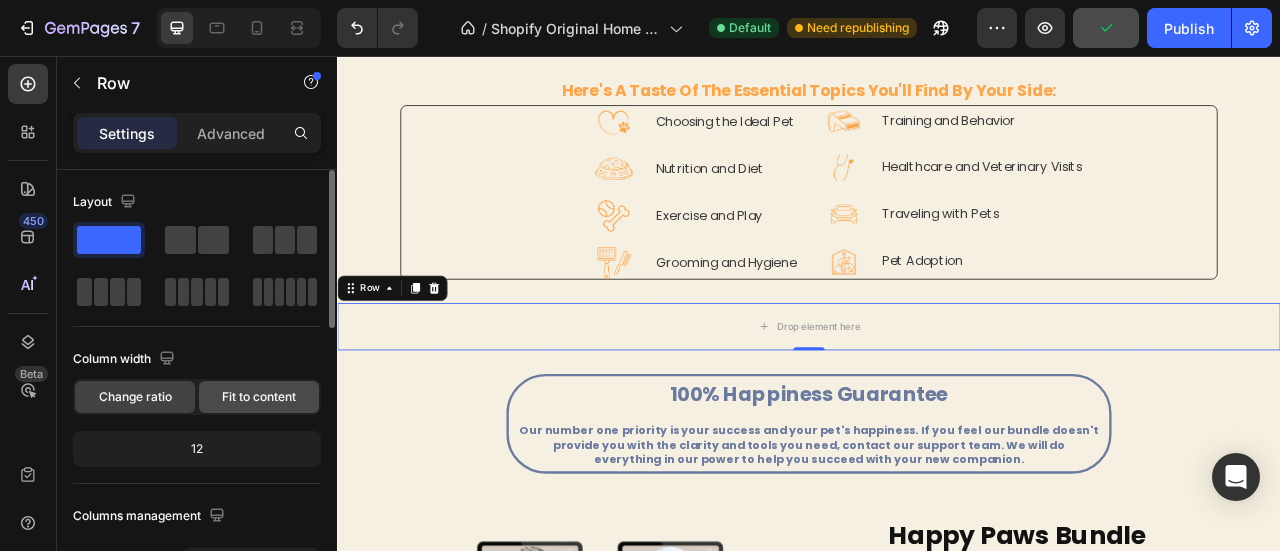 click on "Fit to content" 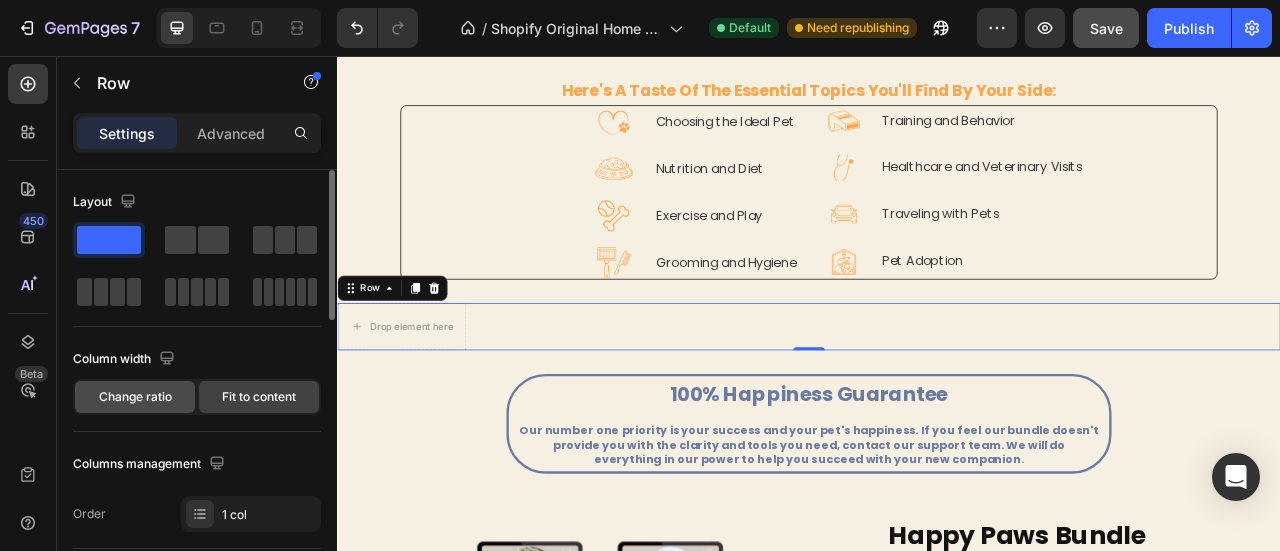 click on "Change ratio" 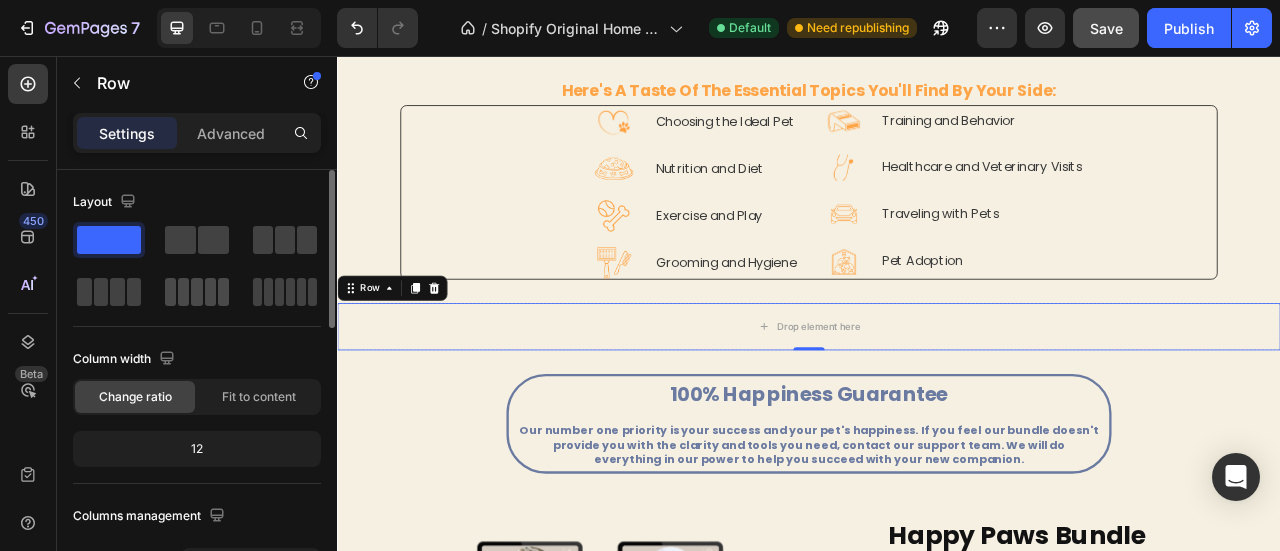 click 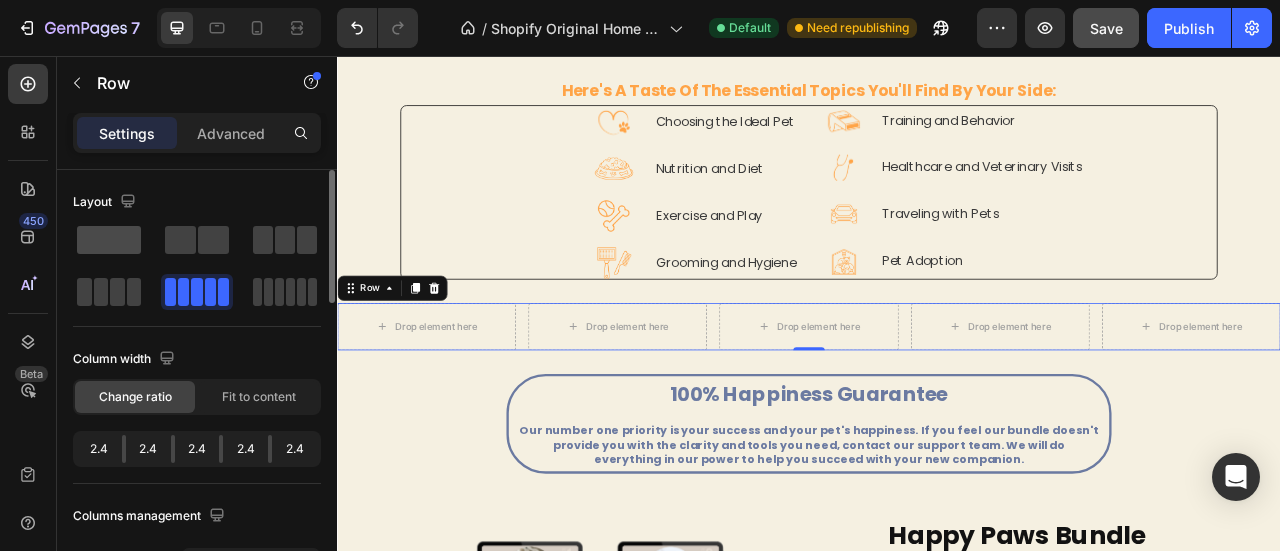 click 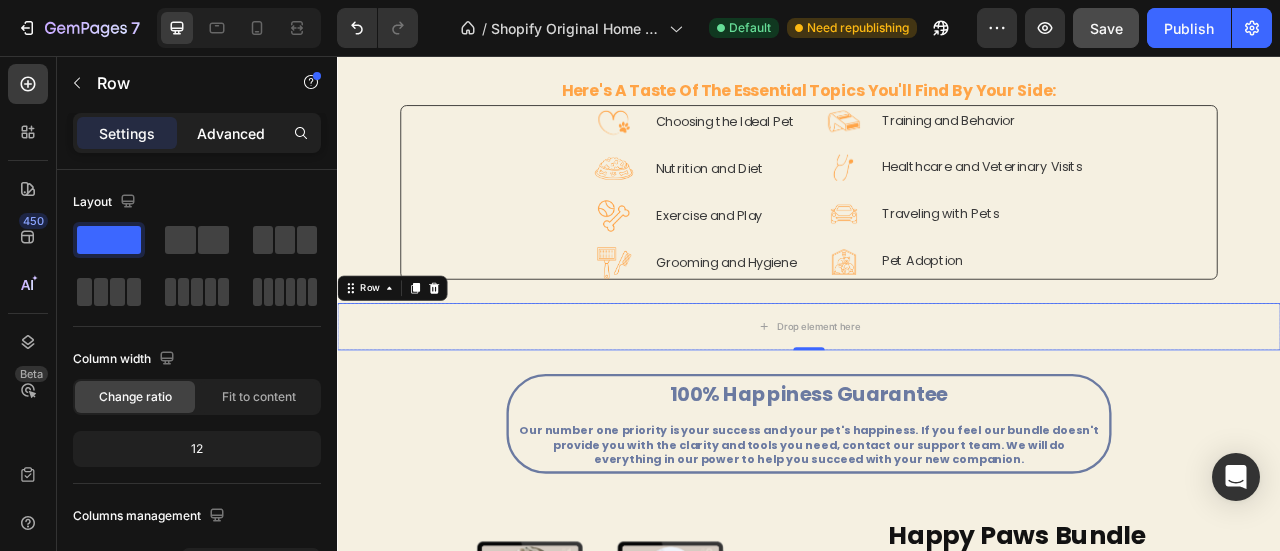 click on "Advanced" 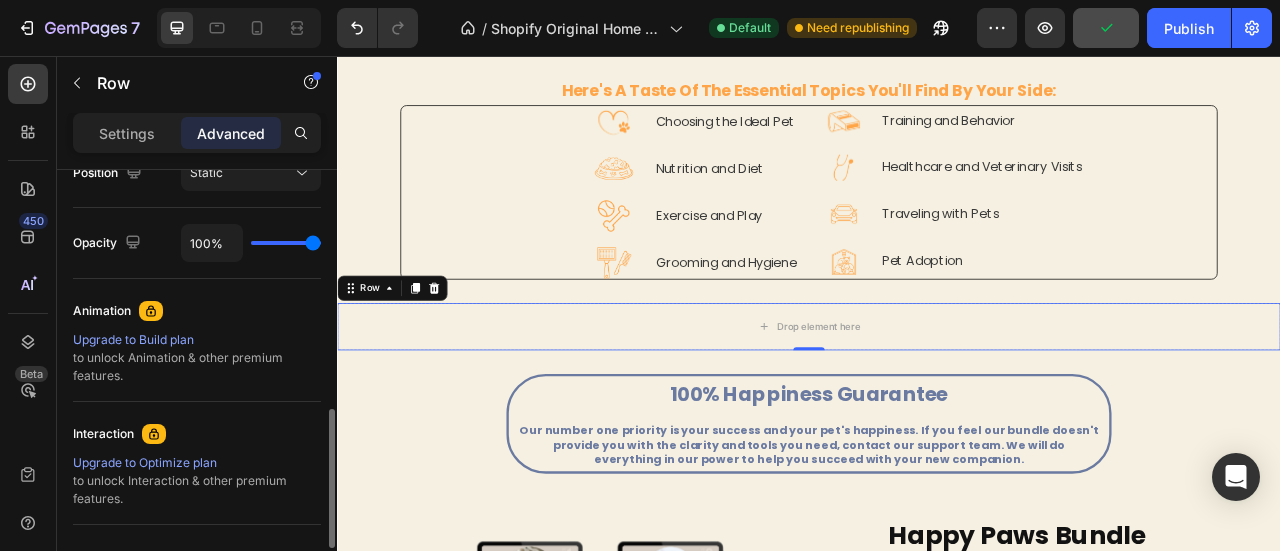 scroll, scrollTop: 0, scrollLeft: 0, axis: both 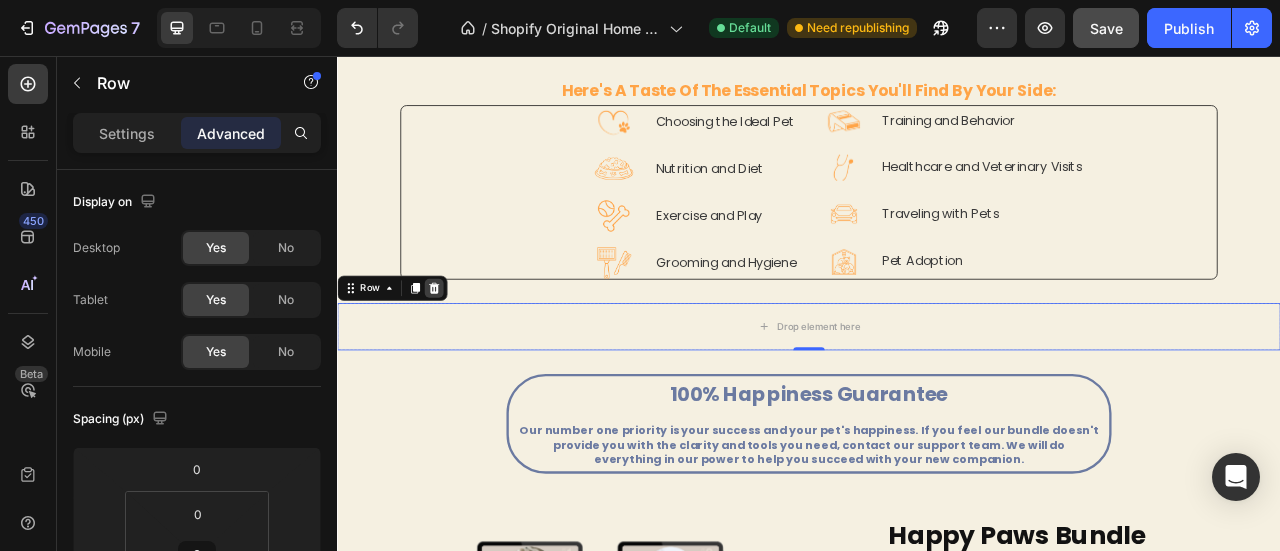click 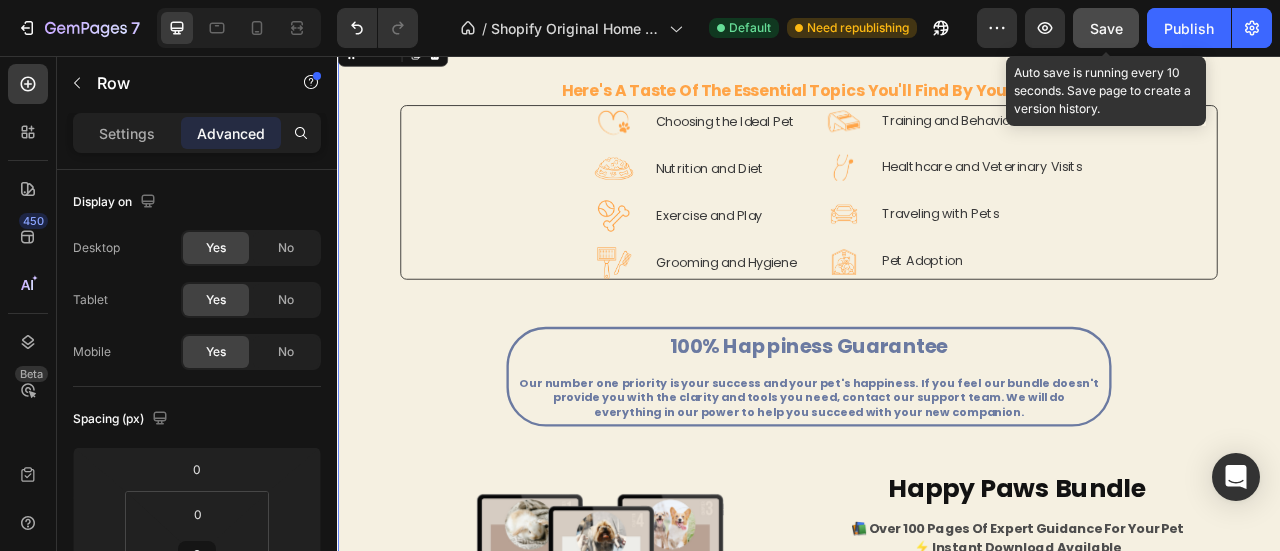 click on "Save" 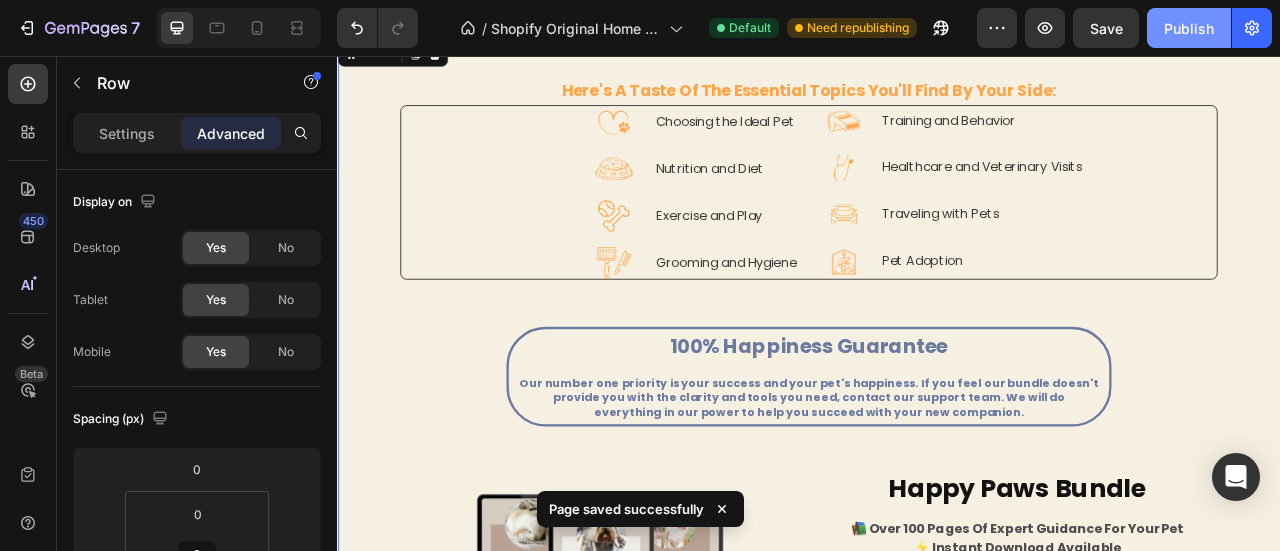 click on "Publish" at bounding box center [1189, 28] 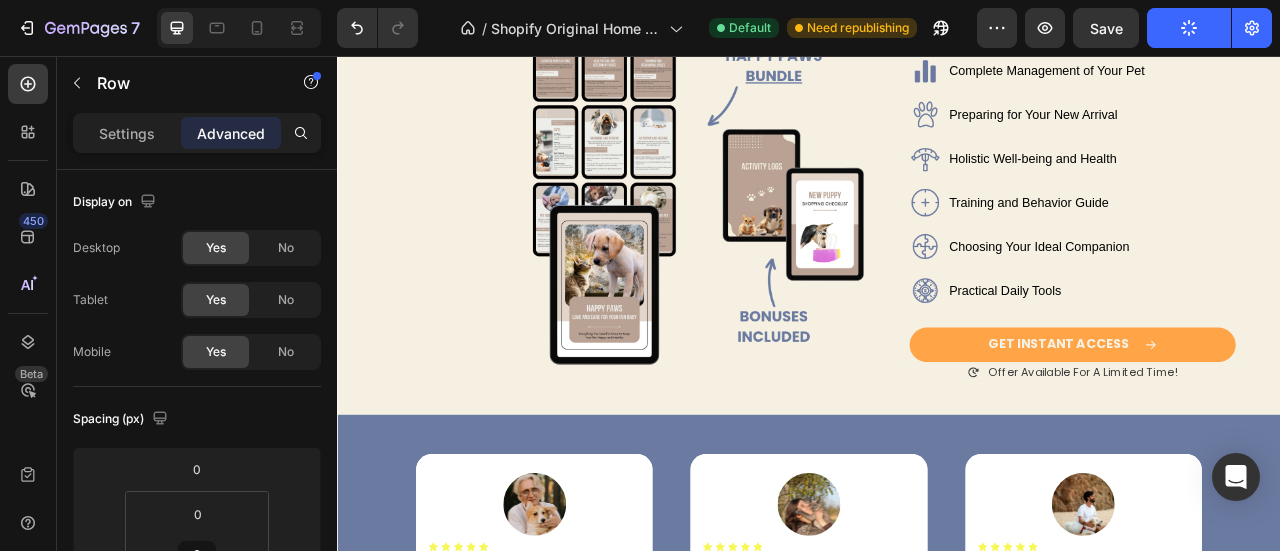 scroll, scrollTop: 0, scrollLeft: 0, axis: both 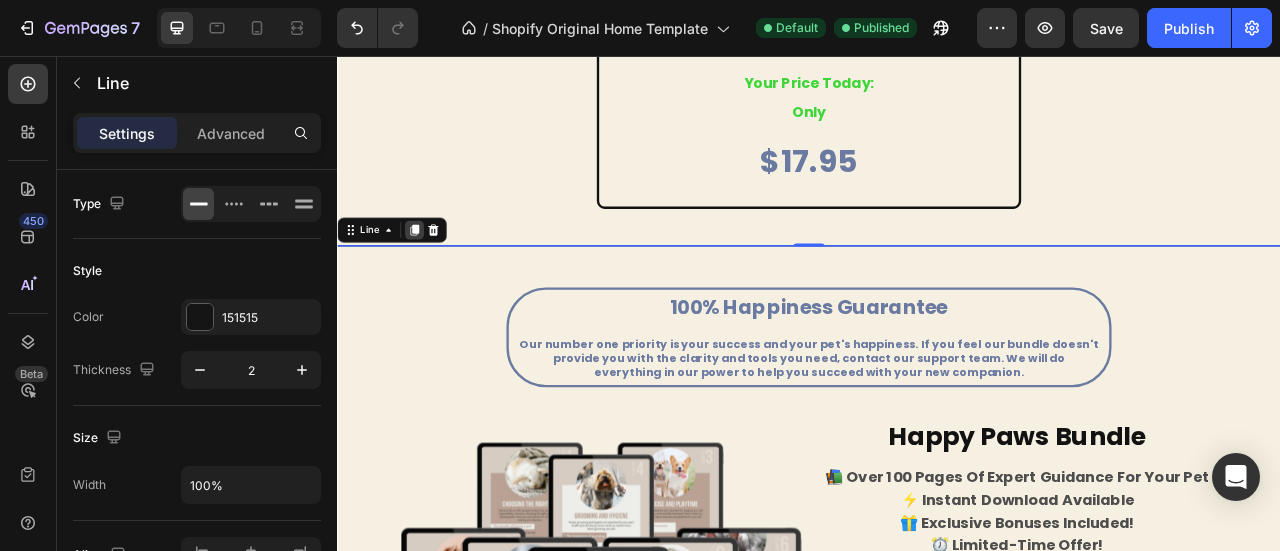 click 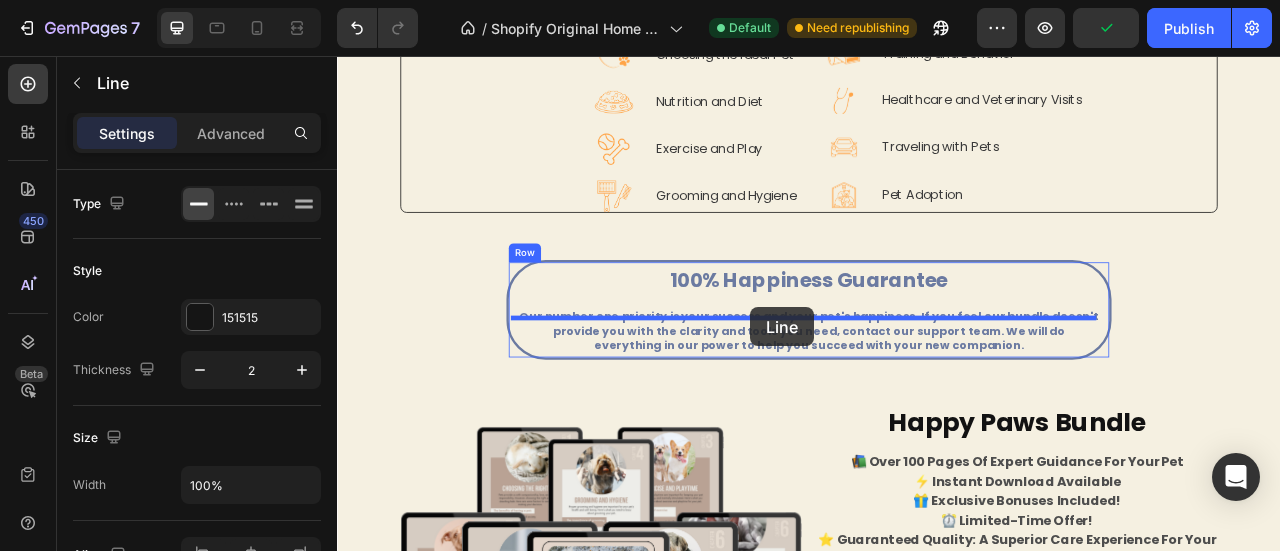 scroll, scrollTop: 1970, scrollLeft: 0, axis: vertical 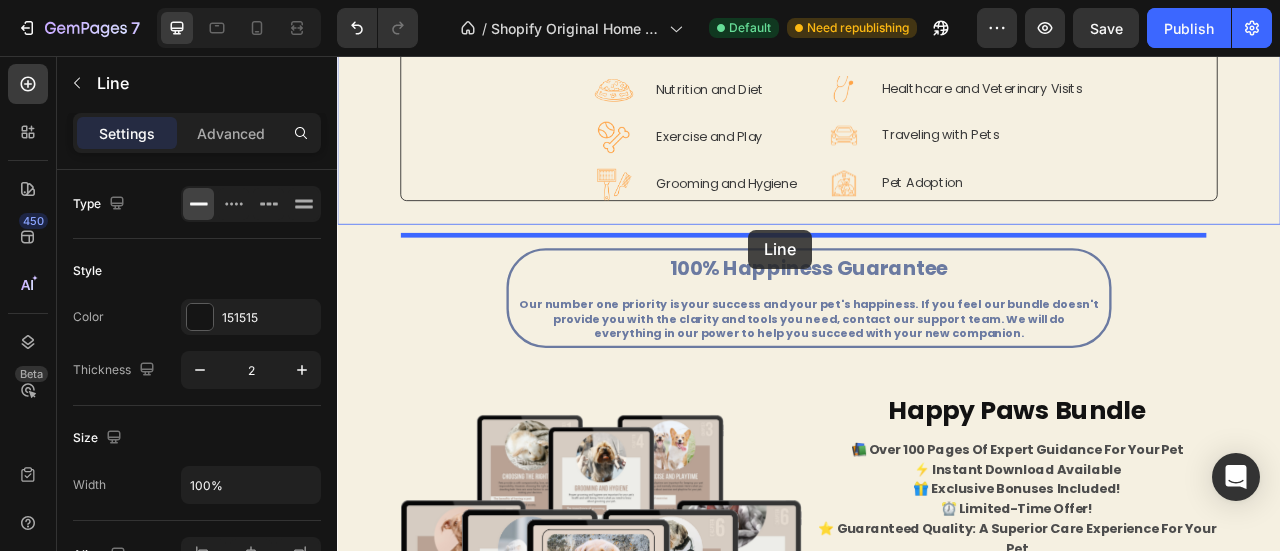 drag, startPoint x: 361, startPoint y: 272, endPoint x: 860, endPoint y: 277, distance: 499.02505 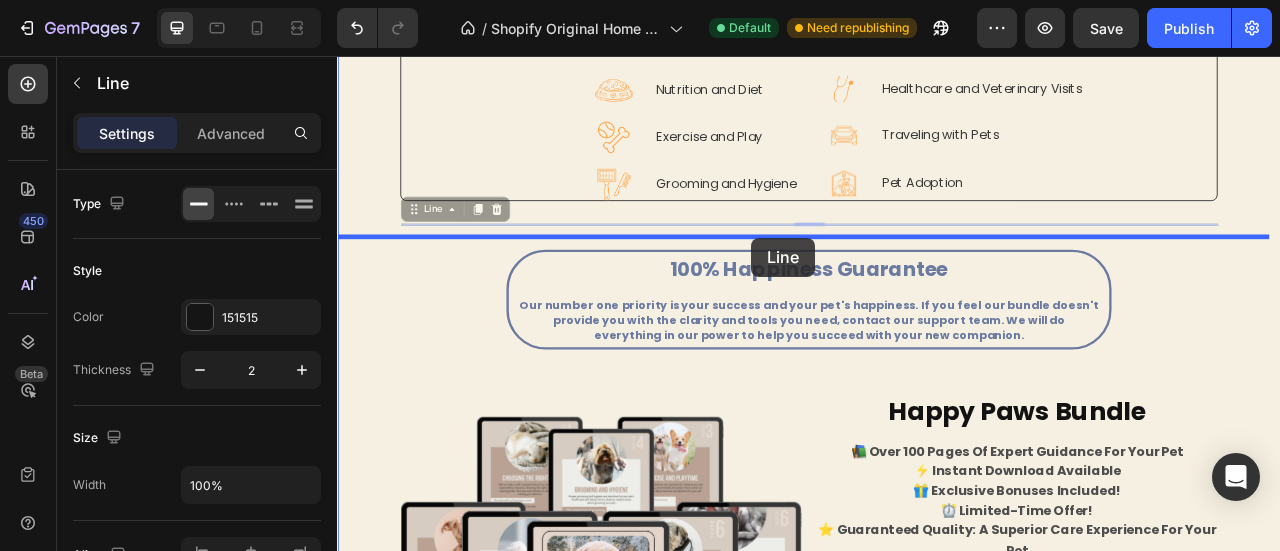 drag, startPoint x: 438, startPoint y: 265, endPoint x: 864, endPoint y: 287, distance: 426.5677 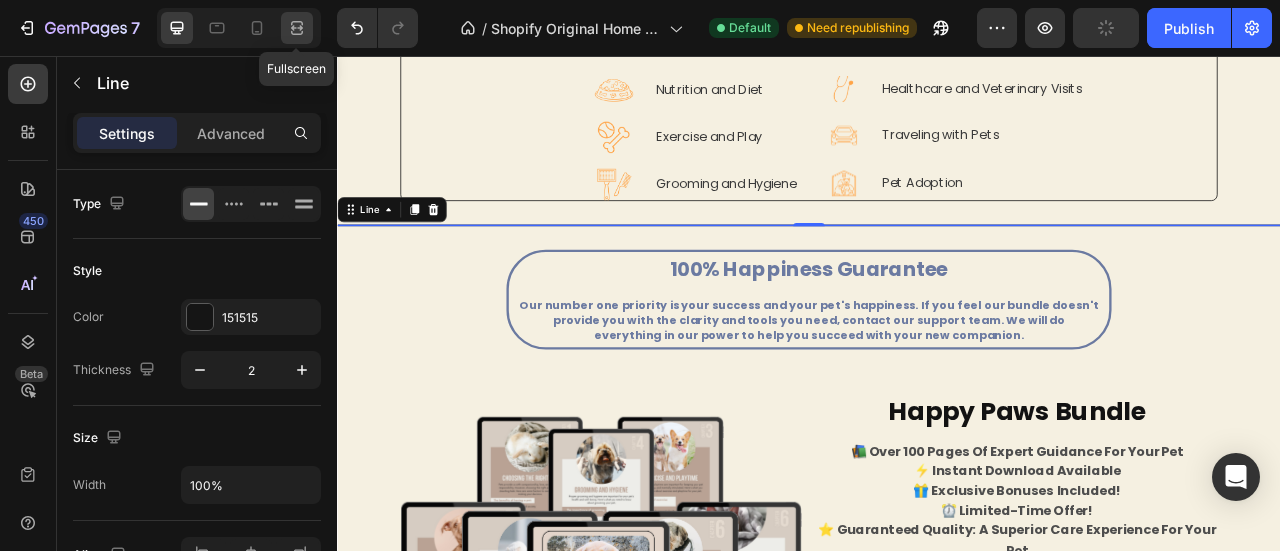 click 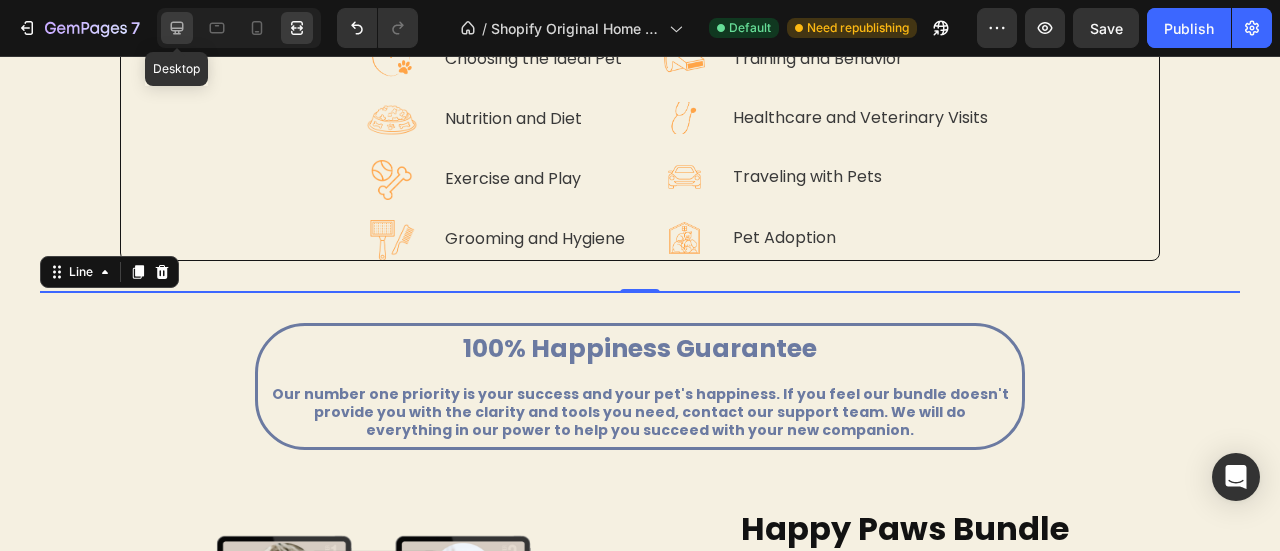 click 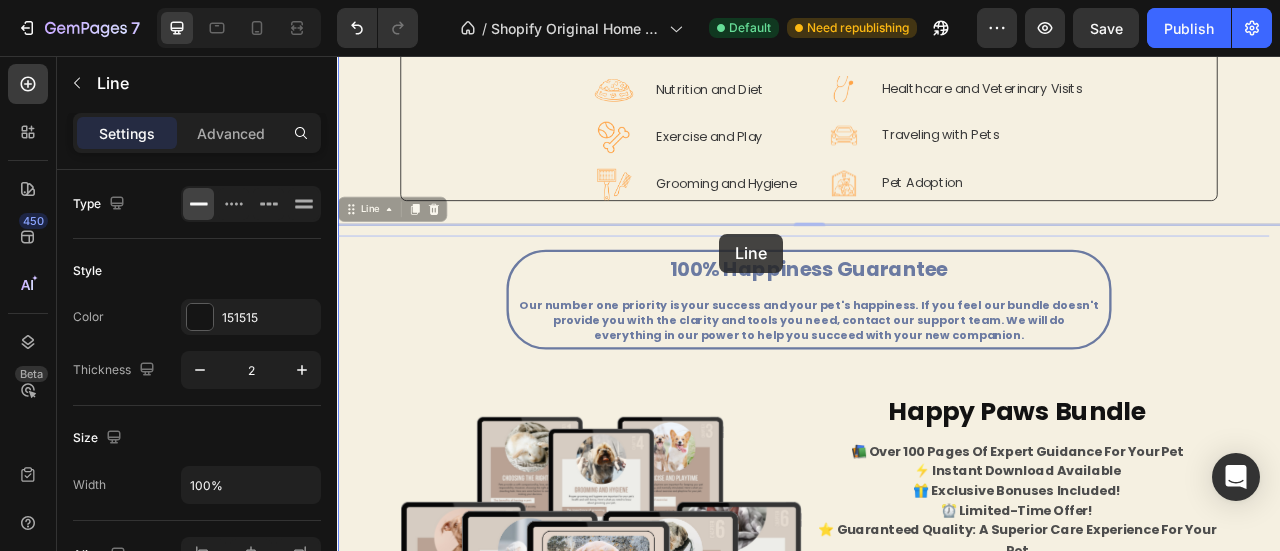 drag, startPoint x: 375, startPoint y: 263, endPoint x: 823, endPoint y: 282, distance: 448.4027 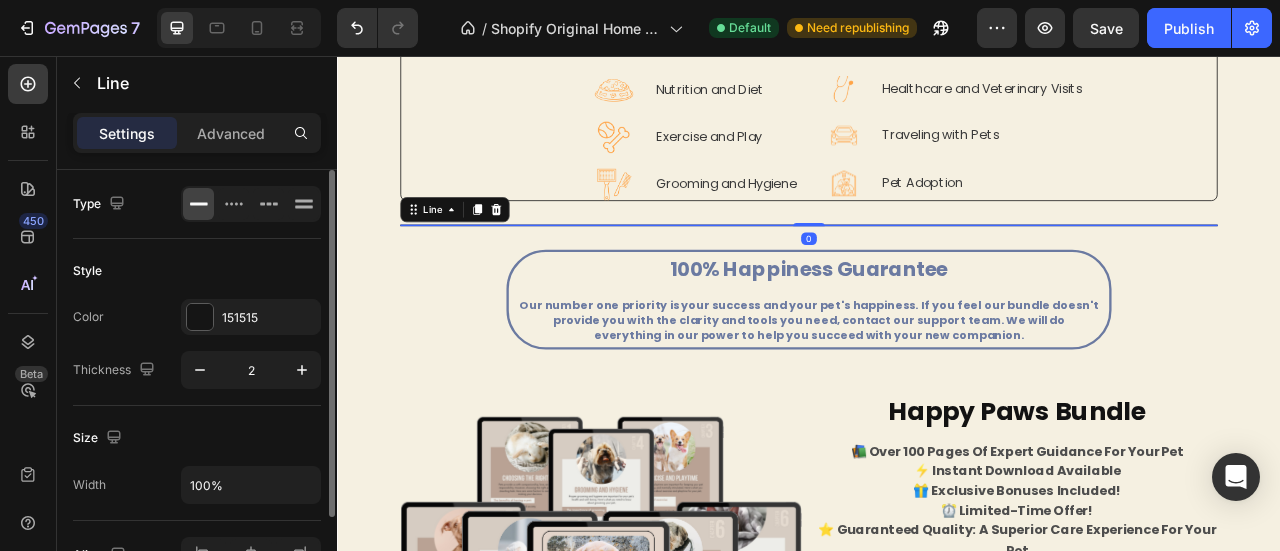 click on "Style" at bounding box center (197, 271) 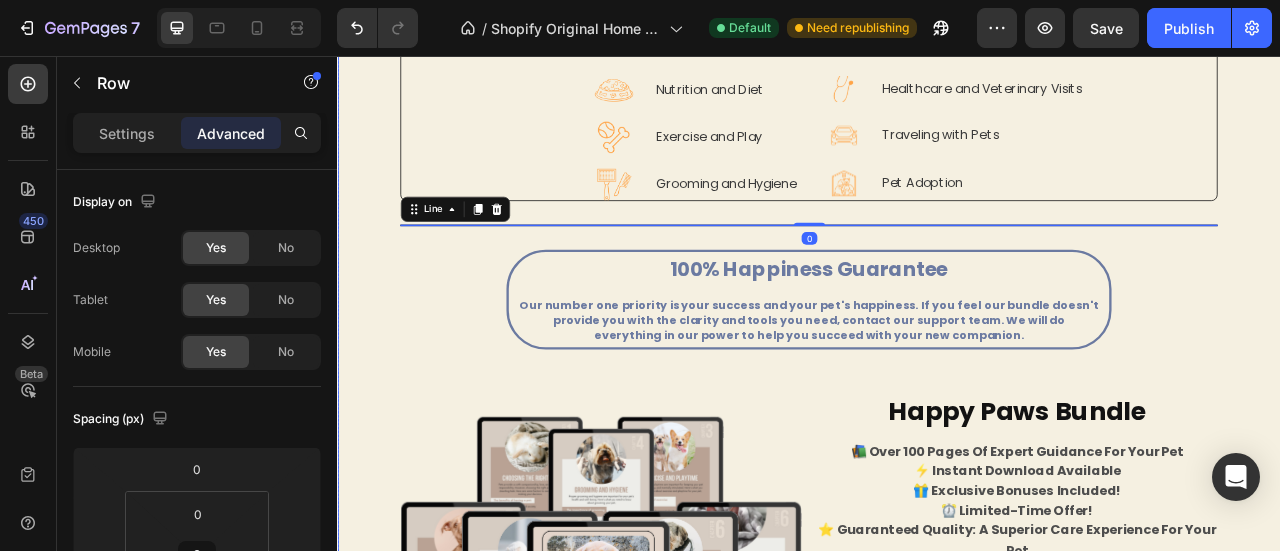 click on "here's a taste of the essential topics you'll find by your side: Text Block Image Choosing the Ideal Pet Text Block Row Image Nutrition and Diet Text Block Row Image Exercise and Play Text Block Row Image Grooming and Hygiene Text Block Row Image Training and Behavior Text Block Row Image Healthcare and Veterinary Visits Text Block Row Image Traveling with Pets Text Block Row Image Pet Adoption Text Block Row Row                Title Line   0 Row 100% Happiness Guarantee Heading Our number one priority is your success and your pet's happiness. If you feel our bundle doesn't provide you with the clarity and tools you need, contact our support team. We will do everything in our power to help you succeed with your new companion. Text Block Row Product Images Happy Paws Bundle Product Title 📚 Over 100 Pages of Expert Guidance for Your Pet ⚡ Instant Download Available 🎁 Exclusive Bonuses Included! ⏰ Limited-Time Offer! ⭐ Guaranteed Quality: A Superior Care Experience for Your Pet   Product Description" at bounding box center (937, 447) 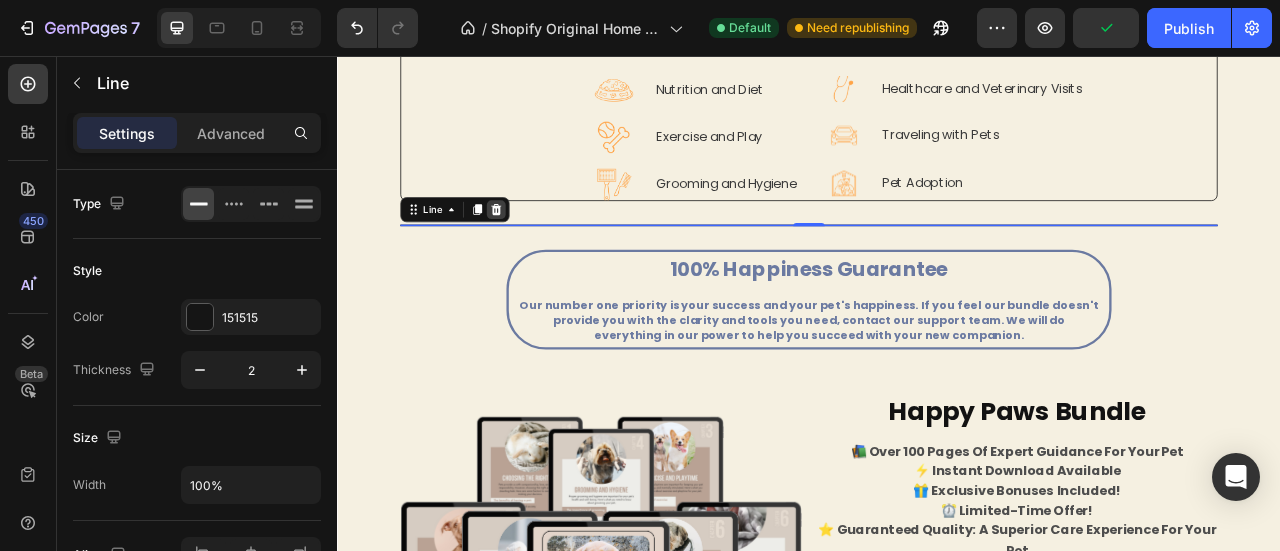 click 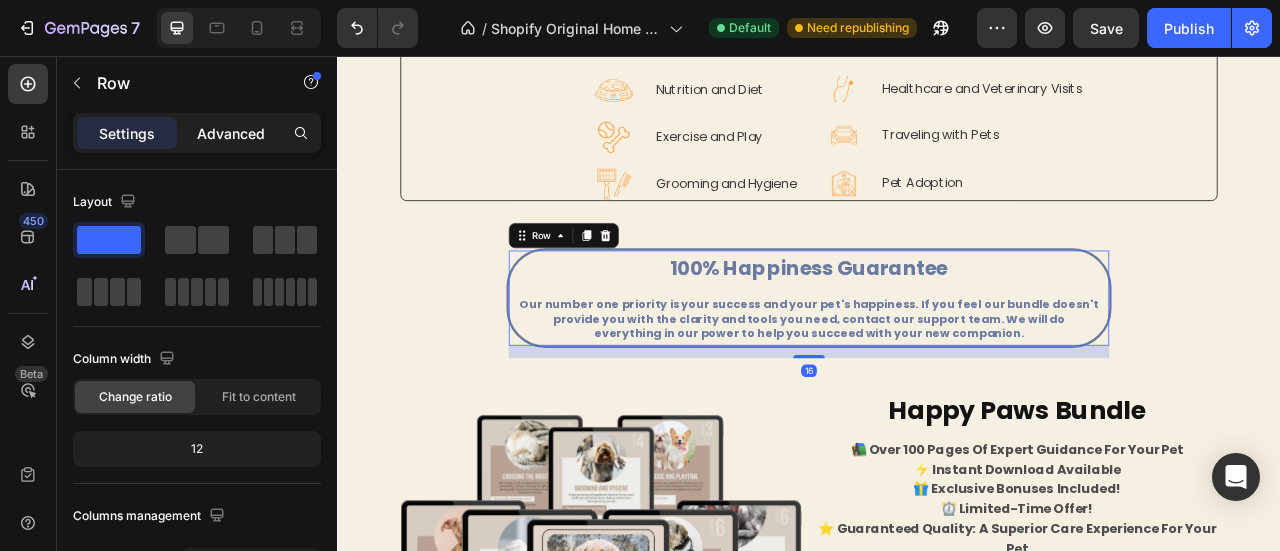 click on "Advanced" at bounding box center [231, 133] 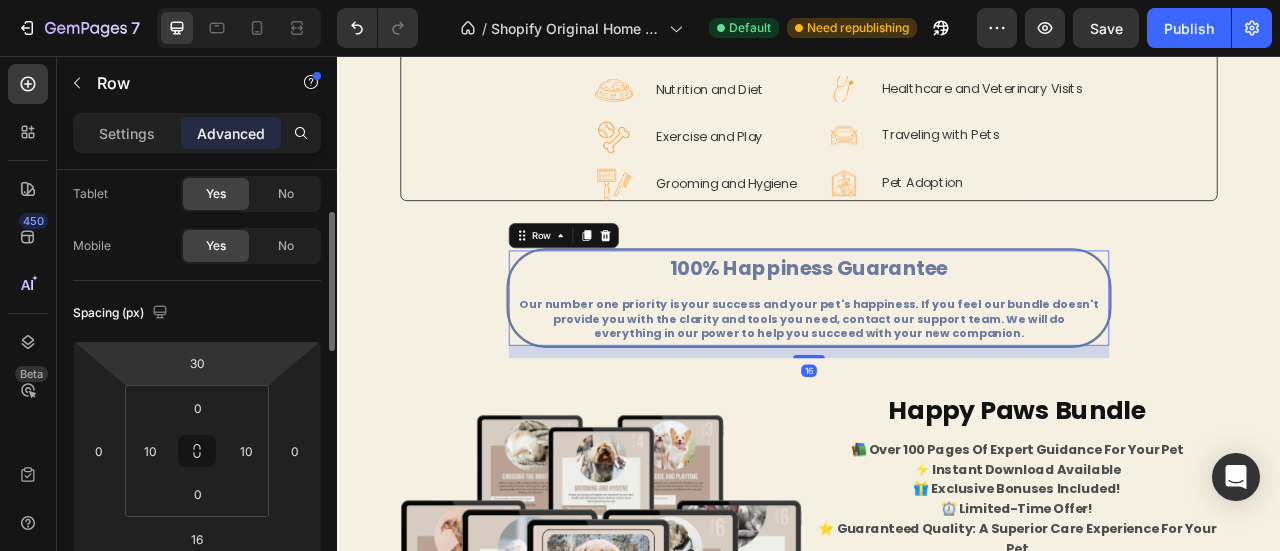 scroll, scrollTop: 114, scrollLeft: 0, axis: vertical 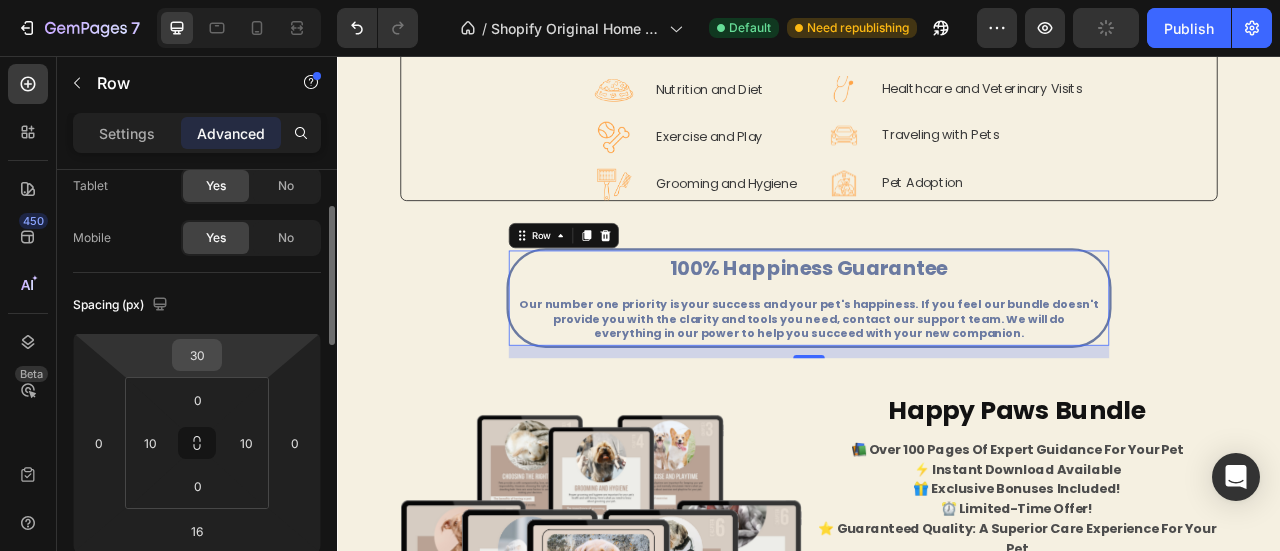 click on "30" at bounding box center (197, 355) 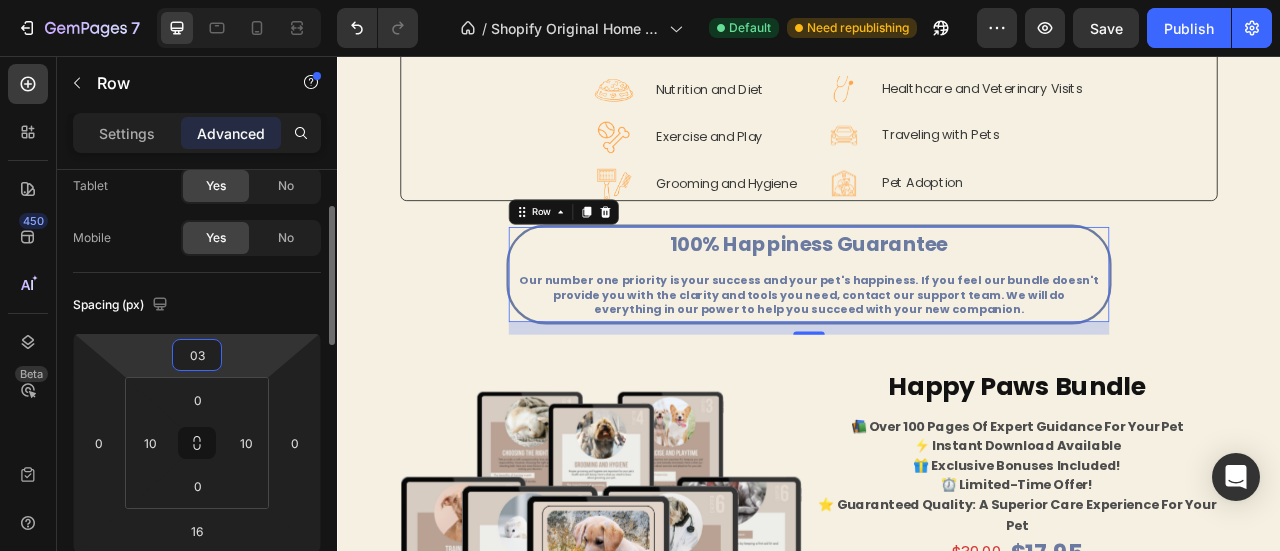 type on "0" 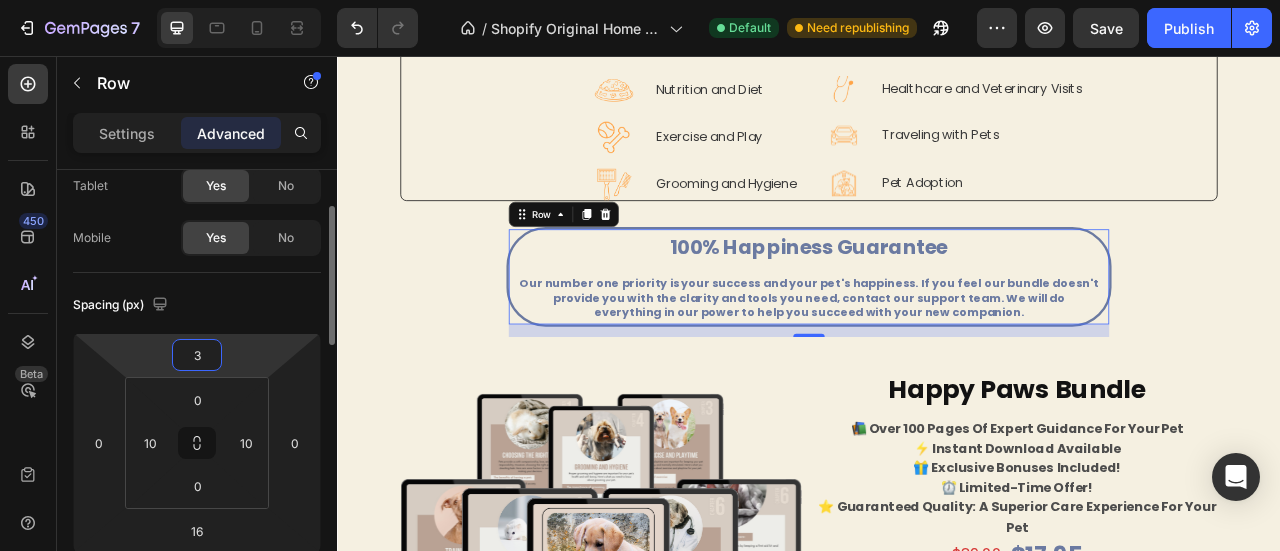 type on "30" 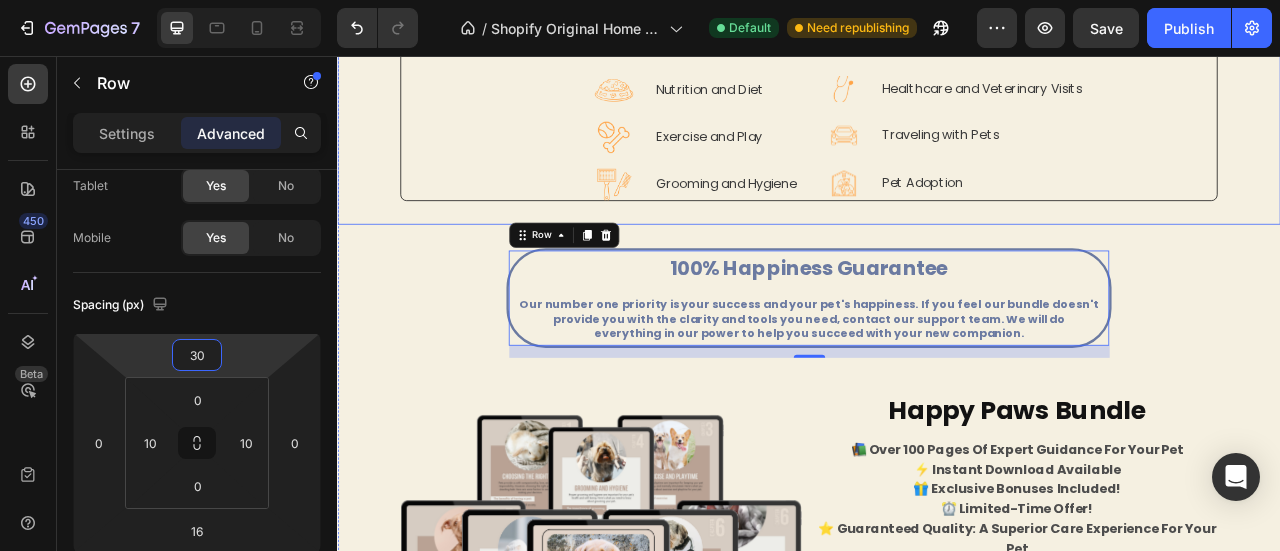 click on "Image Choosing the Ideal Pet Text Block Row Image Nutrition and Diet Text Block Row Image Exercise and Play Text Block Row Image Grooming and Hygiene Text Block Row Image Training and Behavior Text Block Row Image Healthcare and Veterinary Visits Text Block Row Image Traveling with Pets Text Block Row Image Pet Adoption Text Block Row Row Row" at bounding box center (937, 144) 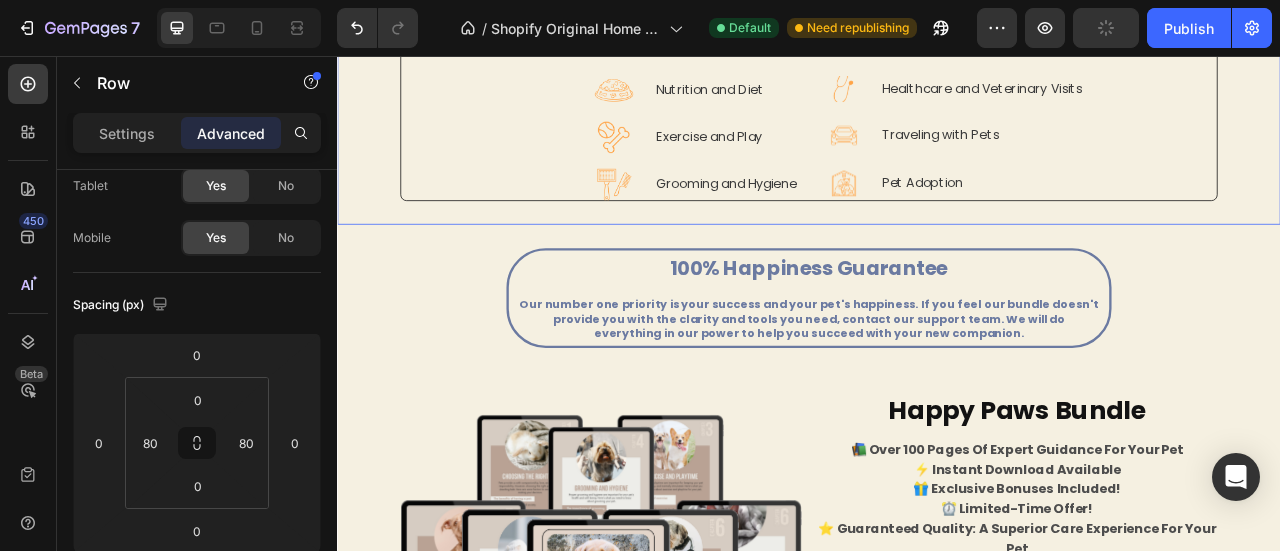 scroll, scrollTop: 114, scrollLeft: 0, axis: vertical 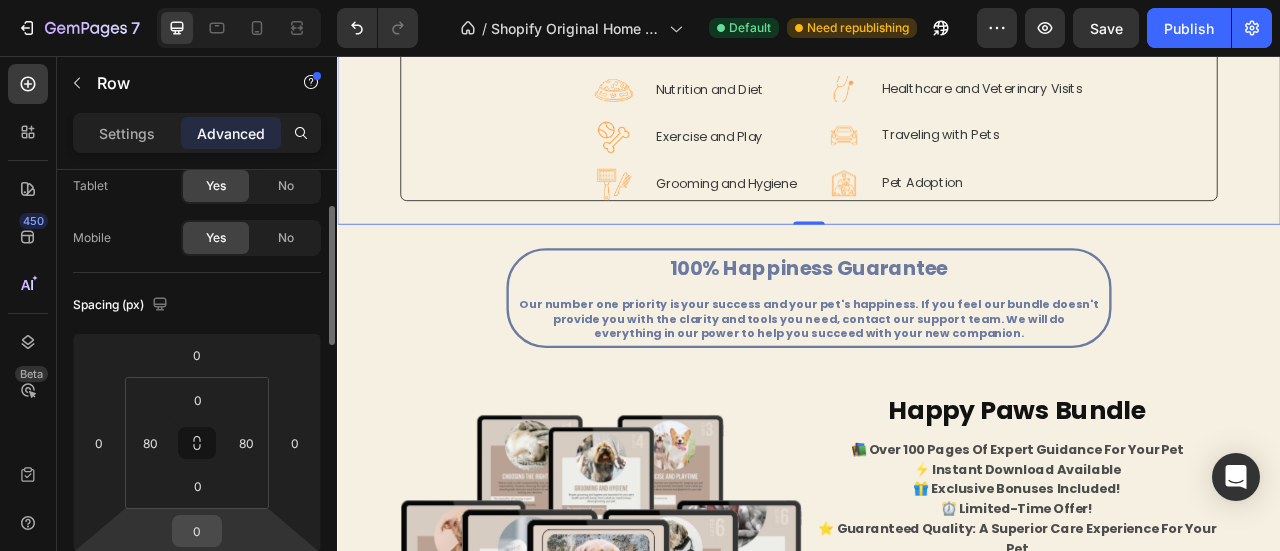 click on "0" at bounding box center [197, 531] 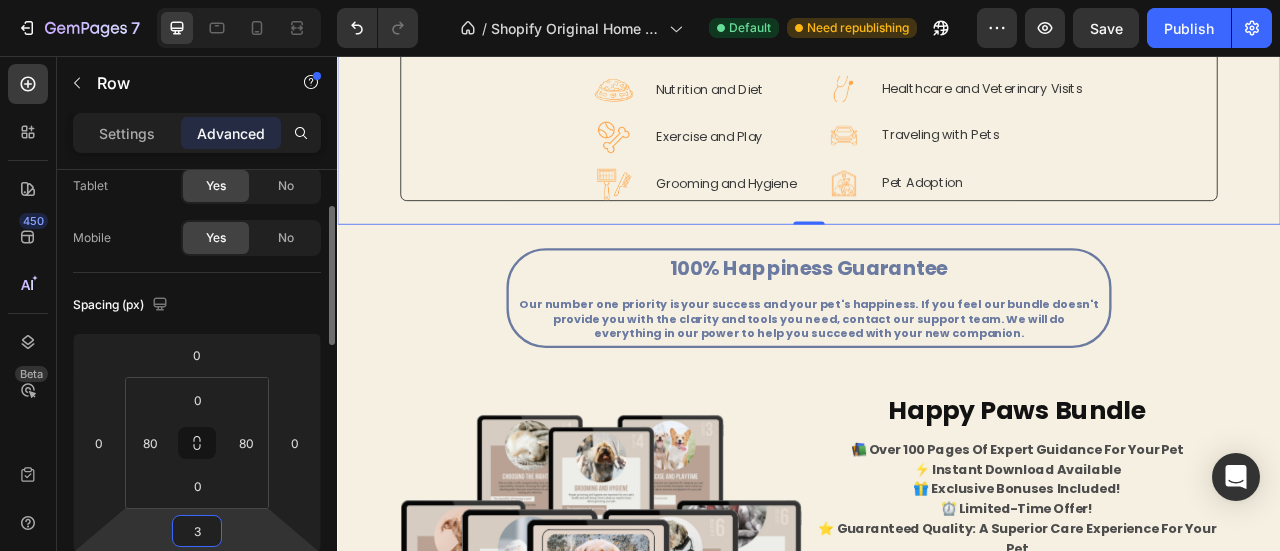 type on "30" 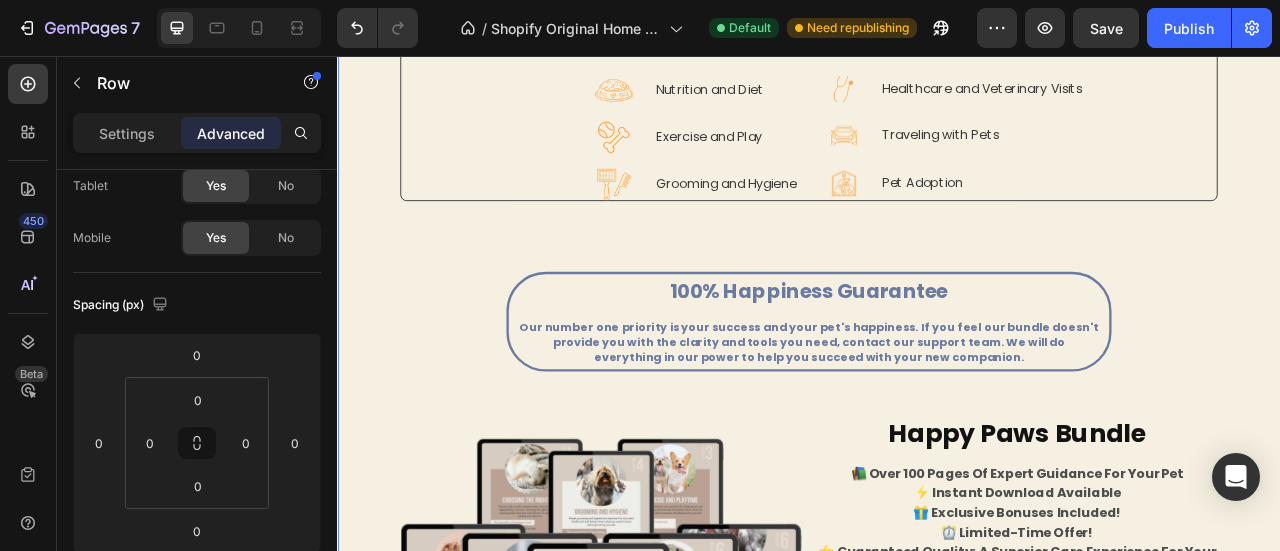click on "here's a taste of the essential topics you'll find by your side: Text Block Image Choosing the Ideal Pet Text Block Row Image Nutrition and Diet Text Block Row Image Exercise and Play Text Block Row Image Grooming and Hygiene Text Block Row Image Training and Behavior Text Block Row Image Healthcare and Veterinary Visits Text Block Row Image Traveling with Pets Text Block Row Image Pet Adoption Text Block Row Row Row 100% Happiness Guarantee Heading Our number one priority is your success and your pet's happiness. If you feel our bundle doesn't provide you with the clarity and tools you need, contact our support team. We will do everything in our power to help you succeed with your new companion. Text Block Row Product Images Happy Paws Bundle Product Title 📚 Over 100 Pages of Expert Guidance for Your Pet ⚡ Instant Download Available 🎁 Exclusive Bonuses Included! ⏰ Limited-Time Offer! ⭐ Guaranteed Quality: A Superior Care Experience for Your Pet   Product Description $17.95 Product Price $39.00 23" at bounding box center (937, 461) 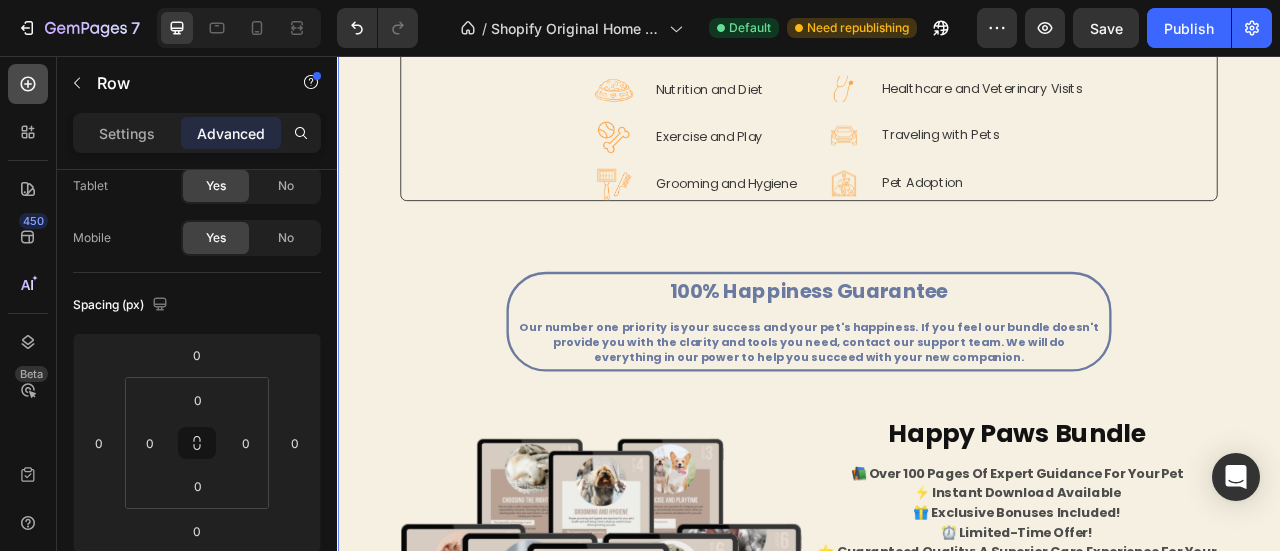 click 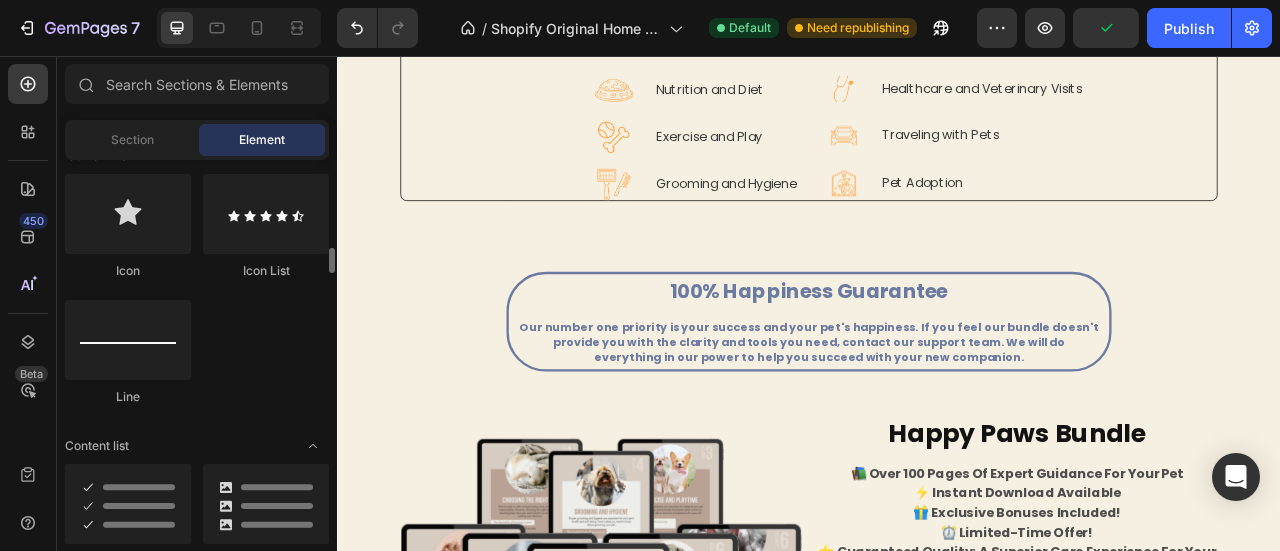 scroll, scrollTop: 1320, scrollLeft: 0, axis: vertical 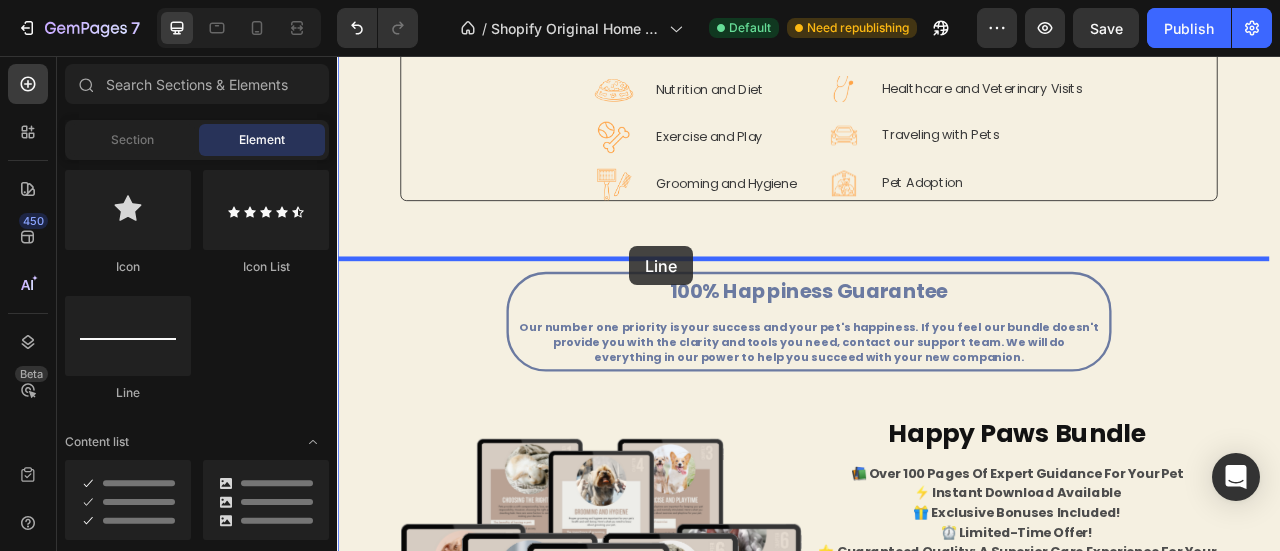 drag, startPoint x: 462, startPoint y: 406, endPoint x: 708, endPoint y: 298, distance: 268.66336 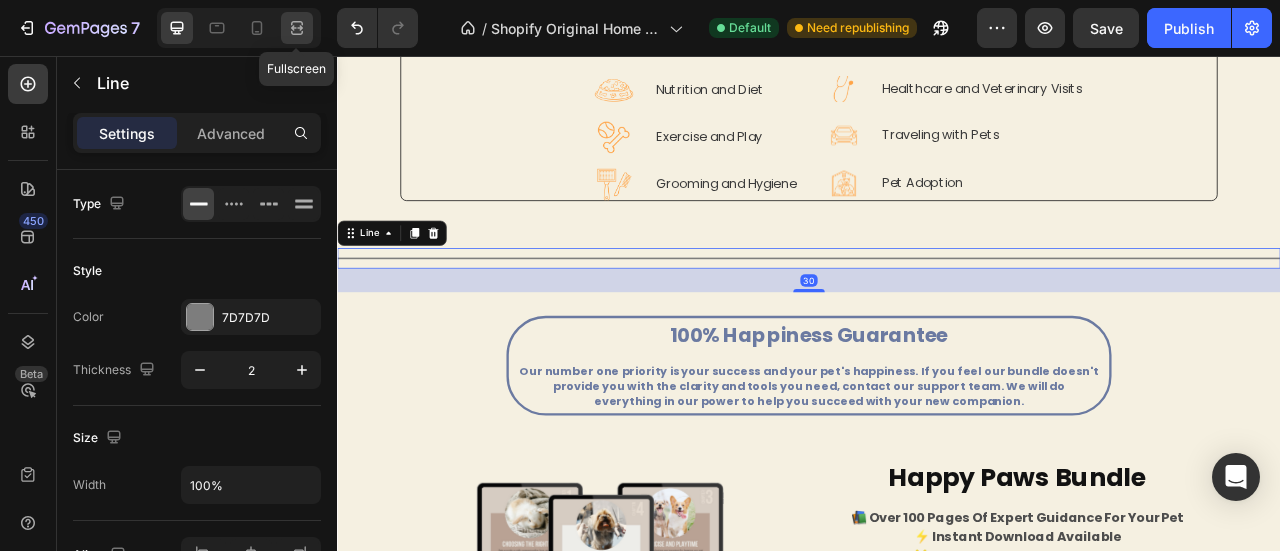 click 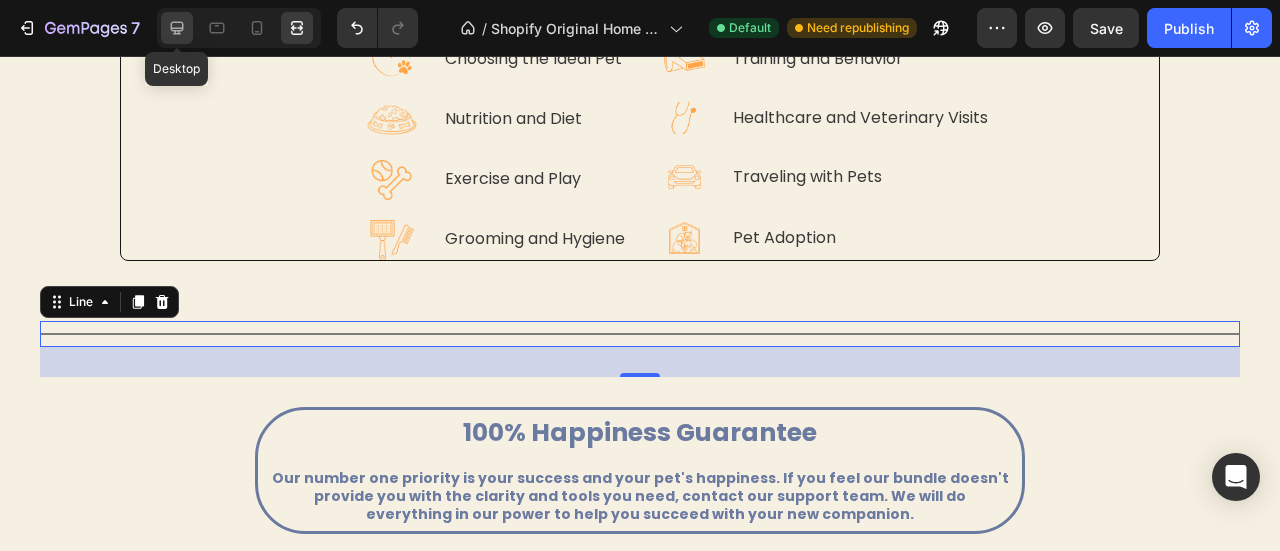 click 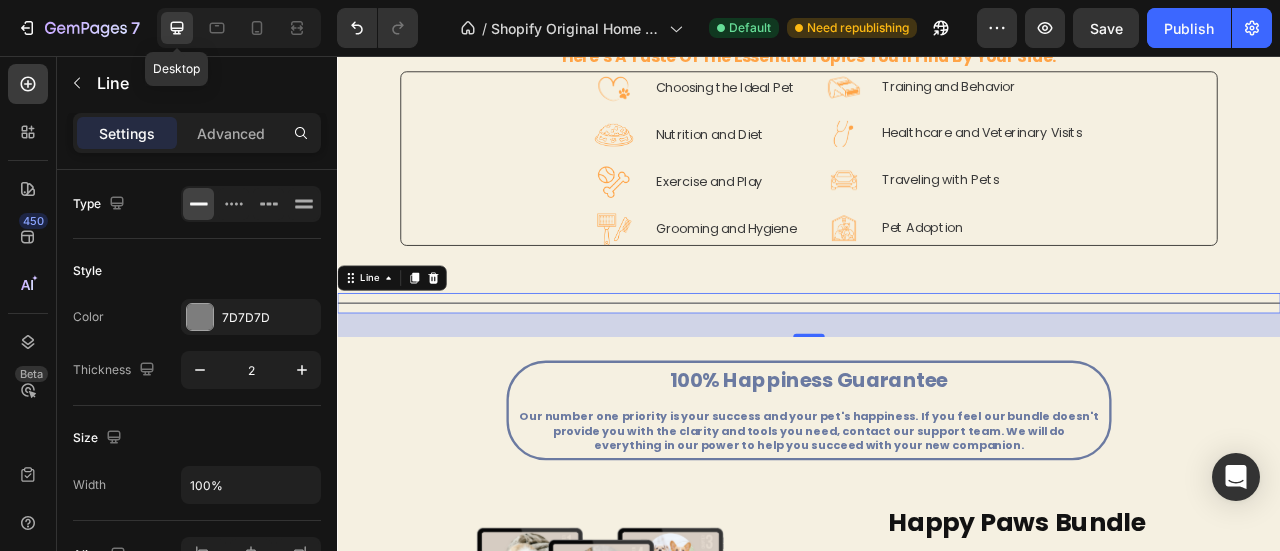 scroll, scrollTop: 1970, scrollLeft: 0, axis: vertical 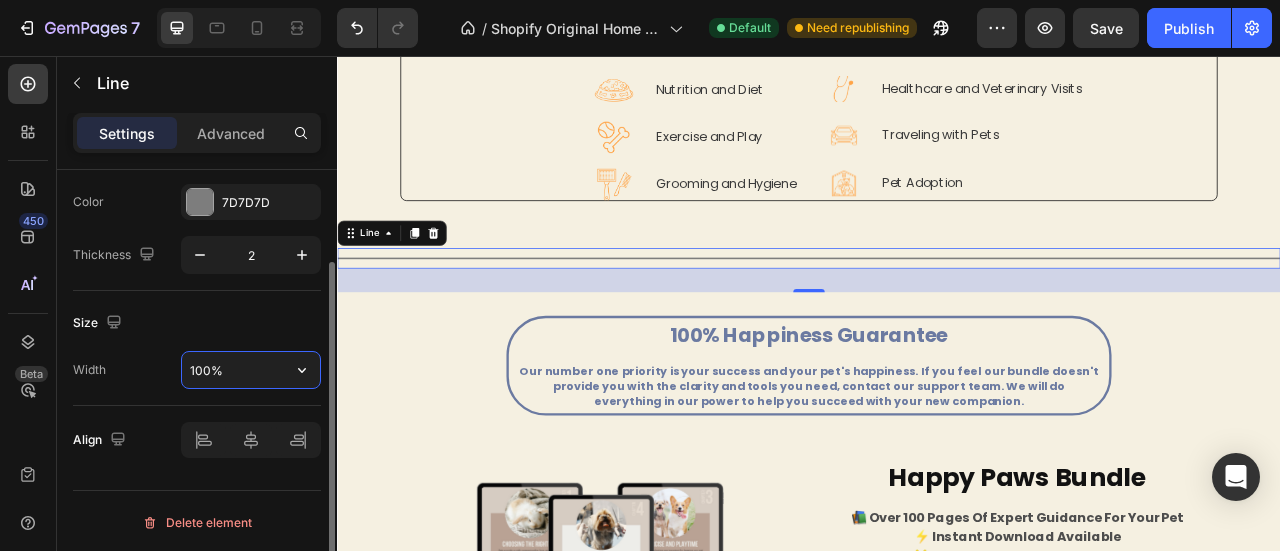 click on "100%" at bounding box center [251, 370] 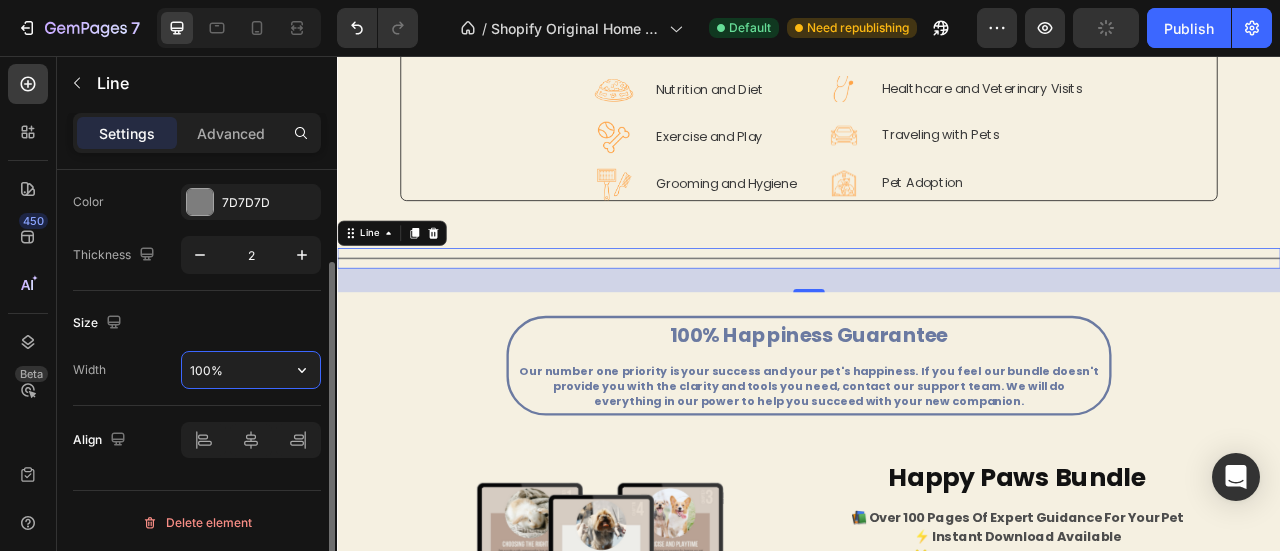click on "100%" at bounding box center (251, 370) 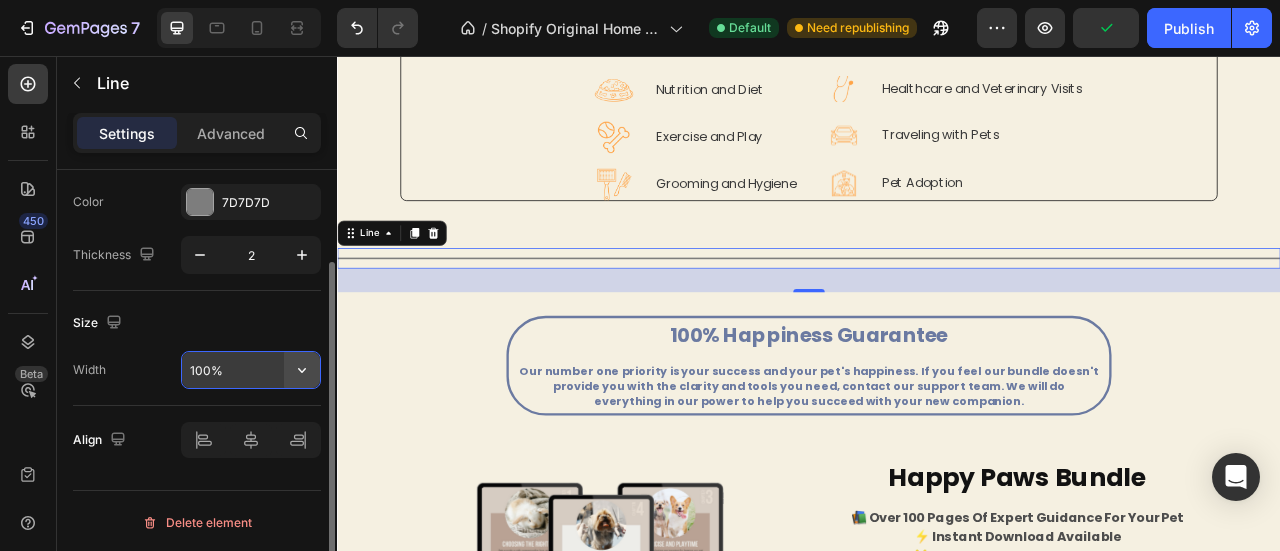 click 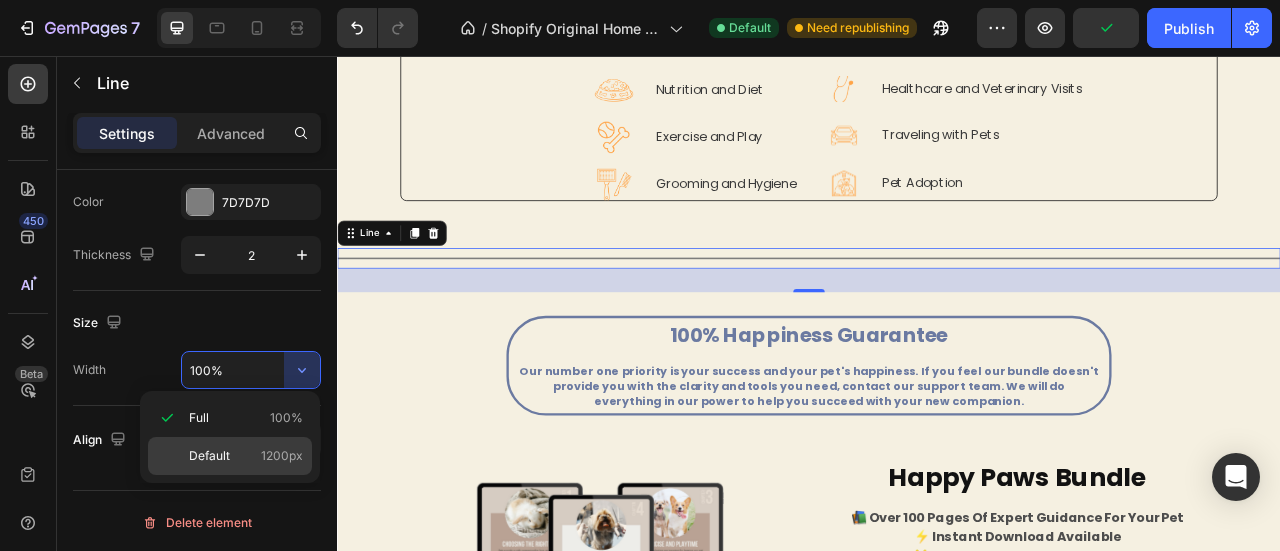 click on "Default 1200px" at bounding box center [246, 456] 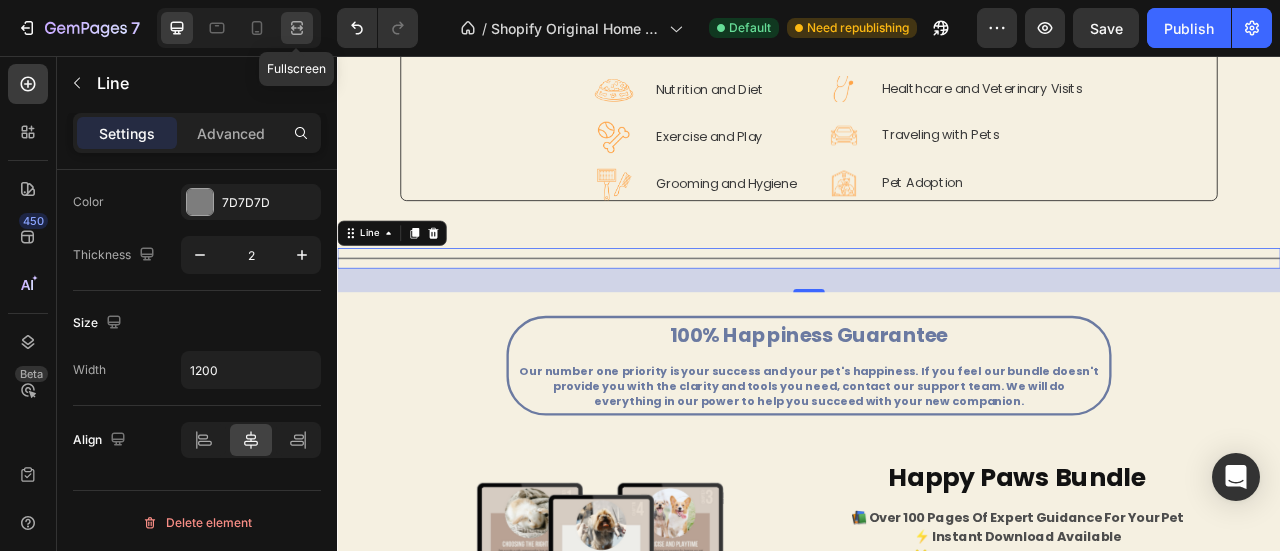 click 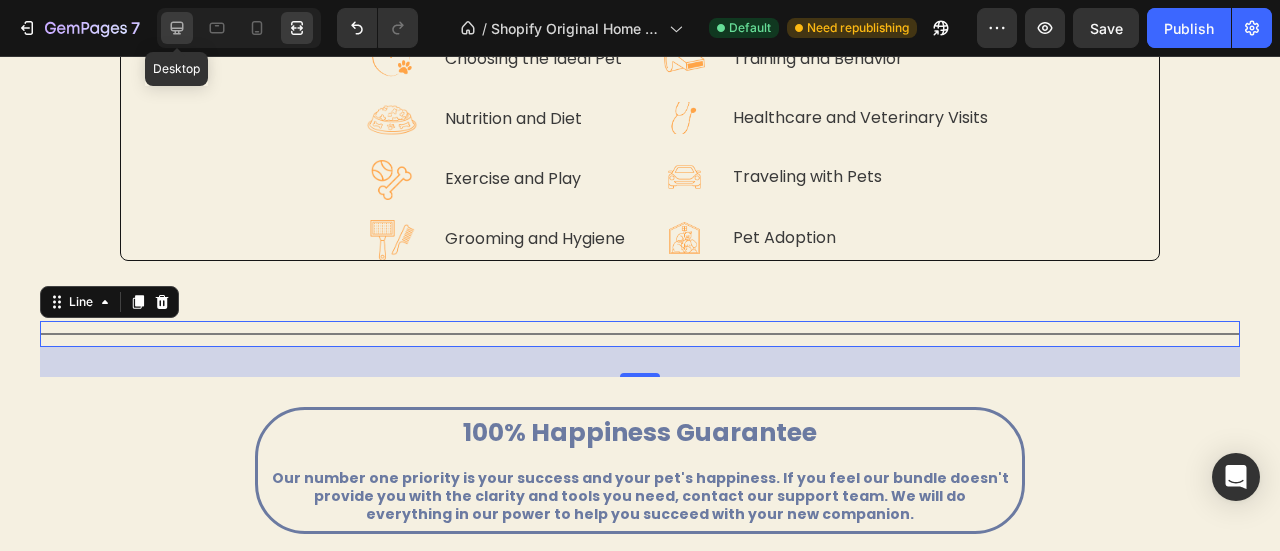 click 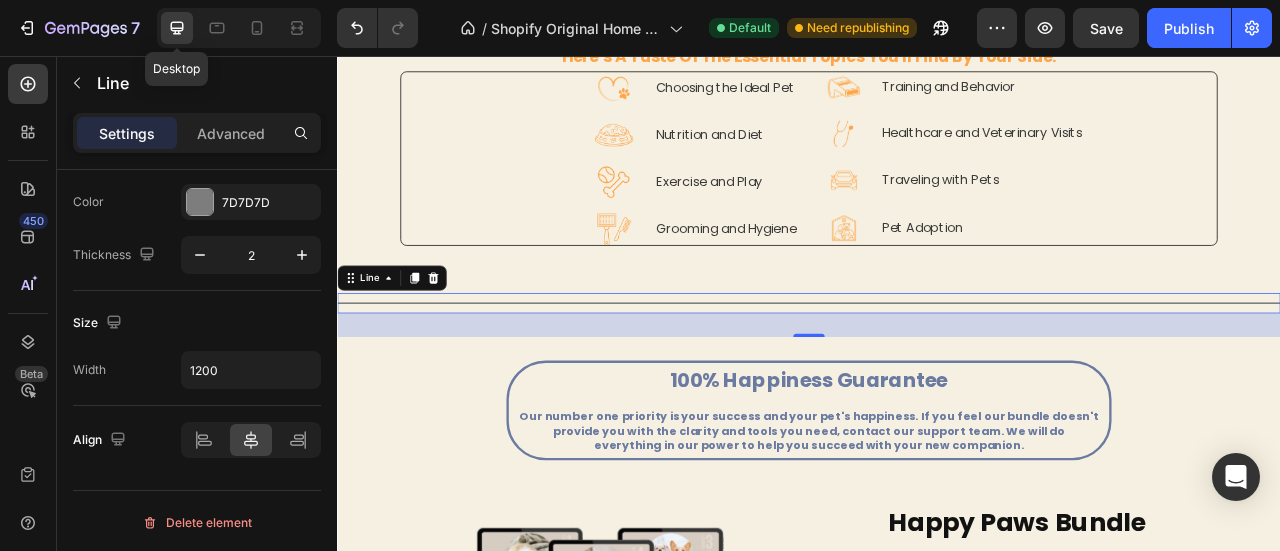 scroll, scrollTop: 1970, scrollLeft: 0, axis: vertical 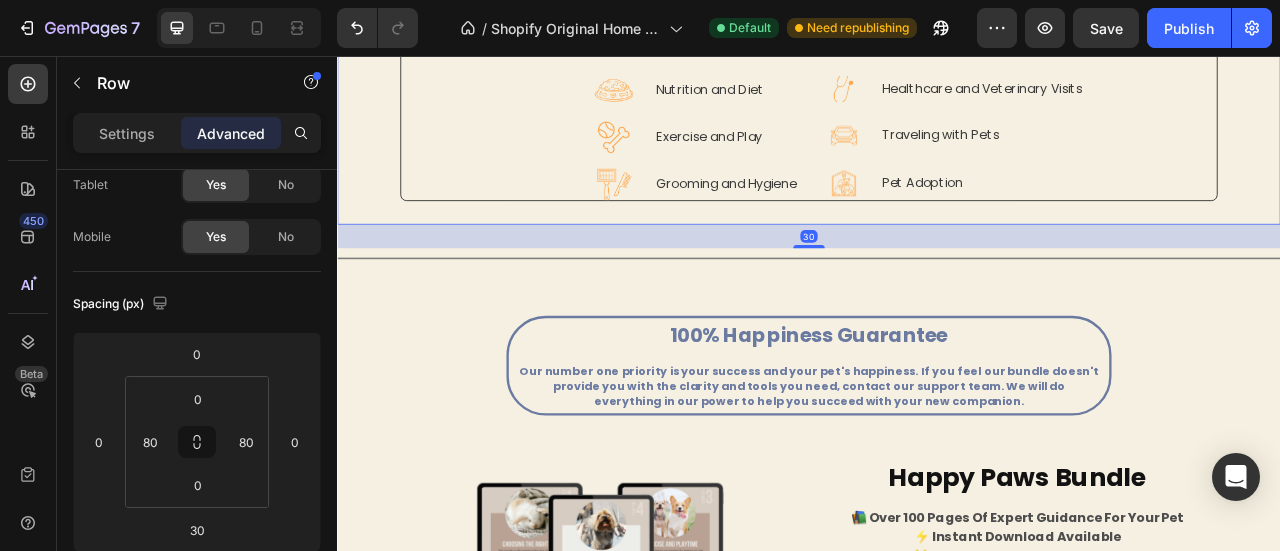 click on "Image Choosing the Ideal Pet Text Block Row Image Nutrition and Diet Text Block Row Image Exercise and Play Text Block Row Image Grooming and Hygiene Text Block Row Image Training and Behavior Text Block Row Image Healthcare and Veterinary Visits Text Block Row Image Traveling with Pets Text Block Row Image Pet Adoption Text Block Row Row Row   30" at bounding box center [937, 144] 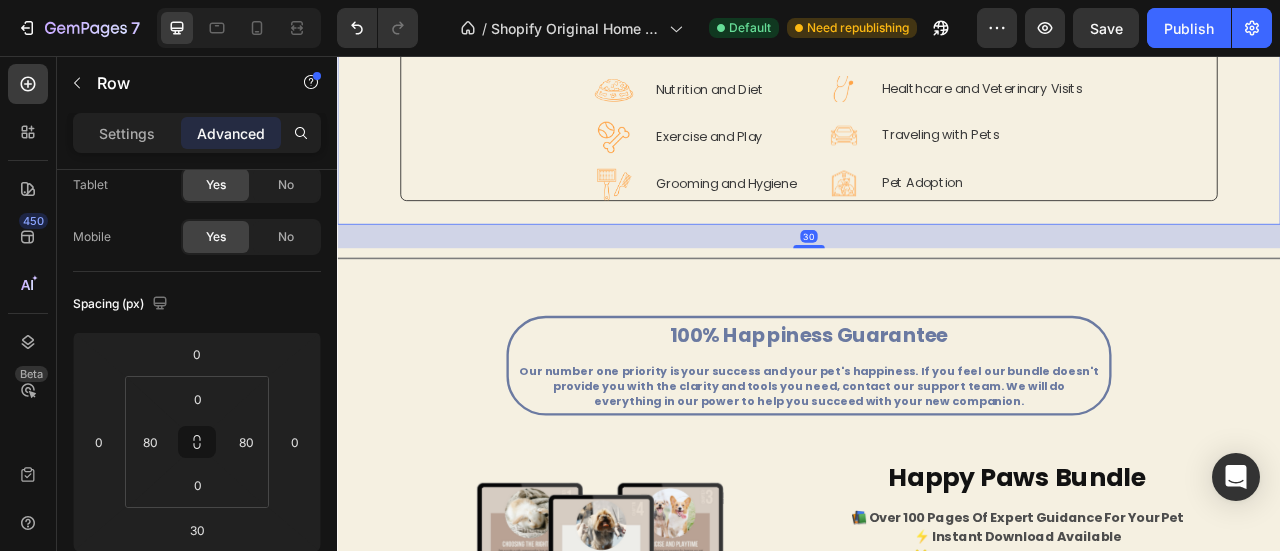 scroll, scrollTop: 0, scrollLeft: 0, axis: both 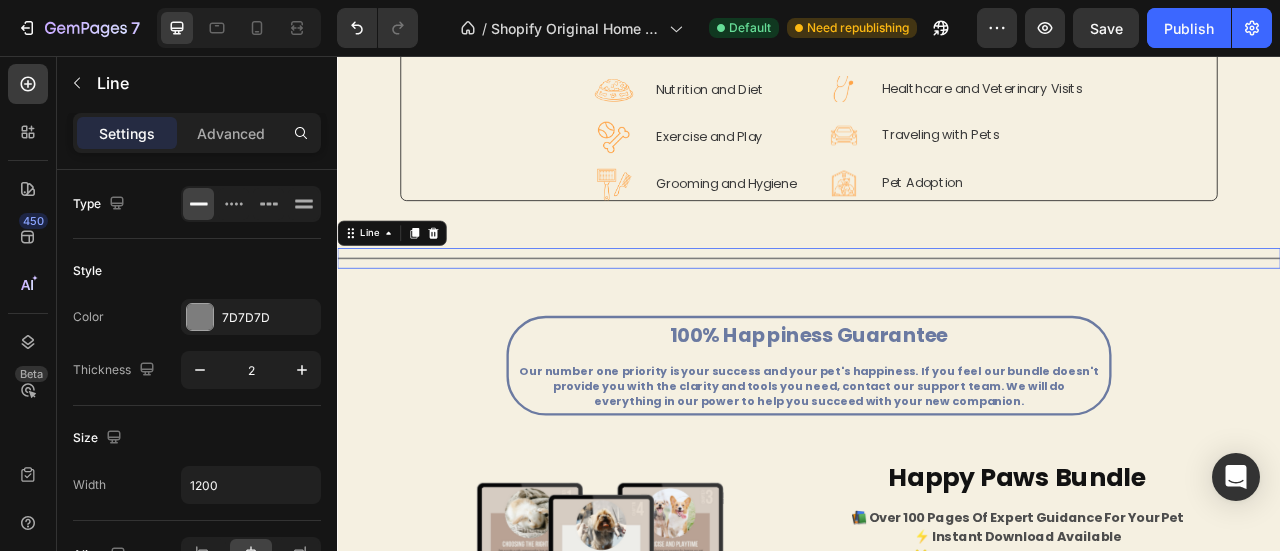 click on "Title Line   0" at bounding box center [937, 313] 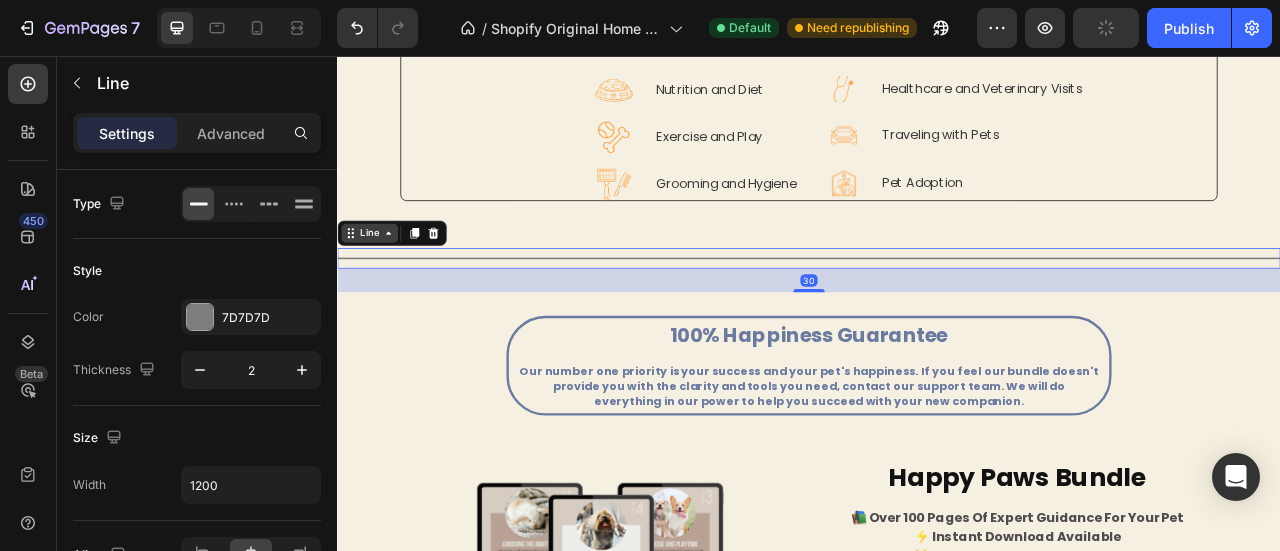 click on "Line" at bounding box center (378, 281) 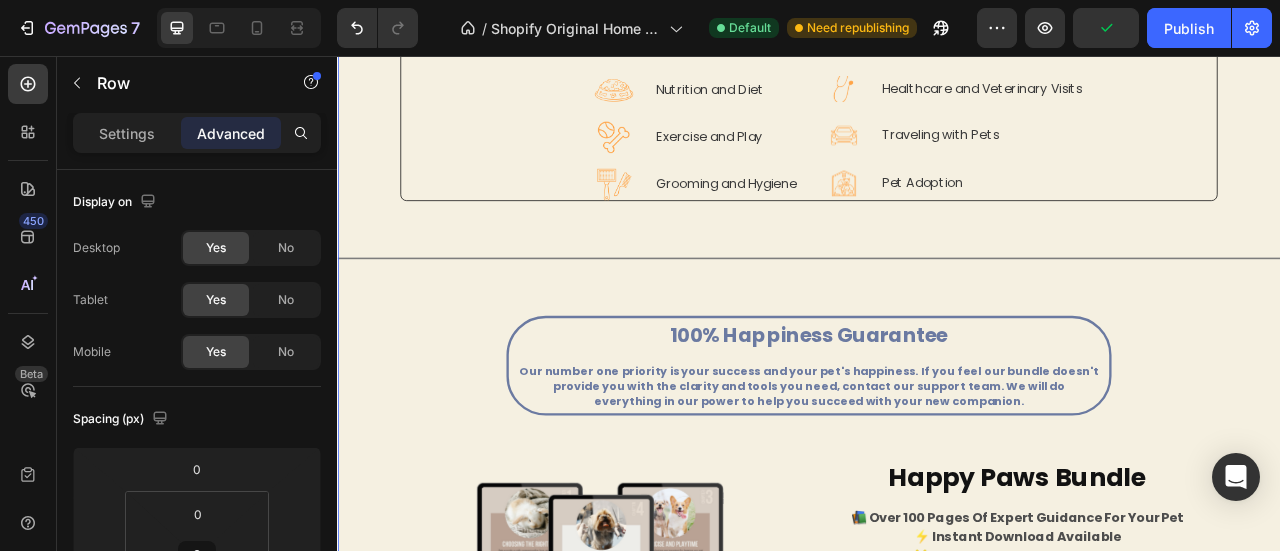 click on "here's a taste of the essential topics you'll find by your side: Text Block Image Choosing the Ideal Pet Text Block Row Image Nutrition and Diet Text Block Row Image Exercise and Play Text Block Row Image Grooming and Hygiene Text Block Row Image Training and Behavior Text Block Row Image Healthcare and Veterinary Visits Text Block Row Image Traveling with Pets Text Block Row Image Pet Adoption Text Block Row Row Row                Title Line 100% Happiness Guarantee Heading Our number one priority is your success and your pet's happiness. If you feel our bundle doesn't provide you with the clarity and tools you need, contact our support team. We will do everything in our power to help you succeed with your new companion. Text Block Row Product Images Happy Paws Bundle Product Title 📚 Over 100 Pages of Expert Guidance for Your Pet ⚡ Instant Download Available 🎁 Exclusive Bonuses Included! ⏰ Limited-Time Offer! ⭐ Guaranteed Quality: A Superior Care Experience for Your Pet   Product Description Row" at bounding box center (937, 489) 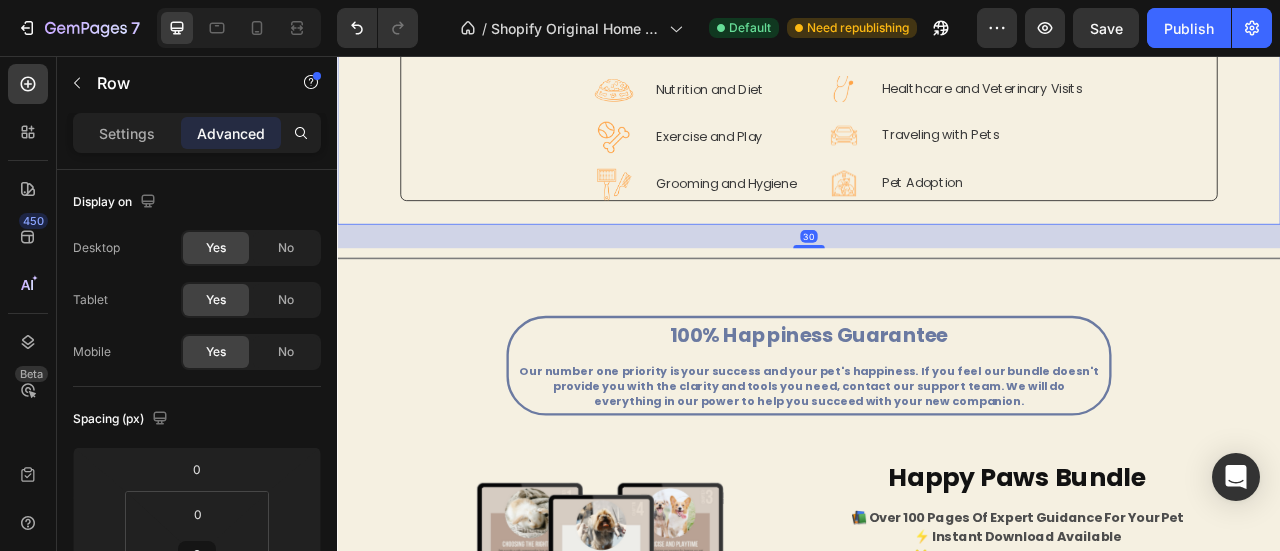 scroll, scrollTop: 1834, scrollLeft: 0, axis: vertical 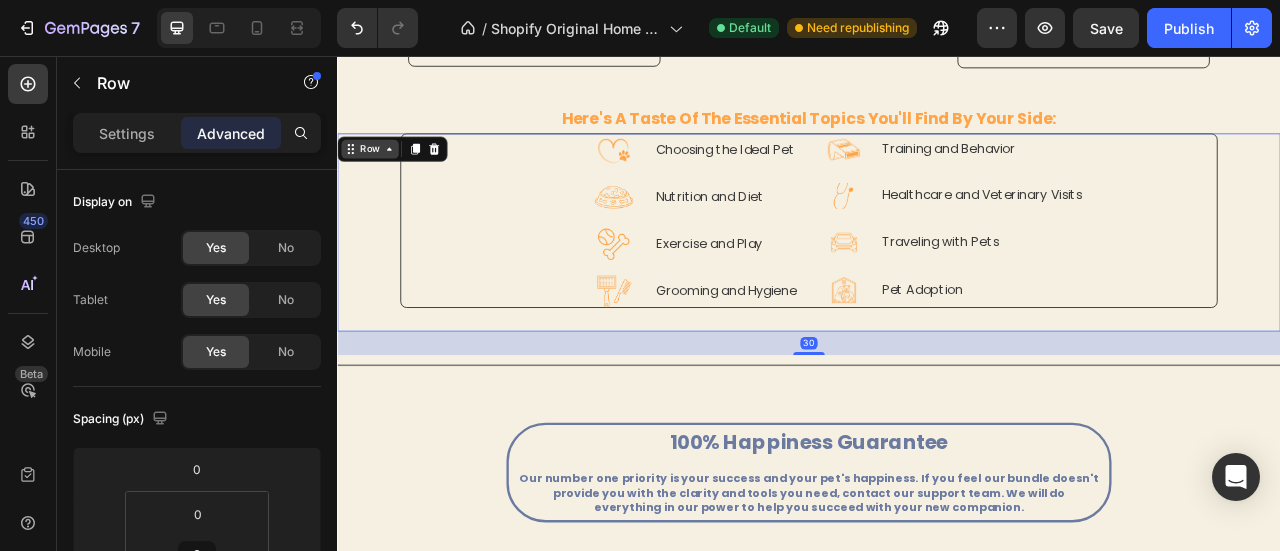 click 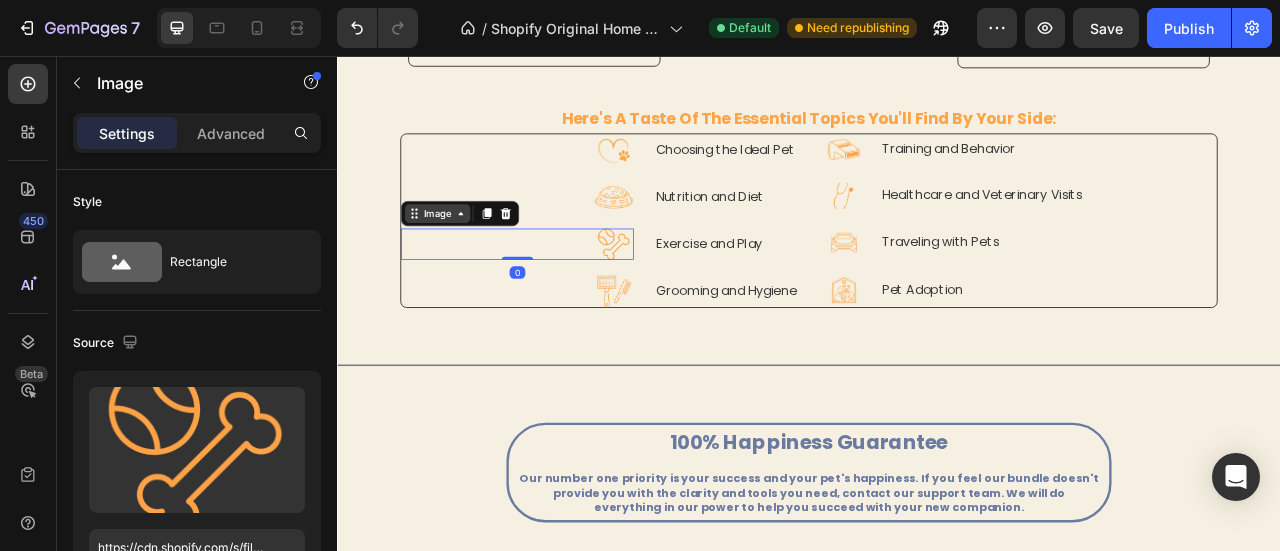 click on "Image" at bounding box center (464, 256) 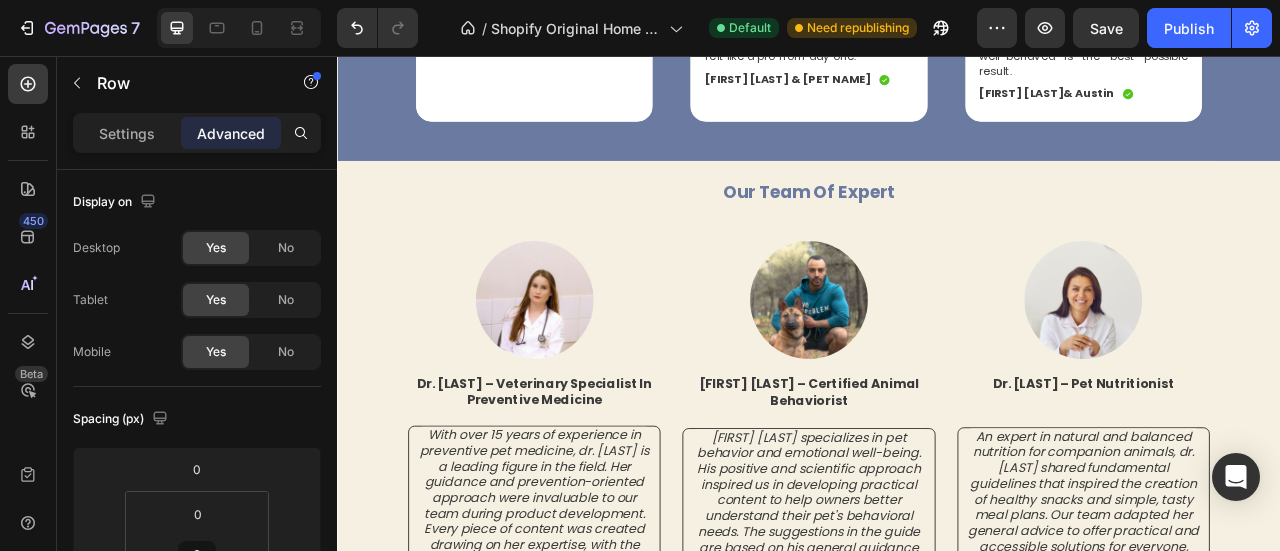 scroll, scrollTop: 1133, scrollLeft: 0, axis: vertical 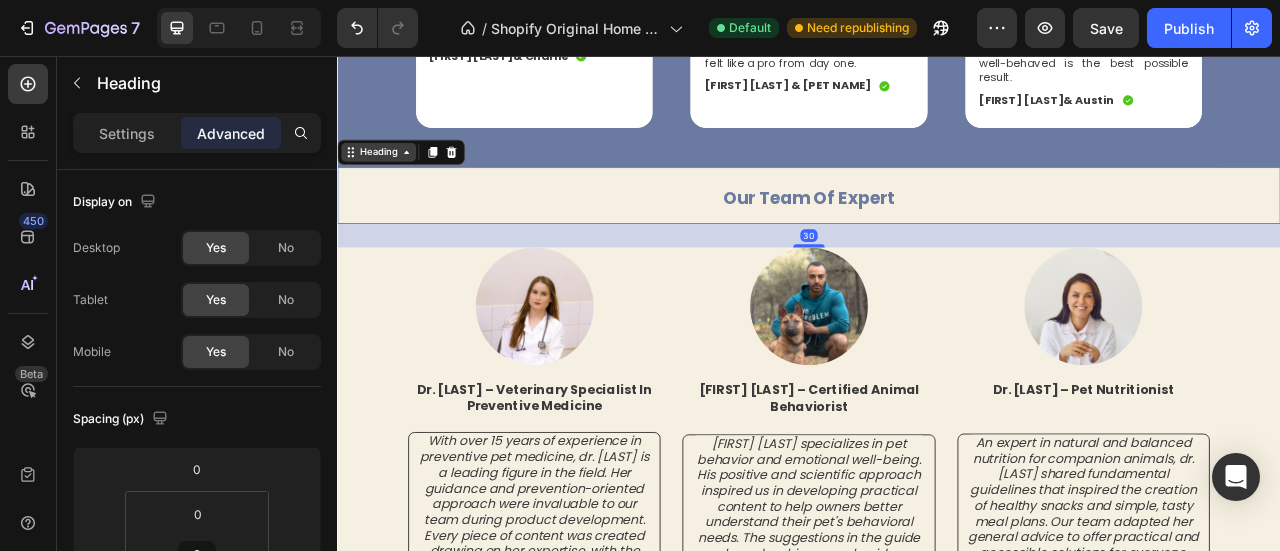 click on "Heading" at bounding box center [389, 178] 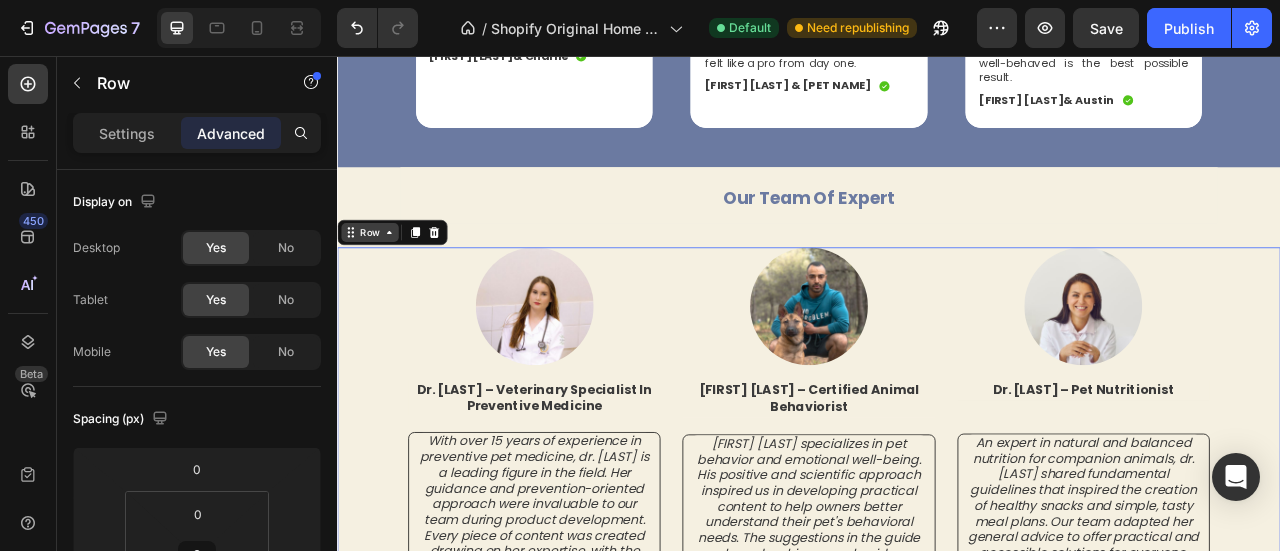 click on "Row" at bounding box center (378, 280) 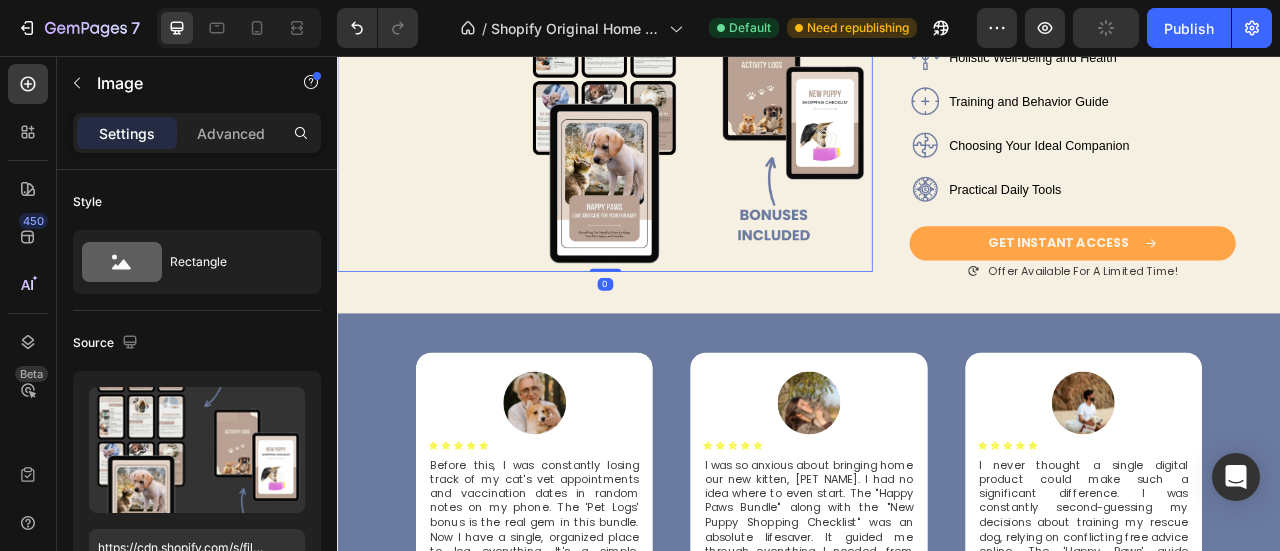 scroll, scrollTop: 0, scrollLeft: 0, axis: both 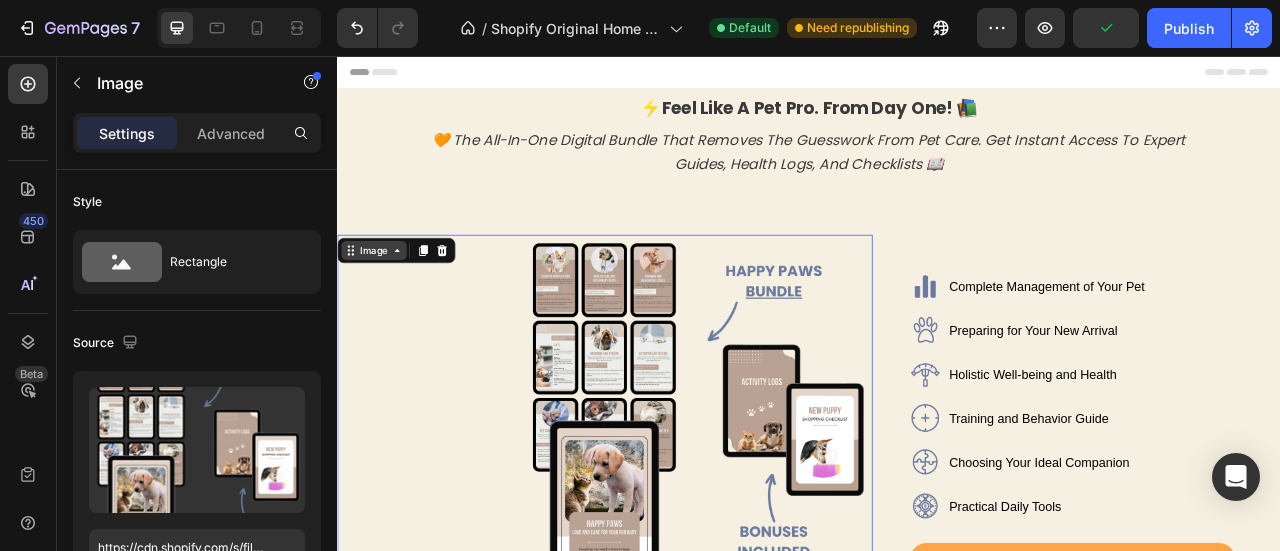 click on "Image" at bounding box center (383, 303) 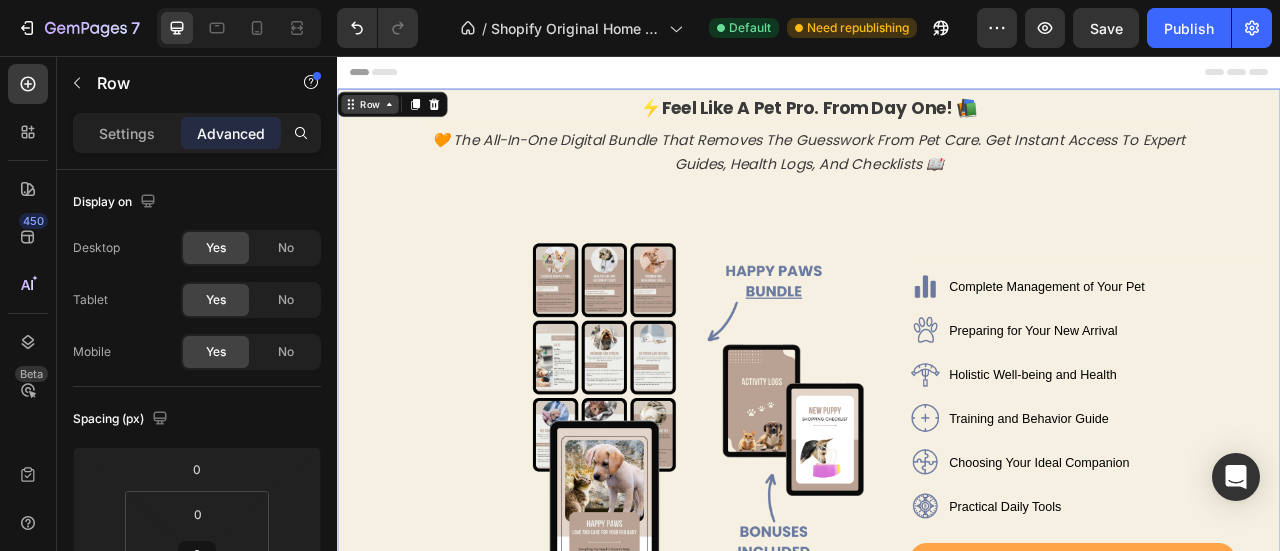 click on "Row" at bounding box center [378, 117] 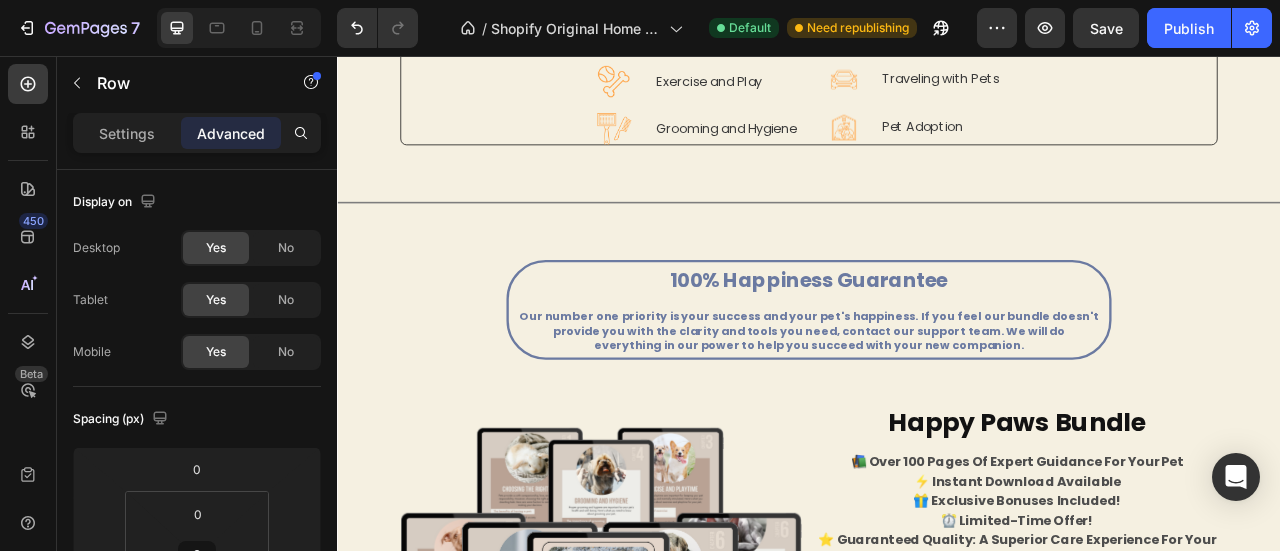 scroll, scrollTop: 2033, scrollLeft: 0, axis: vertical 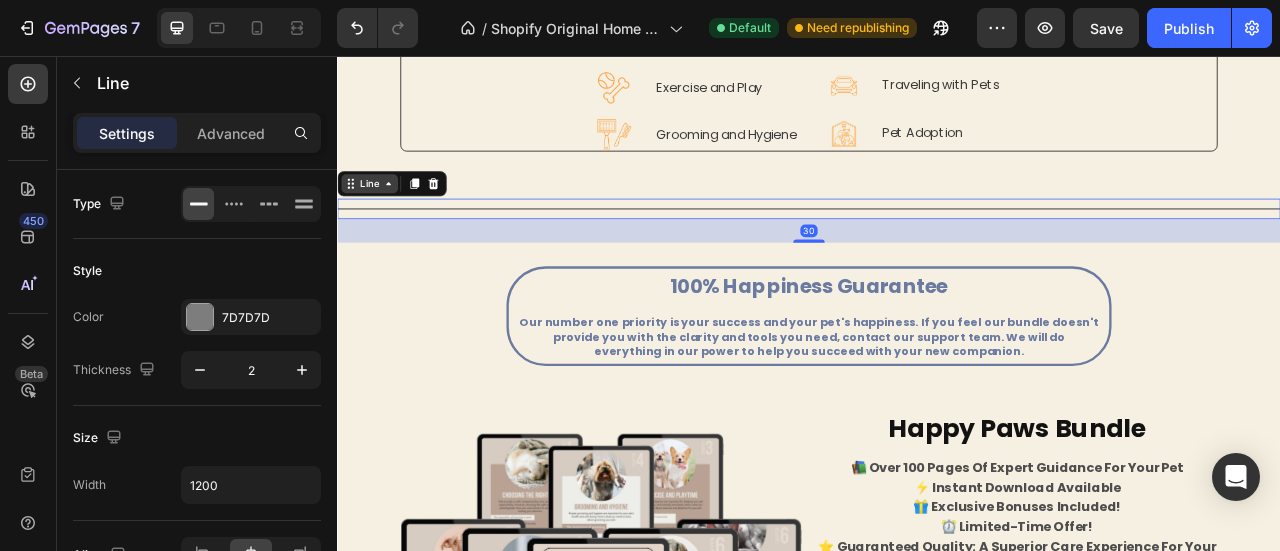 click on "Line" at bounding box center [378, 218] 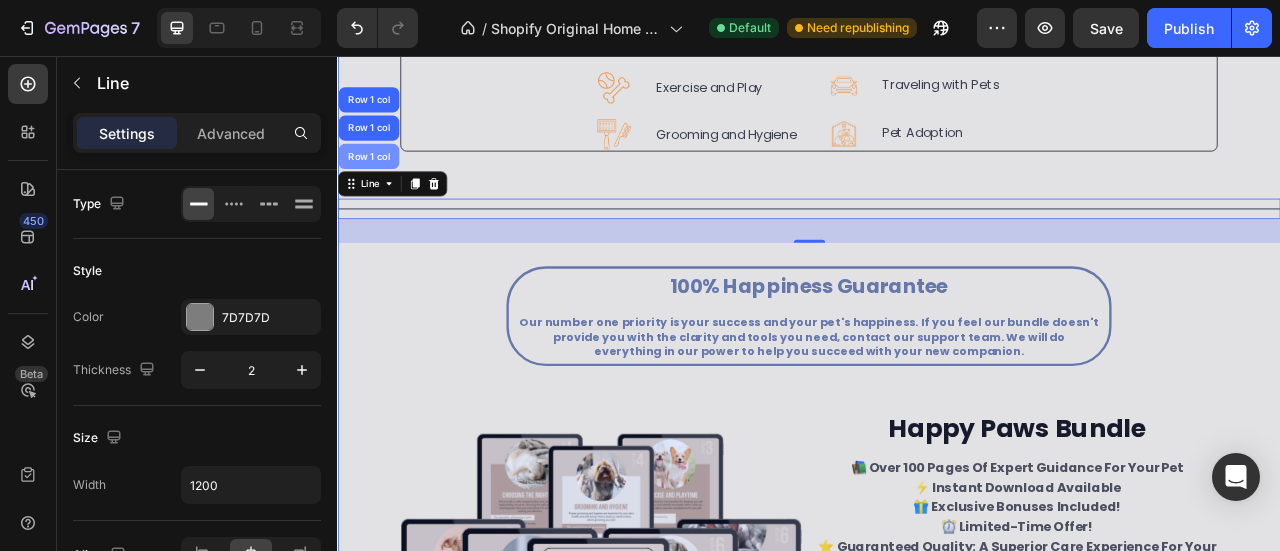 click on "Row 1 col" at bounding box center [376, 183] 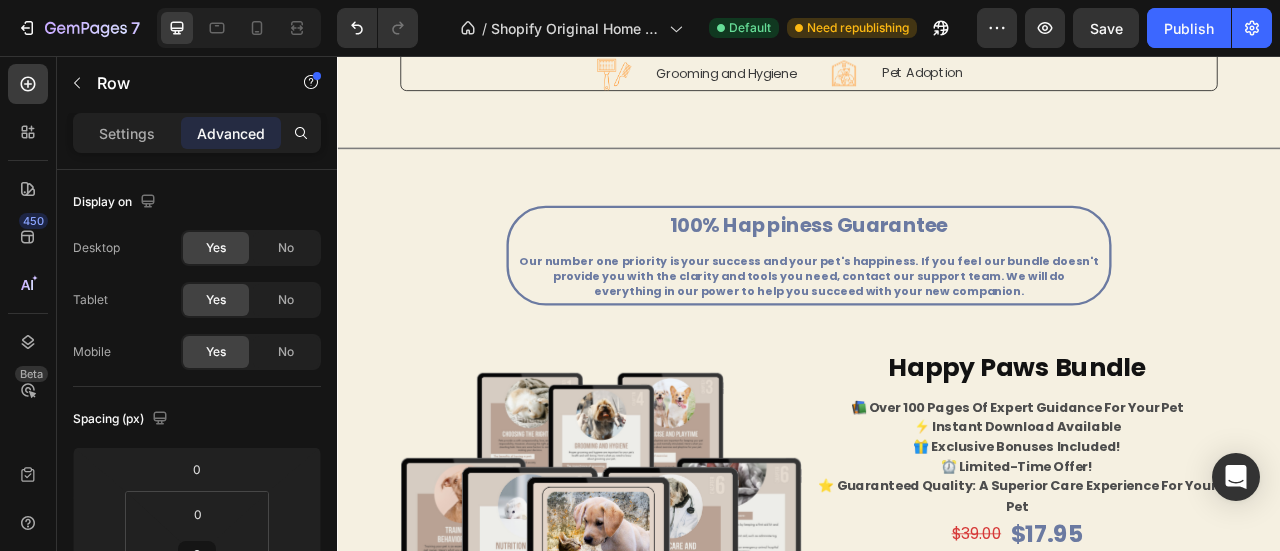 scroll, scrollTop: 2109, scrollLeft: 0, axis: vertical 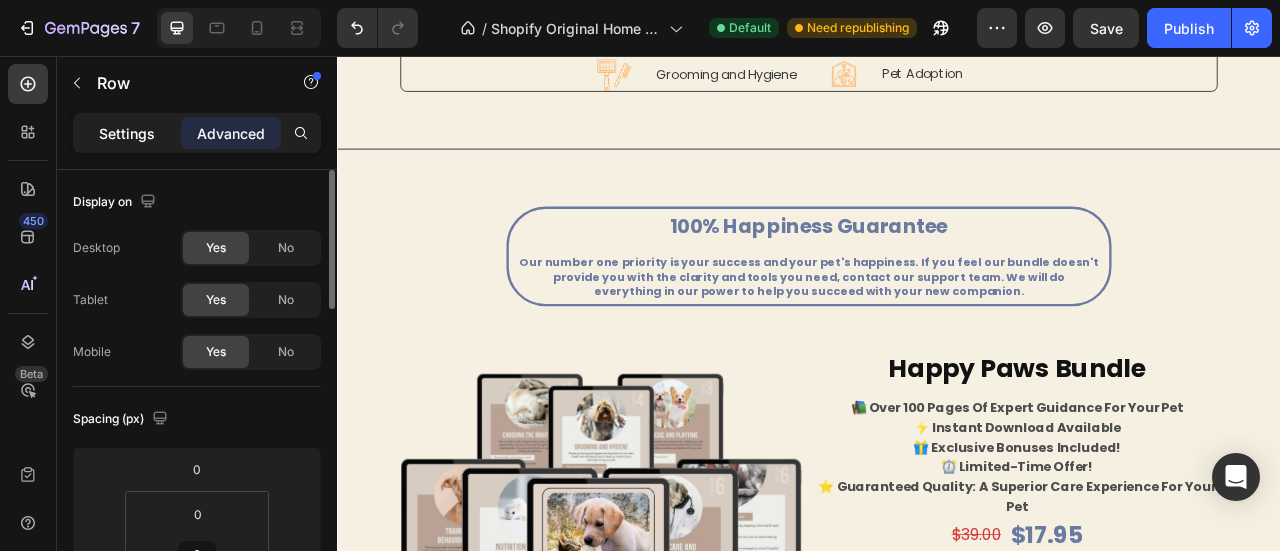 click on "Settings" at bounding box center [127, 133] 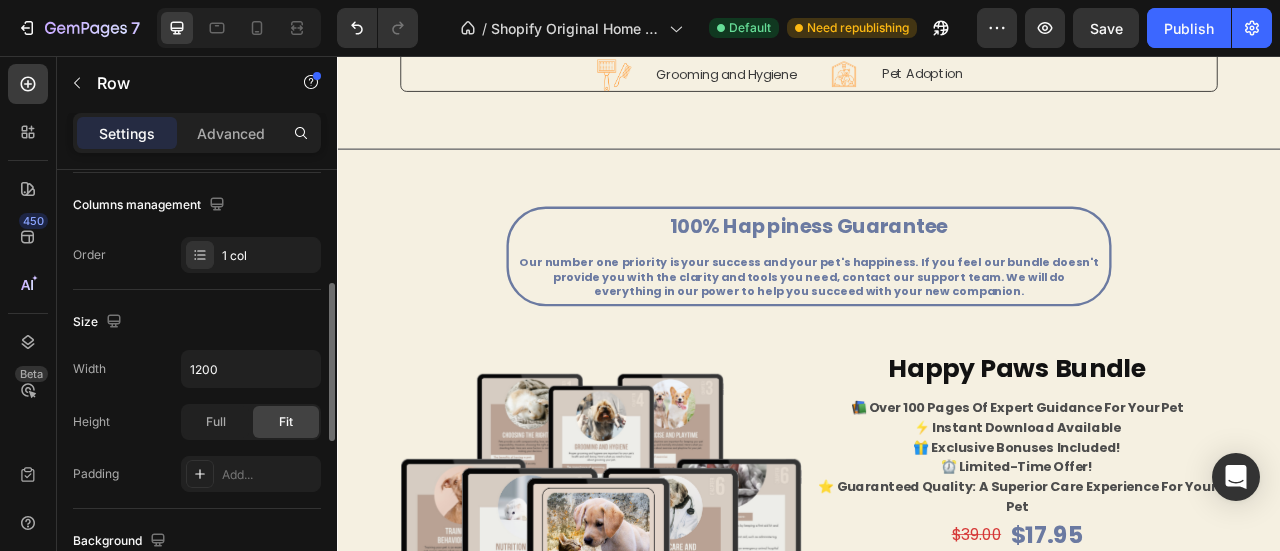scroll, scrollTop: 312, scrollLeft: 0, axis: vertical 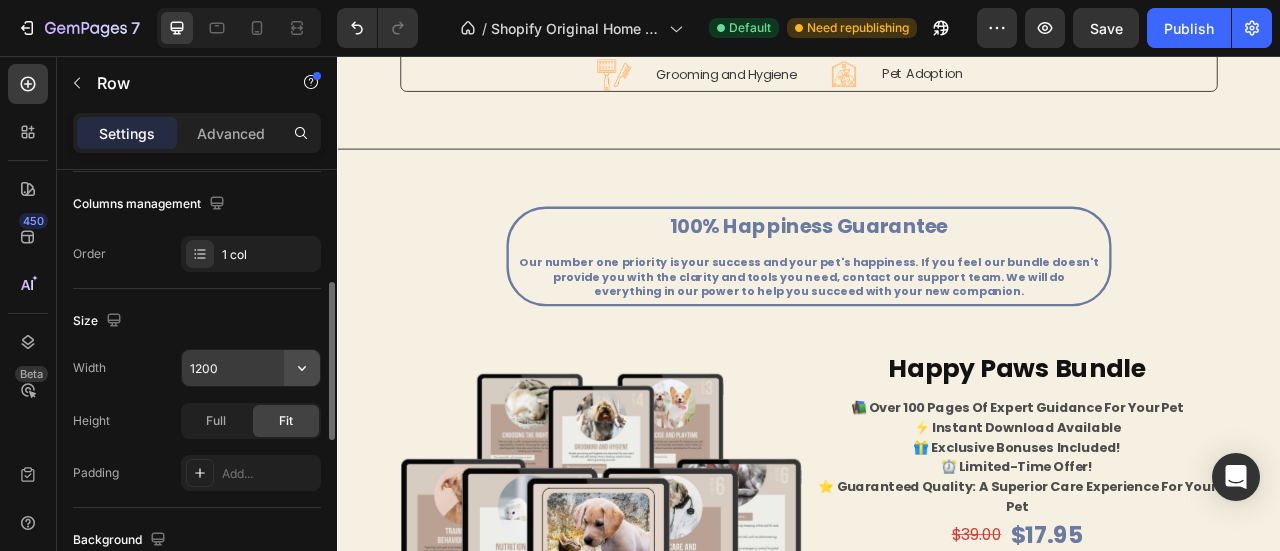 click 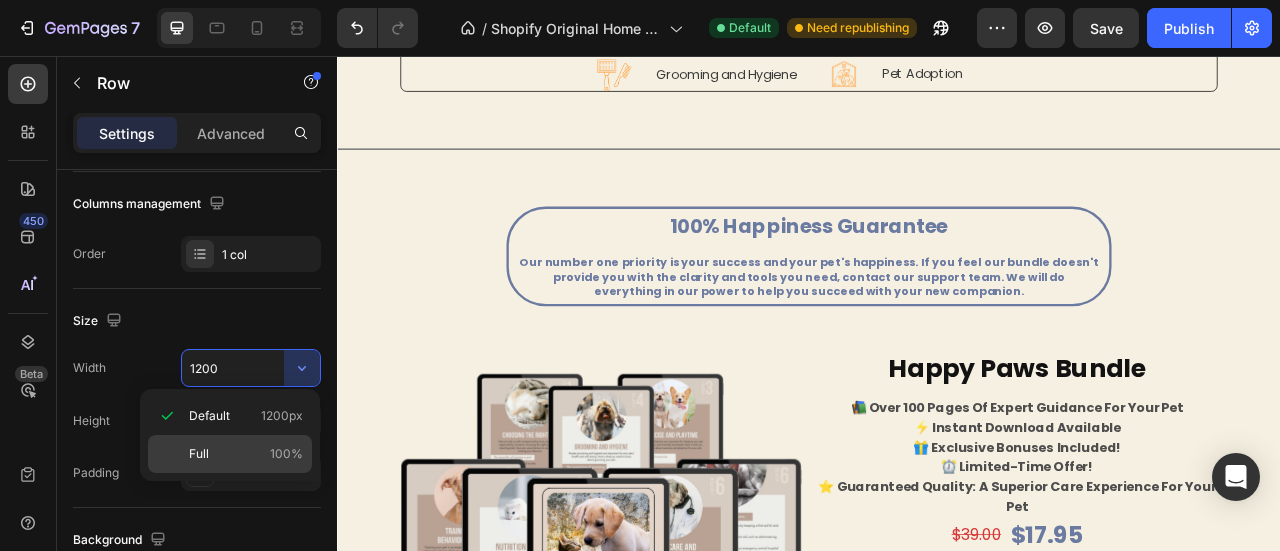 click on "Full 100%" at bounding box center [246, 454] 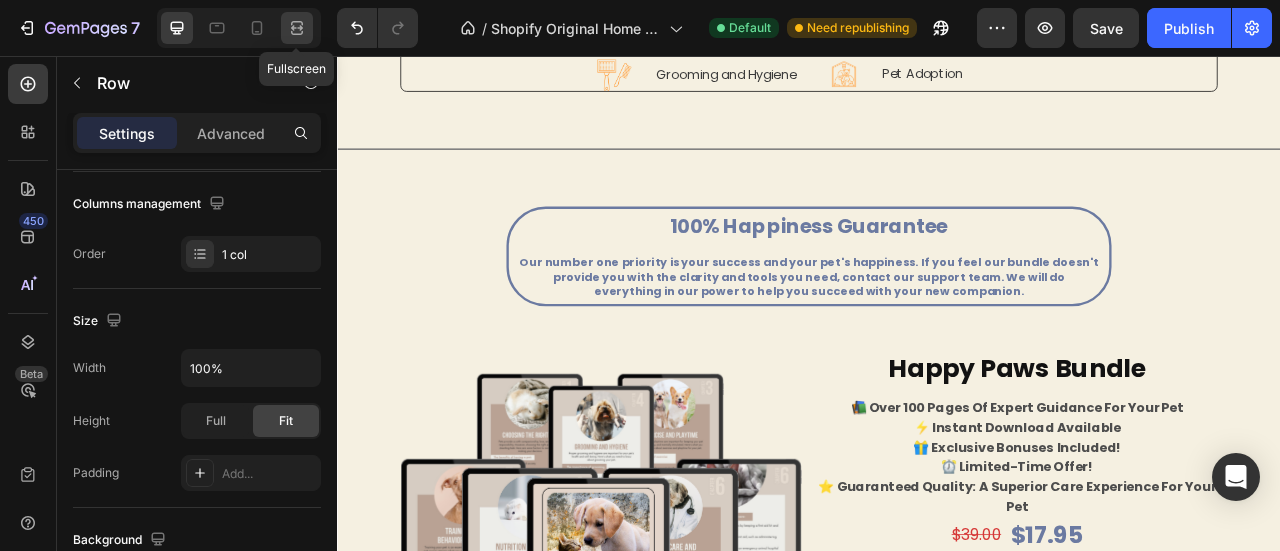 click 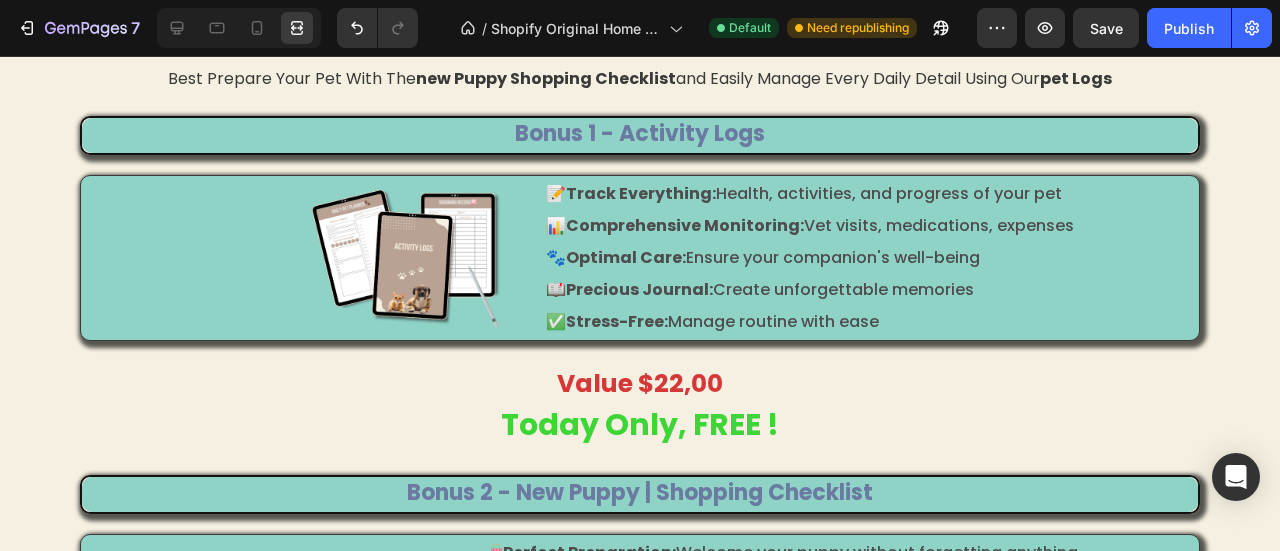 scroll, scrollTop: 2495, scrollLeft: 0, axis: vertical 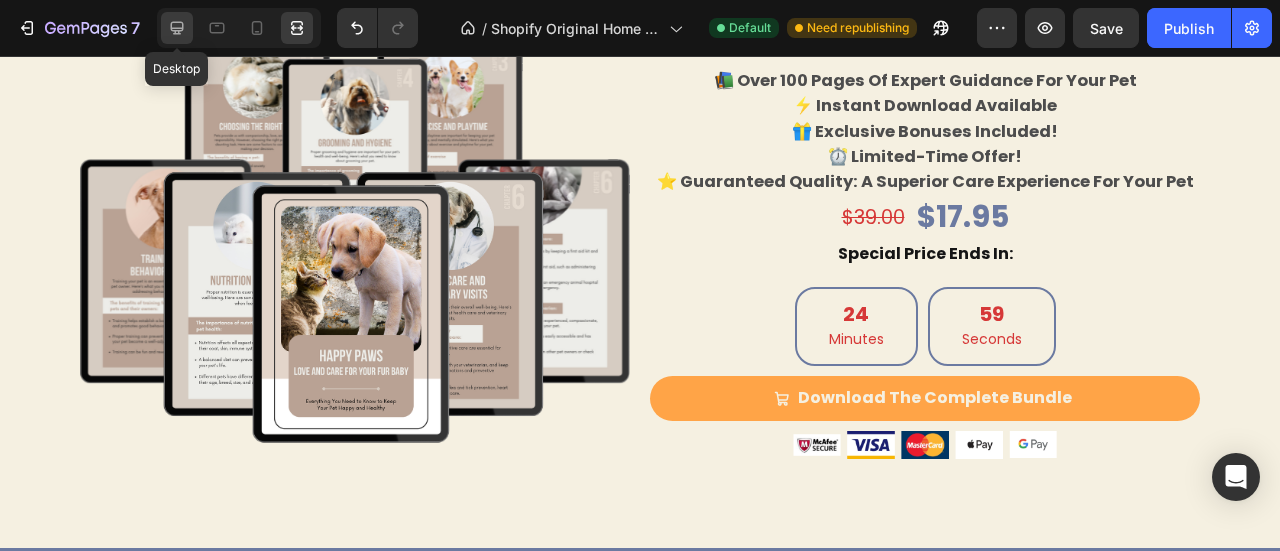 click 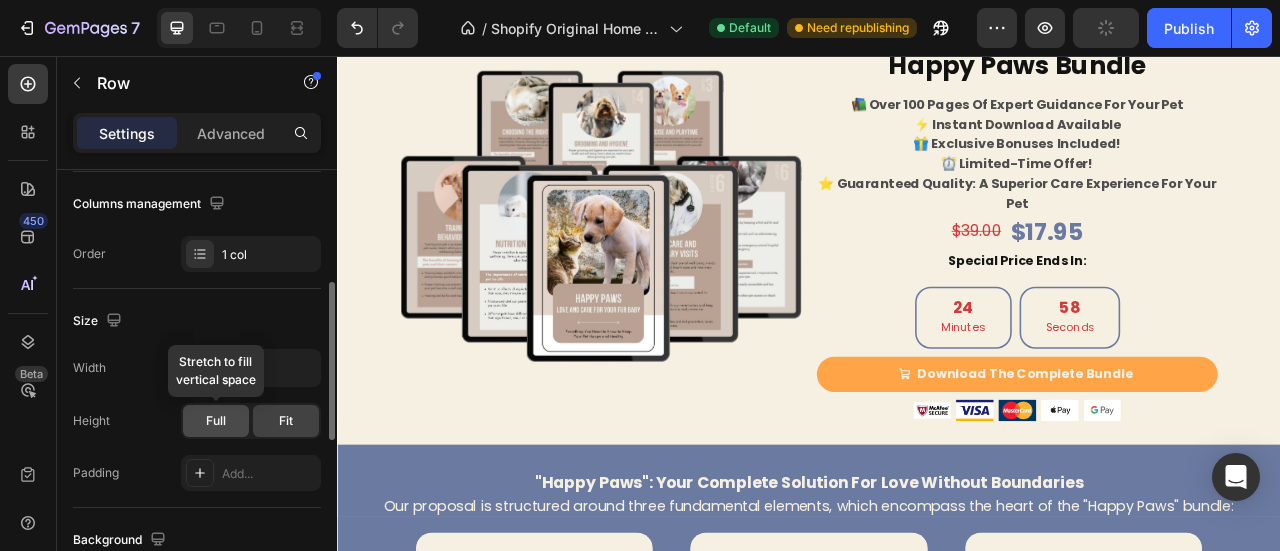click on "Full" 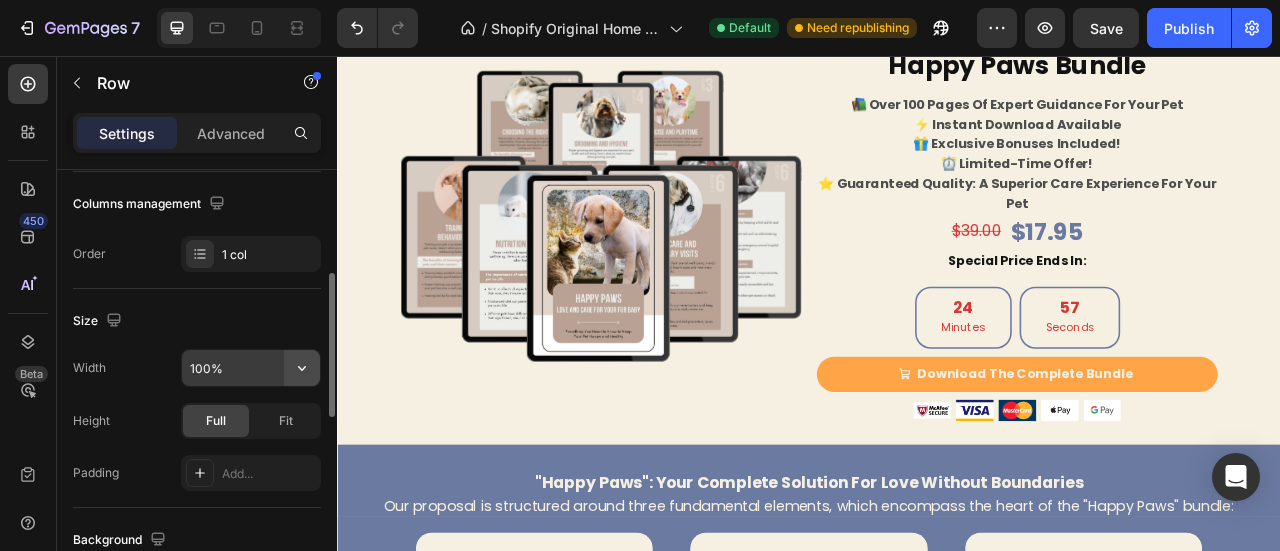 click 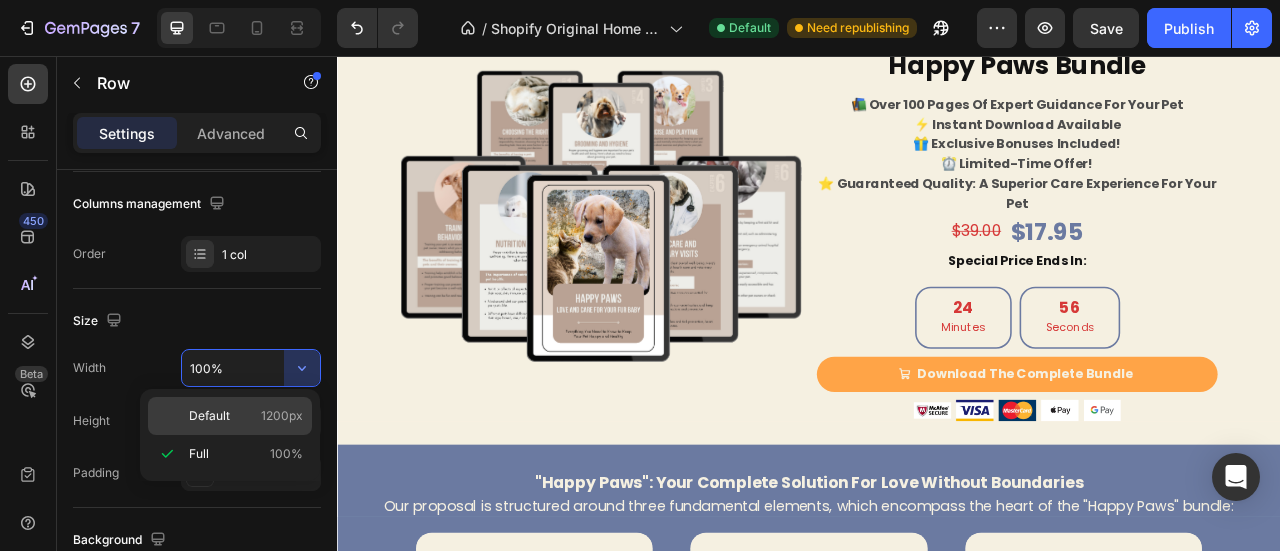 click on "Default" at bounding box center (209, 416) 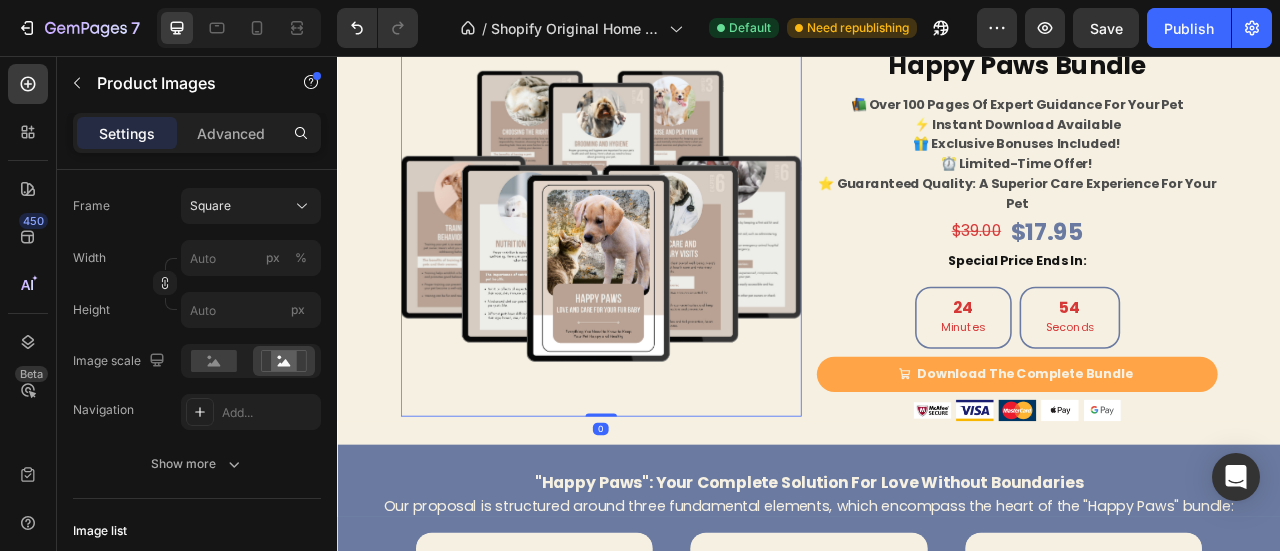 scroll, scrollTop: 0, scrollLeft: 0, axis: both 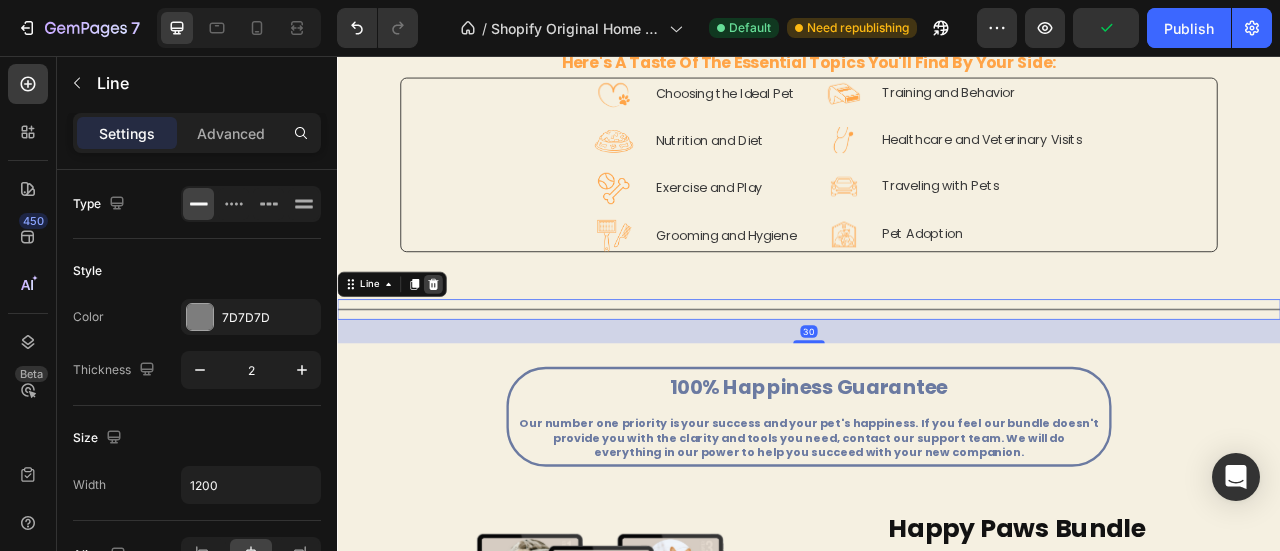 click at bounding box center [459, 346] 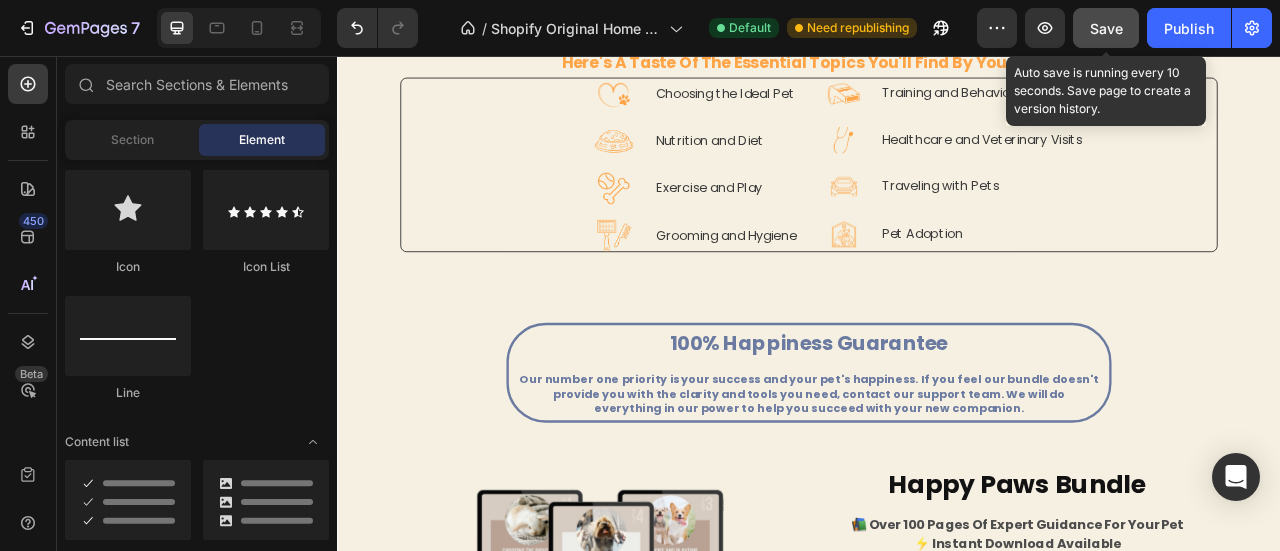 click on "Save" 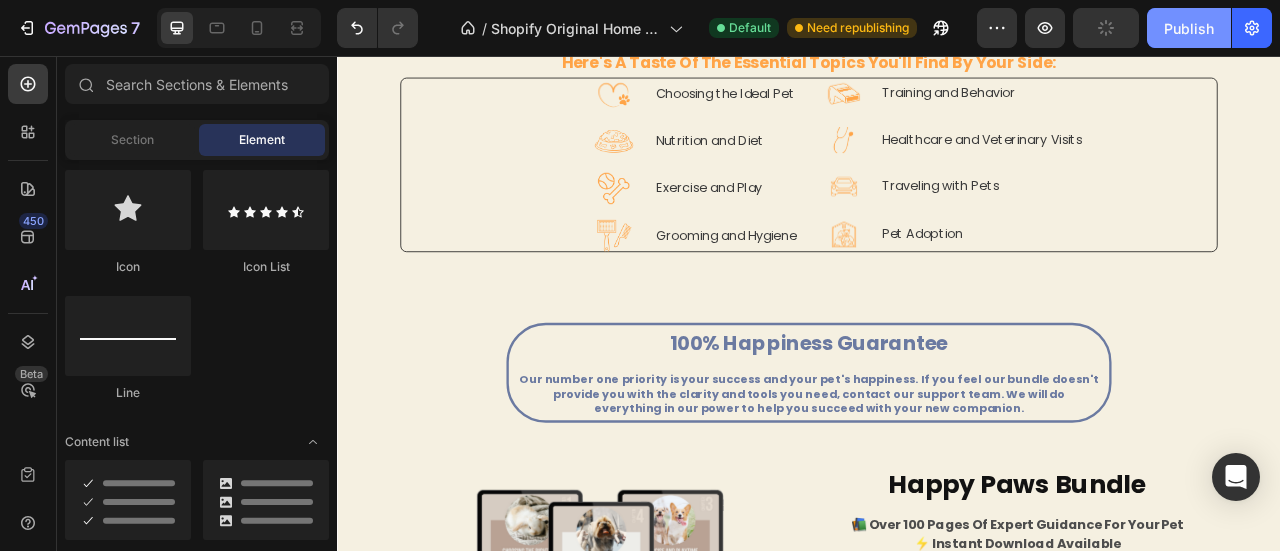 click on "Publish" at bounding box center (1189, 28) 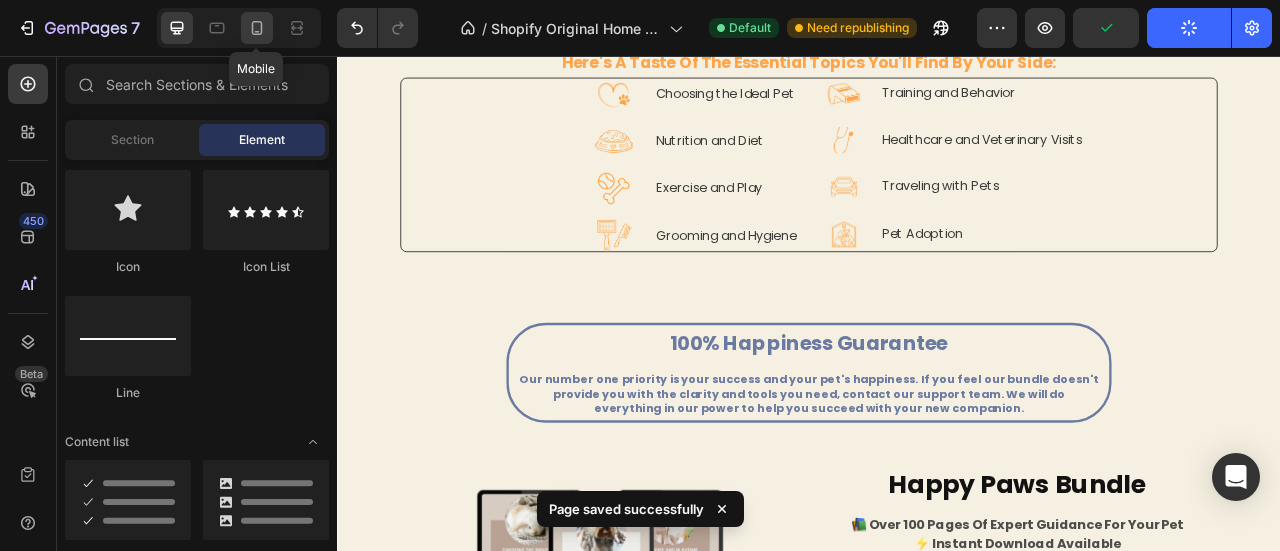 click 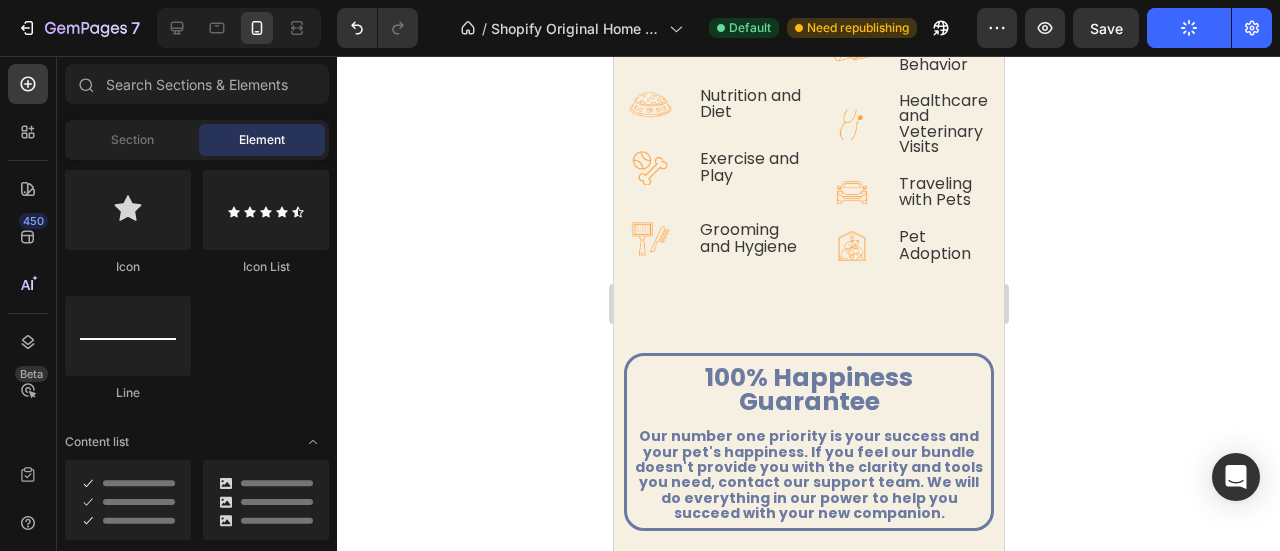 scroll, scrollTop: 3491, scrollLeft: 0, axis: vertical 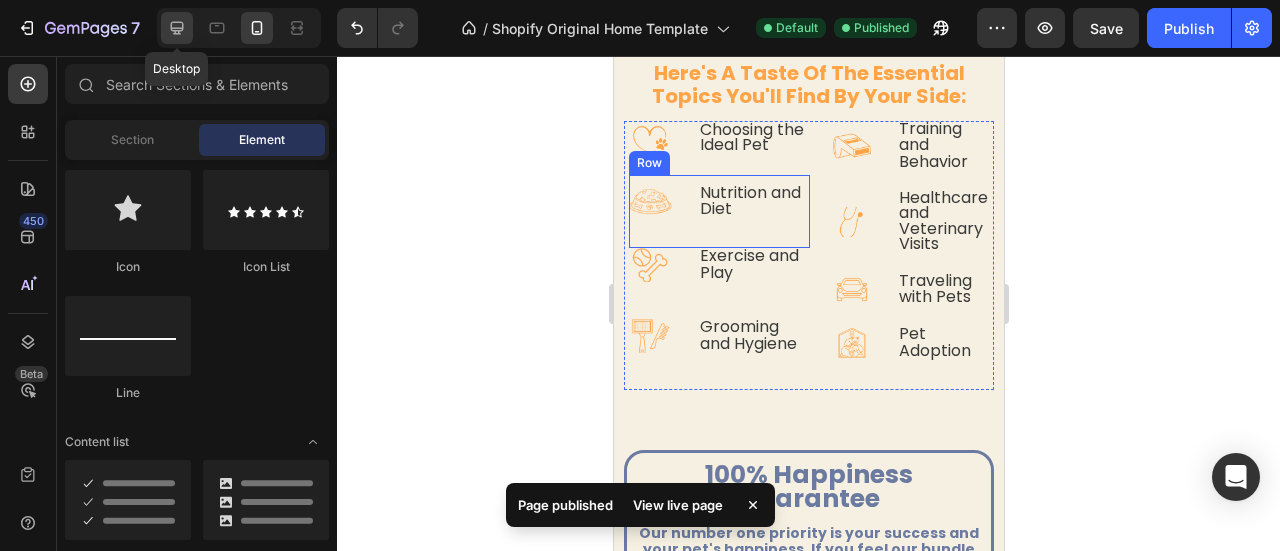 click 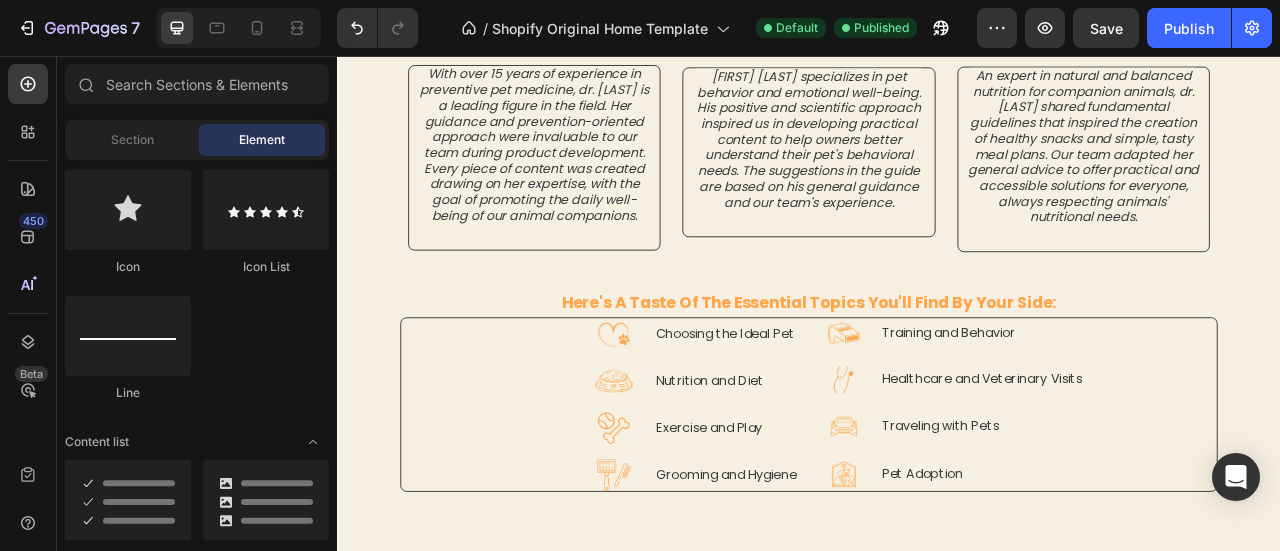 scroll, scrollTop: 1713, scrollLeft: 0, axis: vertical 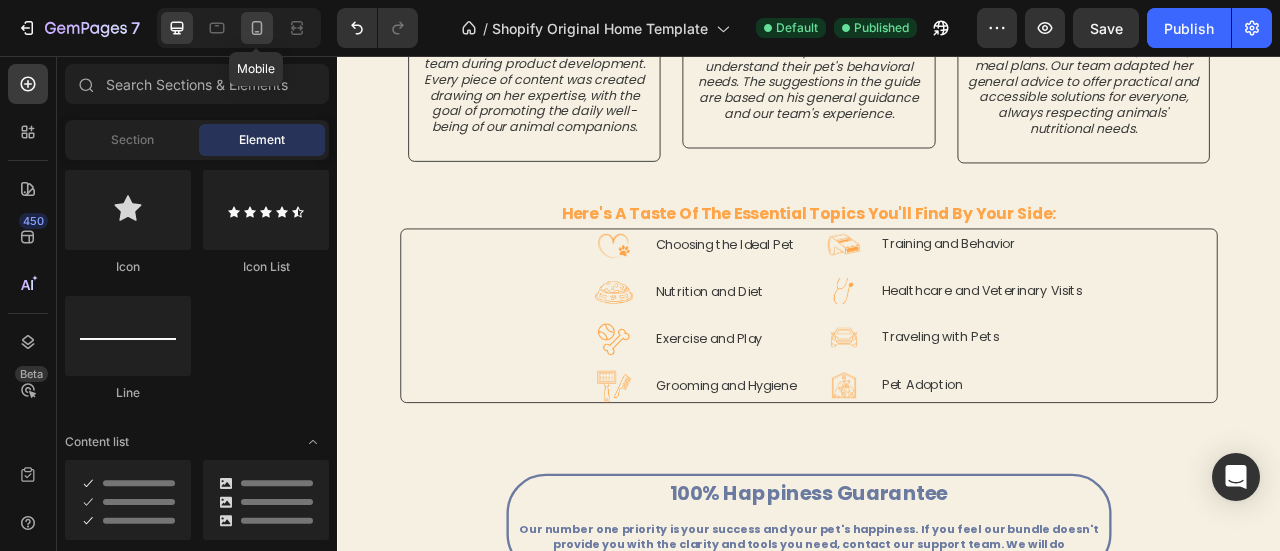 click 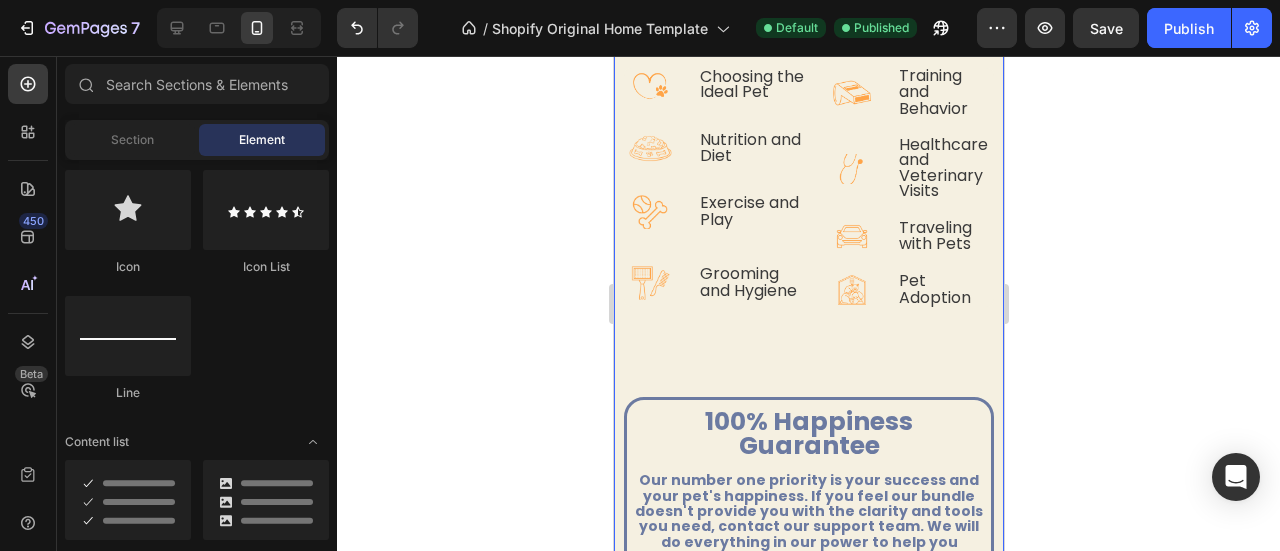 scroll, scrollTop: 3430, scrollLeft: 0, axis: vertical 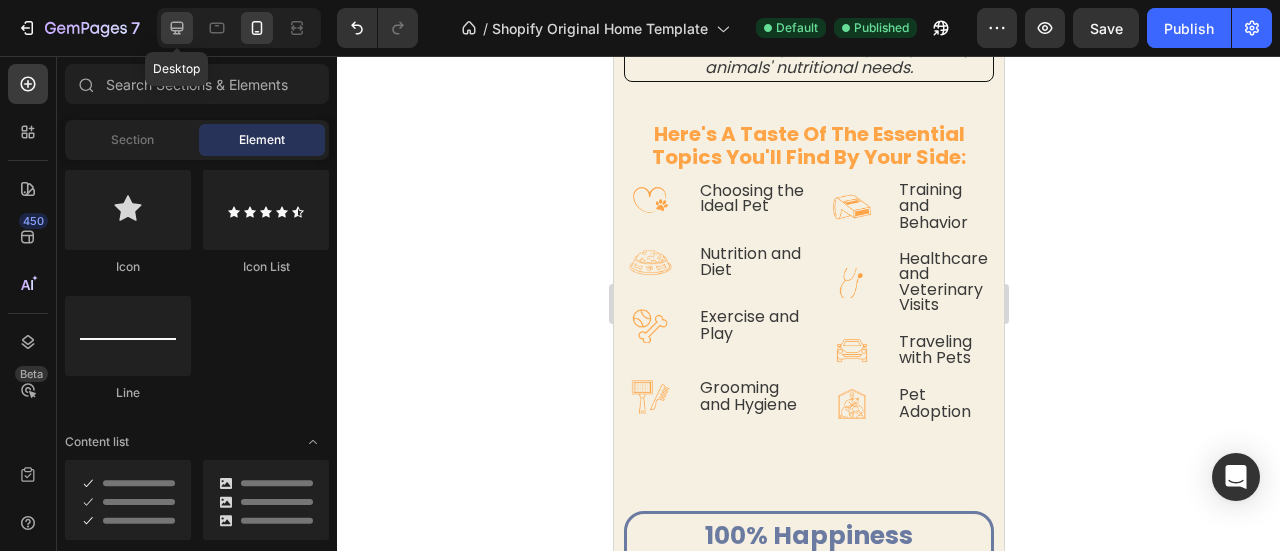 click 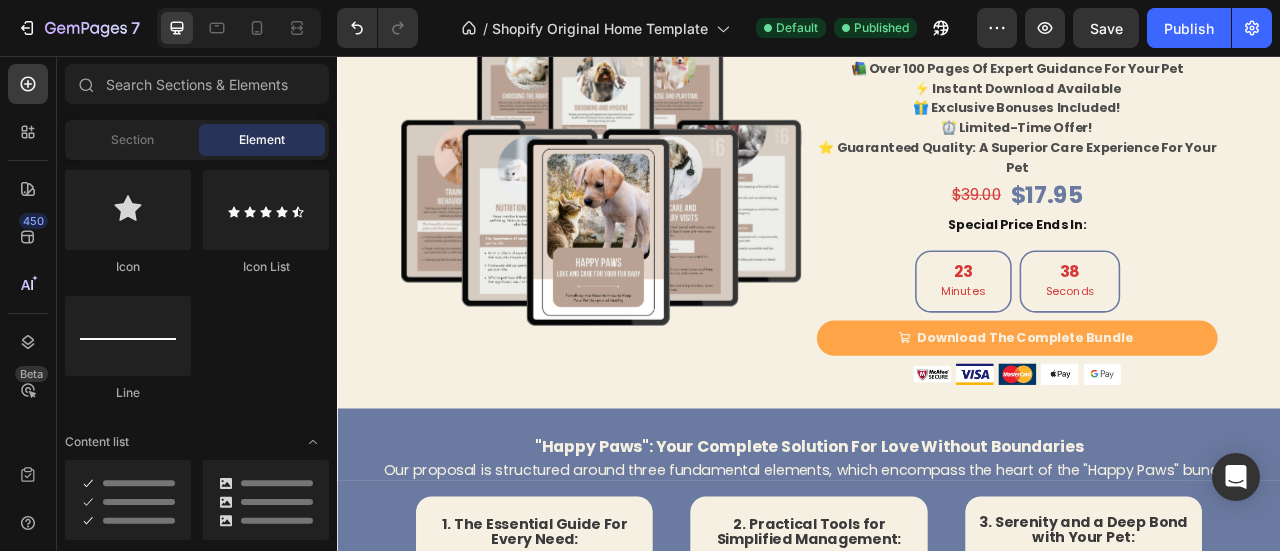 scroll, scrollTop: 2484, scrollLeft: 0, axis: vertical 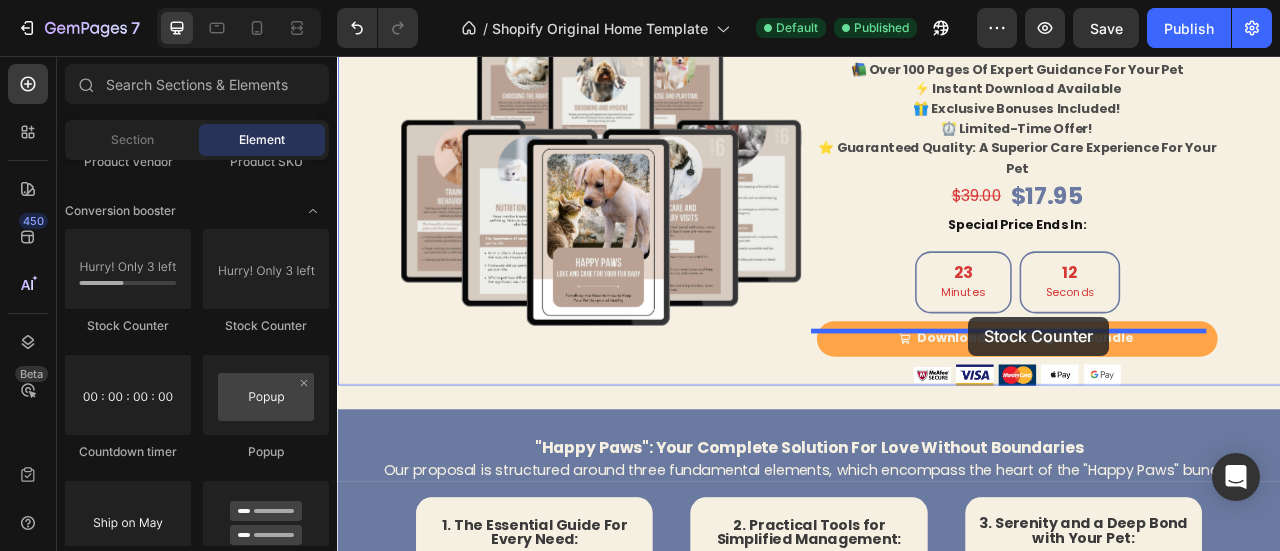 drag, startPoint x: 437, startPoint y: 331, endPoint x: 1142, endPoint y: 388, distance: 707.3005 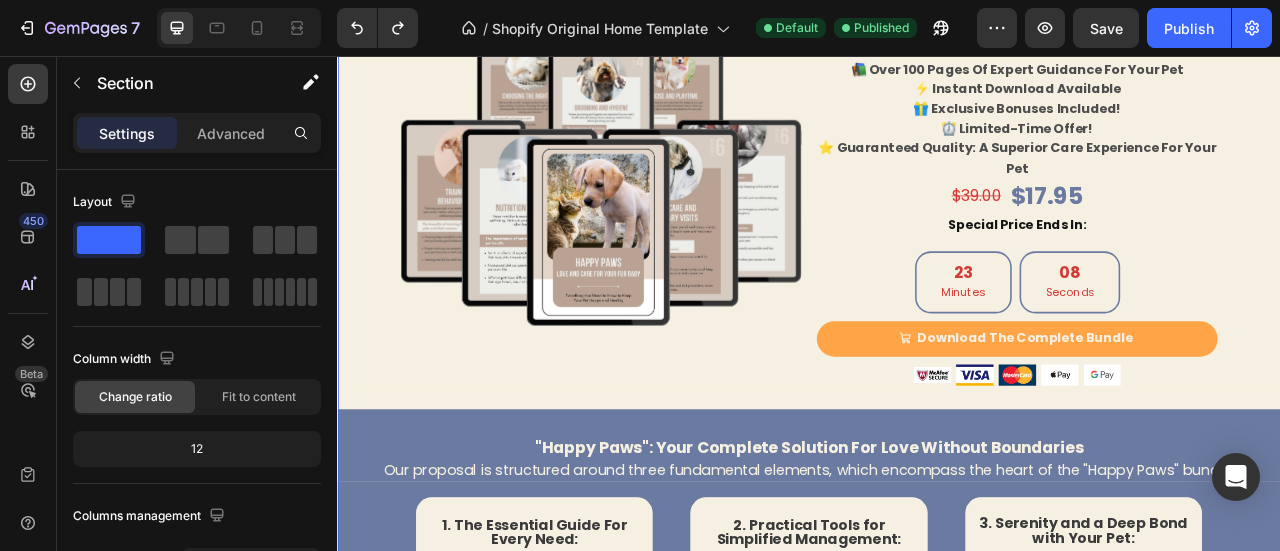 click on "⚡Feel Like A Pet Pro. From Day One! 📚 Heading 🧡 the all-in-one digital bundle that removes the guesswork from pet care. get instant access to expert guides, health logs, and checklists 📖 Text Block Image Image Complete Management of Your Pet Text block Image Preparing for Your New Arrival Text block Image Holistic Well-being and Health Text block Image Training and Behavior Guide Text block Image Choosing Your Ideal Companion Text block Image Practical Daily Tools Text block Icon List Row
Get instant access Button
offer available for a limited time! Item List Row Image Icon Icon Icon Icon Icon Icon List Before this, I was constantly losing track of my cat's vet appointments and vaccination dates in random notes on my phone. The 'Pet Logs' bonus is the real gem in this bundle. Now I have a single, organized place to log everything. It's a simple, complete system that has made managing my cat's health effortless. It's the kind of peace of mind you can't put a price on." at bounding box center (937, -664) 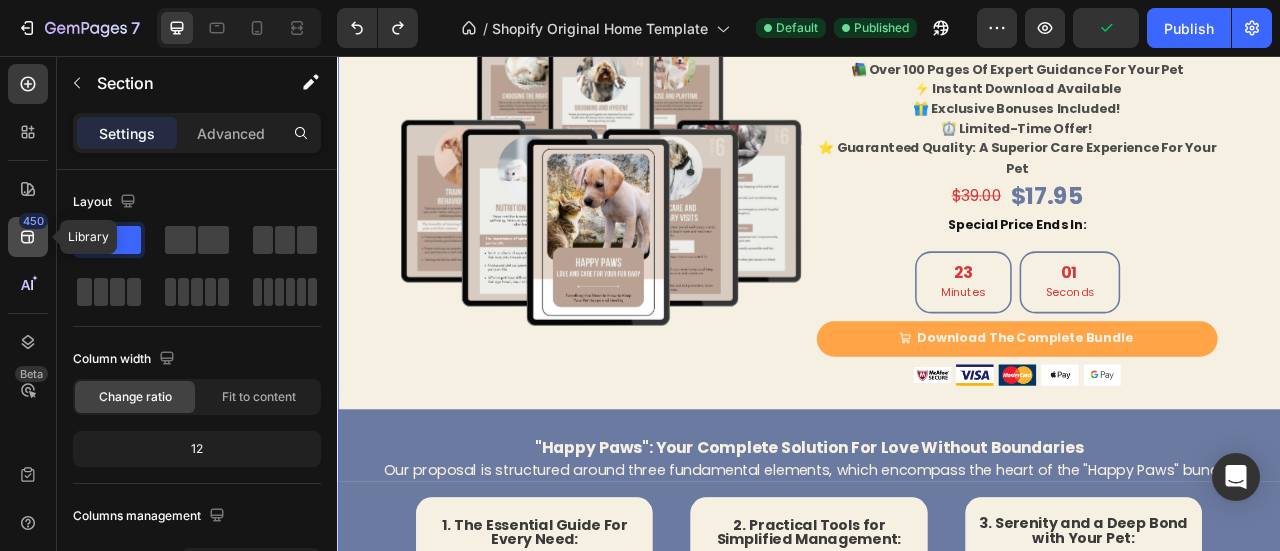 click 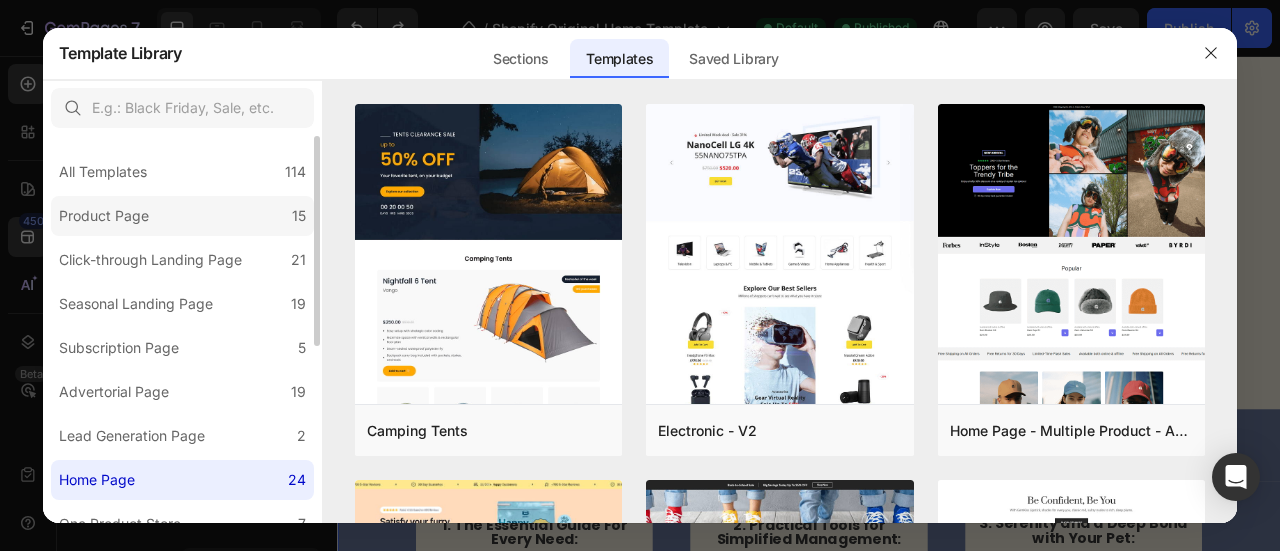 click on "Product Page 15" 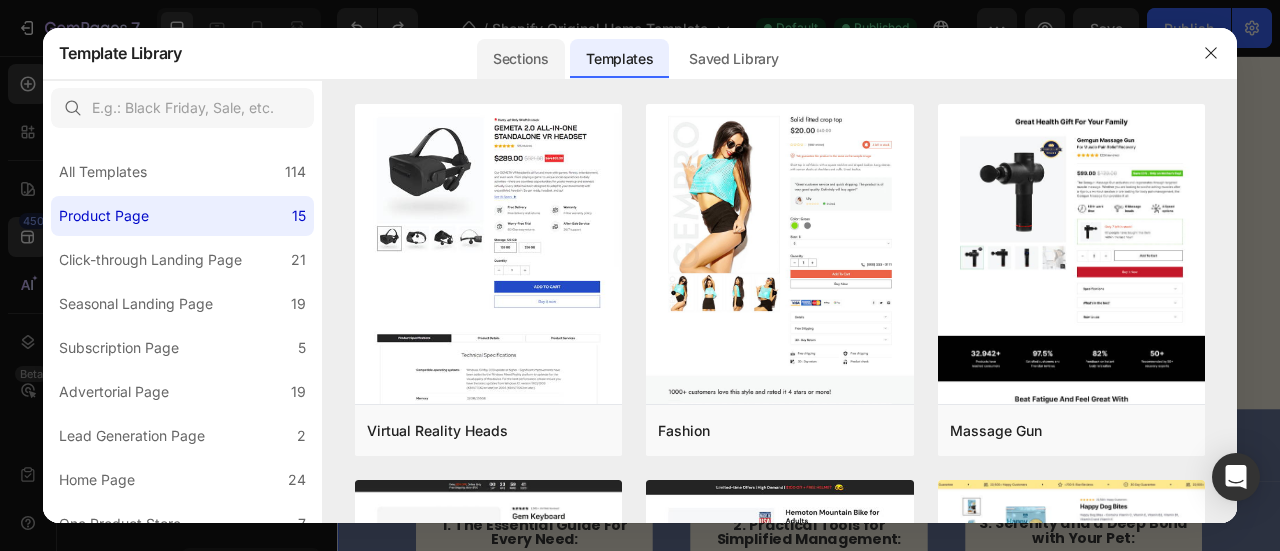 click on "Sections" 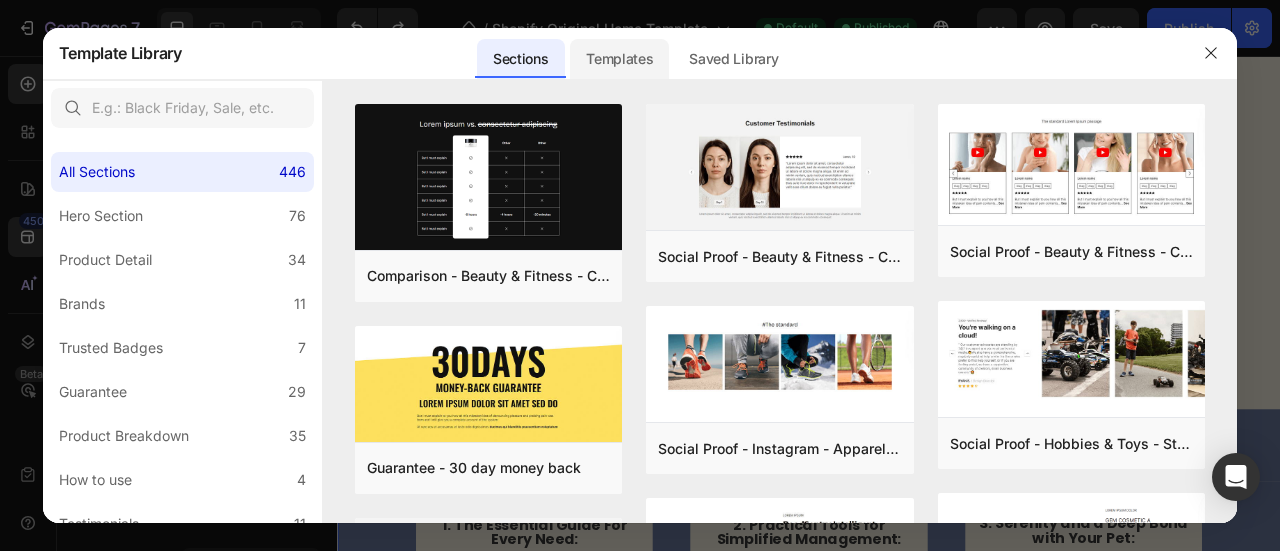 click on "Templates" 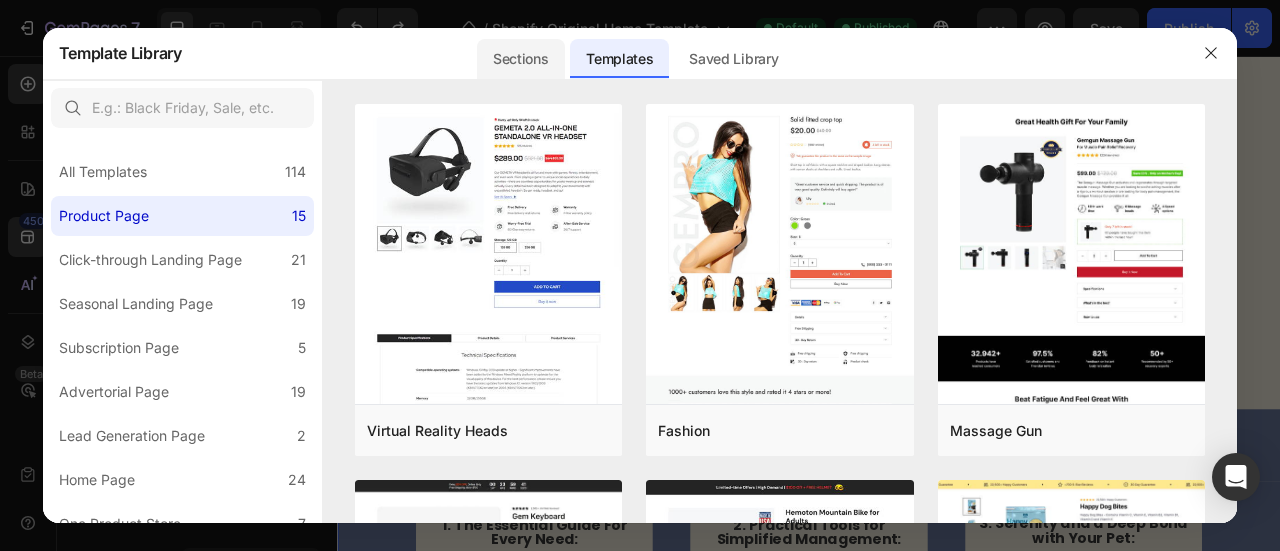click on "Sections" 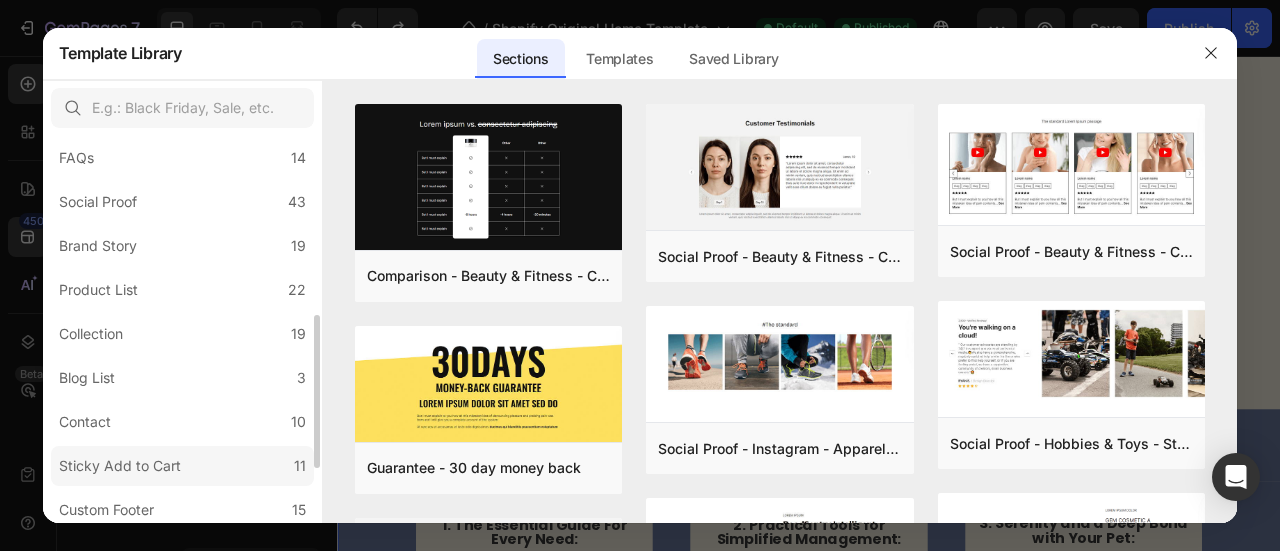 scroll, scrollTop: 457, scrollLeft: 0, axis: vertical 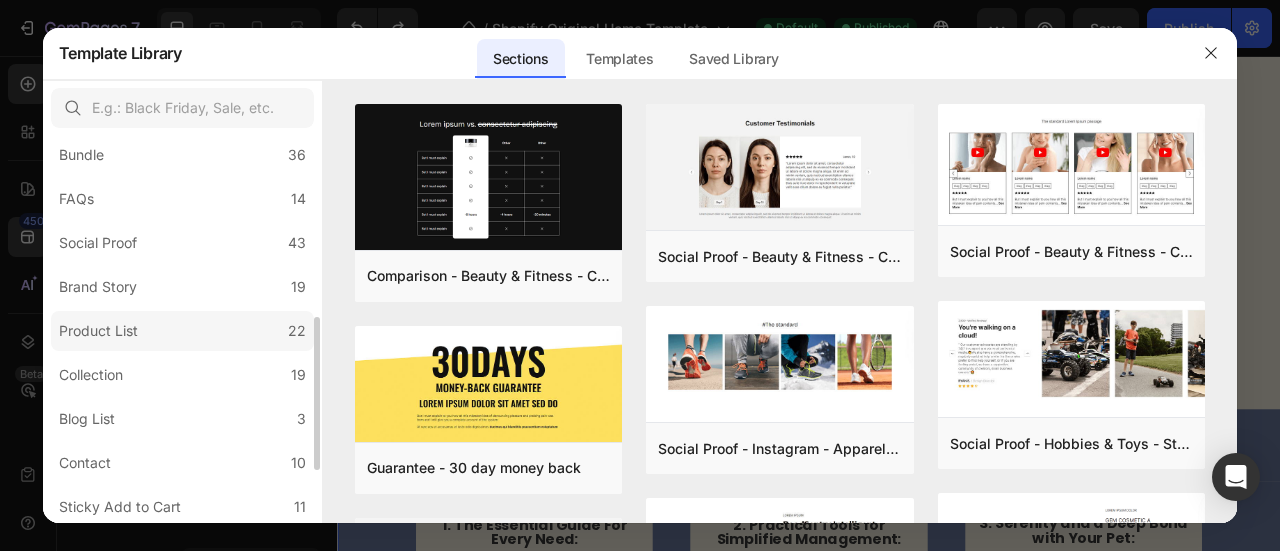 click on "Product List 22" 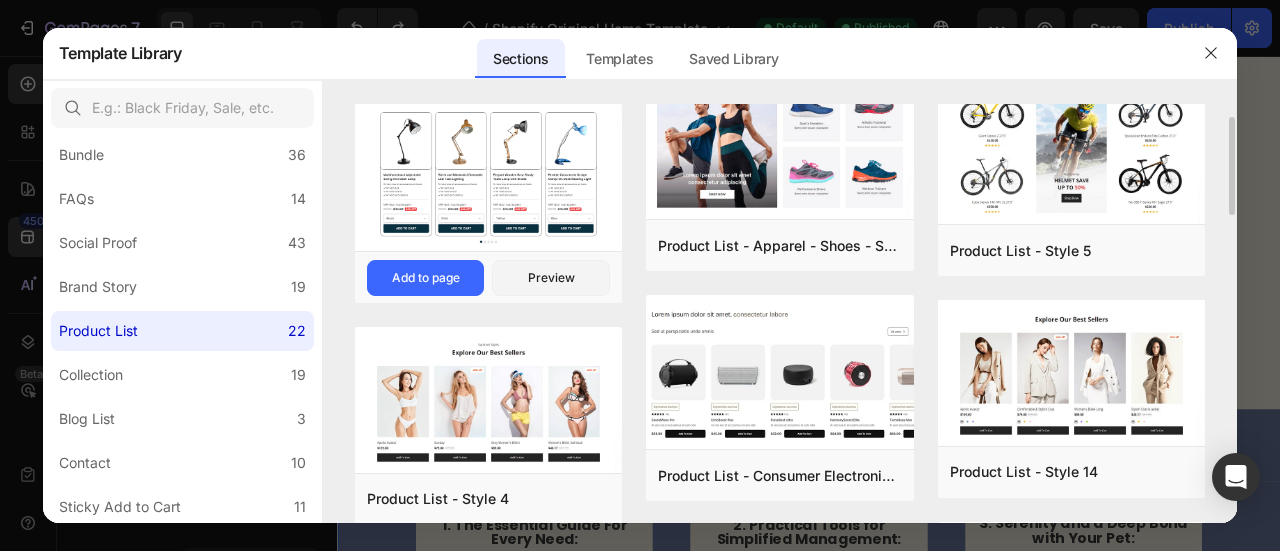 scroll, scrollTop: 132, scrollLeft: 0, axis: vertical 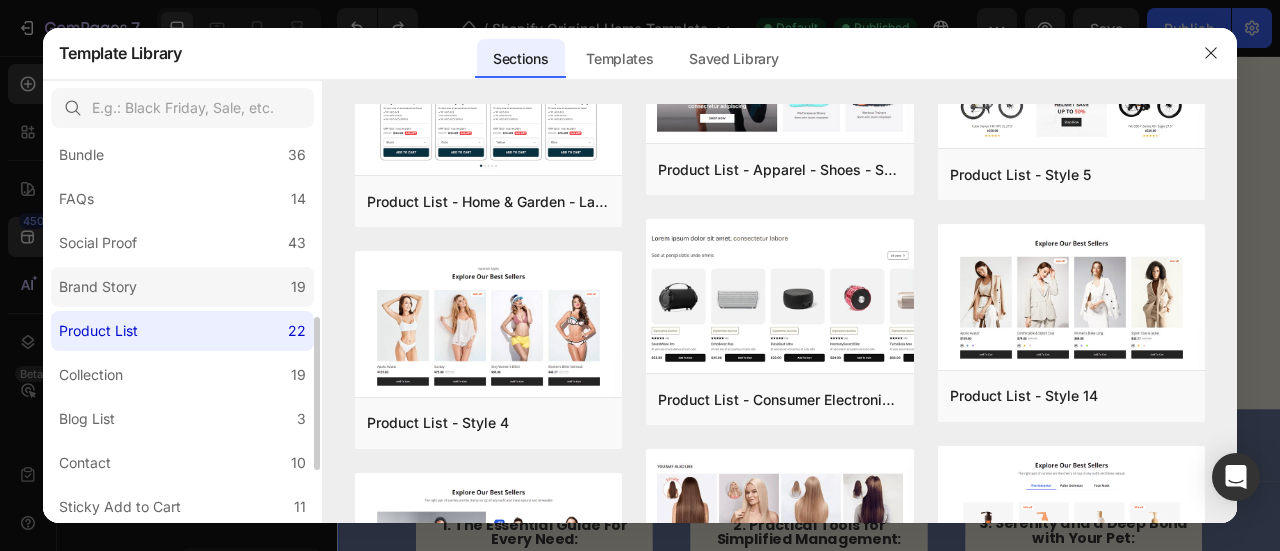 click on "Brand Story 19" 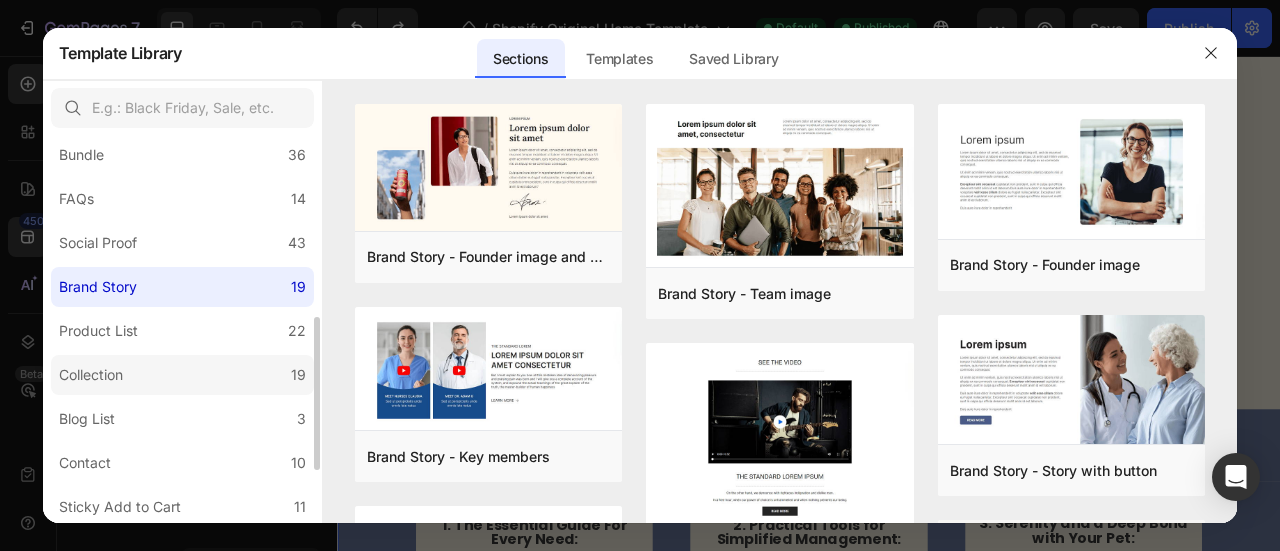 click on "Collection 19" 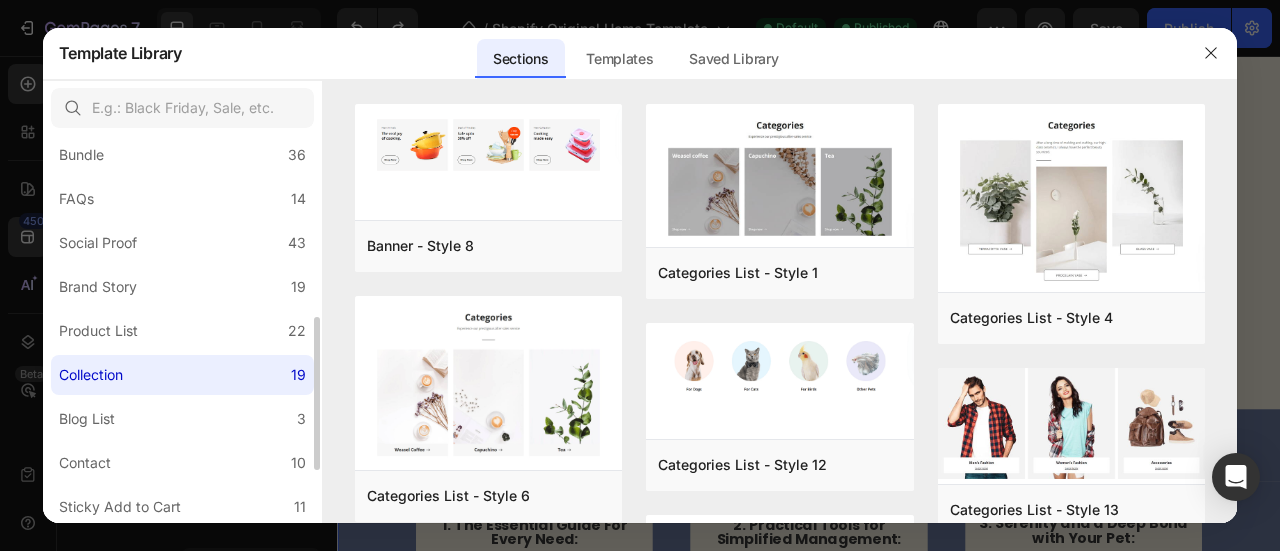 scroll, scrollTop: 592, scrollLeft: 0, axis: vertical 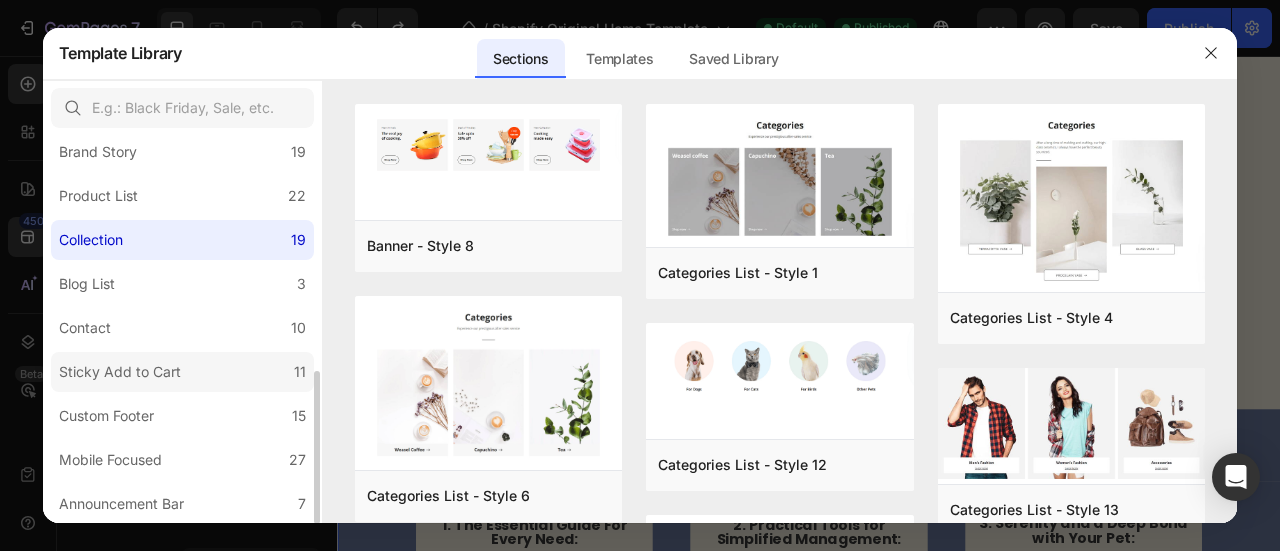 click on "Sticky Add to Cart" at bounding box center (120, 372) 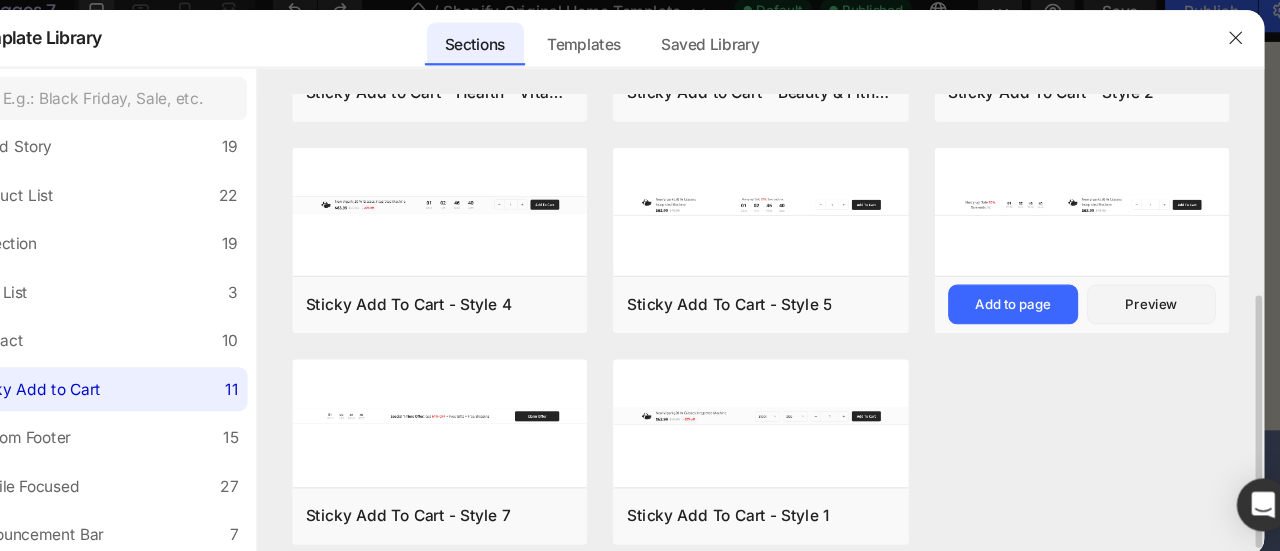 scroll, scrollTop: 348, scrollLeft: 0, axis: vertical 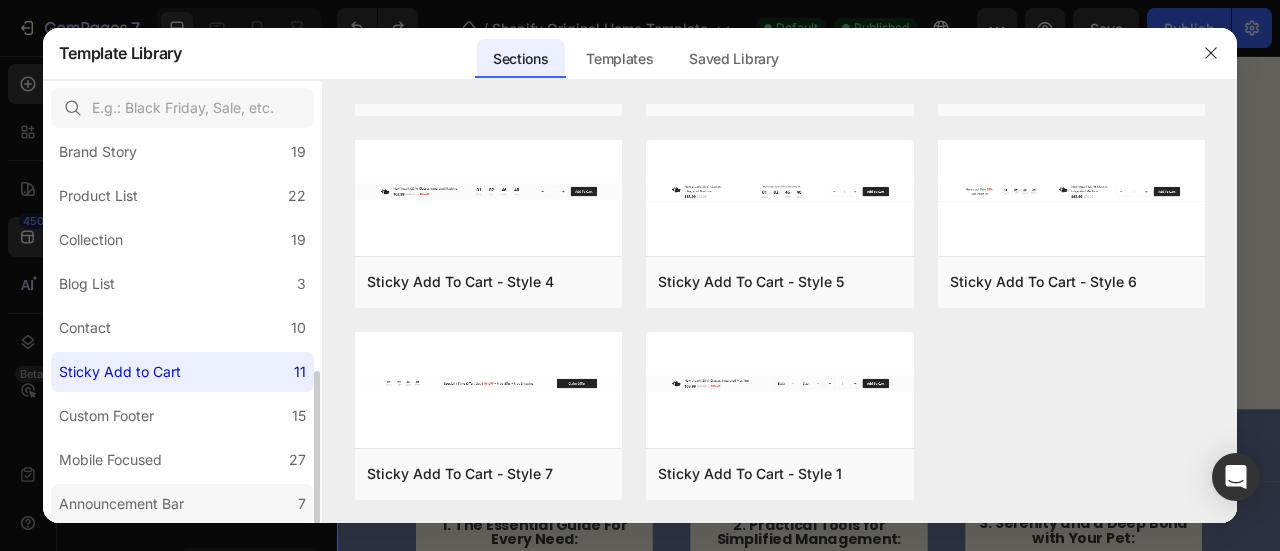 click on "Announcement Bar" at bounding box center (121, 504) 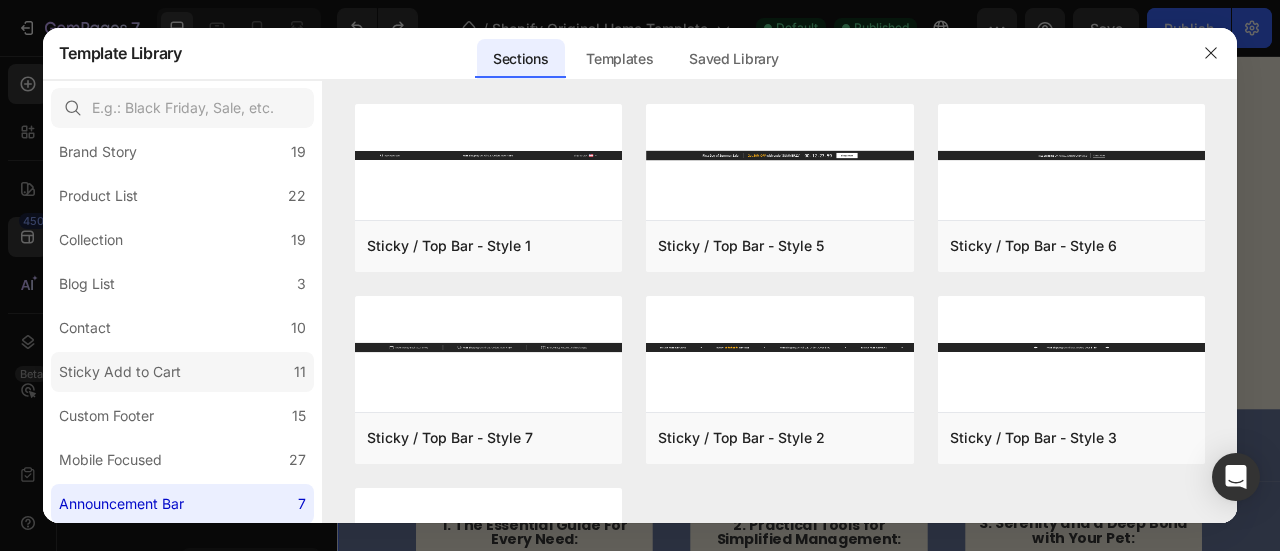scroll, scrollTop: 0, scrollLeft: 0, axis: both 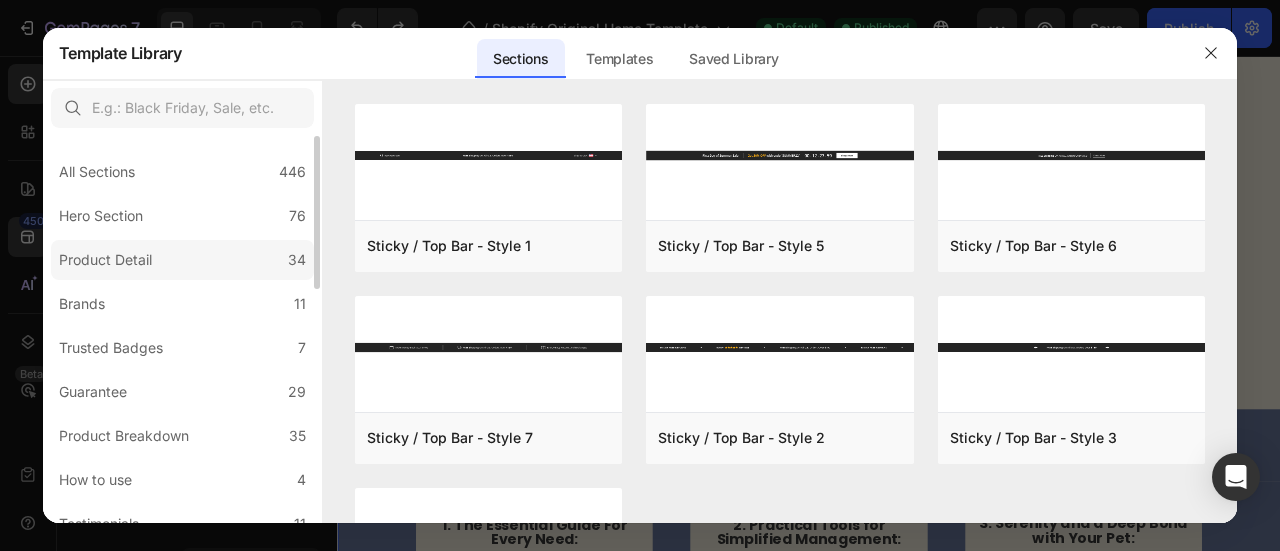 click on "Product Detail 34" 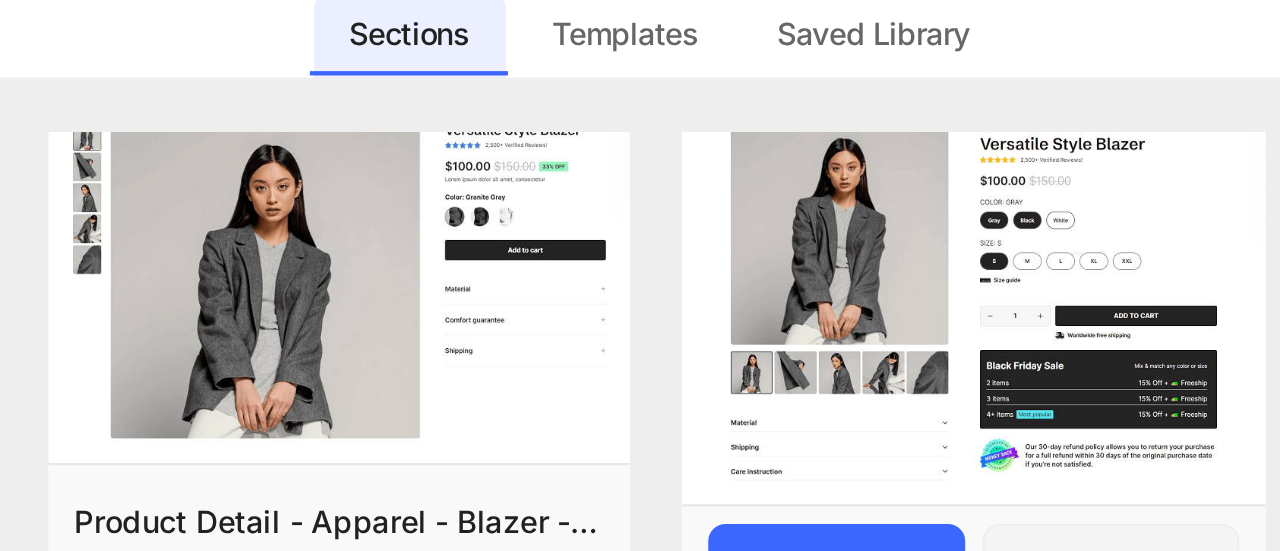 scroll, scrollTop: 52, scrollLeft: 0, axis: vertical 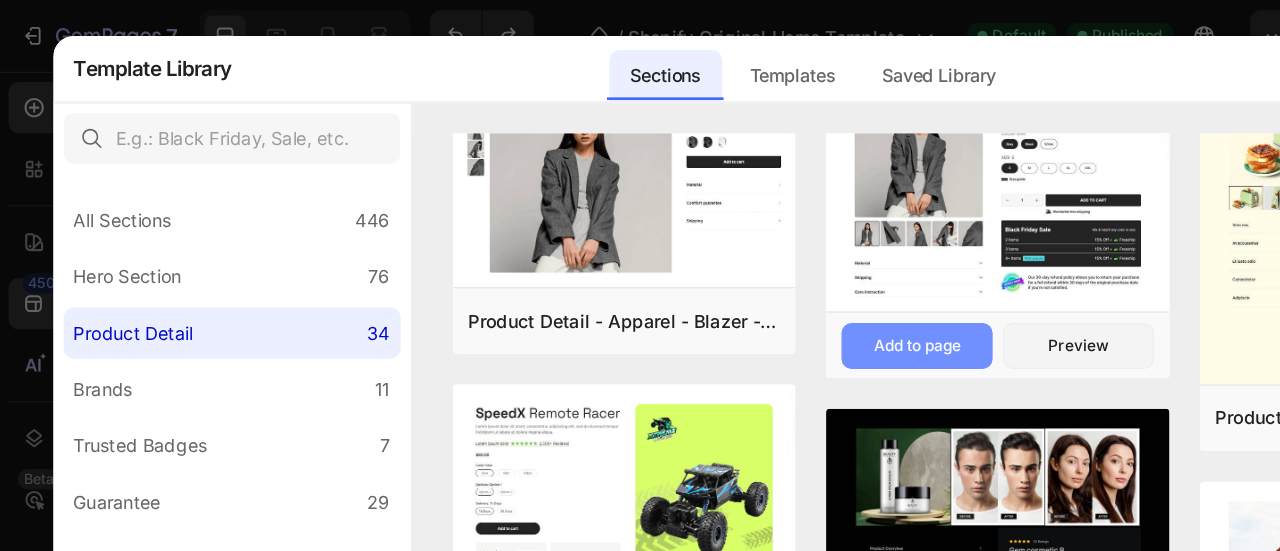 click on "Add to page" at bounding box center [717, 270] 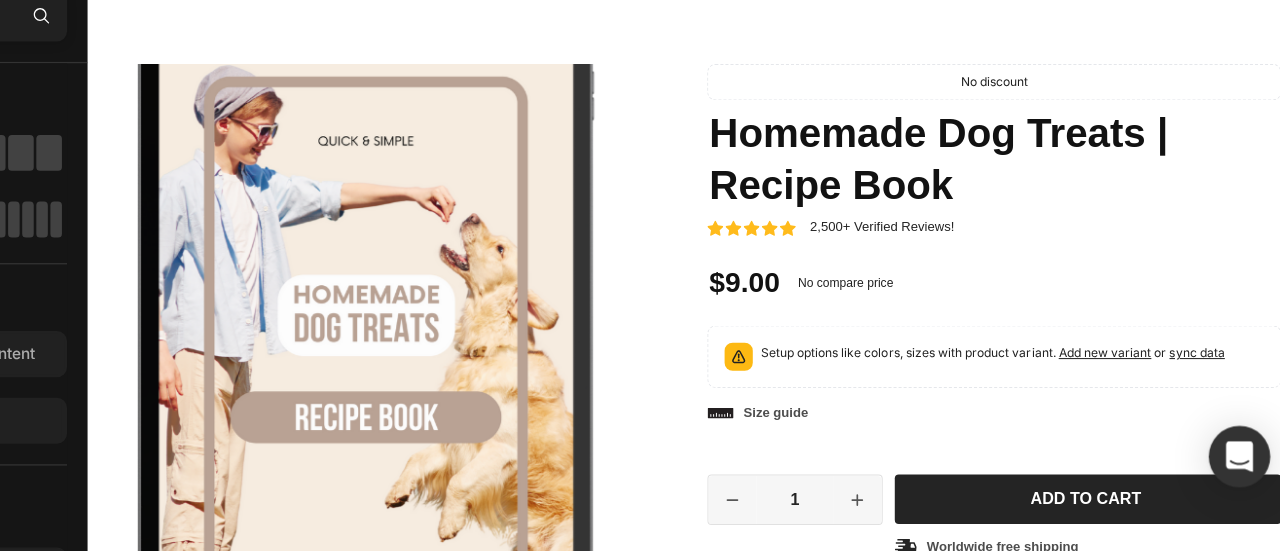 scroll, scrollTop: 6896, scrollLeft: 0, axis: vertical 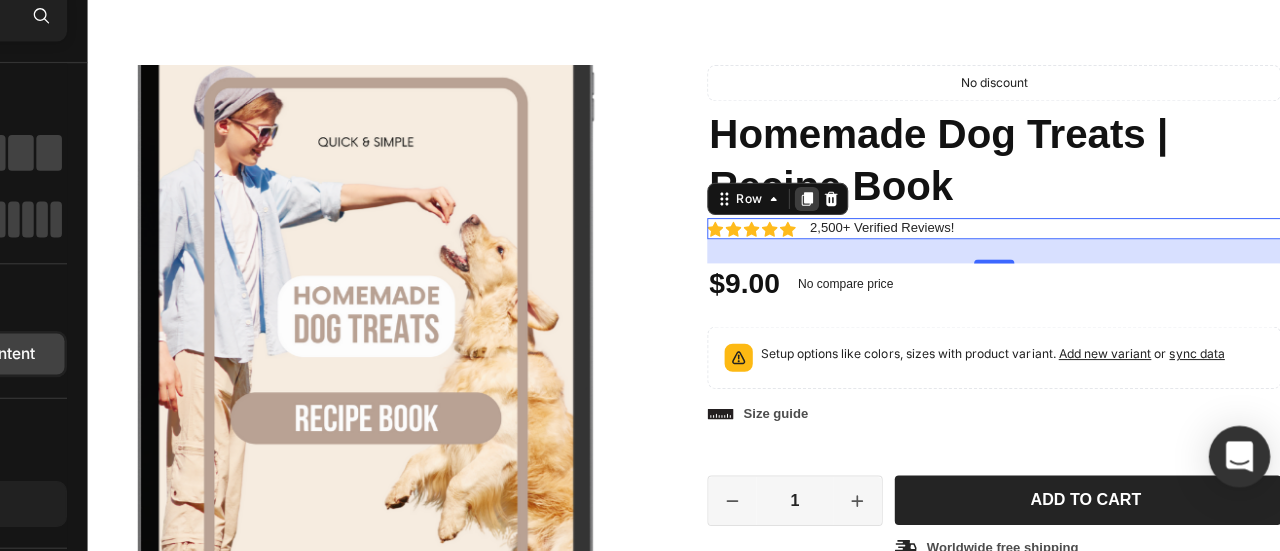 click 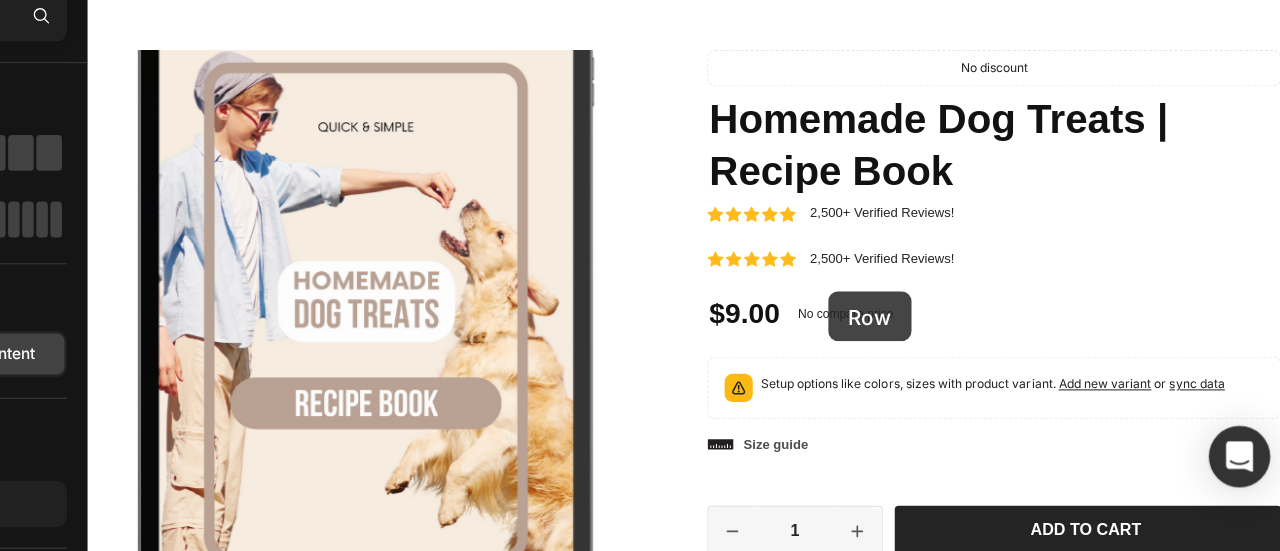 scroll, scrollTop: 6942, scrollLeft: 0, axis: vertical 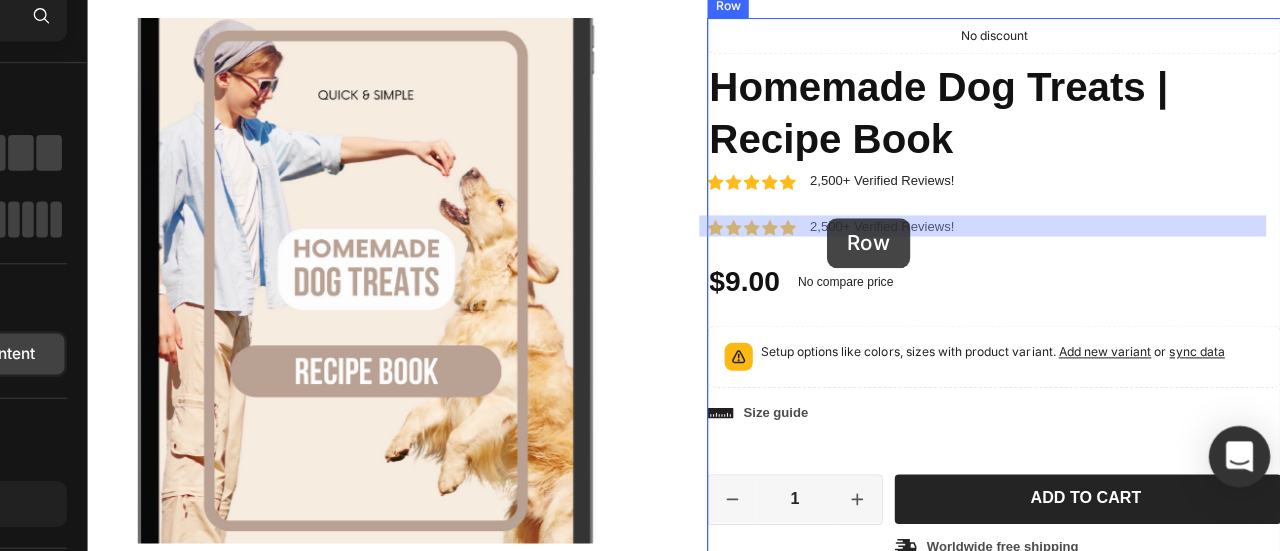 drag, startPoint x: 712, startPoint y: 246, endPoint x: 821, endPoint y: 218, distance: 112.53888 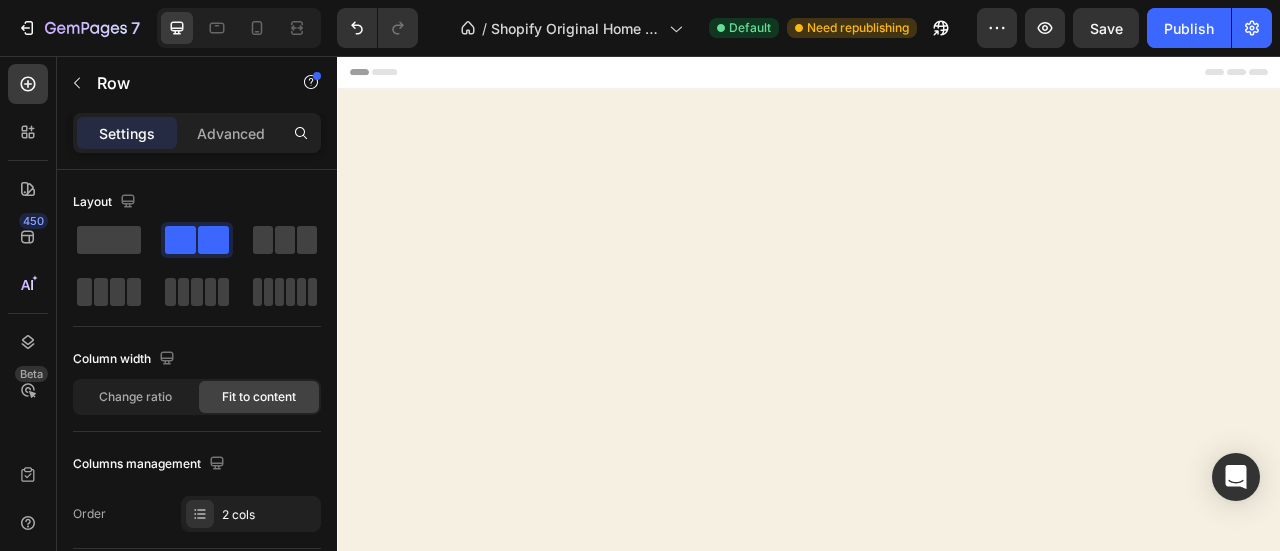 scroll, scrollTop: 0, scrollLeft: 0, axis: both 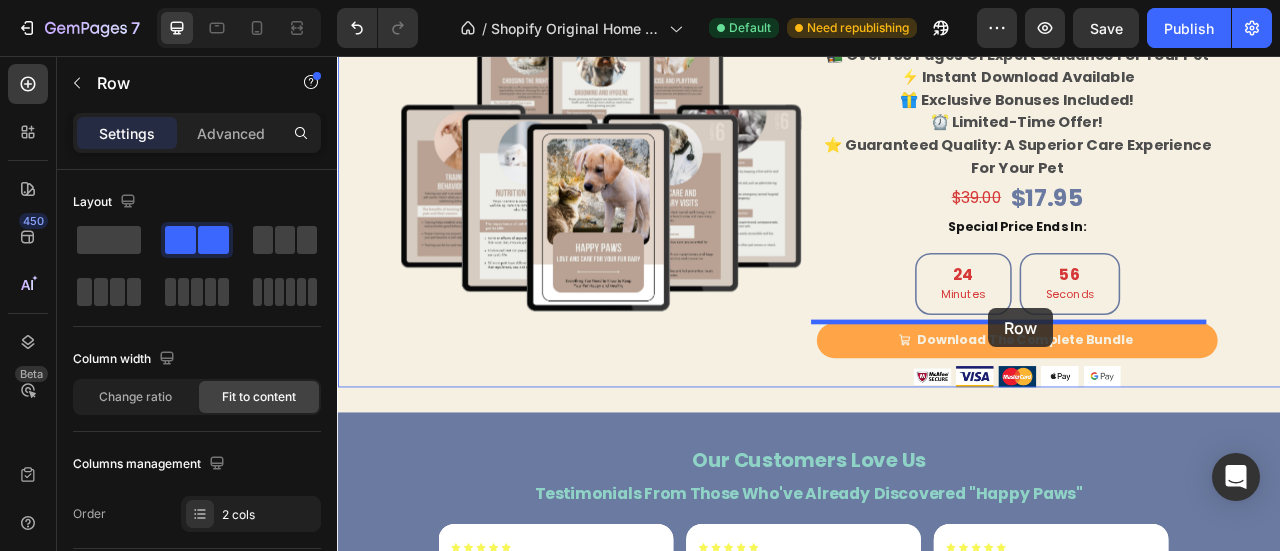 drag, startPoint x: 964, startPoint y: 336, endPoint x: 1165, endPoint y: 377, distance: 205.13898 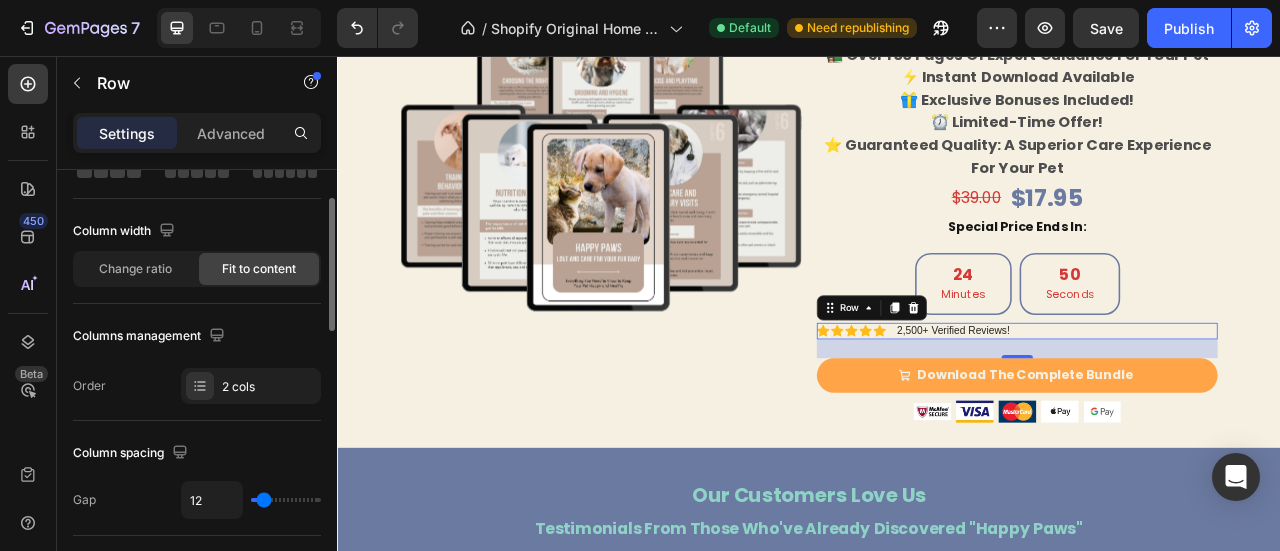 scroll, scrollTop: 0, scrollLeft: 0, axis: both 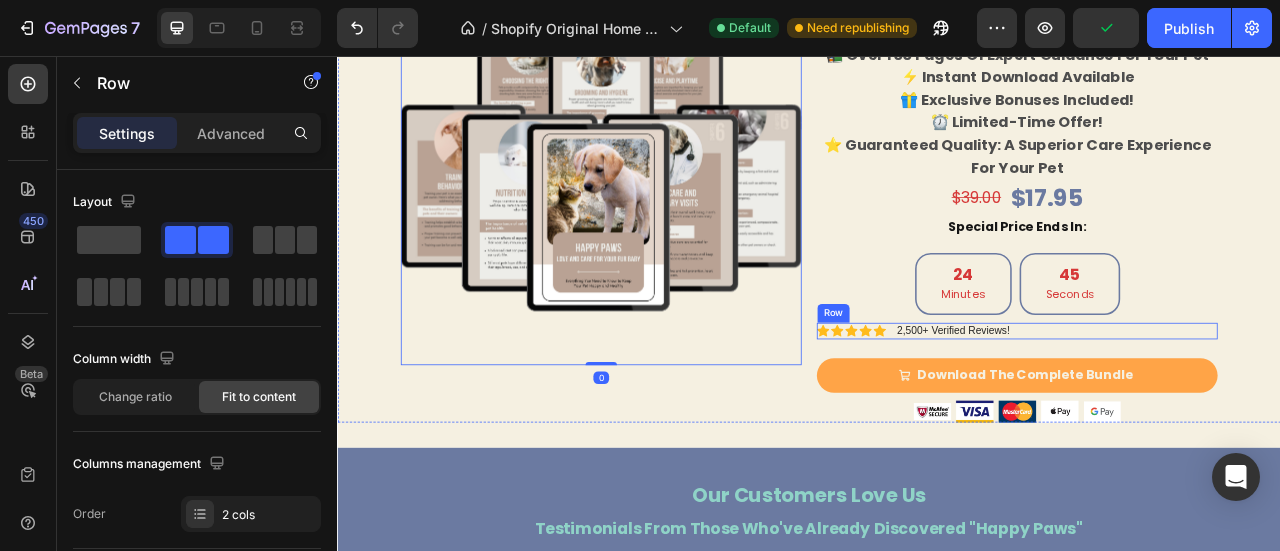 click on "Icon Icon Icon Icon Icon Icon List 2,500+ Verified Reviews! Text Block Row" at bounding box center [1202, 405] 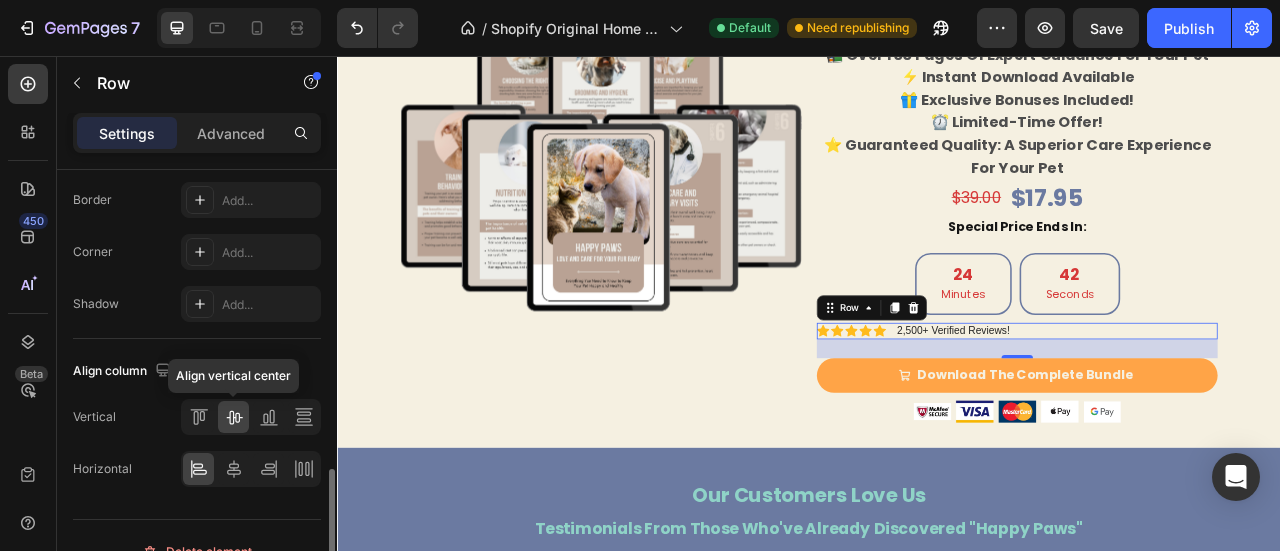 scroll, scrollTop: 979, scrollLeft: 0, axis: vertical 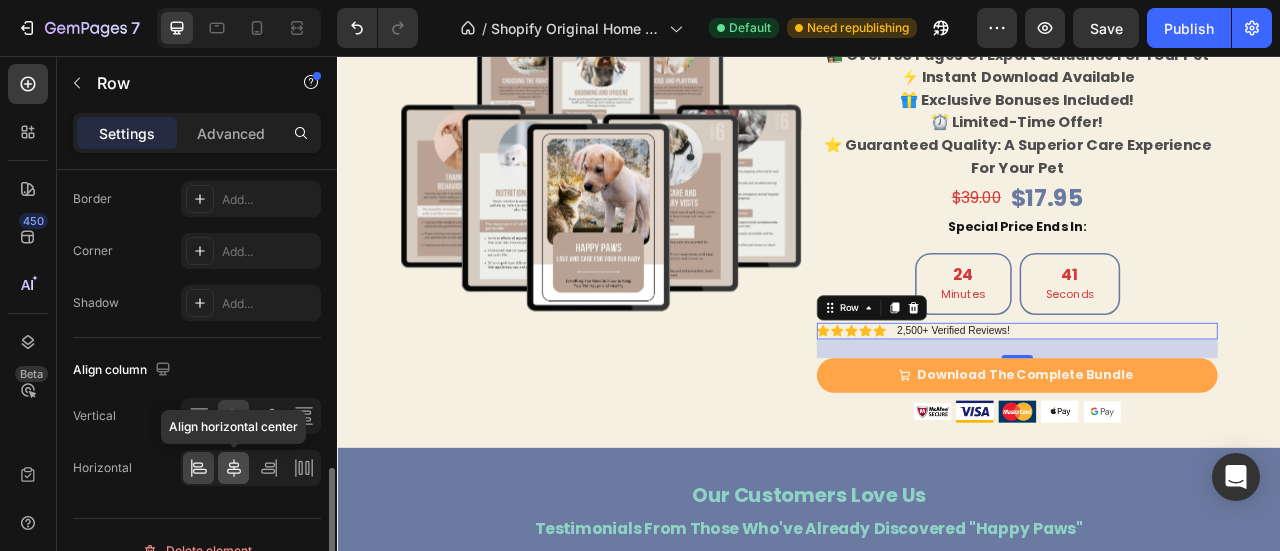click 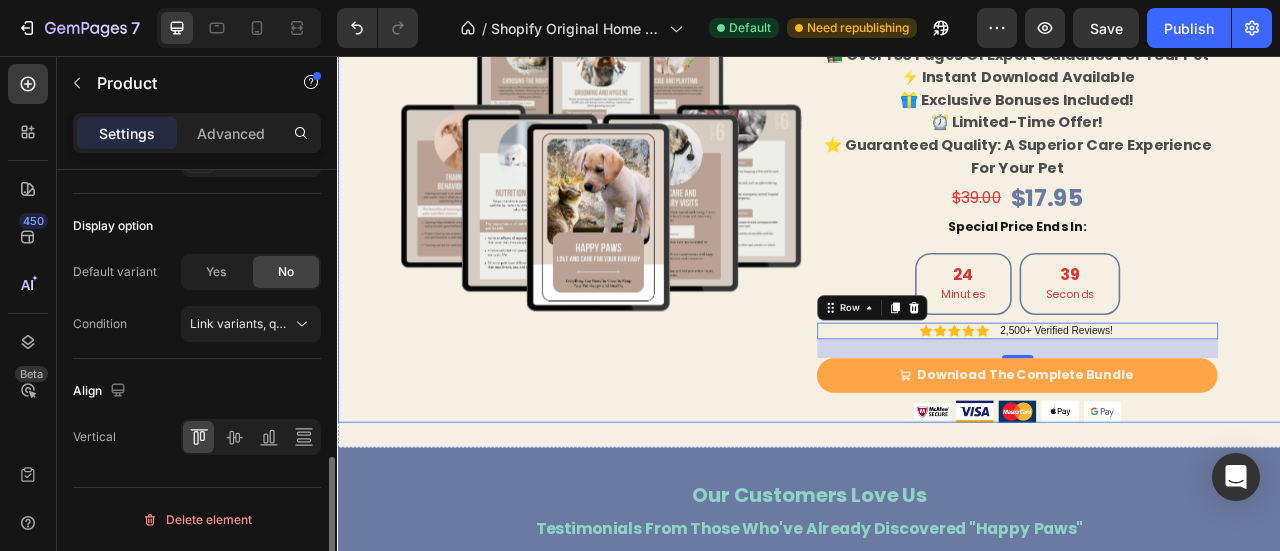 scroll, scrollTop: 0, scrollLeft: 0, axis: both 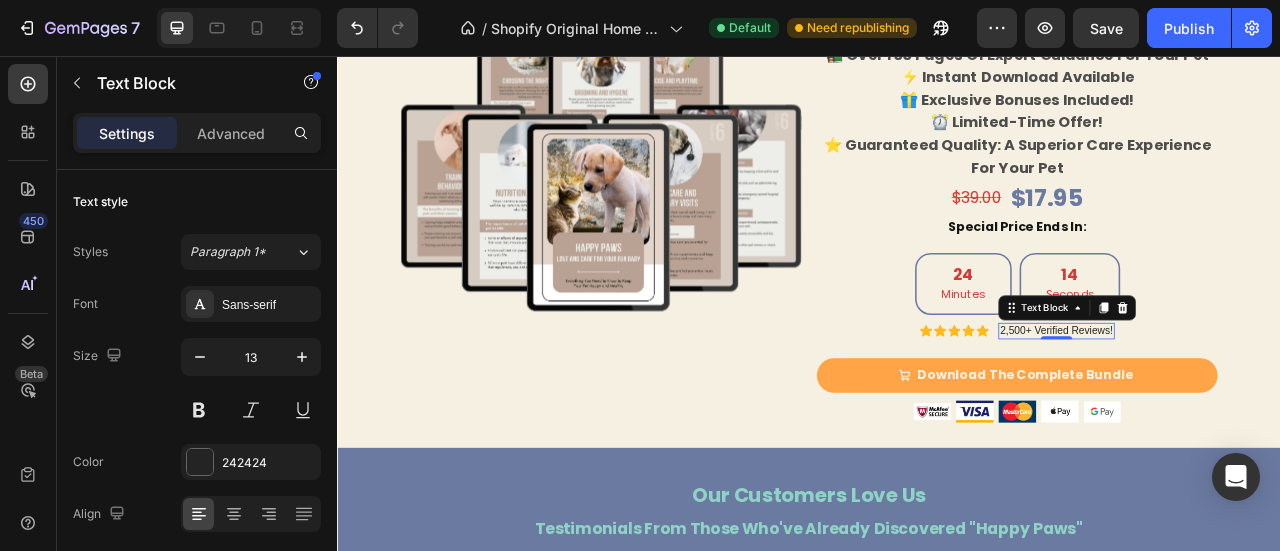 click on "2,500+ Verified Reviews!" at bounding box center (1251, 405) 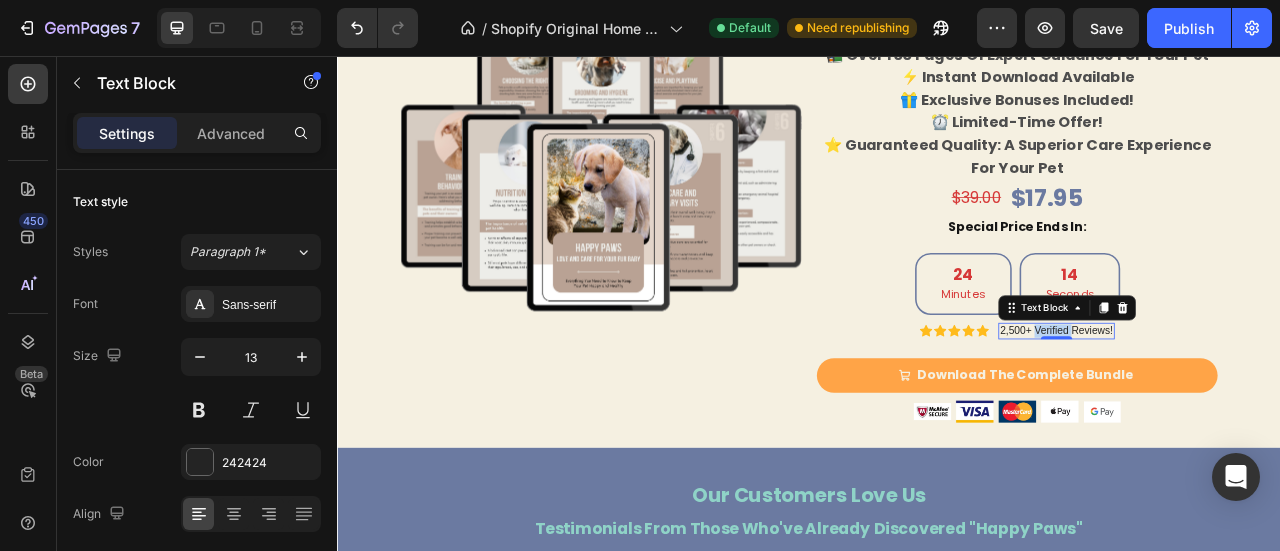 click on "2,500+ Verified Reviews!" at bounding box center [1251, 405] 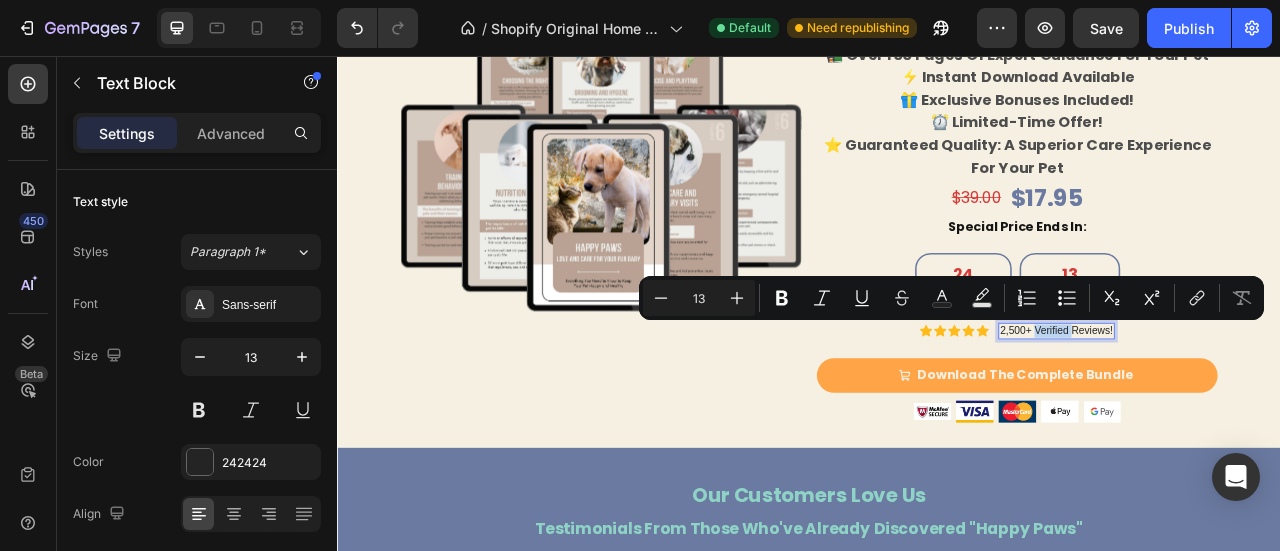 click on "2,500+ Verified Reviews!" at bounding box center (1251, 405) 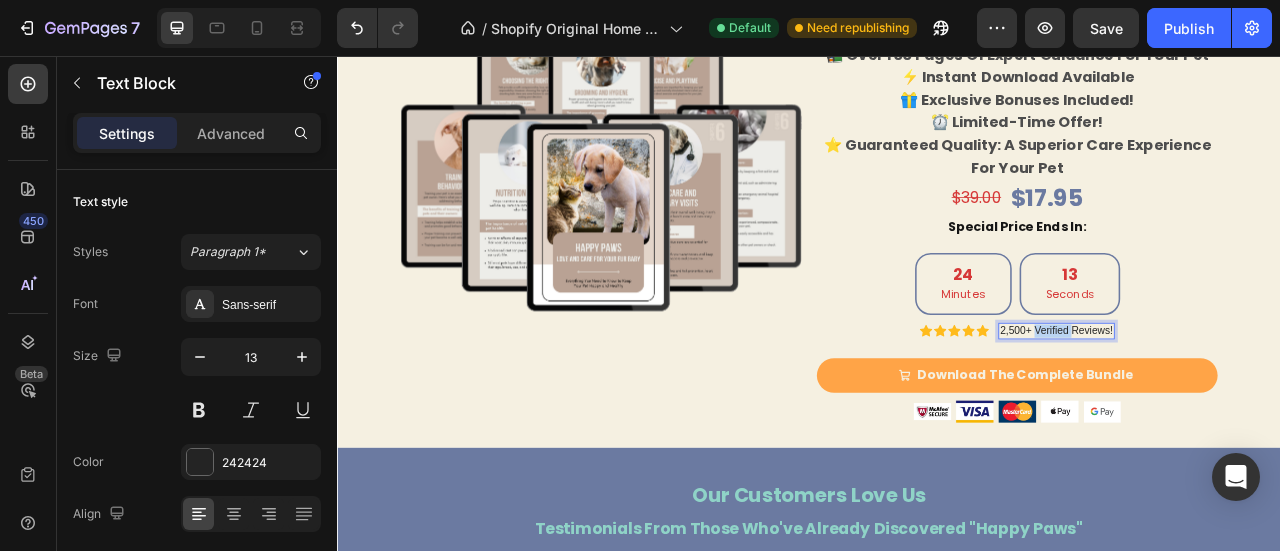 click on "2,500+ Verified Reviews!" at bounding box center (1251, 405) 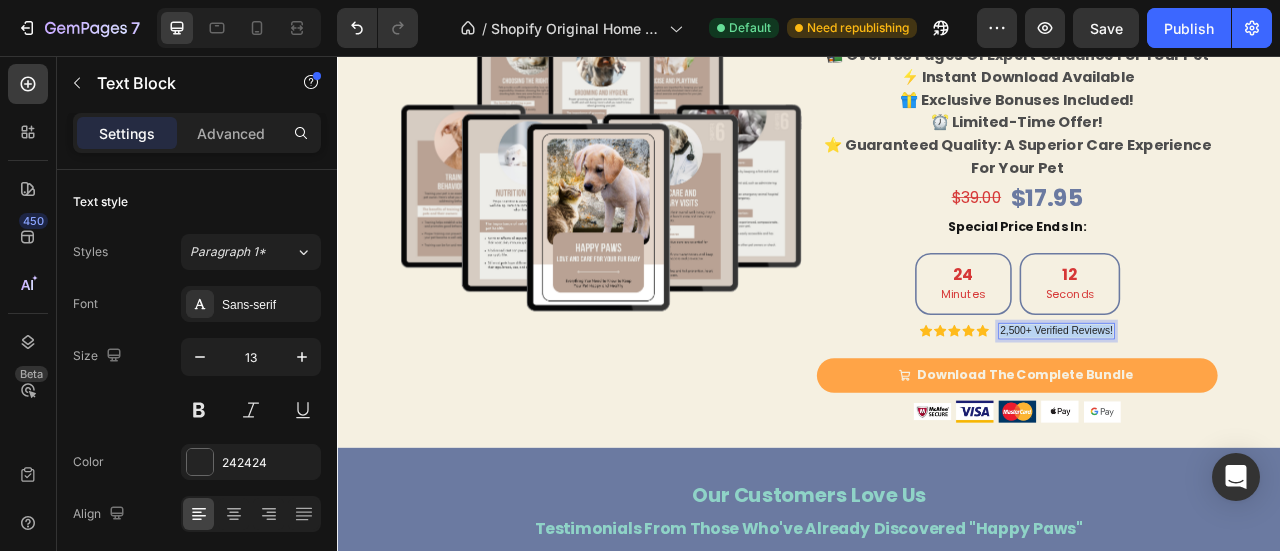 click on "2,500+ Verified Reviews!" at bounding box center [1251, 405] 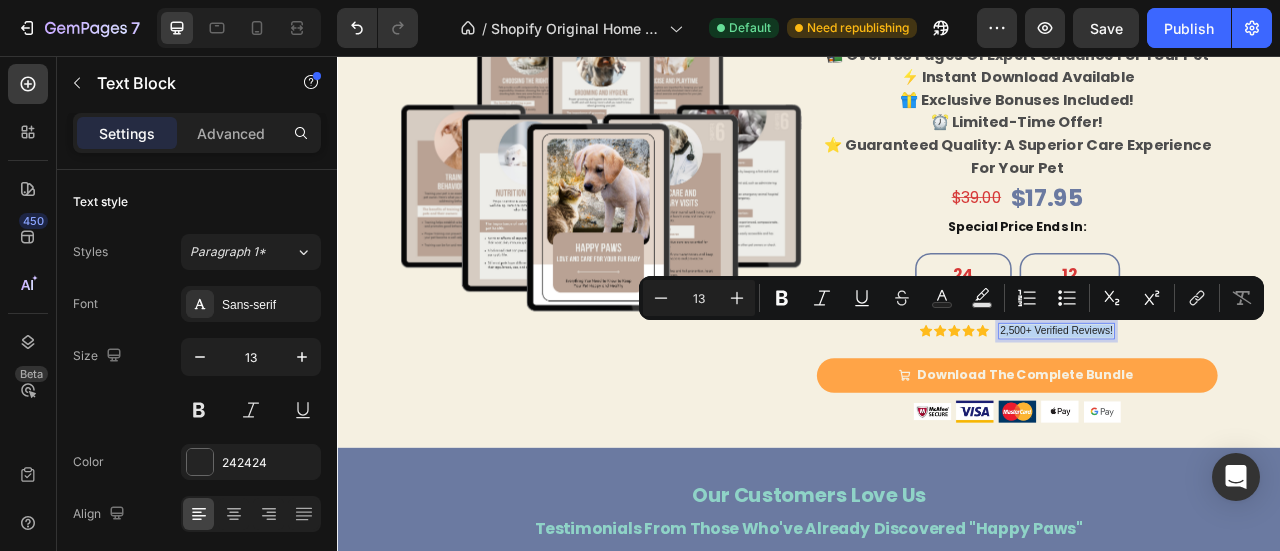 click on "2,500+ Verified Reviews!" at bounding box center (1251, 405) 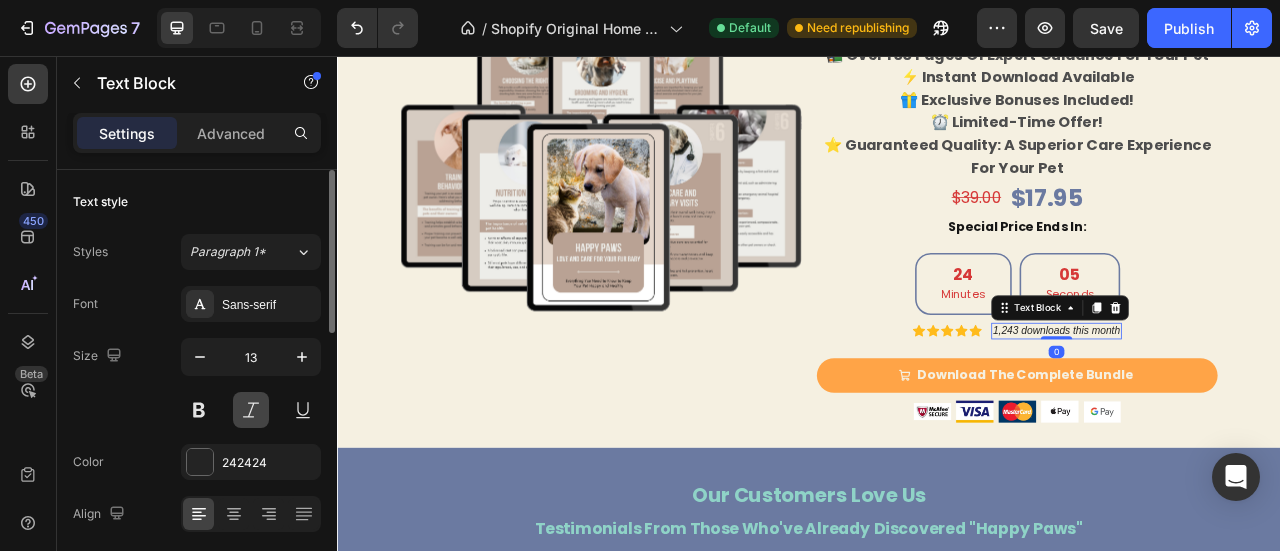 click at bounding box center [251, 410] 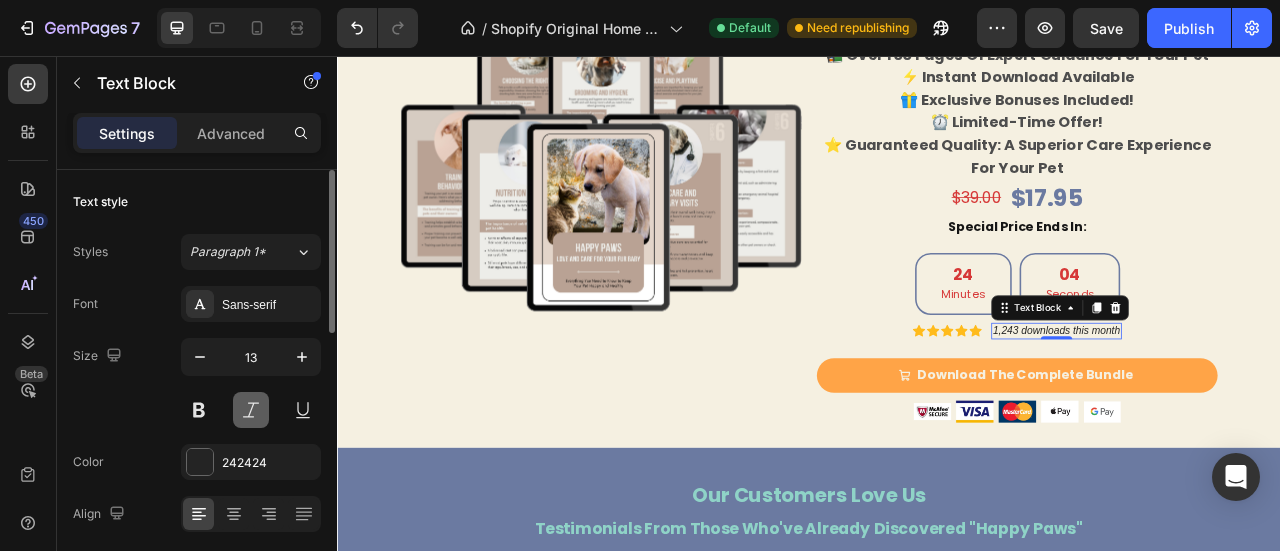 click at bounding box center (251, 410) 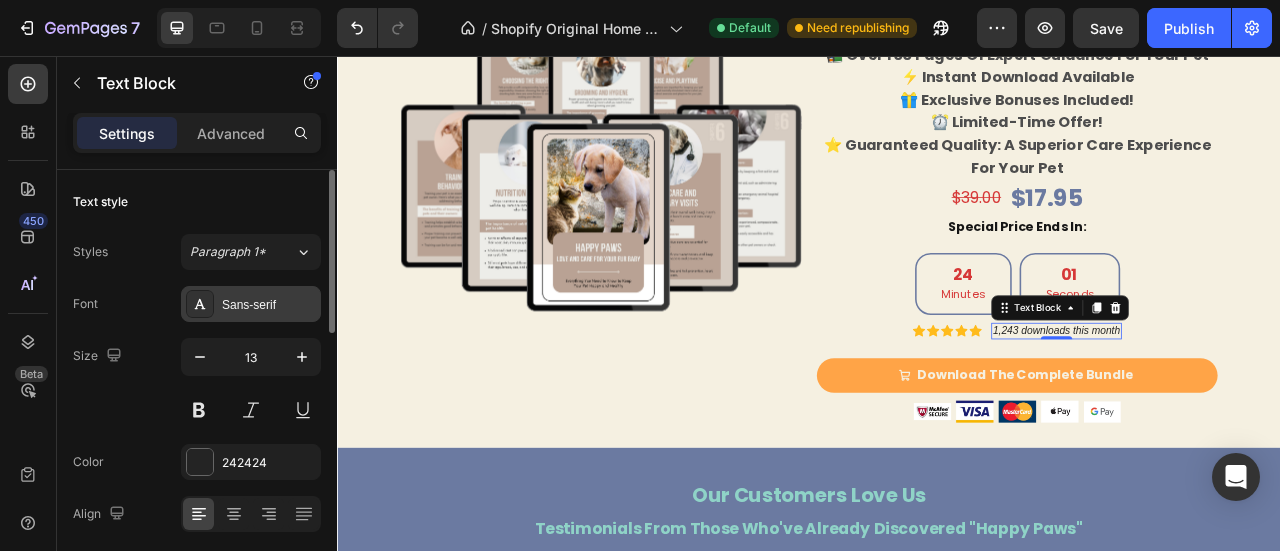 click on "Sans-serif" at bounding box center [269, 305] 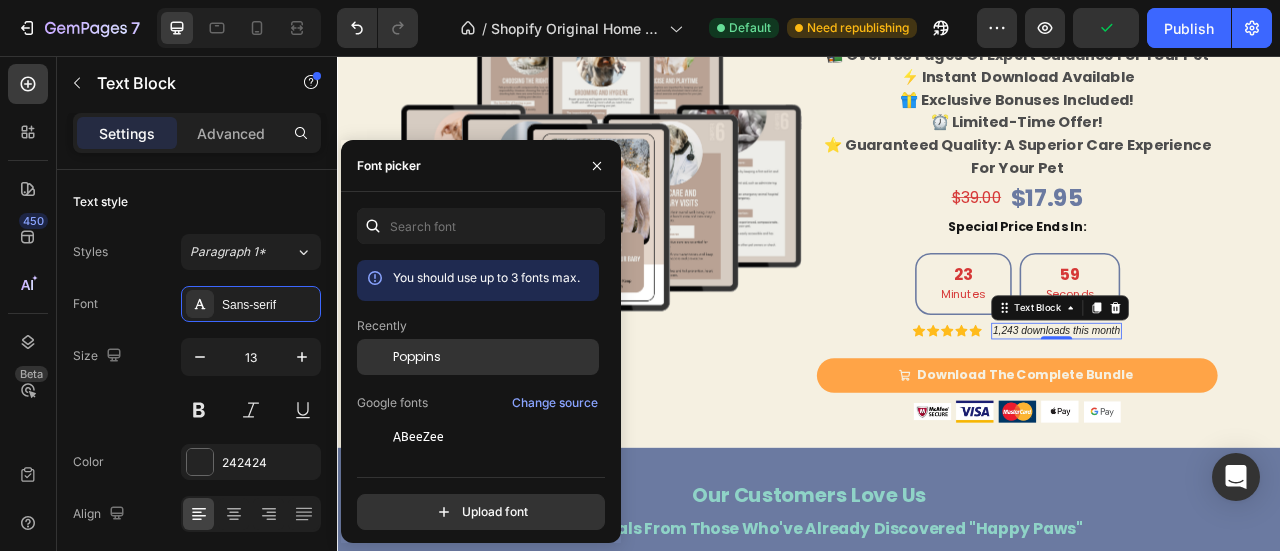 click on "Poppins" at bounding box center (417, 357) 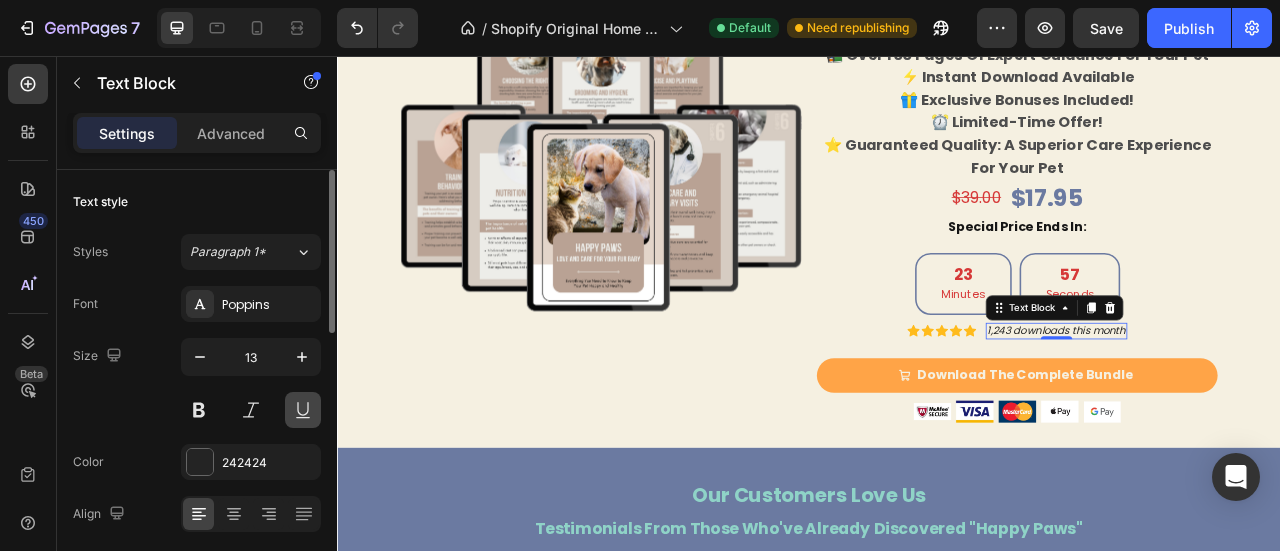 click at bounding box center [303, 410] 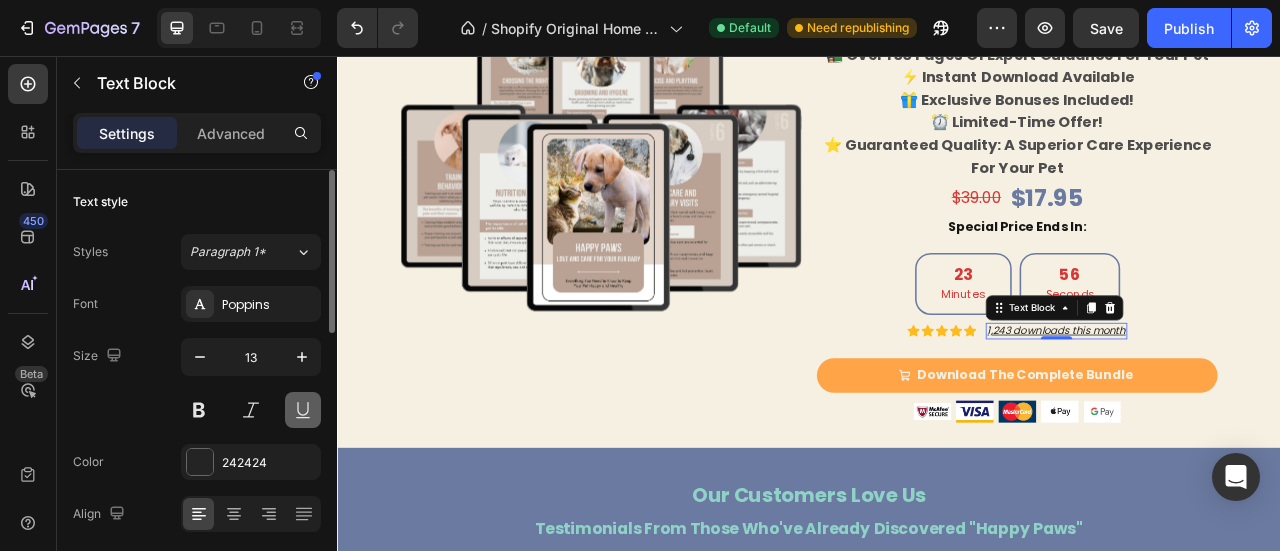 click at bounding box center [303, 410] 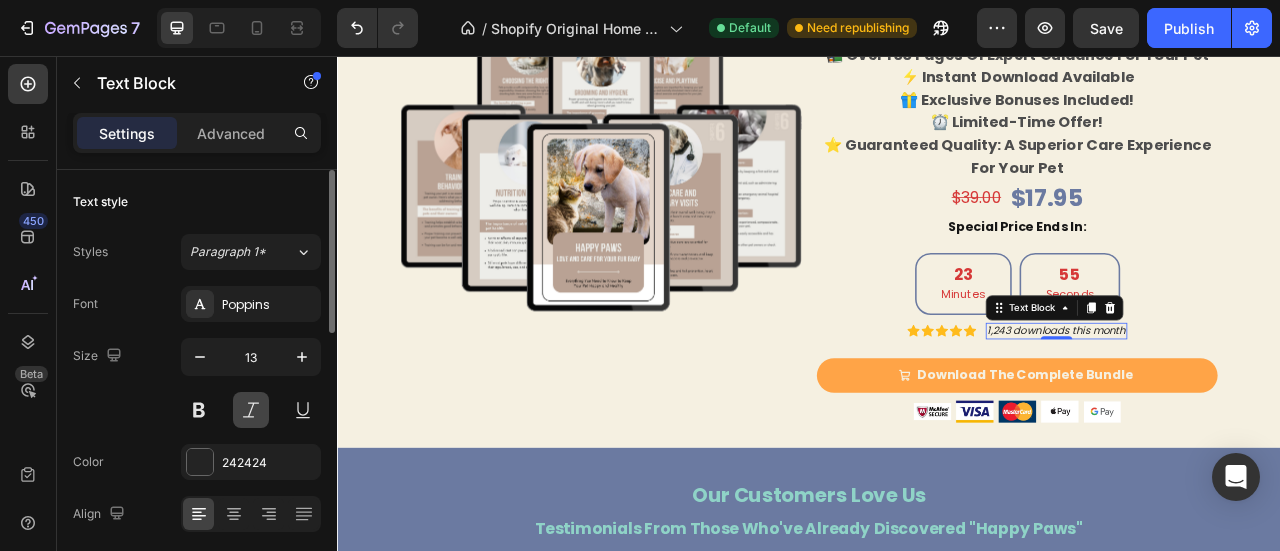 click at bounding box center (251, 410) 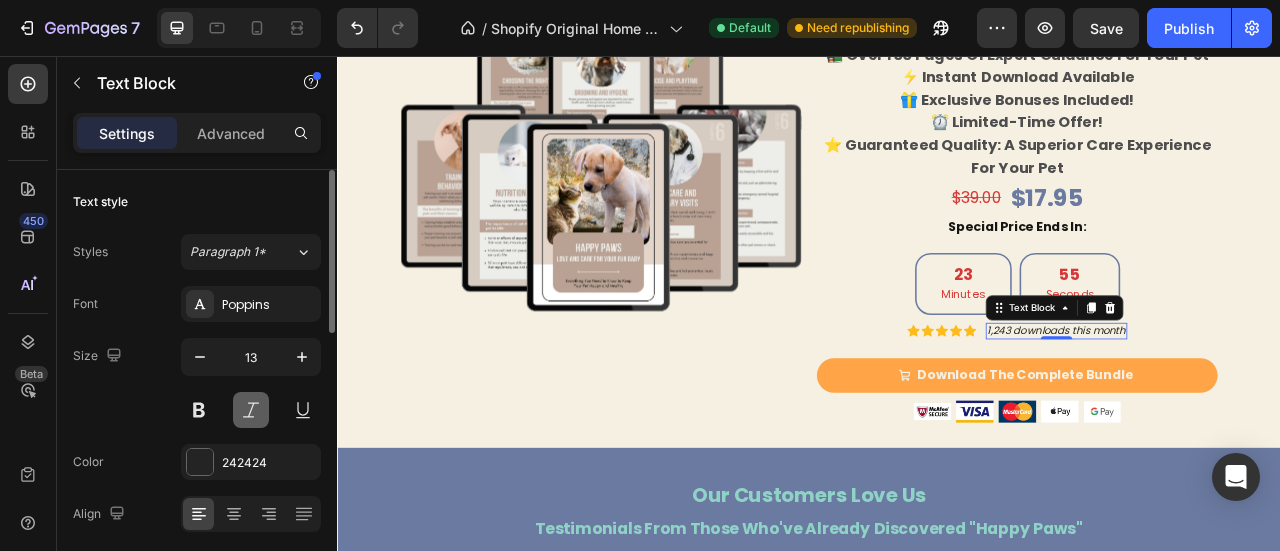 click at bounding box center (251, 410) 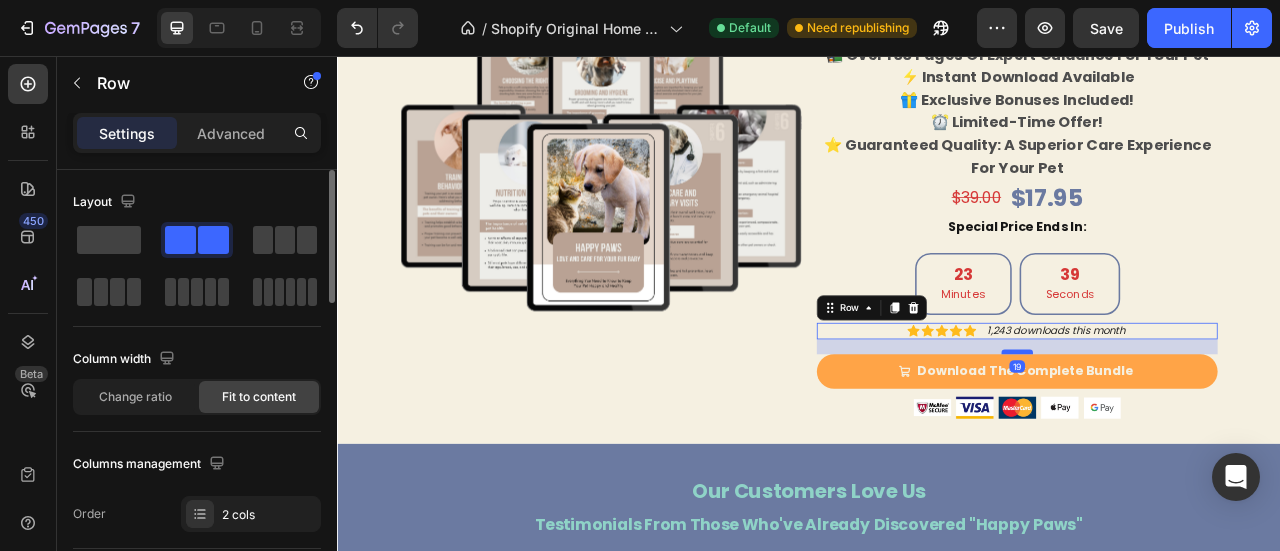 click at bounding box center (1202, 432) 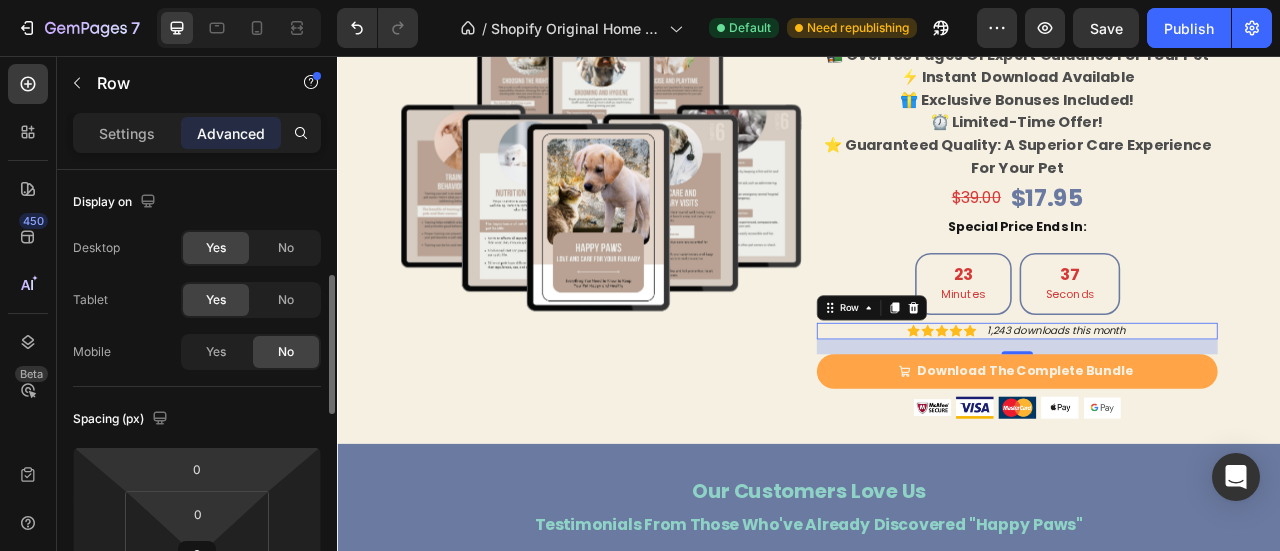 scroll, scrollTop: 122, scrollLeft: 0, axis: vertical 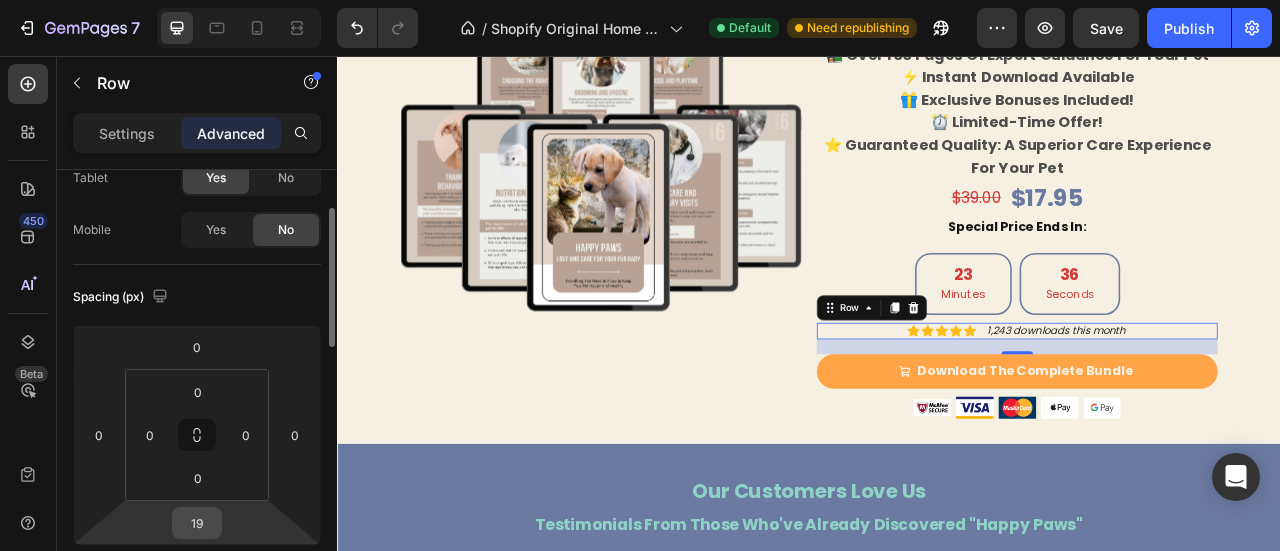 click on "19" at bounding box center [197, 523] 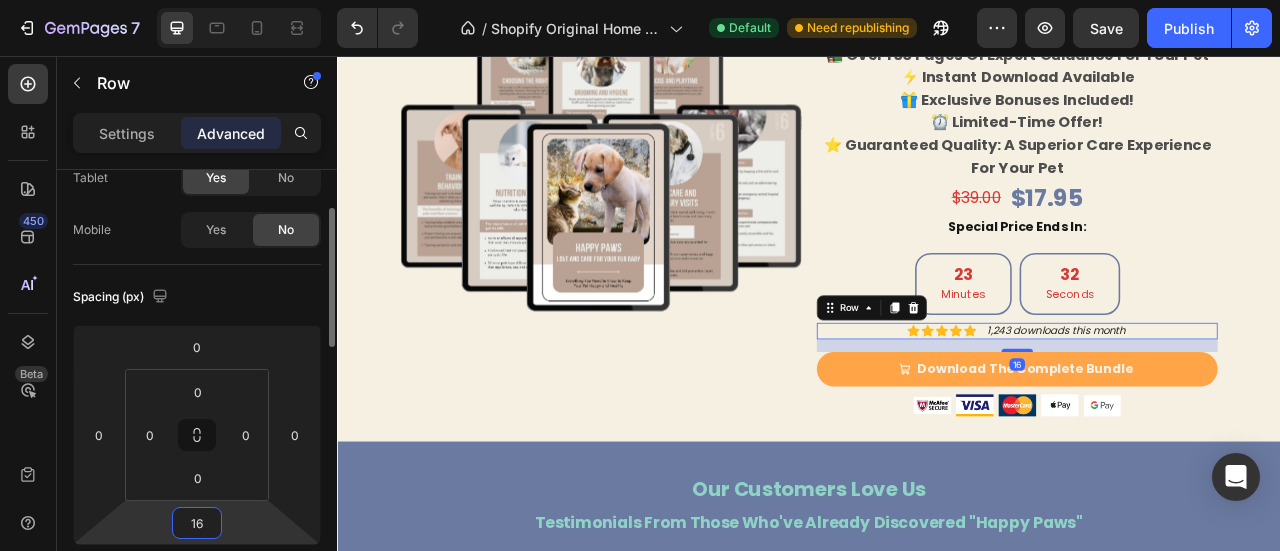 type on "1" 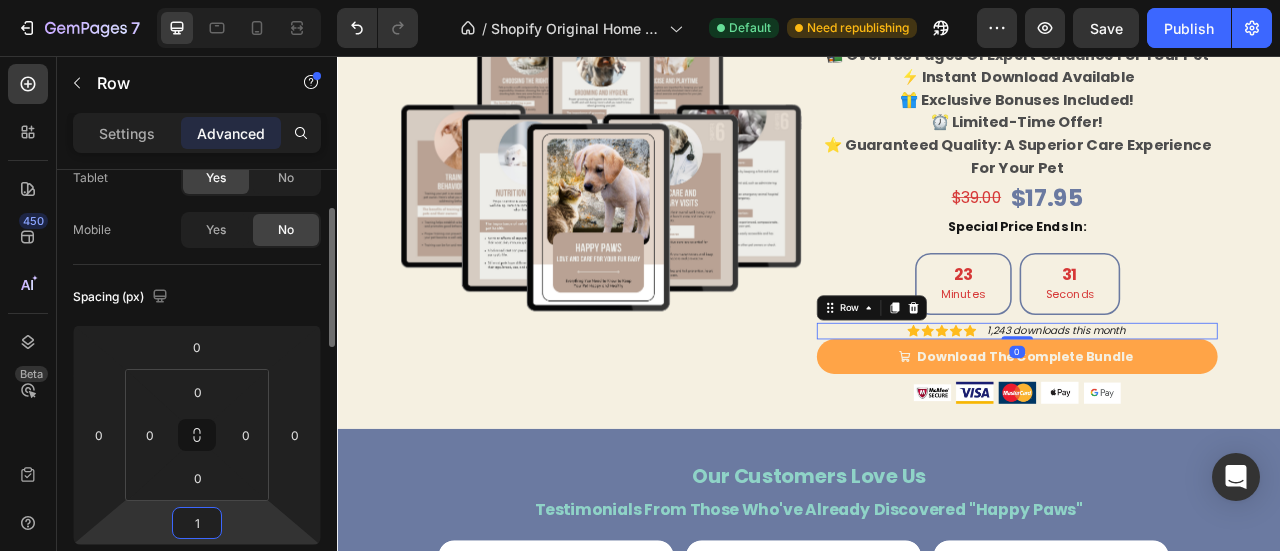 type on "10" 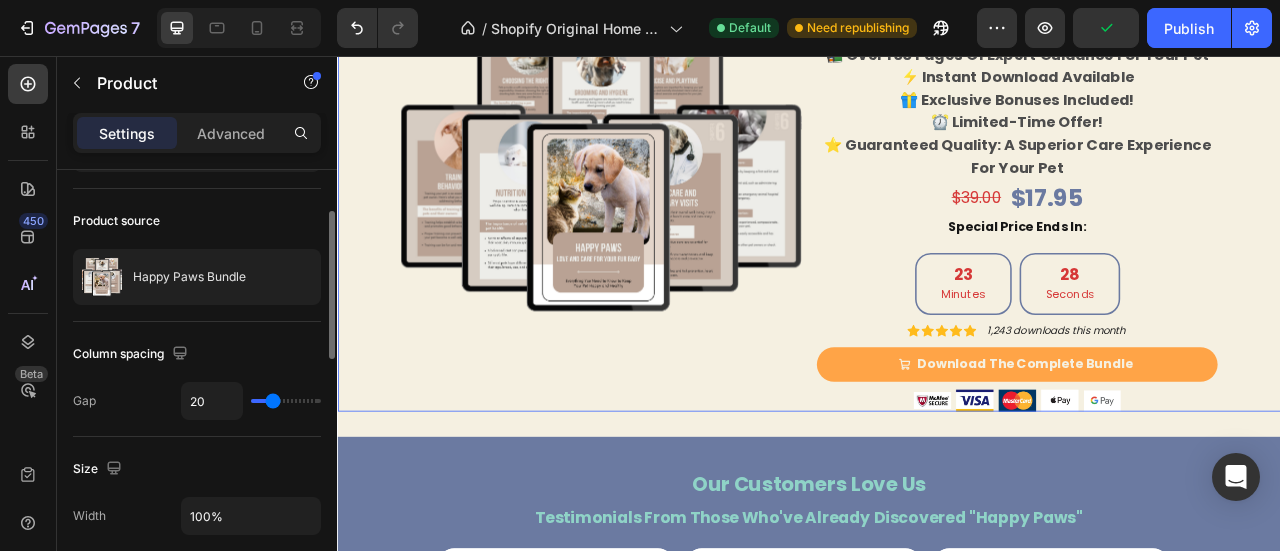 click on "Product Images Happy Paws Bundle Product Title 📚 Over 100 Pages of Expert Guidance for Your Pet ⚡ Instant Download Available 🎁 Exclusive Bonuses Included! ⏰ Limited-Time Offer! ⭐ Guaranteed Quality: A Superior Care Experience for Your Pet   Product Description $17.95 Product Price Product Price $39.00 Product Price Product Price Row Special Price Ends In: Text Block Row 23 minutes 28 seconds Countdown Timer Icon Icon Icon Icon Icon Icon List 1,243 downloads this month Text Block Row
Download The Complete Bundle Add to Cart Image Image Image Image Image Row Product   0" at bounding box center [937, 223] 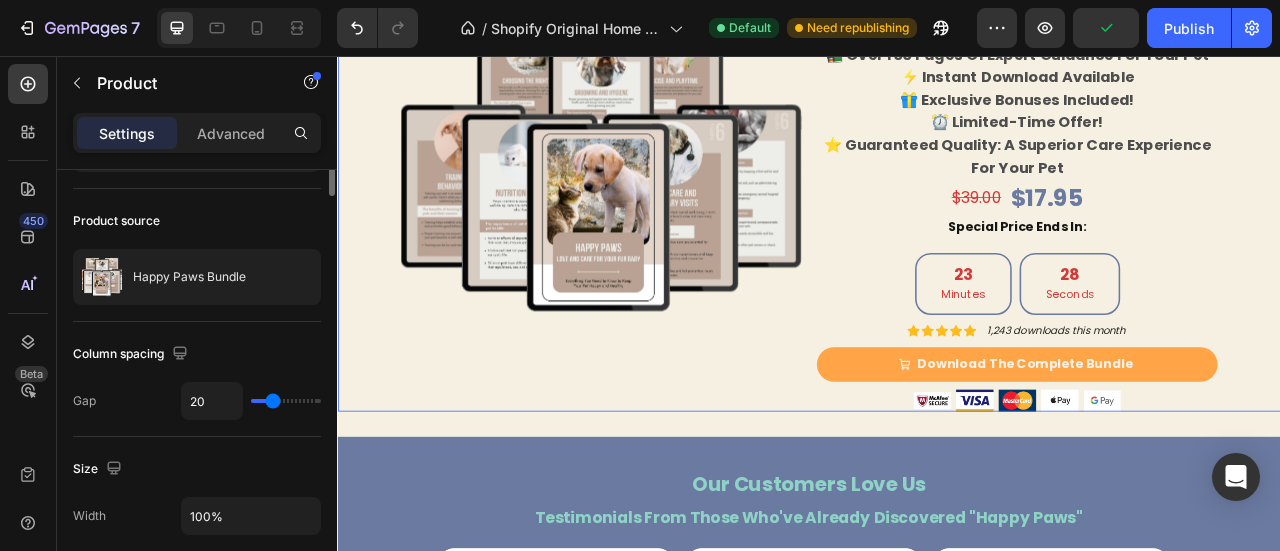 scroll, scrollTop: 0, scrollLeft: 0, axis: both 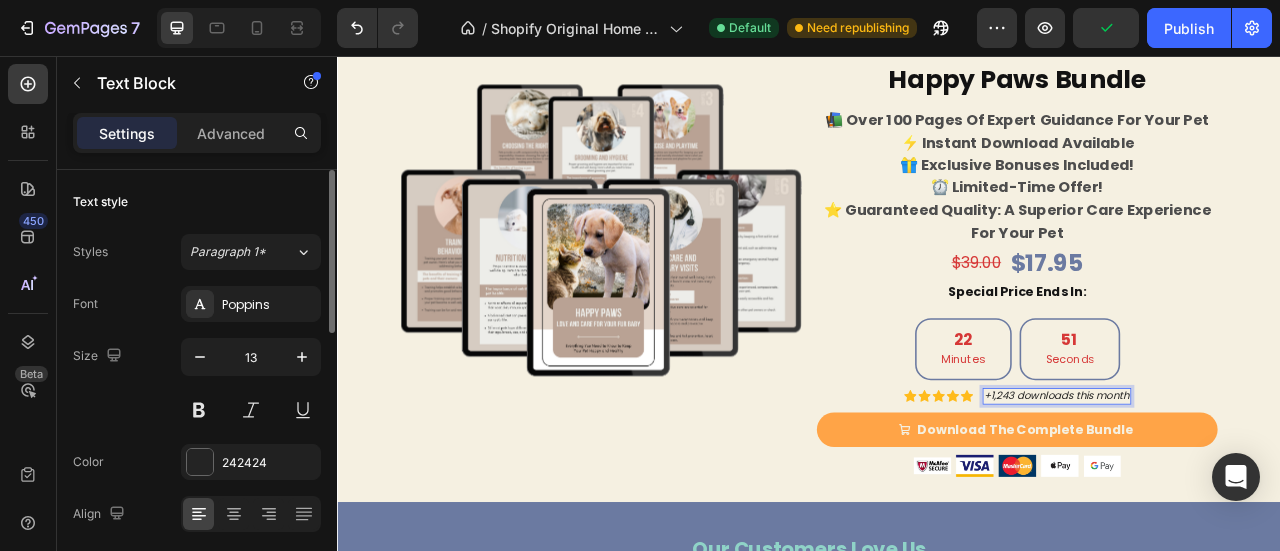 click on "+1,243 downloads this month" at bounding box center (1252, 487) 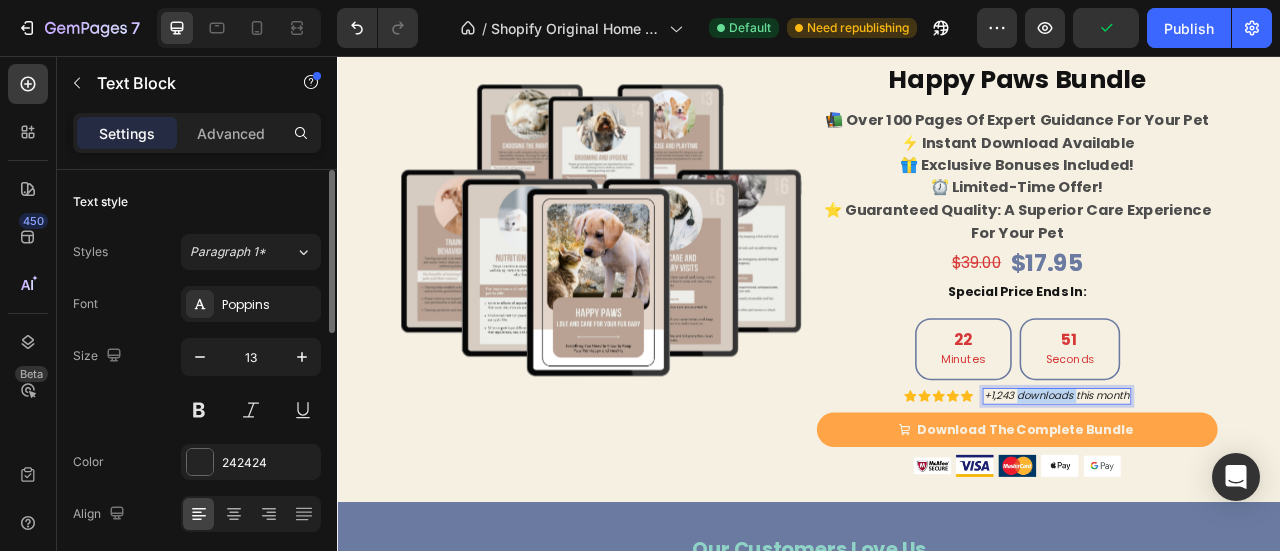 click on "+1,243 downloads this month" at bounding box center [1252, 487] 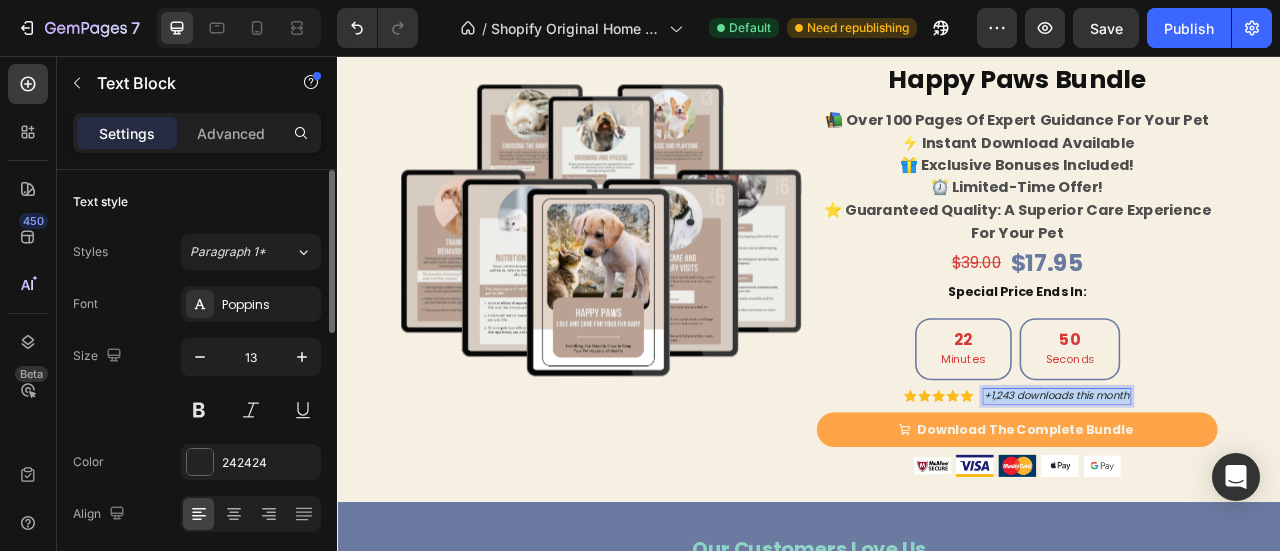 click on "+1,243 downloads this month" at bounding box center [1252, 487] 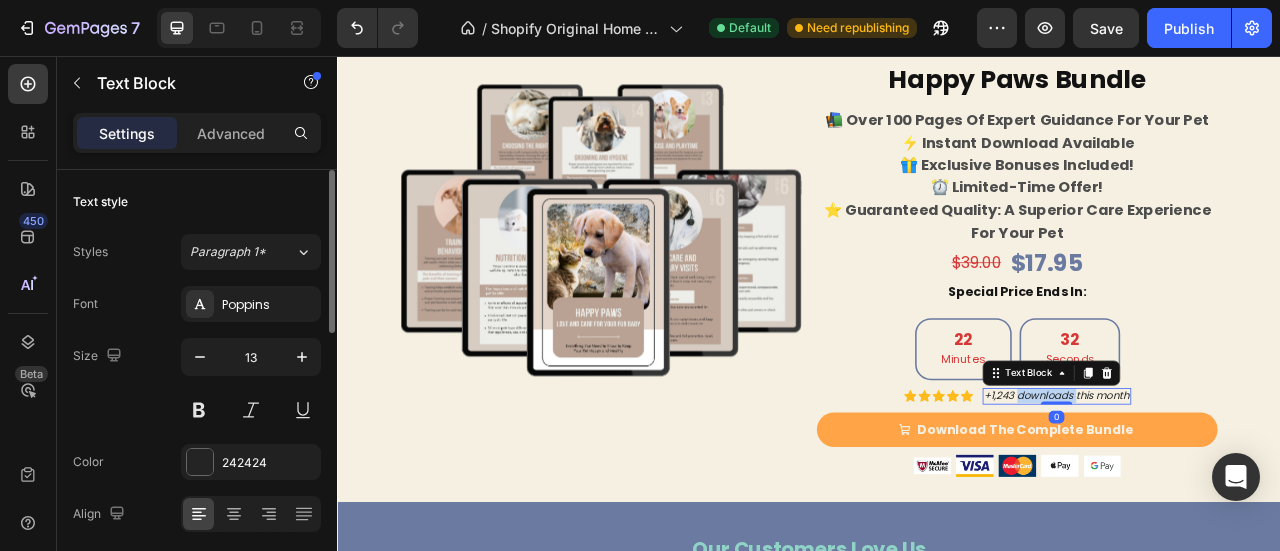 click on "+1,243 downloads this month" at bounding box center (1252, 487) 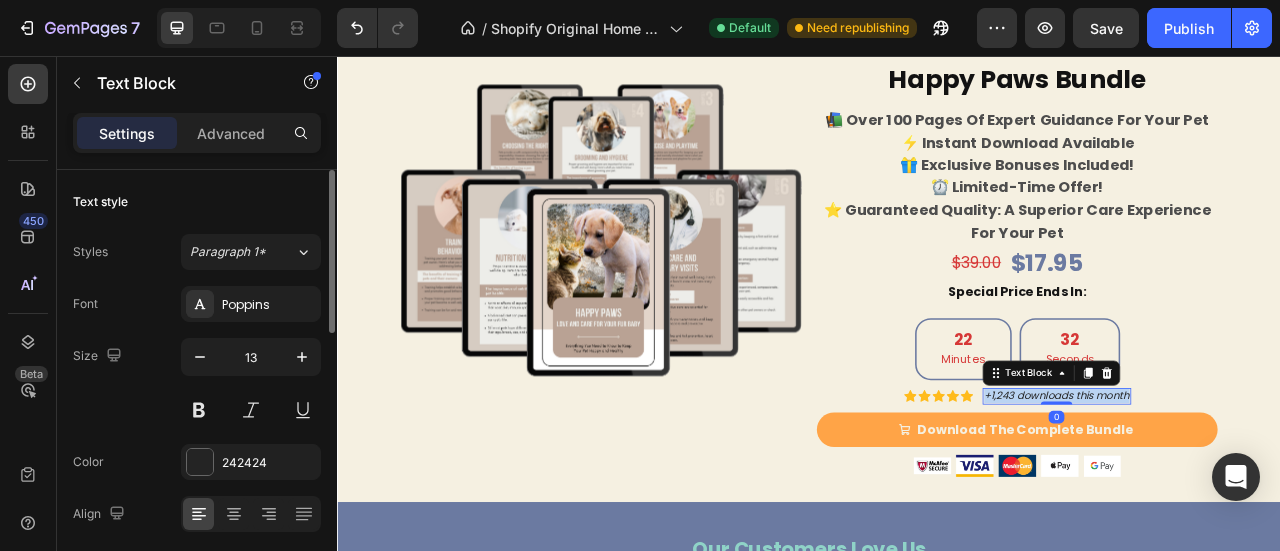 click on "+1,243 downloads this month" at bounding box center (1252, 487) 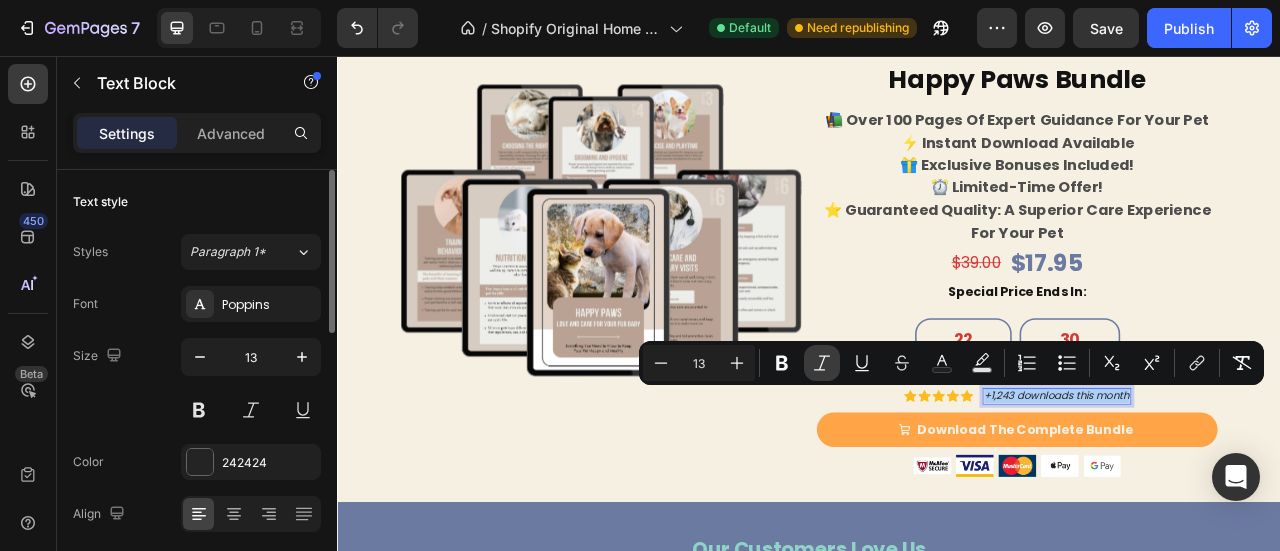 click 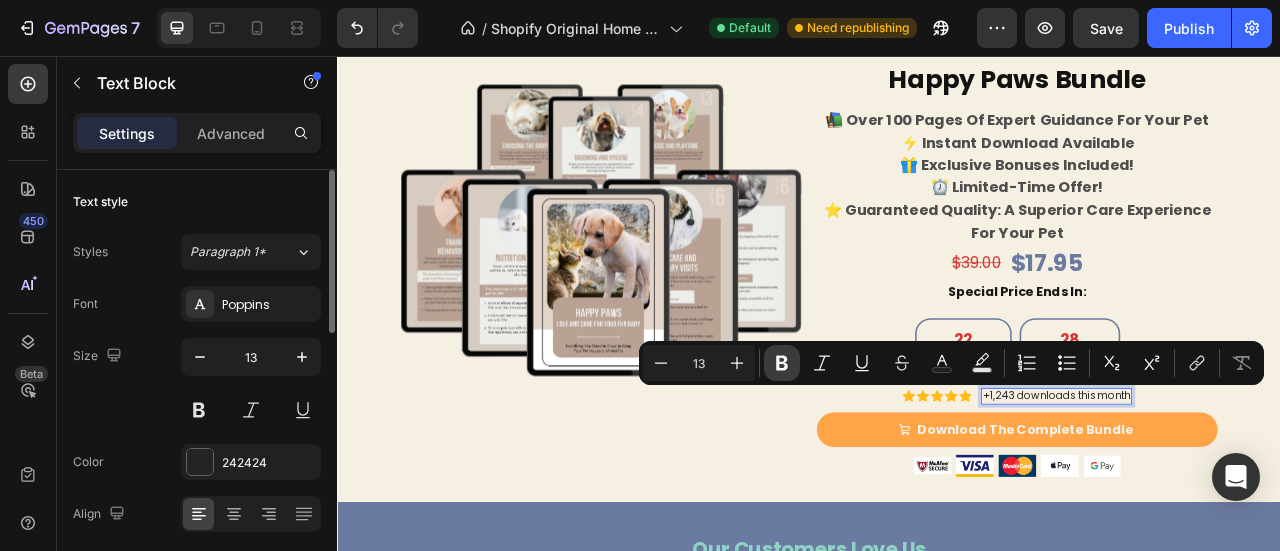 click 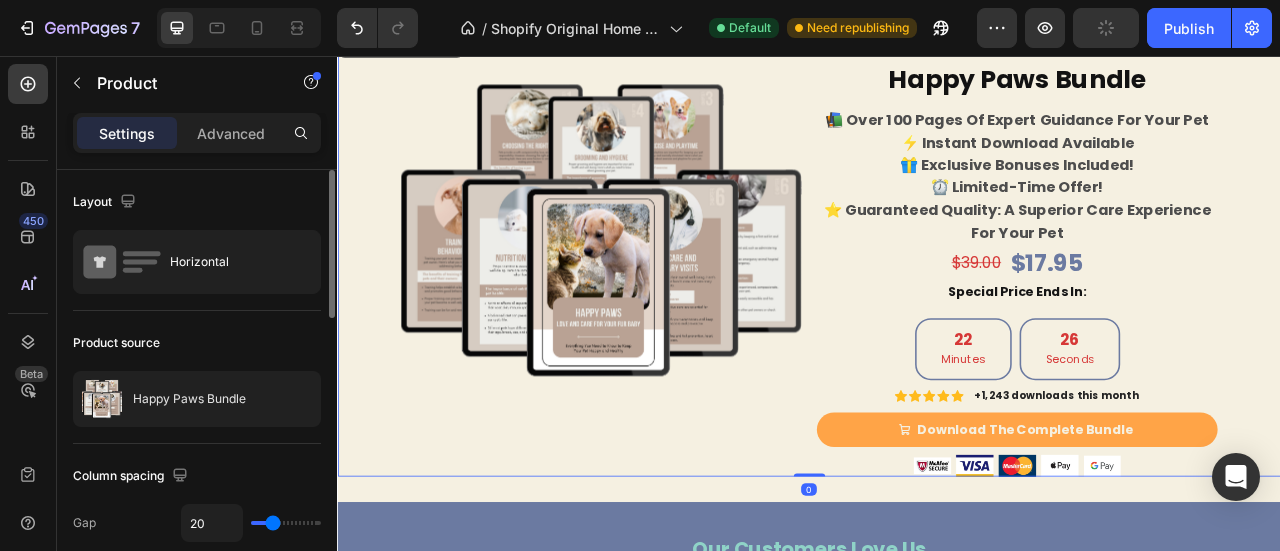 click on "Product Images Happy Paws Bundle Product Title 📚 Over 100 Pages of Expert Guidance for Your Pet ⚡ Instant Download Available 🎁 Exclusive Bonuses Included! ⏰ Limited-Time Offer! ⭐ Guaranteed Quality: A Superior Care Experience for Your Pet   Product Description $17.95 Product Price Product Price $39.00 Product Price Product Price Row Special Price Ends In: Text Block Row 22 minutes 26 seconds Countdown Timer Icon Icon Icon Icon Icon Icon List +1,243 downloads this month Text Block Row
Download The Complete Bundle Add to Cart Image Image Image Image Image Row Product   0" at bounding box center (937, 306) 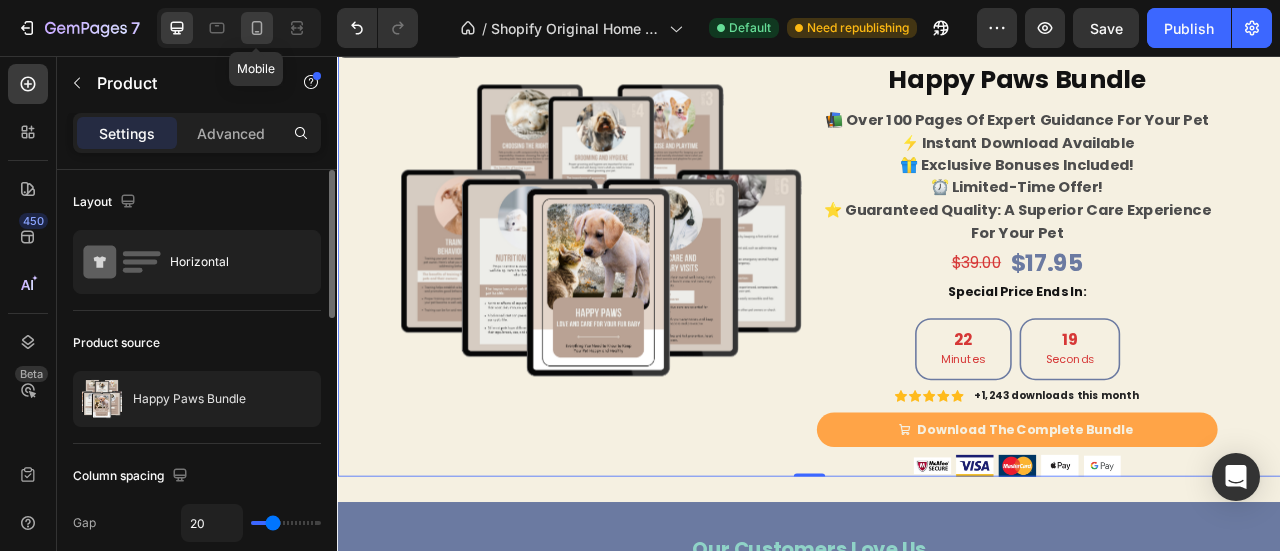 click 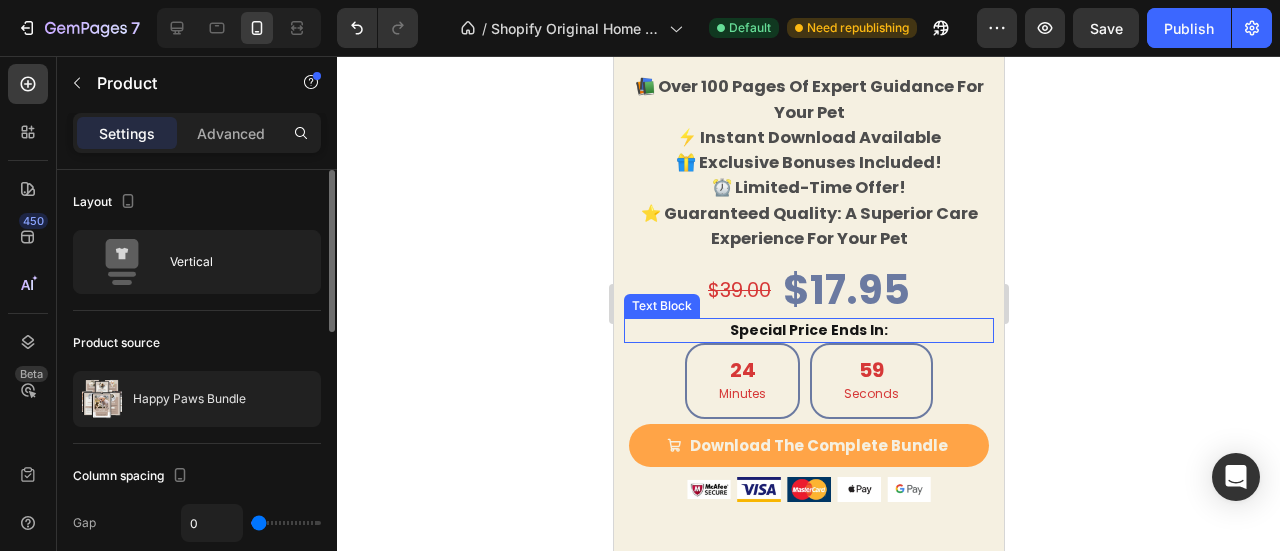 scroll, scrollTop: 5557, scrollLeft: 0, axis: vertical 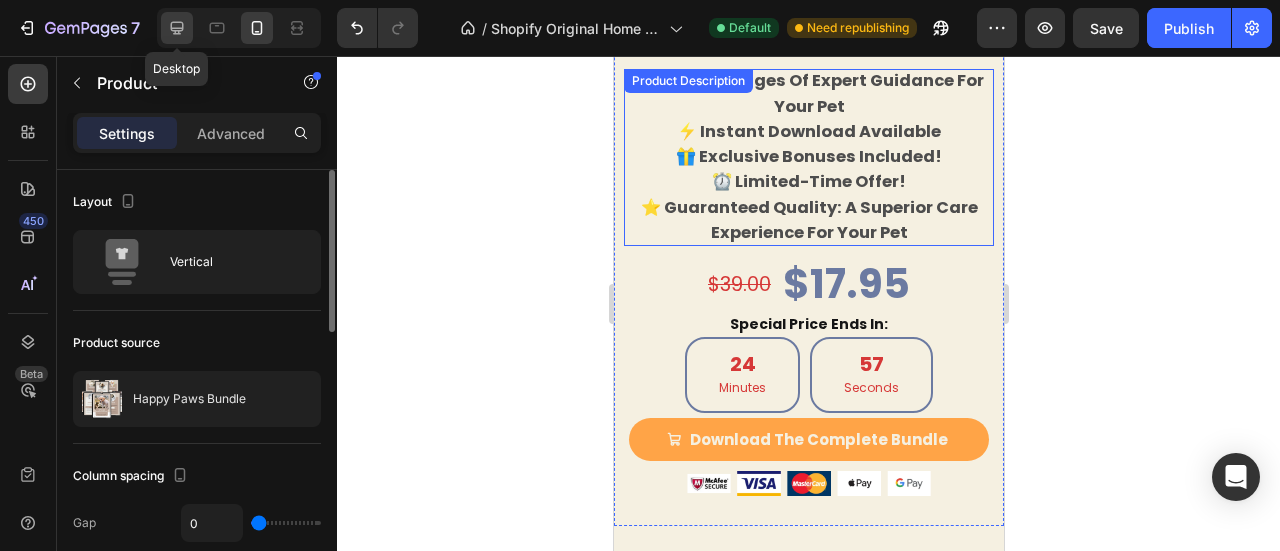 click 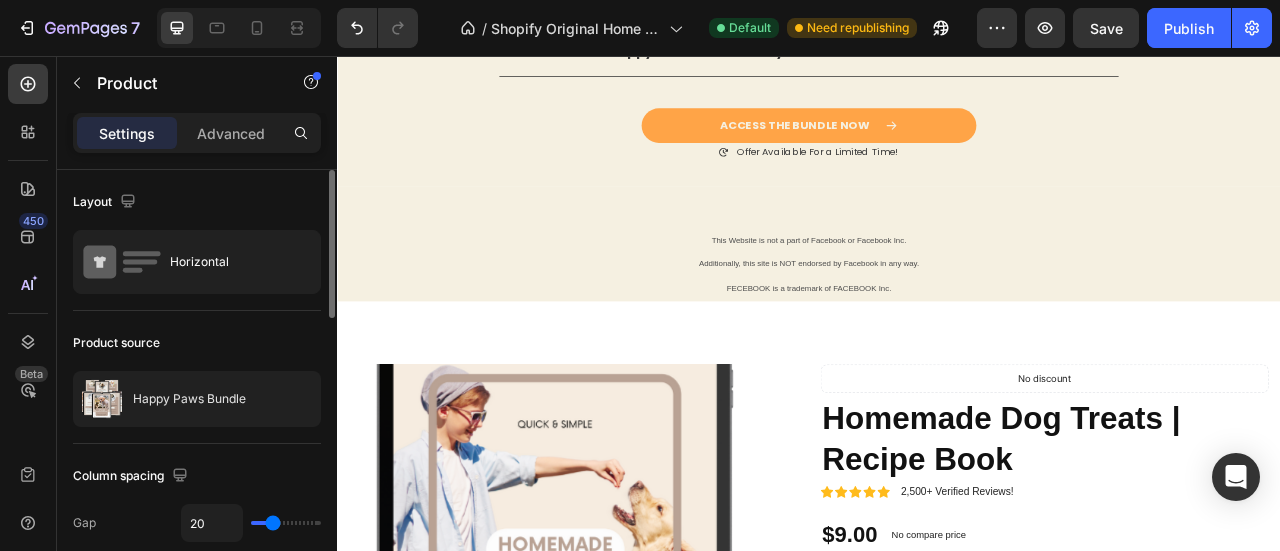 scroll, scrollTop: 6650, scrollLeft: 0, axis: vertical 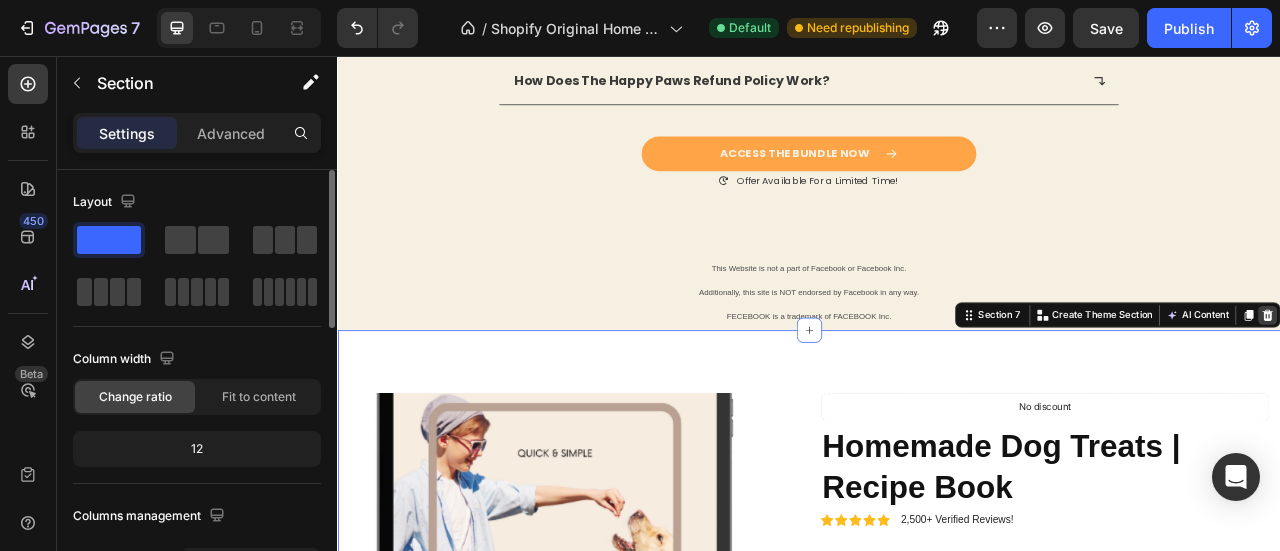 click 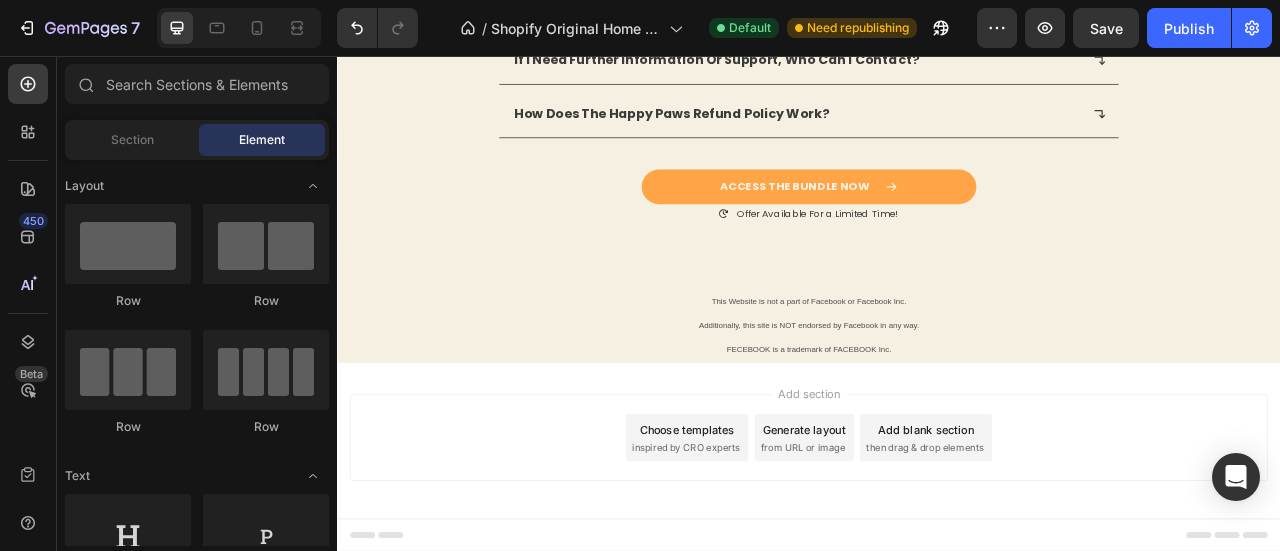 scroll, scrollTop: 6601, scrollLeft: 0, axis: vertical 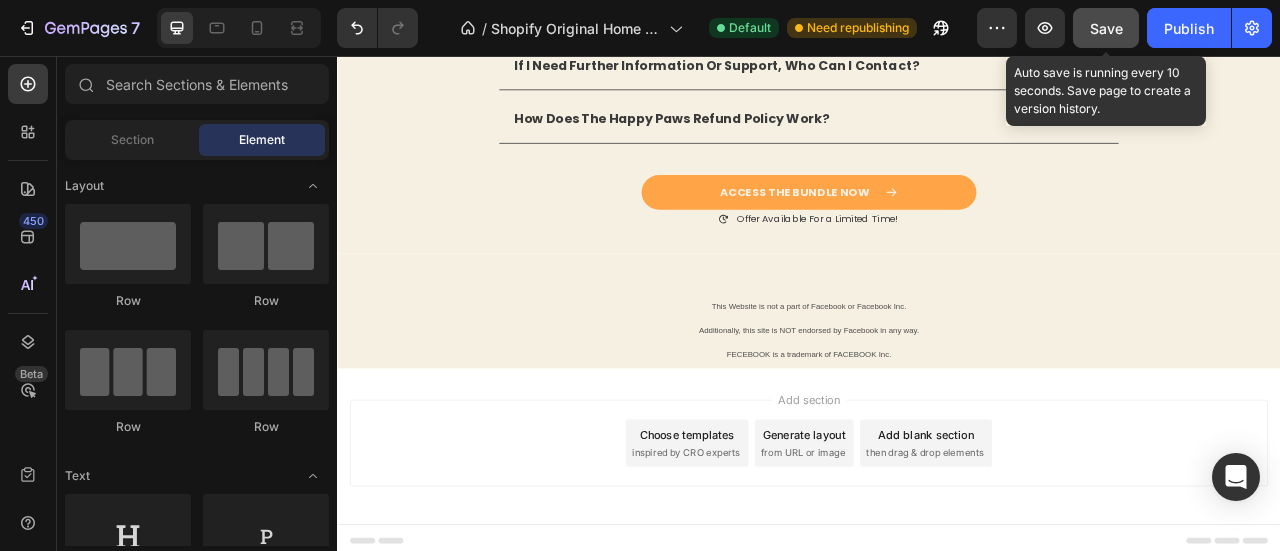 click on "Save" 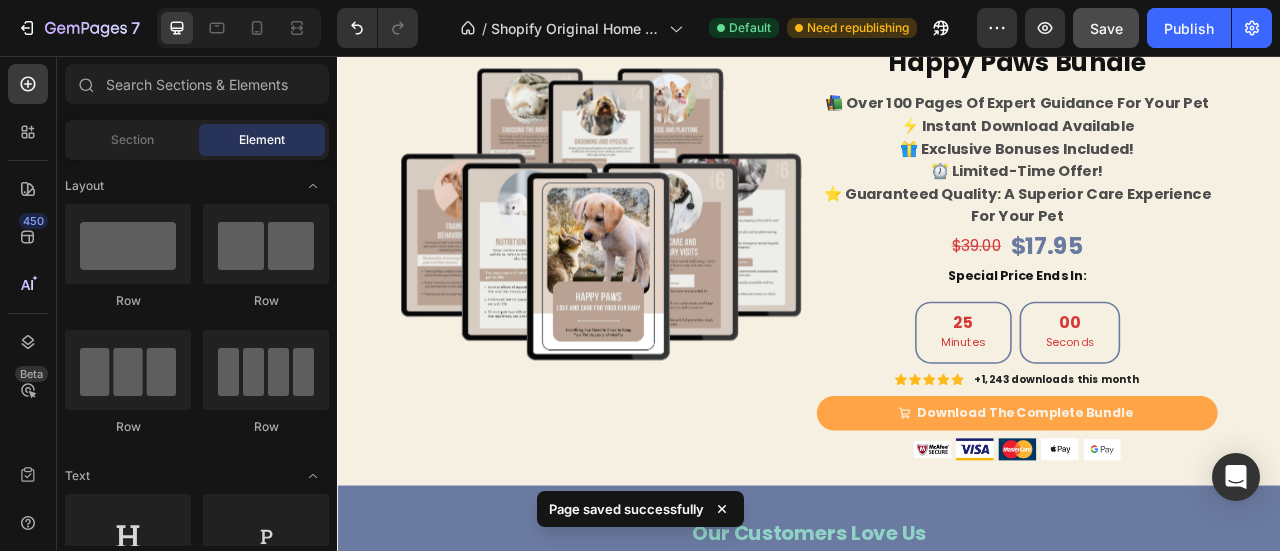 scroll, scrollTop: 5253, scrollLeft: 0, axis: vertical 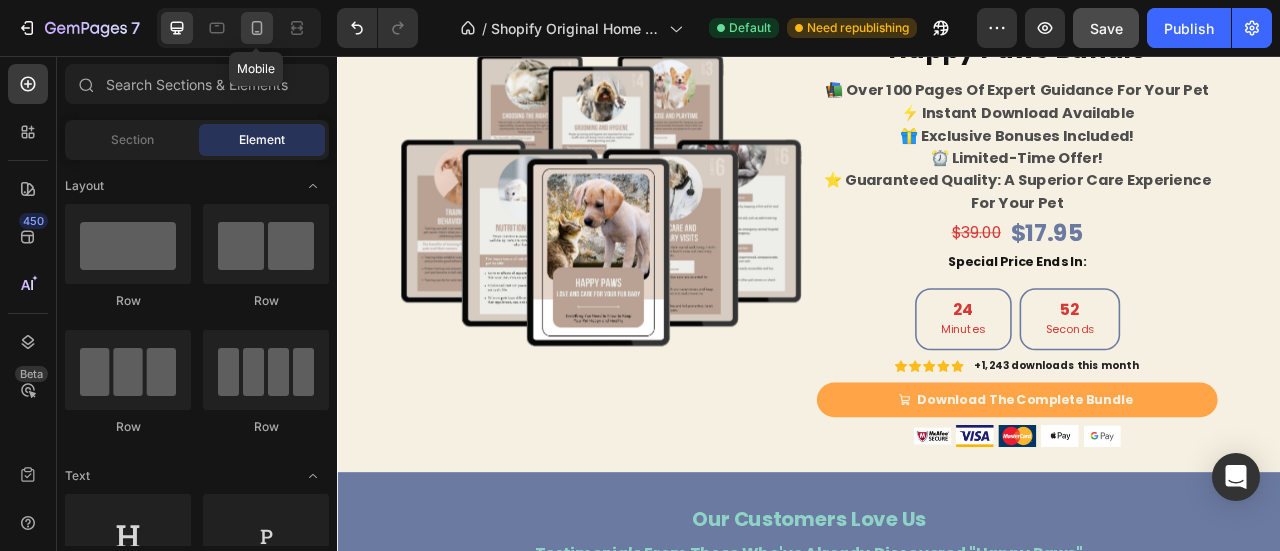 click 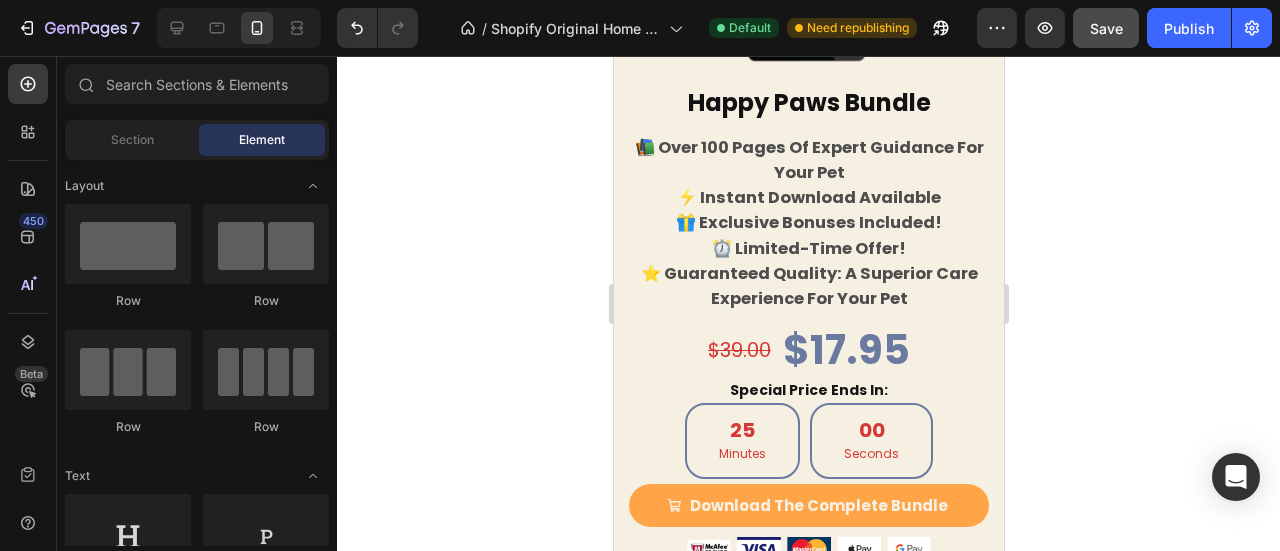 scroll, scrollTop: 8178, scrollLeft: 0, axis: vertical 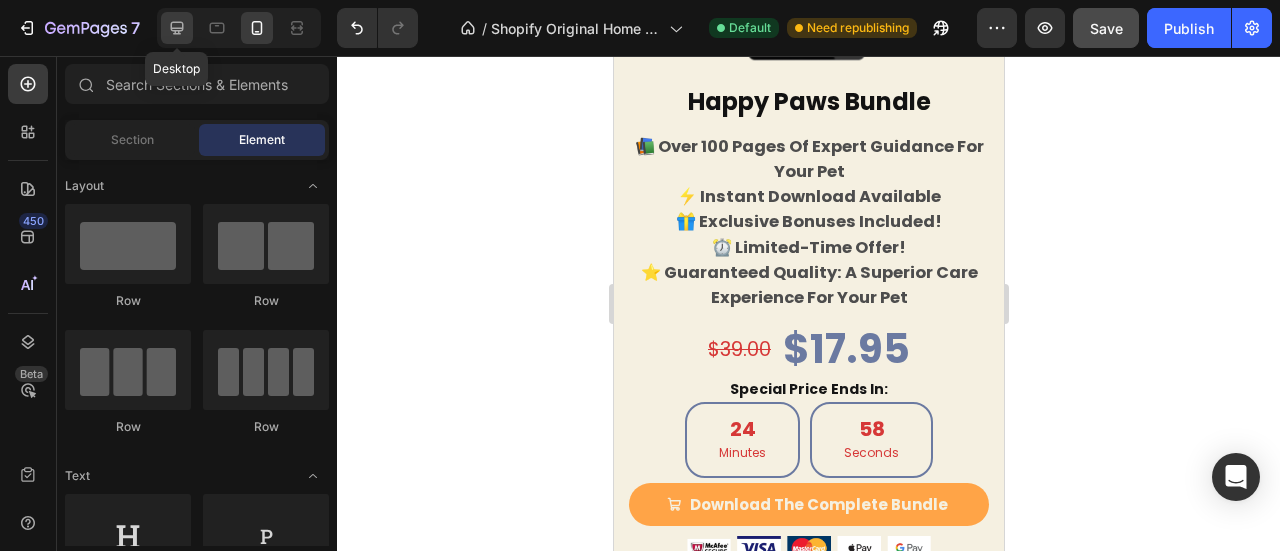 click 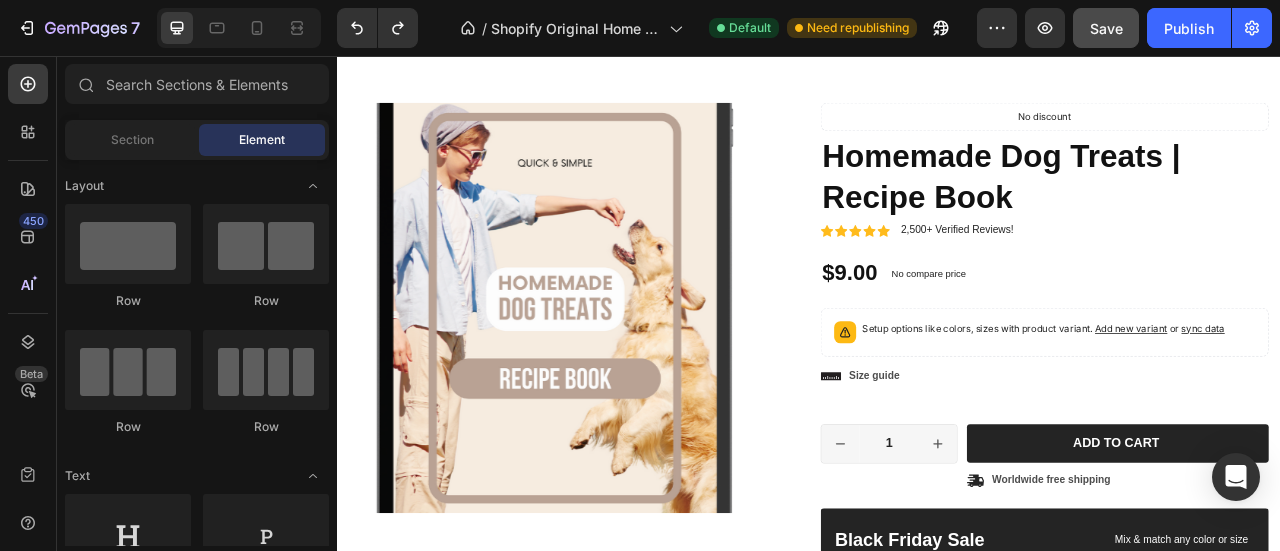 scroll, scrollTop: 9609, scrollLeft: 0, axis: vertical 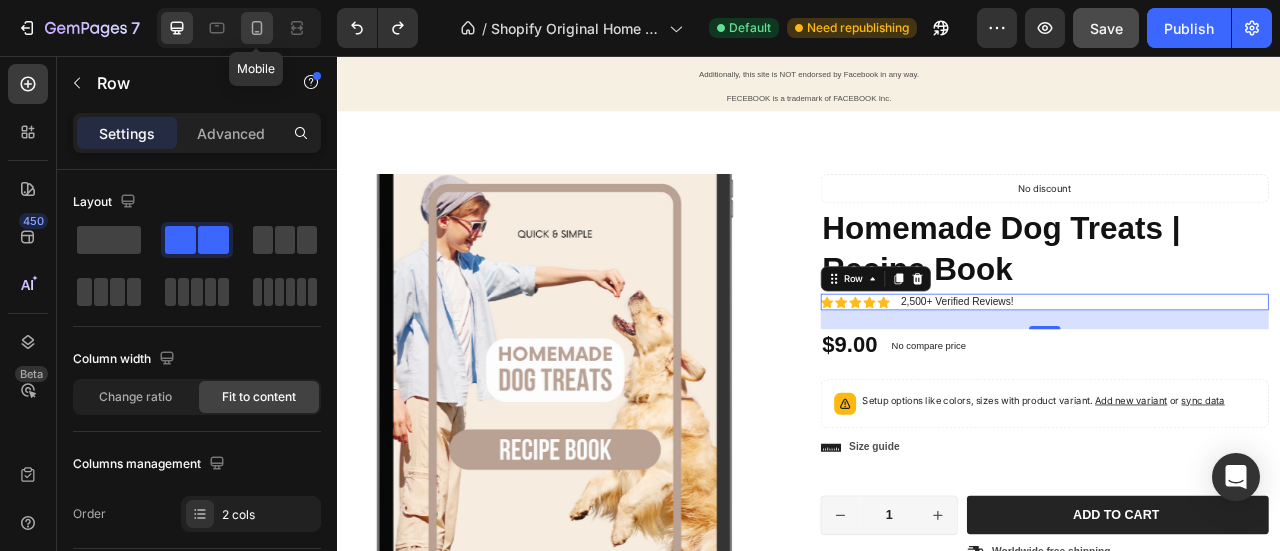 click 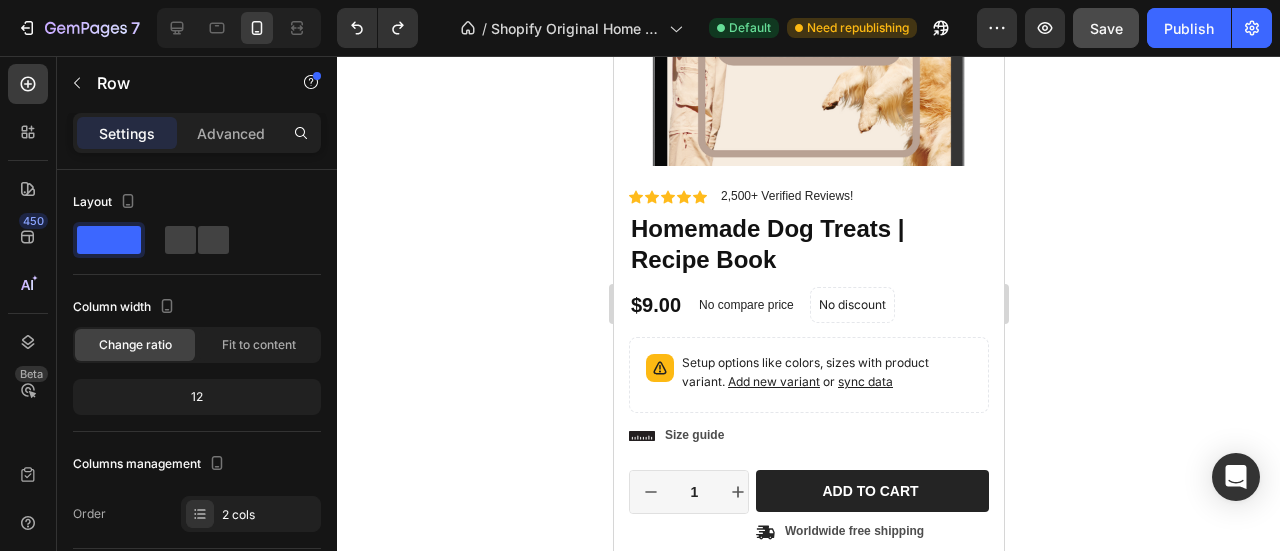 scroll, scrollTop: 10285, scrollLeft: 0, axis: vertical 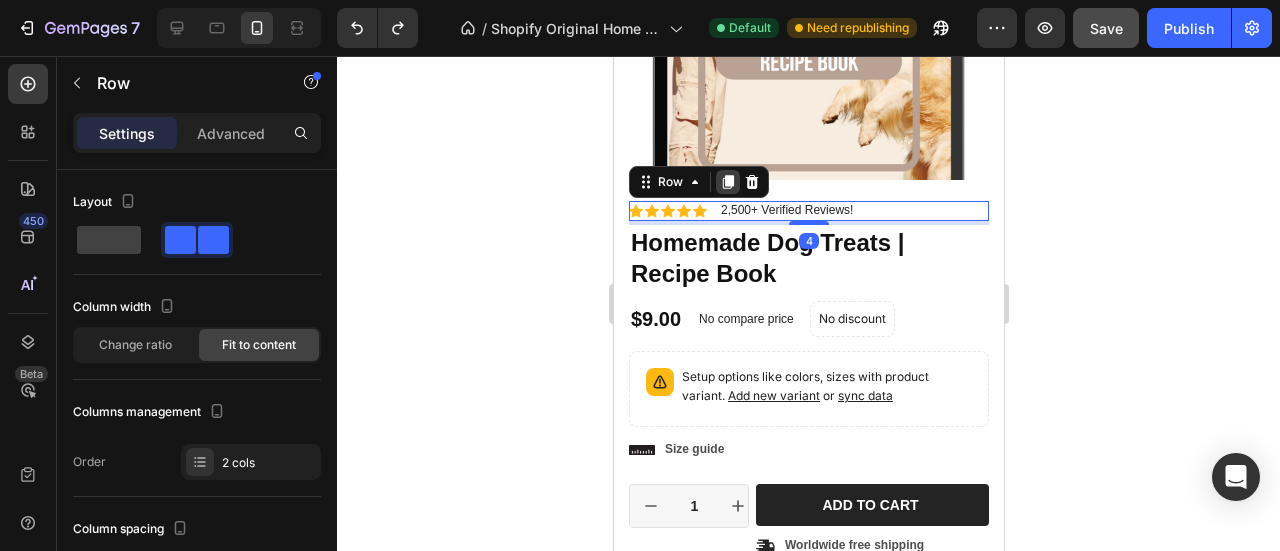 click 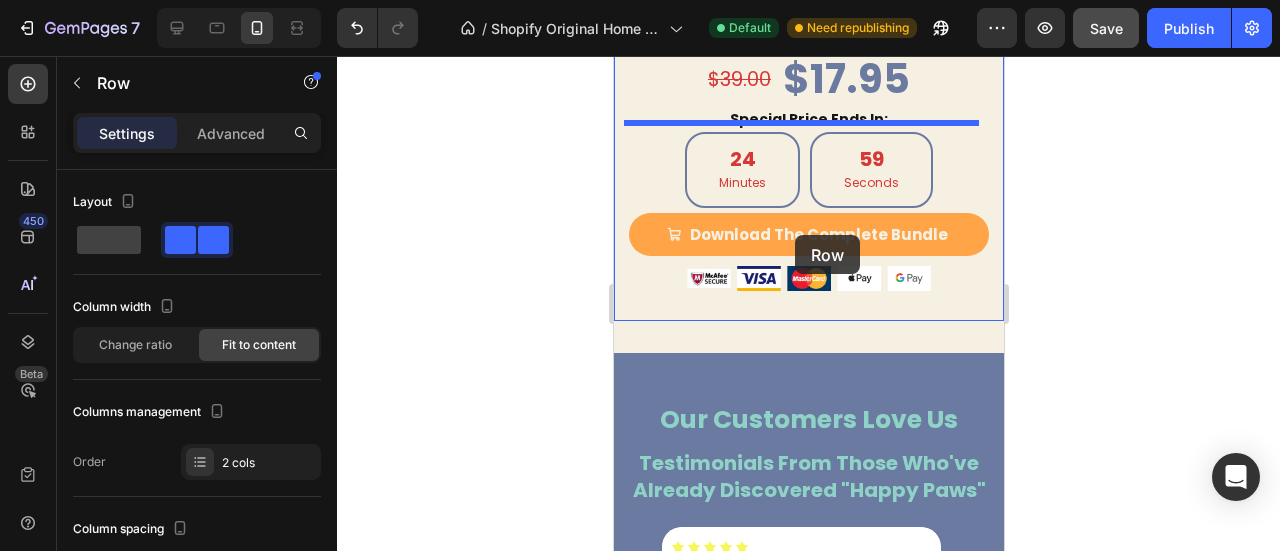 scroll, scrollTop: 8418, scrollLeft: 0, axis: vertical 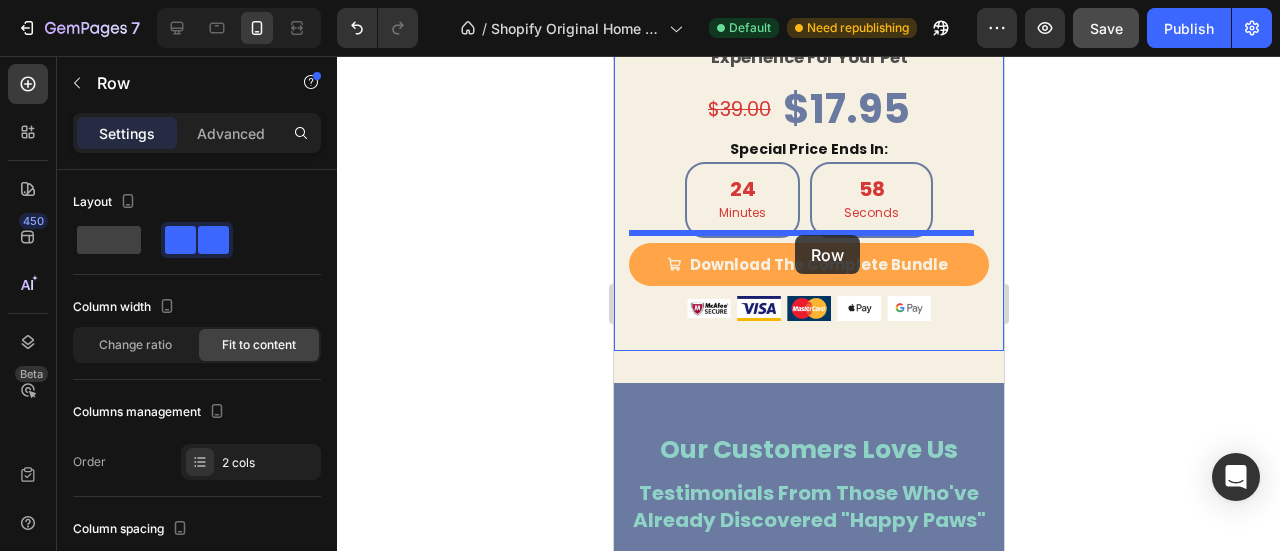 drag, startPoint x: 656, startPoint y: 195, endPoint x: 794, endPoint y: 235, distance: 143.6802 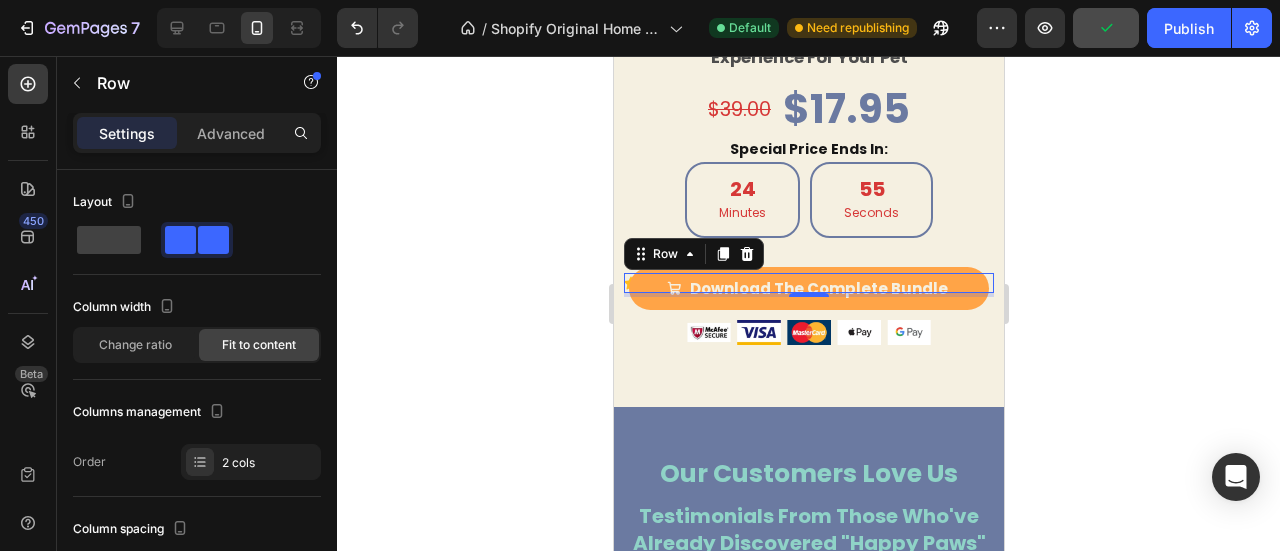 click 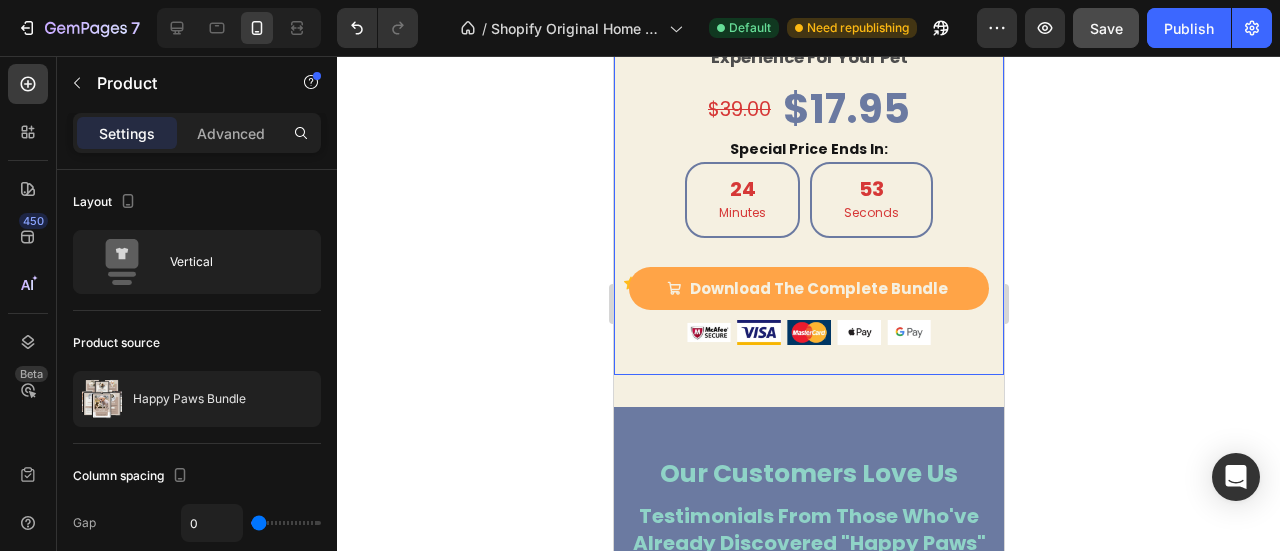 click on "Happy Paws Bundle Product Title 📚 Over 100 Pages of Expert Guidance for Your Pet ⚡ Instant Download Available 🎁 Exclusive Bonuses Included! ⏰ Limited-Time Offer! ⭐ Guaranteed Quality: A Superior Care Experience for Your Pet   Product Description $17.95 Product Price Product Price $39.00 Product Price Product Price Row Special Price Ends In: Text Block Row 24 minutes 53 seconds Countdown Timer Icon Icon Icon Icon Icon Icon List +1,243 downloads this month Text Block Row Icon Icon Icon Icon Icon Icon List 2,500+ Verified Reviews! Text Block Row
Download The Complete Bundle Add to Cart Image Image Image Image Image Row" at bounding box center (808, 99) 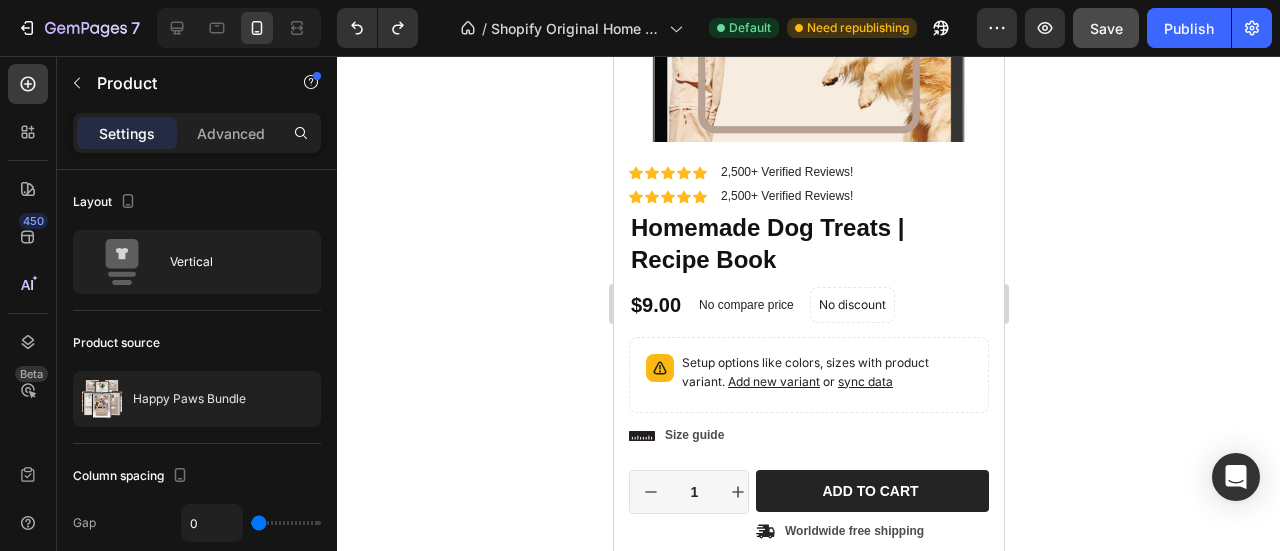 scroll, scrollTop: 10222, scrollLeft: 0, axis: vertical 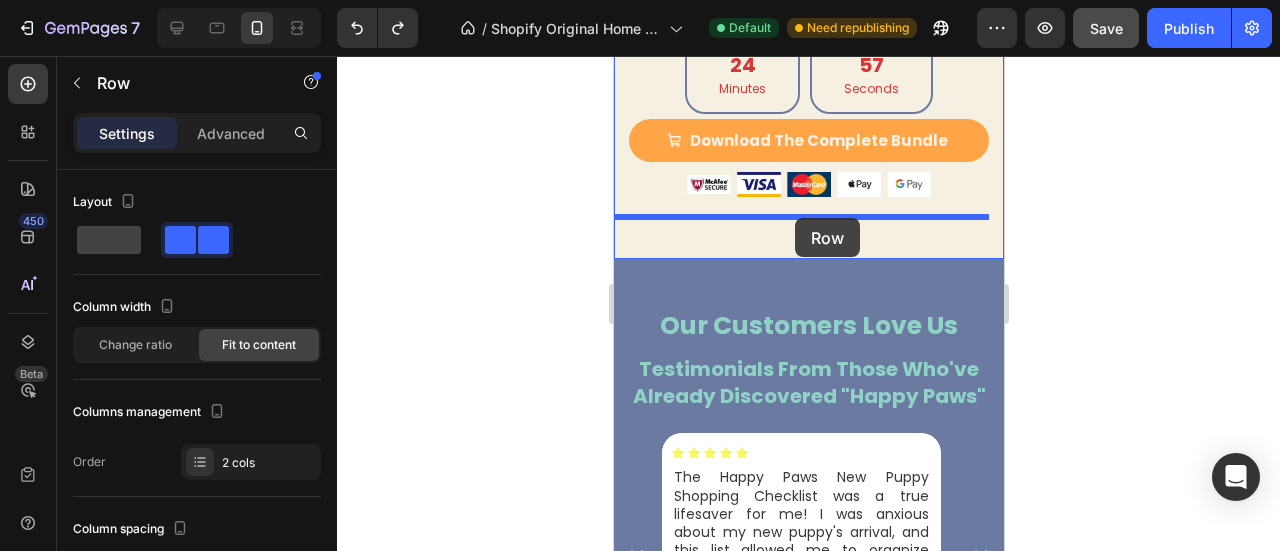 drag, startPoint x: 647, startPoint y: 250, endPoint x: 794, endPoint y: 218, distance: 150.44267 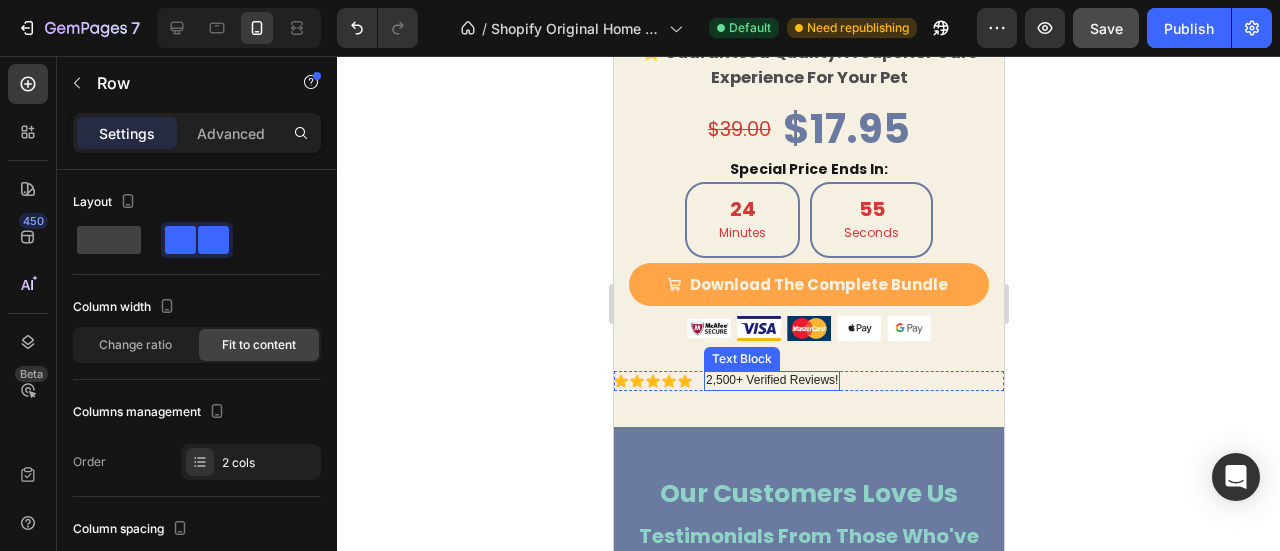 scroll, scrollTop: 8396, scrollLeft: 0, axis: vertical 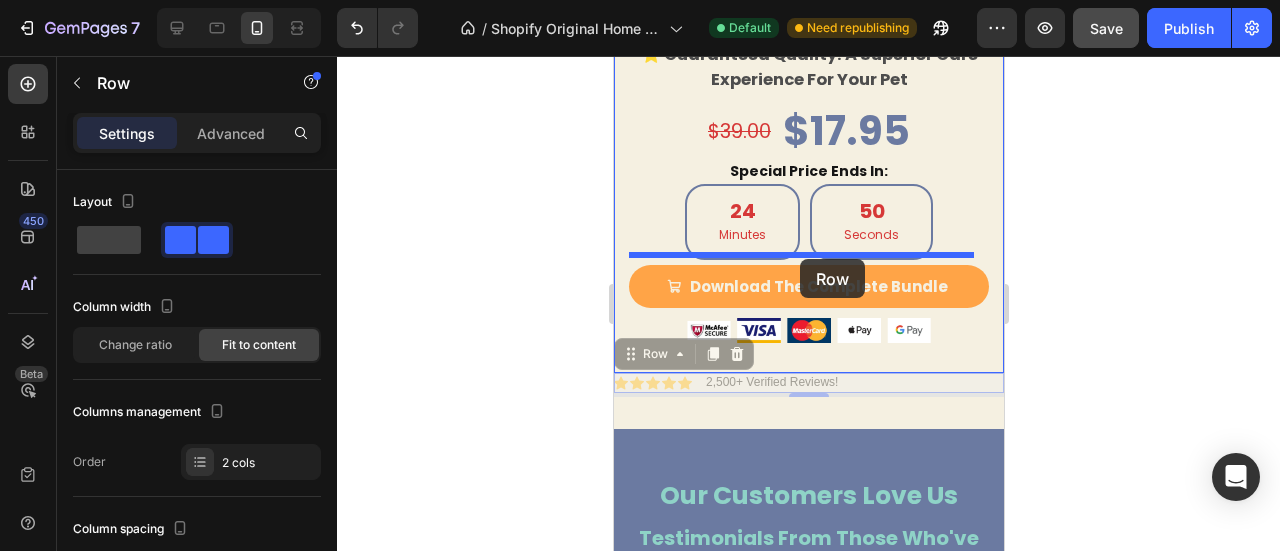 drag, startPoint x: 639, startPoint y: 347, endPoint x: 799, endPoint y: 259, distance: 182.6034 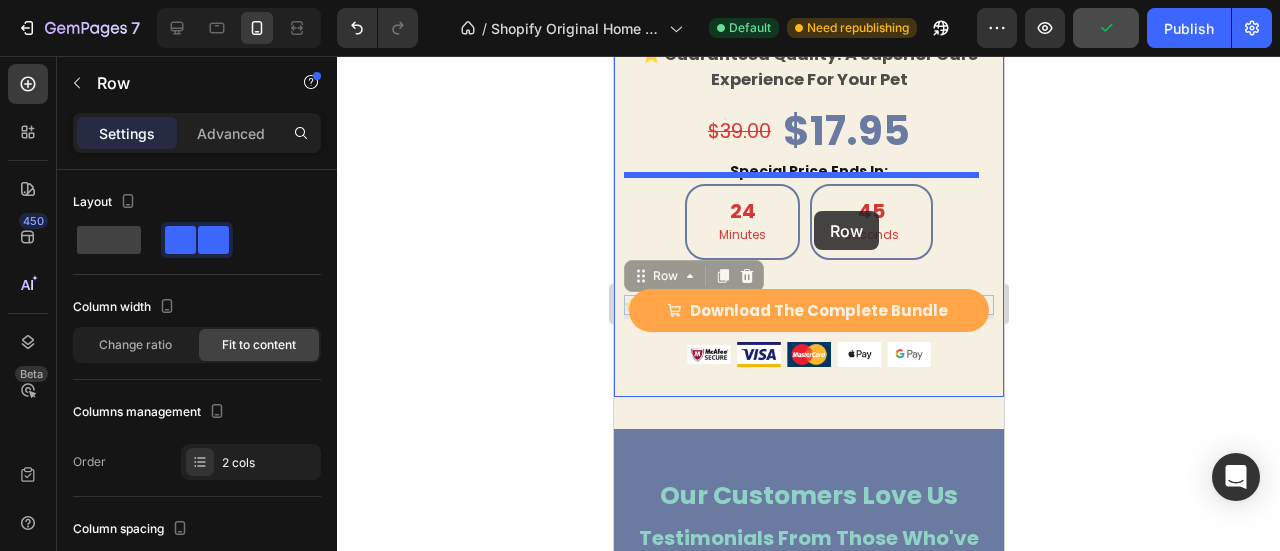 drag, startPoint x: 653, startPoint y: 263, endPoint x: 813, endPoint y: 211, distance: 168.23793 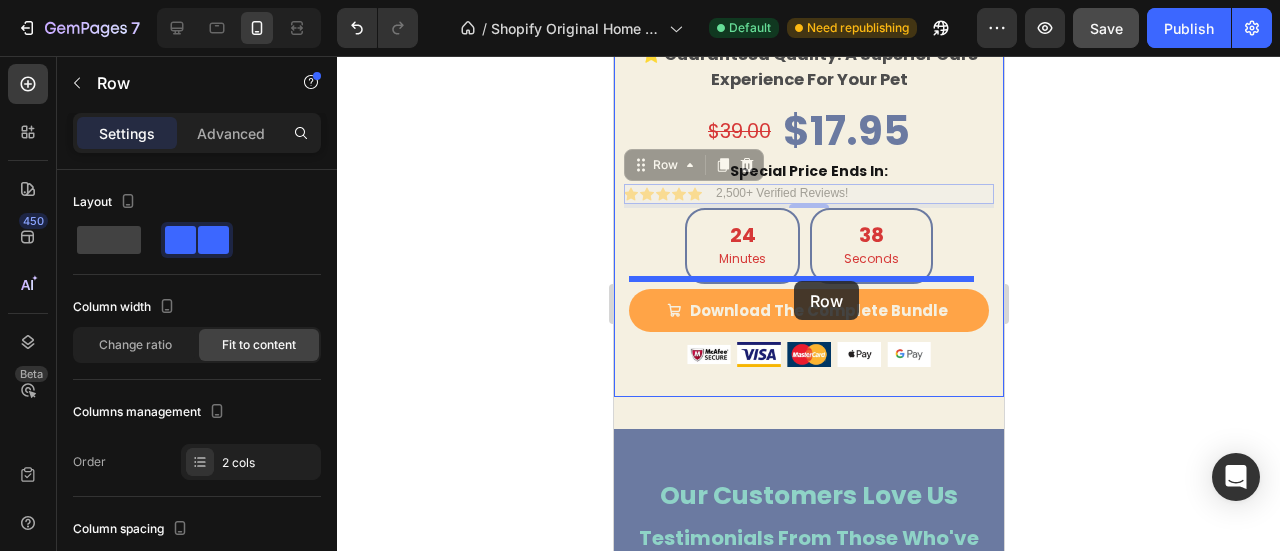 drag, startPoint x: 660, startPoint y: 155, endPoint x: 793, endPoint y: 281, distance: 183.20753 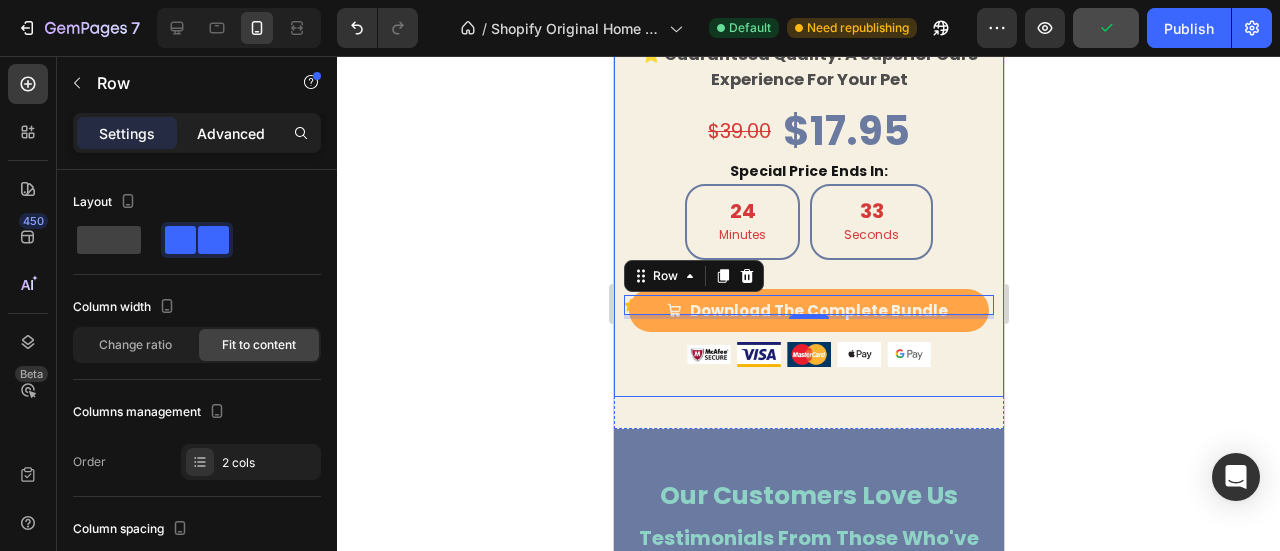 click on "Advanced" at bounding box center [231, 133] 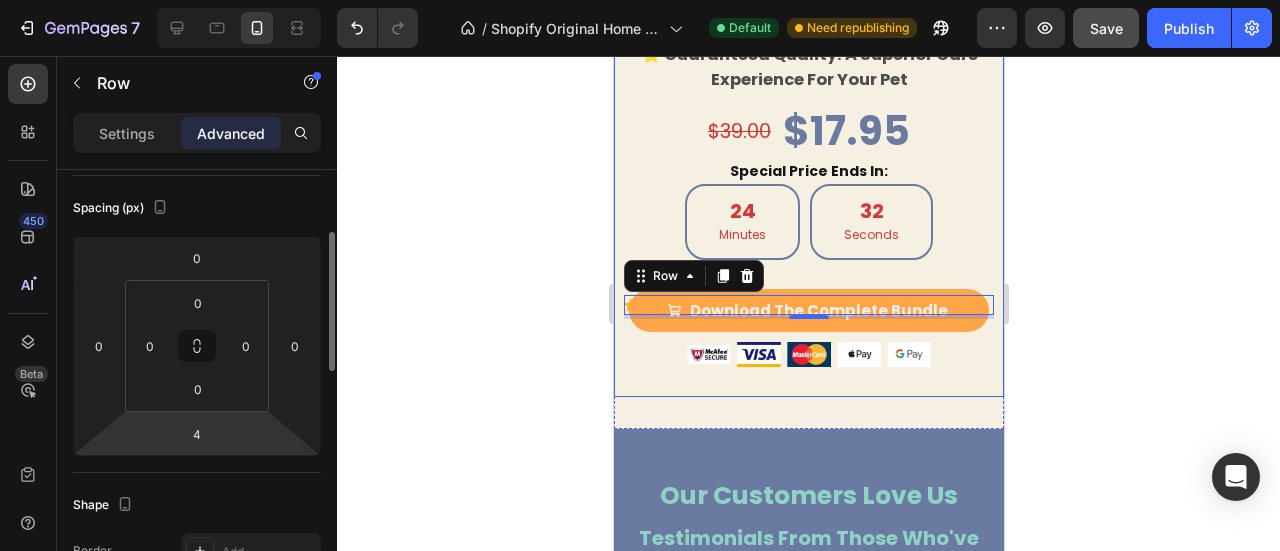 scroll, scrollTop: 212, scrollLeft: 0, axis: vertical 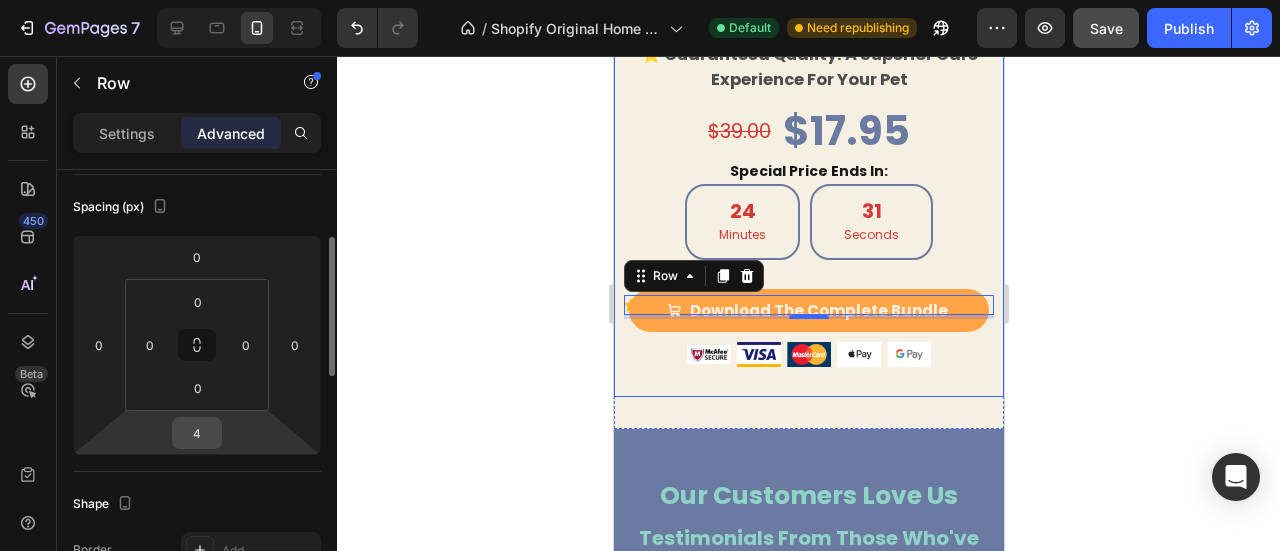 click on "4" at bounding box center [197, 433] 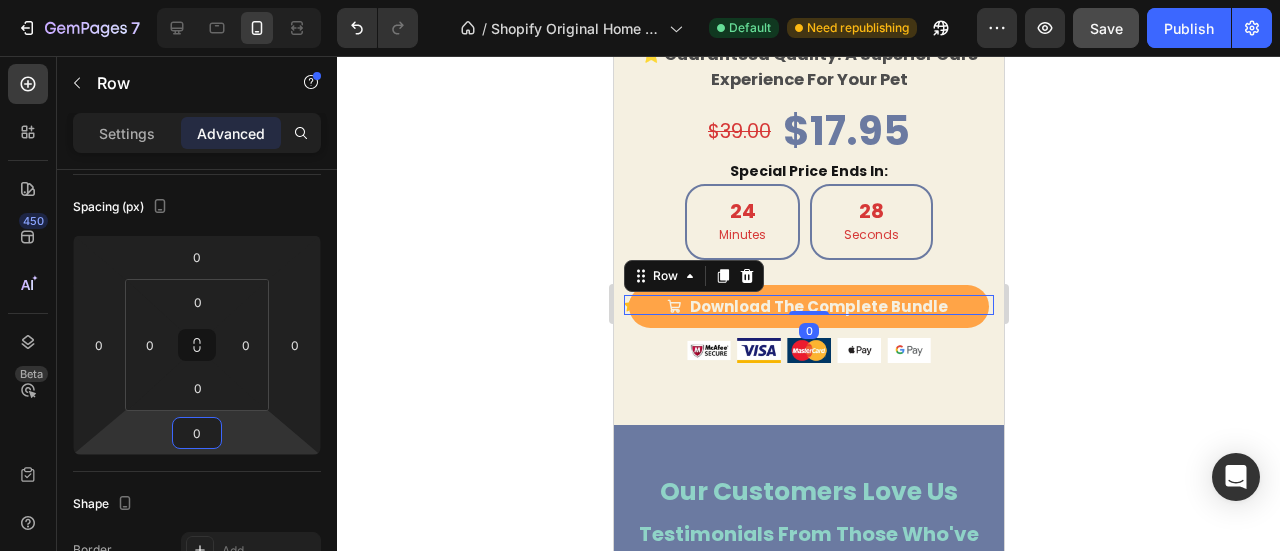 type on "0" 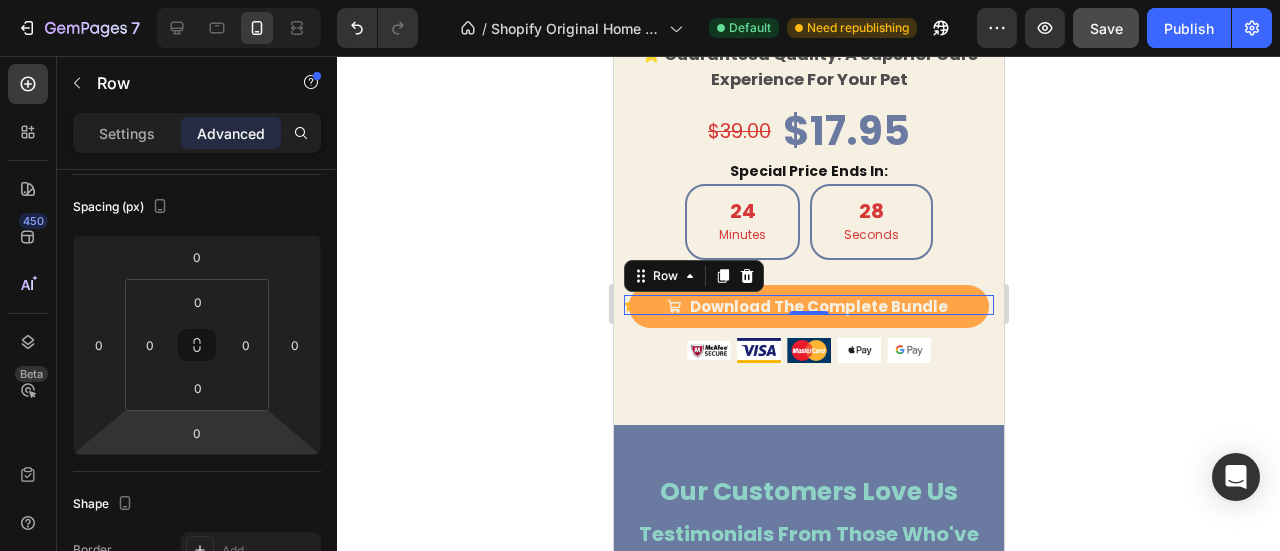click 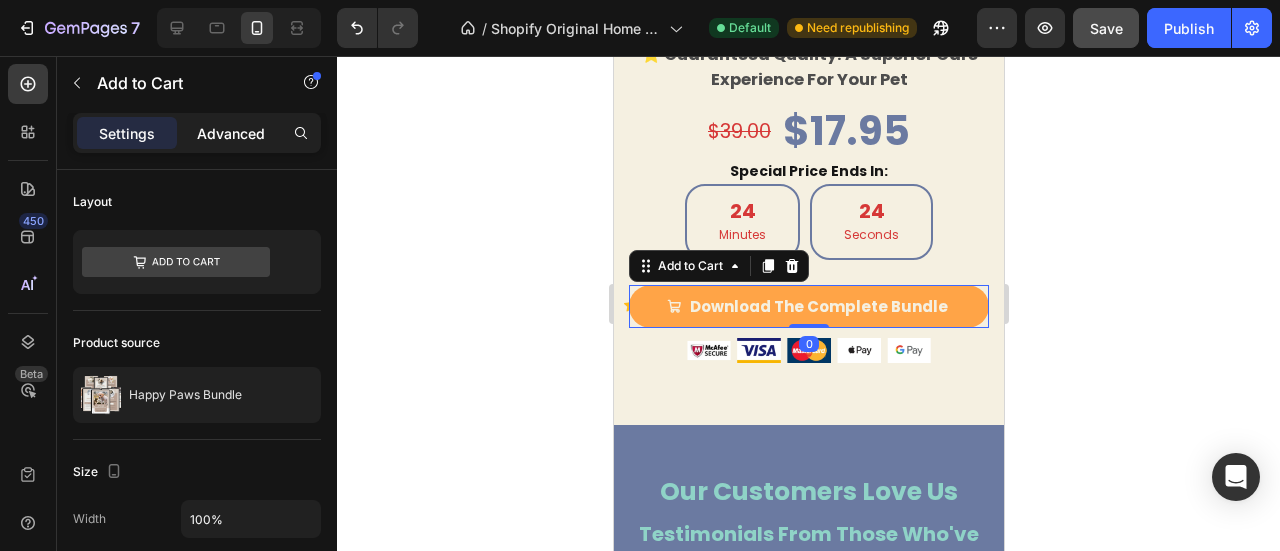click on "Advanced" 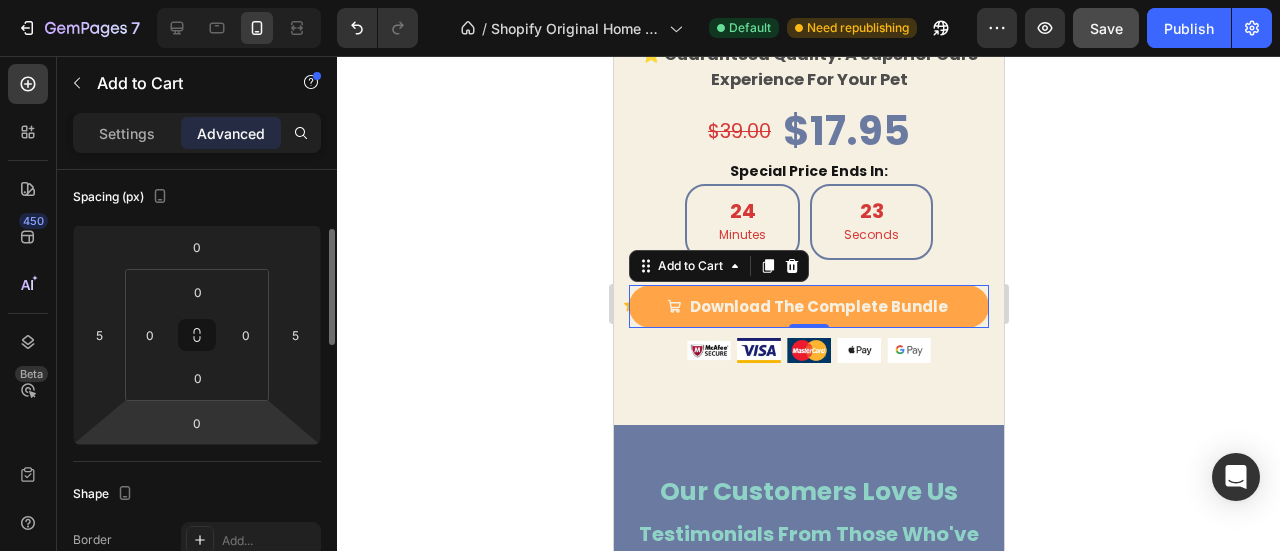 scroll, scrollTop: 224, scrollLeft: 0, axis: vertical 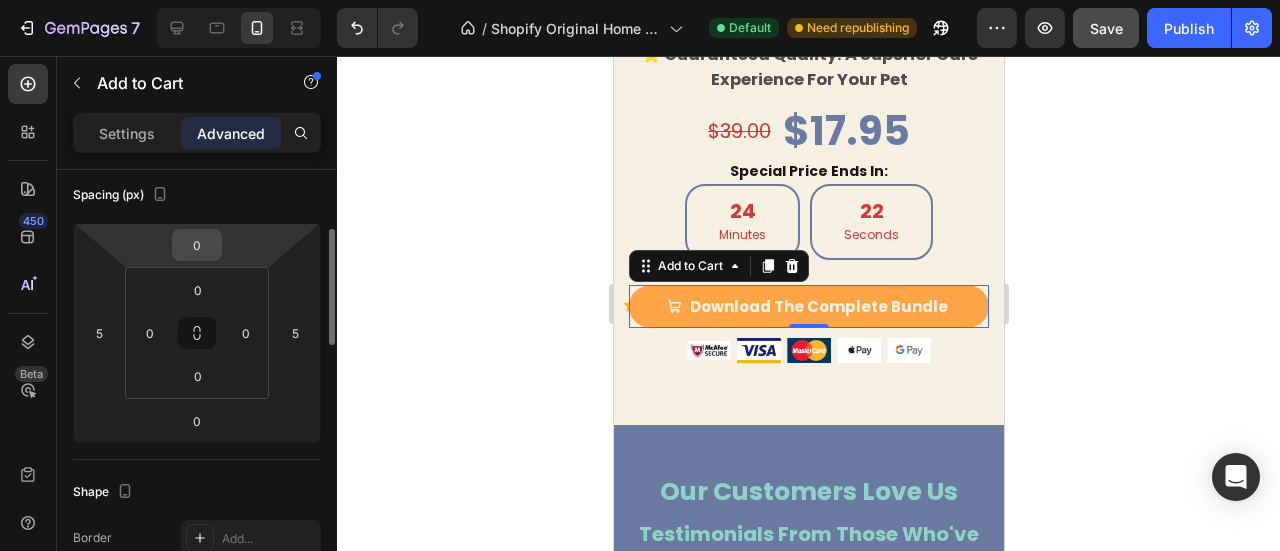 click on "0" at bounding box center (197, 245) 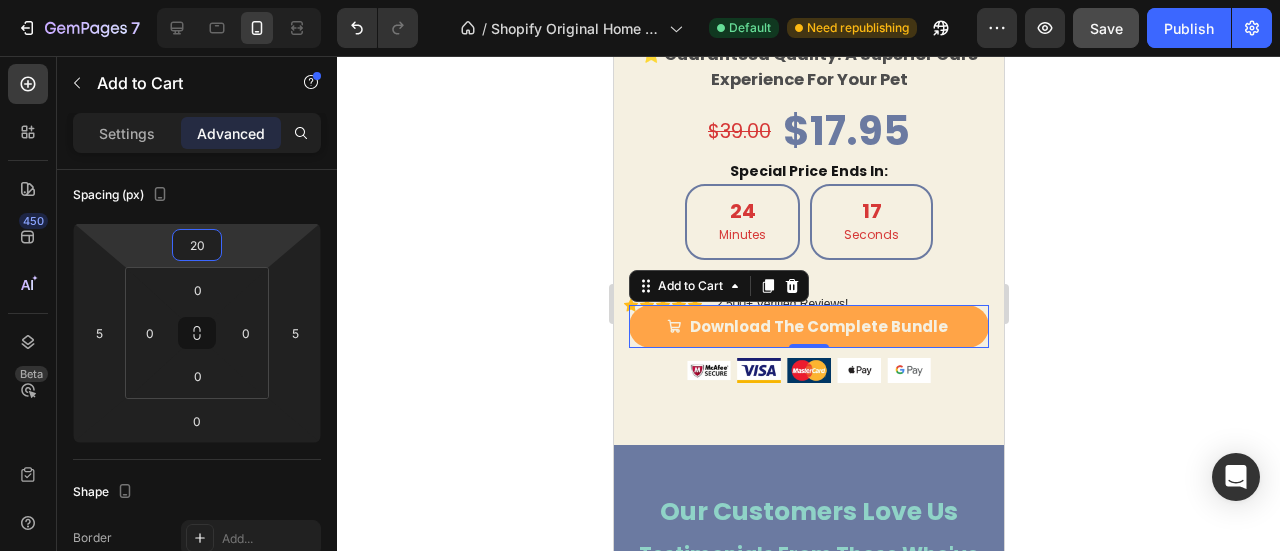 type on "20" 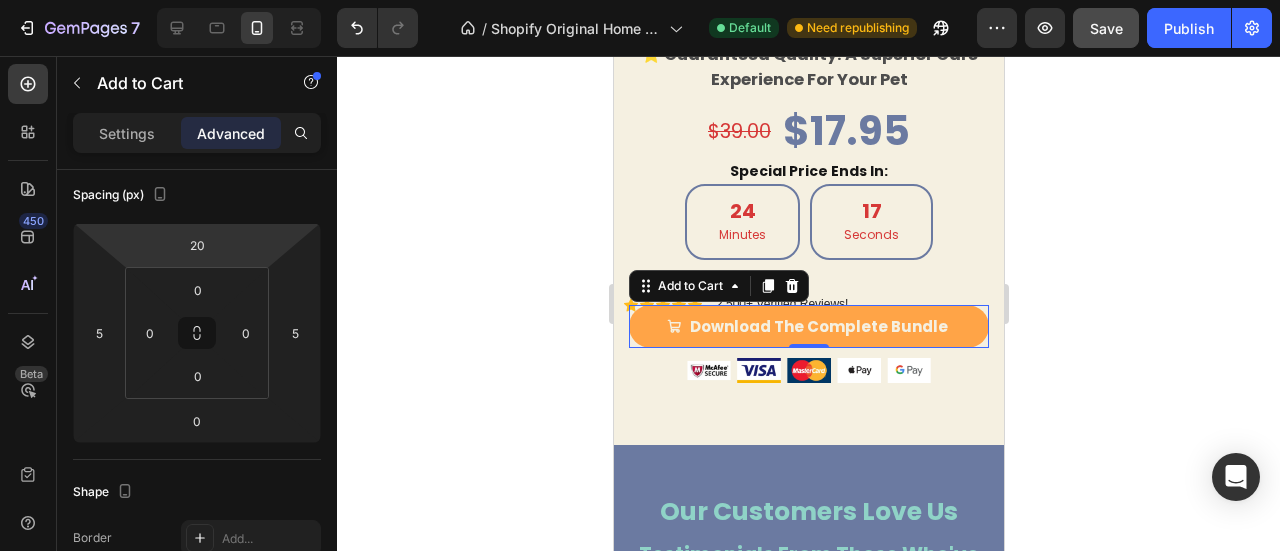 click 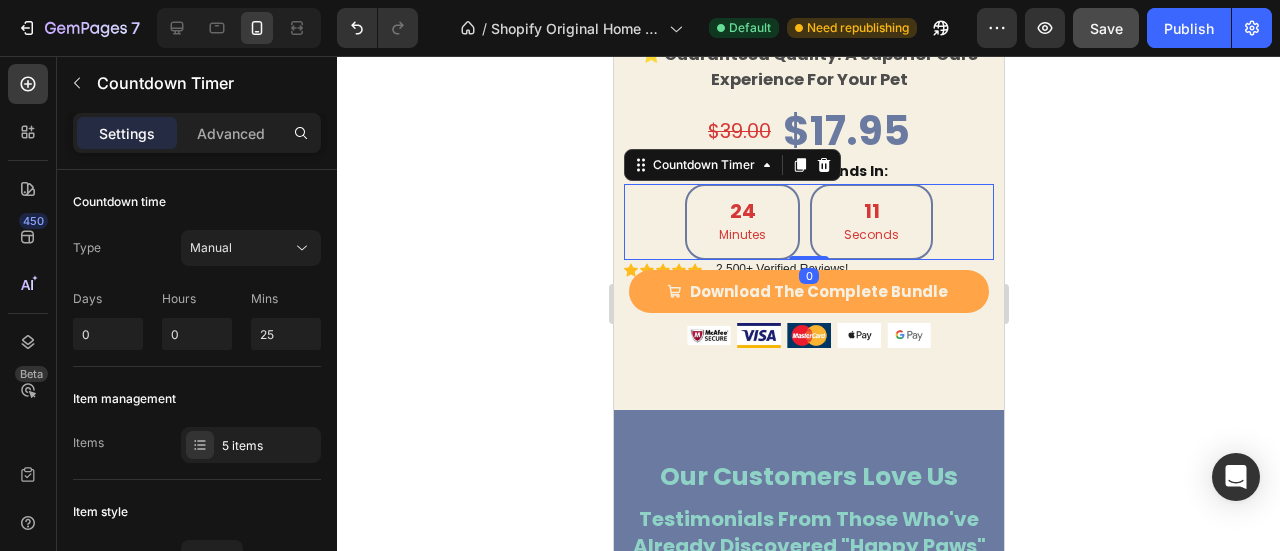 drag, startPoint x: 804, startPoint y: 280, endPoint x: 808, endPoint y: 239, distance: 41.19466 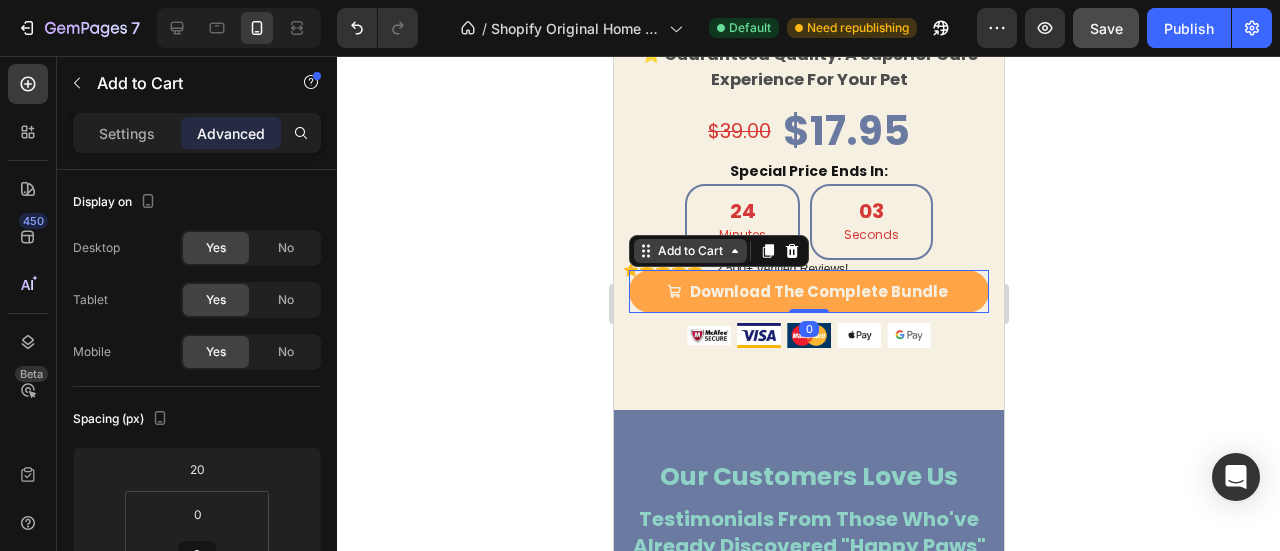 click on "Add to Cart" at bounding box center [689, 251] 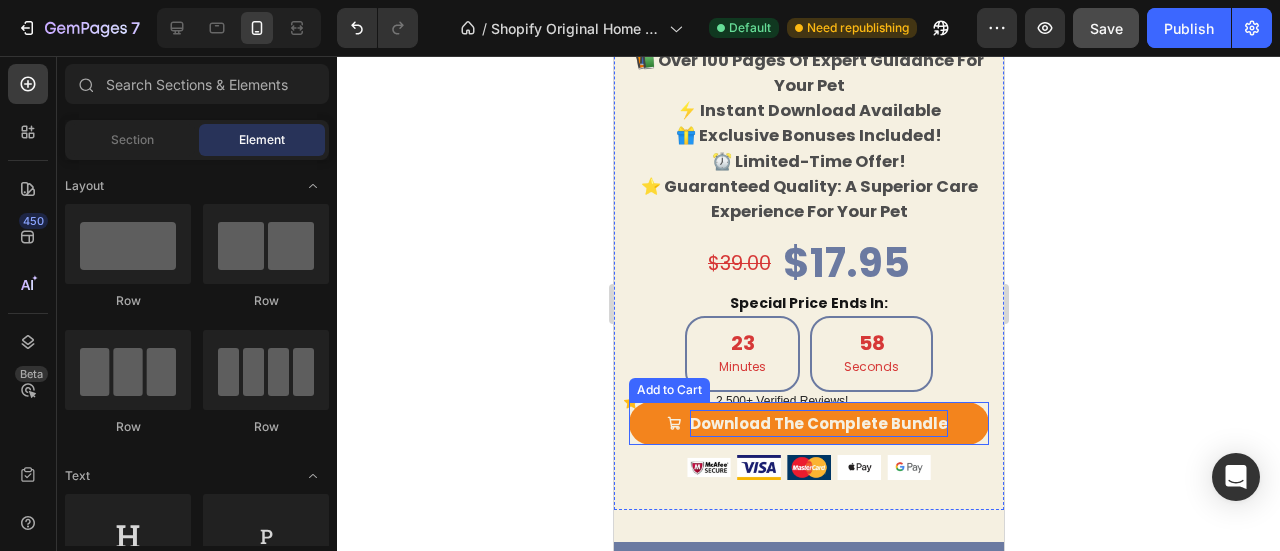 scroll, scrollTop: 8267, scrollLeft: 0, axis: vertical 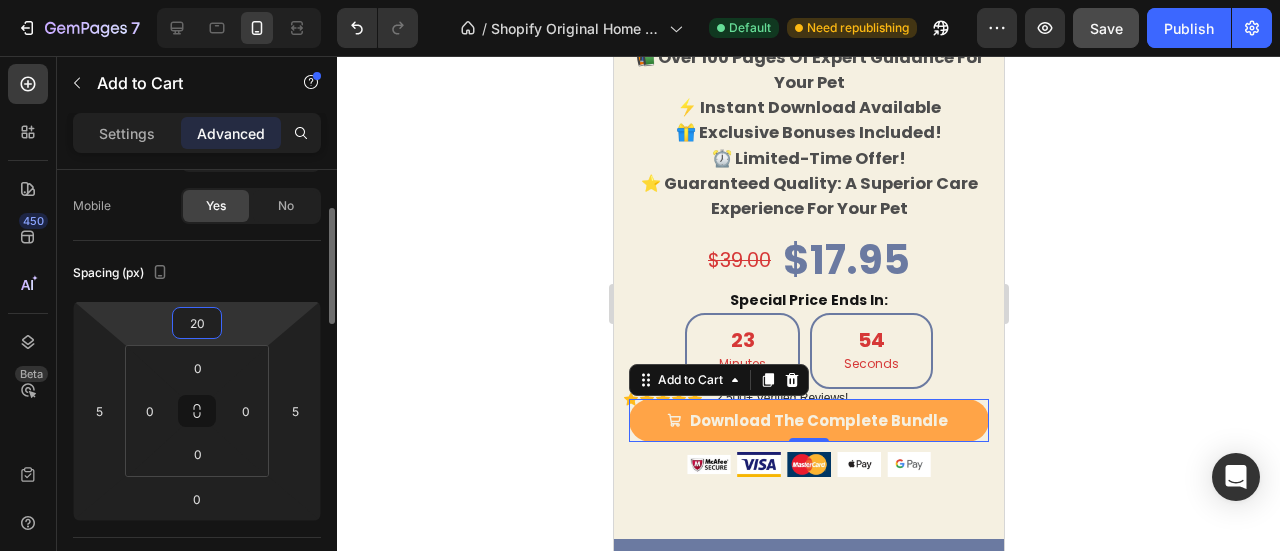 click on "20" at bounding box center [197, 323] 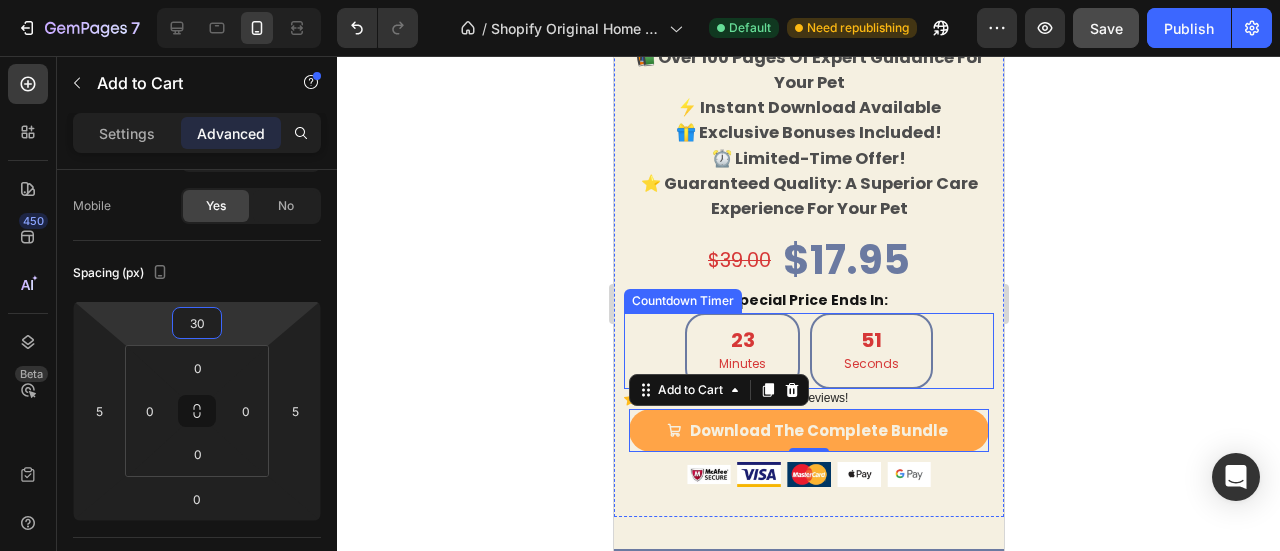 type on "30" 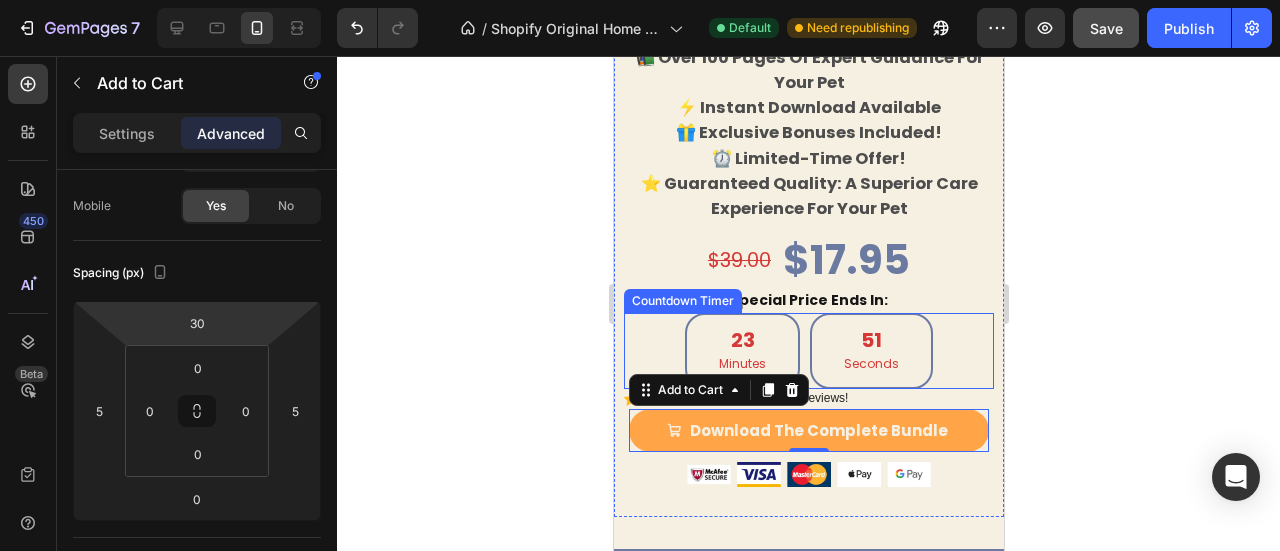 click 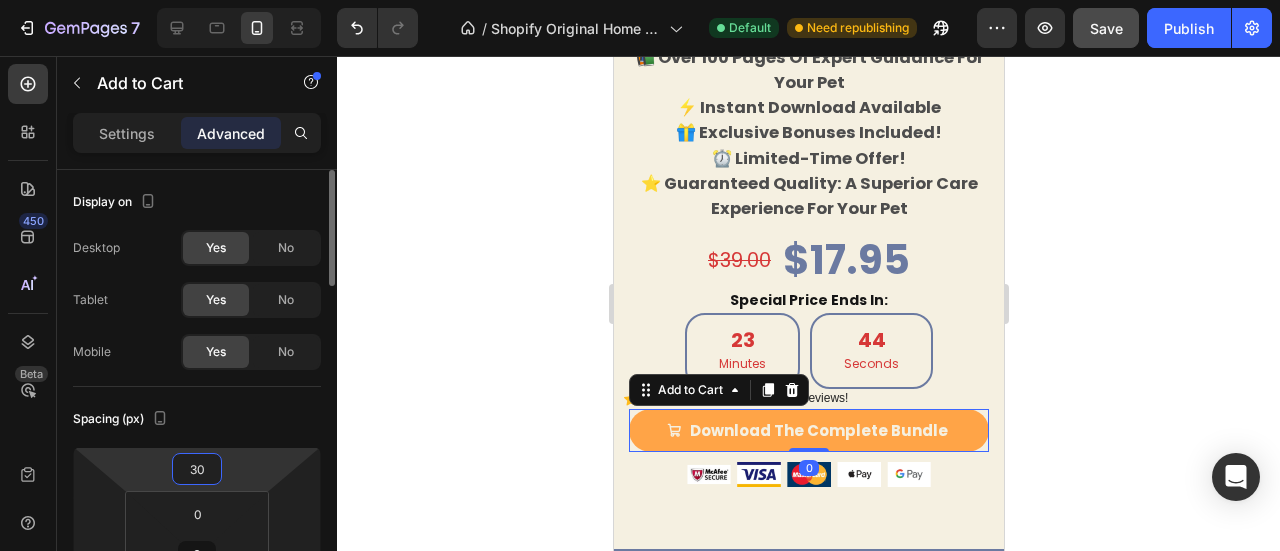 click on "30" at bounding box center [197, 469] 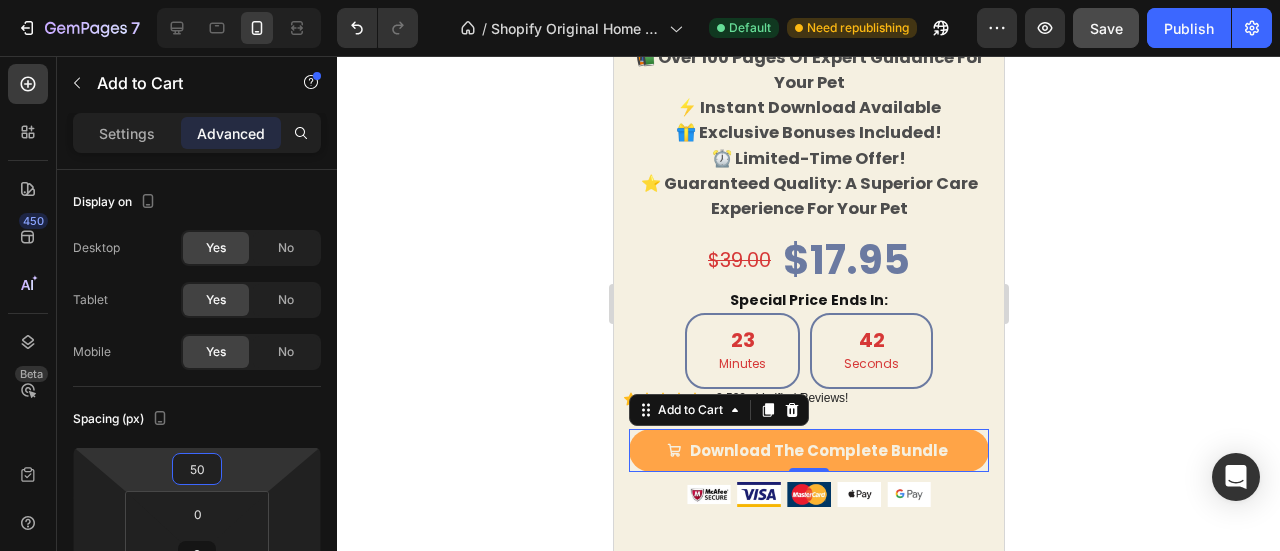 type on "50" 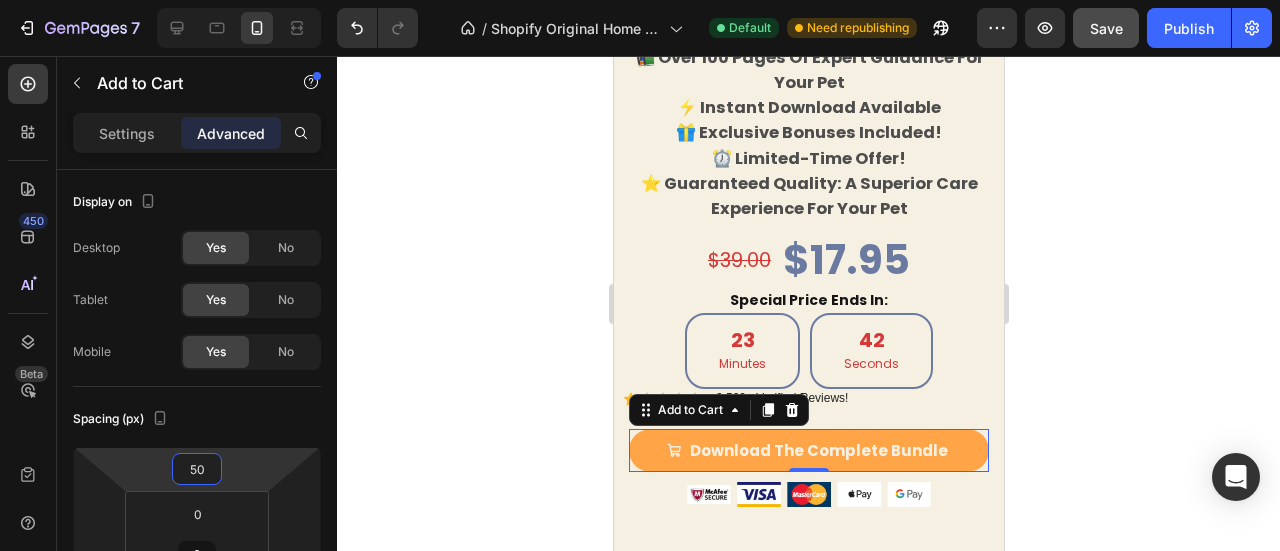 click 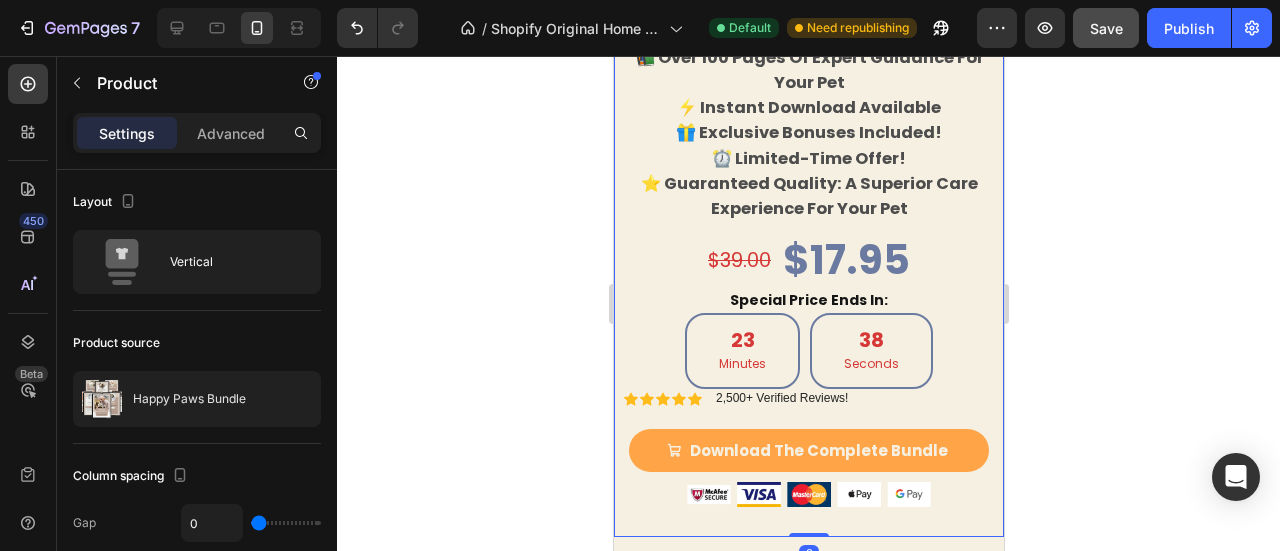 click on "Download The Complete Bundle Add to Cart" at bounding box center [808, 425] 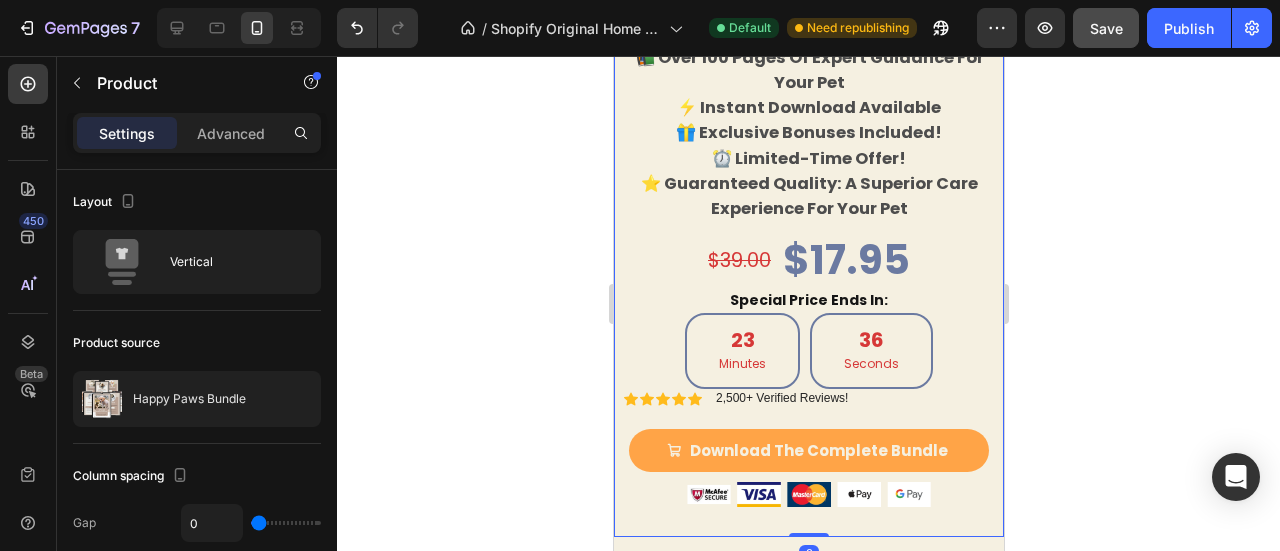 click on "Download The Complete Bundle Add to Cart" at bounding box center [808, 425] 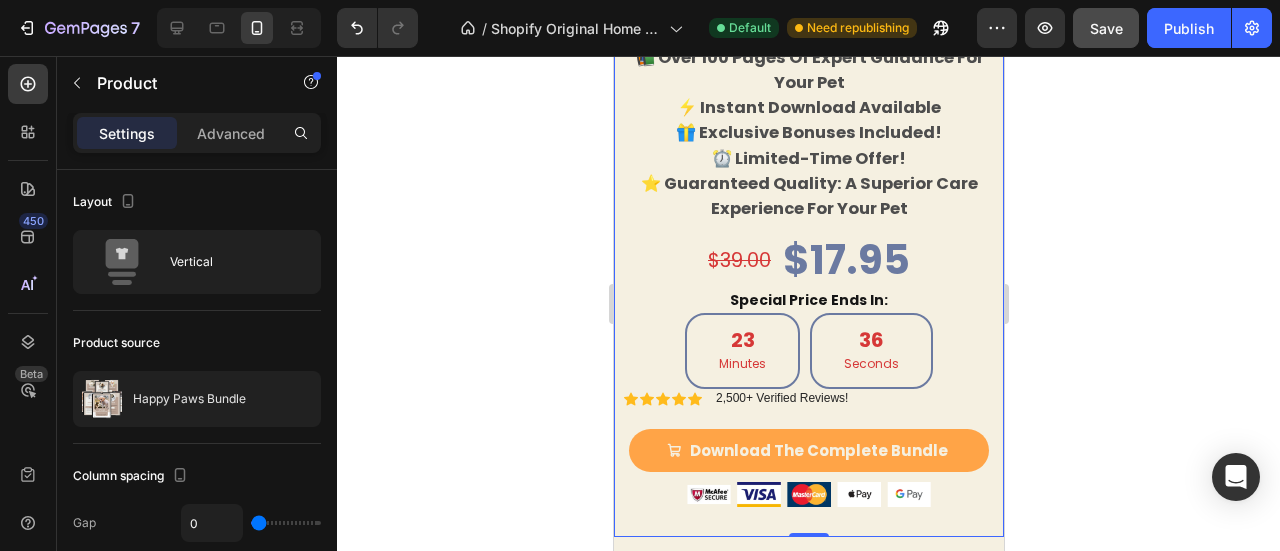click on "Download The Complete Bundle Add to Cart" at bounding box center (808, 425) 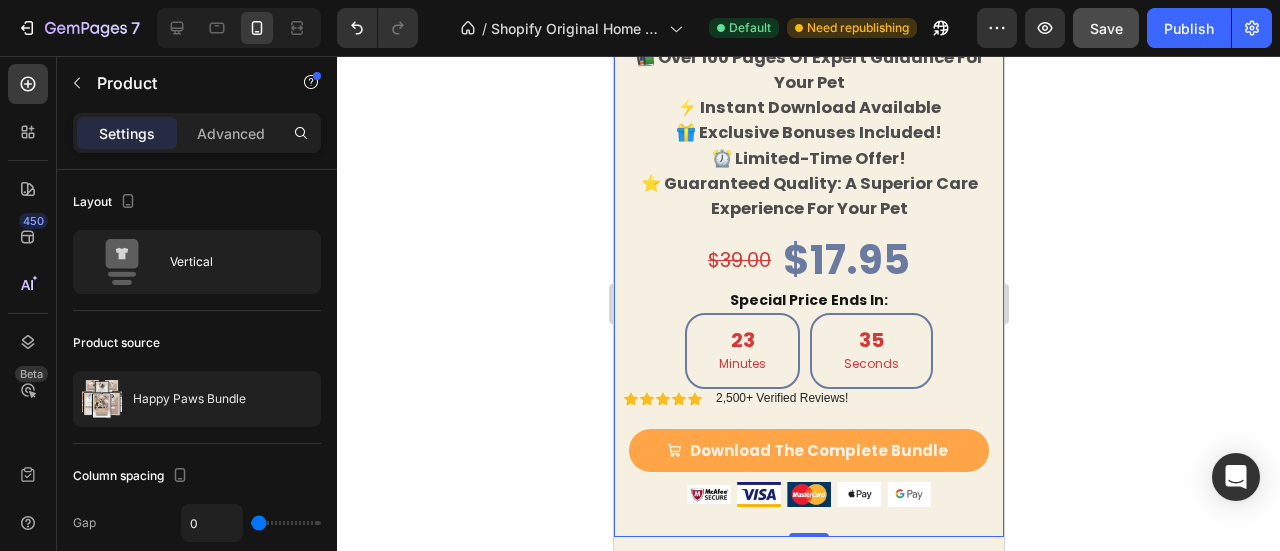 click on "Download The Complete Bundle Add to Cart" at bounding box center (808, 425) 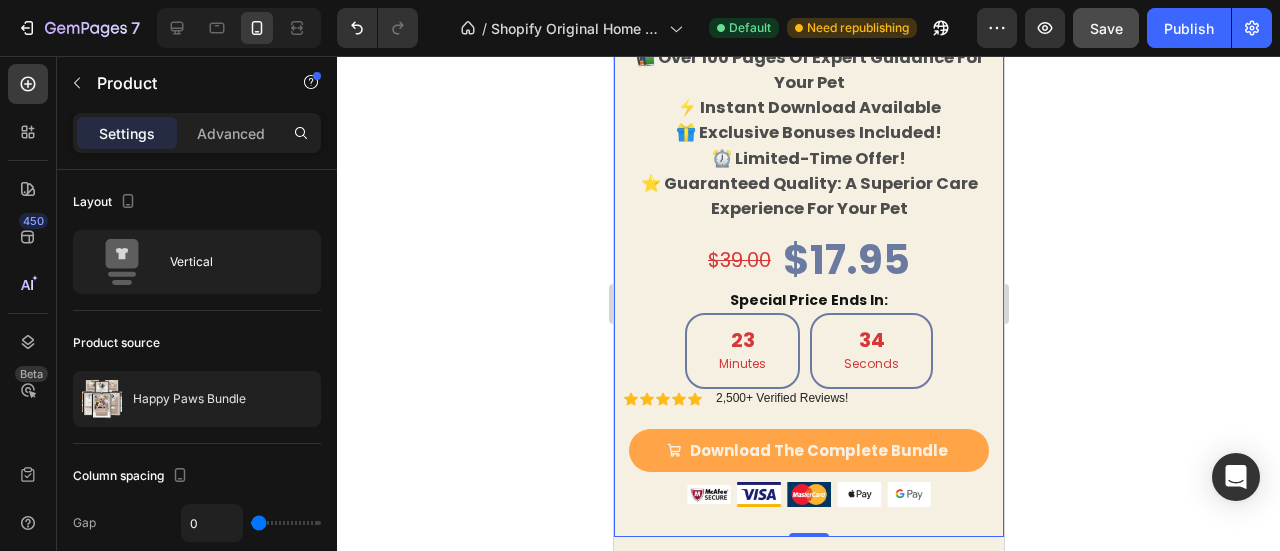 click on "Download The Complete Bundle Add to Cart" at bounding box center [808, 425] 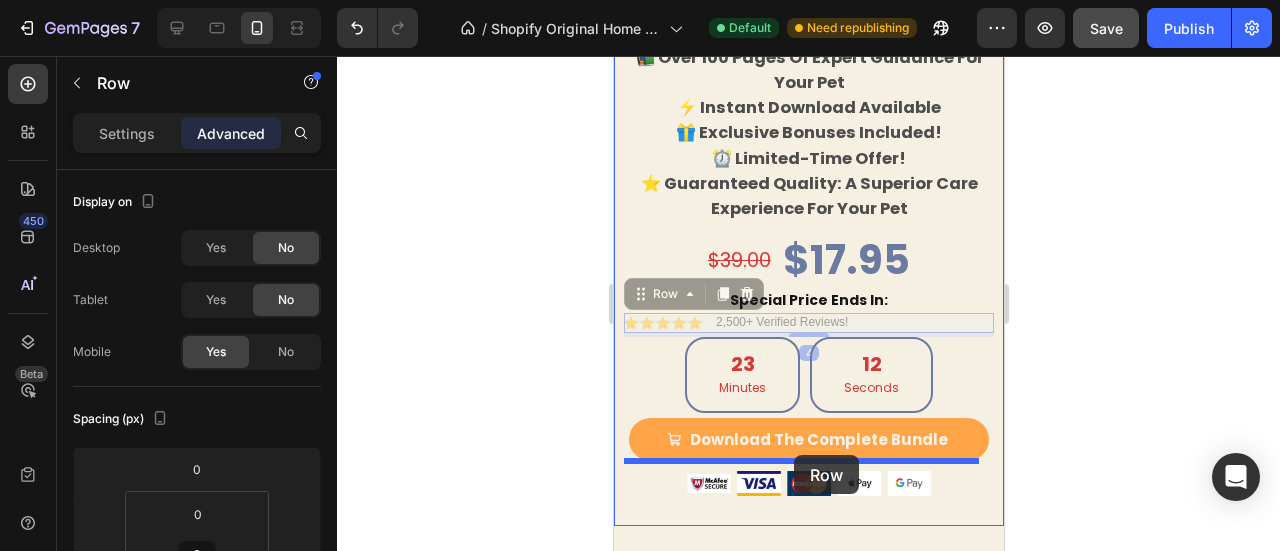 drag, startPoint x: 664, startPoint y: 287, endPoint x: 793, endPoint y: 455, distance: 211.8136 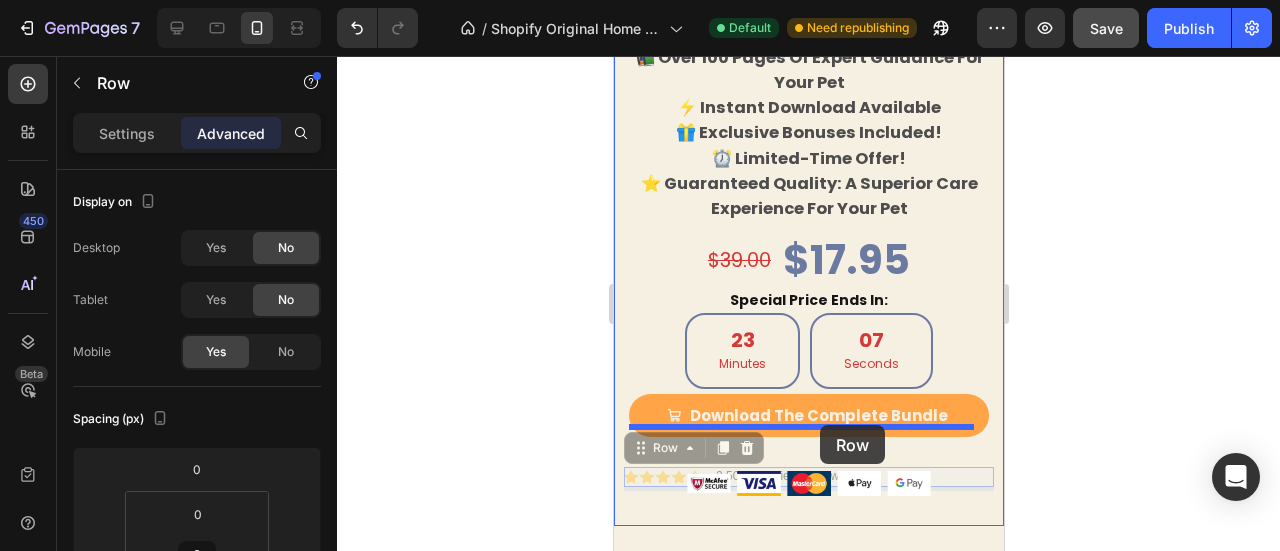 drag, startPoint x: 666, startPoint y: 440, endPoint x: 819, endPoint y: 425, distance: 153.73354 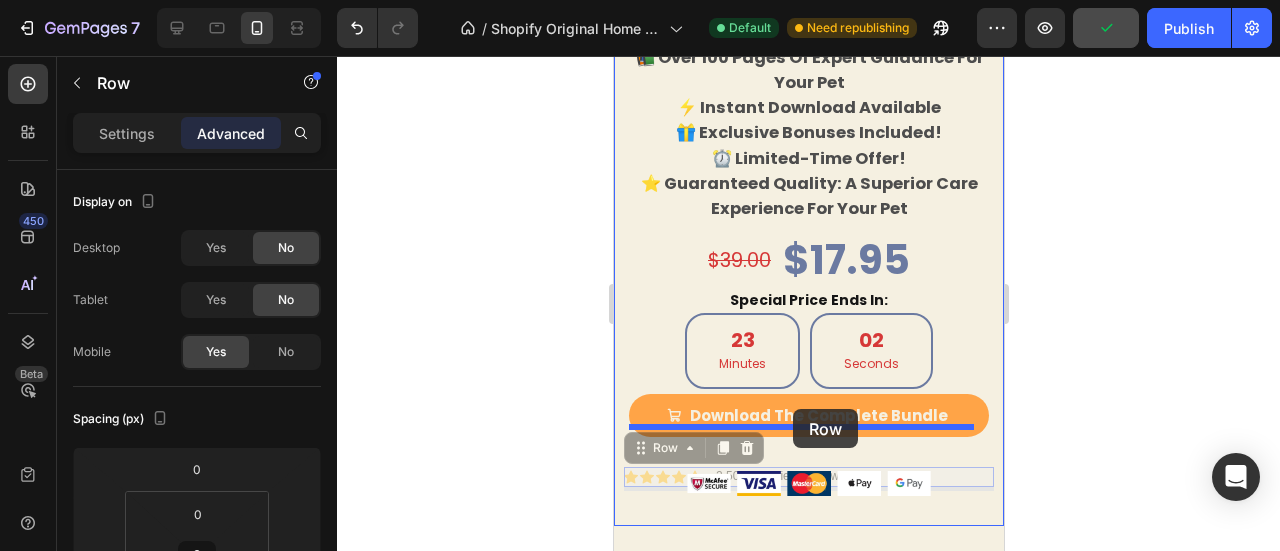 drag, startPoint x: 660, startPoint y: 430, endPoint x: 794, endPoint y: 408, distance: 135.79396 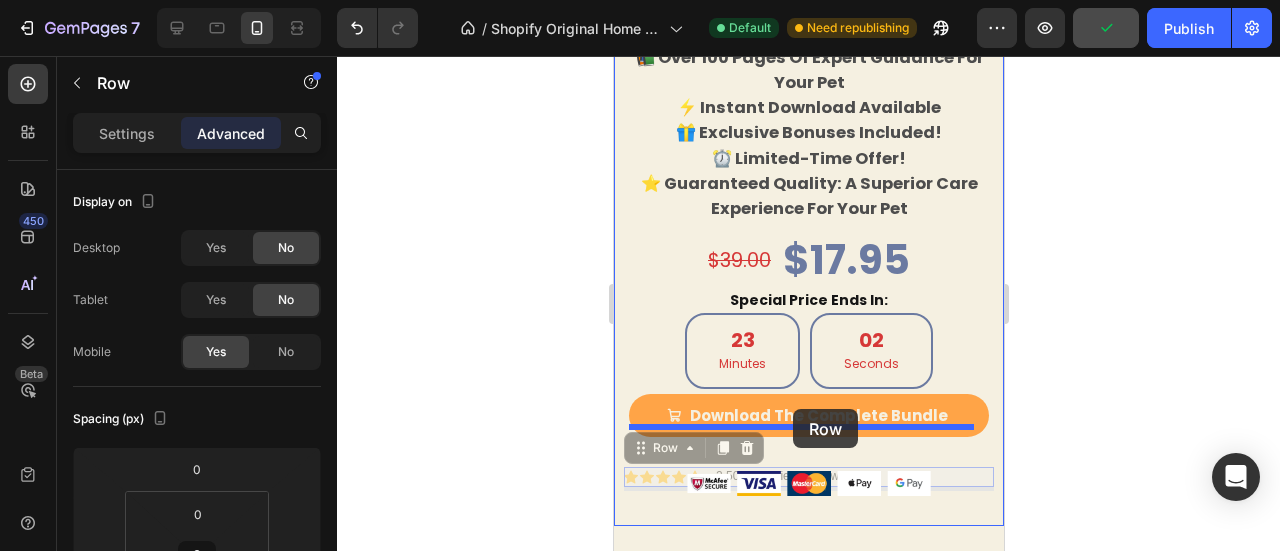 click on "iPhone 13 Pro  ( 390 px) iPhone 13 Mini iPhone 13 Pro iPhone 11 Pro Max iPhone 15 Pro Max Pixel 7 Galaxy S8+ Galaxy S20 Ultra iPad Mini iPad Air iPad Pro 100% Happiness Guarantee Heading Our number one priority is your success and your pet's happiness. If you feel our bundle doesn't provide you with the clarity and tools you need, contact our support team. We will do everything in our power to help you succeed with your new companion. Text Block Row Product Images Happy Paws Bundle Product Title 📚 Over 100 Pages of Expert Guidance for Your Pet ⚡ Instant Download Available 🎁 Exclusive Bonuses Included! ⏰ Limited-Time Offer! ⭐ Guaranteed Quality: A Superior Care Experience for Your Pet   Product Description $17.95 Product Price Product Price $39.00 Product Price Product Price Row Special Price Ends In: Text Block Row 23 minutes 02 seconds Countdown Timer Icon Icon Icon Icon Icon Icon List +1,243 downloads this month Text Block Row
Download The Complete Bundle Add to Cart Icon Icon" at bounding box center [808, -2453] 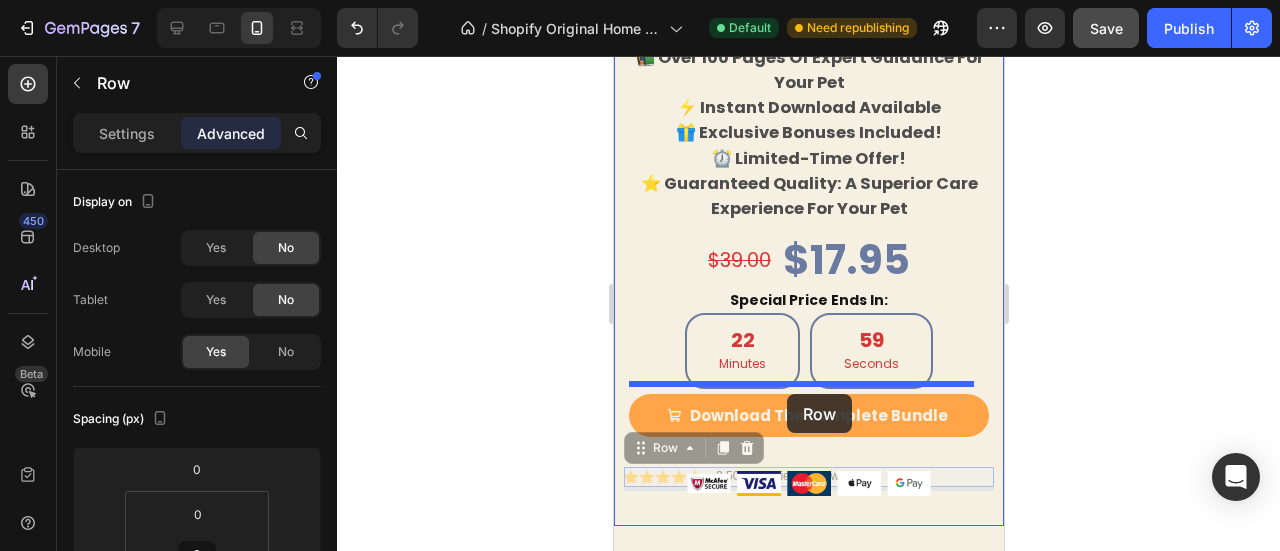 drag, startPoint x: 649, startPoint y: 438, endPoint x: 786, endPoint y: 394, distance: 143.89232 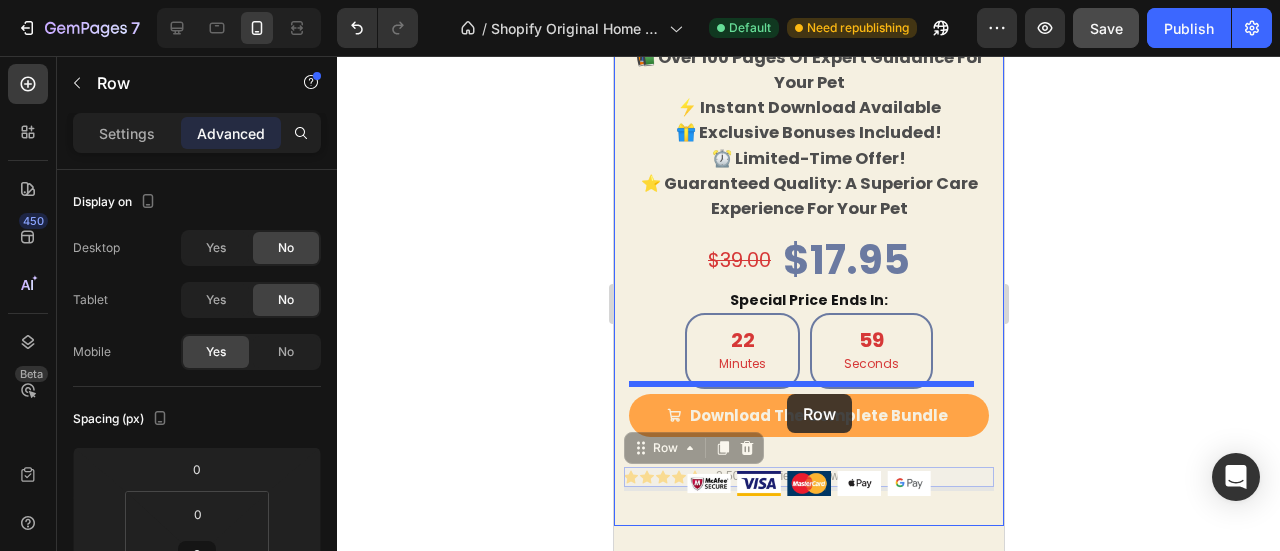 click on "iPhone 13 Pro  ( 390 px) iPhone 13 Mini iPhone 13 Pro iPhone 11 Pro Max iPhone 15 Pro Max Pixel 7 Galaxy S8+ Galaxy S20 Ultra iPad Mini iPad Air iPad Pro 100% Happiness Guarantee Heading Our number one priority is your success and your pet's happiness. If you feel our bundle doesn't provide you with the clarity and tools you need, contact our support team. We will do everything in our power to help you succeed with your new companion. Text Block Row Product Images Happy Paws Bundle Product Title 📚 Over 100 Pages of Expert Guidance for Your Pet ⚡ Instant Download Available 🎁 Exclusive Bonuses Included! ⏰ Limited-Time Offer! ⭐ Guaranteed Quality: A Superior Care Experience for Your Pet   Product Description $17.95 Product Price Product Price $39.00 Product Price Product Price Row Special Price Ends In: Text Block Row 22 minutes 59 seconds Countdown Timer Icon Icon Icon Icon Icon Icon List +1,243 downloads this month Text Block Row
Download The Complete Bundle Add to Cart Icon Icon" at bounding box center [808, -2453] 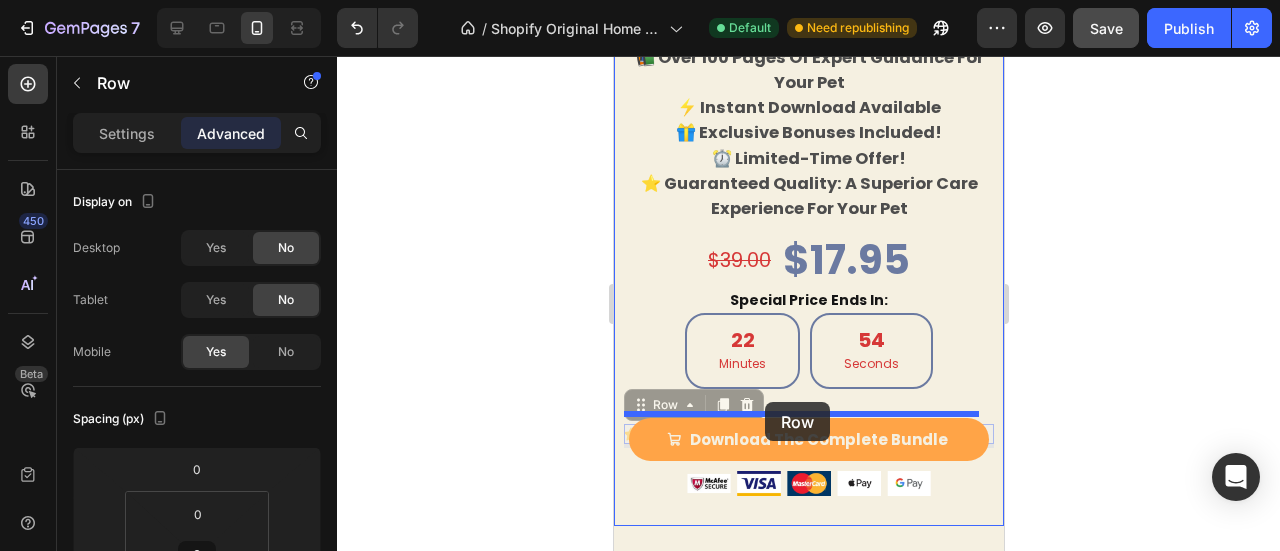 drag, startPoint x: 636, startPoint y: 399, endPoint x: 764, endPoint y: 402, distance: 128.03516 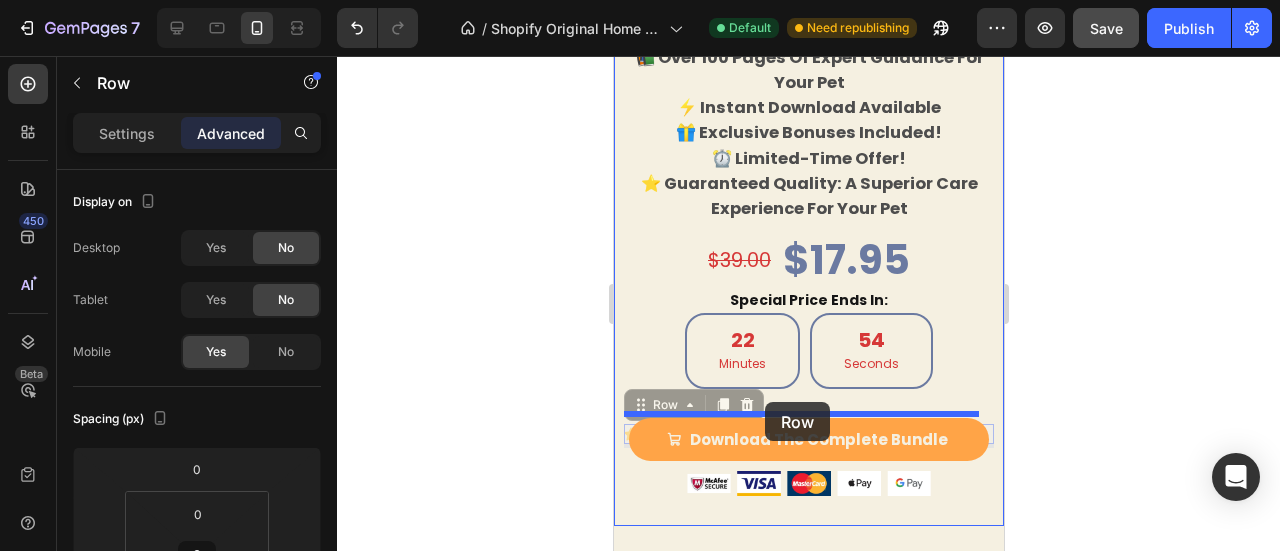 click on "iPhone 13 Pro  ( 390 px) iPhone 13 Mini iPhone 13 Pro iPhone 11 Pro Max iPhone 15 Pro Max Pixel 7 Galaxy S8+ Galaxy S20 Ultra iPad Mini iPad Air iPad Pro 100% Happiness Guarantee Heading Our number one priority is your success and your pet's happiness. If you feel our bundle doesn't provide you with the clarity and tools you need, contact our support team. We will do everything in our power to help you succeed with your new companion. Text Block Row Product Images Happy Paws Bundle Product Title 📚 Over 100 Pages of Expert Guidance for Your Pet ⚡ Instant Download Available 🎁 Exclusive Bonuses Included! ⏰ Limited-Time Offer! ⭐ Guaranteed Quality: A Superior Care Experience for Your Pet   Product Description $17.95 Product Price Product Price $39.00 Product Price Product Price Row Special Price Ends In: Text Block Row 22 minutes 54 seconds Countdown Timer Icon Icon Icon Icon Icon Icon List +1,243 downloads this month Text Block Row Icon Icon Icon Icon Icon Icon List 2,500+ Verified Reviews! Row   4" at bounding box center (808, -2453) 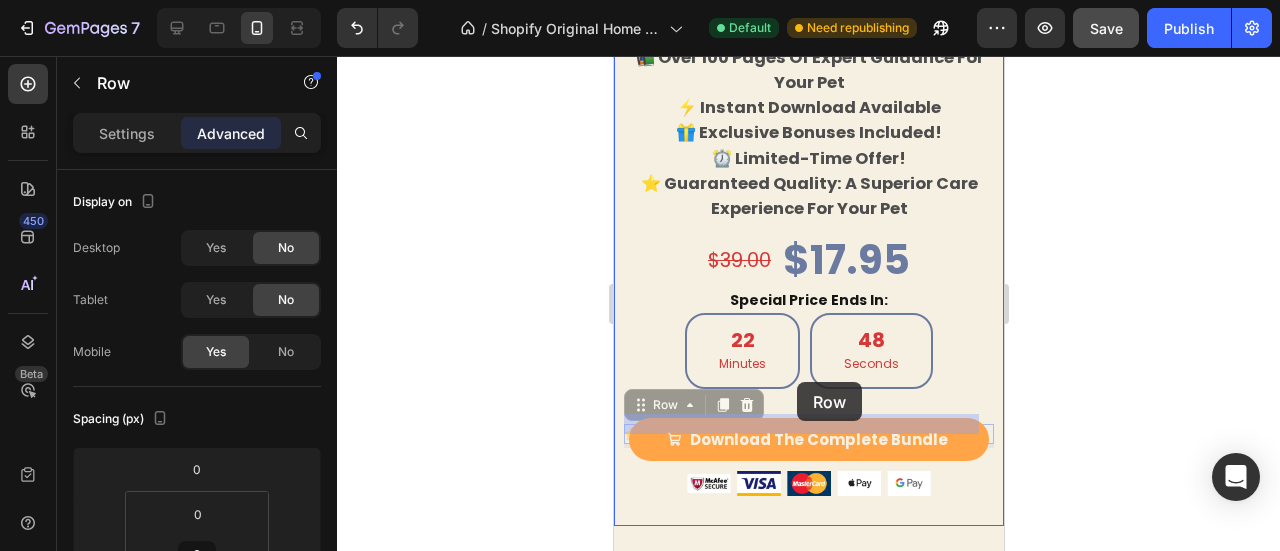 drag, startPoint x: 634, startPoint y: 401, endPoint x: 794, endPoint y: 382, distance: 161.12418 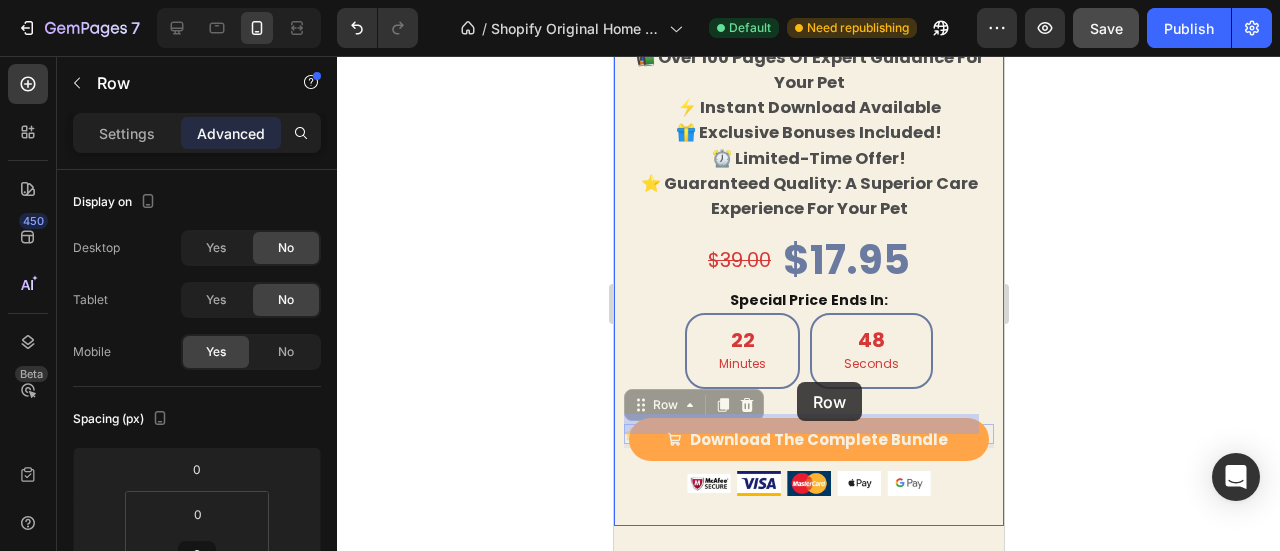 click on "iPhone 13 Pro  ( 390 px) iPhone 13 Mini iPhone 13 Pro iPhone 11 Pro Max iPhone 15 Pro Max Pixel 7 Galaxy S8+ Galaxy S20 Ultra iPad Mini iPad Air iPad Pro 100% Happiness Guarantee Heading Our number one priority is your success and your pet's happiness. If you feel our bundle doesn't provide you with the clarity and tools you need, contact our support team. We will do everything in our power to help you succeed with your new companion. Text Block Row Product Images Happy Paws Bundle Product Title 📚 Over 100 Pages of Expert Guidance for Your Pet ⚡ Instant Download Available 🎁 Exclusive Bonuses Included! ⏰ Limited-Time Offer! ⭐ Guaranteed Quality: A Superior Care Experience for Your Pet   Product Description $17.95 Product Price Product Price $39.00 Product Price Product Price Row Special Price Ends In: Text Block Row 22 minutes 48 seconds Countdown Timer Icon Icon Icon Icon Icon Icon List 2,500+ Verified Reviews! Text Block Row   4 Icon Icon Icon Icon Icon Icon List 2,500+ Verified Reviews! Row   4" at bounding box center (808, -2453) 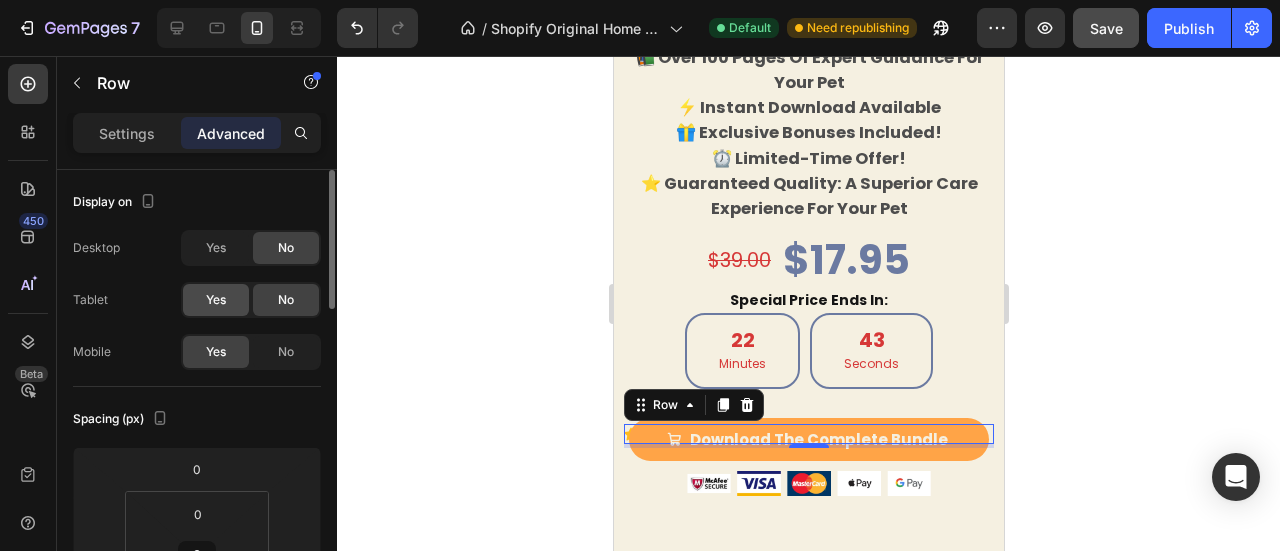 click on "Yes" 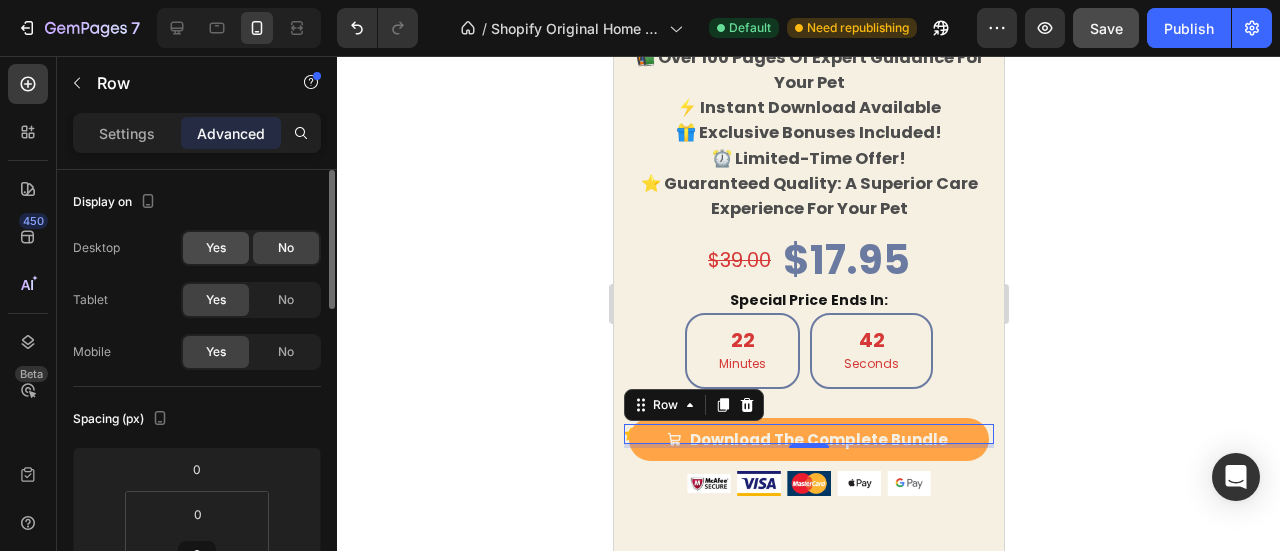 click on "Yes" 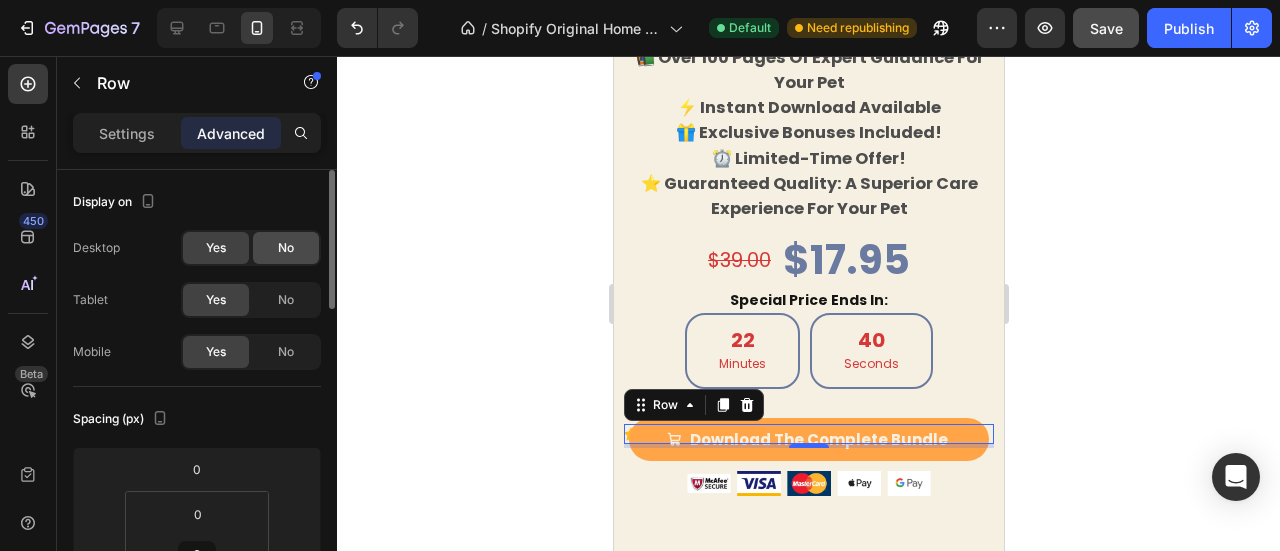 click on "No" 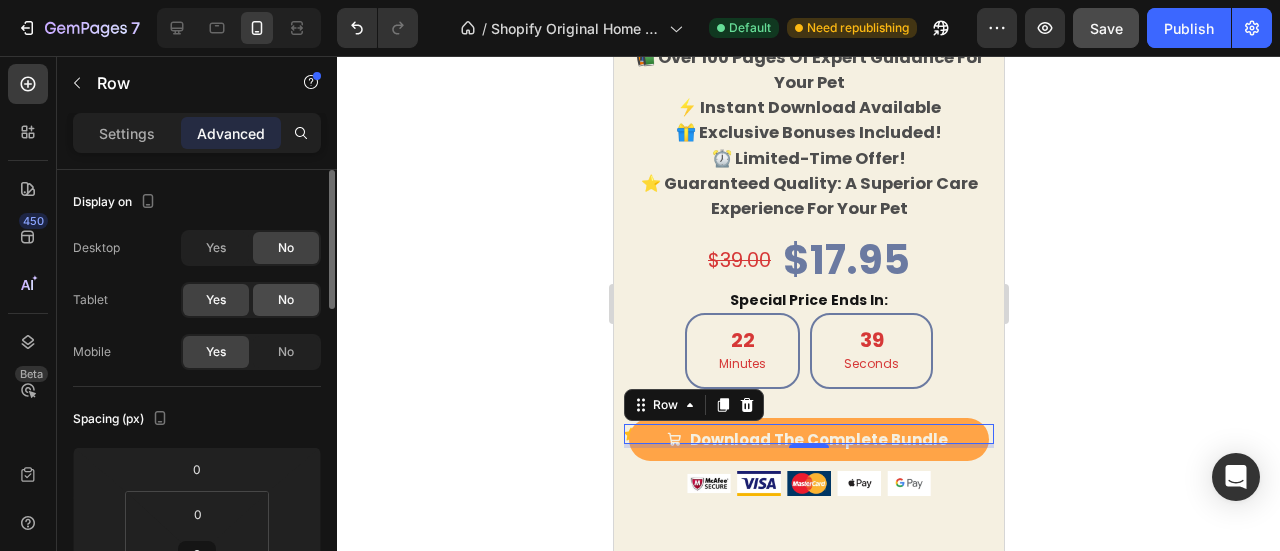click on "No" 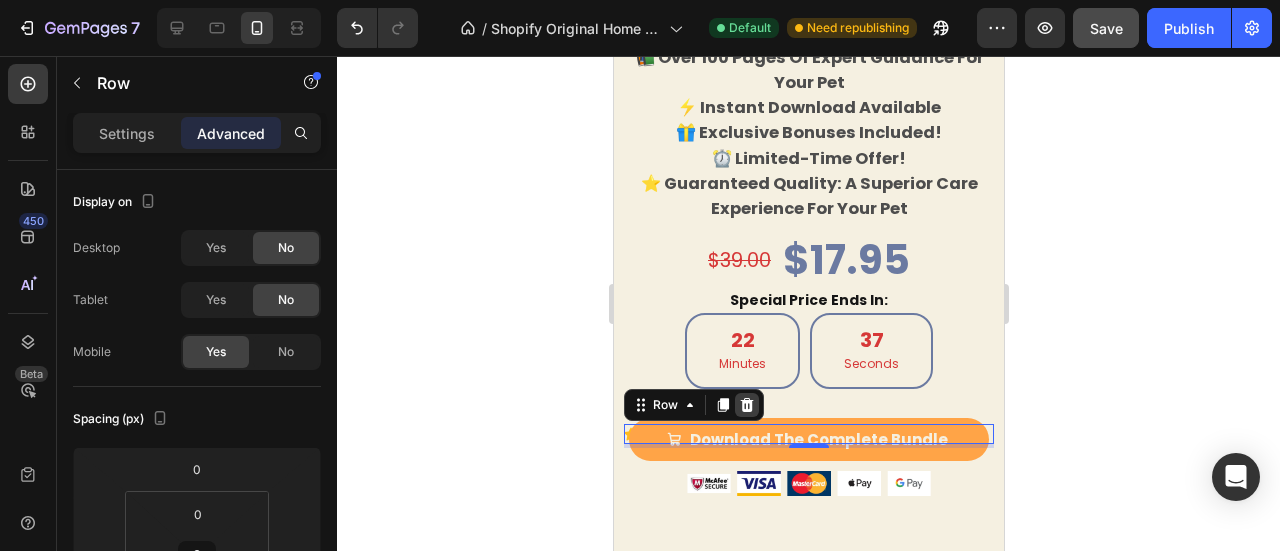 click 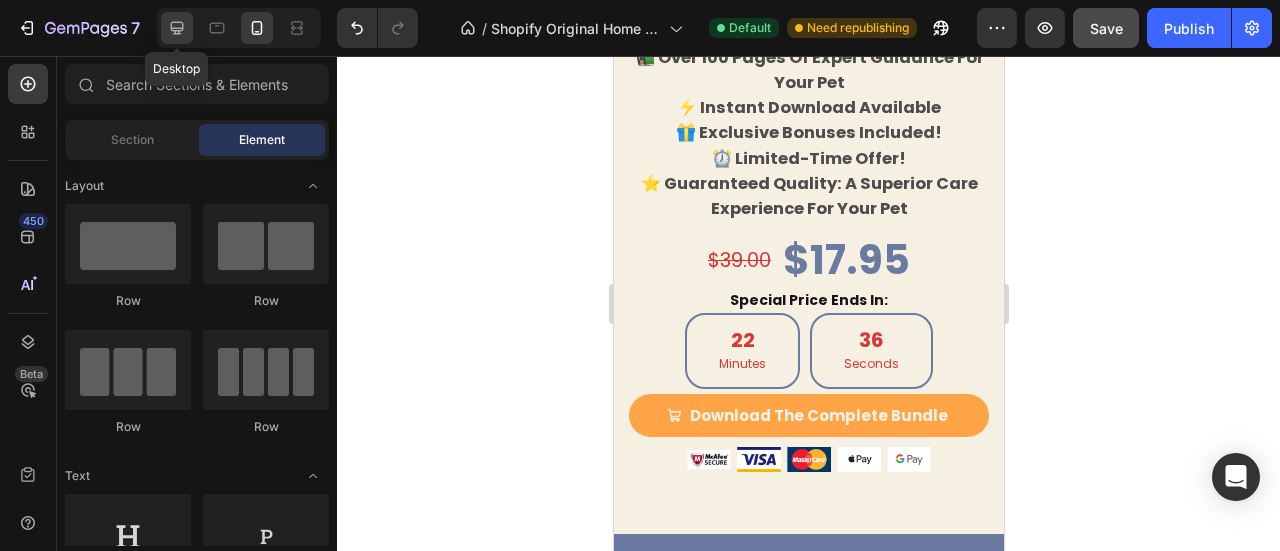click 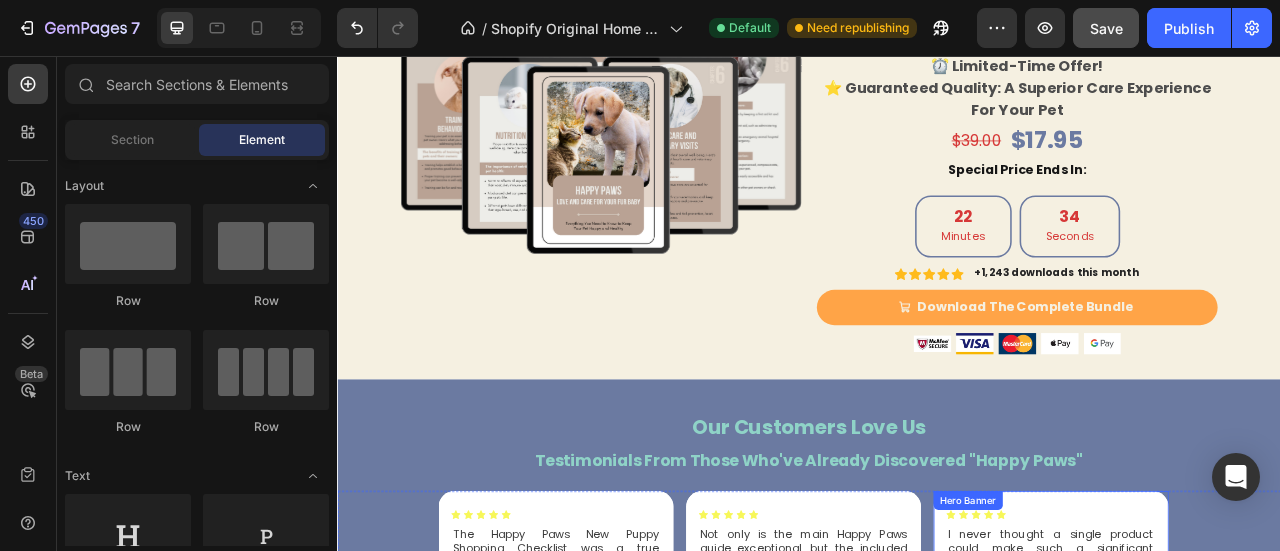 scroll, scrollTop: 8042, scrollLeft: 0, axis: vertical 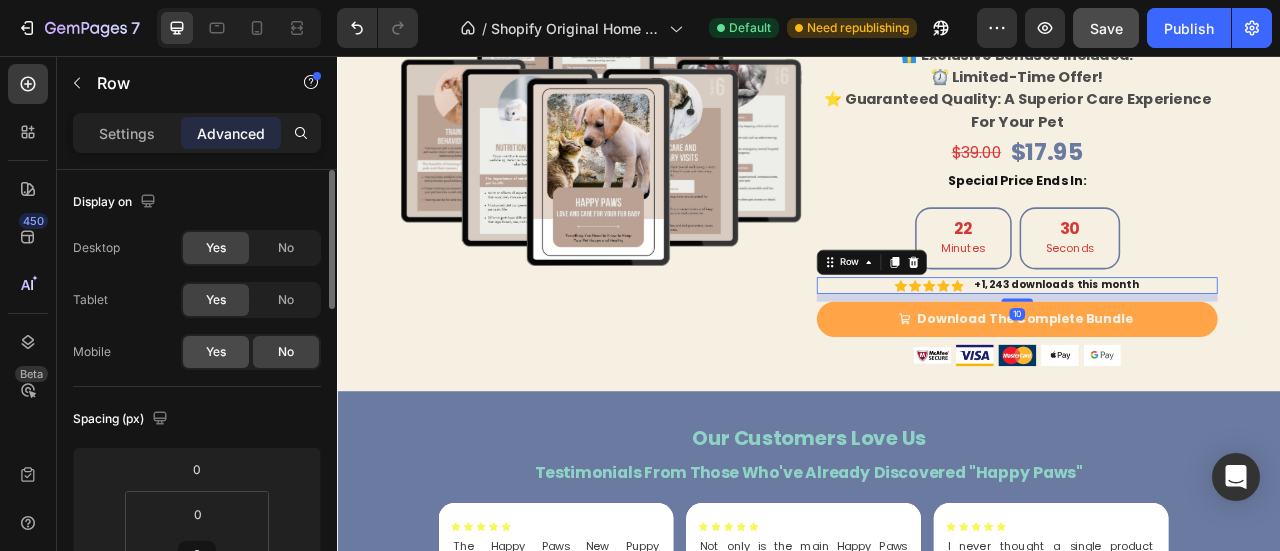 click on "Yes" 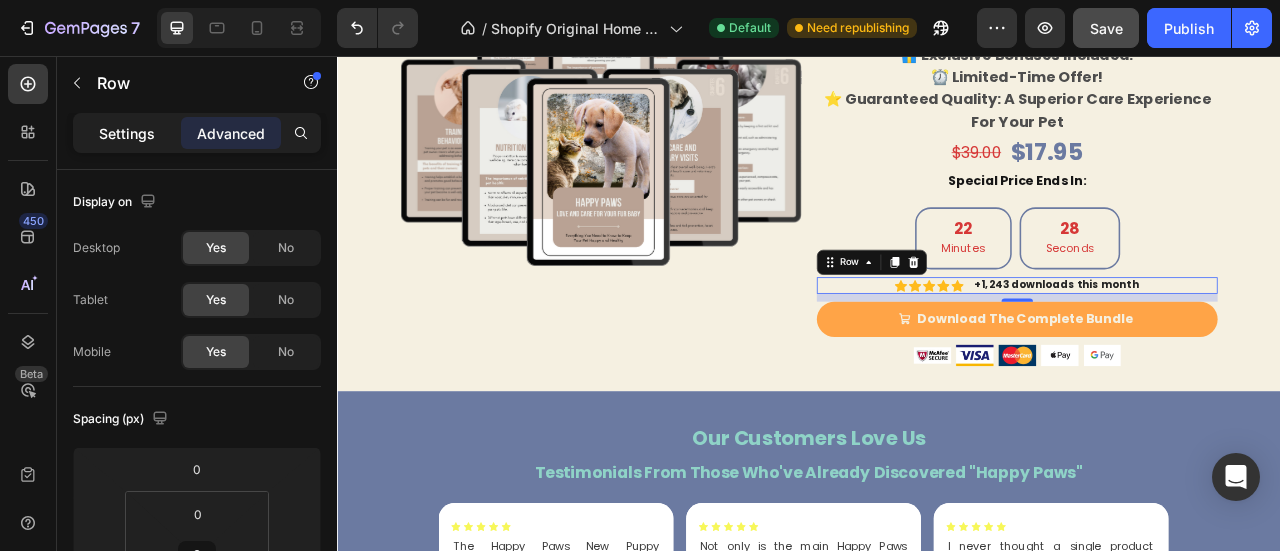 click on "Settings" at bounding box center (127, 133) 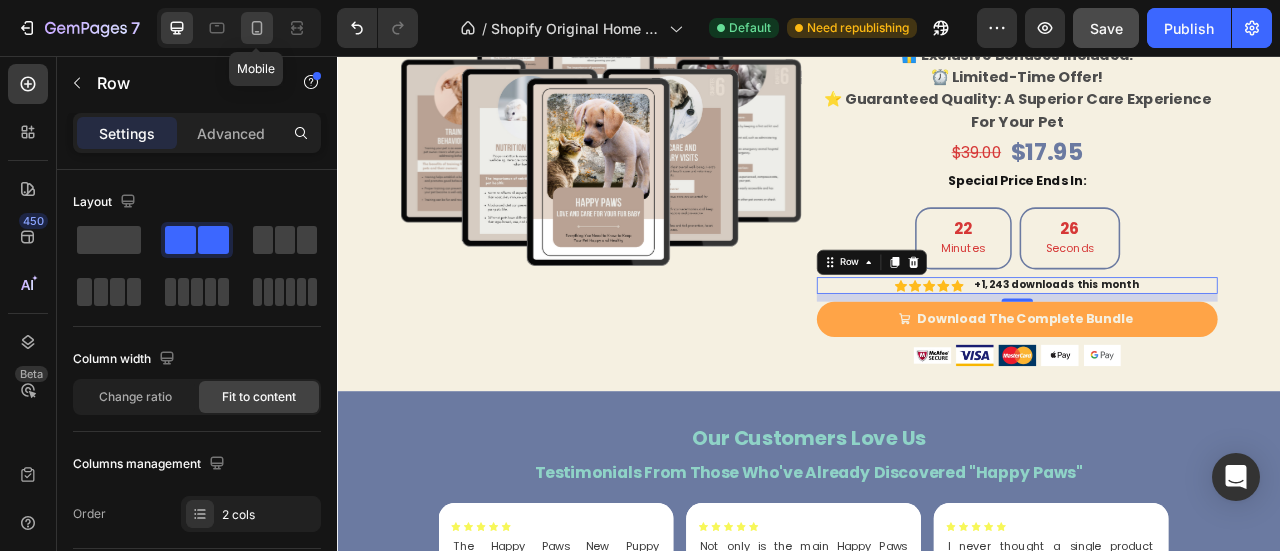click 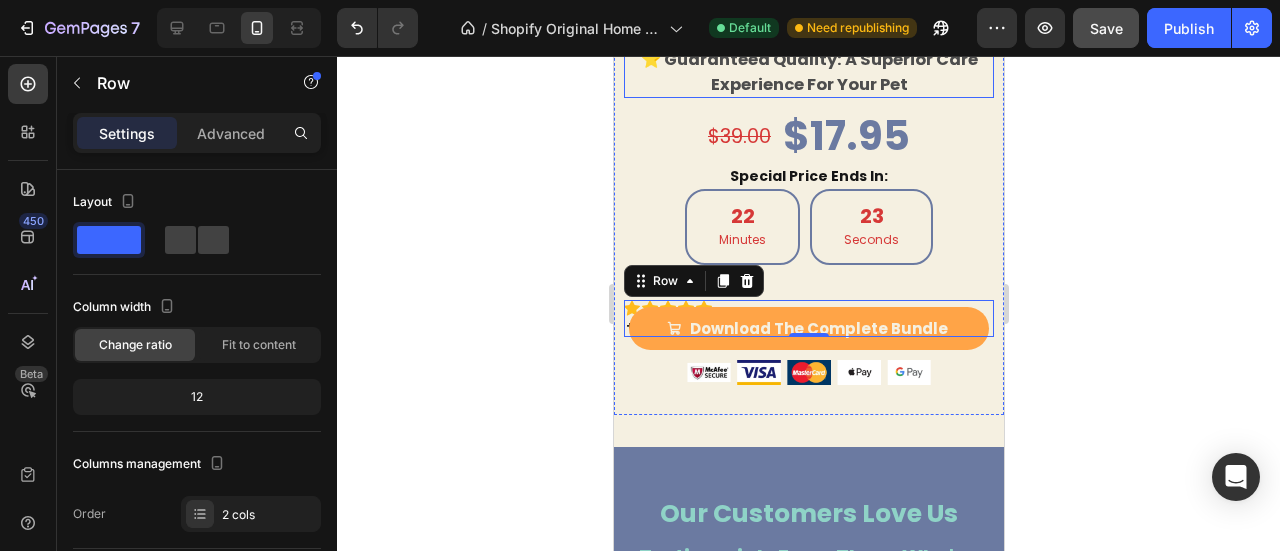 scroll, scrollTop: 8389, scrollLeft: 0, axis: vertical 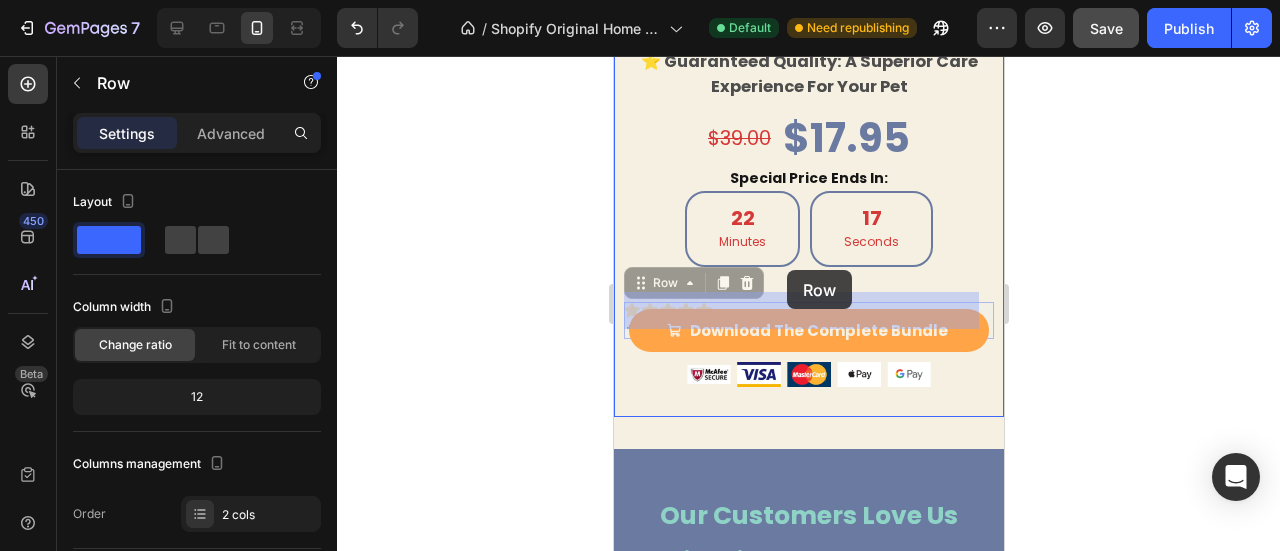 drag, startPoint x: 649, startPoint y: 275, endPoint x: 786, endPoint y: 270, distance: 137.09122 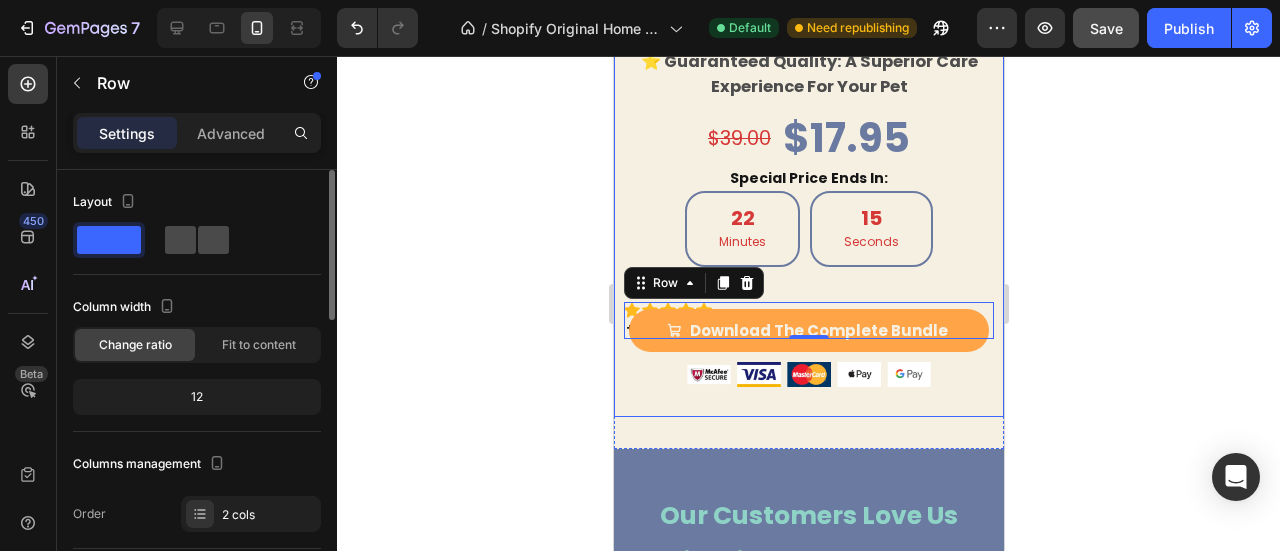 click 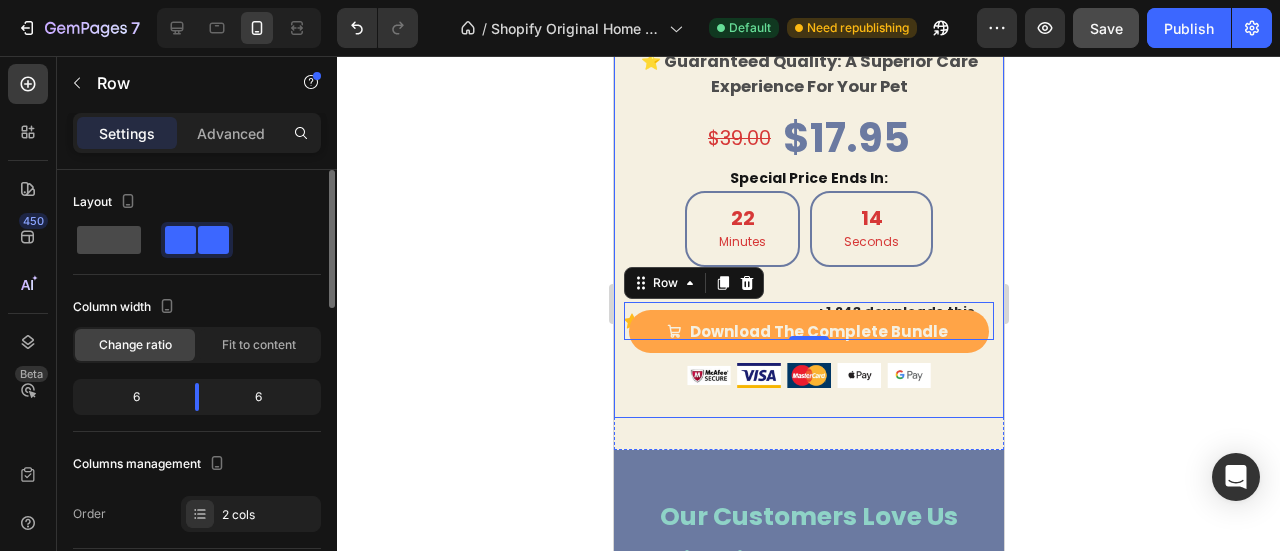 click 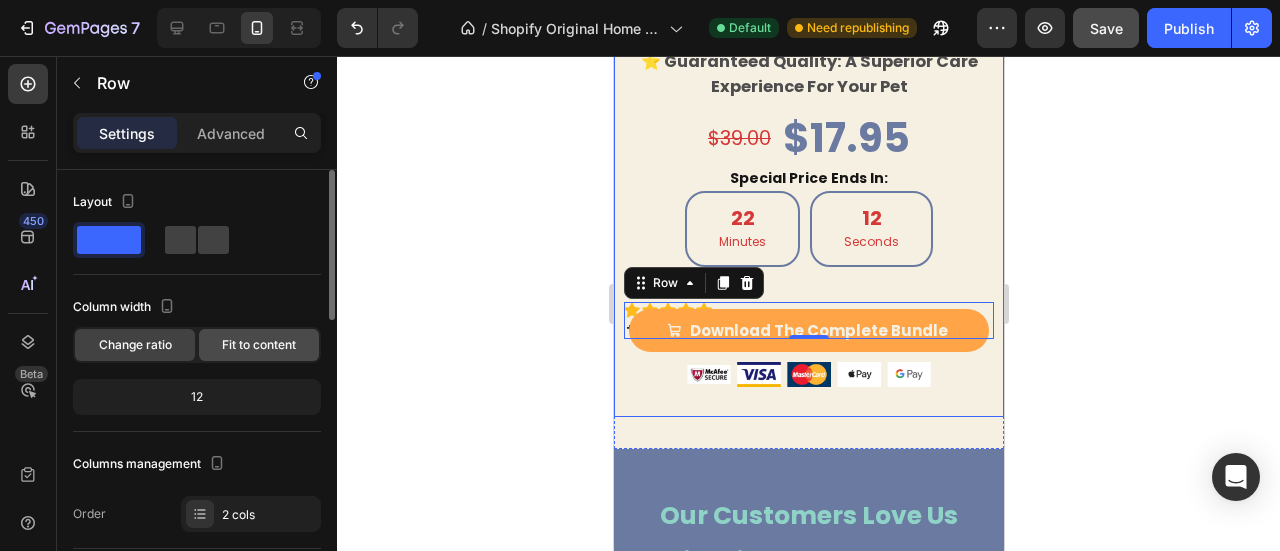 click on "Fit to content" 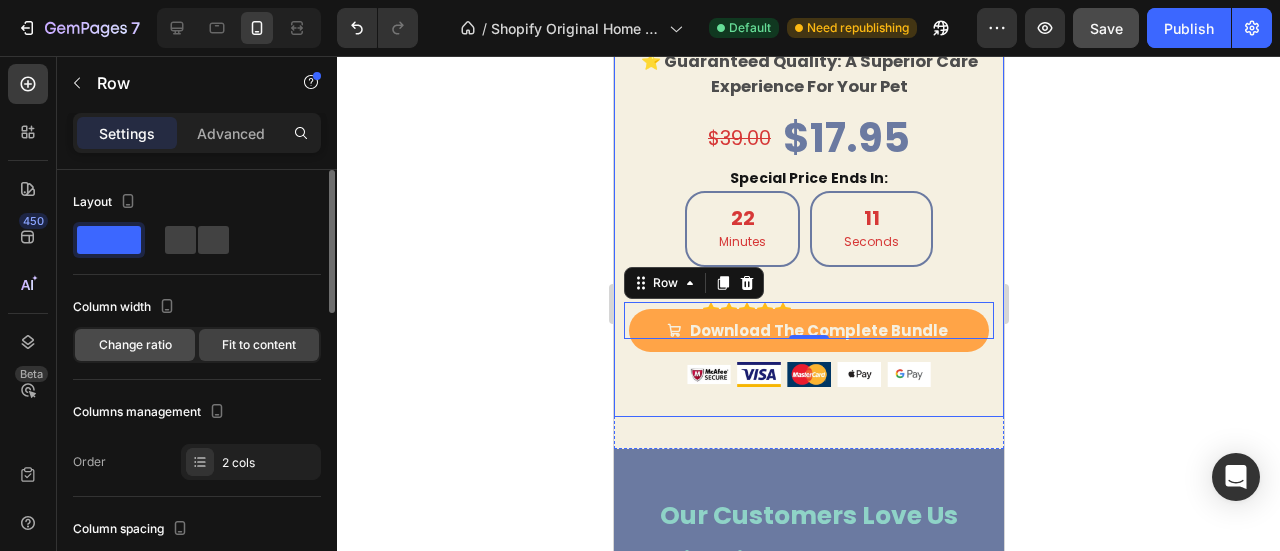 click on "Change ratio" 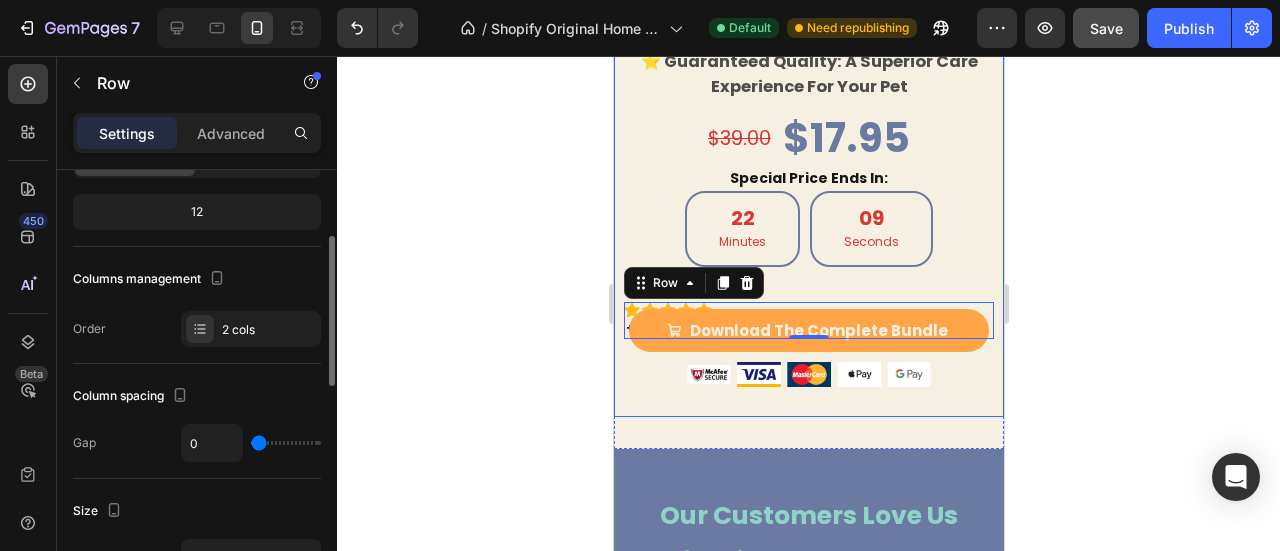 scroll, scrollTop: 187, scrollLeft: 0, axis: vertical 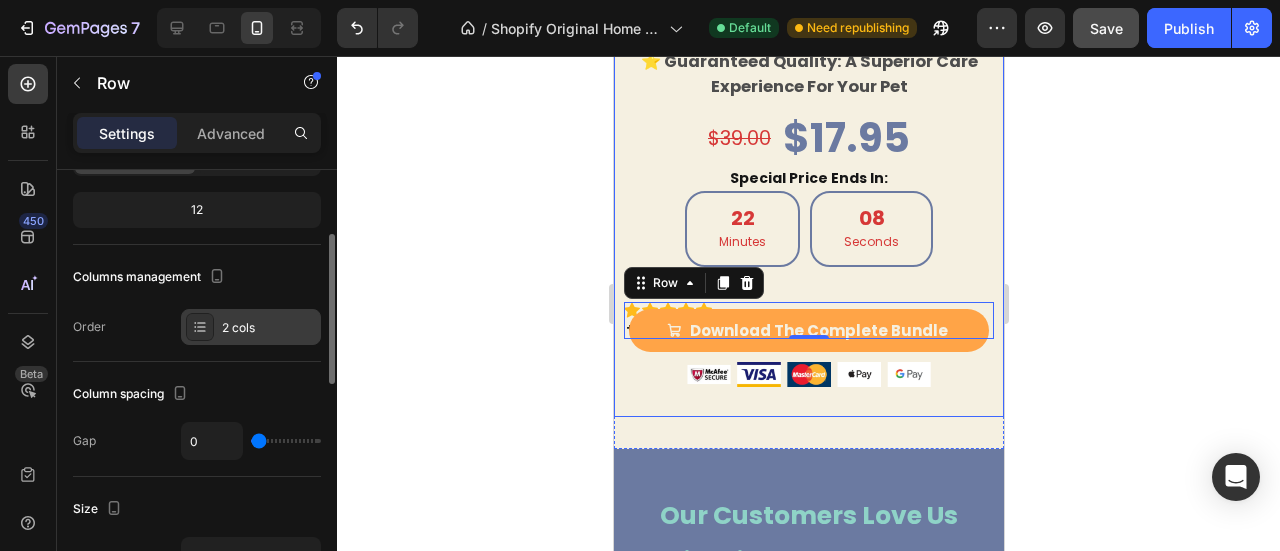 click on "2 cols" at bounding box center (269, 328) 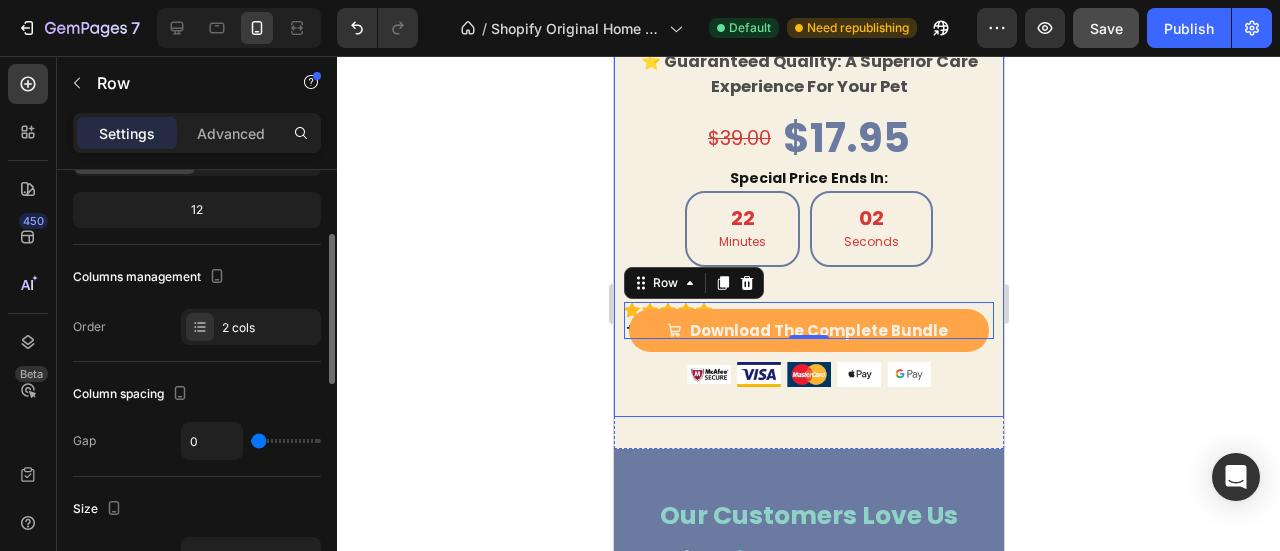 type on "67" 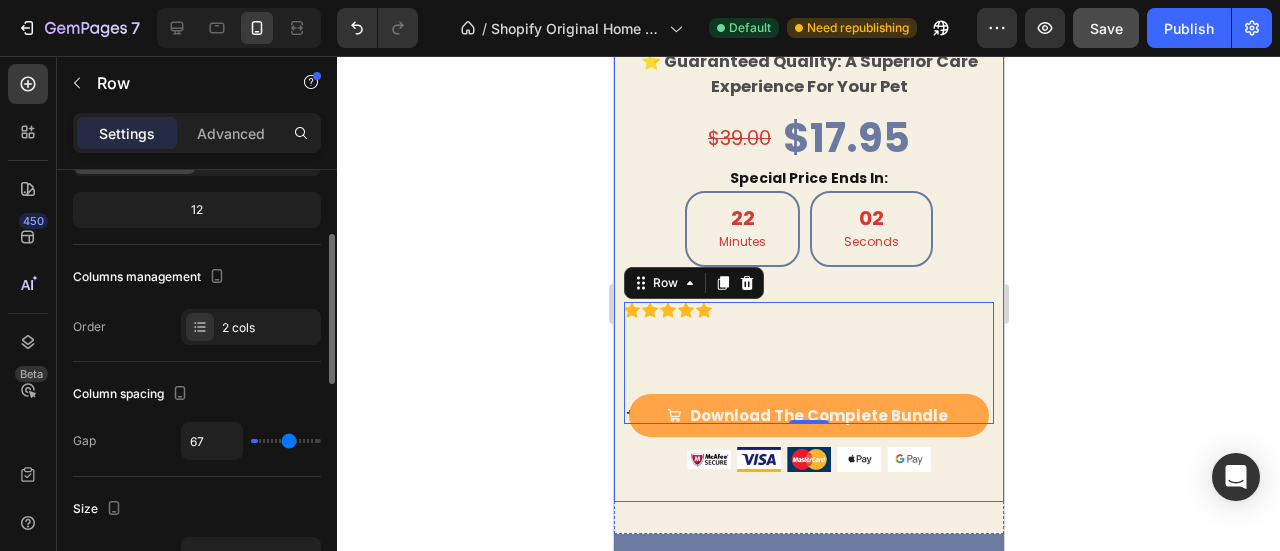 type on "85" 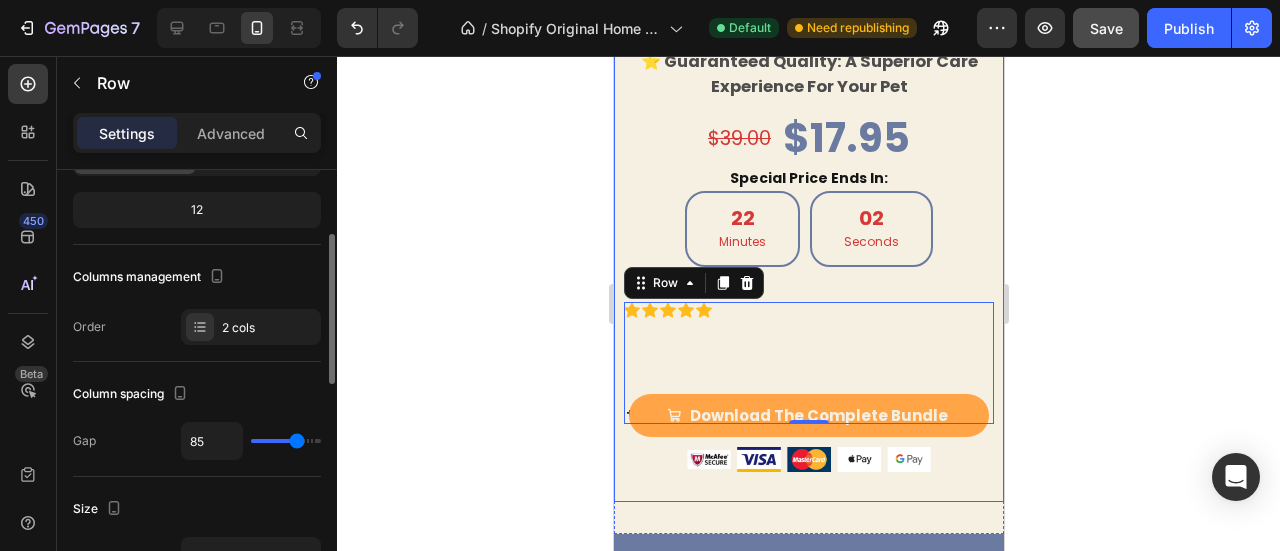 type on "88" 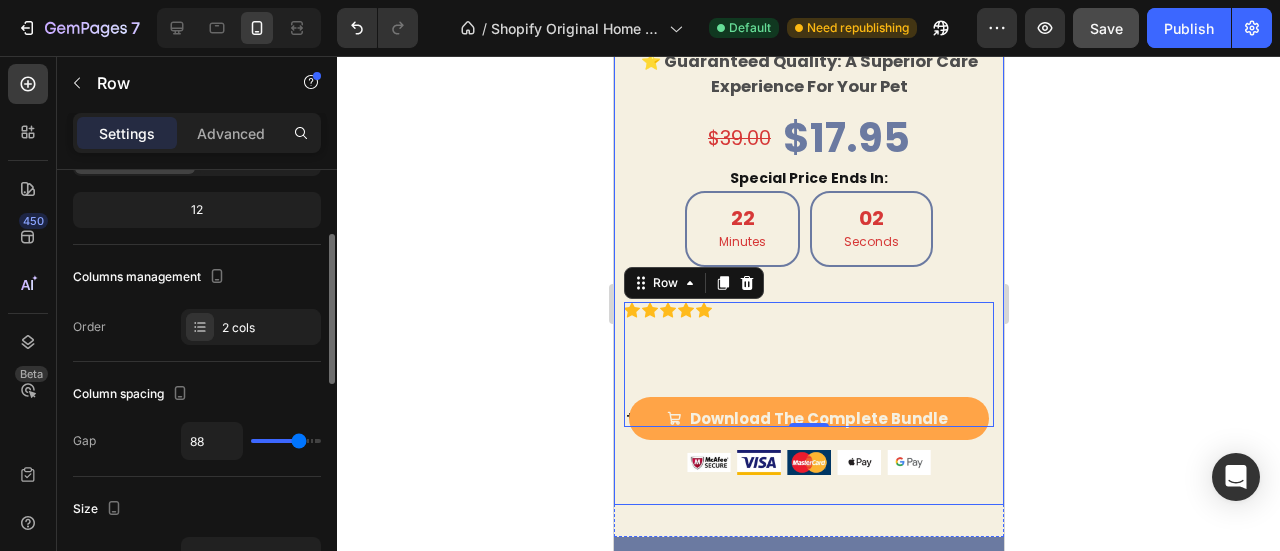 type on "91" 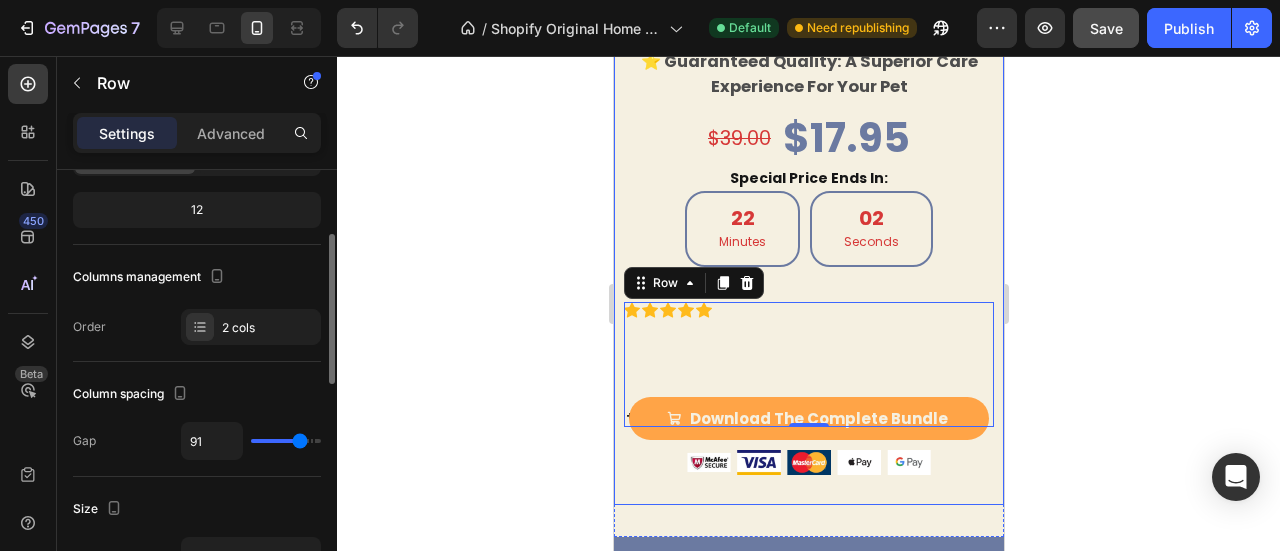 type on "90" 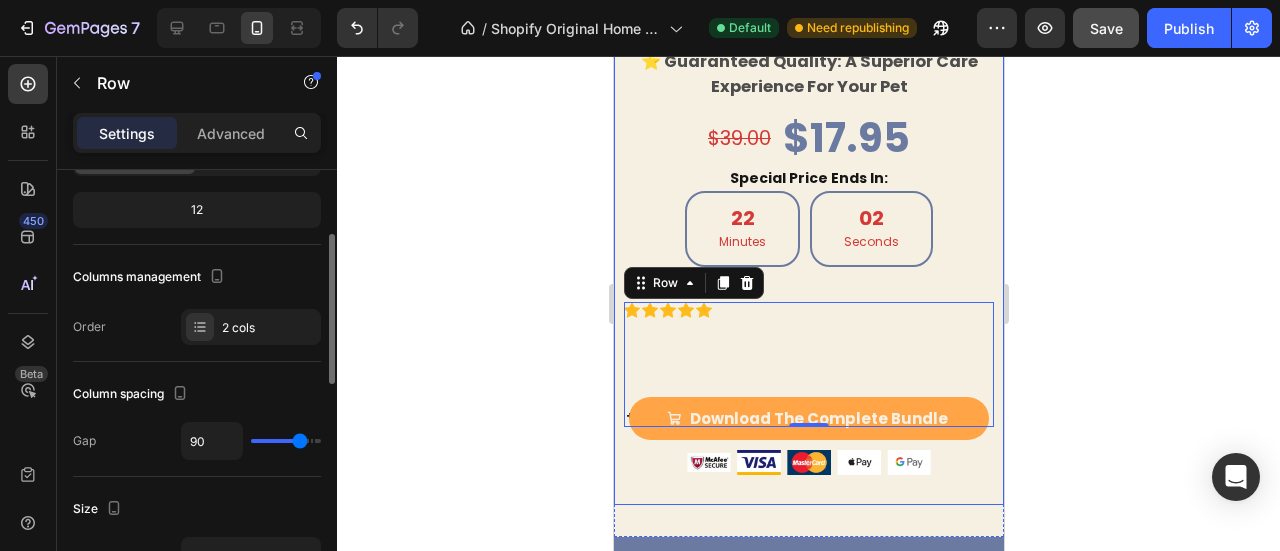 type on "44" 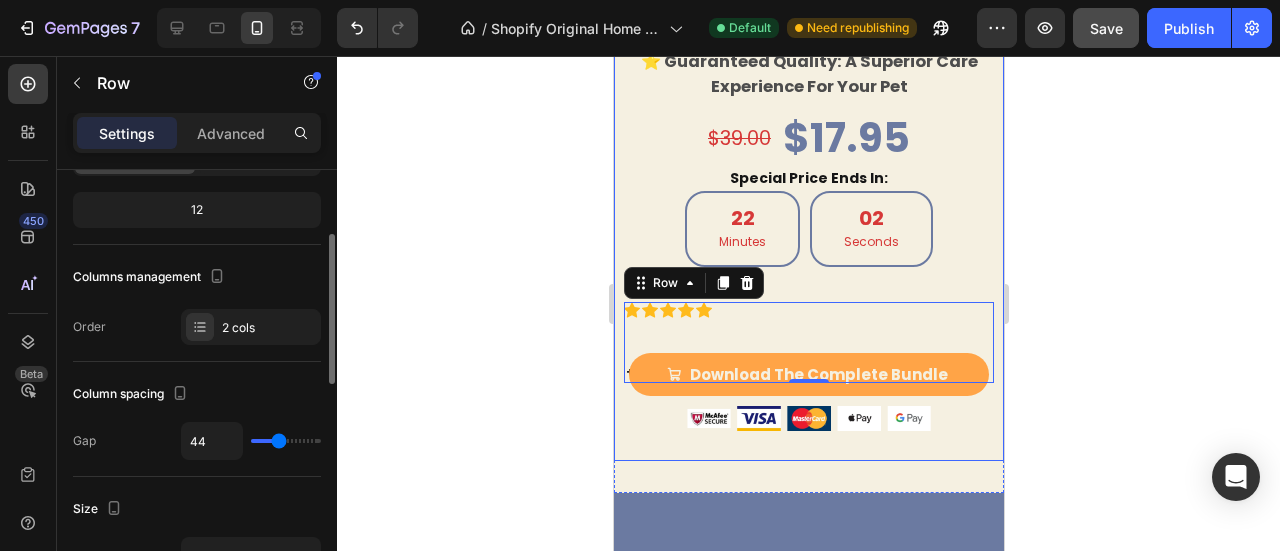 type on "39" 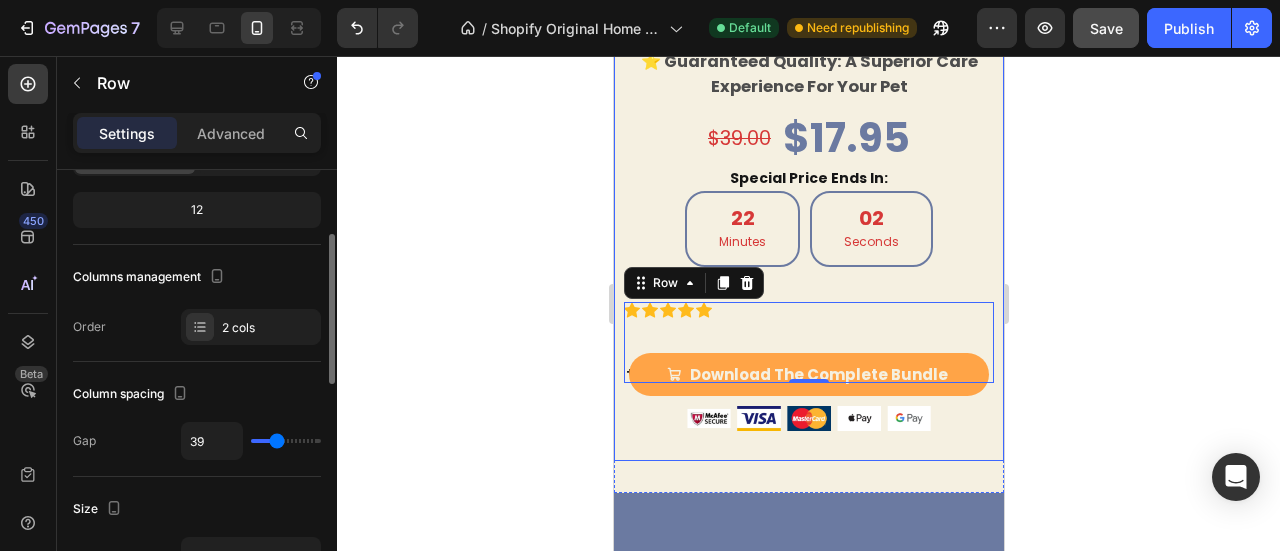 type on "36" 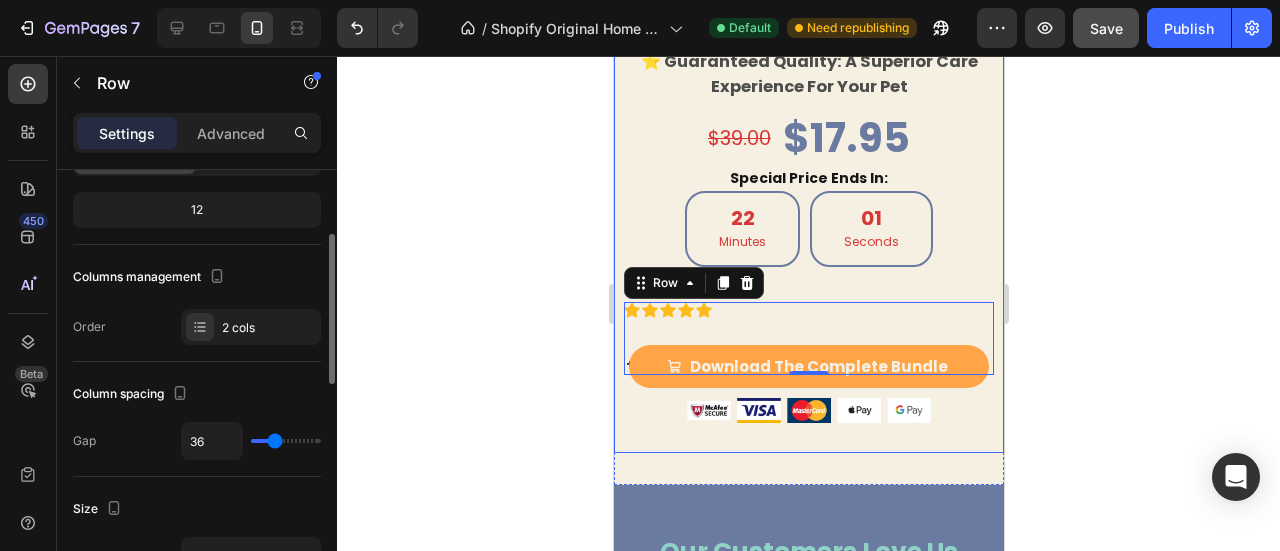 drag, startPoint x: 255, startPoint y: 435, endPoint x: 276, endPoint y: 433, distance: 21.095022 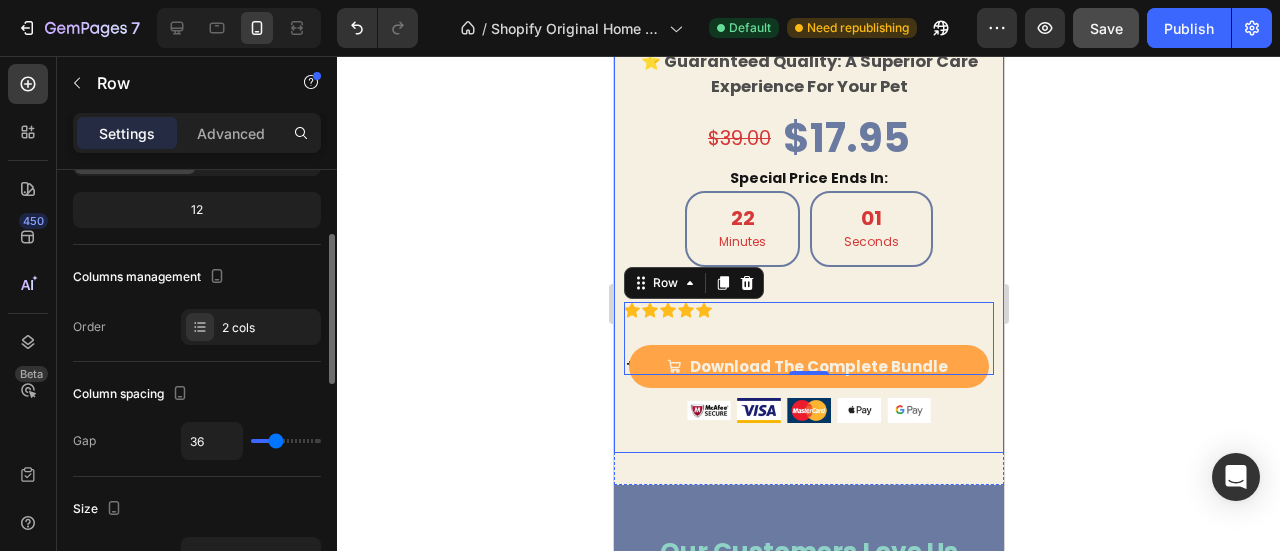 click at bounding box center [286, 441] 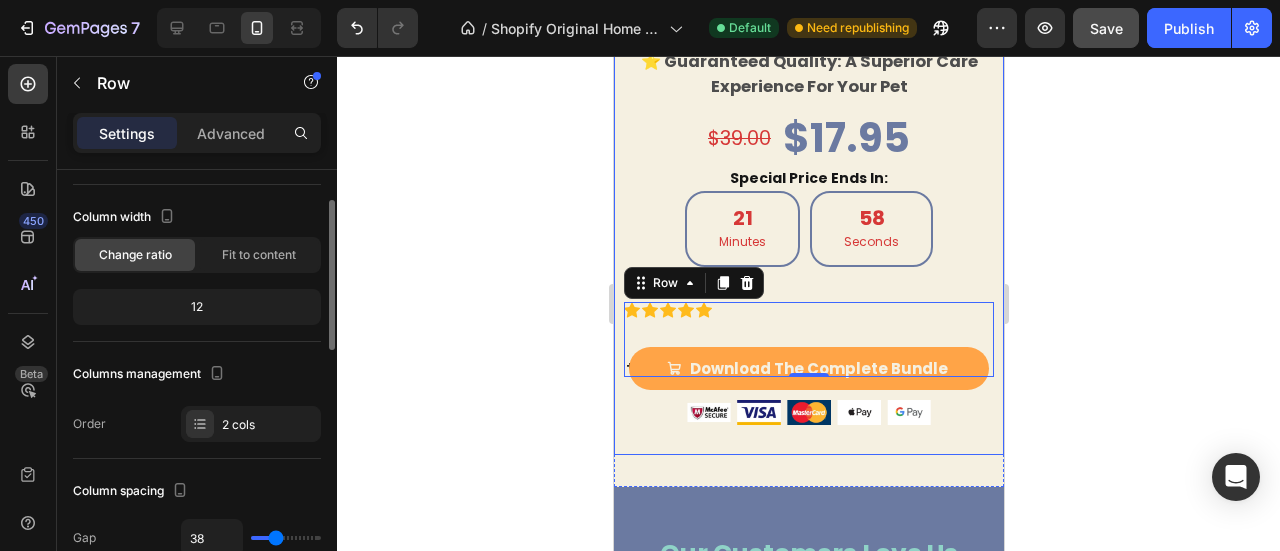 scroll, scrollTop: 90, scrollLeft: 0, axis: vertical 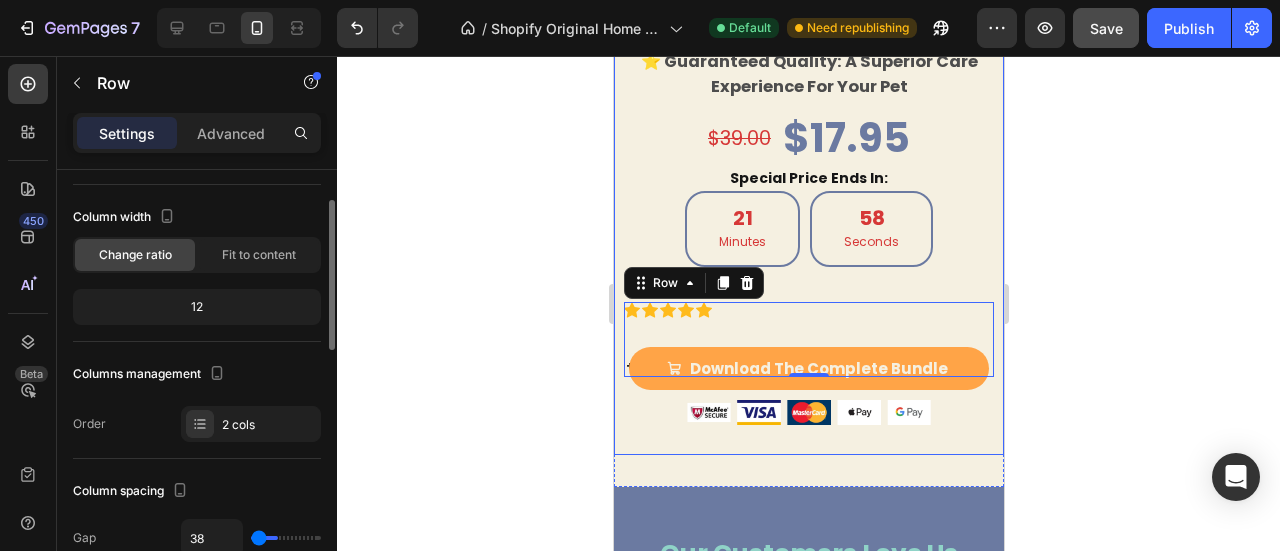 type on "0" 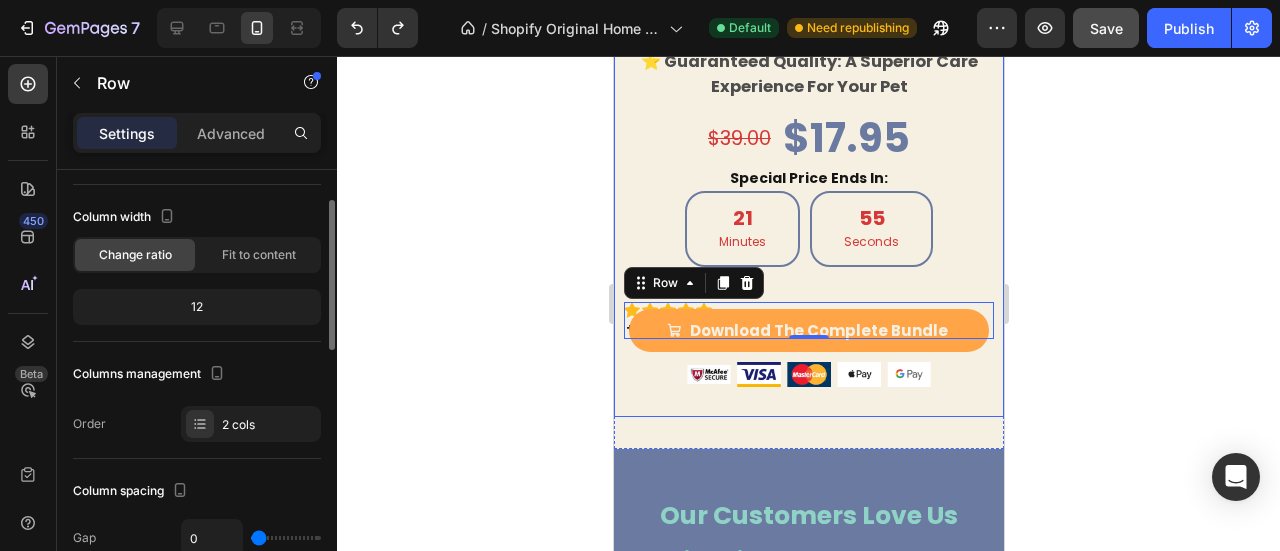 type on "12" 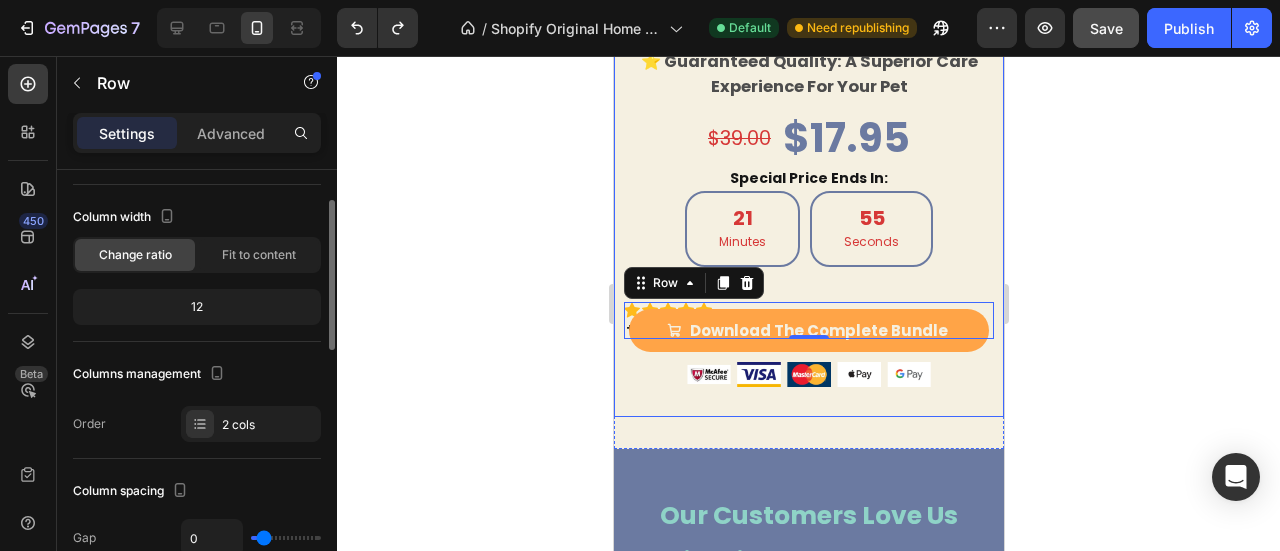 type on "12" 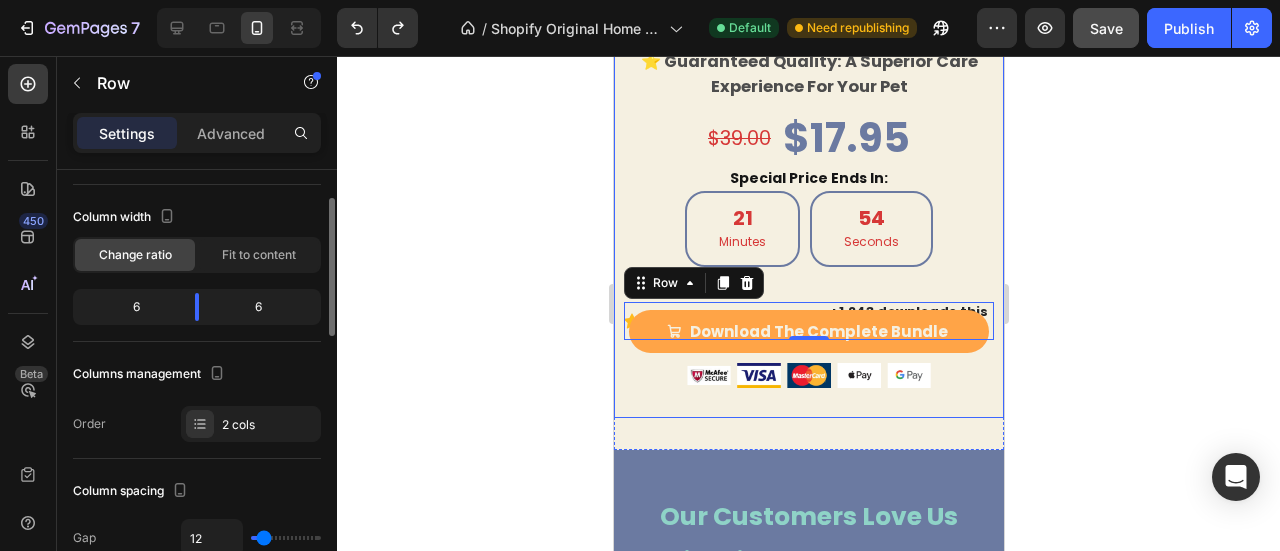 type on "0" 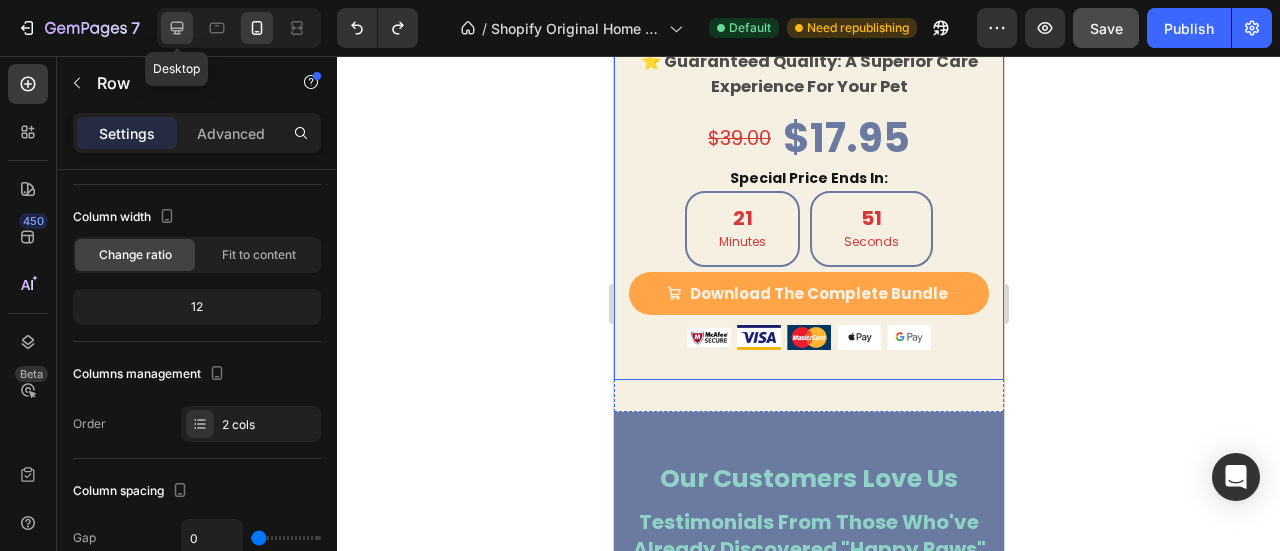 click 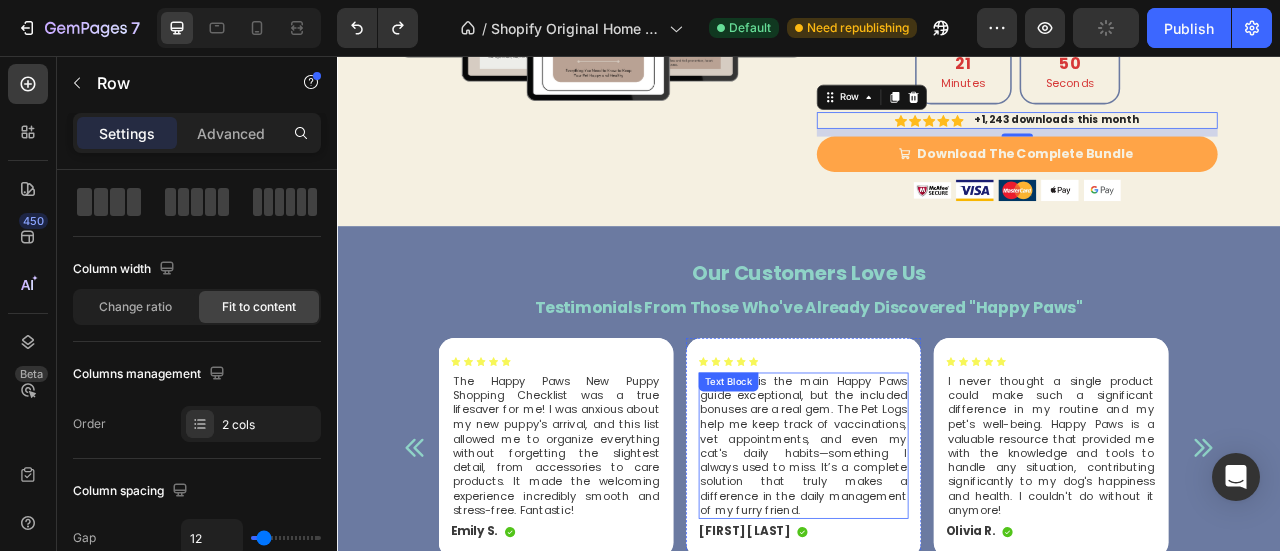 scroll, scrollTop: 8080, scrollLeft: 0, axis: vertical 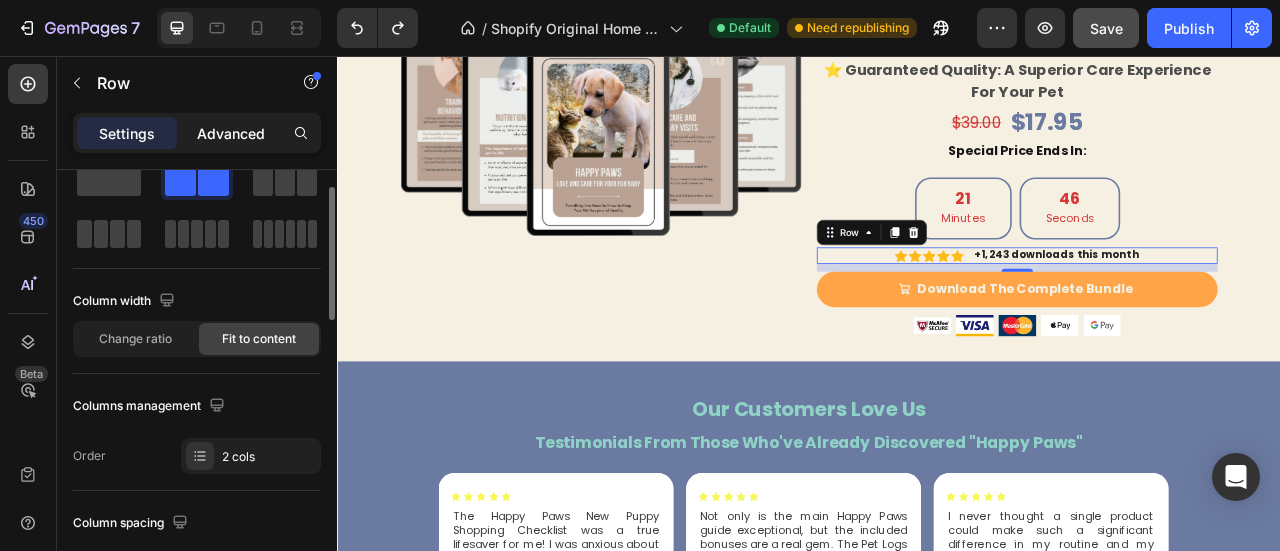 click on "Advanced" at bounding box center [231, 133] 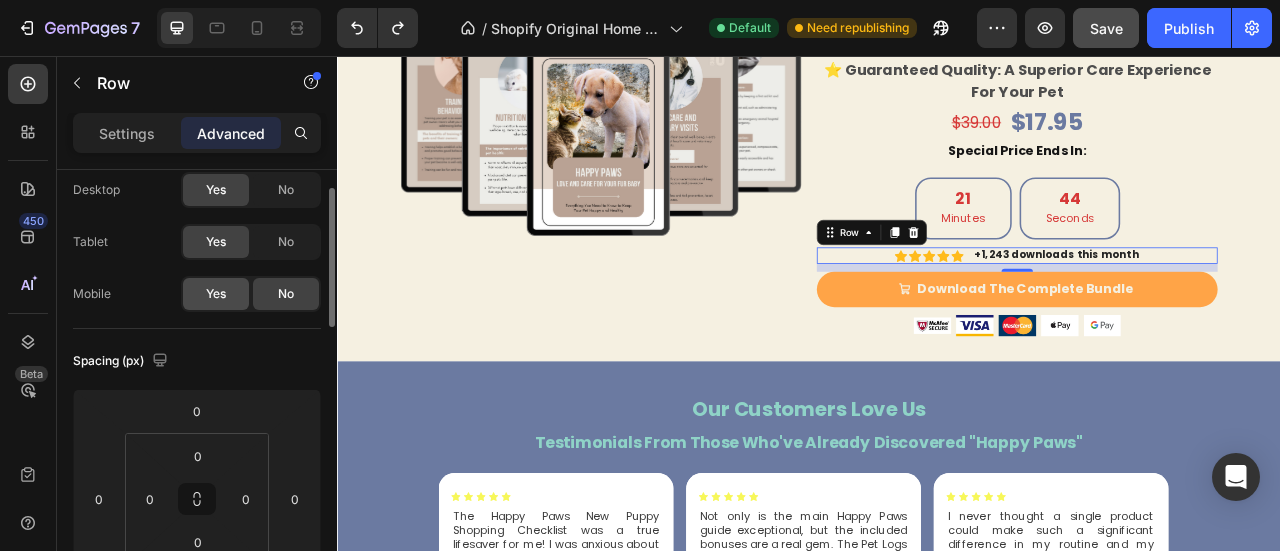click on "Yes" 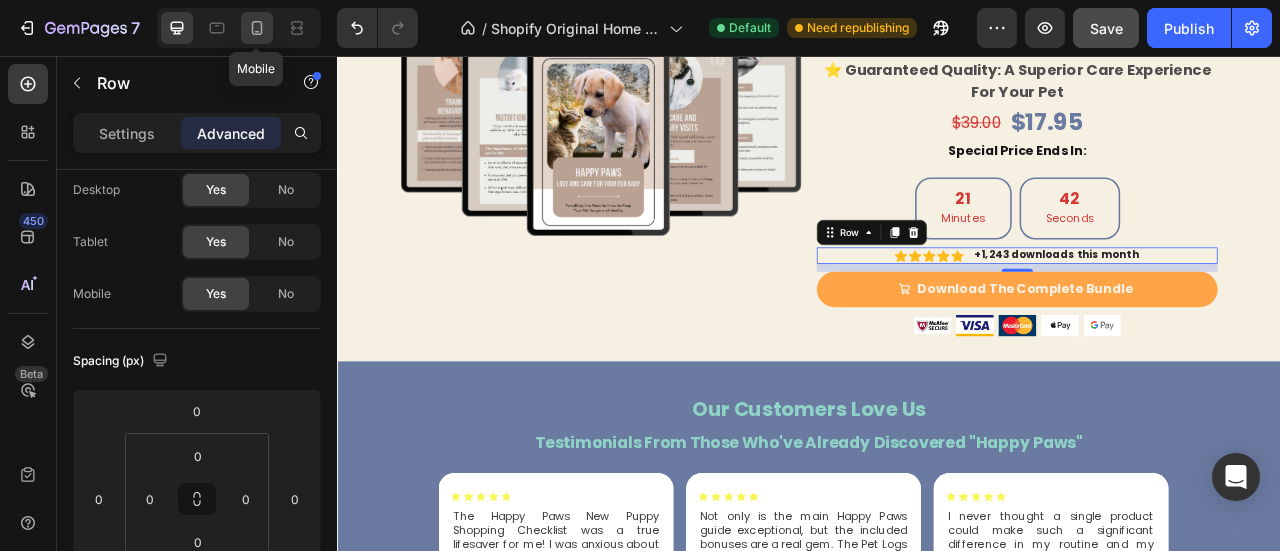 click 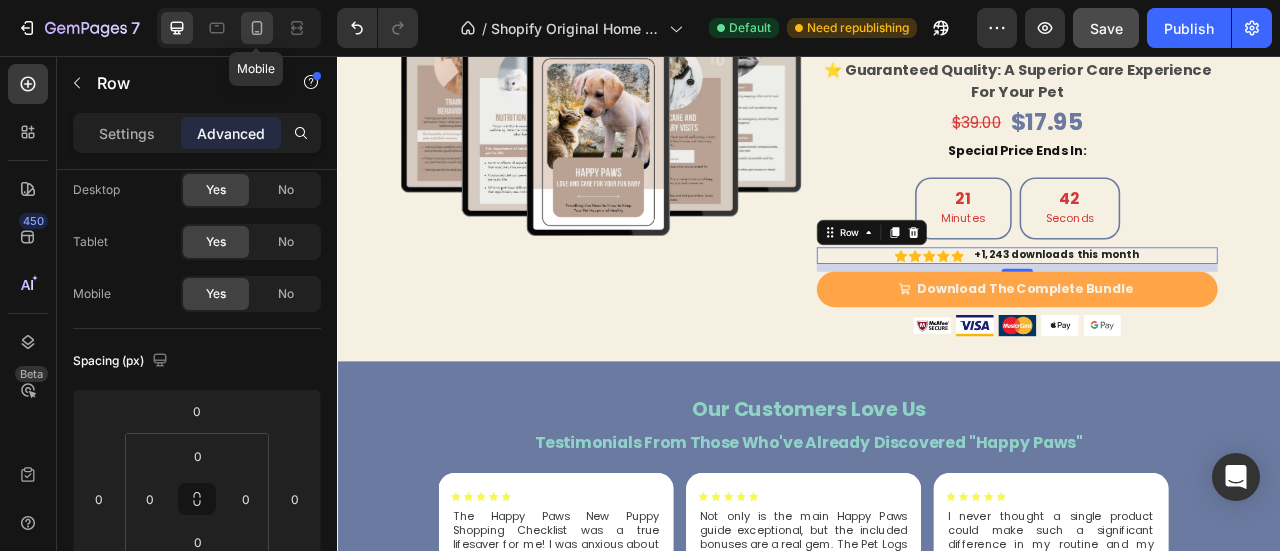type on "0" 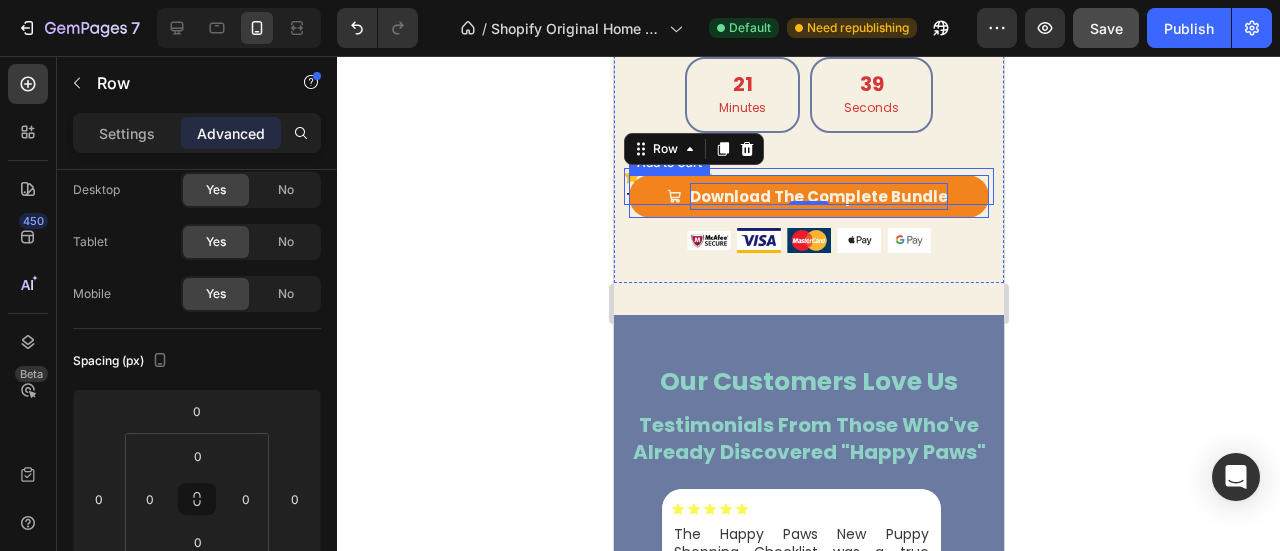 scroll, scrollTop: 8521, scrollLeft: 0, axis: vertical 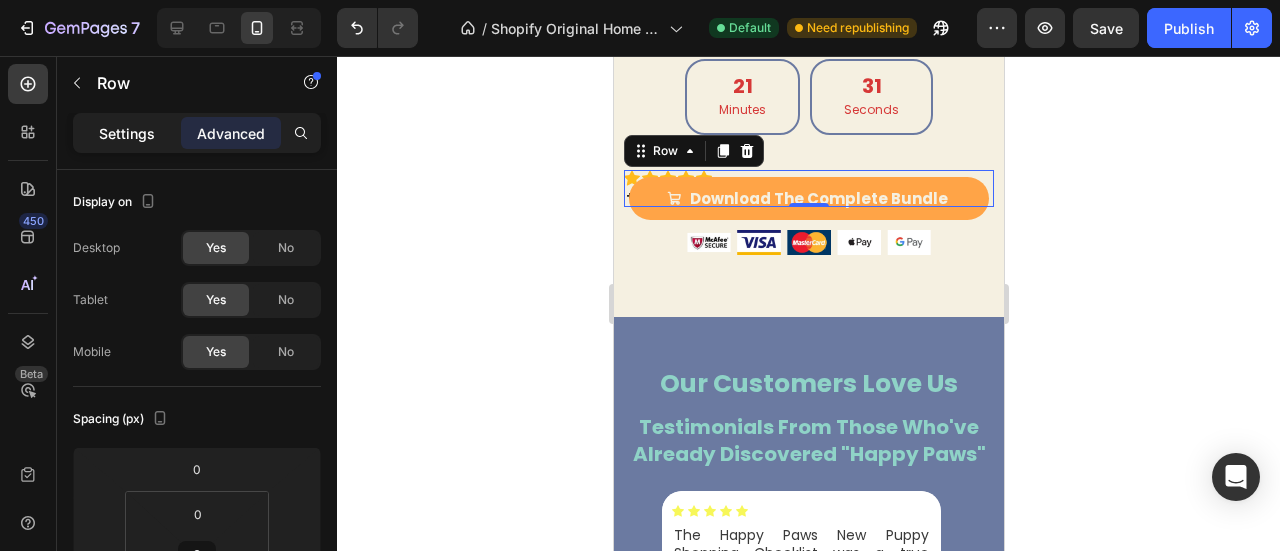 click on "Settings" at bounding box center (127, 133) 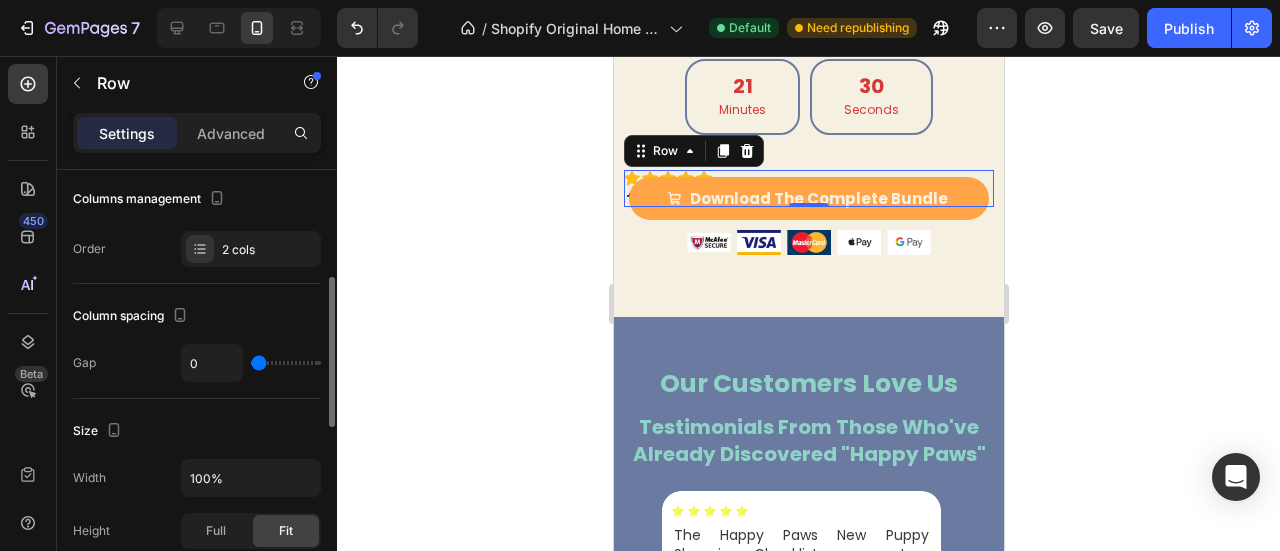 scroll, scrollTop: 278, scrollLeft: 0, axis: vertical 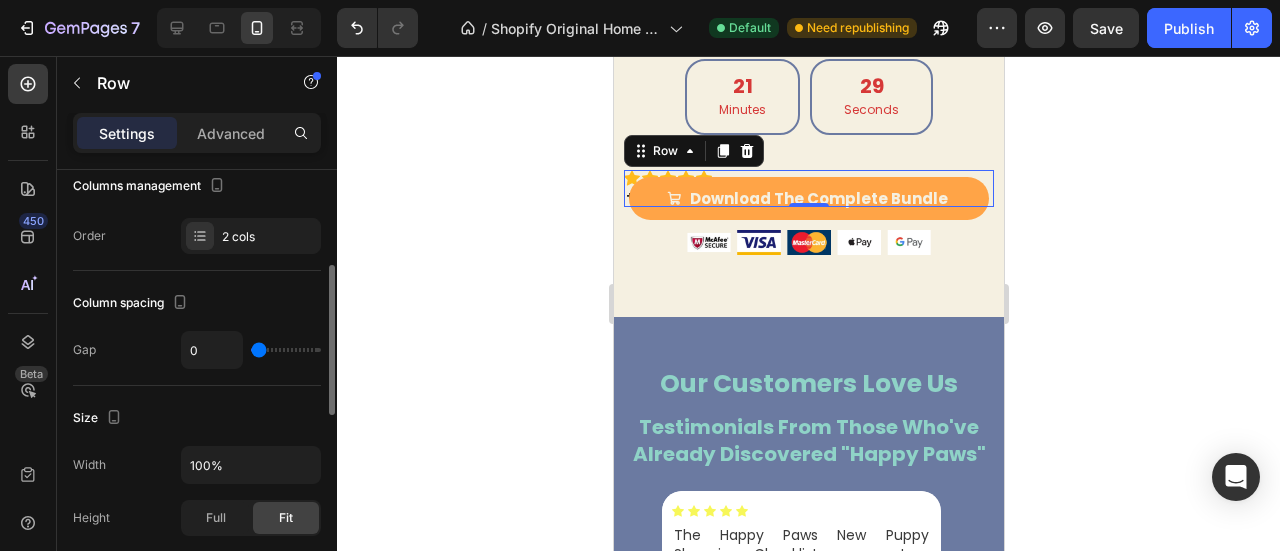 type on "11" 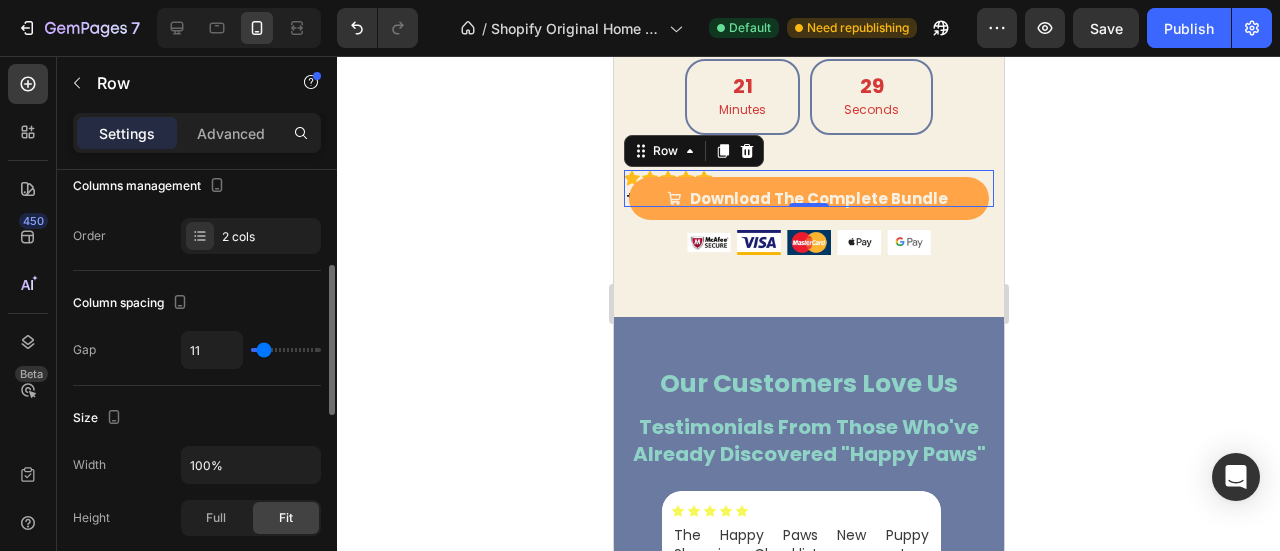 type on "57" 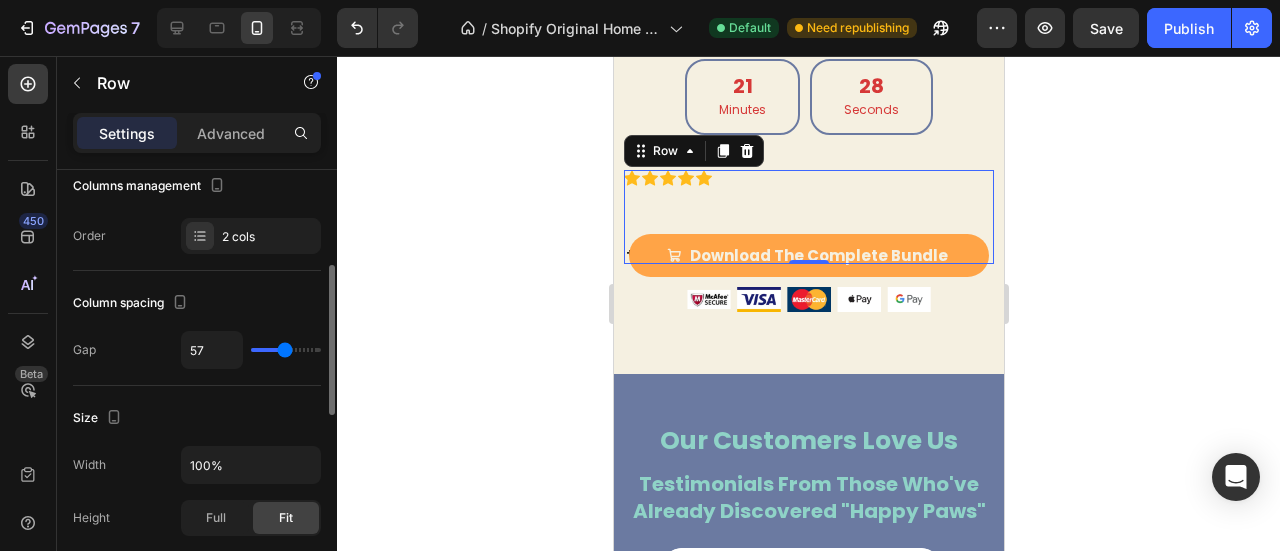 type on "60" 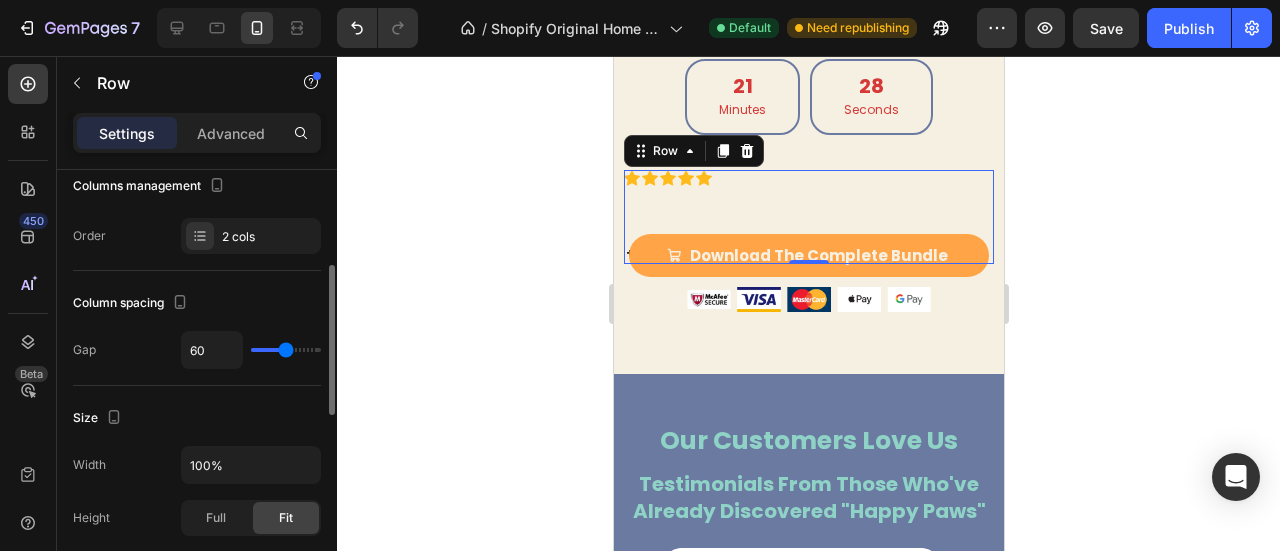 type on "106" 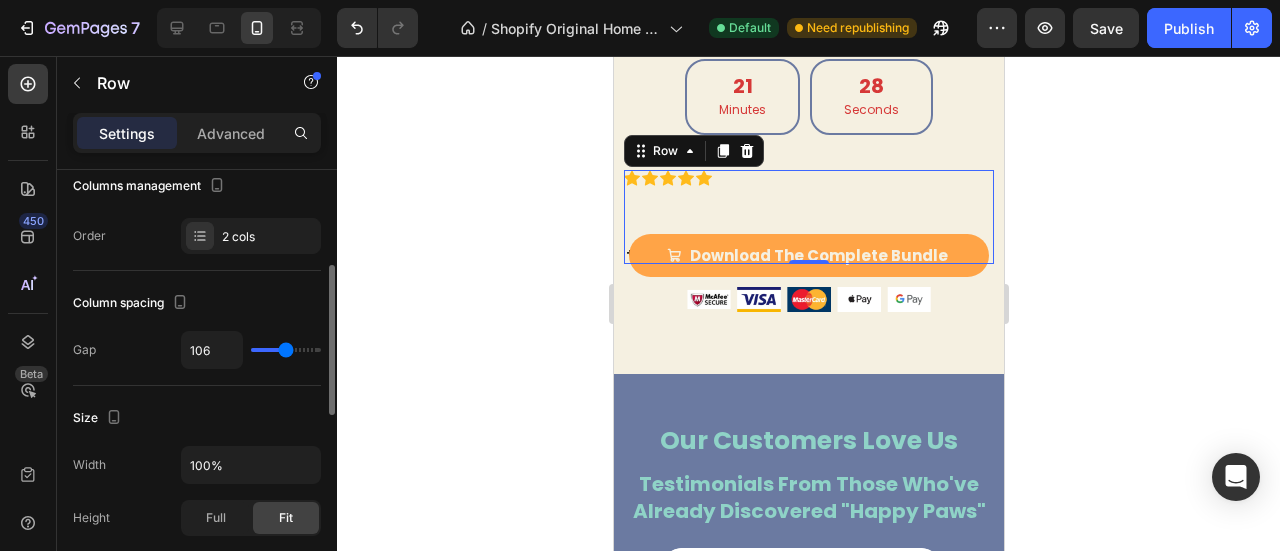 type on "106" 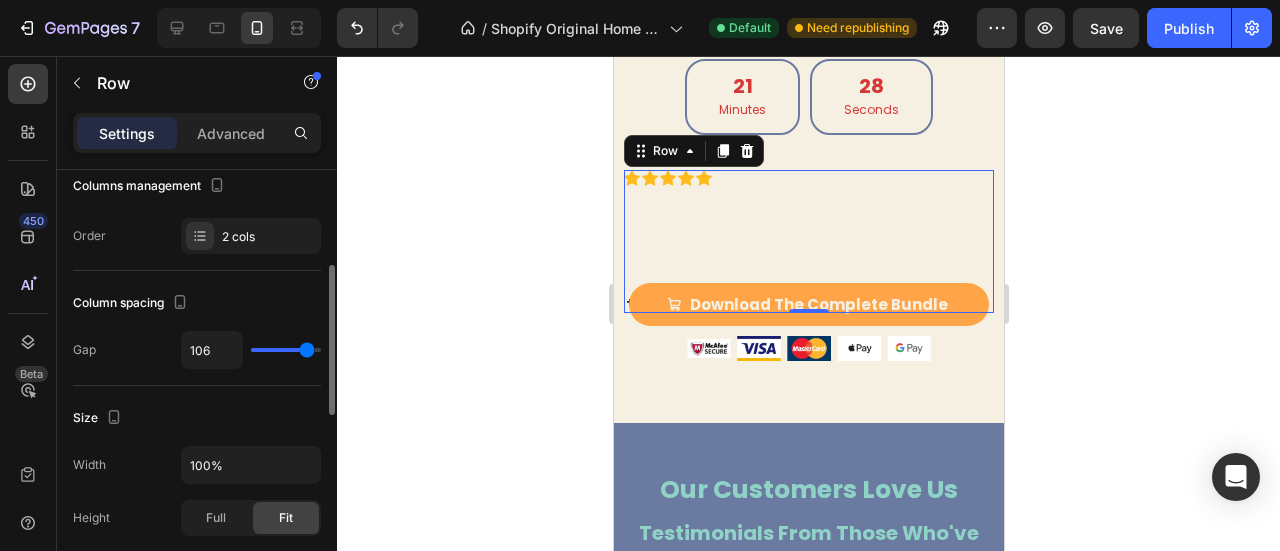 type on "109" 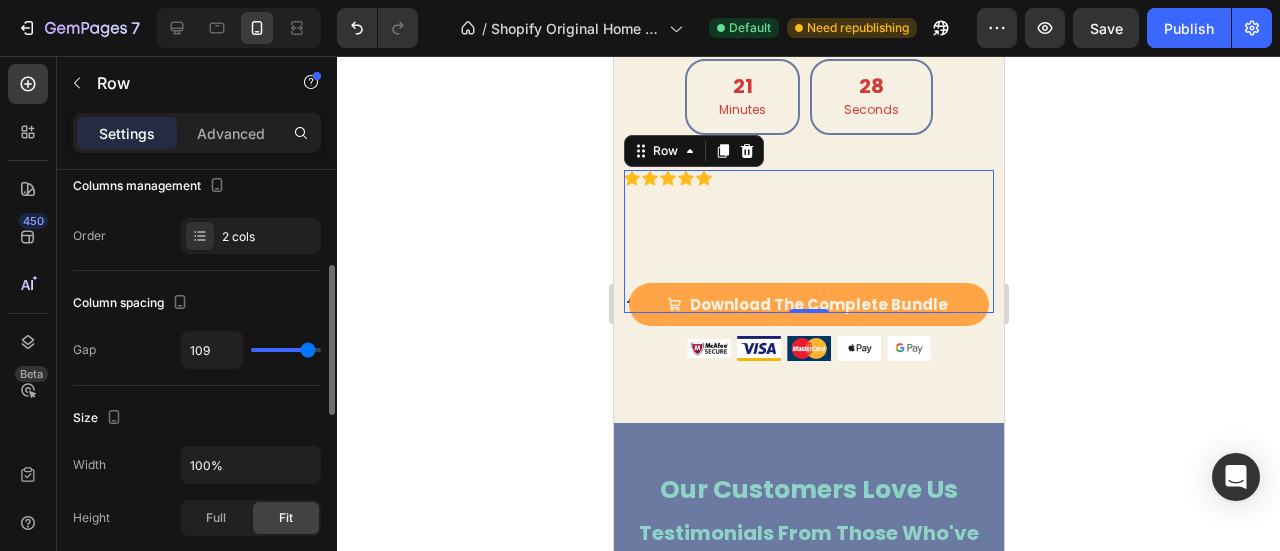 type on "107" 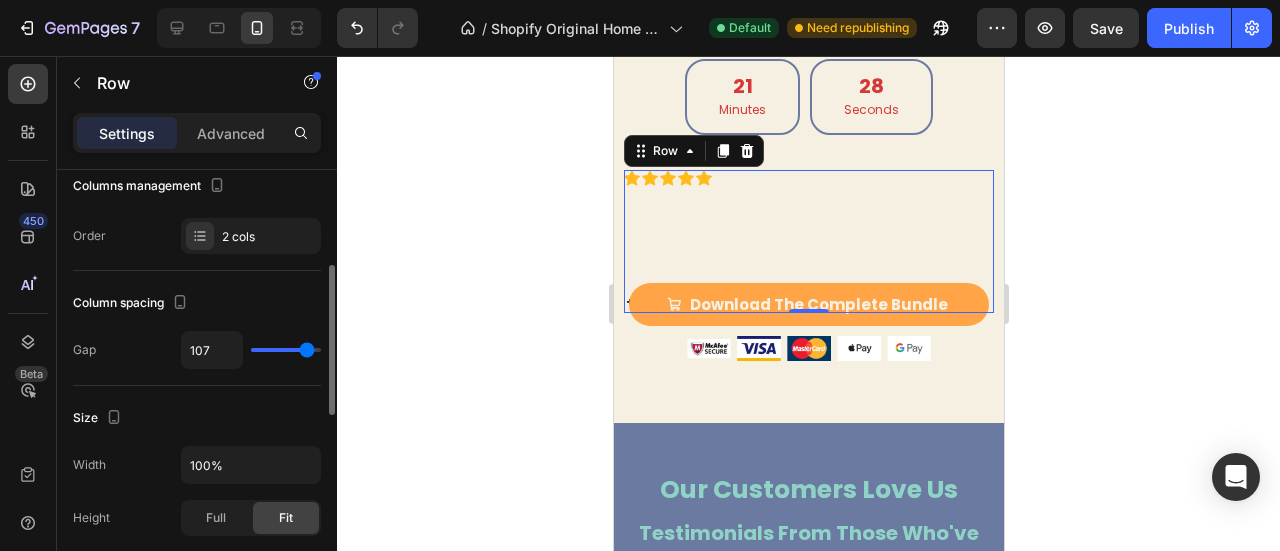 type on "64" 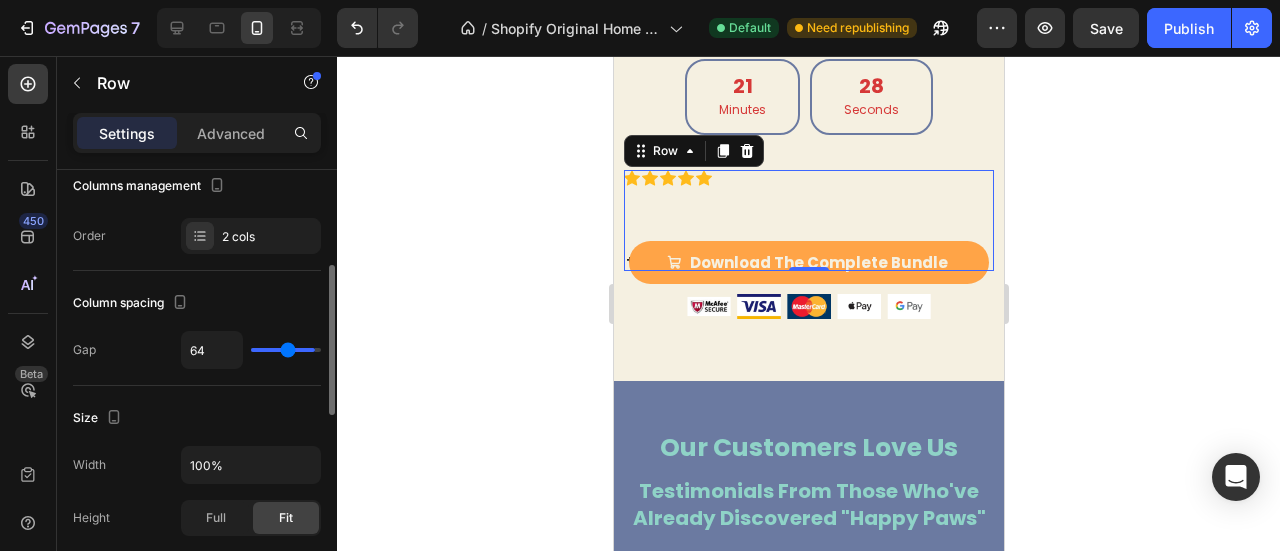 type on "51" 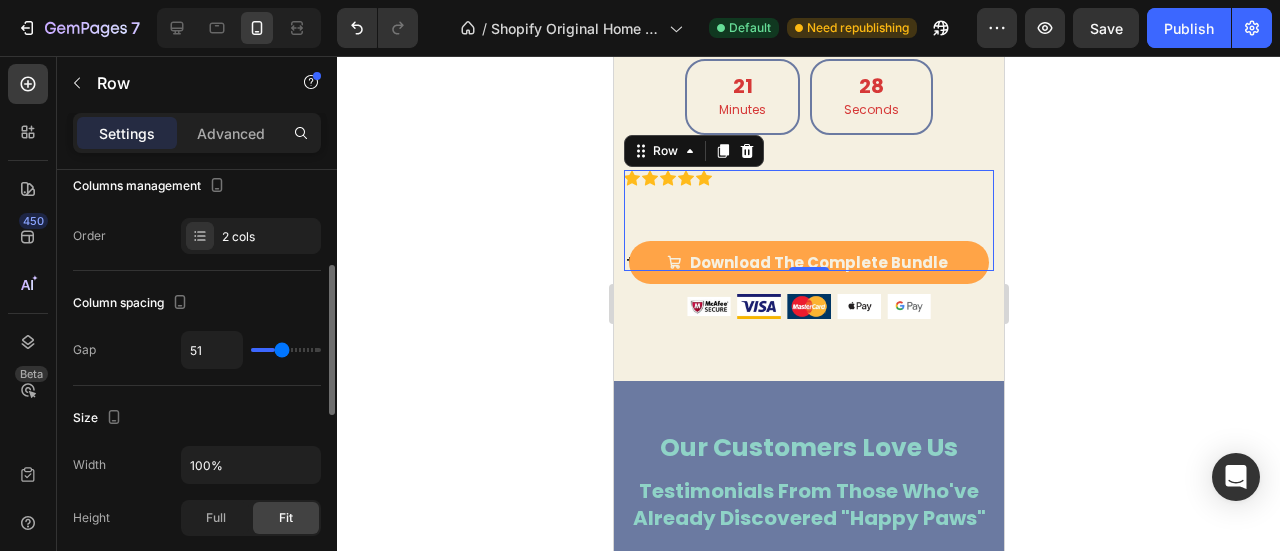 type on "33" 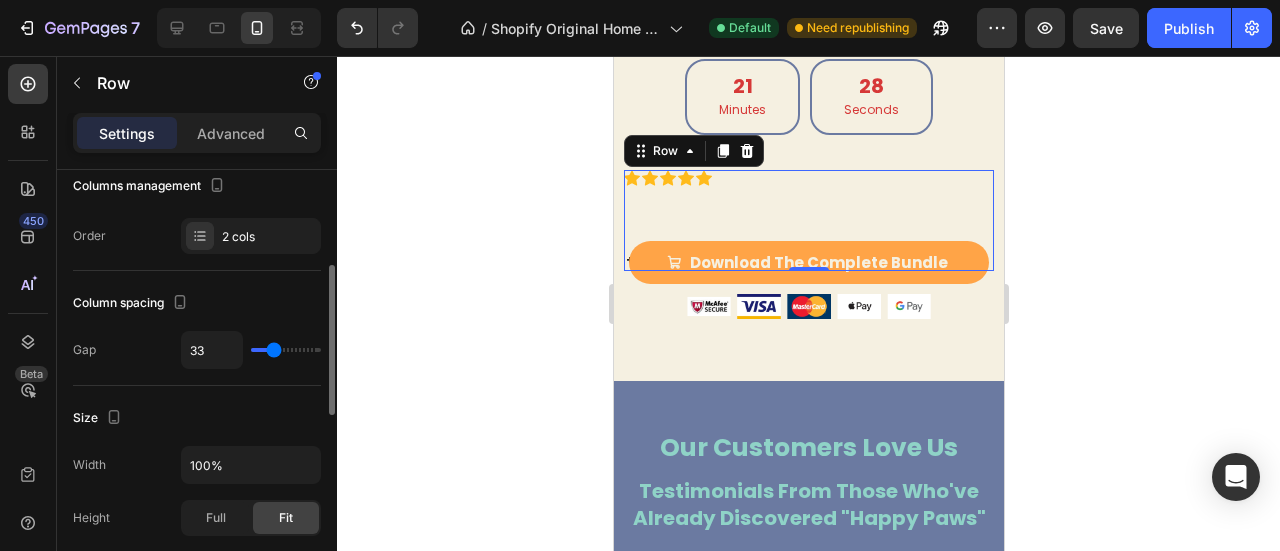 type on "20" 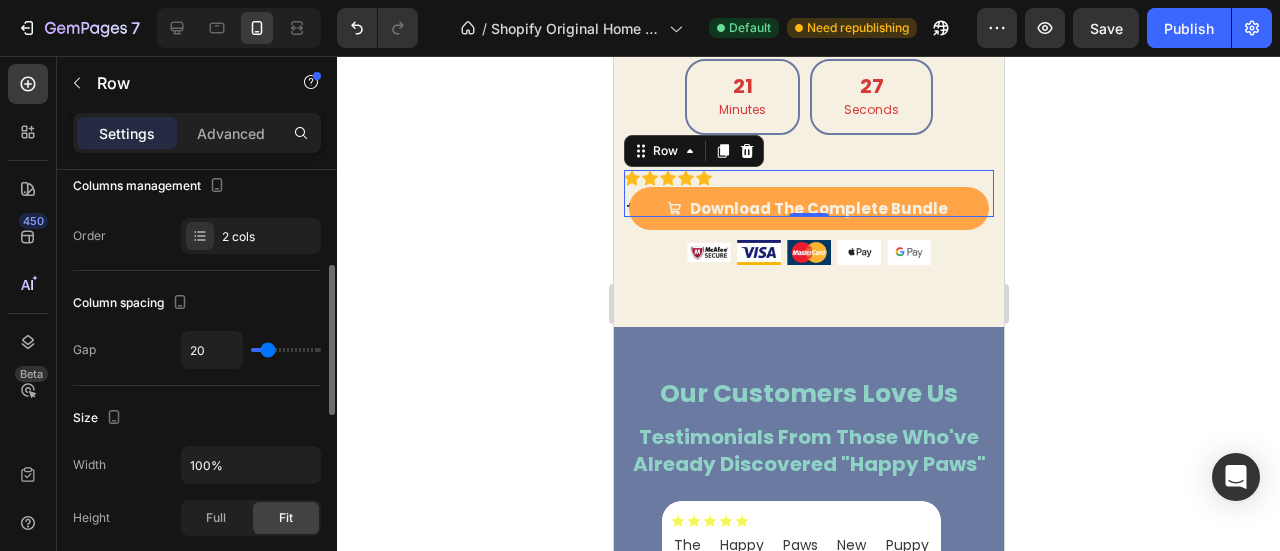 type on "10" 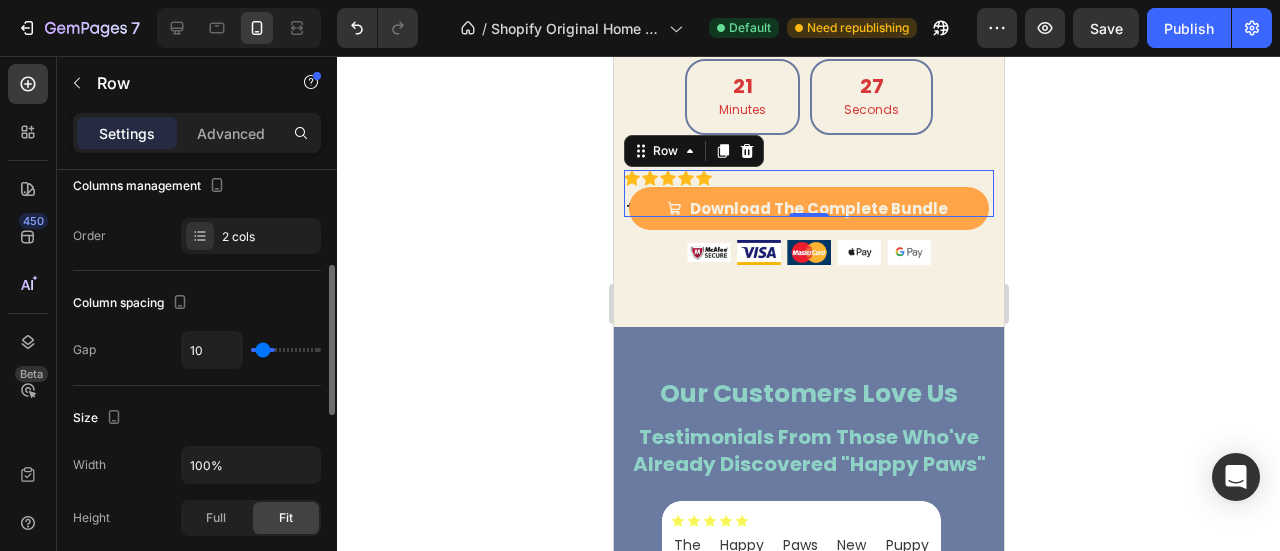 type on "5" 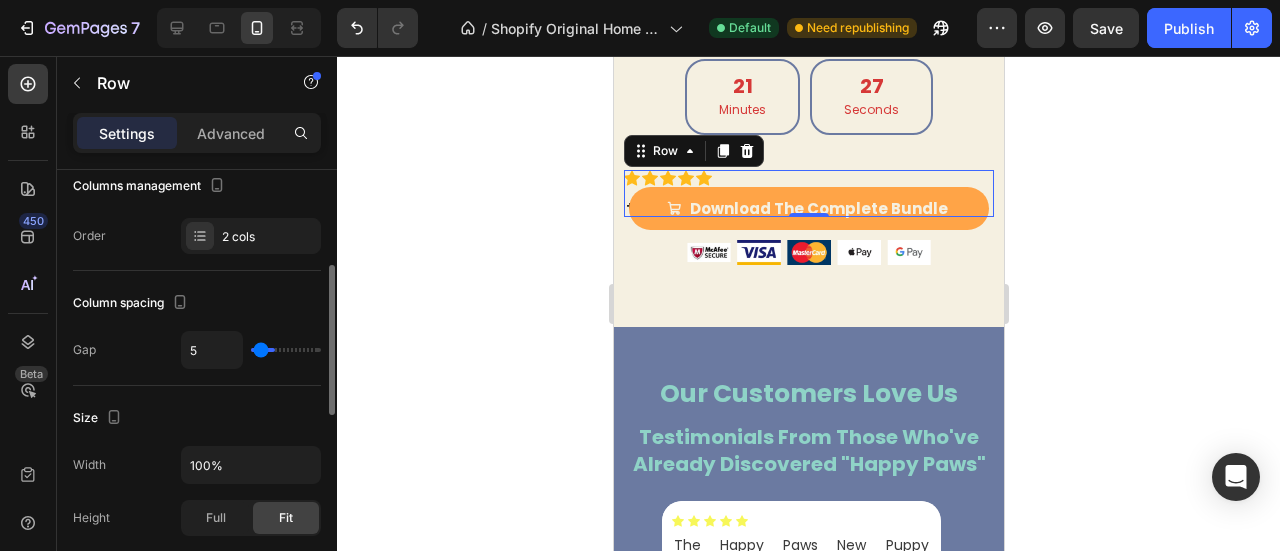 type on "2" 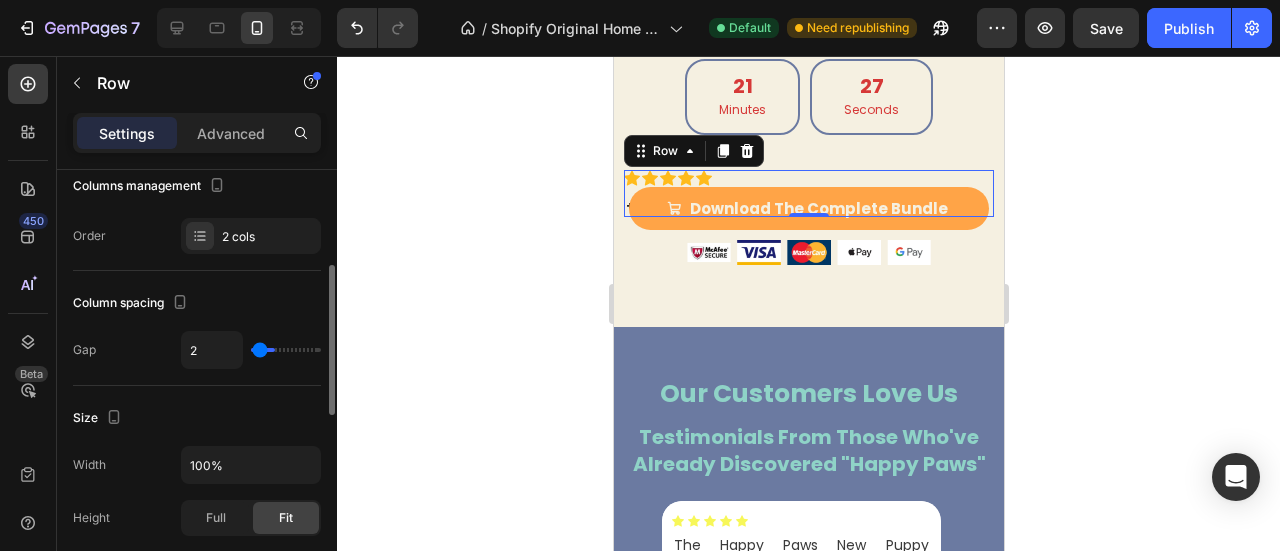 type on "1" 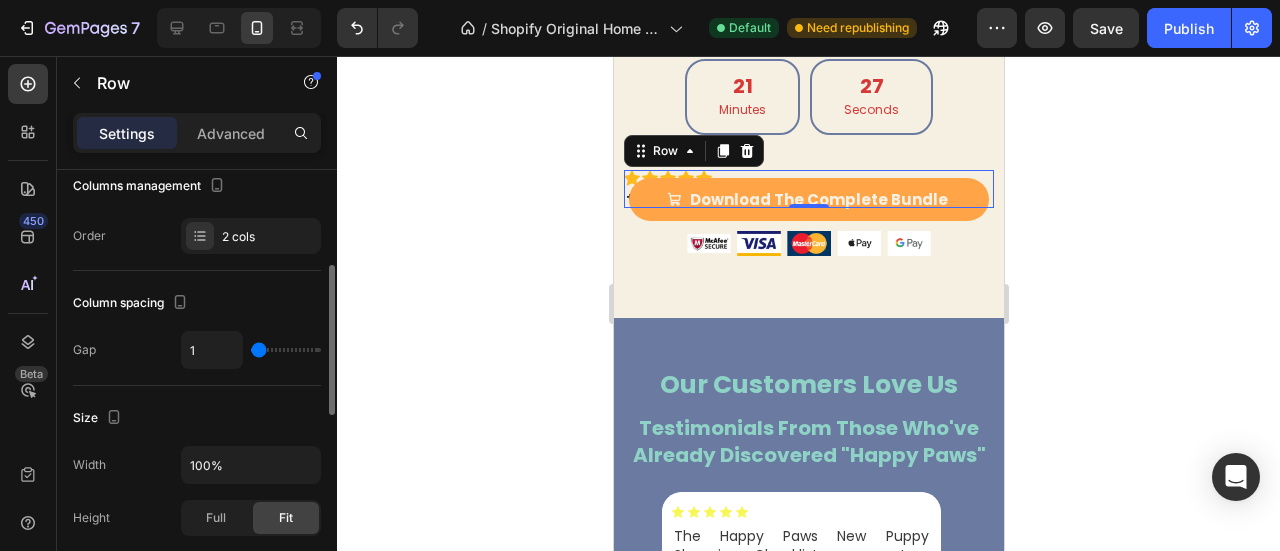 type on "4" 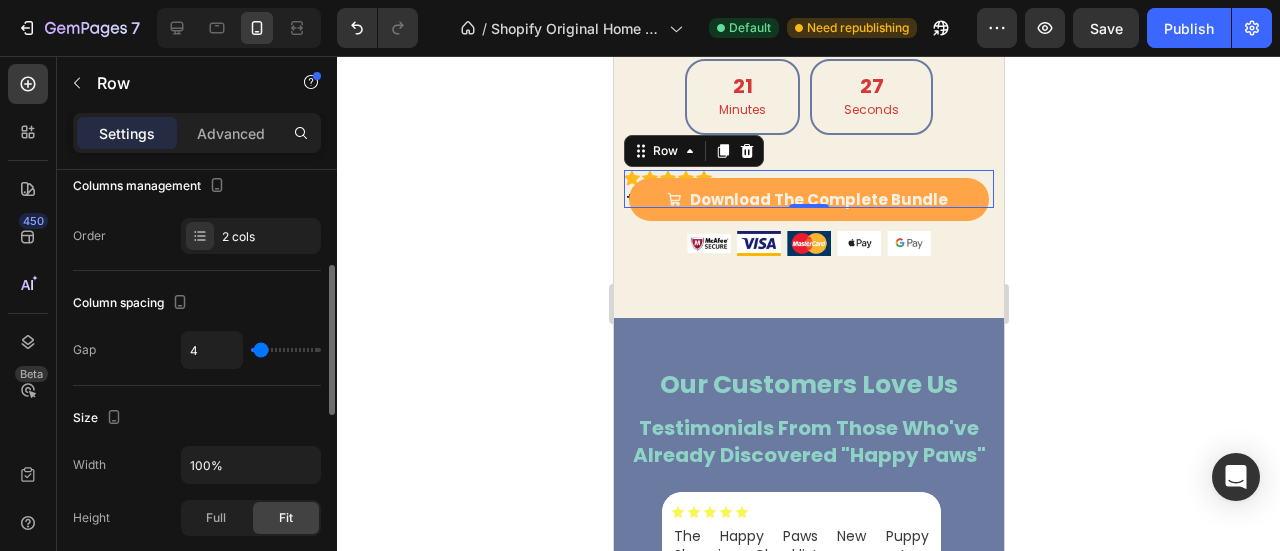 type on "7" 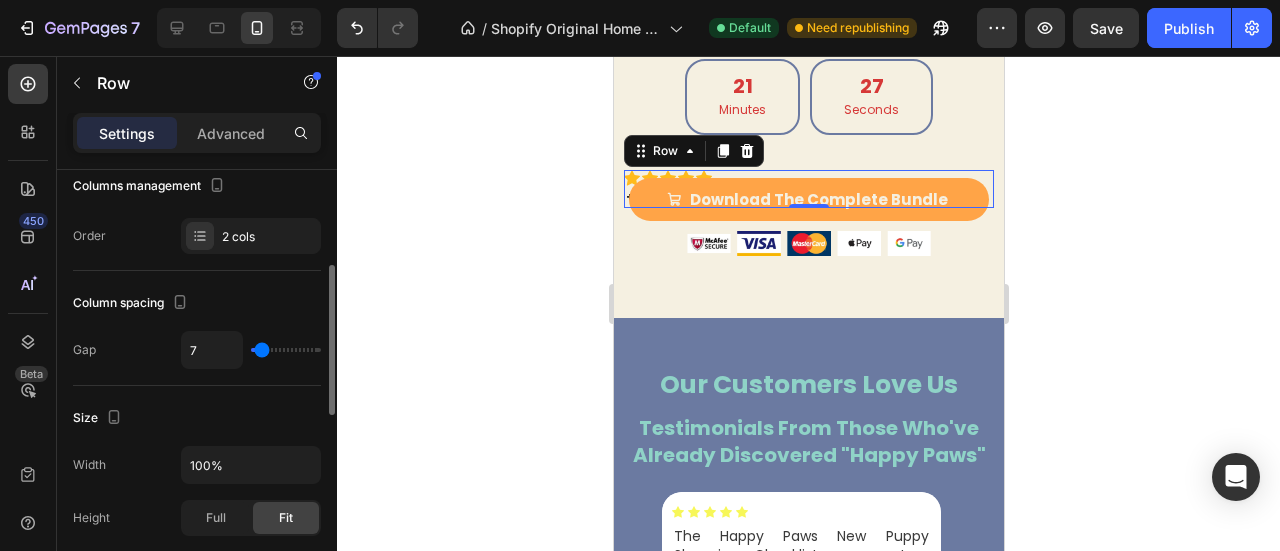 type on "19" 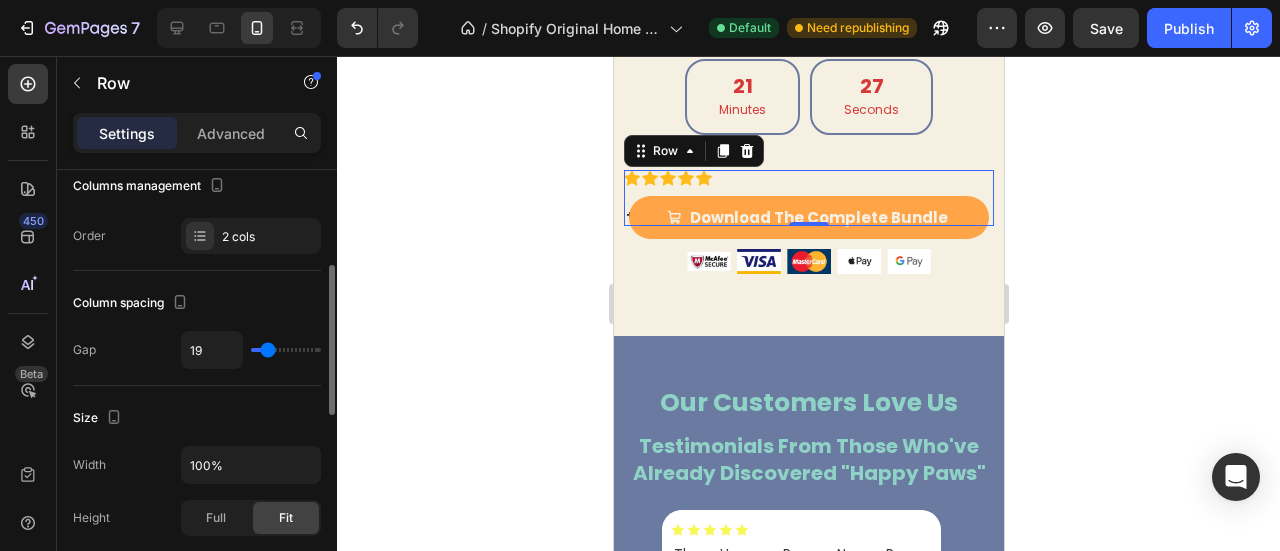 type on "21" 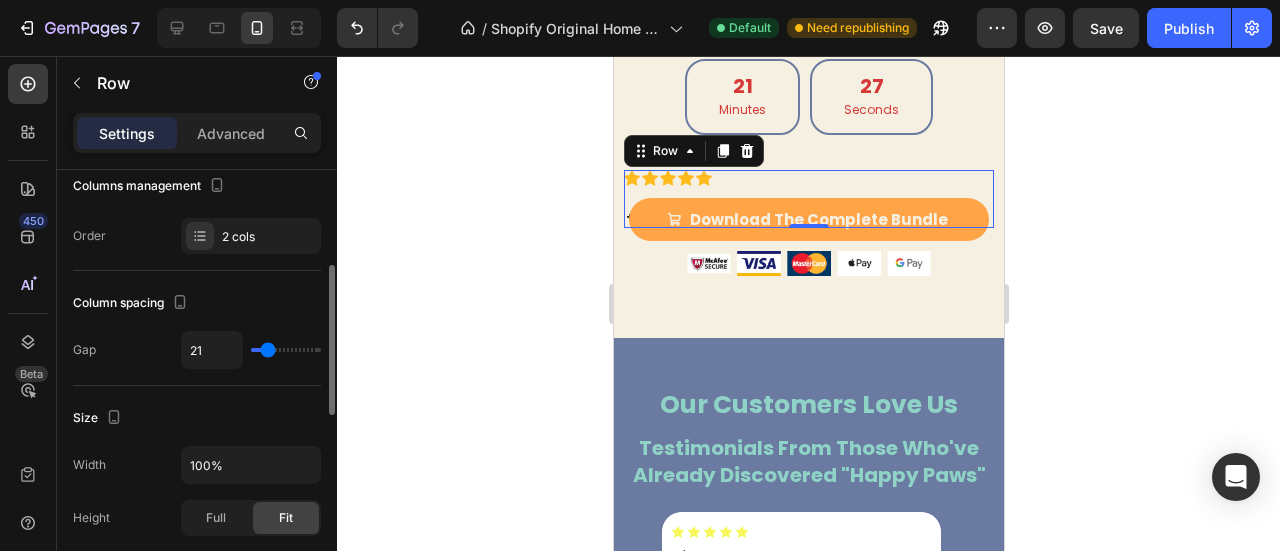drag, startPoint x: 260, startPoint y: 351, endPoint x: 268, endPoint y: 359, distance: 11.313708 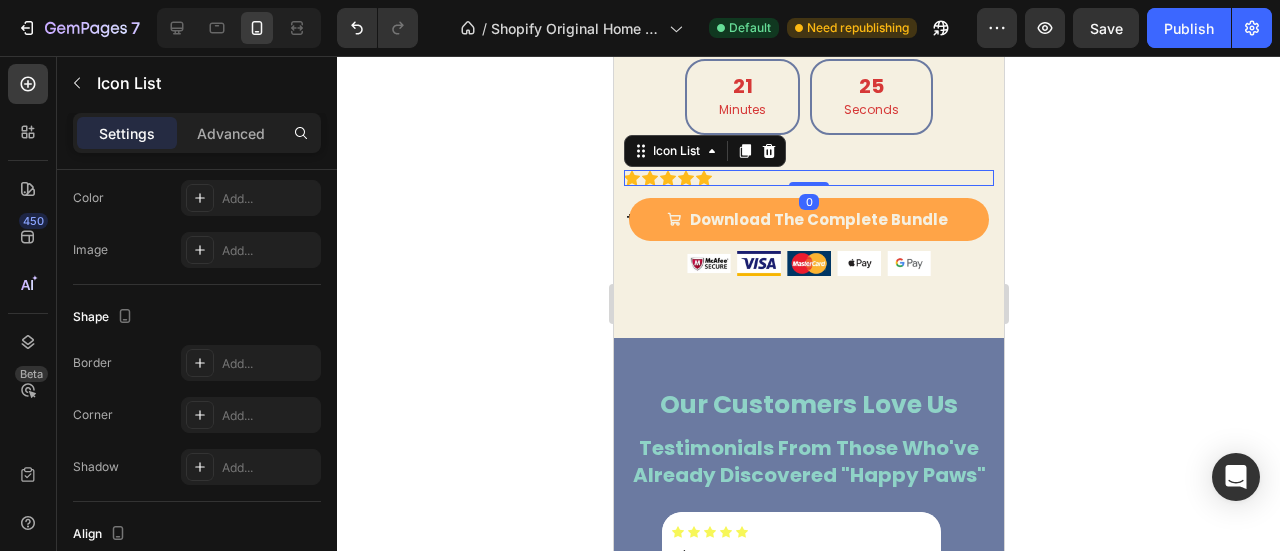 click on "Icon Icon Icon Icon Icon" at bounding box center [808, 178] 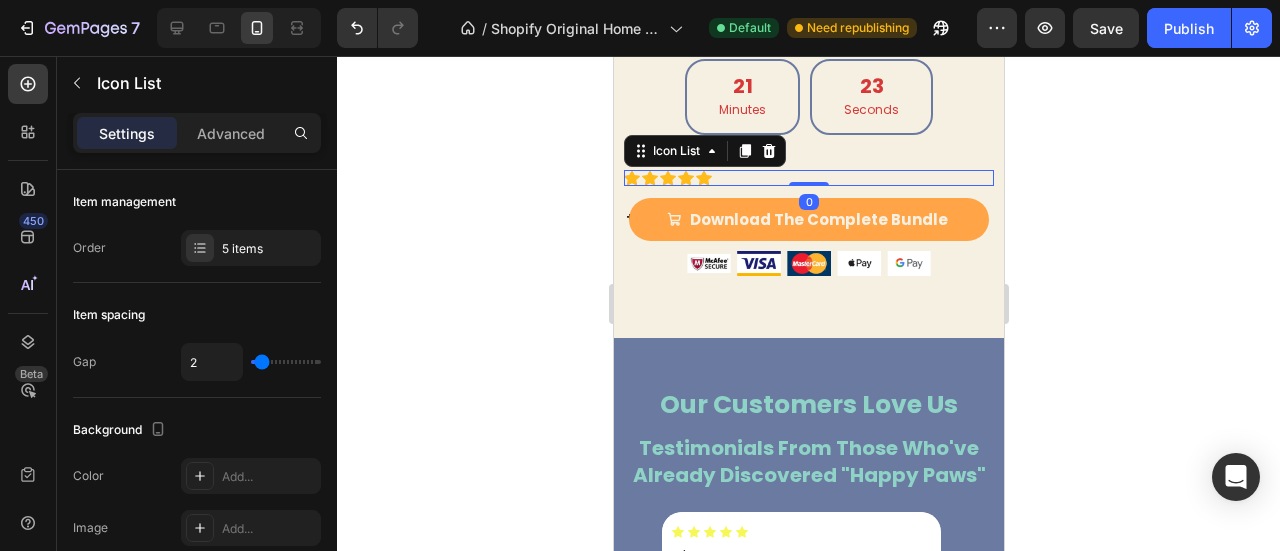 click on "Icon Icon Icon Icon Icon" at bounding box center (808, 178) 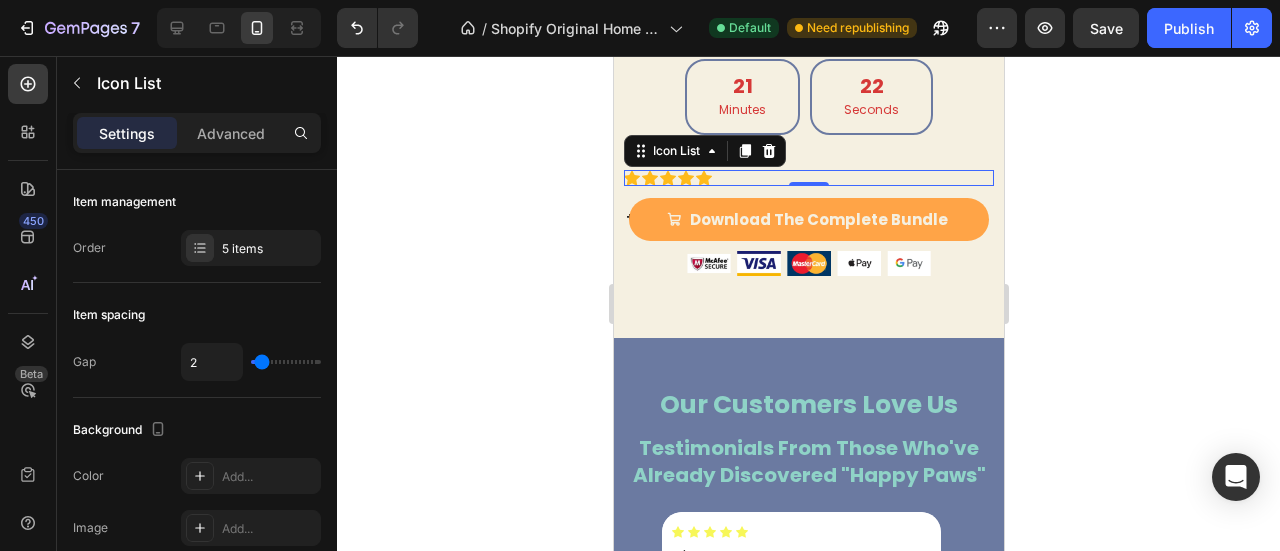 click on "Icon Icon Icon Icon Icon" at bounding box center [808, 178] 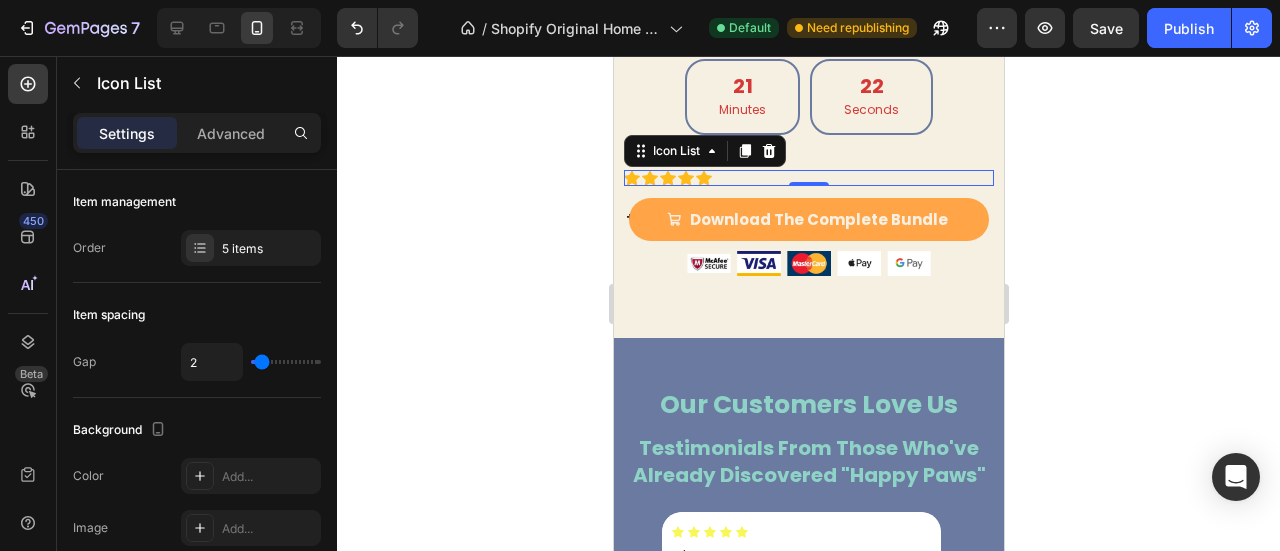 click on "Icon Icon Icon Icon Icon" at bounding box center [808, 178] 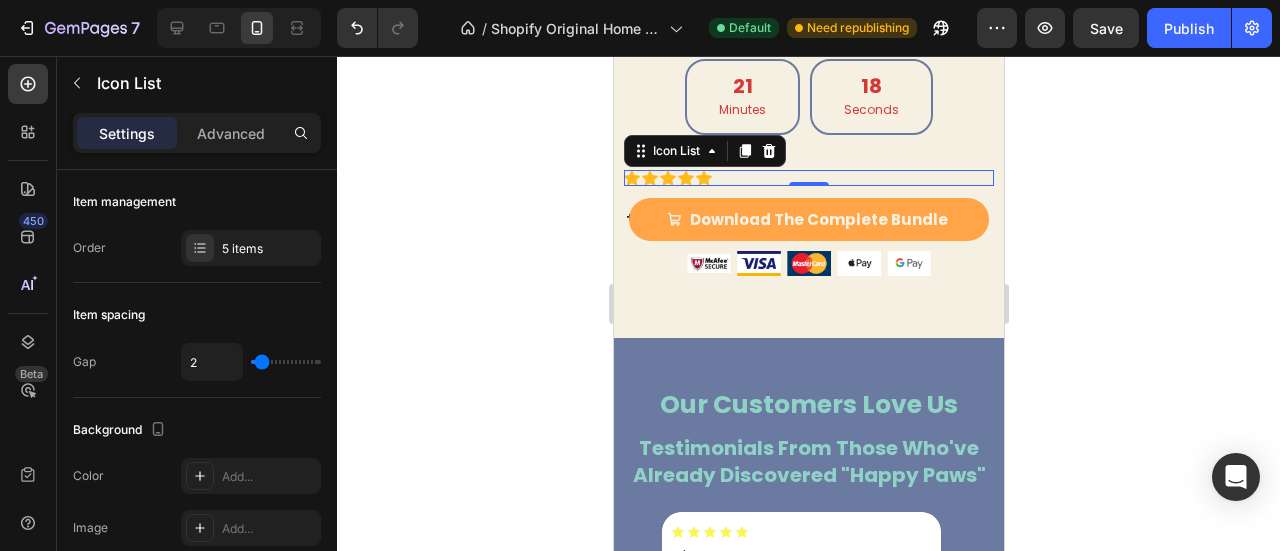 click 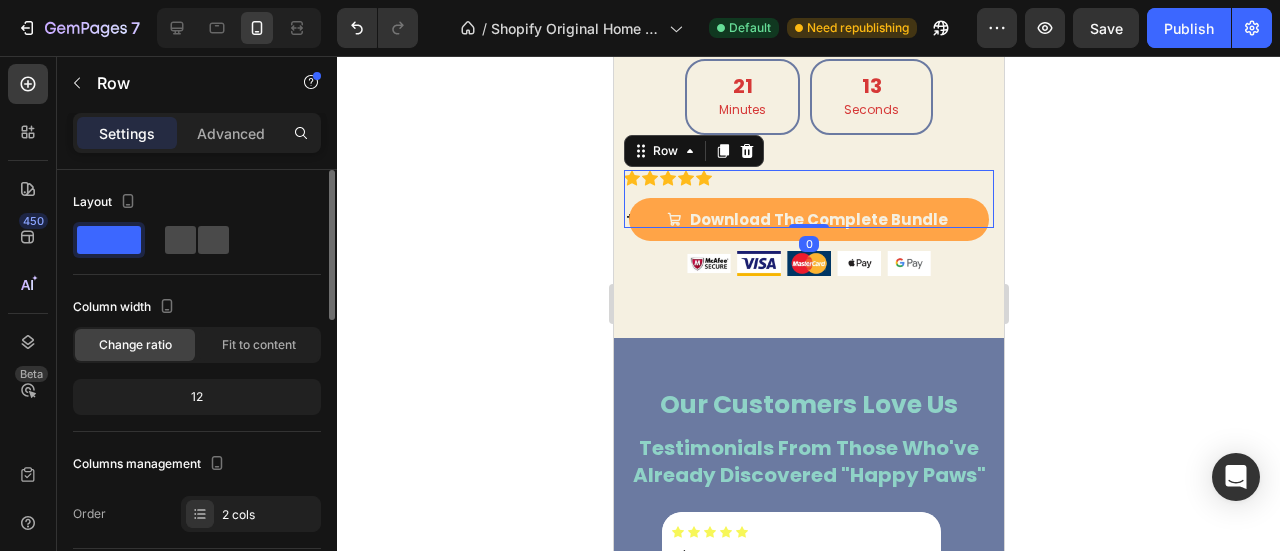 click 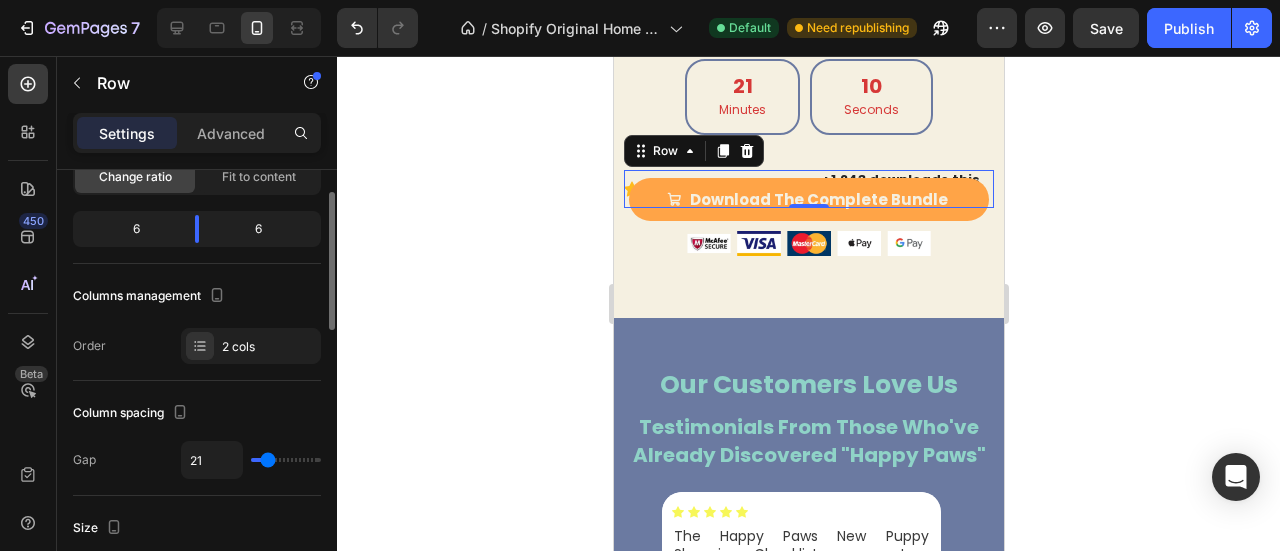 scroll, scrollTop: 171, scrollLeft: 0, axis: vertical 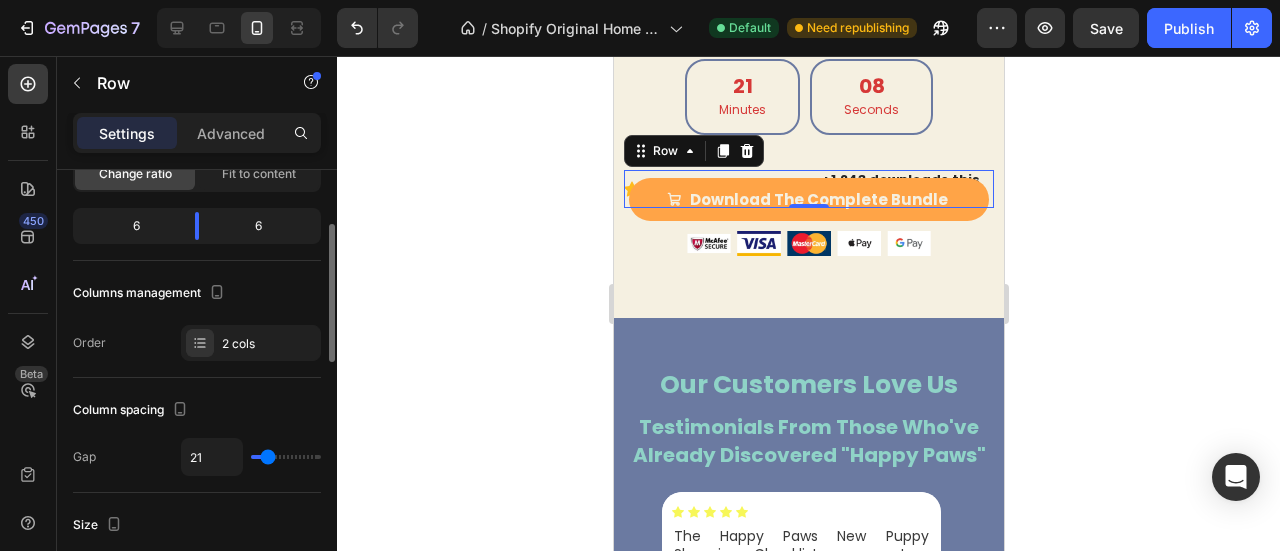 drag, startPoint x: 264, startPoint y: 466, endPoint x: 264, endPoint y: 452, distance: 14 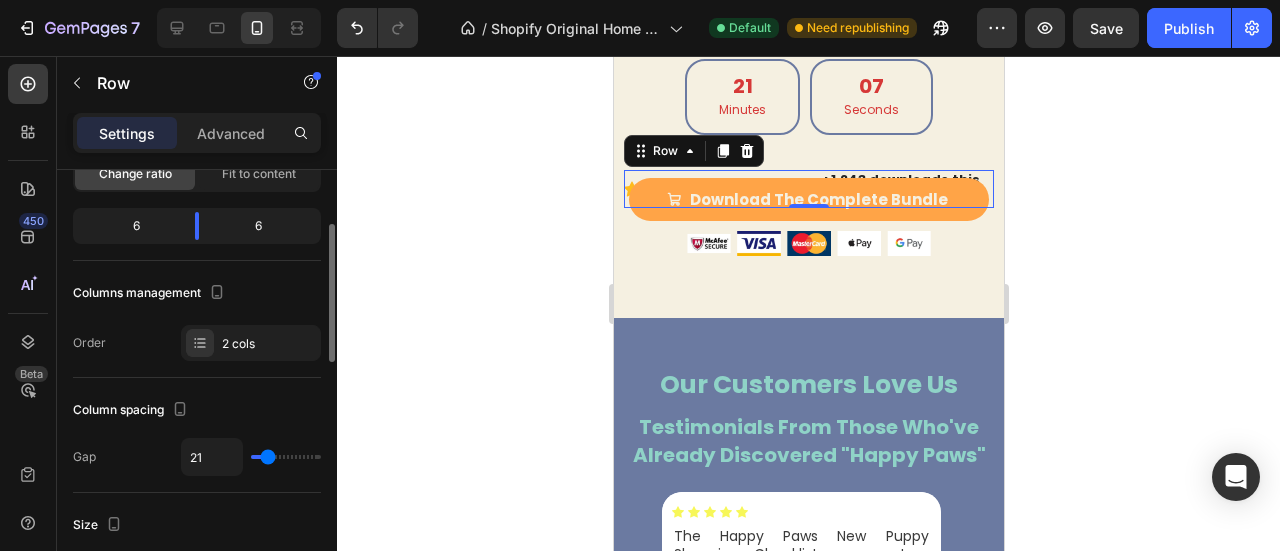 type on "19" 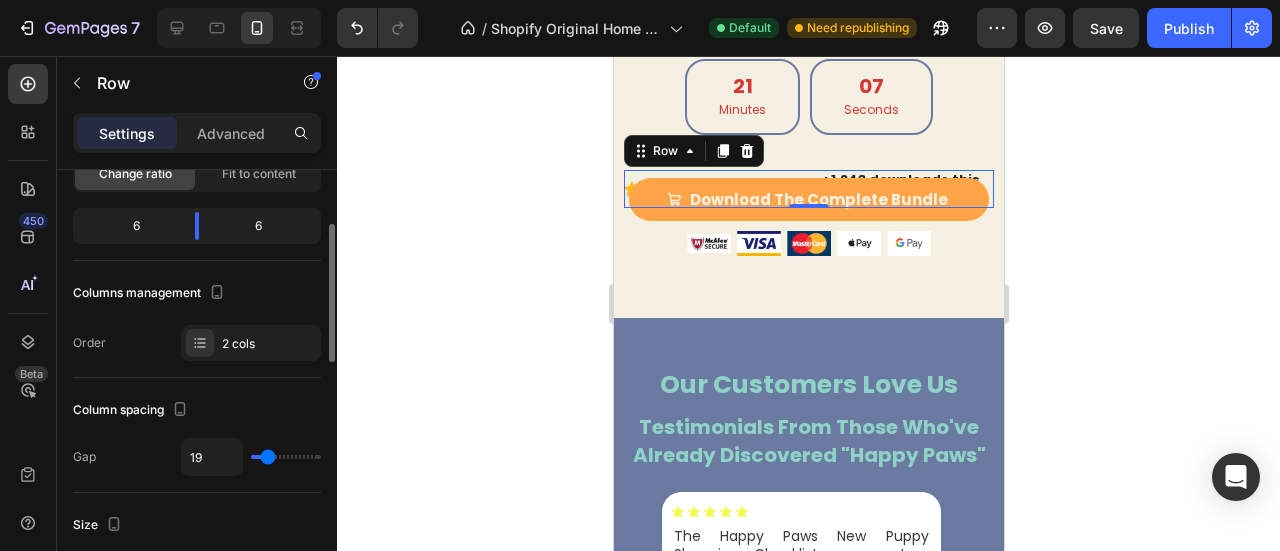 type on "79" 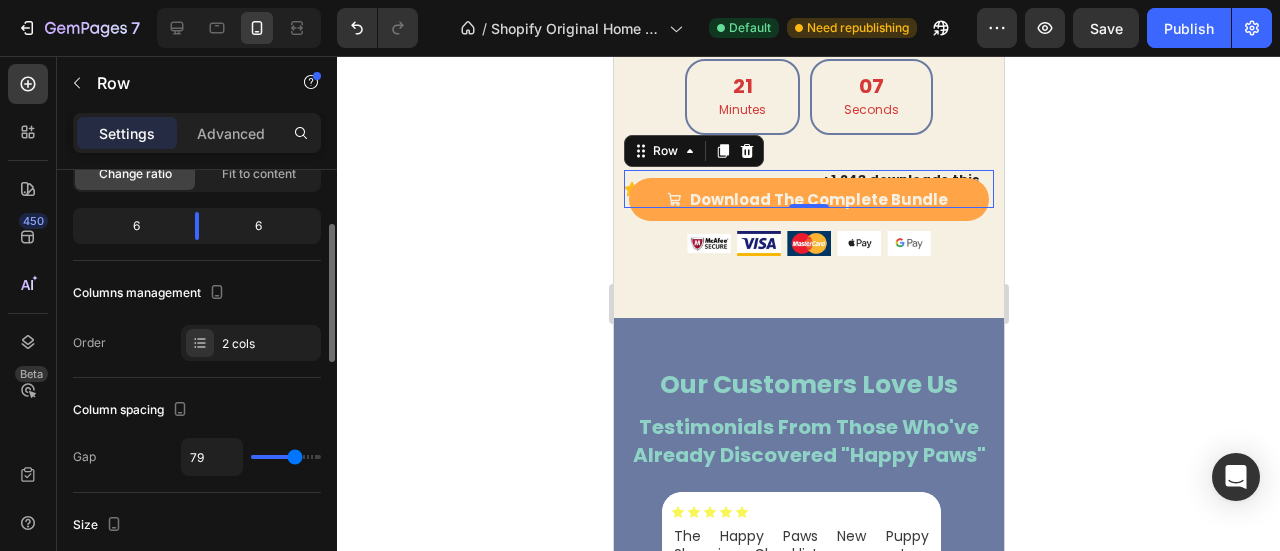 type on "87" 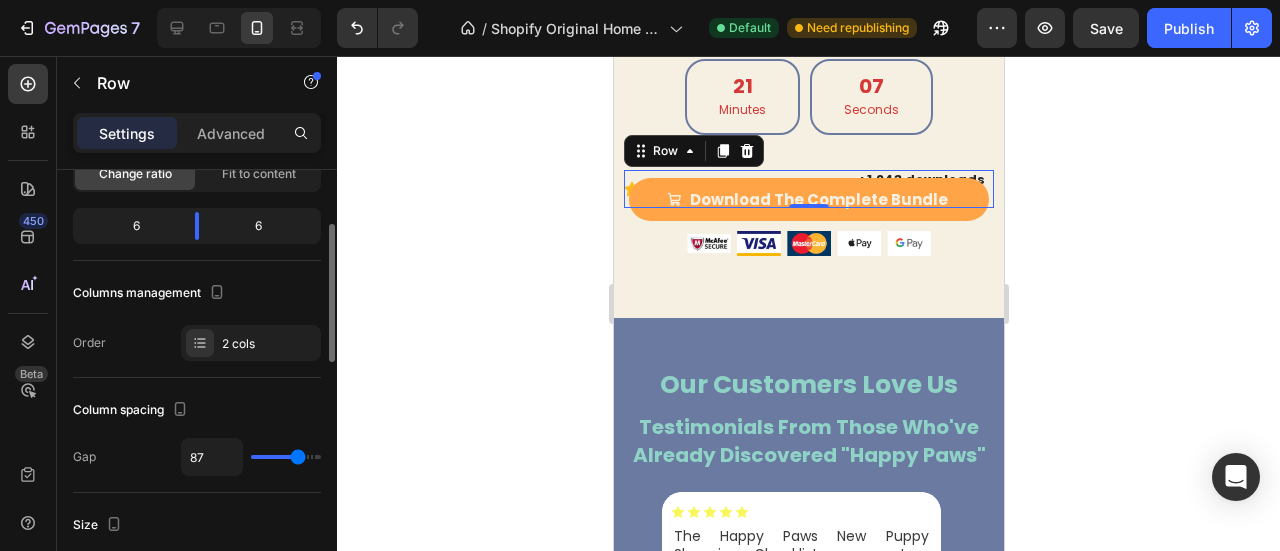 type on "94" 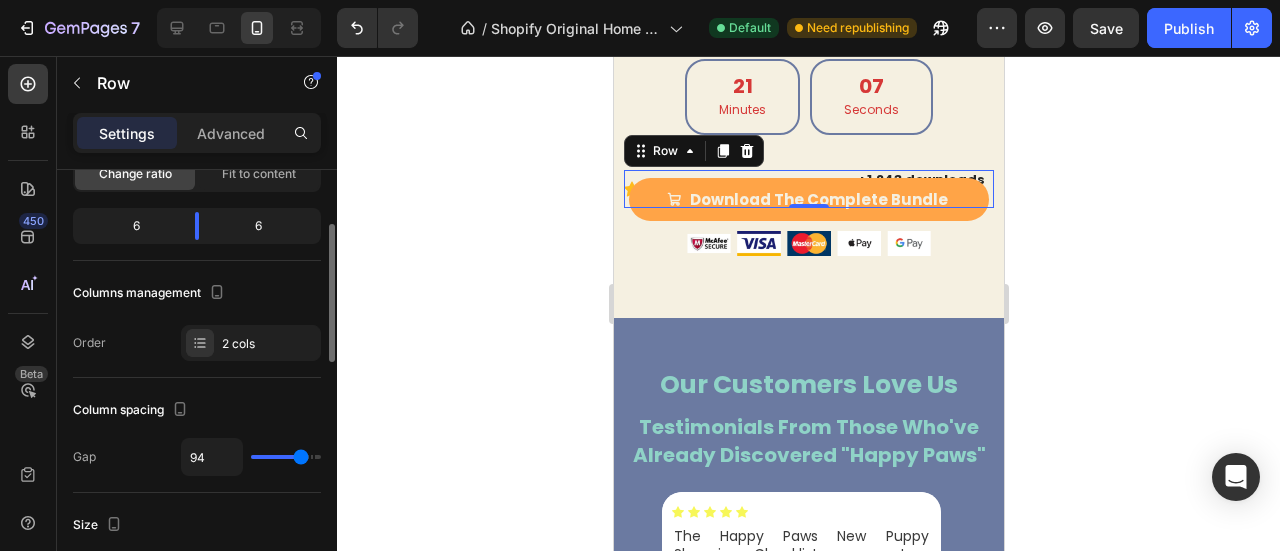 type on "104" 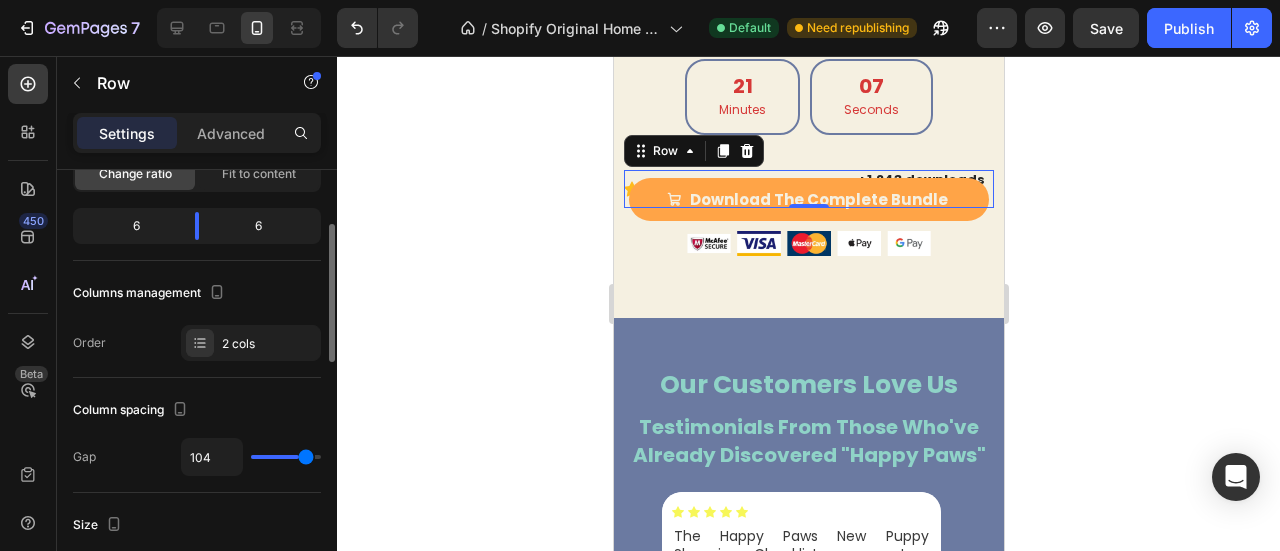 type on "107" 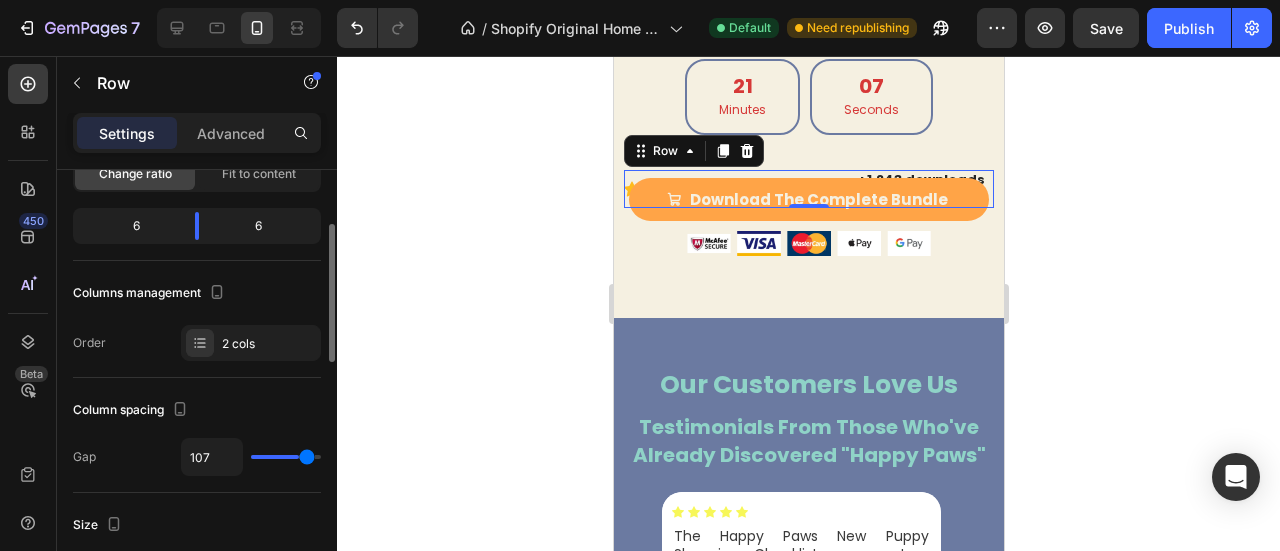 type on "109" 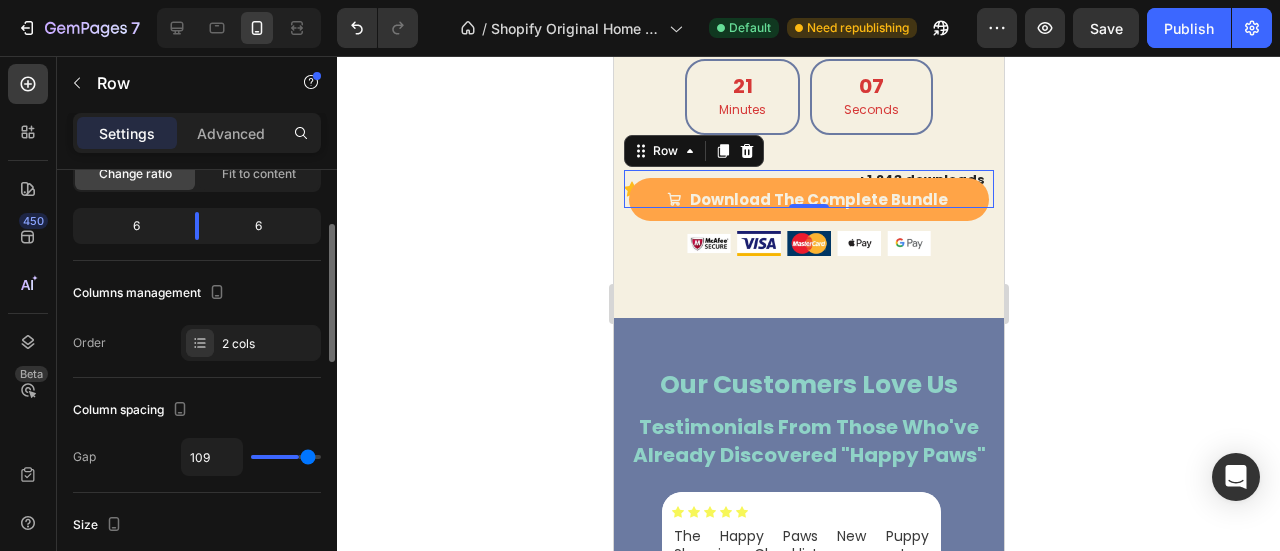 type on "112" 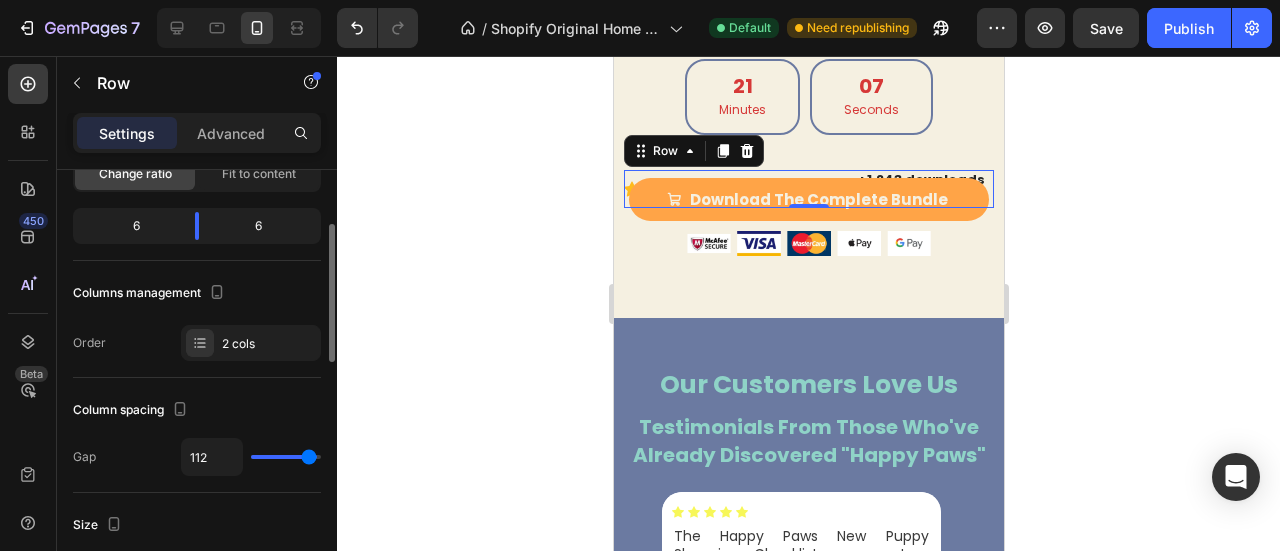 type on "109" 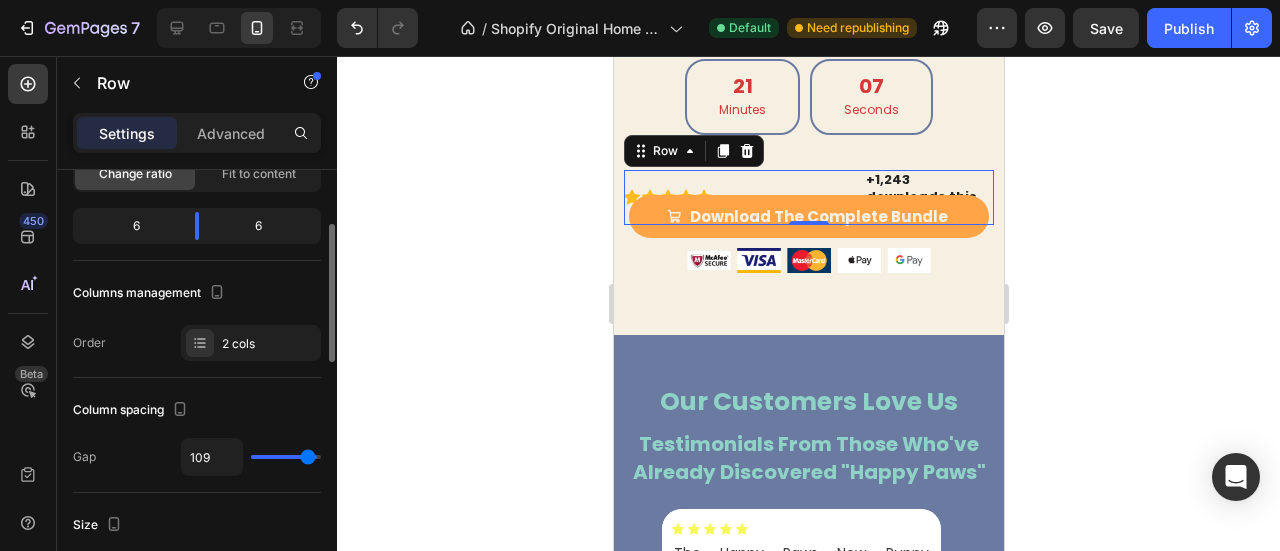 type on "35" 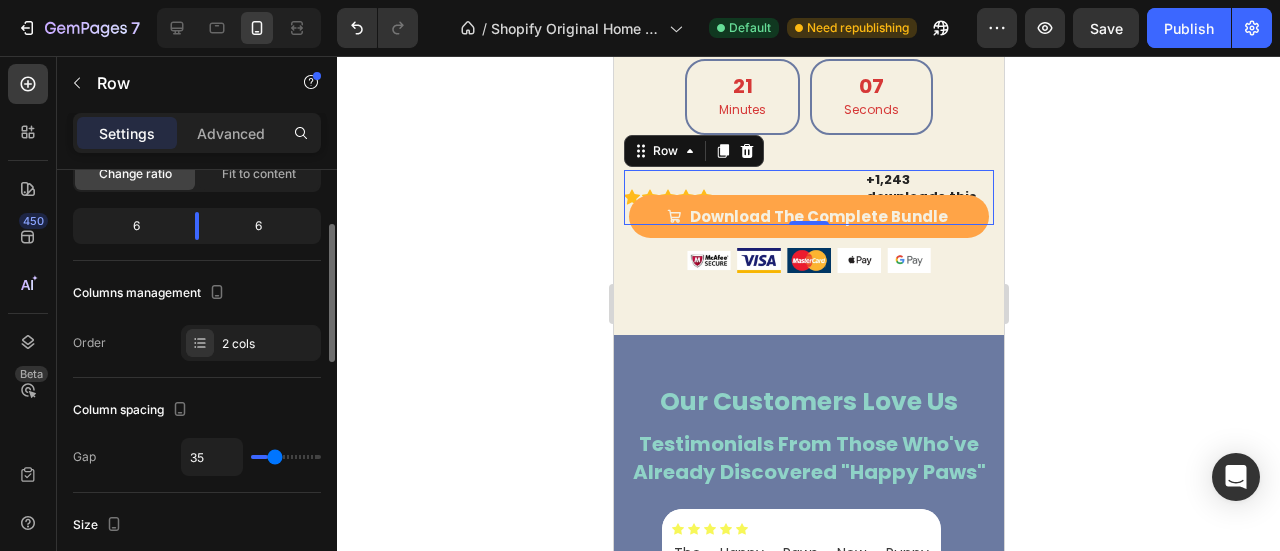 type on "19" 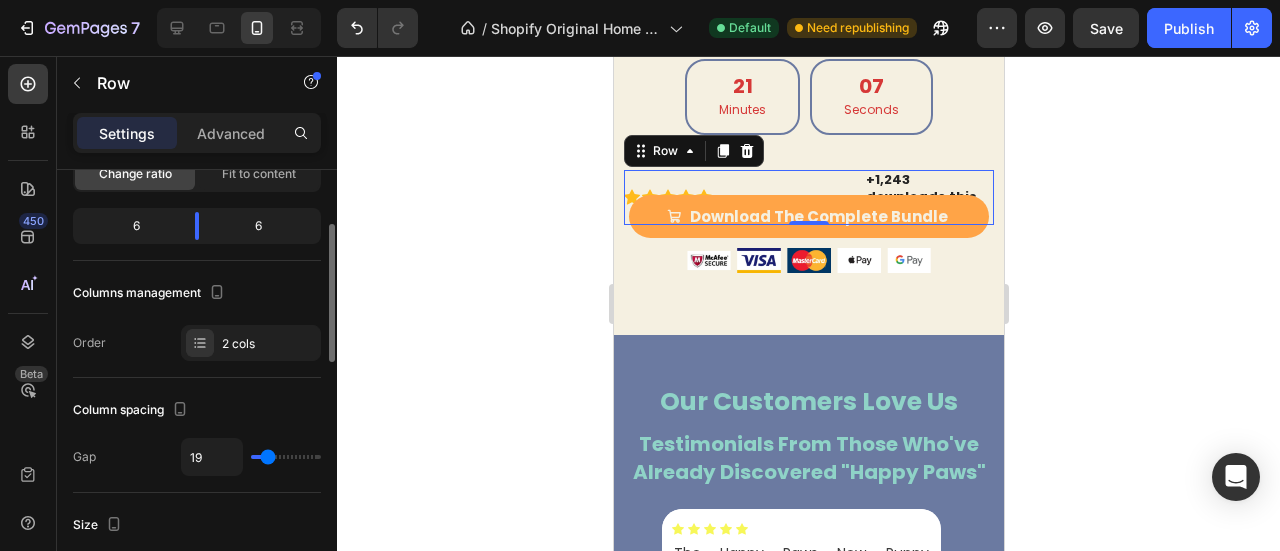 type on "7" 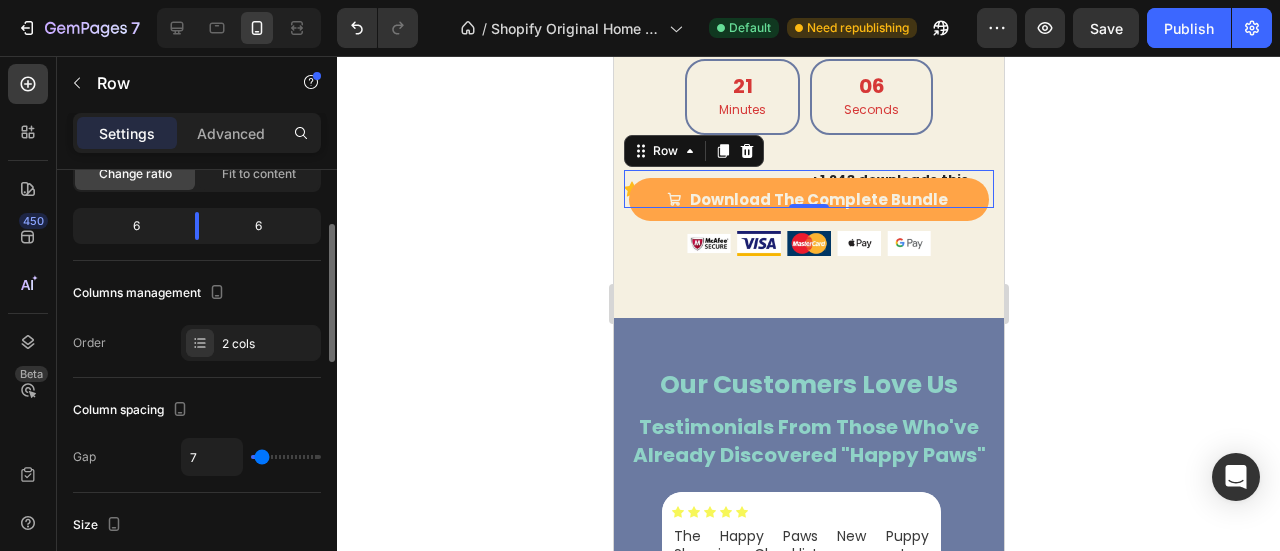 type on "0" 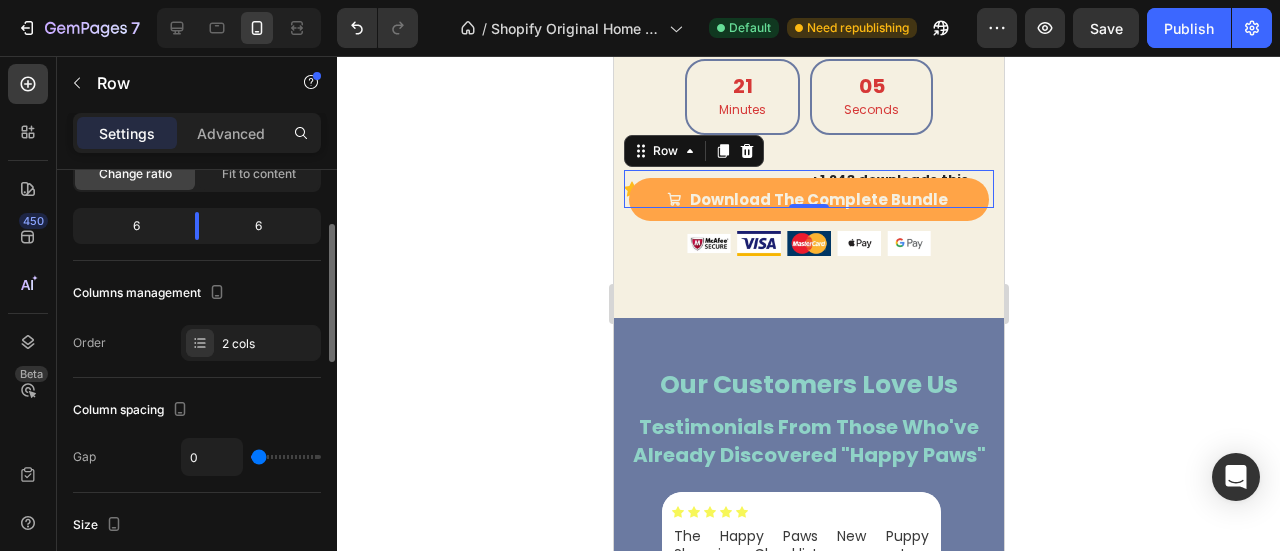 type on "78" 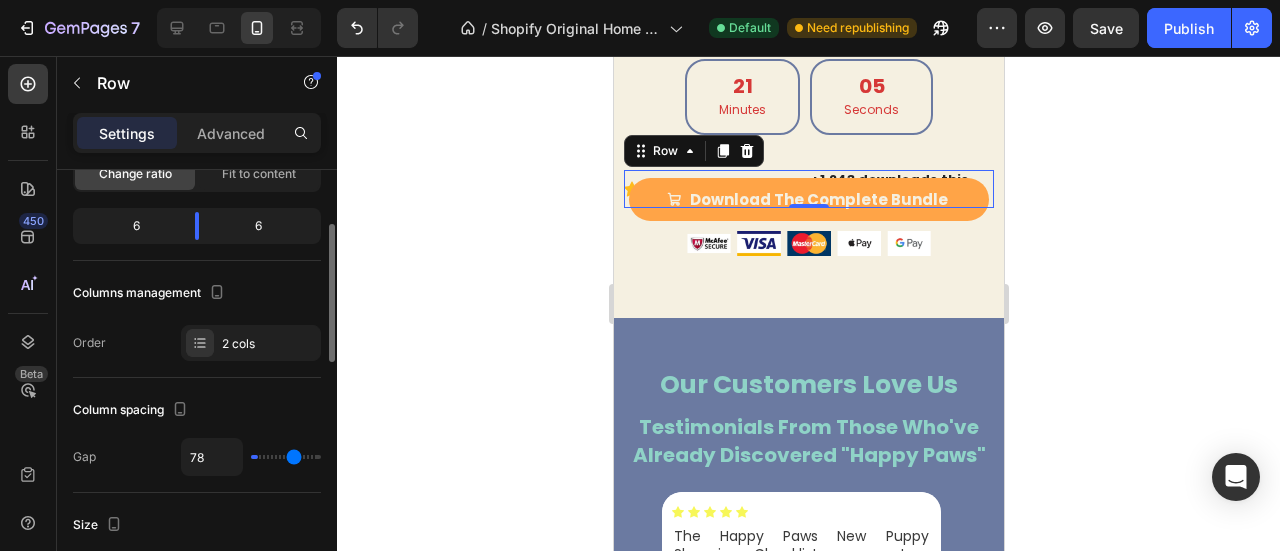 type on "106" 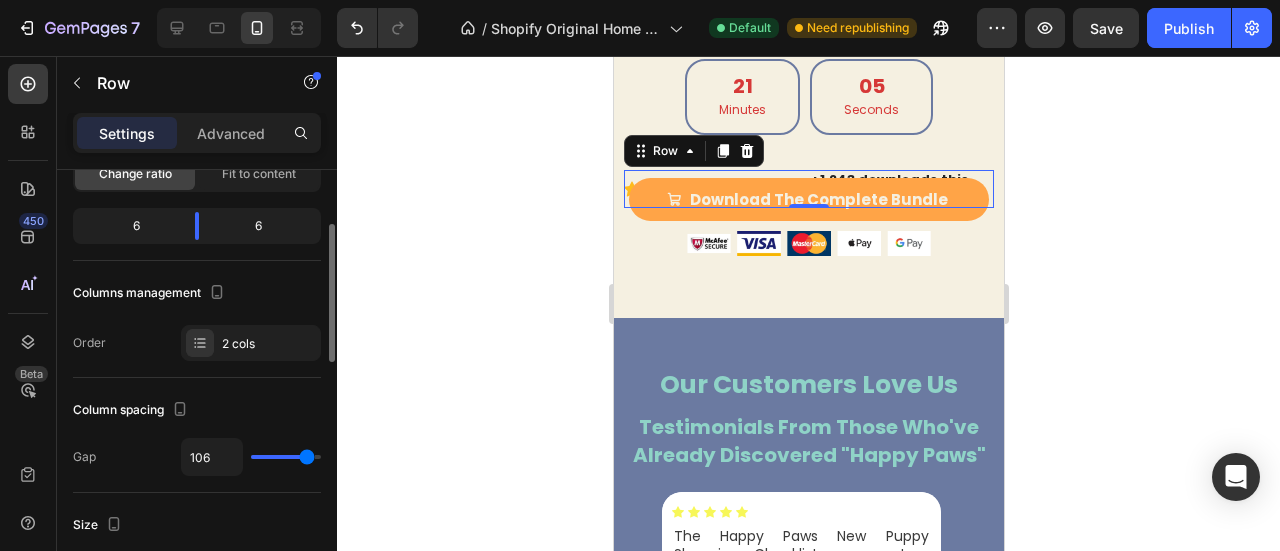 type on "120" 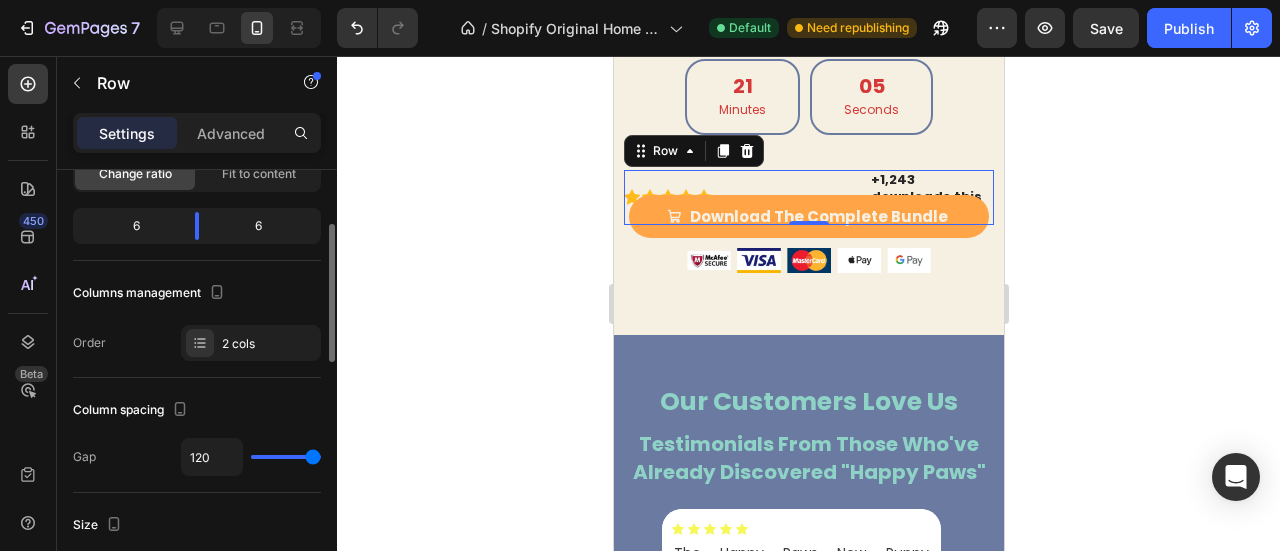 type on "0" 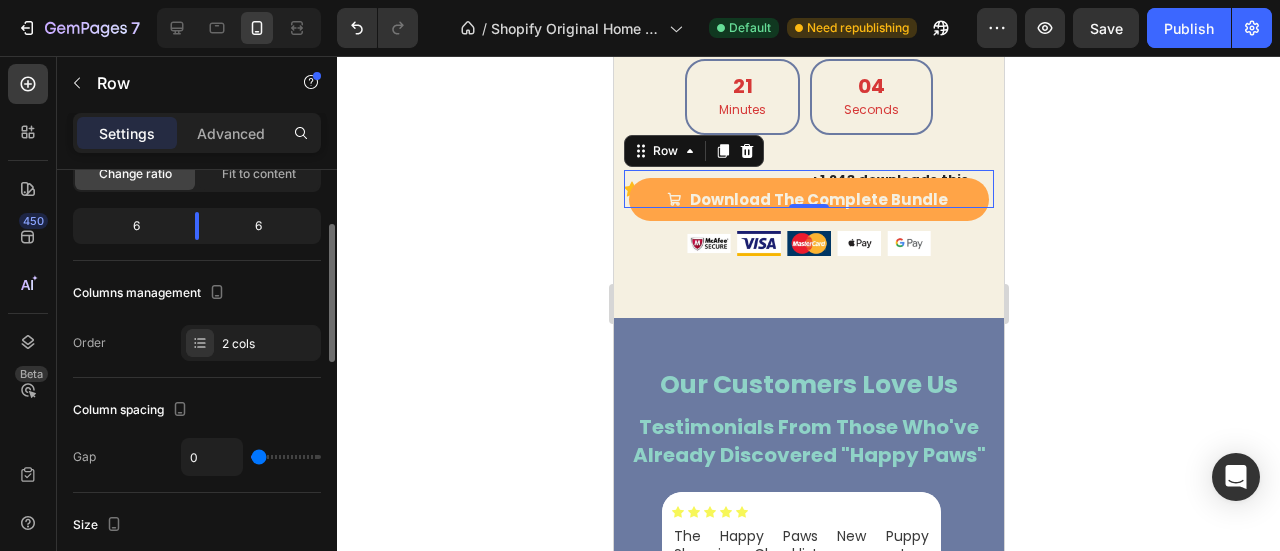 drag, startPoint x: 264, startPoint y: 452, endPoint x: 146, endPoint y: 479, distance: 121.049576 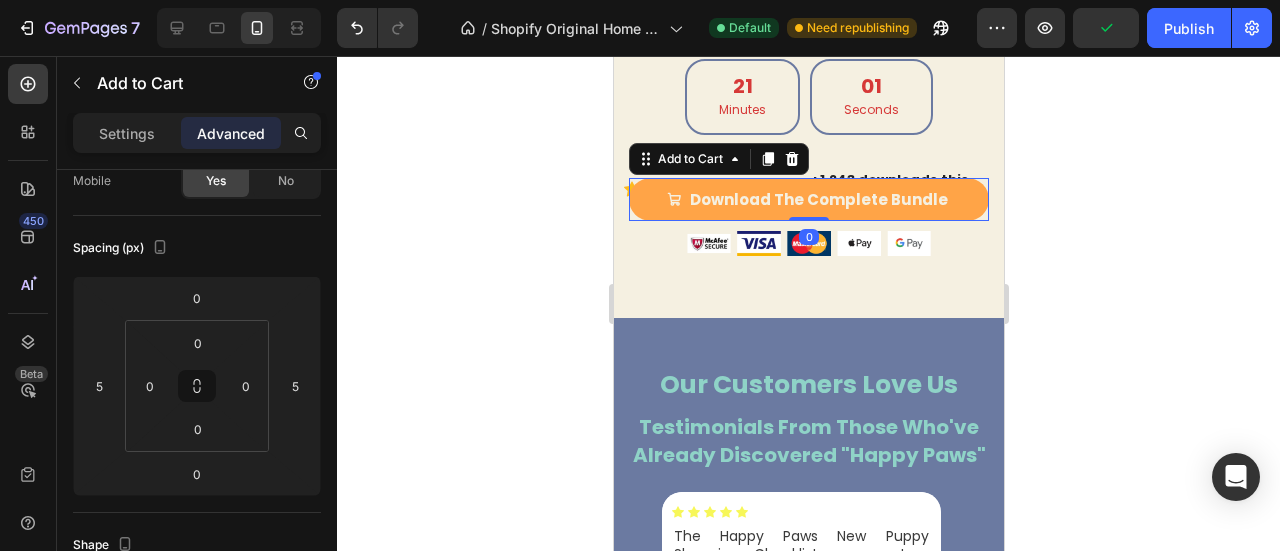 scroll, scrollTop: 0, scrollLeft: 0, axis: both 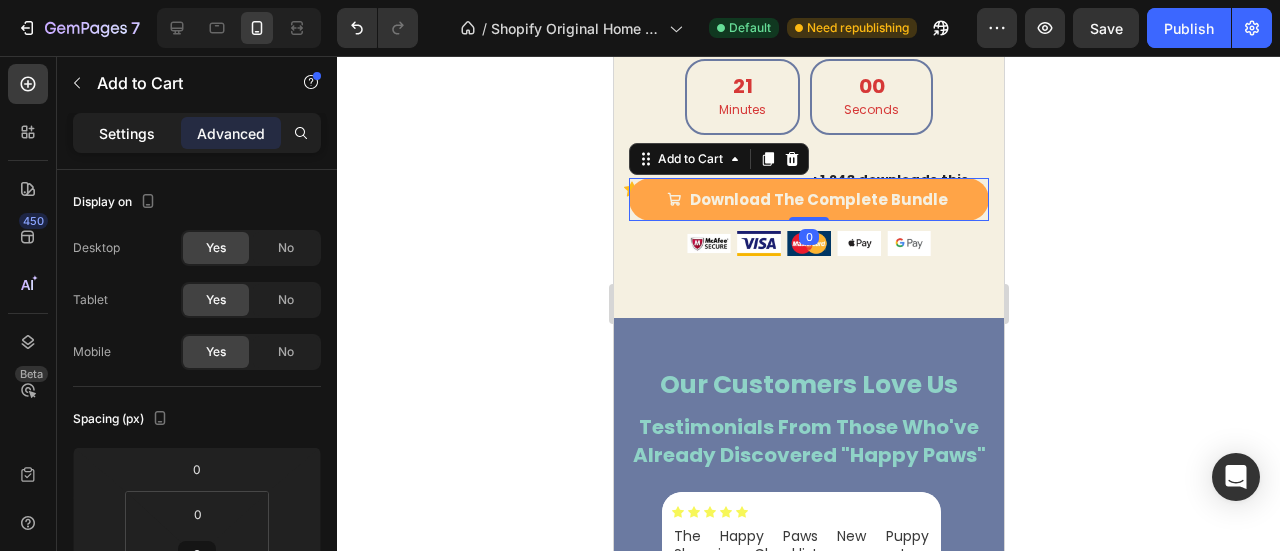 click on "Settings" at bounding box center [127, 133] 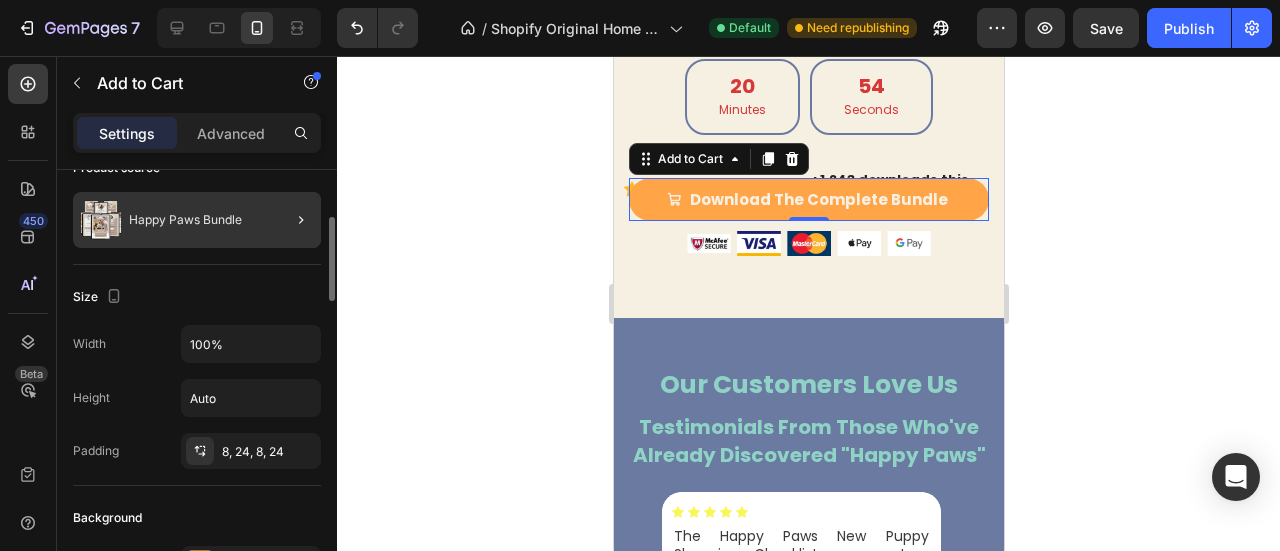 scroll, scrollTop: 0, scrollLeft: 0, axis: both 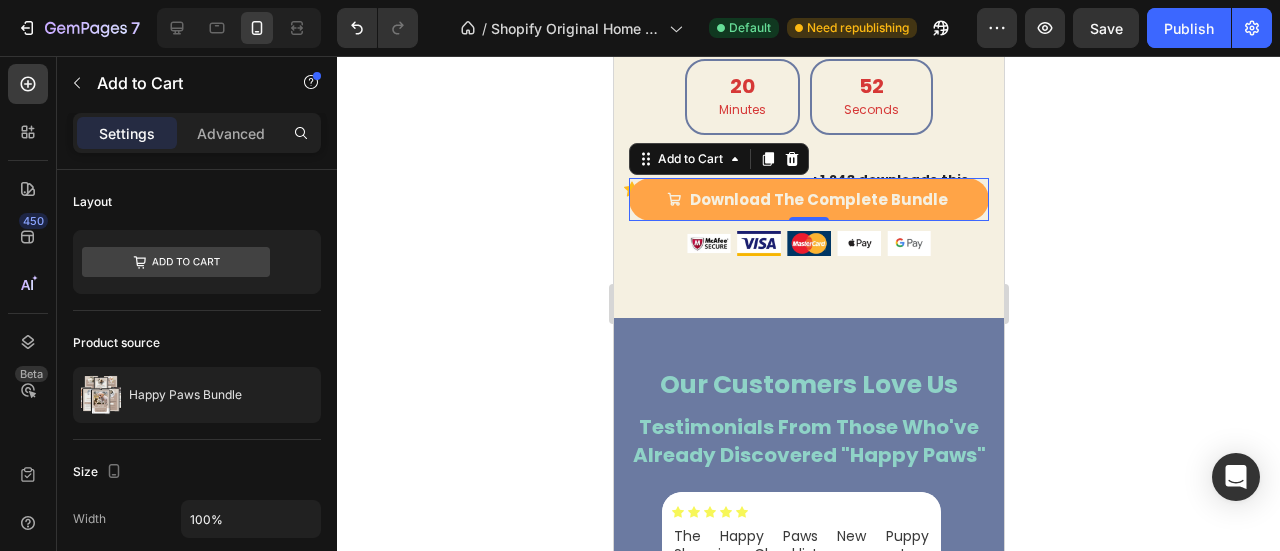 click 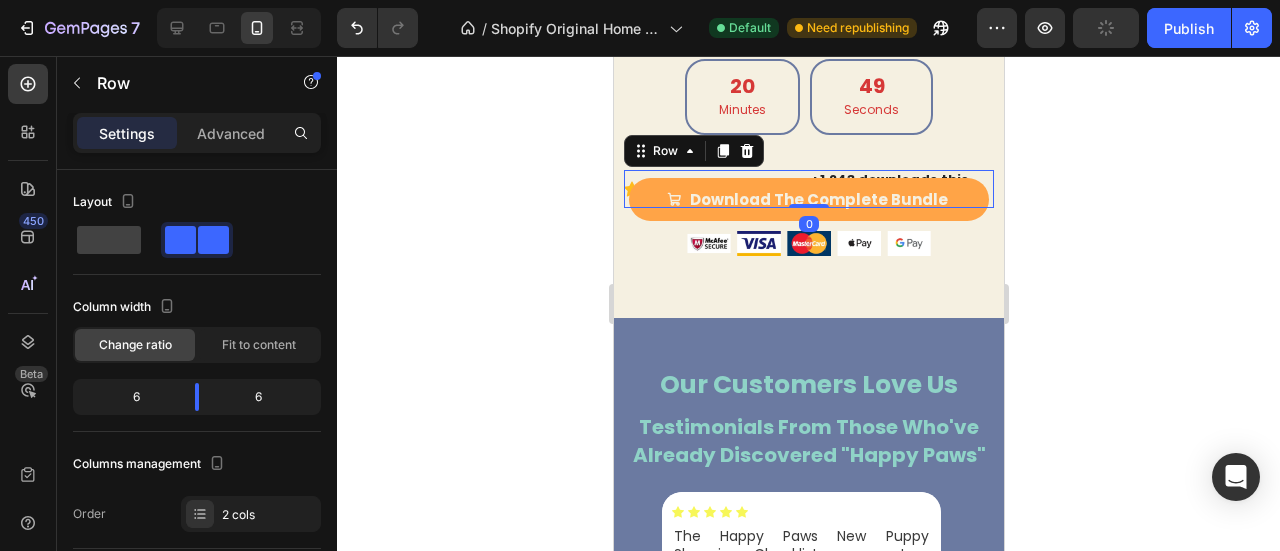 click on "Icon Icon Icon Icon Icon Icon List" at bounding box center [715, 189] 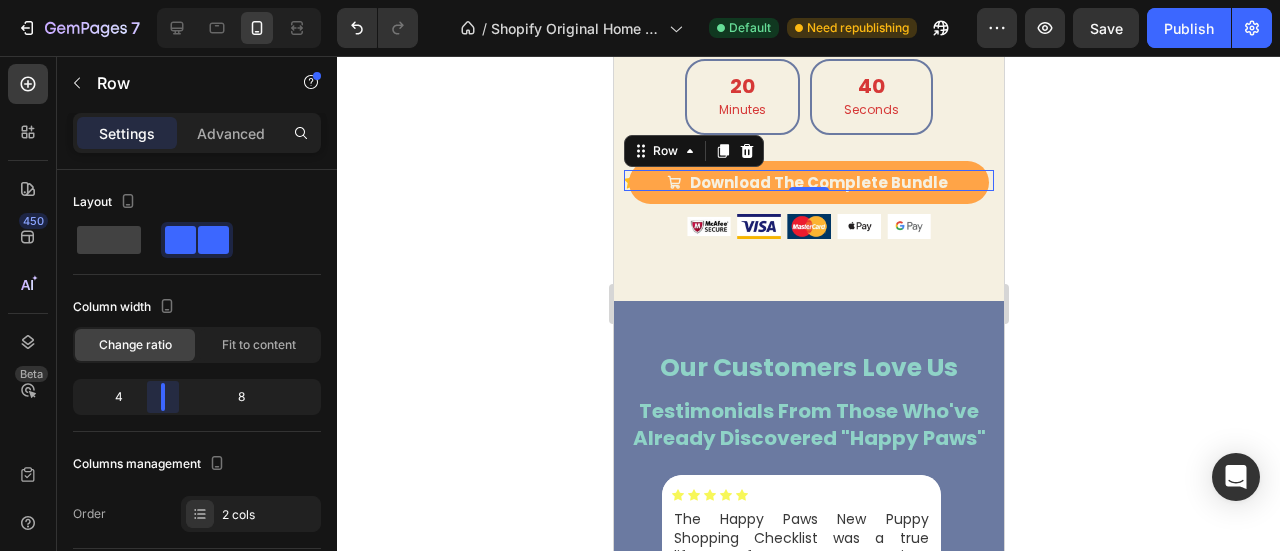 drag, startPoint x: 203, startPoint y: 404, endPoint x: 156, endPoint y: 391, distance: 48.76474 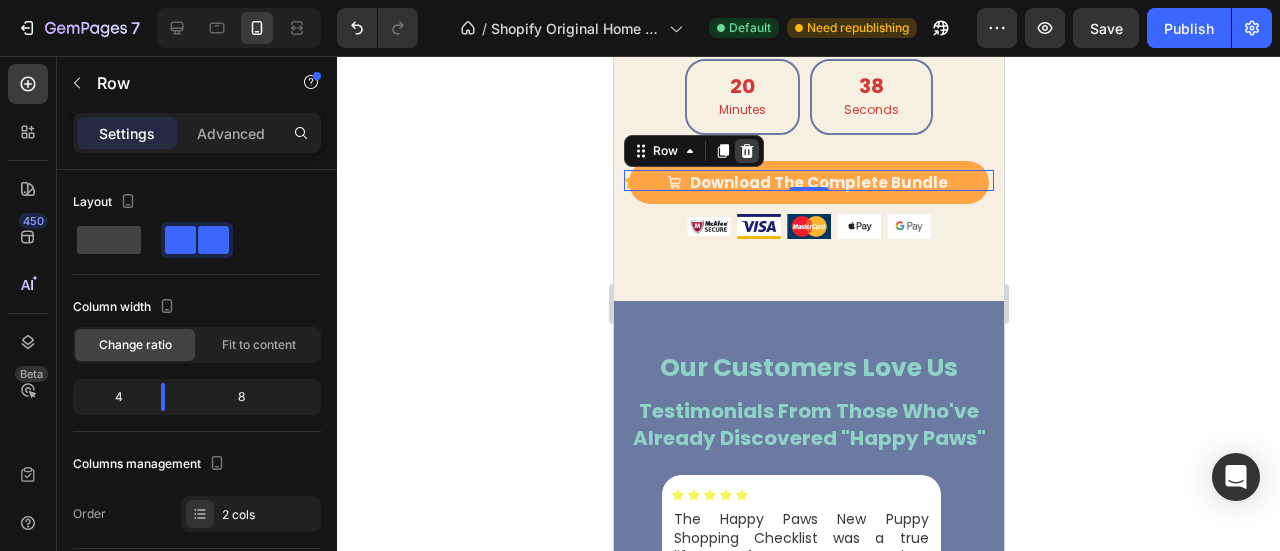 click 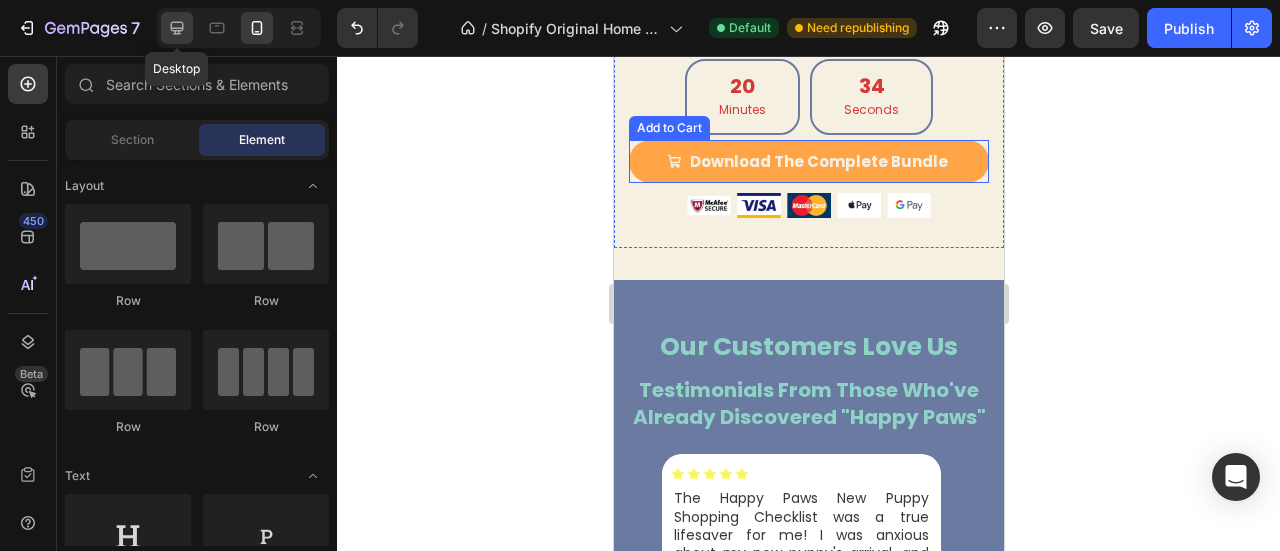 click 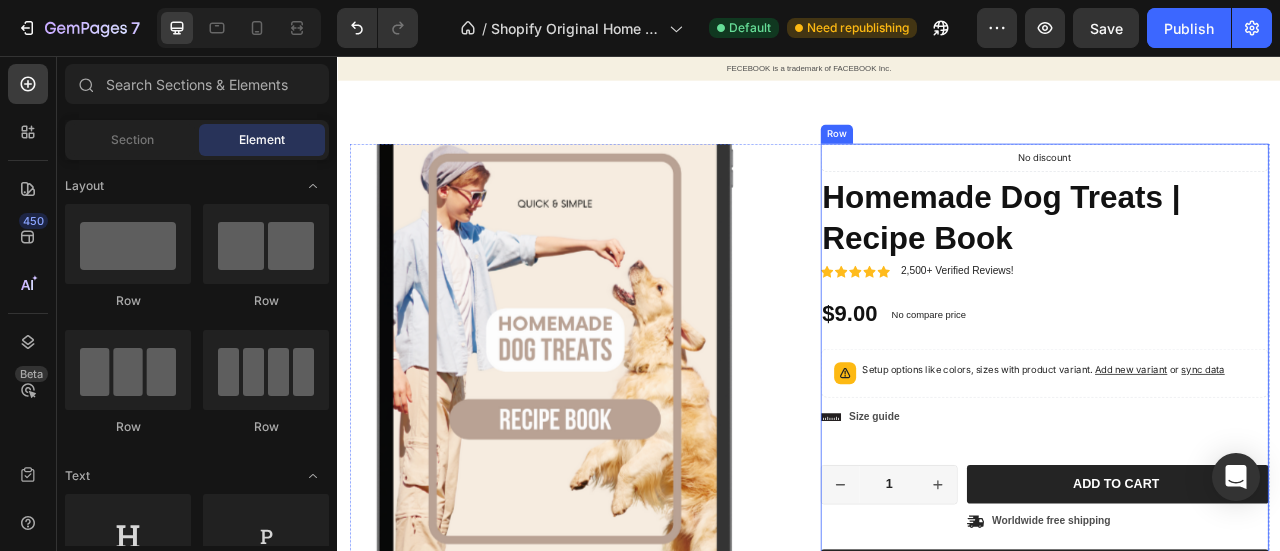 scroll, scrollTop: 9322, scrollLeft: 0, axis: vertical 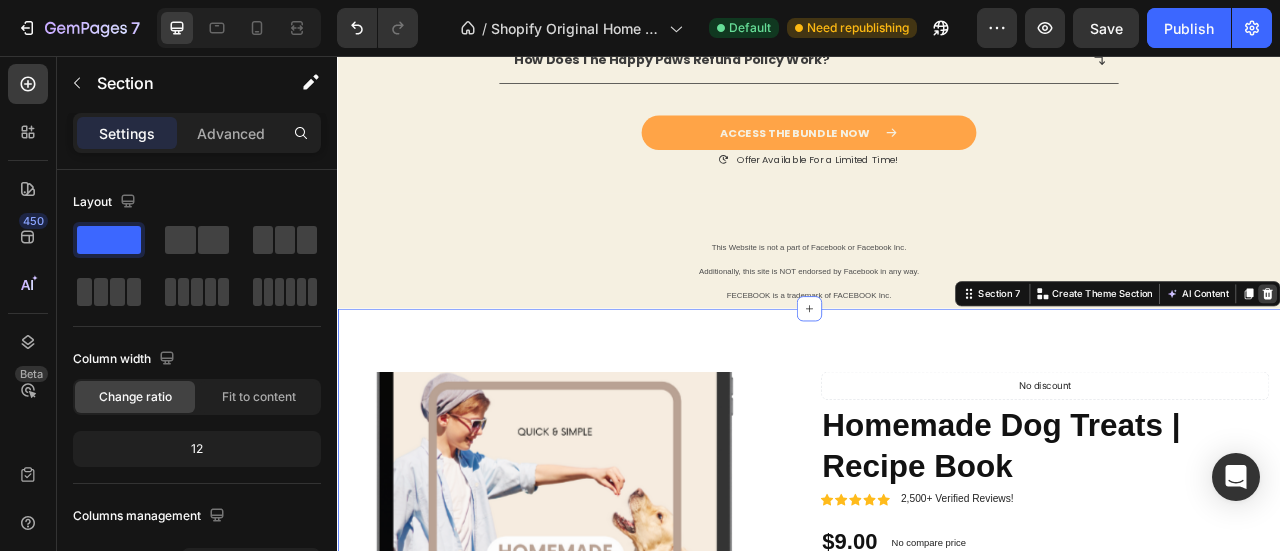 click at bounding box center (1520, 358) 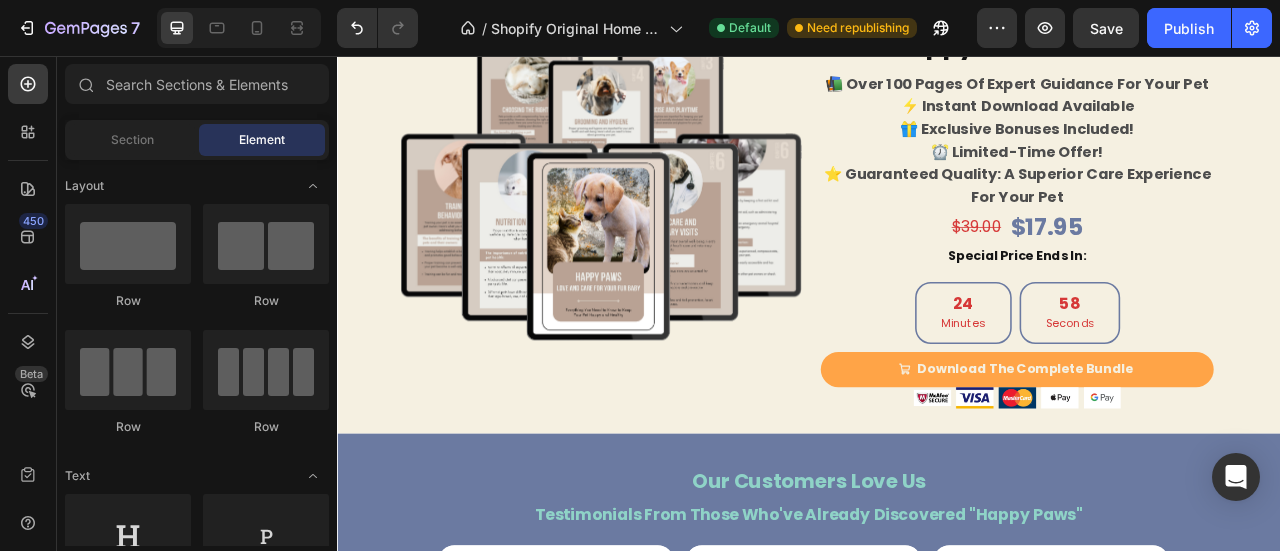scroll, scrollTop: 7658, scrollLeft: 0, axis: vertical 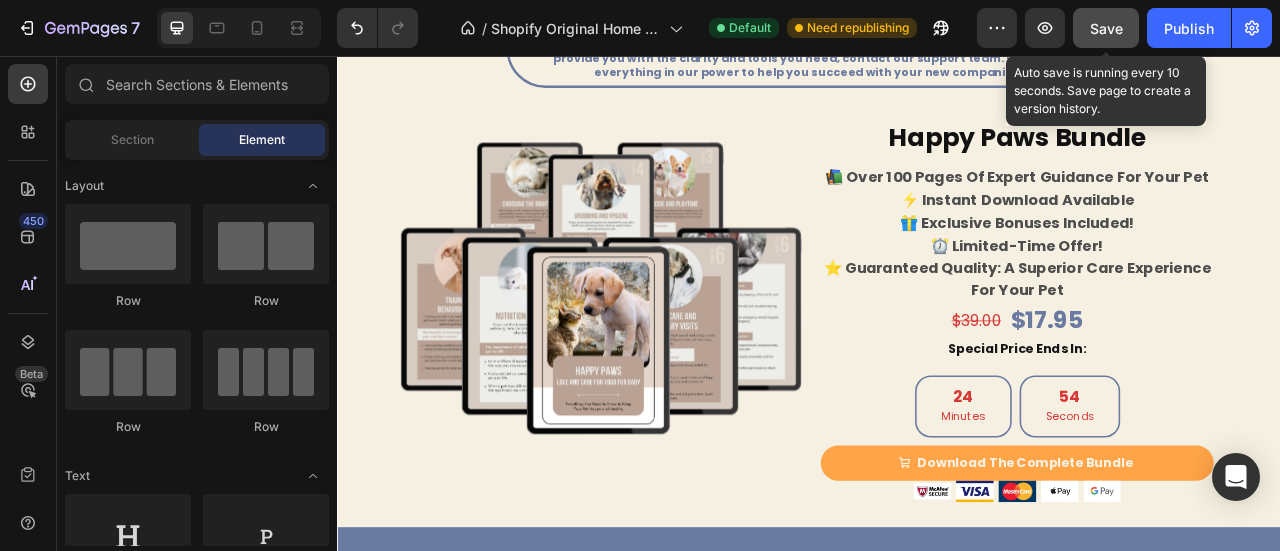 click on "Save" at bounding box center (1106, 28) 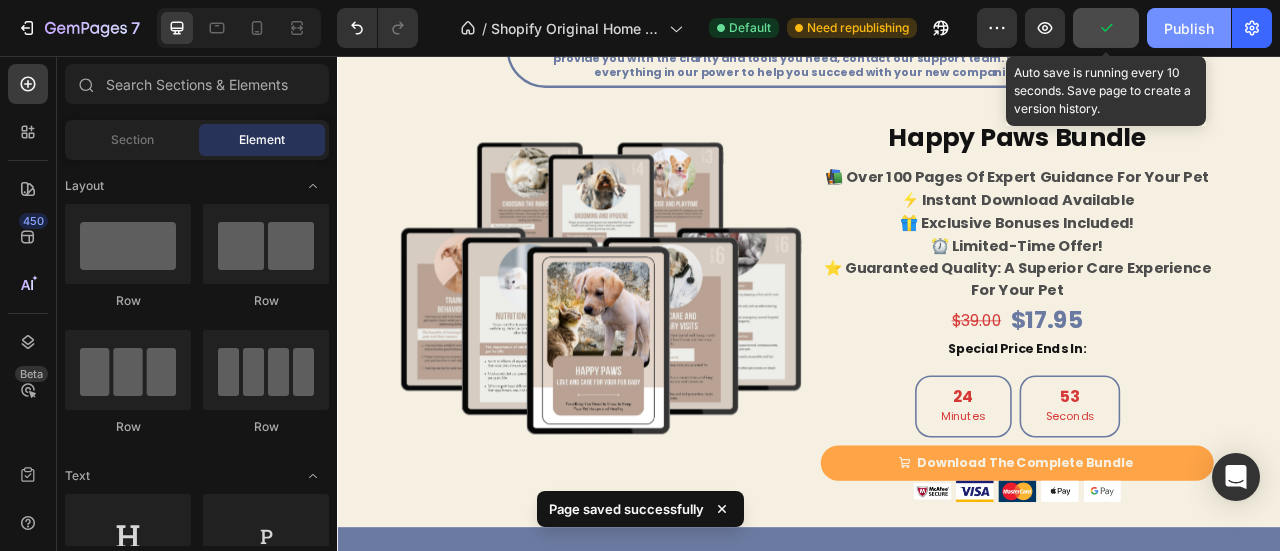 click on "Publish" at bounding box center [1189, 28] 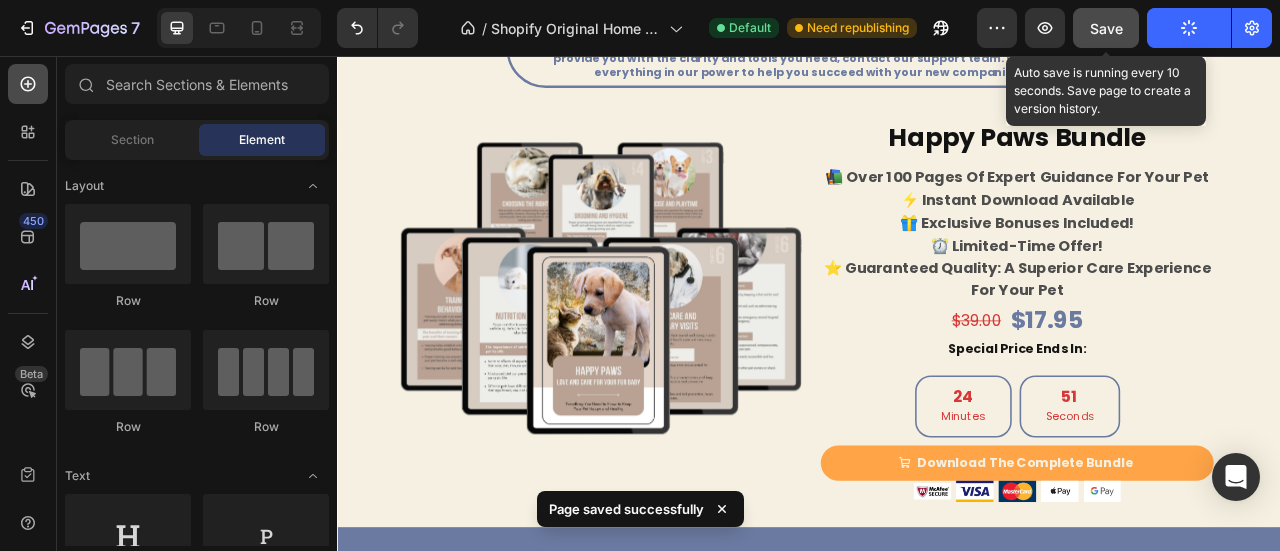 click 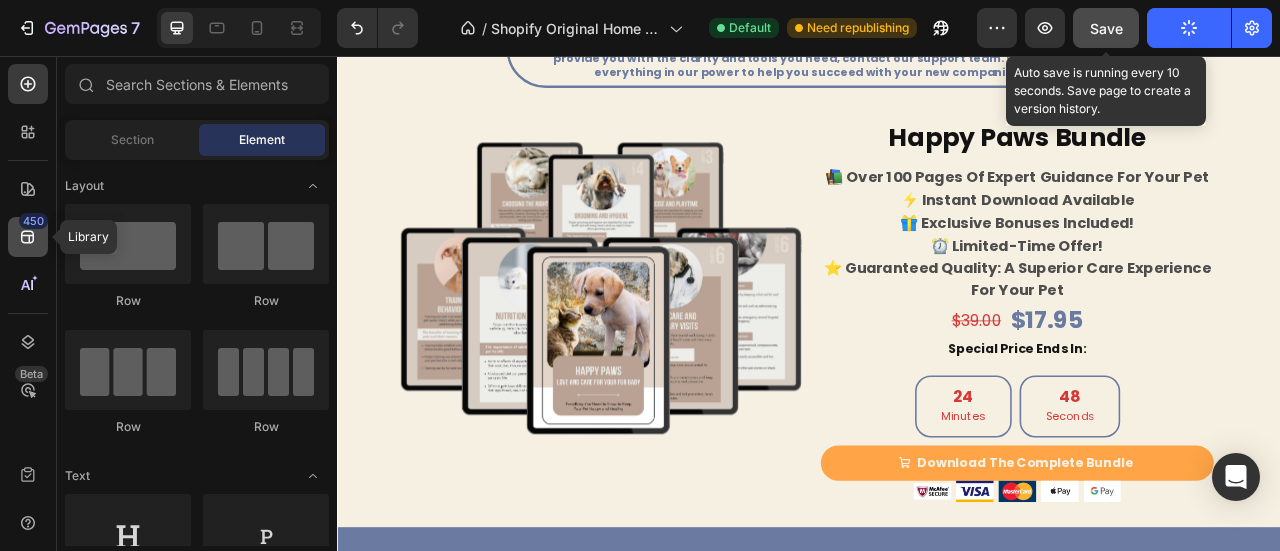 click on "450" at bounding box center [33, 221] 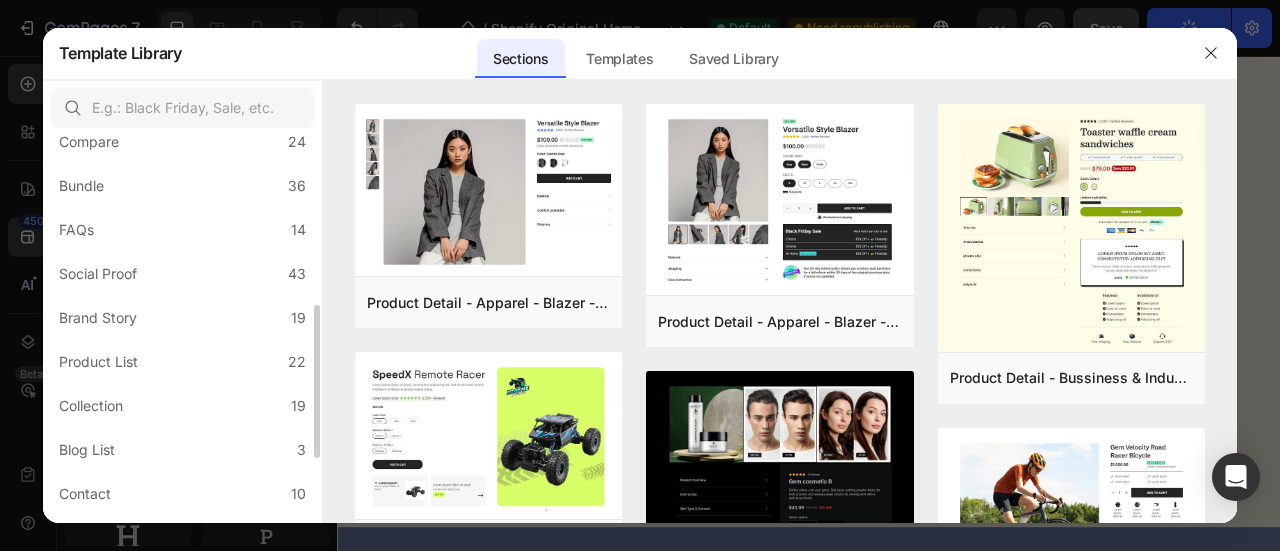 scroll, scrollTop: 592, scrollLeft: 0, axis: vertical 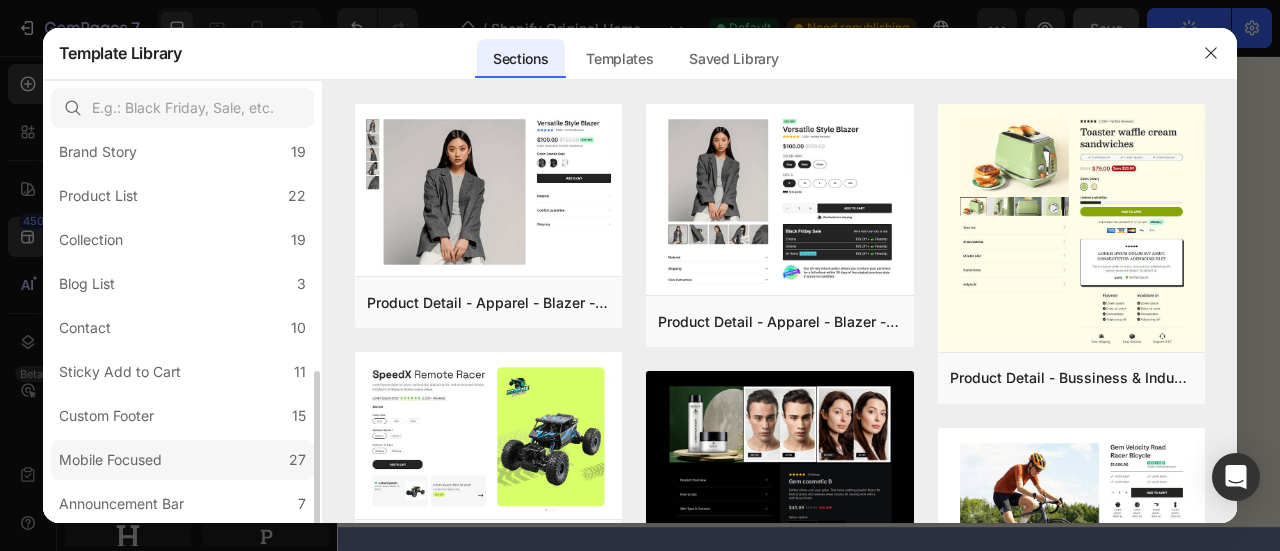 click on "Mobile Focused 27" 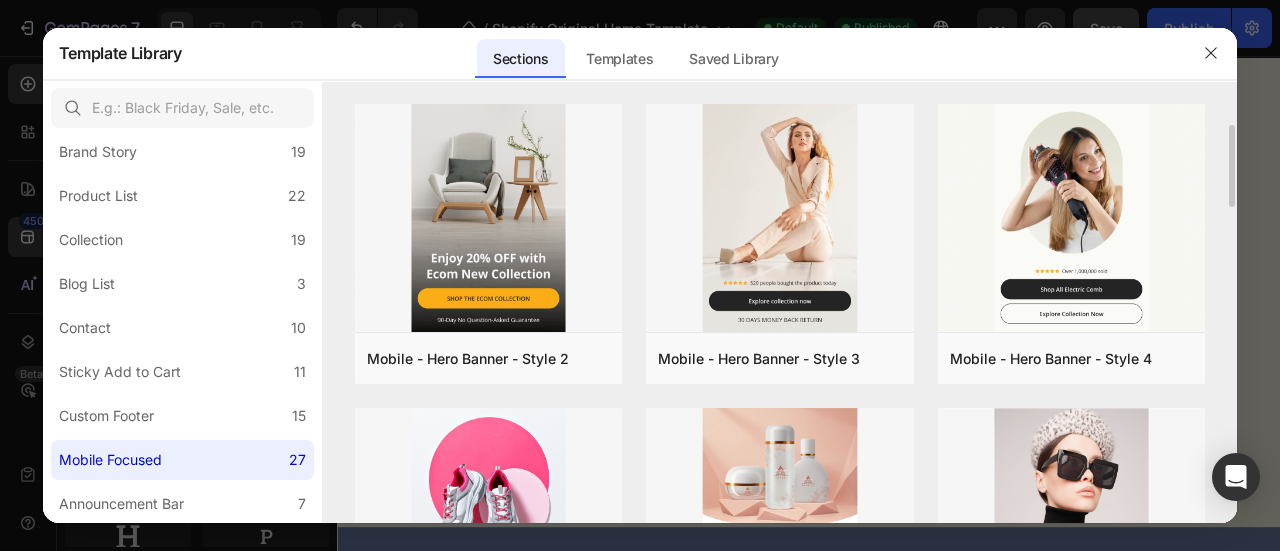 scroll, scrollTop: 42, scrollLeft: 0, axis: vertical 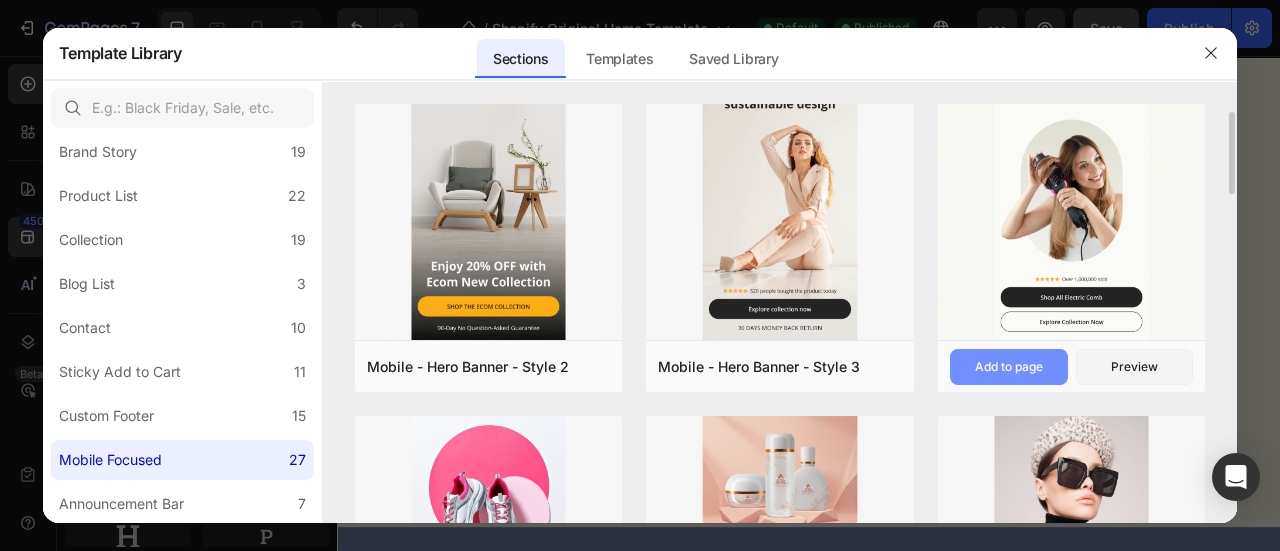 click on "Add to page" at bounding box center (1009, 367) 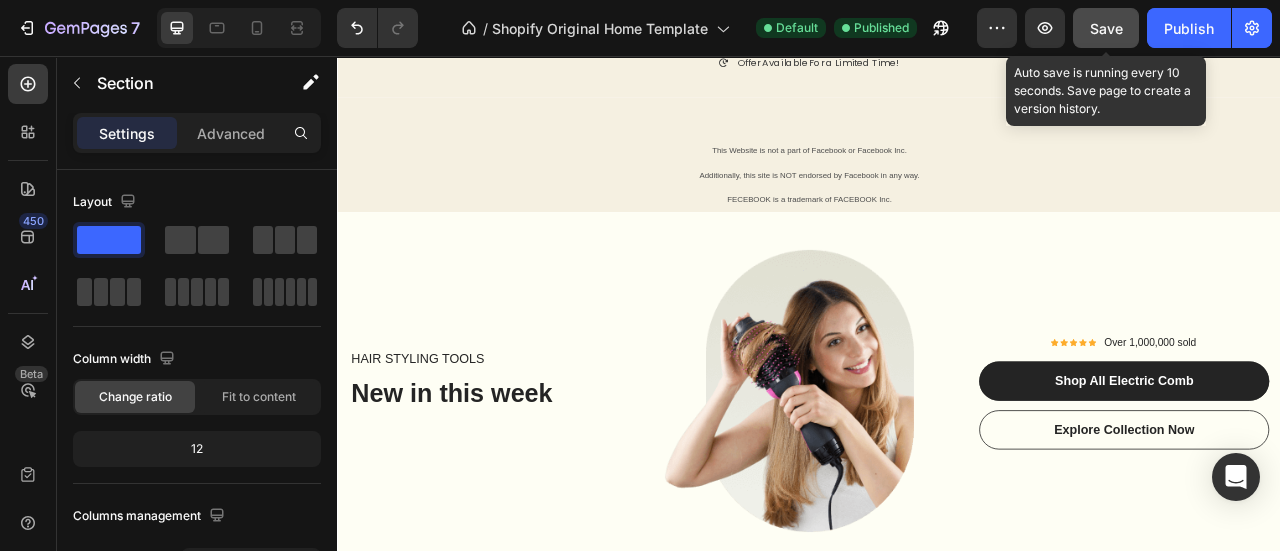 scroll, scrollTop: 9304, scrollLeft: 0, axis: vertical 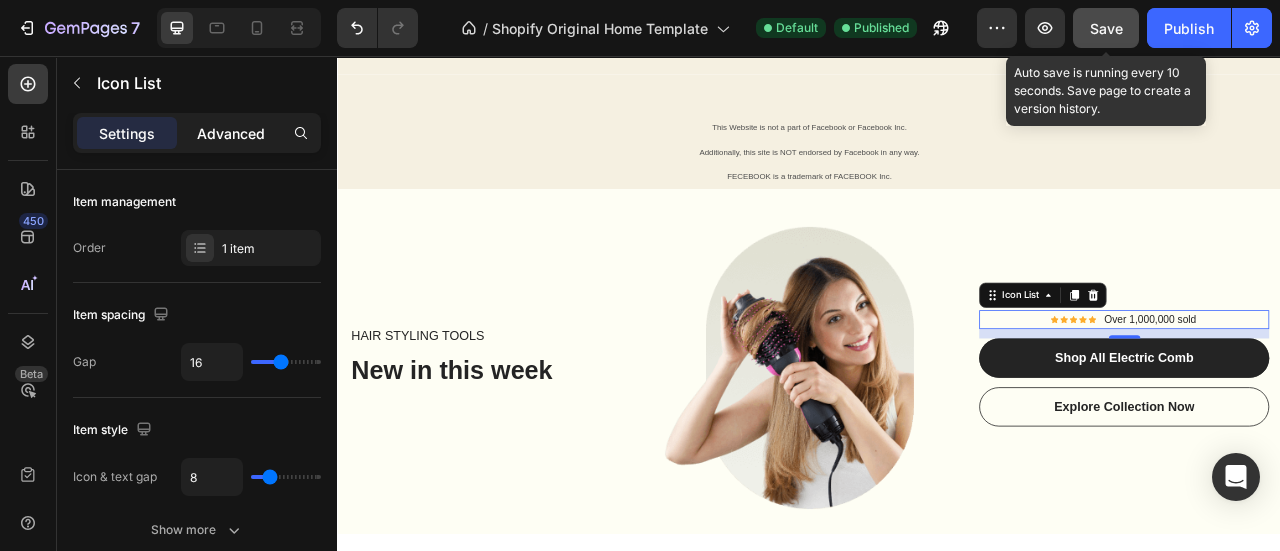 click on "Advanced" 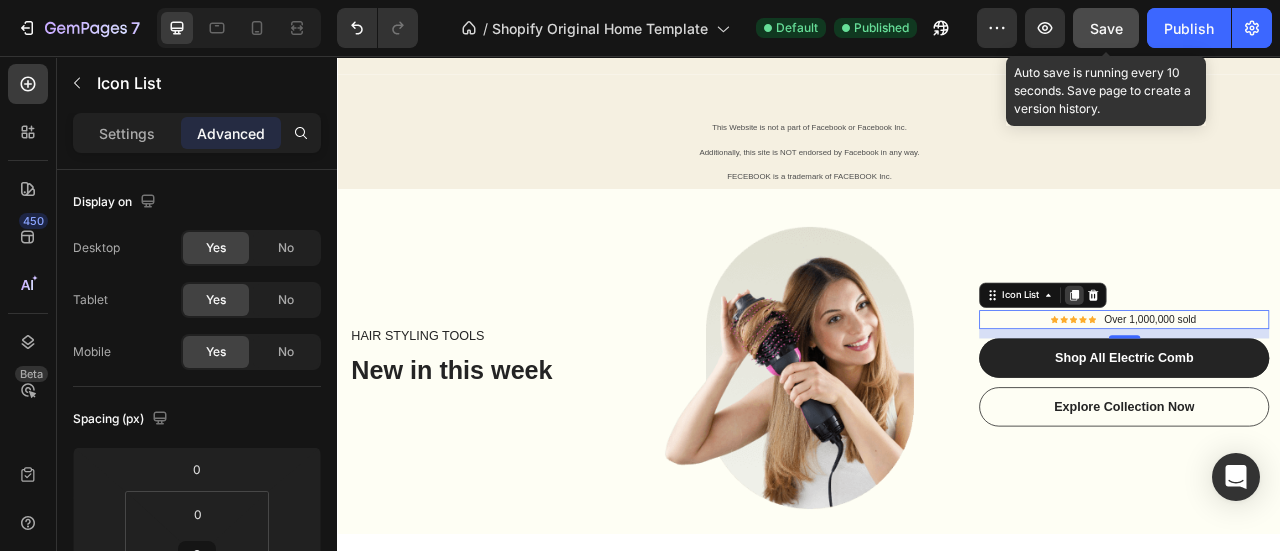 click 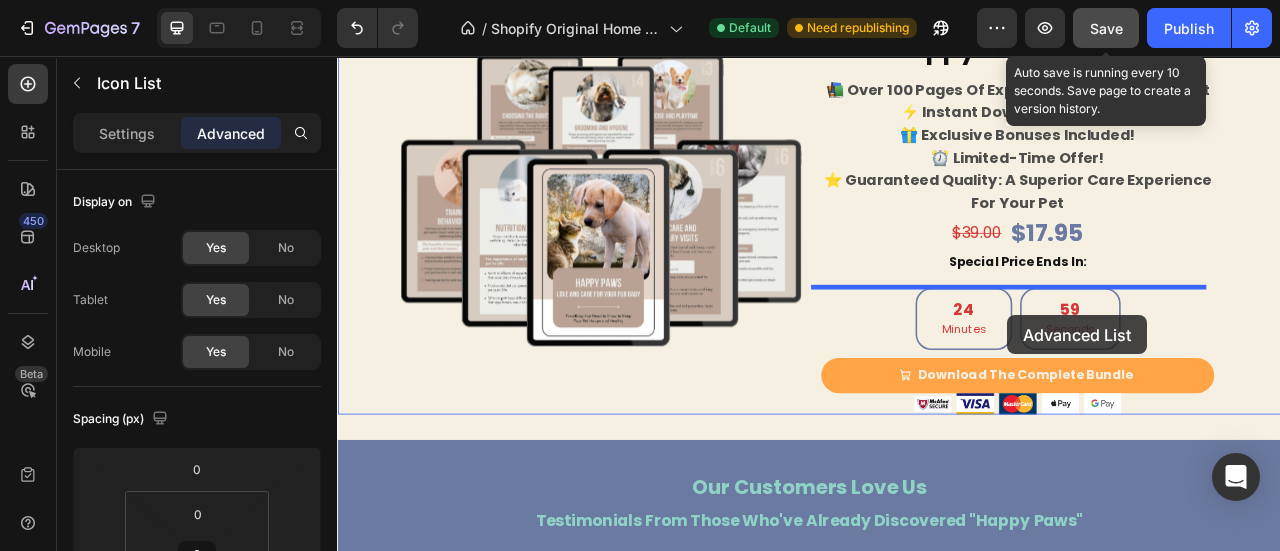 scroll, scrollTop: 7718, scrollLeft: 0, axis: vertical 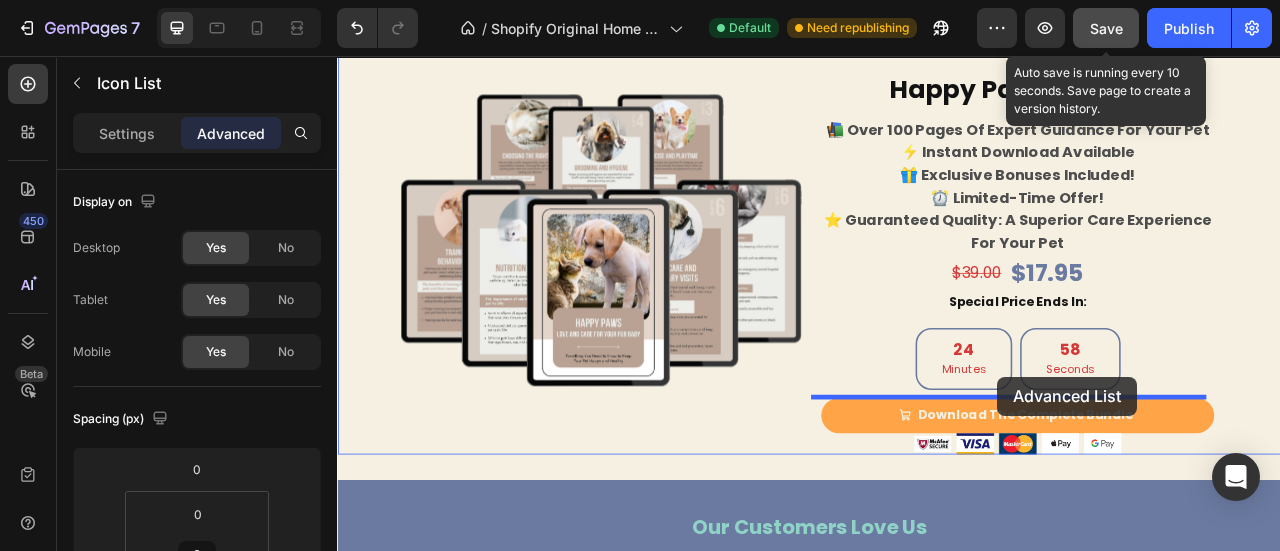 drag, startPoint x: 1162, startPoint y: 374, endPoint x: 1177, endPoint y: 464, distance: 91.24144 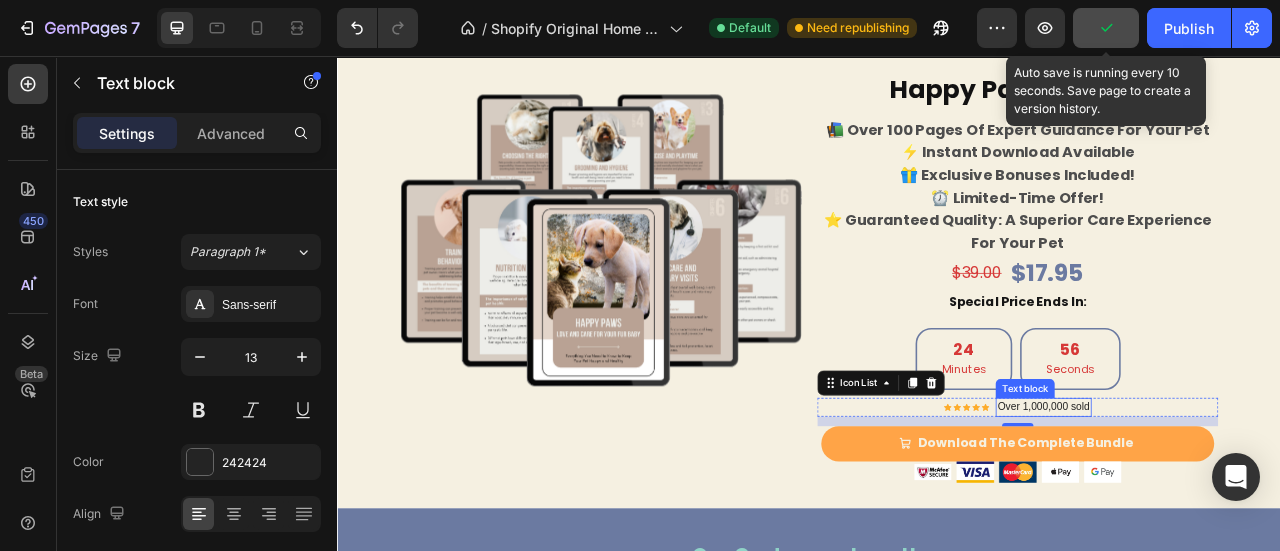 click on "Over 1,000,000 sold" at bounding box center (1234, 503) 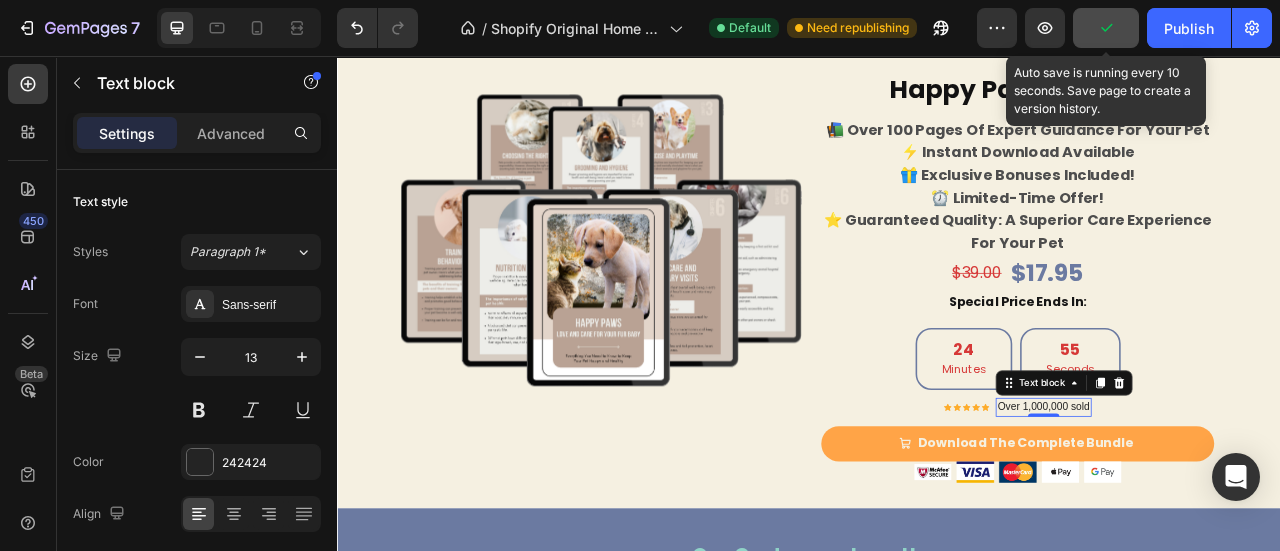 click on "Over 1,000,000 sold" at bounding box center (1234, 503) 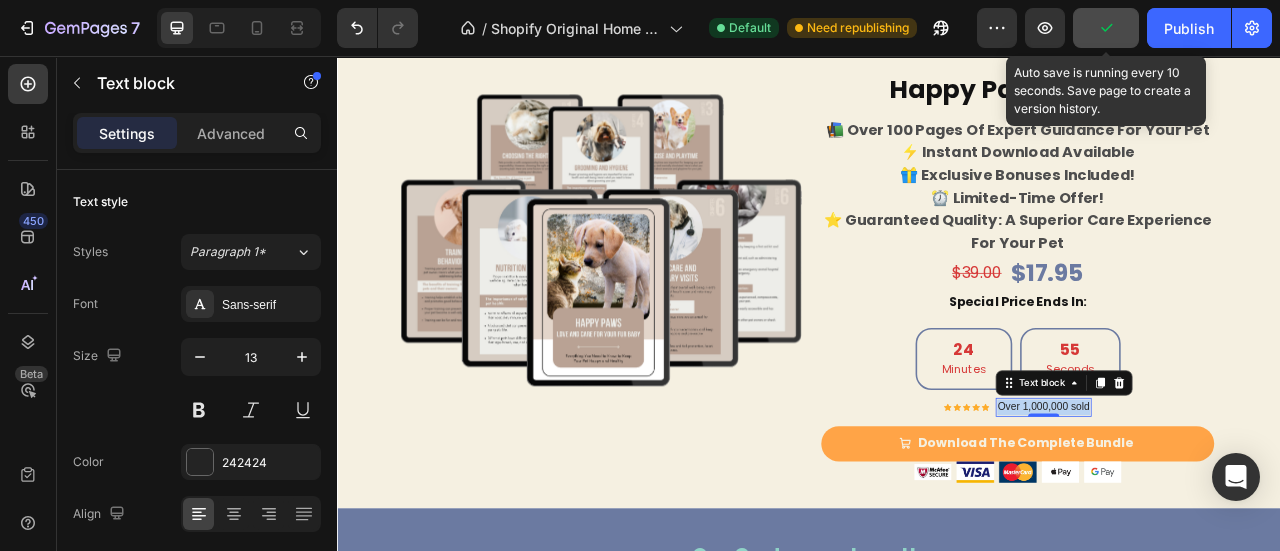 click on "Over 1,000,000 sold" at bounding box center [1234, 503] 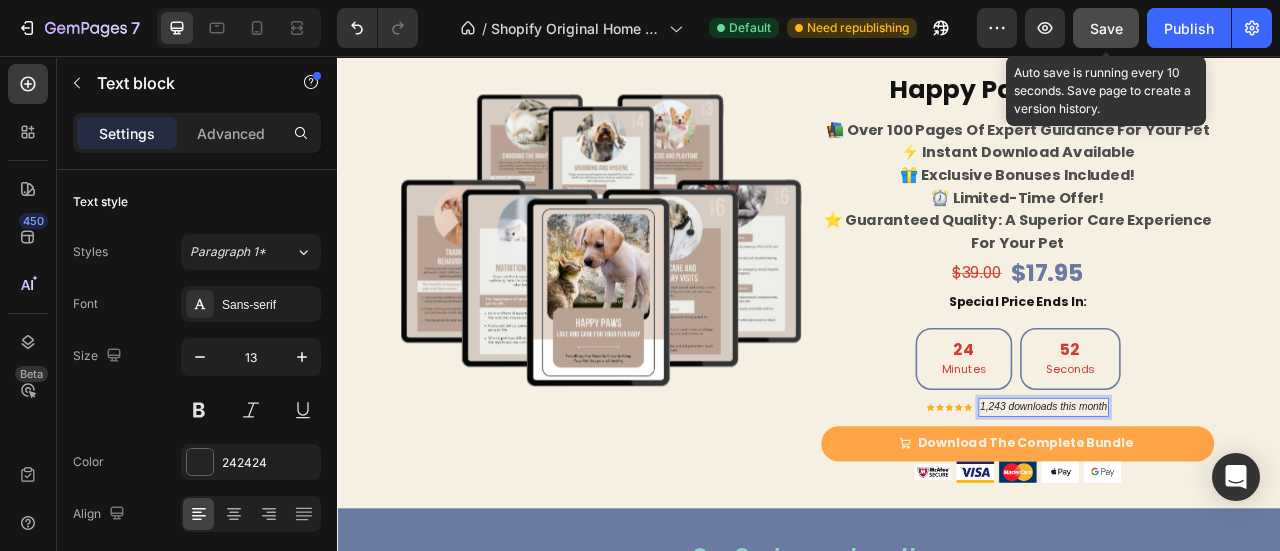 click on "1,243 downloads this month" at bounding box center (1235, 502) 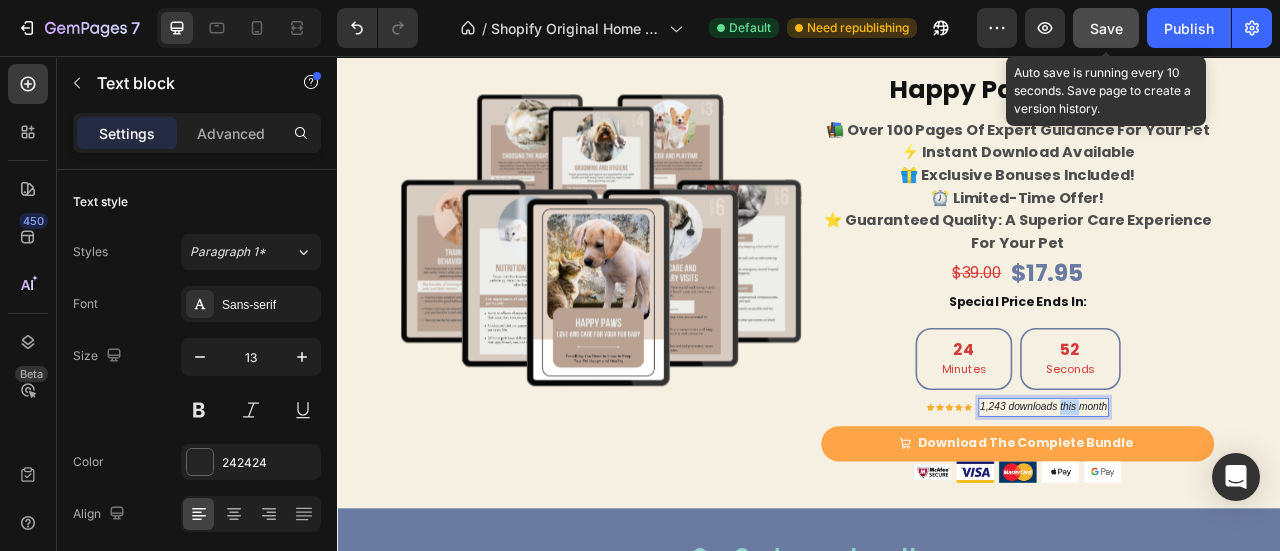 click on "1,243 downloads this month" at bounding box center (1235, 502) 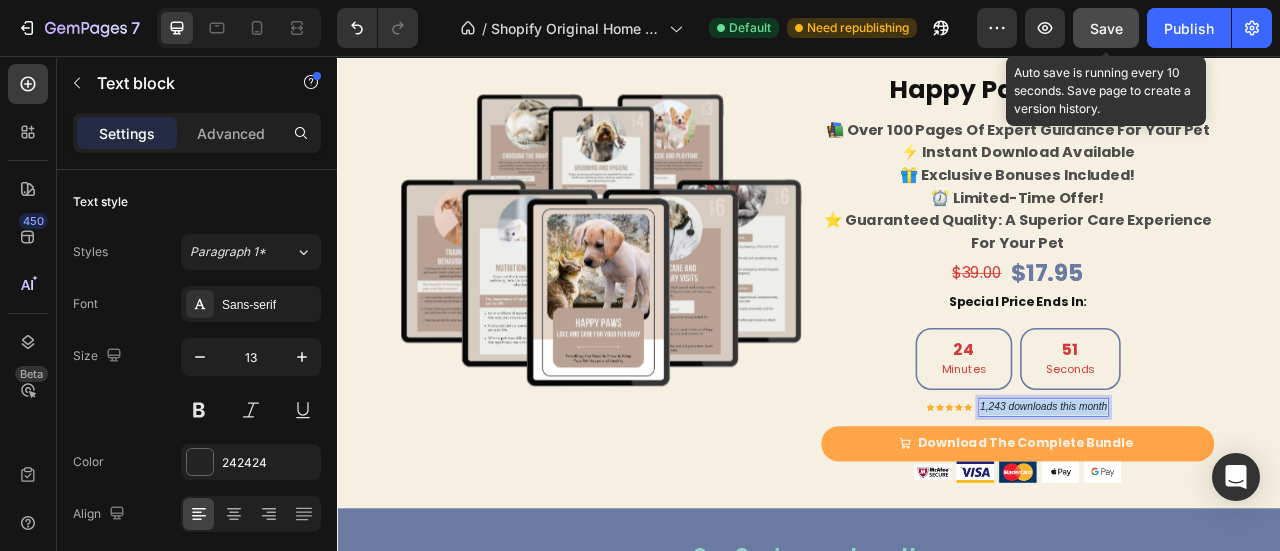 click on "1,243 downloads this month" at bounding box center (1235, 502) 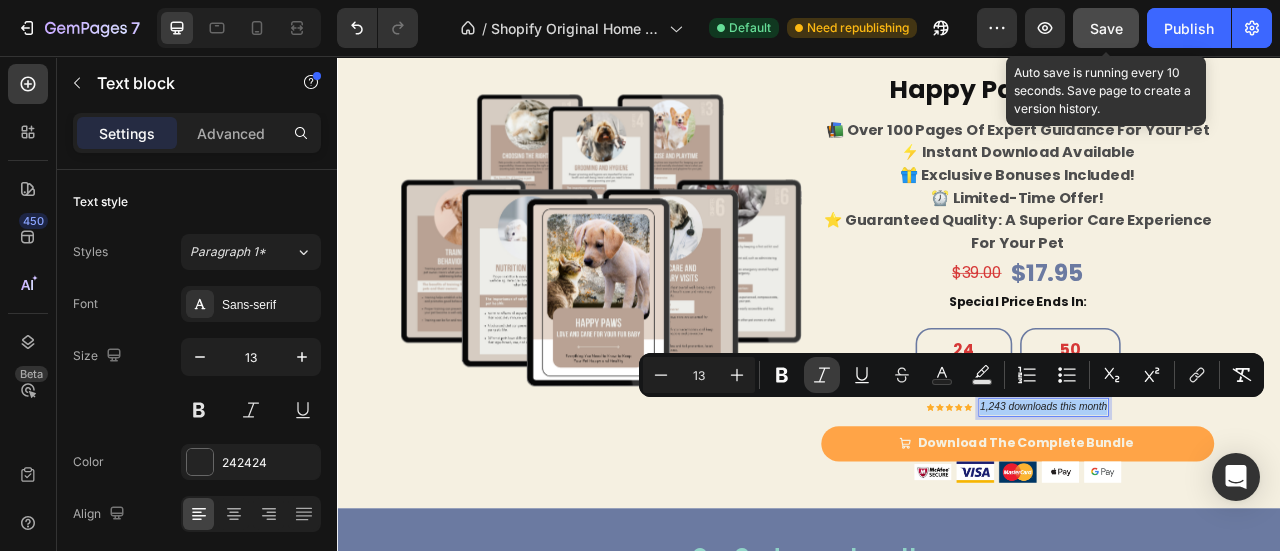 click on "Italic" at bounding box center [822, 375] 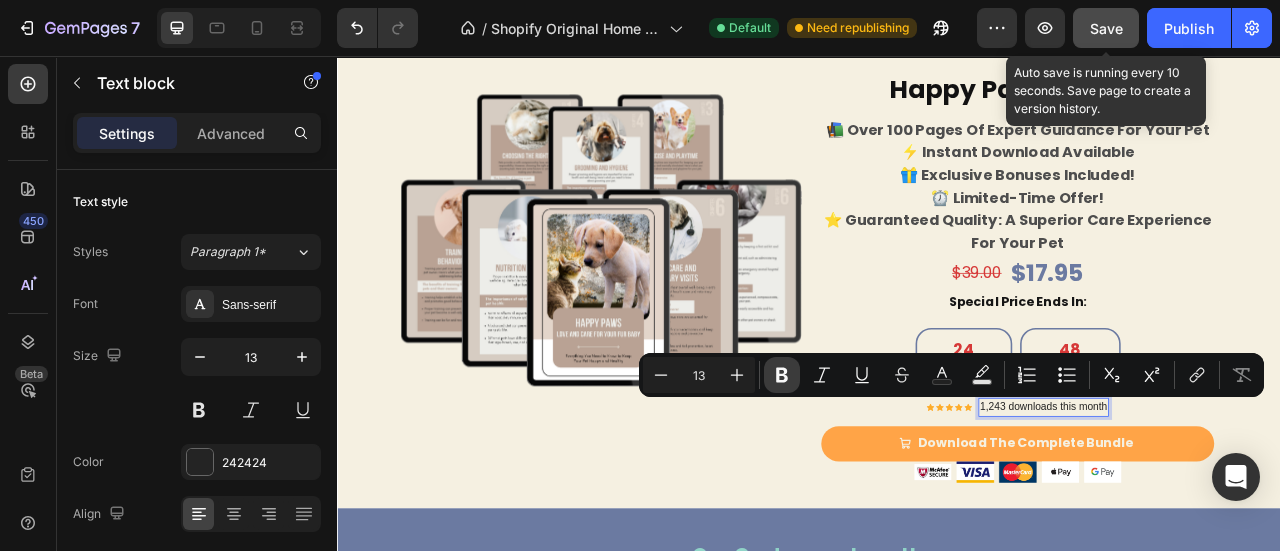 click on "Bold" at bounding box center [782, 375] 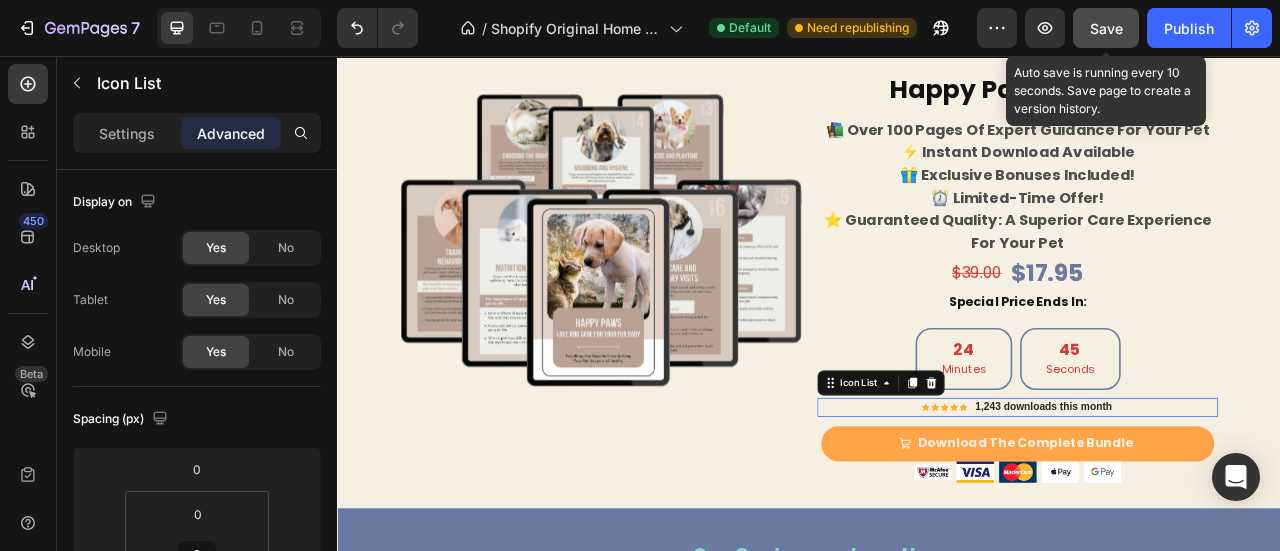 click on "Icon                Icon                Icon                Icon                Icon Icon List Hoz 1,243 downloads this month Text block" at bounding box center [1202, 503] 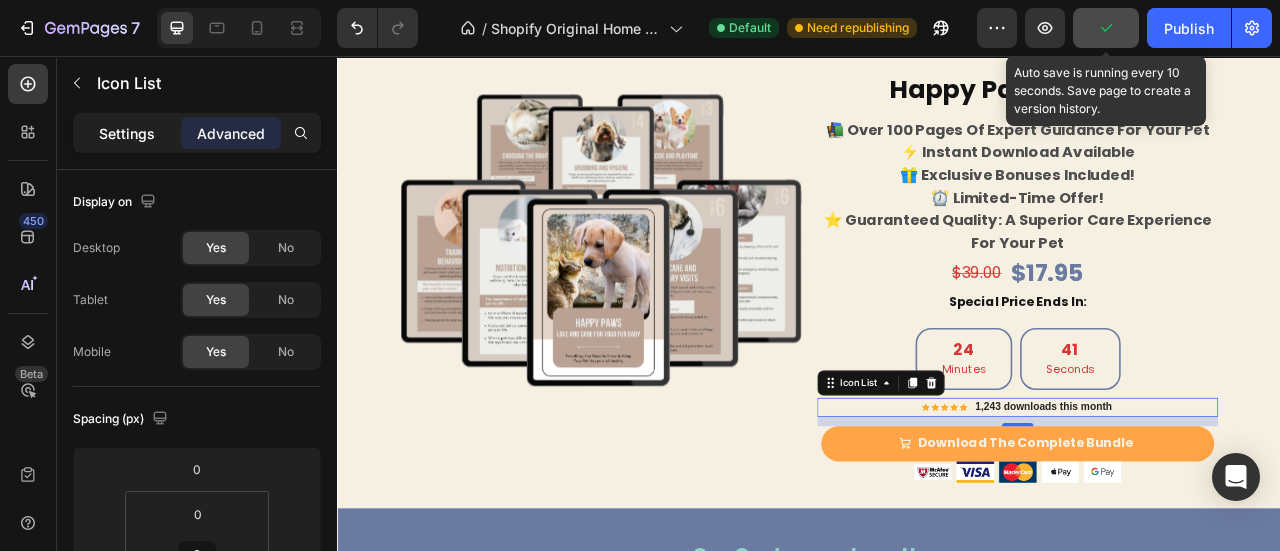 click on "Settings" 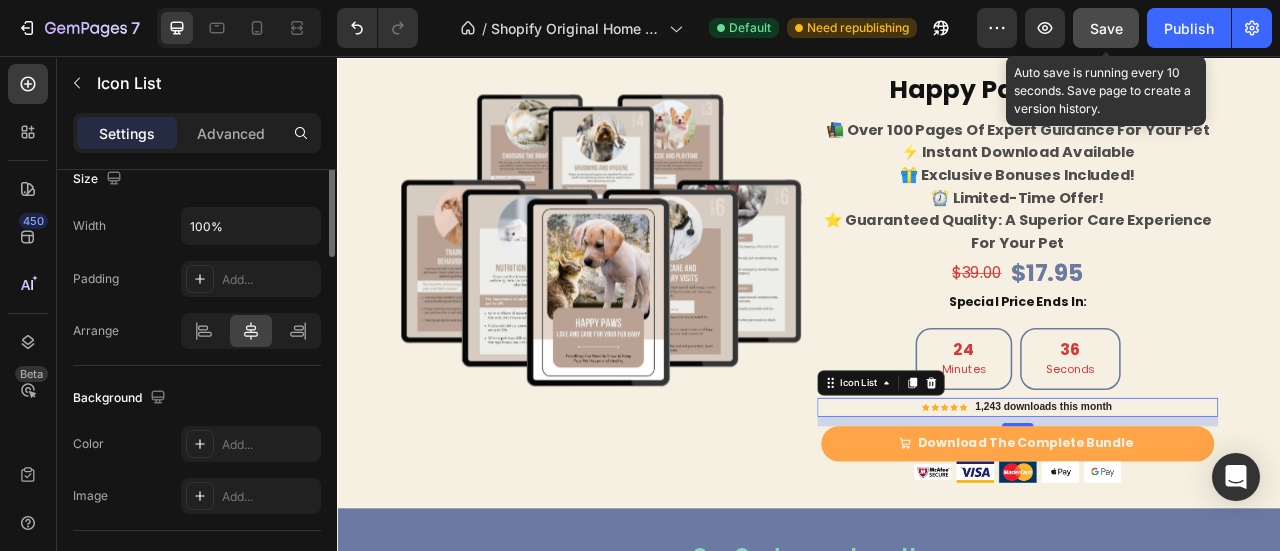 scroll, scrollTop: 0, scrollLeft: 0, axis: both 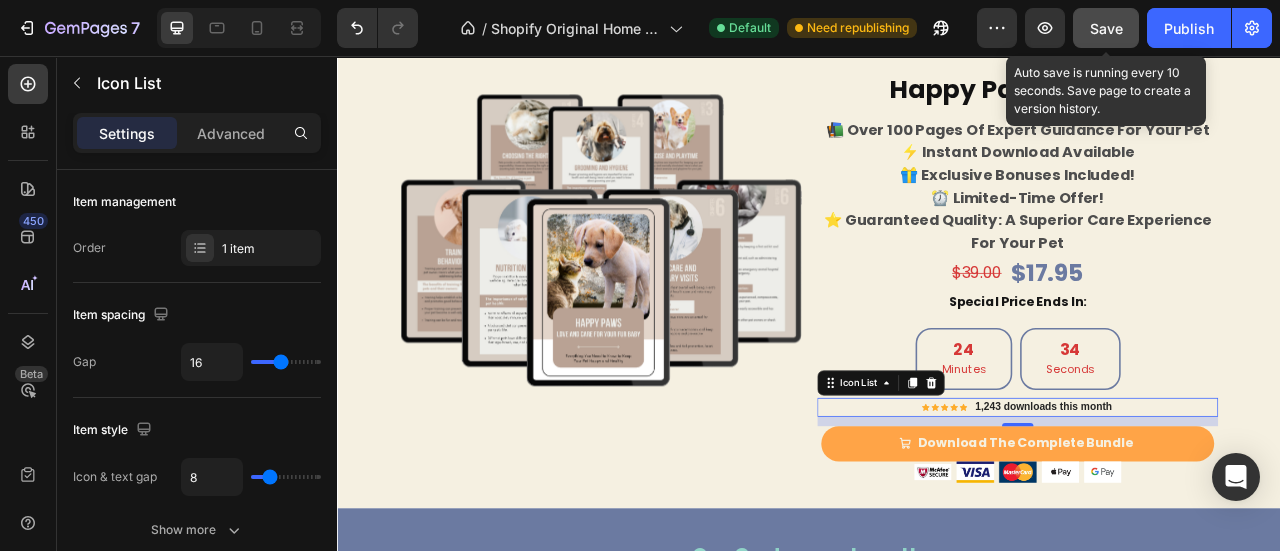 click on "Icon                Icon                Icon                Icon                Icon Icon List Hoz 1,243 downloads this month Text block" at bounding box center [1202, 503] 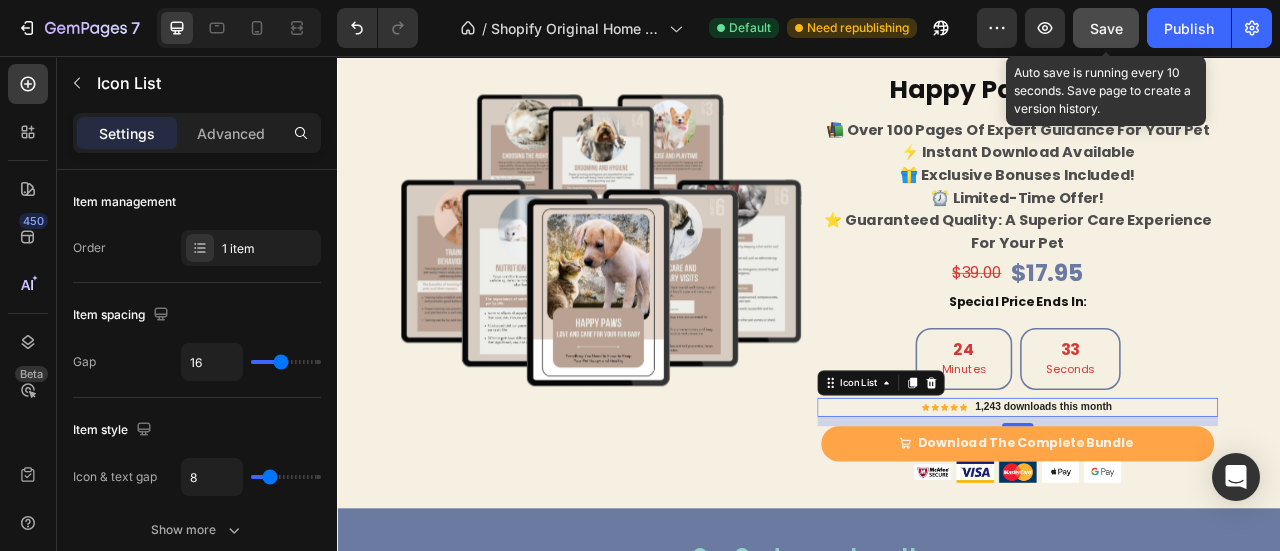 click on "Icon                Icon                Icon                Icon                Icon Icon List Hoz 1,243 downloads this month Text block" at bounding box center (1202, 503) 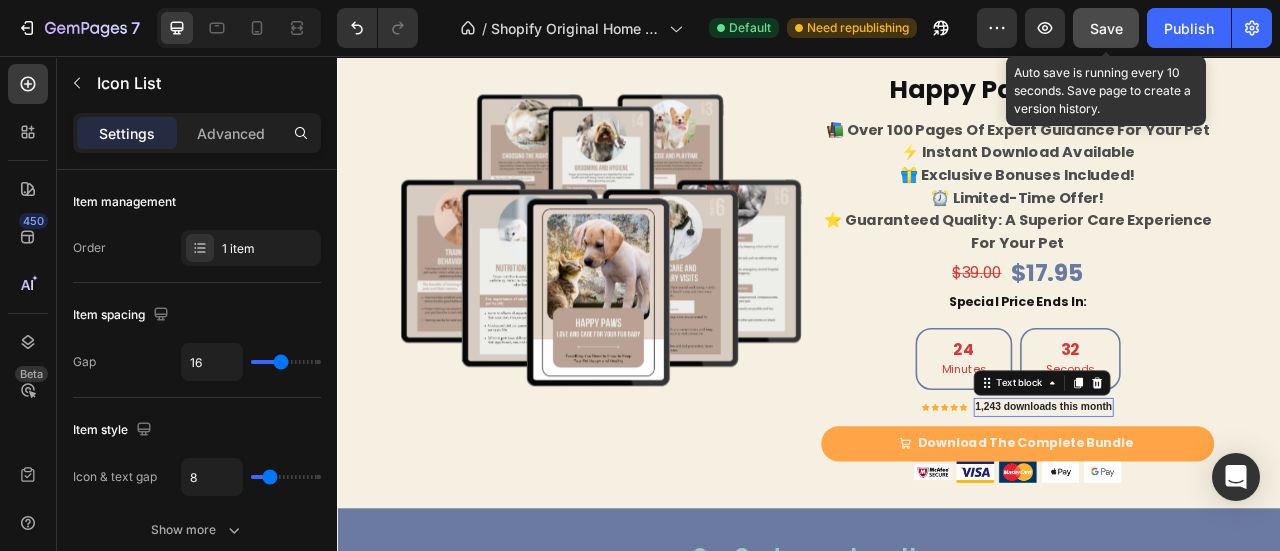 click on "1,243 downloads this month" at bounding box center [1235, 502] 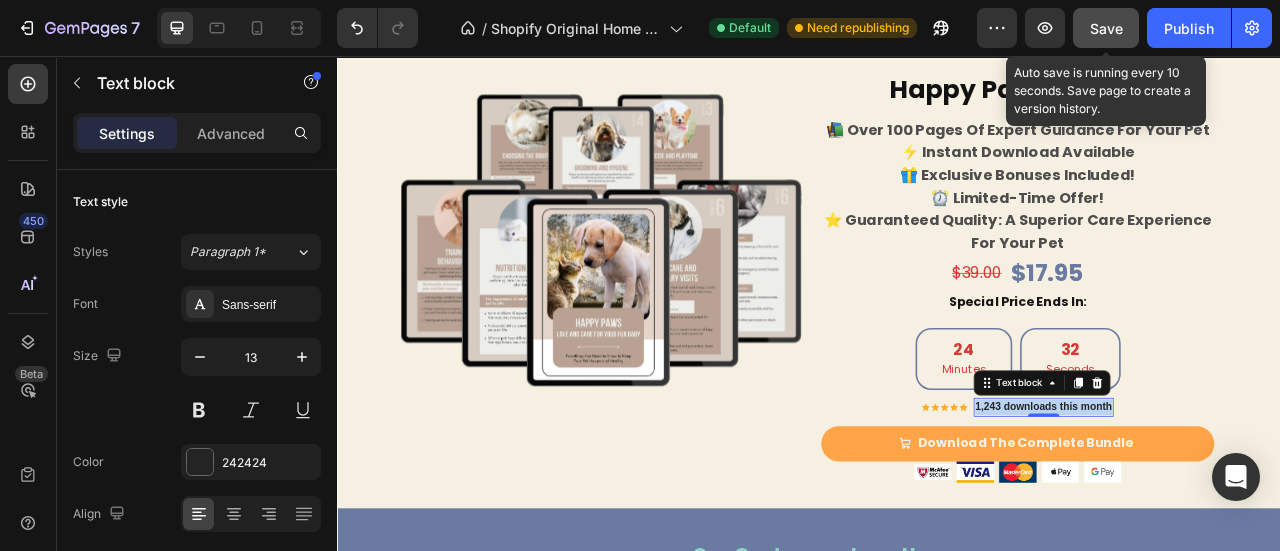 click on "1,243 downloads this month" at bounding box center [1235, 502] 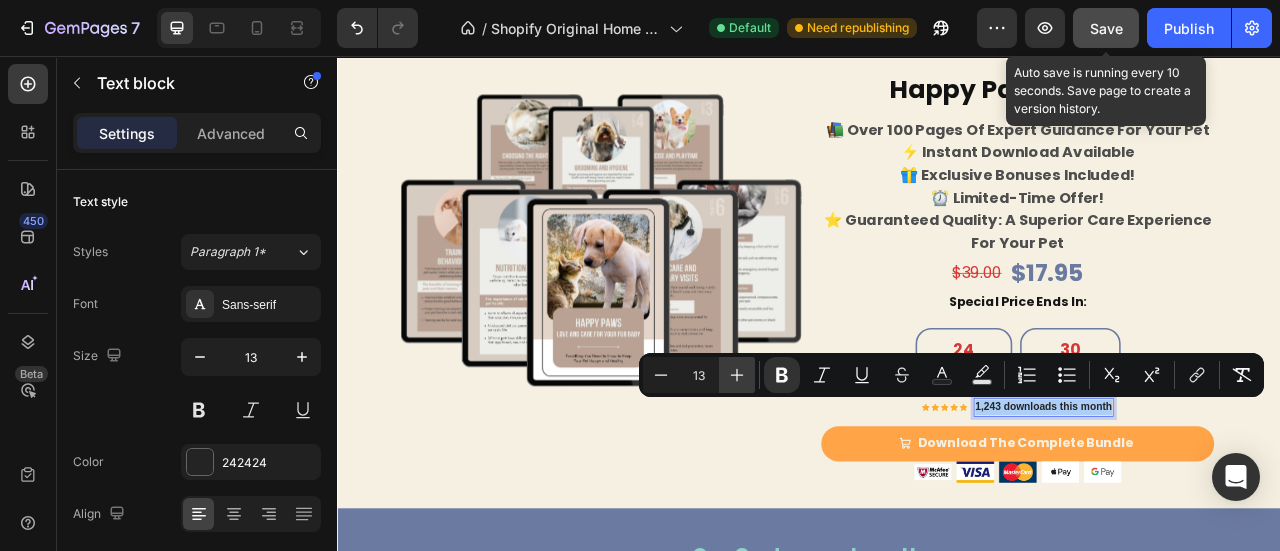 click 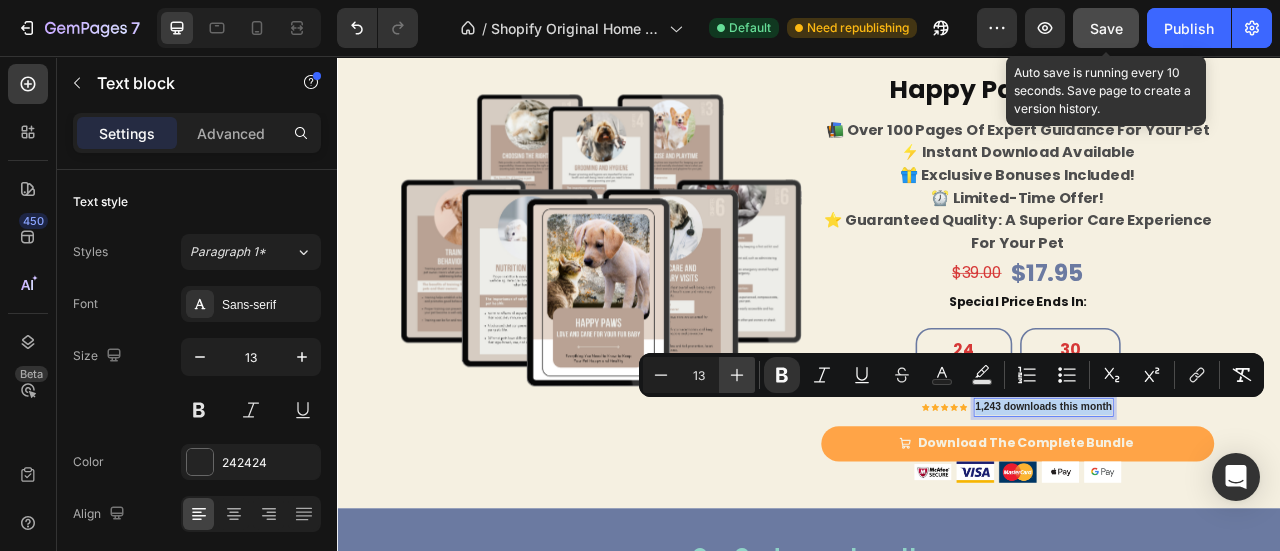 type on "14" 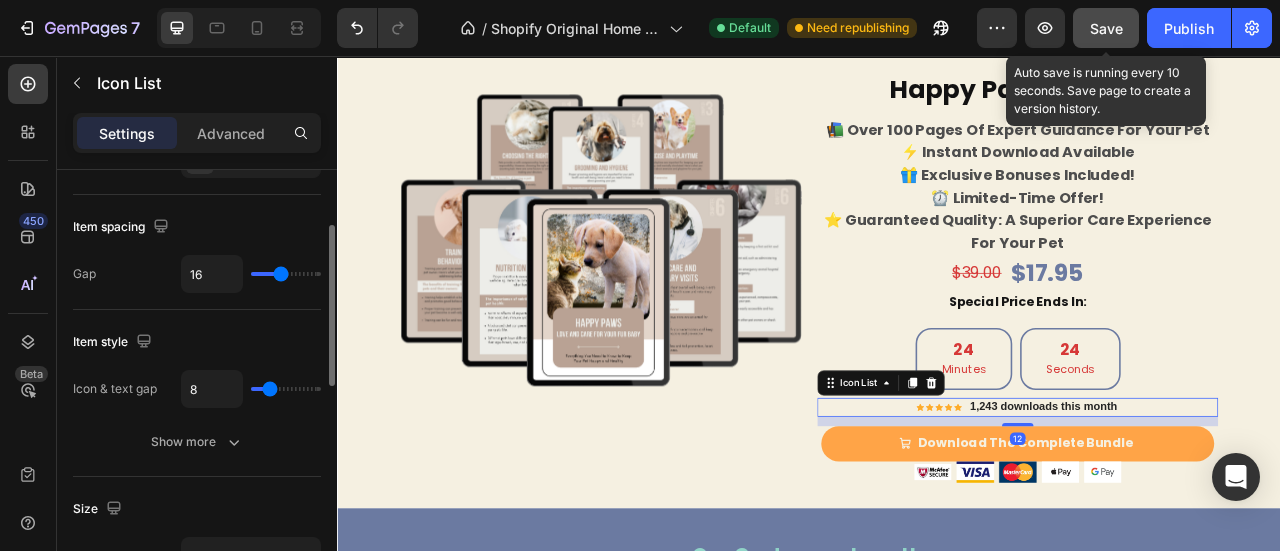 scroll, scrollTop: 110, scrollLeft: 0, axis: vertical 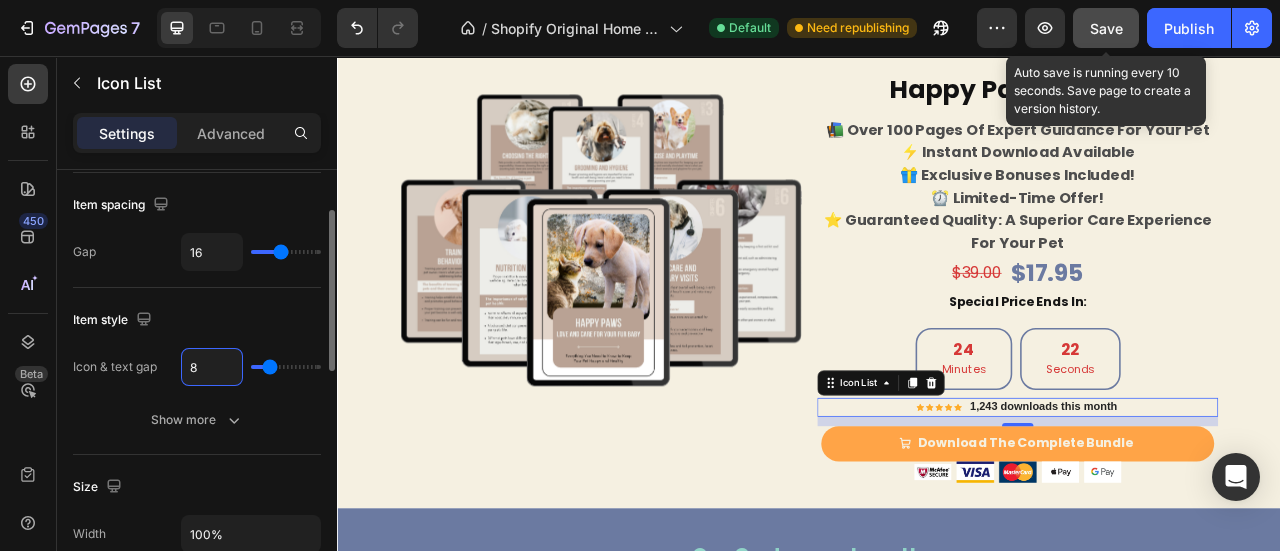 click on "8" at bounding box center [212, 367] 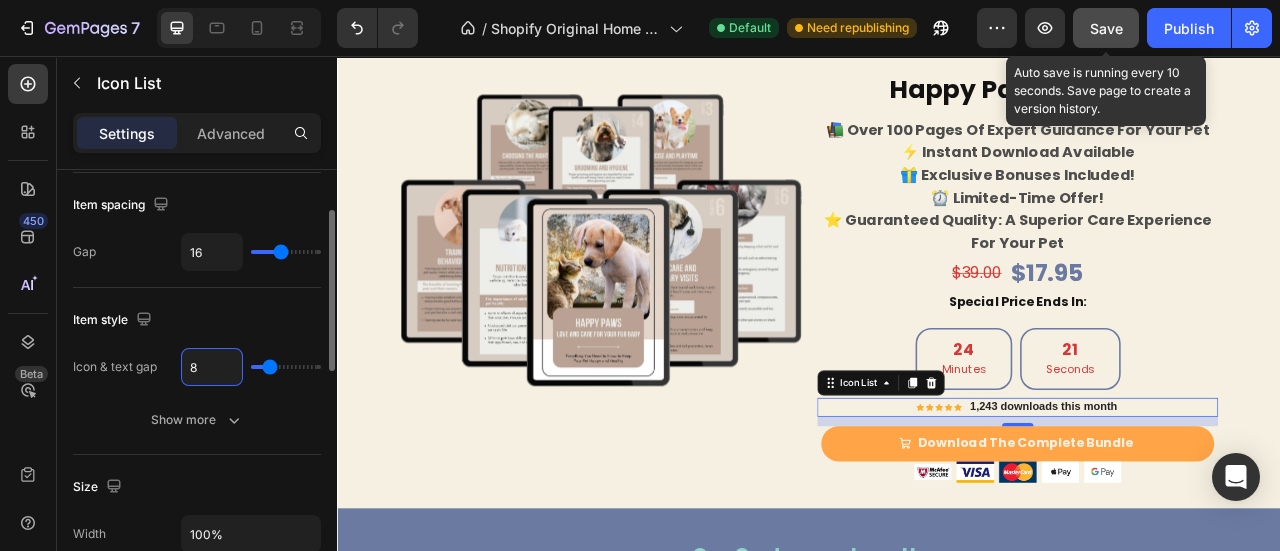 type on "1" 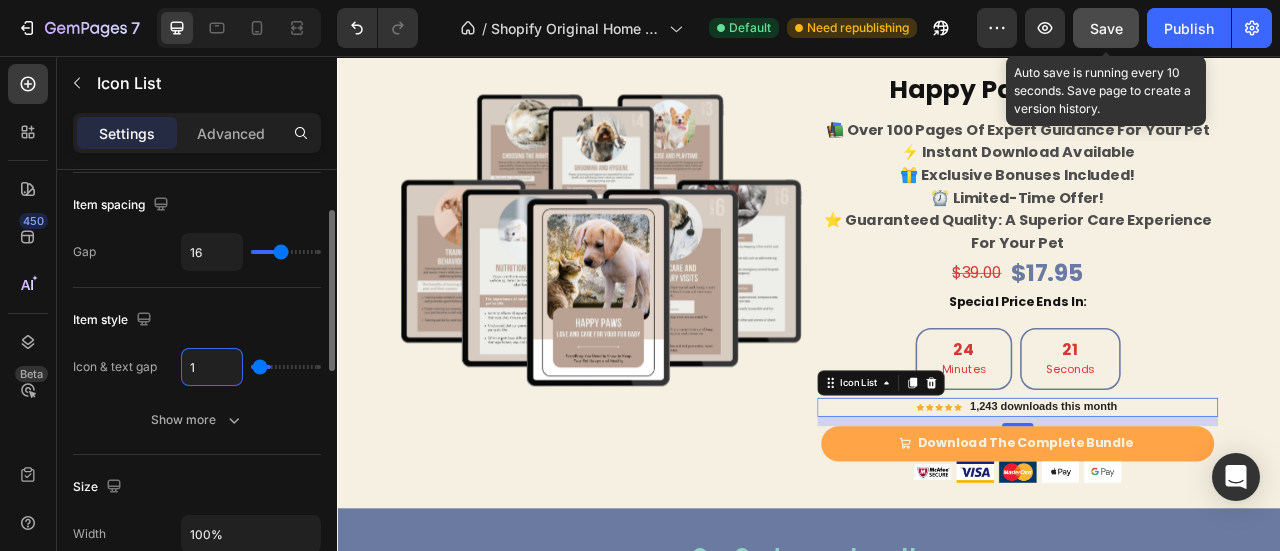 type on "10" 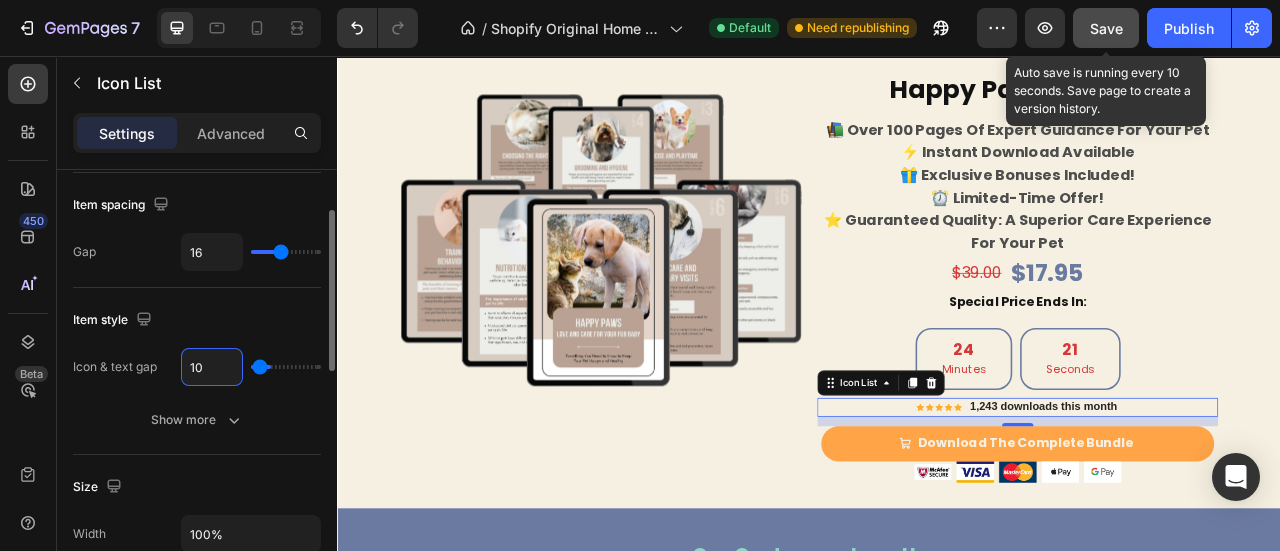 type on "10" 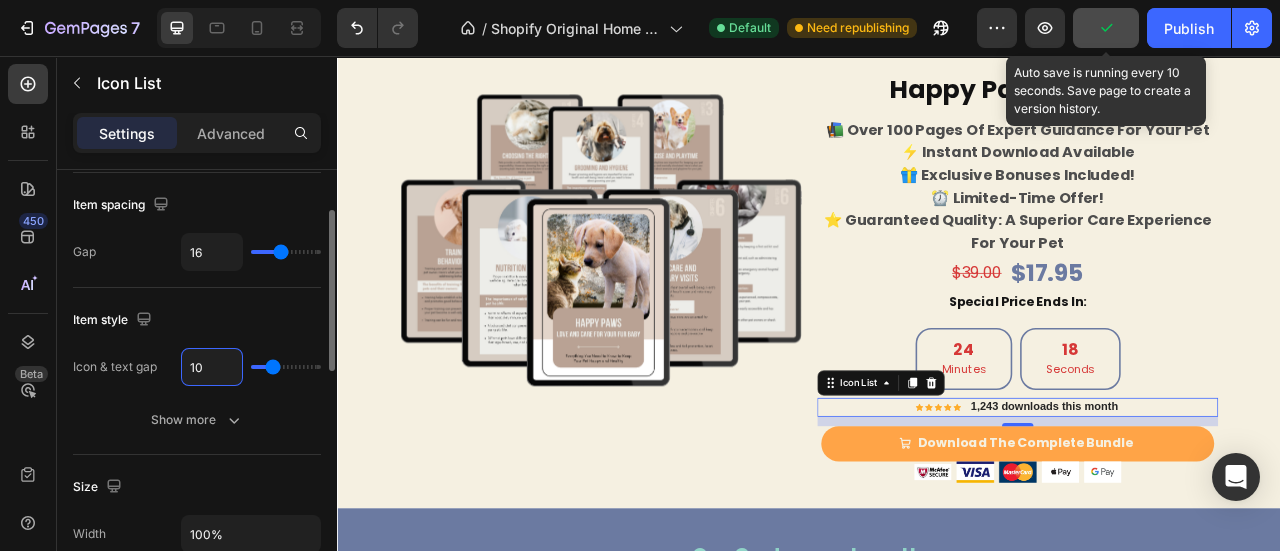 type on "1" 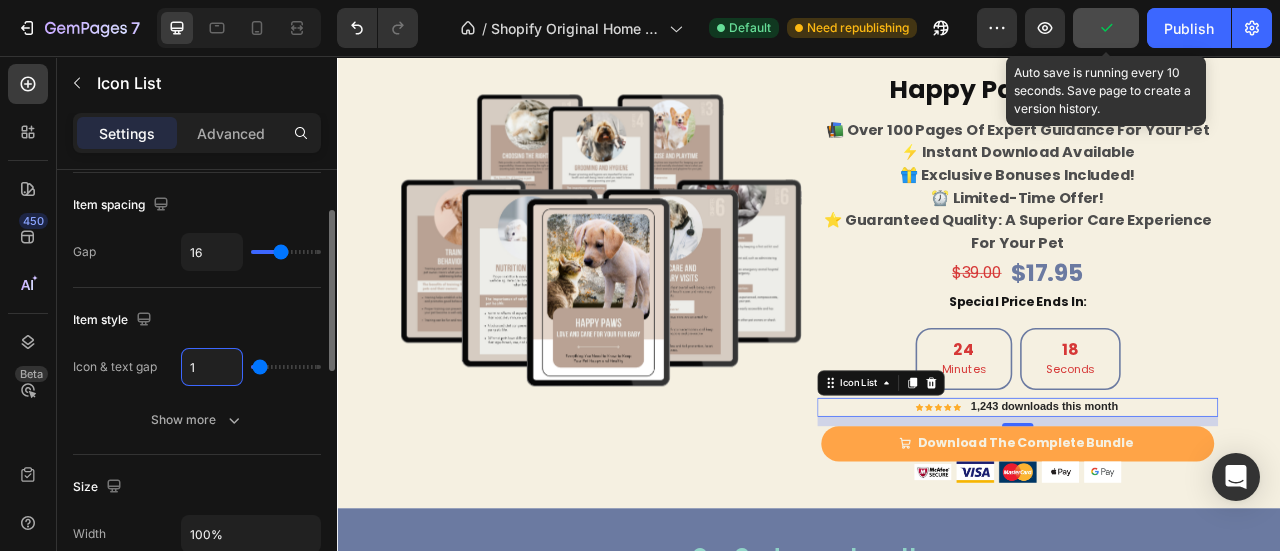 type 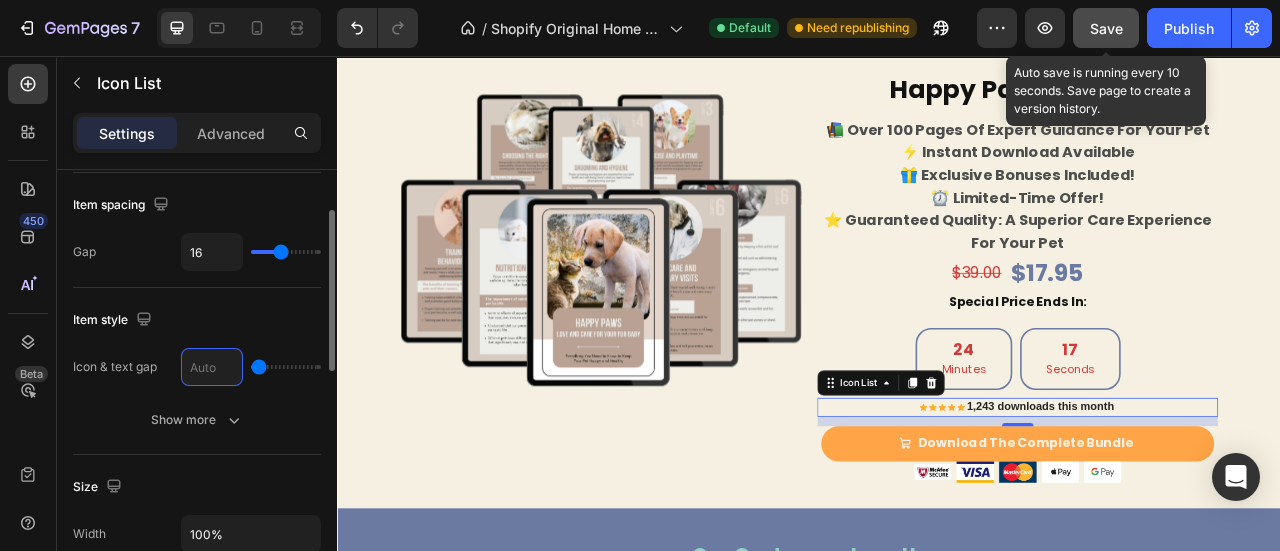 type on "2" 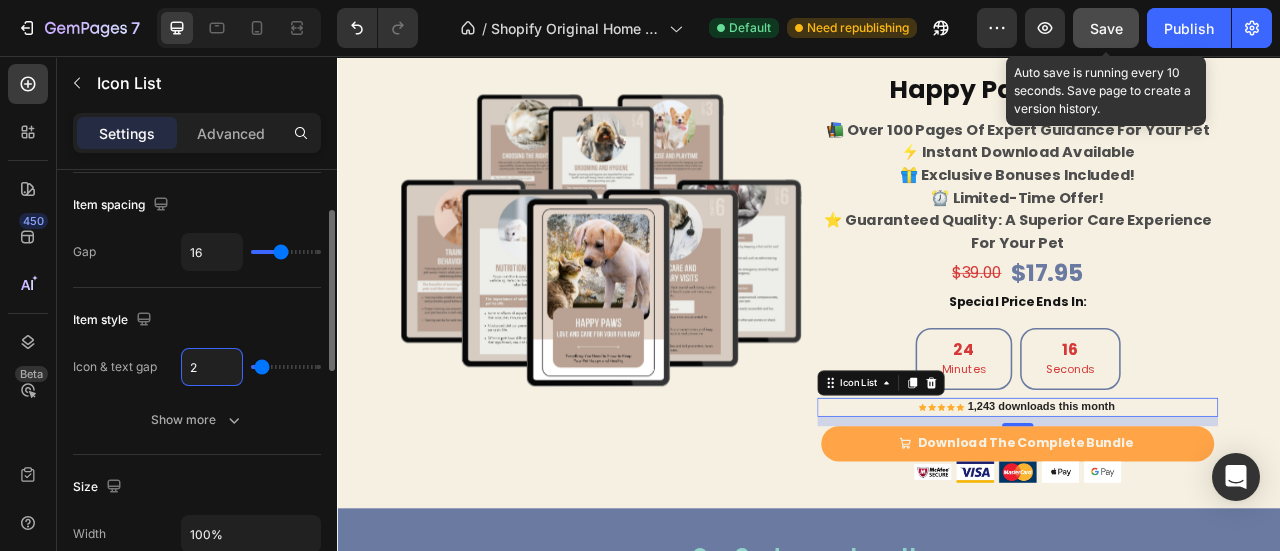 type on "20" 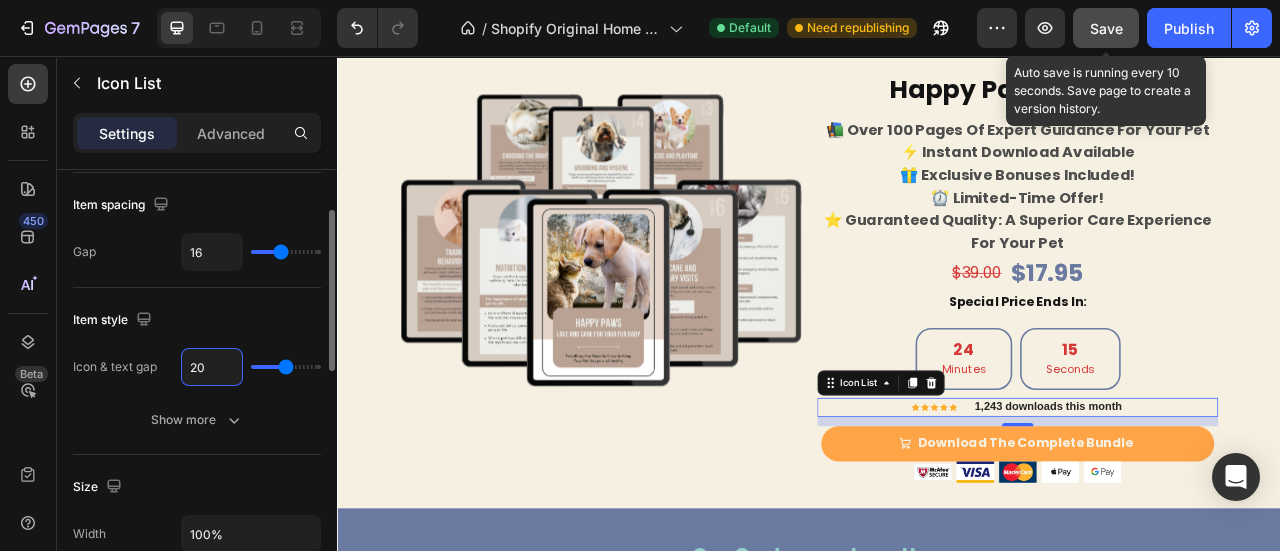 type on "2" 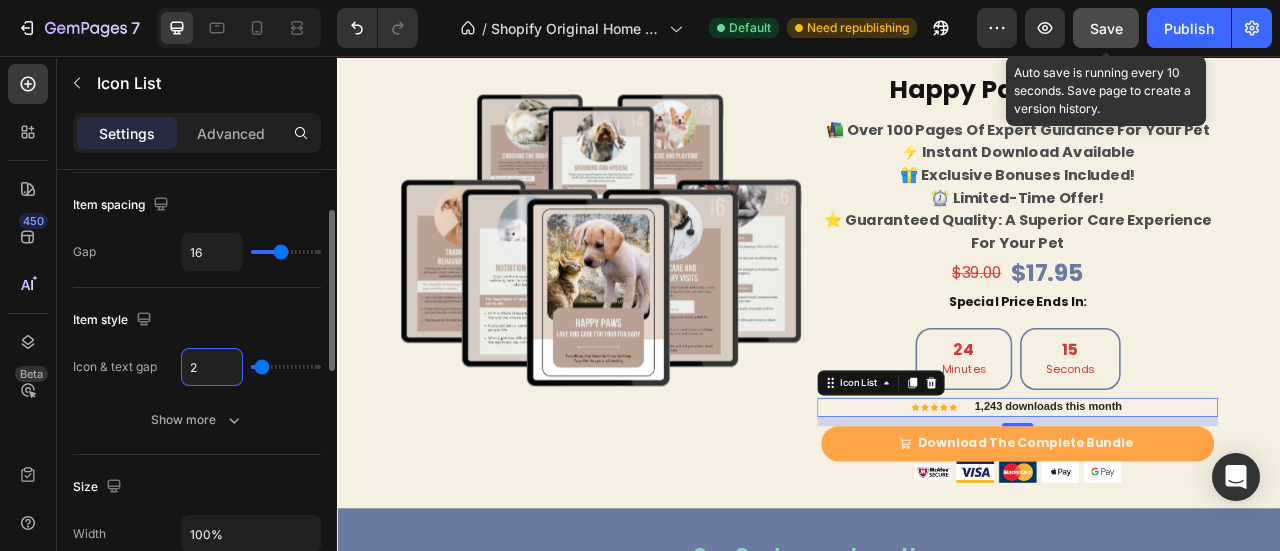 type 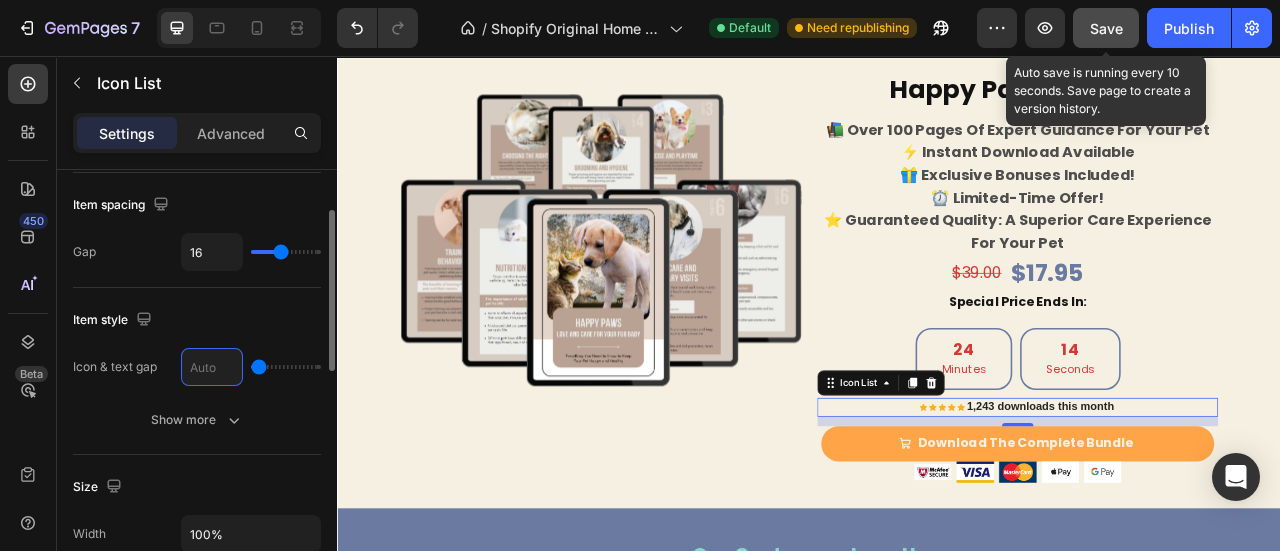 type on "8" 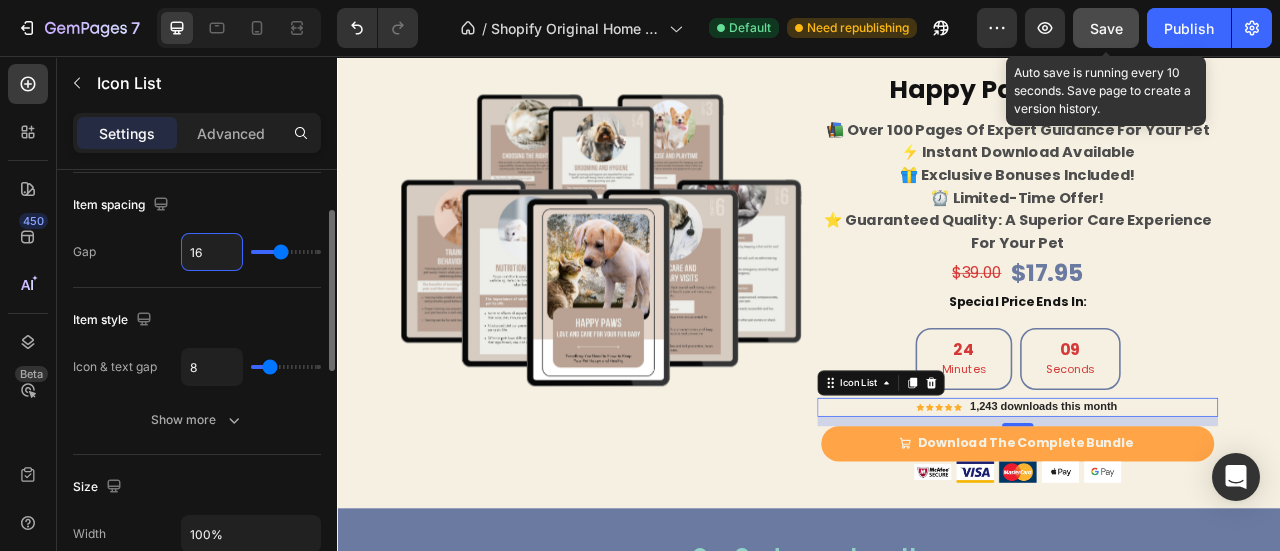 click on "16" at bounding box center (212, 252) 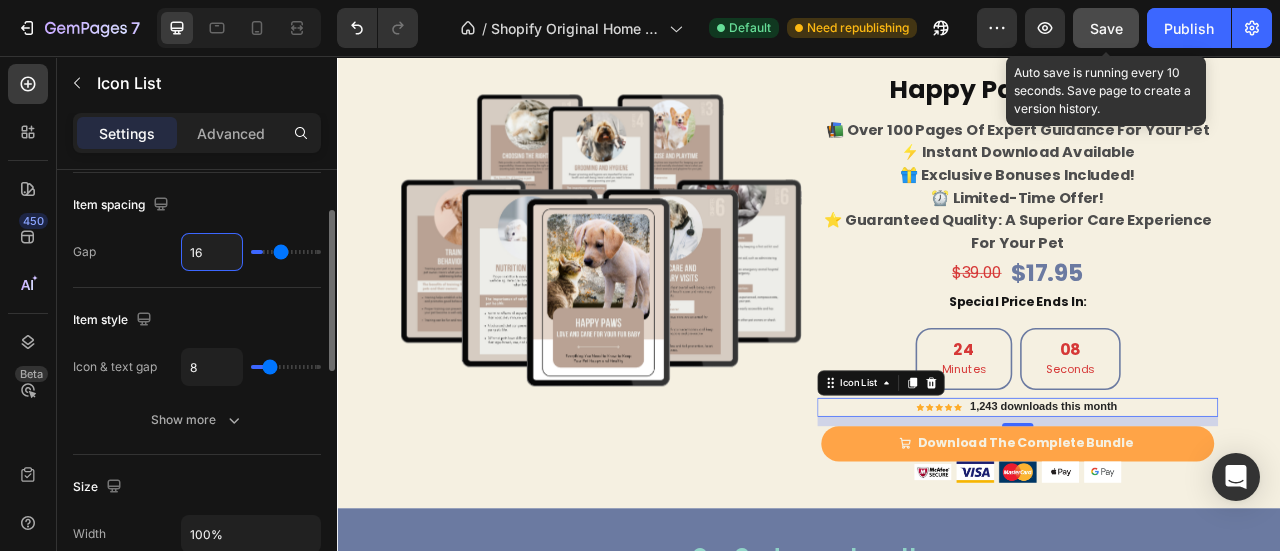 type on "3" 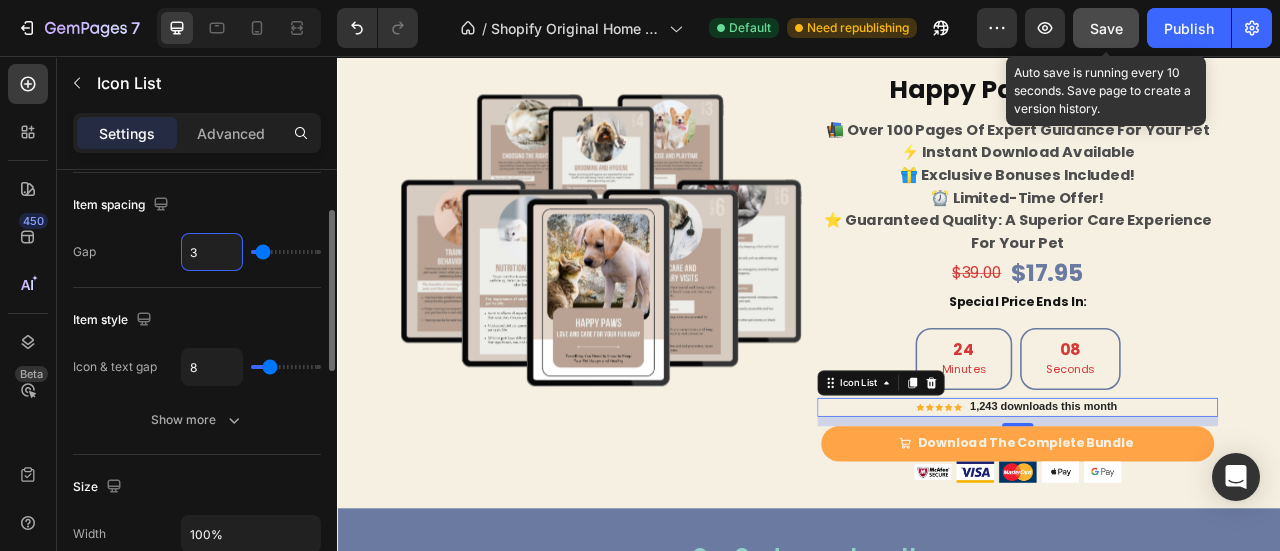 type on "30" 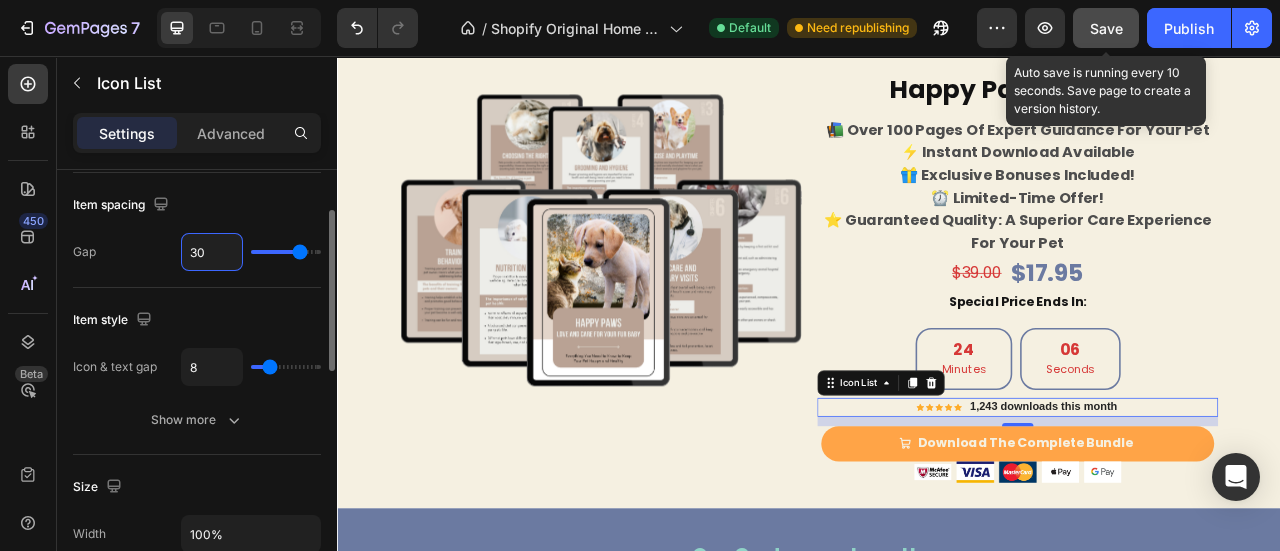type on "3" 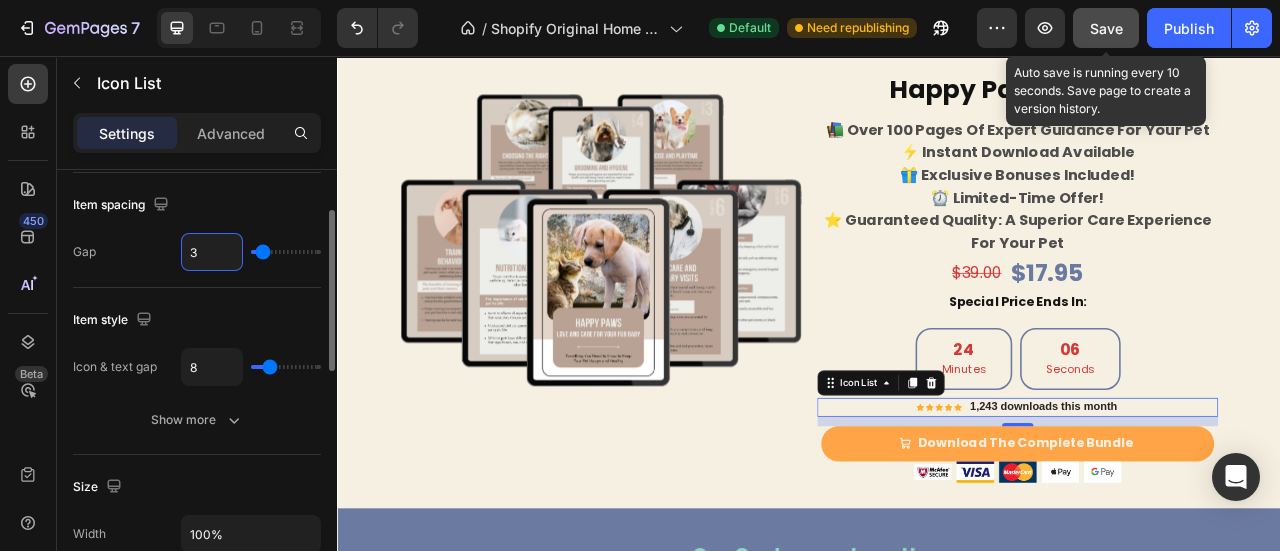 type 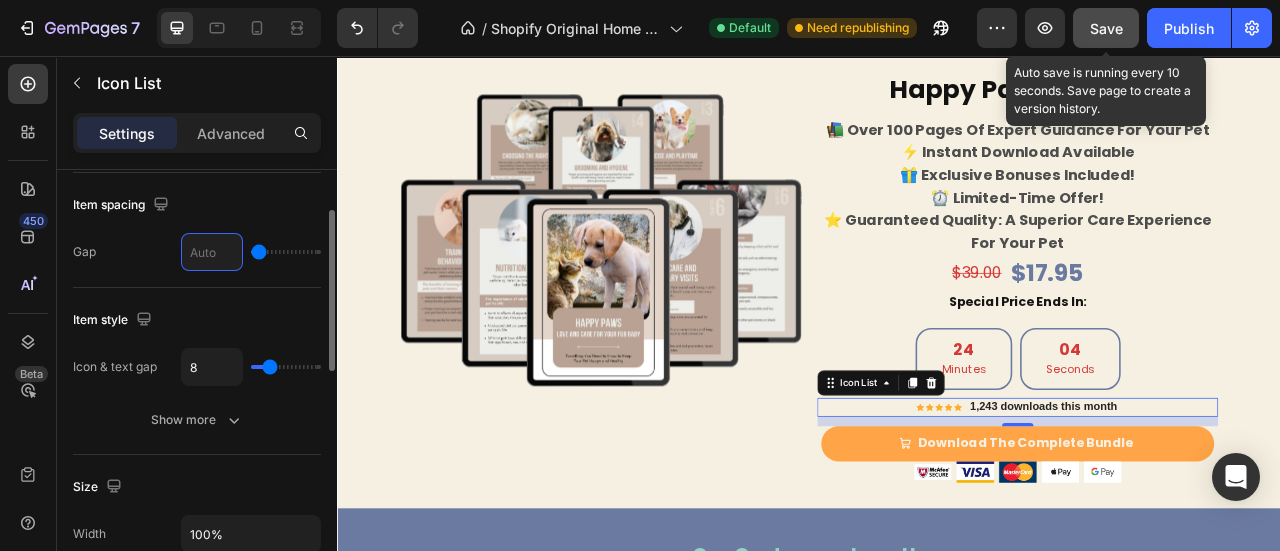 type on "1" 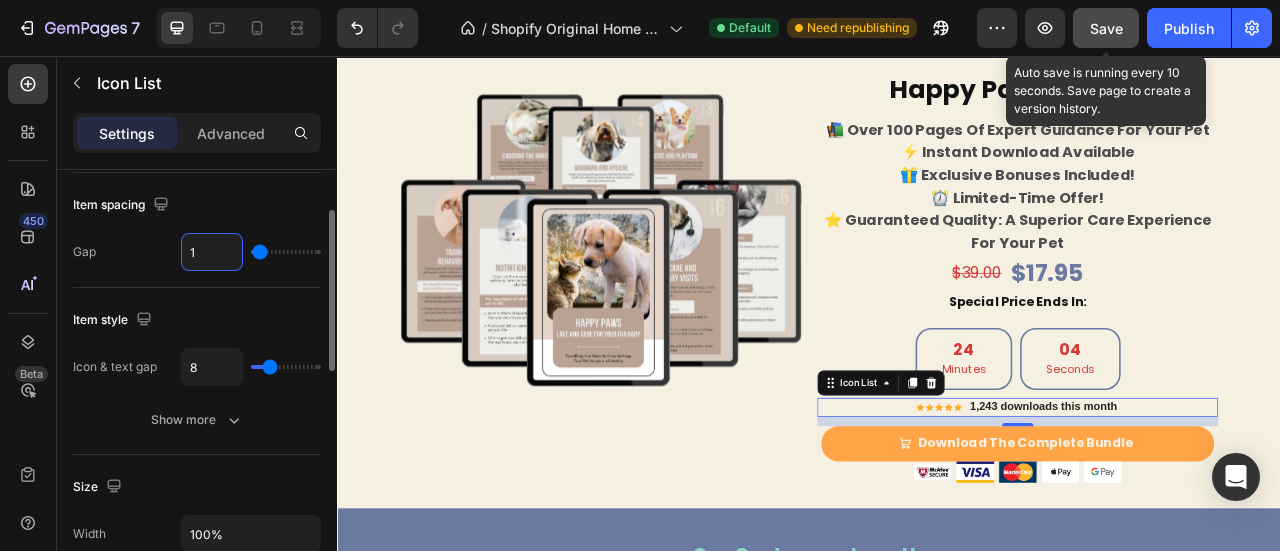 type on "16" 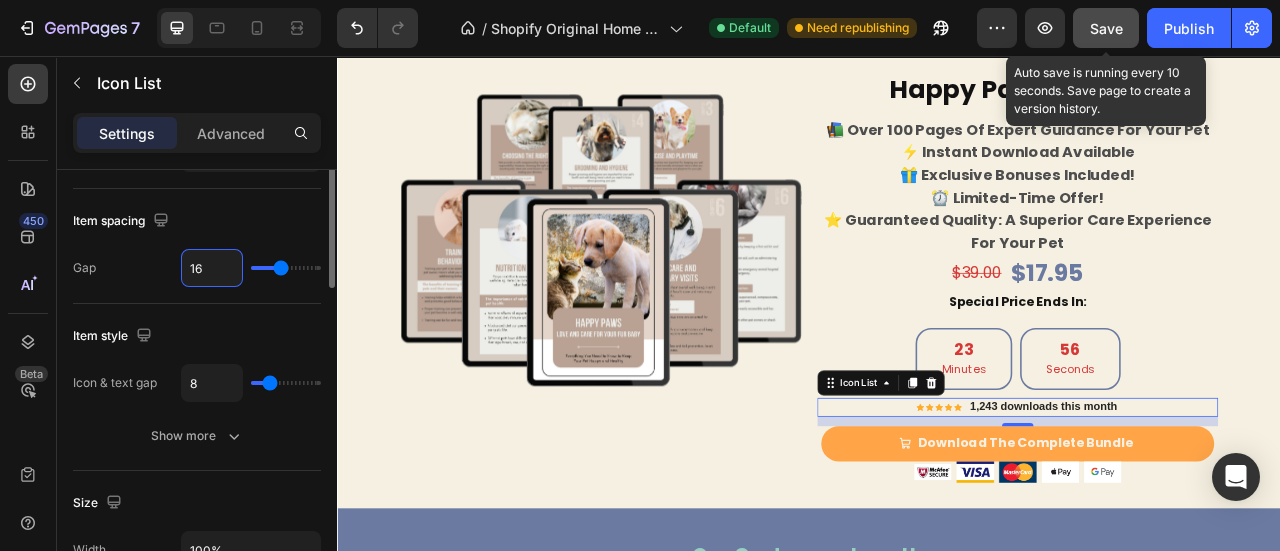 scroll, scrollTop: 165, scrollLeft: 0, axis: vertical 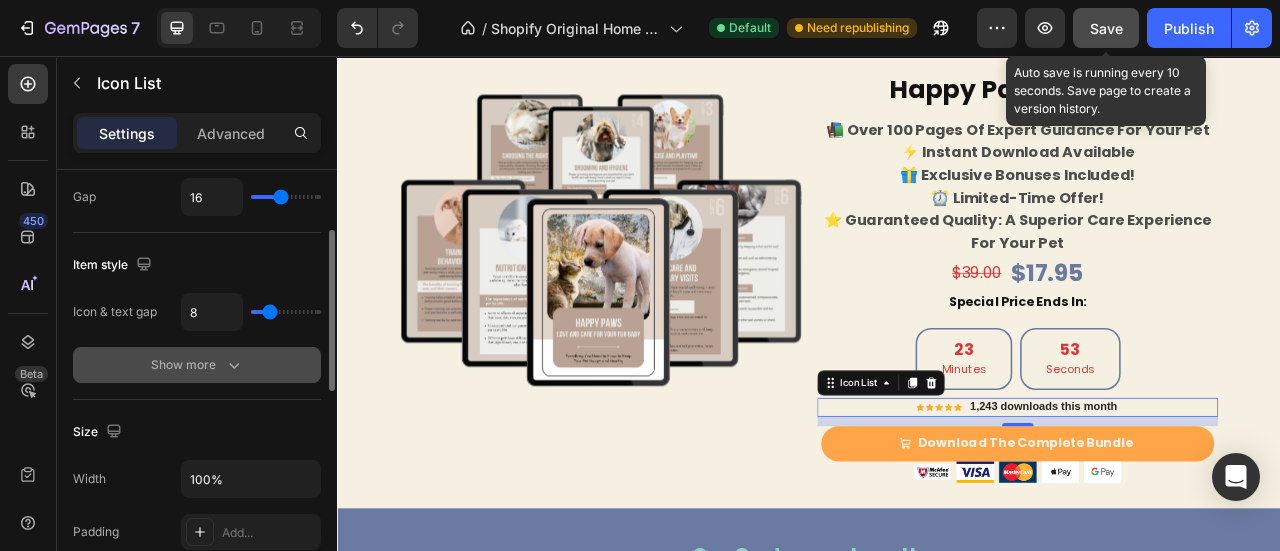 click 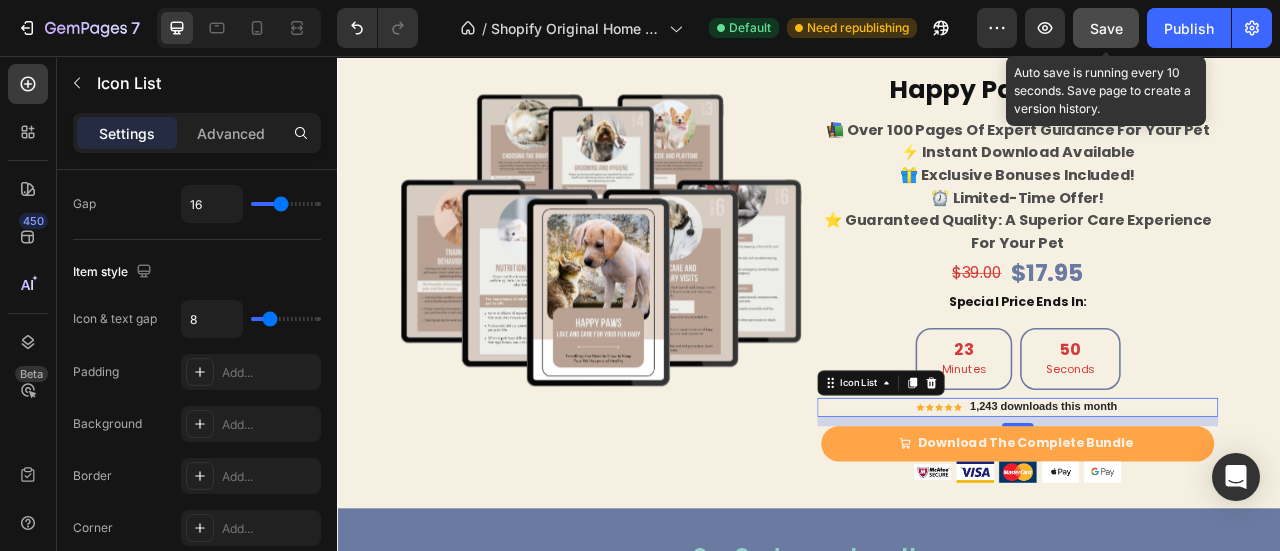scroll, scrollTop: 0, scrollLeft: 0, axis: both 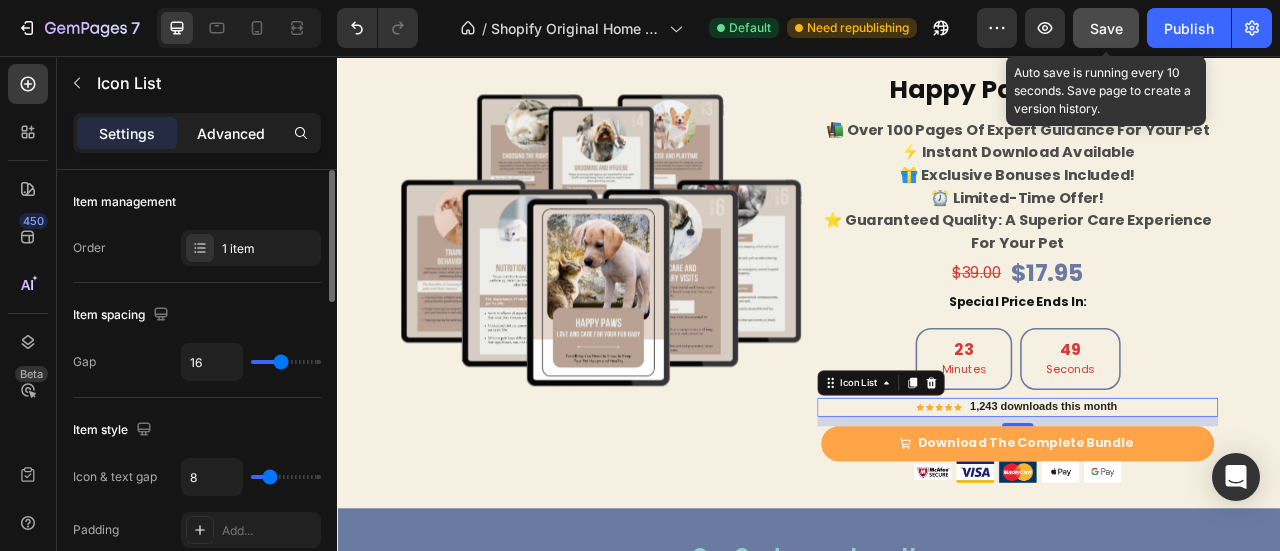 click on "Advanced" at bounding box center [231, 133] 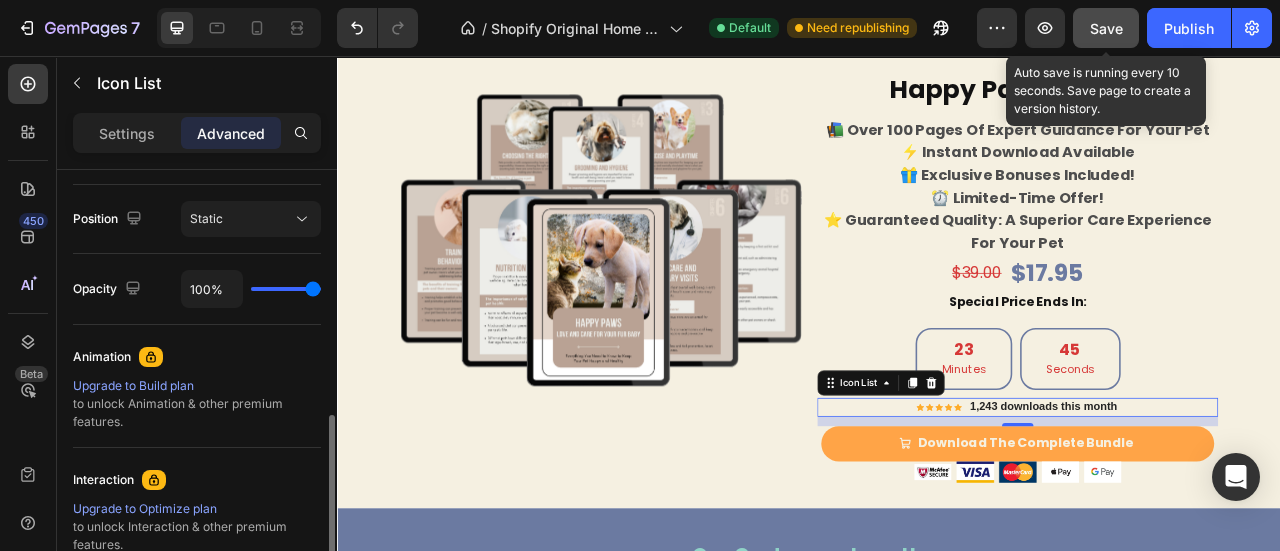 scroll, scrollTop: 898, scrollLeft: 0, axis: vertical 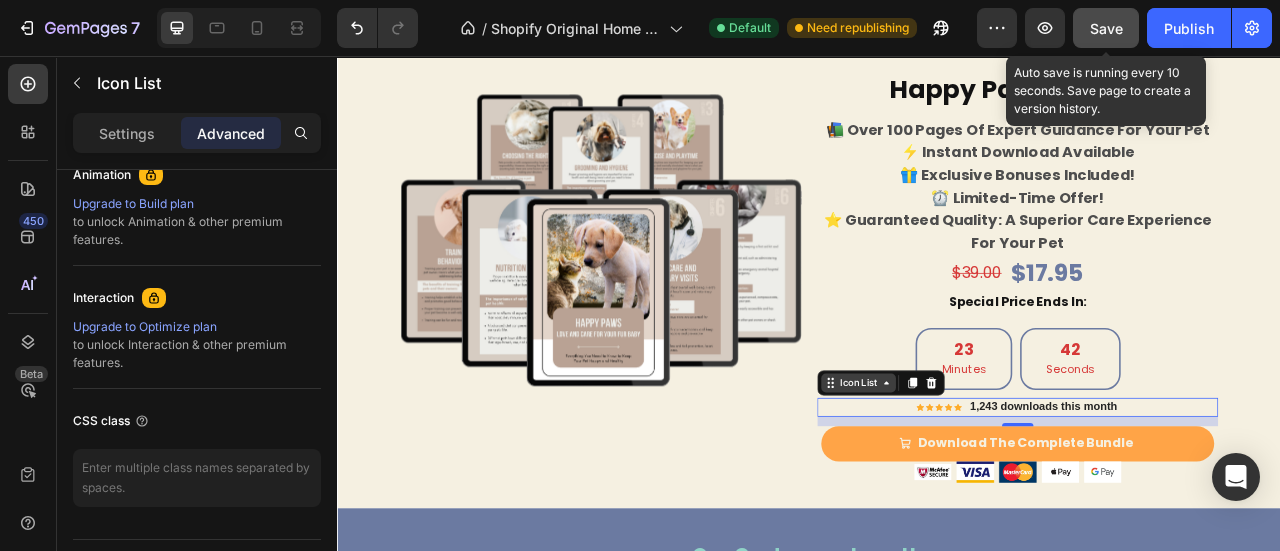 click on "Icon List" at bounding box center [999, 472] 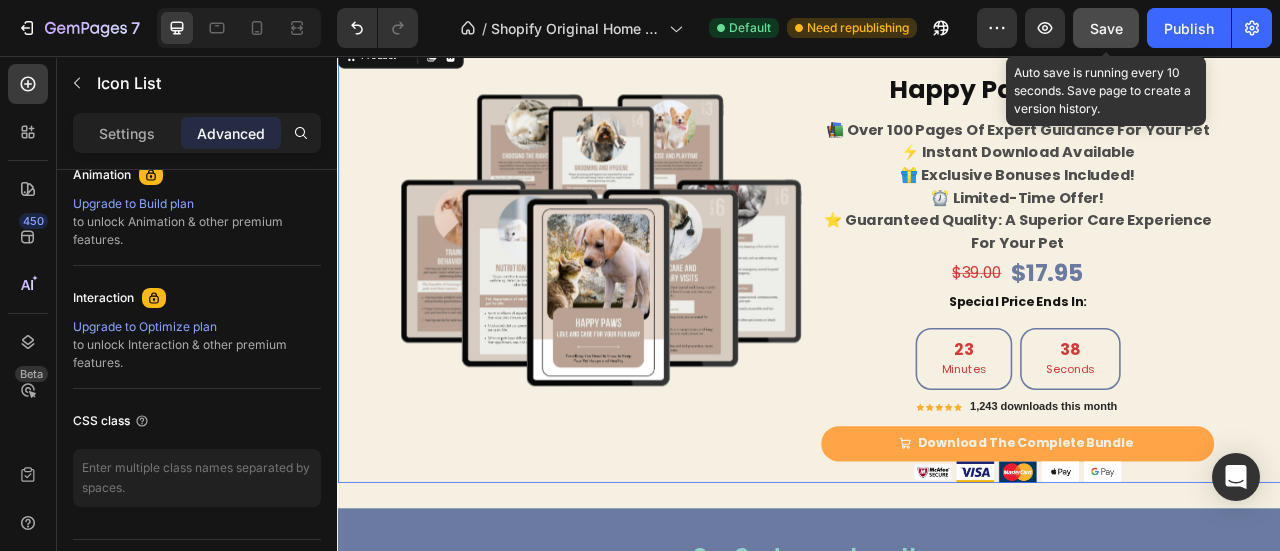 scroll, scrollTop: 0, scrollLeft: 0, axis: both 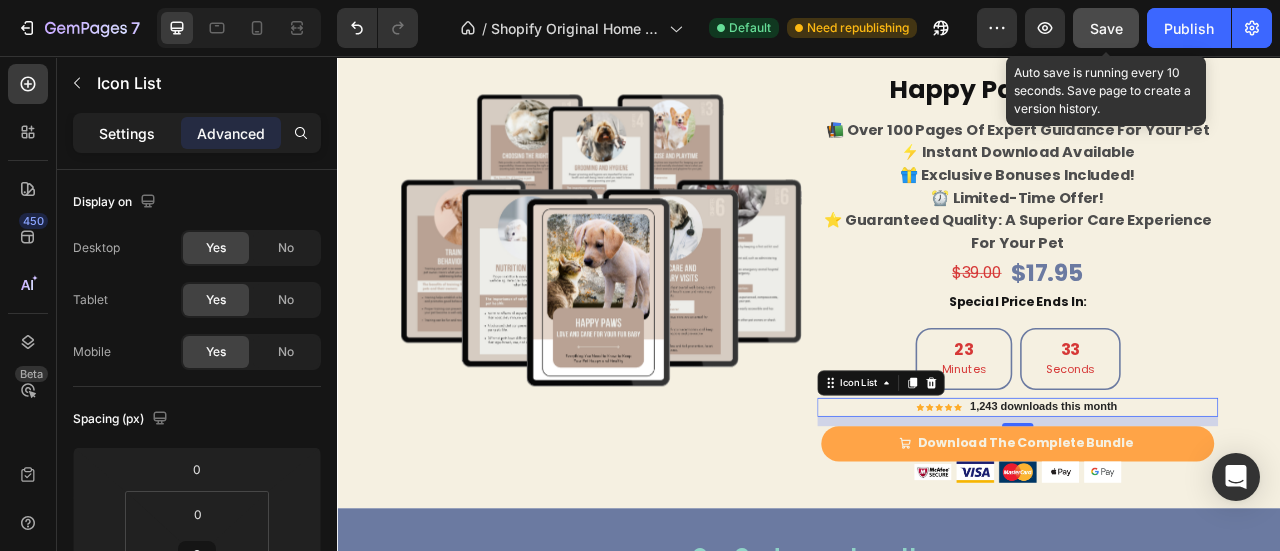 click on "Settings" at bounding box center [127, 133] 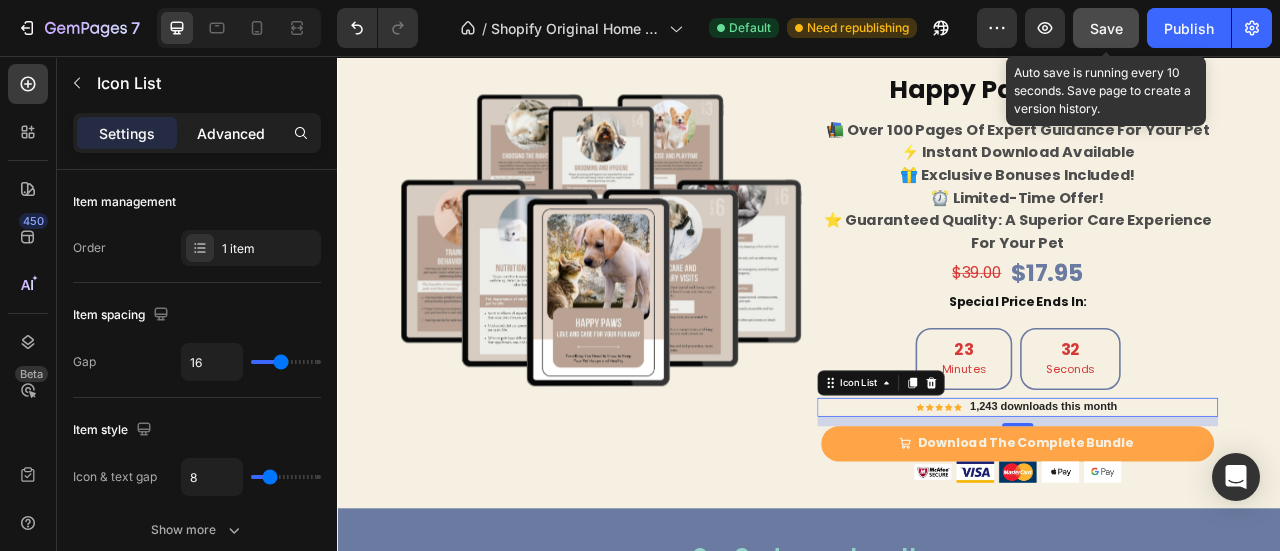 click on "Advanced" at bounding box center [231, 133] 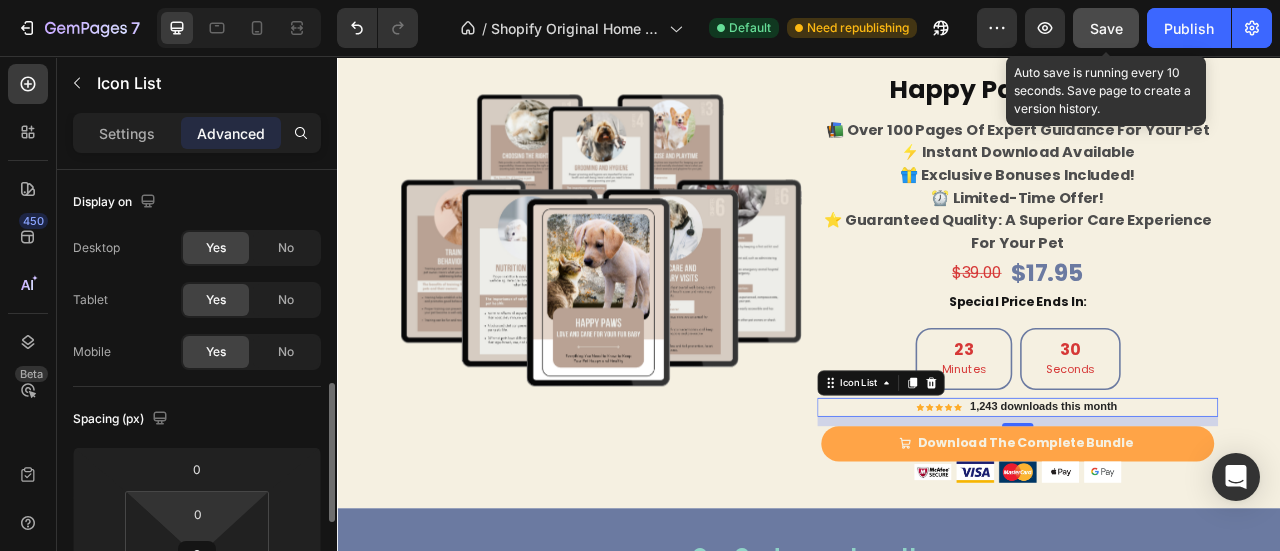 scroll, scrollTop: 162, scrollLeft: 0, axis: vertical 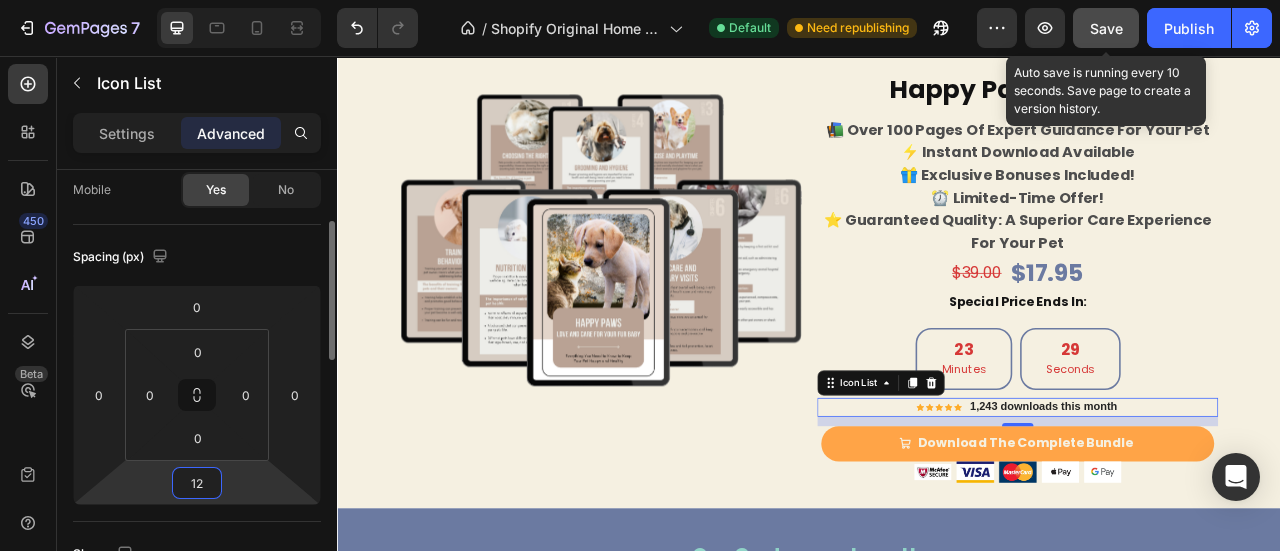 click on "12" at bounding box center (197, 483) 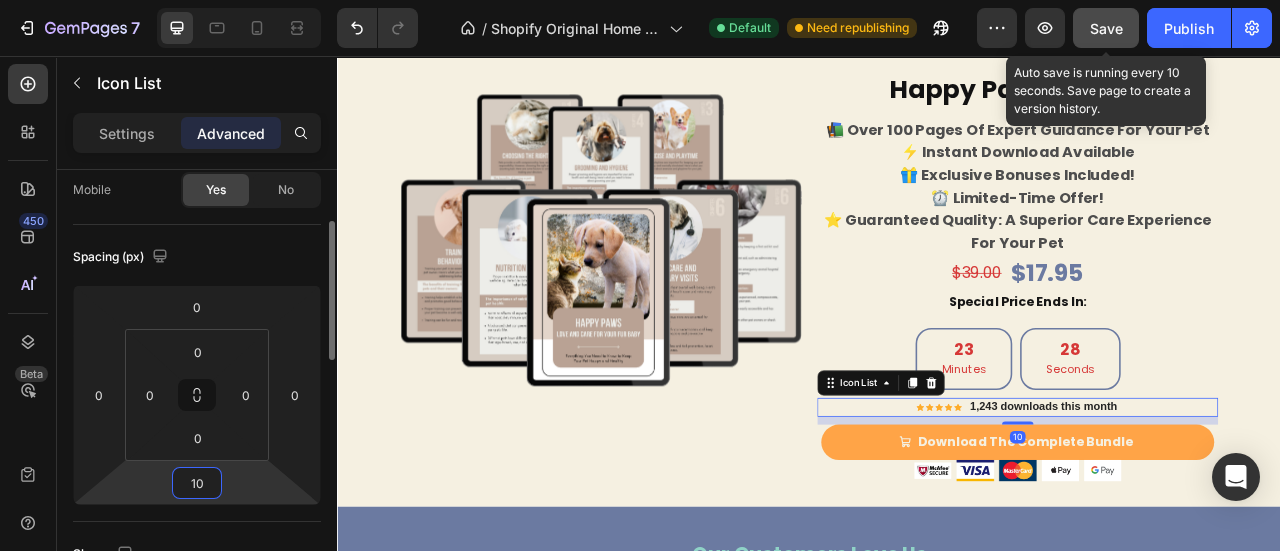 type on "1" 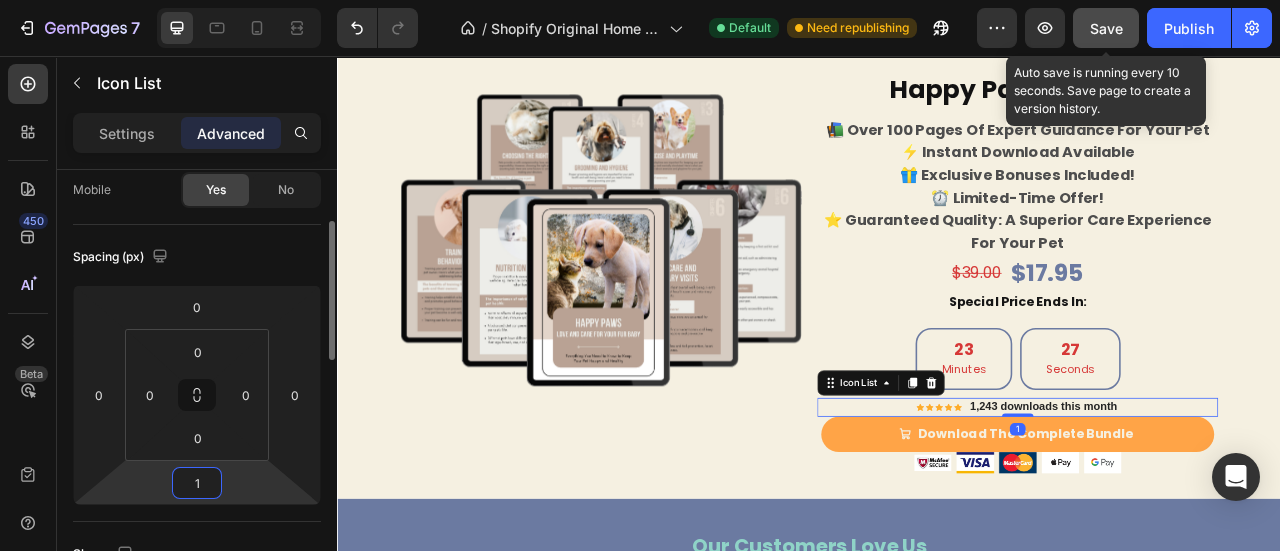 type 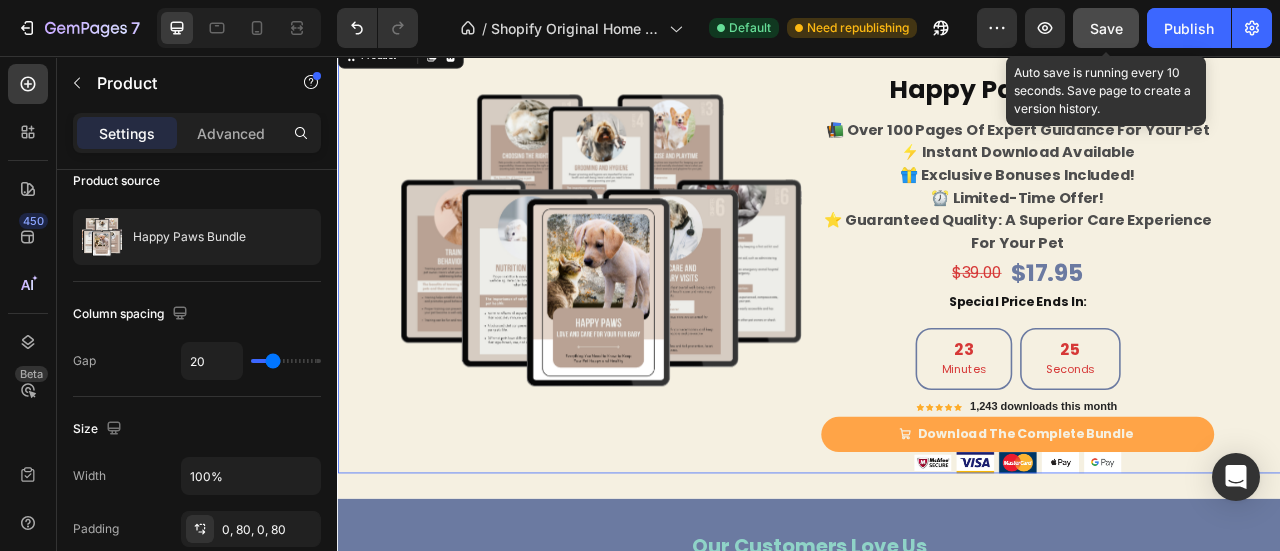 click on "Product Images Happy Paws Bundle Product Title 📚 Over 100 Pages of Expert Guidance for Your Pet ⚡ Instant Download Available 🎁 Exclusive Bonuses Included! ⏰ Limited-Time Offer! ⭐ Guaranteed Quality: A Superior Care Experience for Your Pet   Product Description $17.95 Product Price Product Price $39.00 Product Price Product Price Row Special Price Ends In: Text Block Row 23 minutes 25 seconds Countdown Timer                Icon                Icon                Icon                Icon                Icon Icon List Hoz 1,243 downloads this month Text block Icon List
Download The Complete Bundle Add to Cart Image Image Image Image Image Row Product   0" at bounding box center [937, 312] 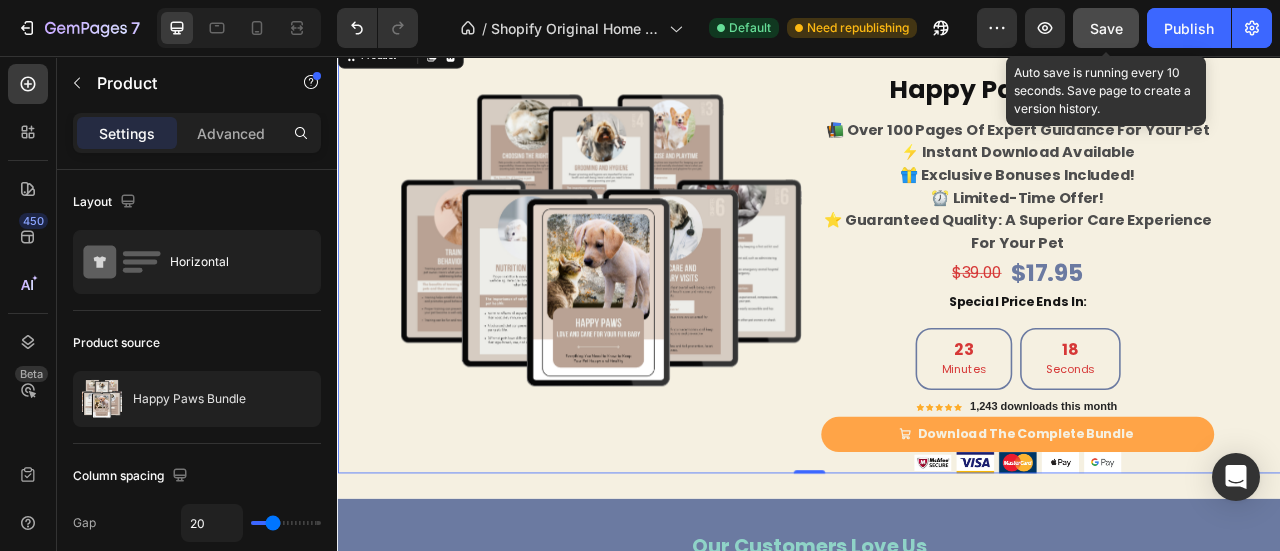 click on "Save" at bounding box center [1106, 28] 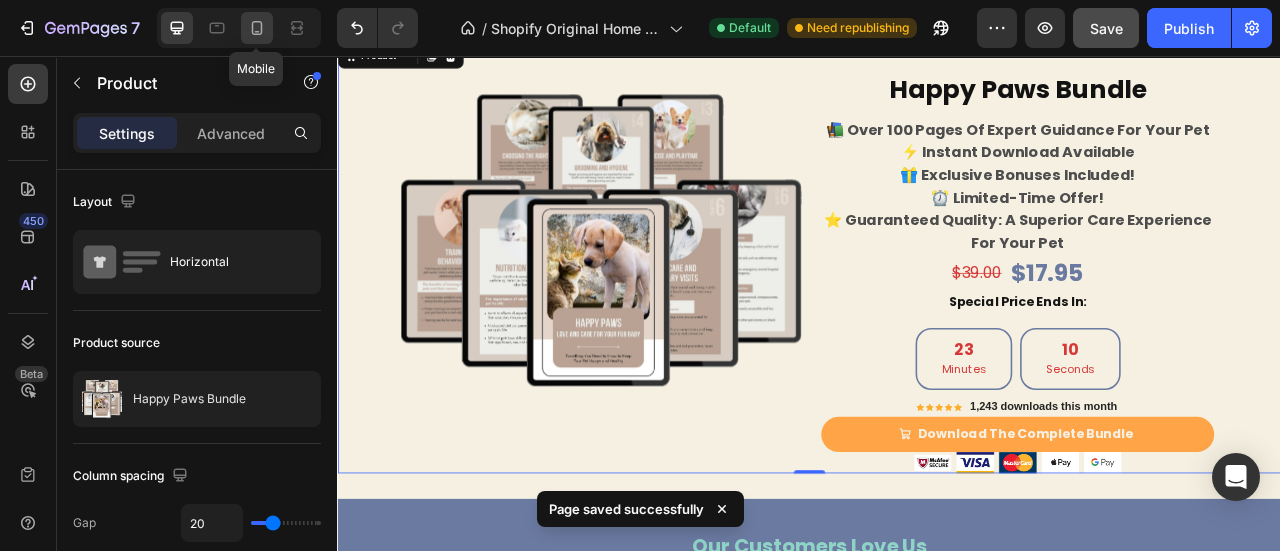 click 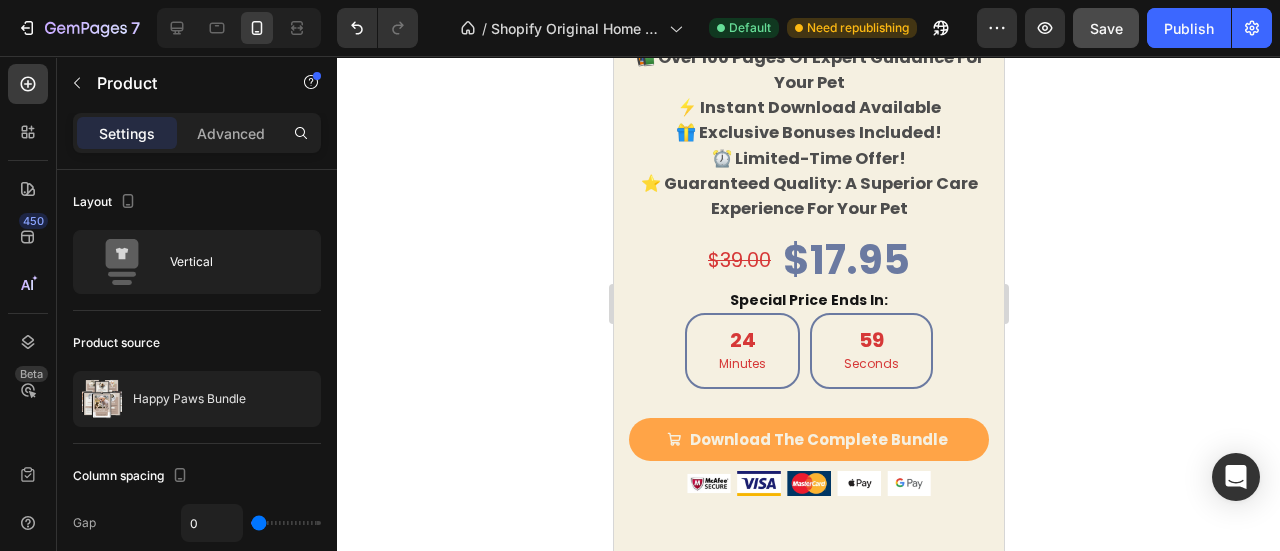 scroll, scrollTop: 8098, scrollLeft: 0, axis: vertical 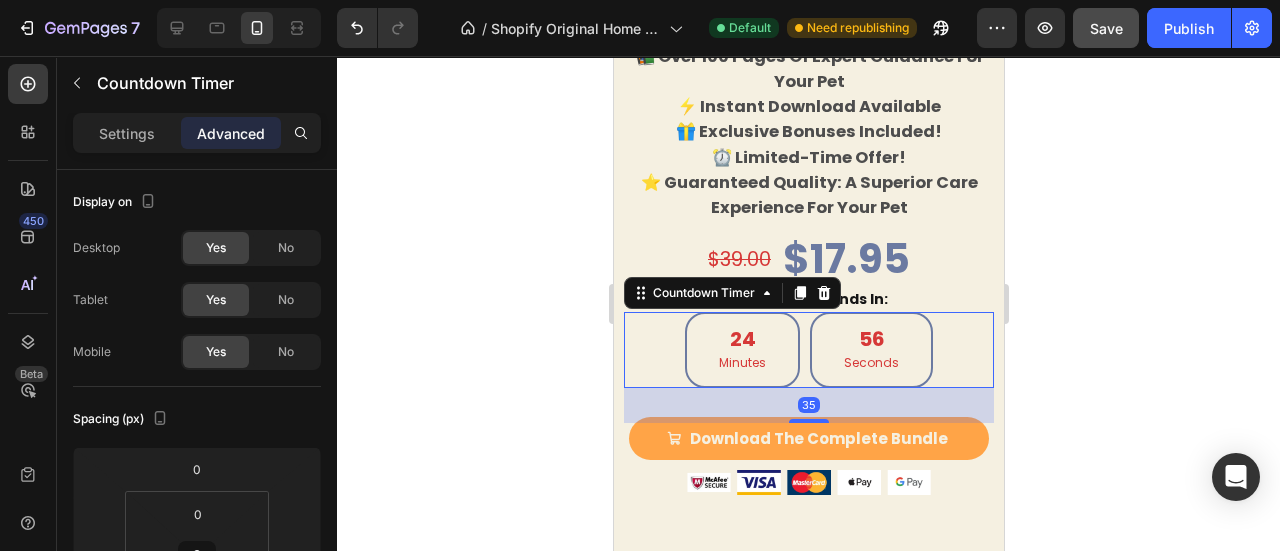click on "35" at bounding box center (808, 405) 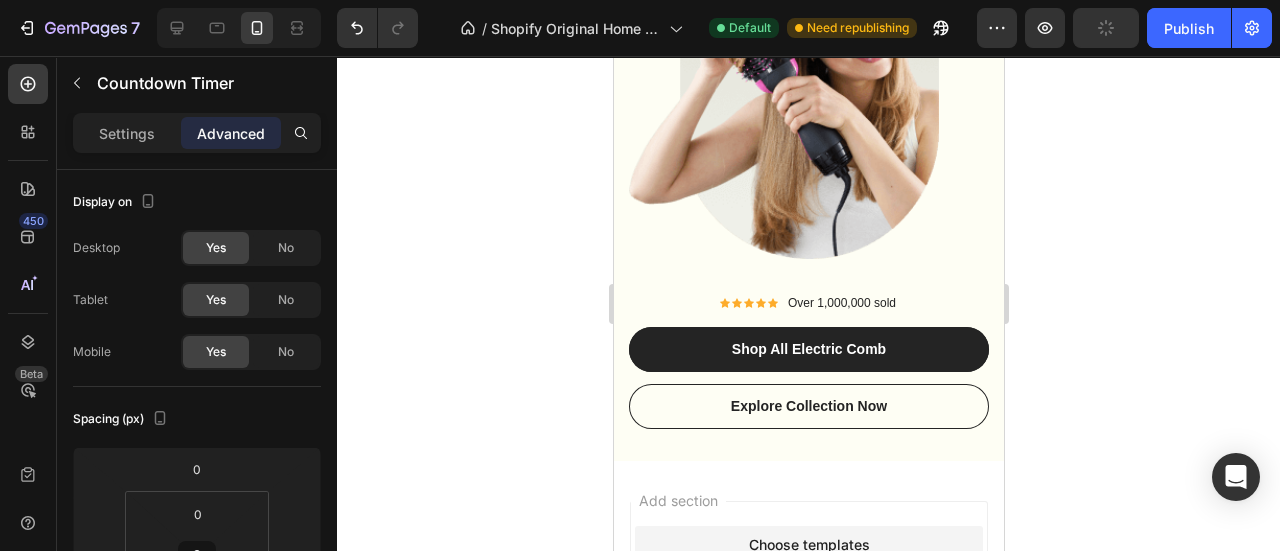 scroll, scrollTop: 10211, scrollLeft: 0, axis: vertical 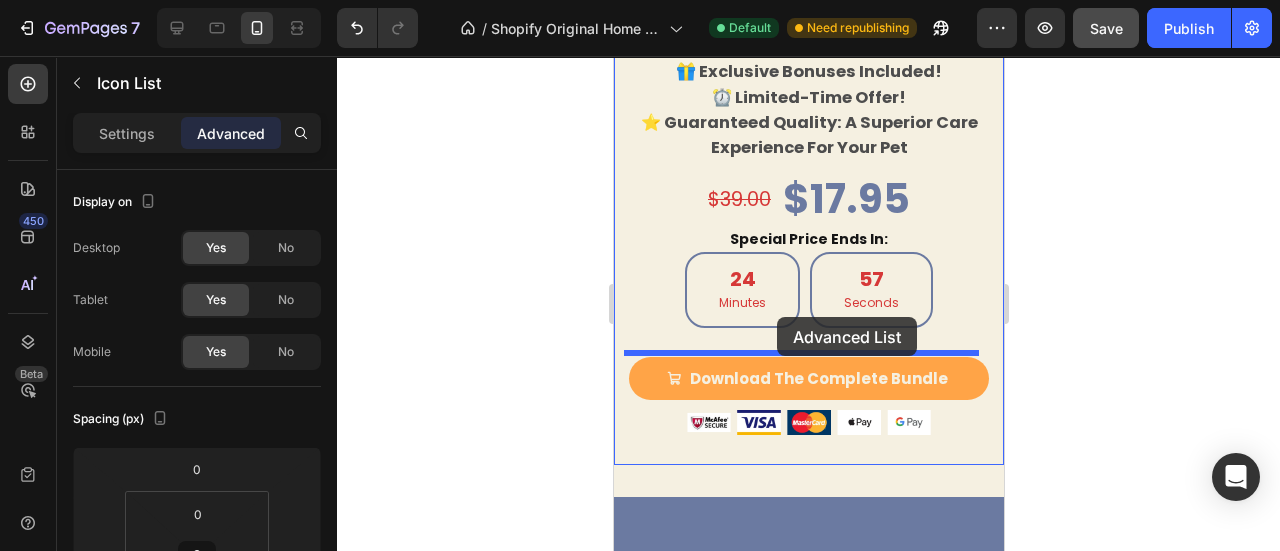 drag, startPoint x: 656, startPoint y: 231, endPoint x: 776, endPoint y: 317, distance: 147.63469 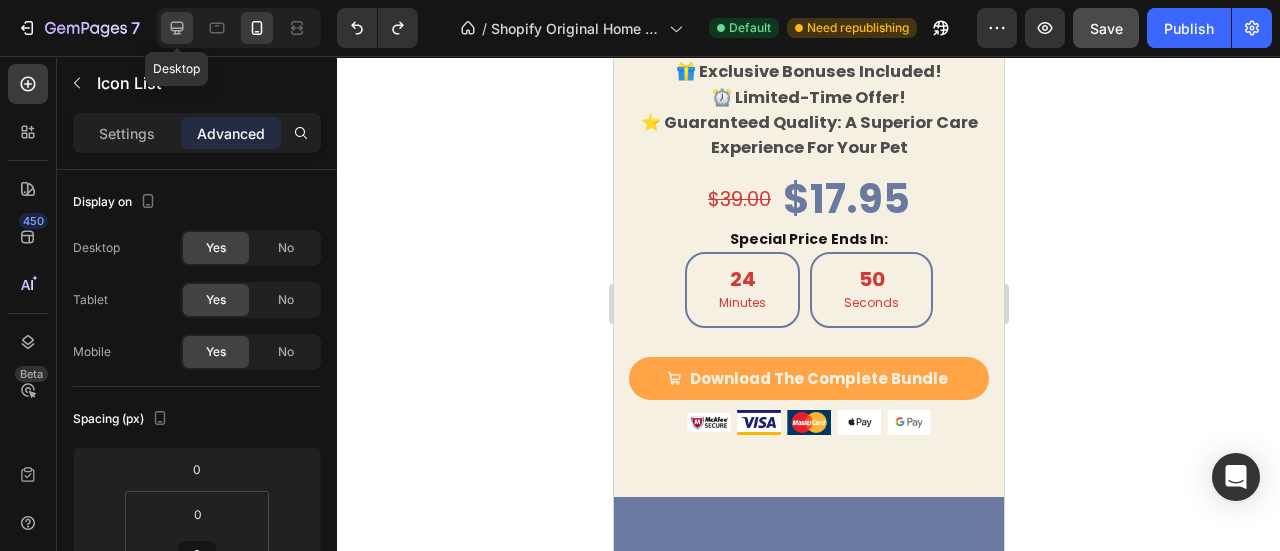 click 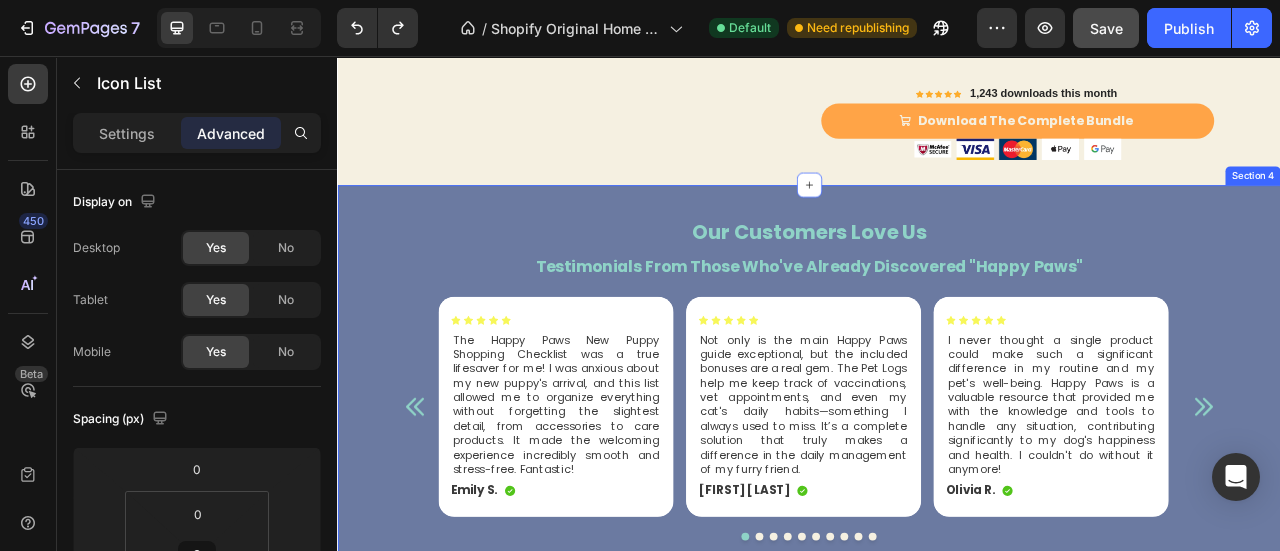 scroll, scrollTop: 7944, scrollLeft: 0, axis: vertical 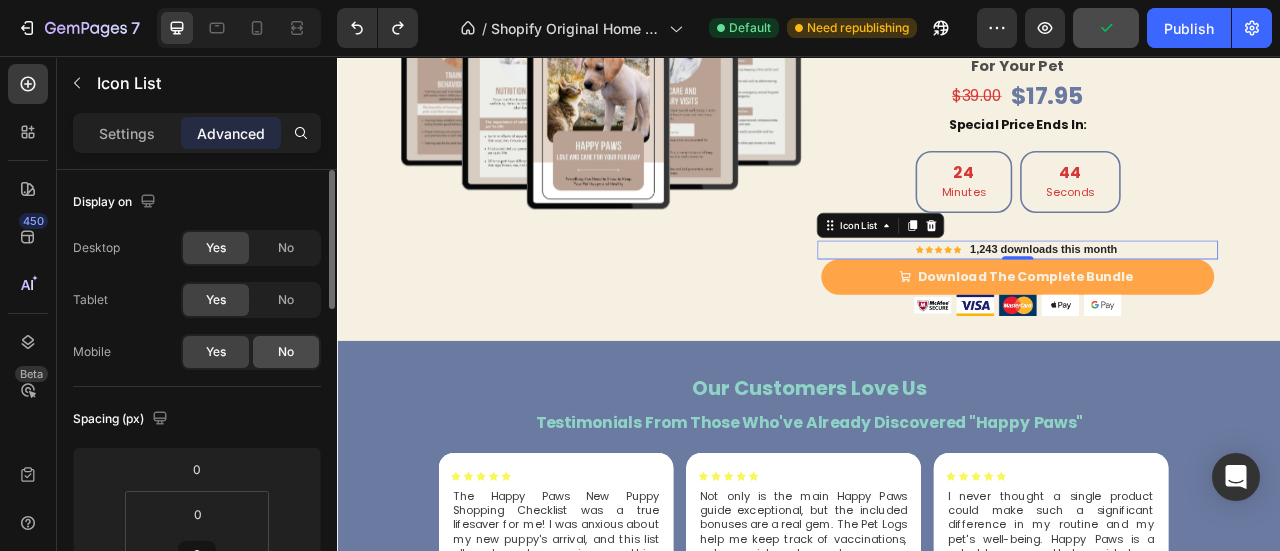 click on "No" 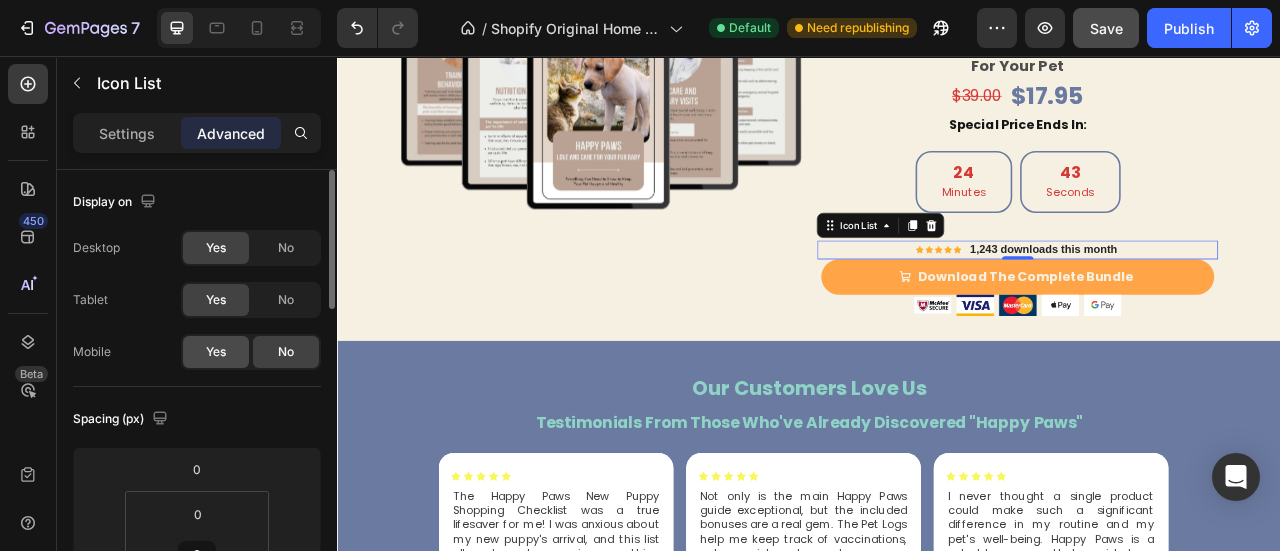 click on "Yes" 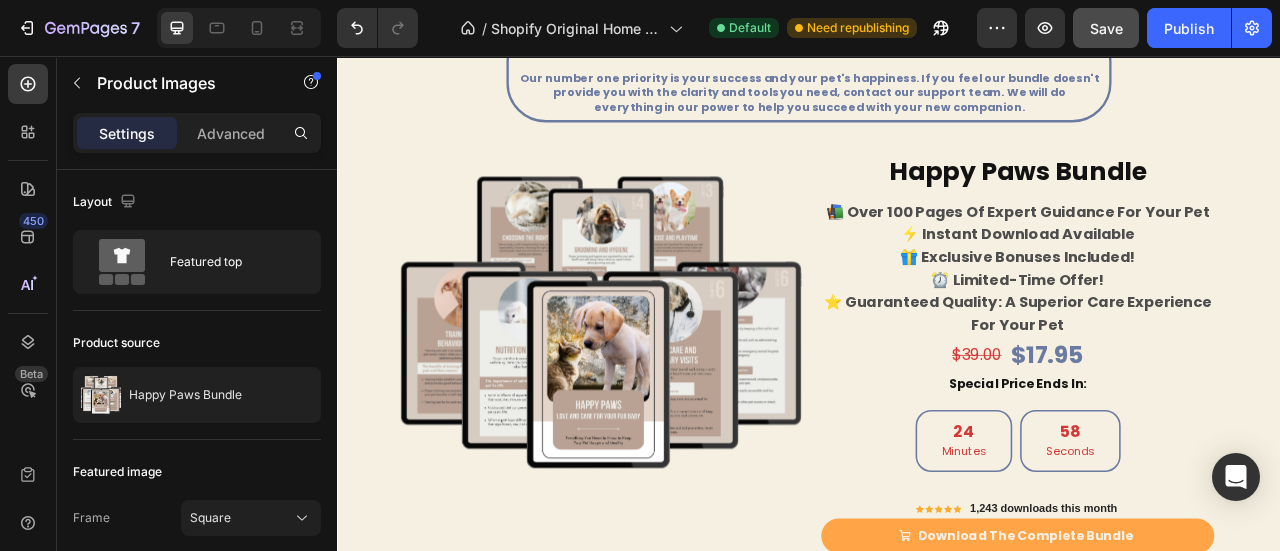 scroll, scrollTop: 7794, scrollLeft: 0, axis: vertical 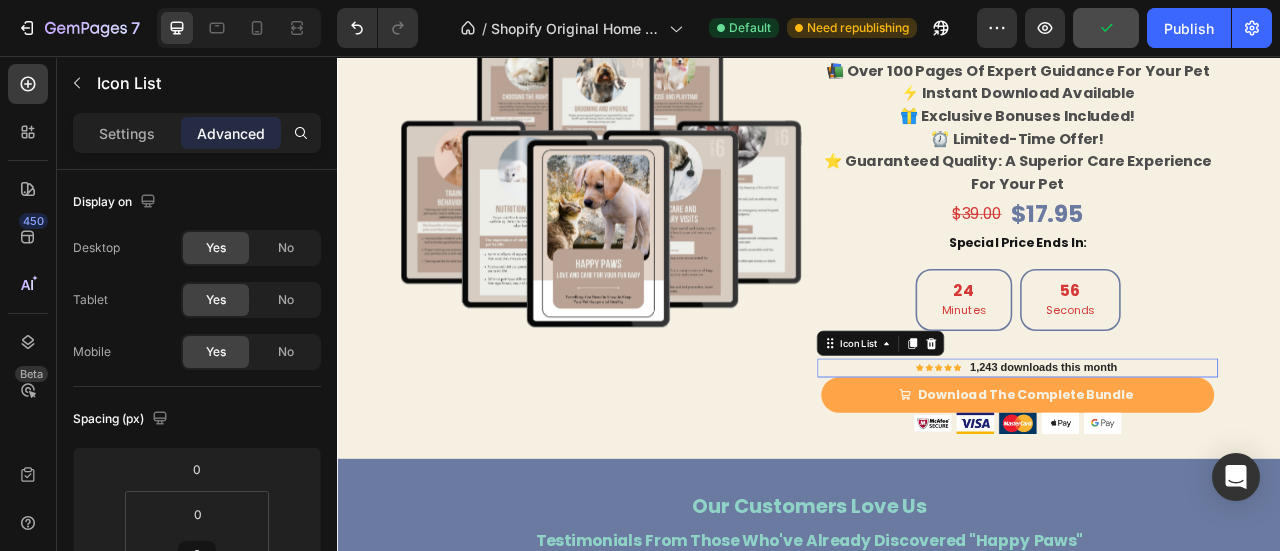 click on "Icon                Icon                Icon                Icon                Icon Icon List Hoz 1,243 downloads this month Text block" at bounding box center [1202, 452] 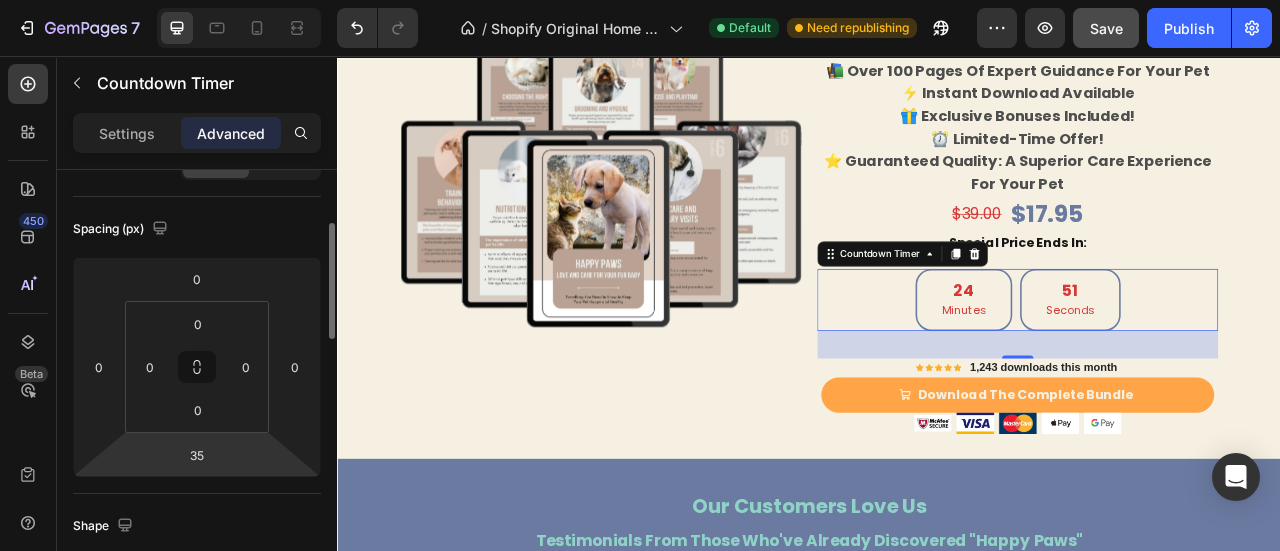 scroll, scrollTop: 192, scrollLeft: 0, axis: vertical 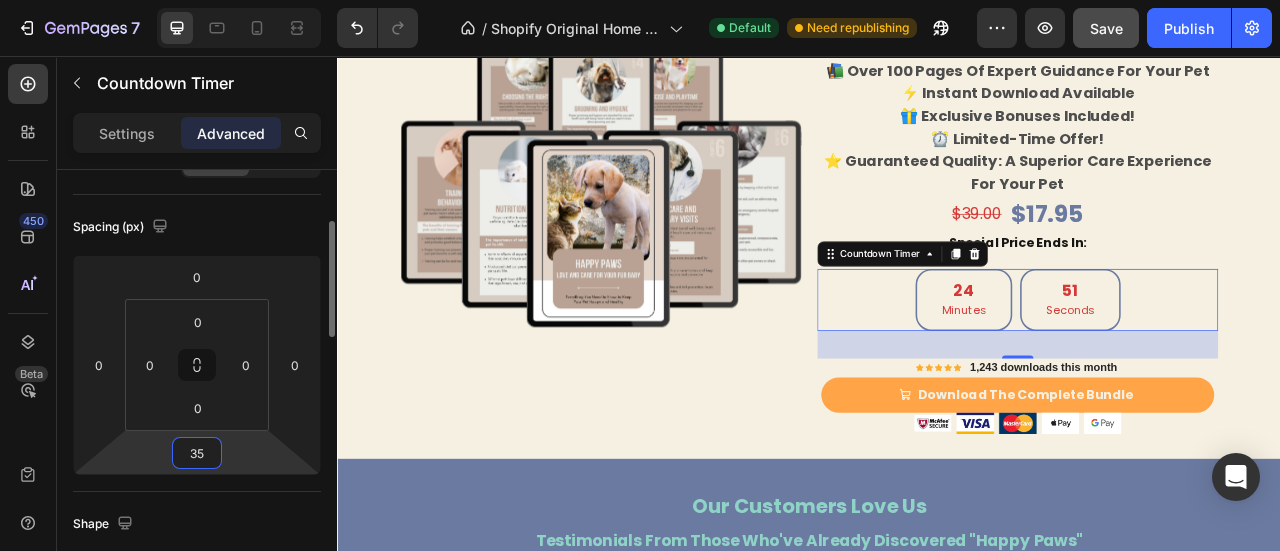click on "35" at bounding box center (197, 453) 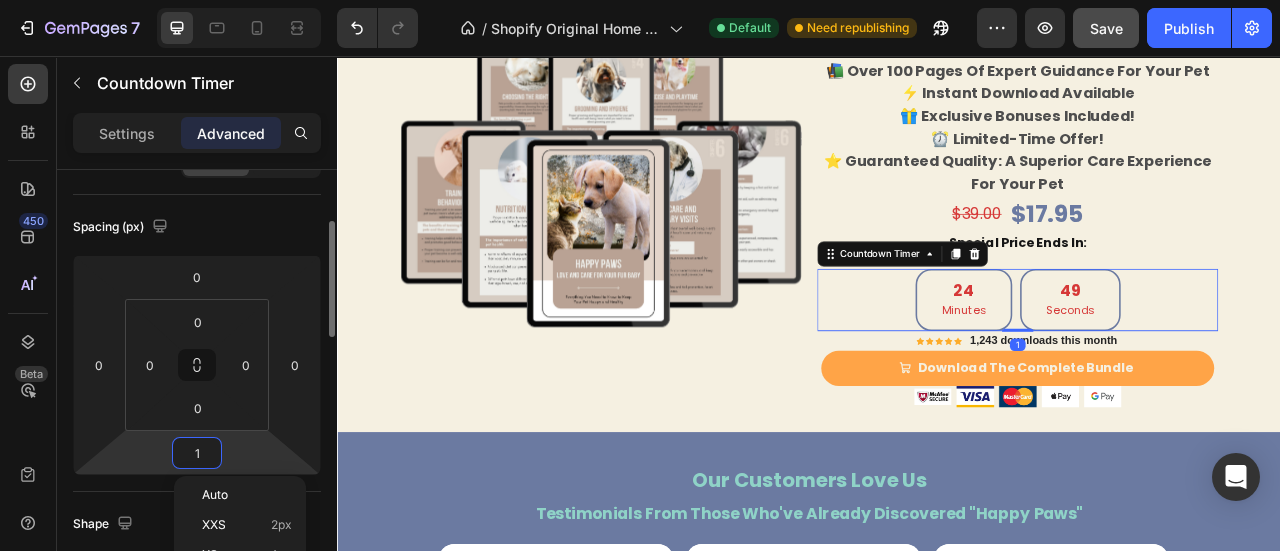 type on "10" 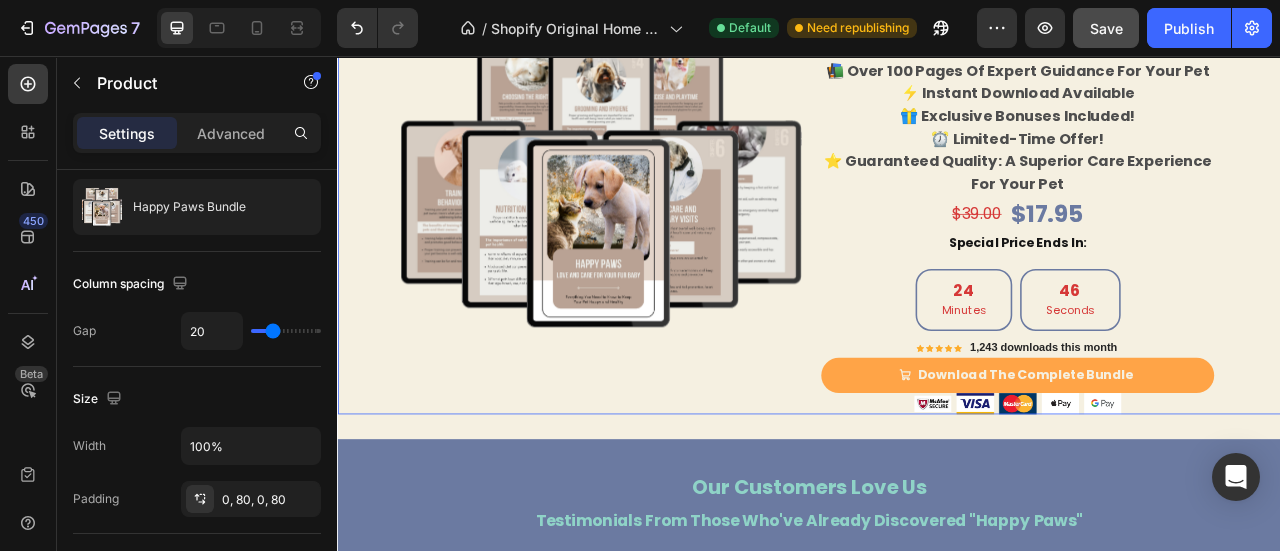 click on "Product Images Happy Paws Bundle Product Title 📚 Over 100 Pages of Expert Guidance for Your Pet ⚡ Instant Download Available 🎁 Exclusive Bonuses Included! ⏰ Limited-Time Offer! ⭐ Guaranteed Quality: A Superior Care Experience for Your Pet   Product Description $17.95 Product Price Product Price $39.00 Product Price Product Price Row Special Price Ends In: Text Block Row 24 minutes 46 seconds Countdown Timer                Icon                Icon                Icon                Icon                Icon Icon List Hoz 1,243 downloads this month Text block Icon List
Download The Complete Bundle Add to Cart Image Image Image Image Image Row Product   0" at bounding box center [937, 236] 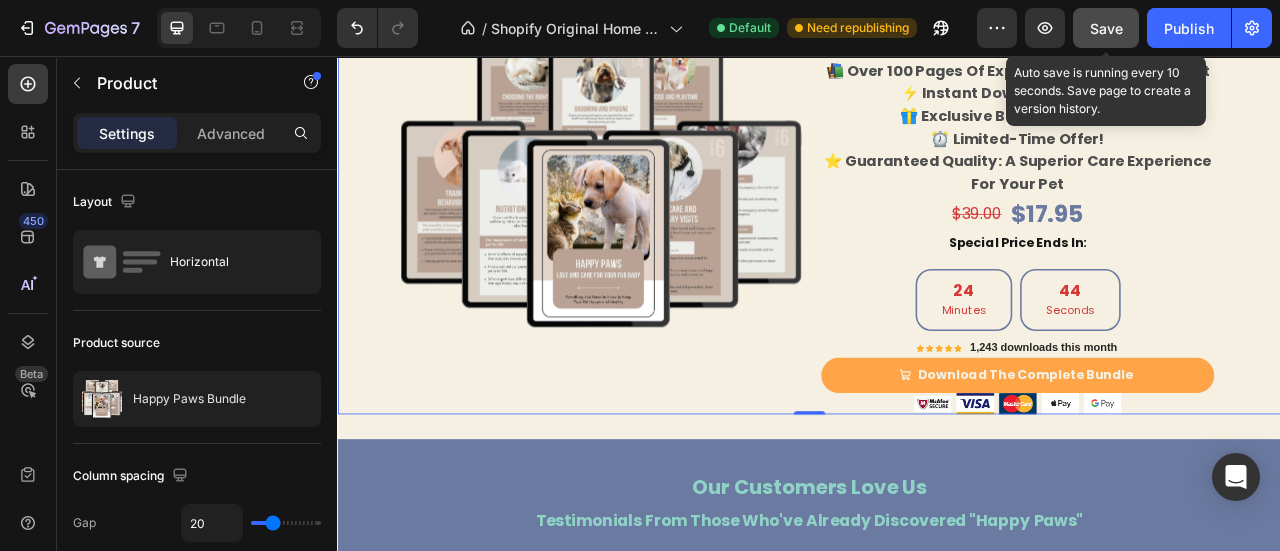 click on "Save" 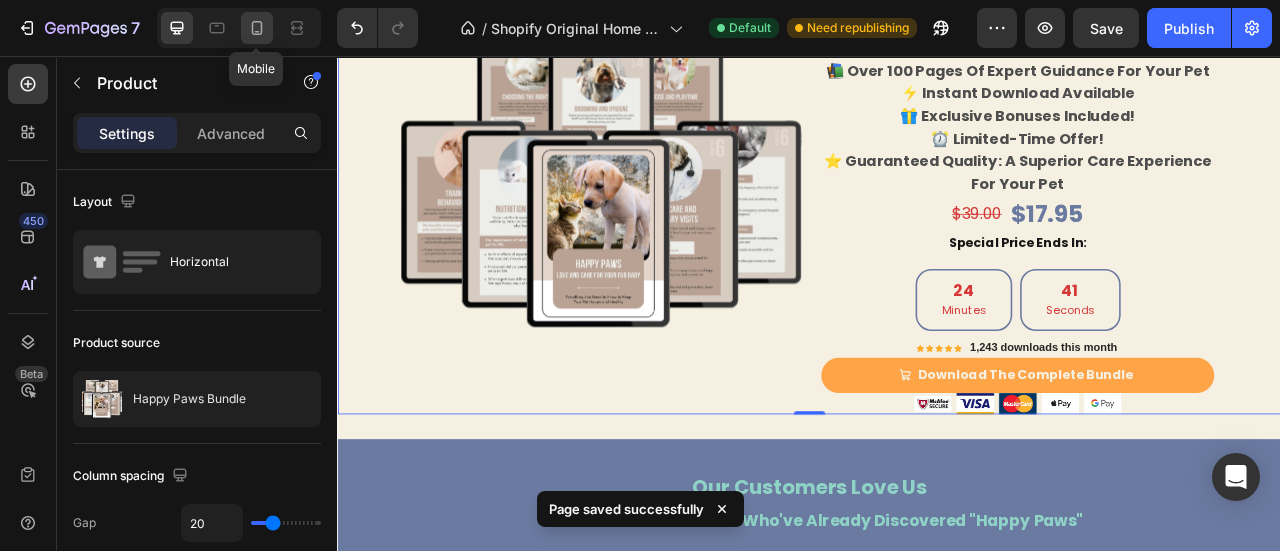 click 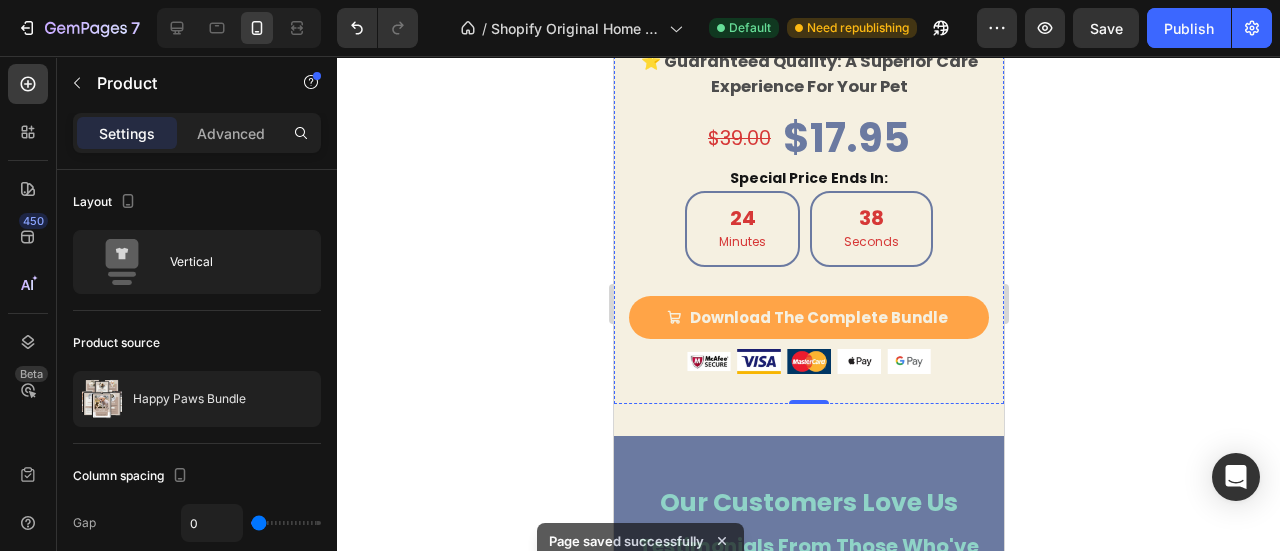 scroll, scrollTop: 8218, scrollLeft: 0, axis: vertical 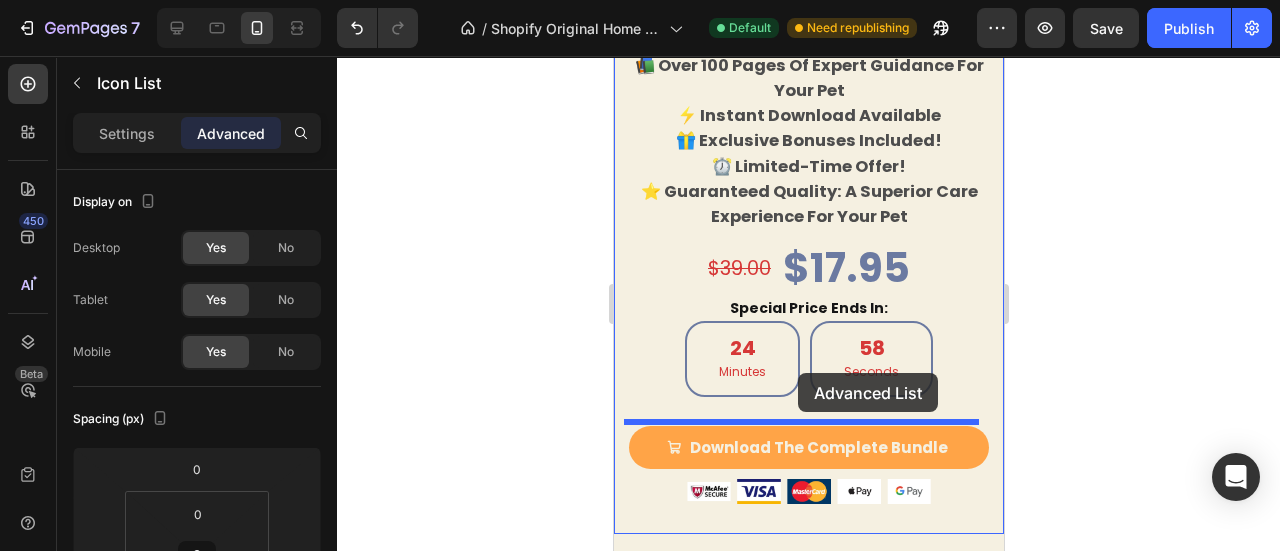 drag, startPoint x: 665, startPoint y: 206, endPoint x: 797, endPoint y: 373, distance: 212.8685 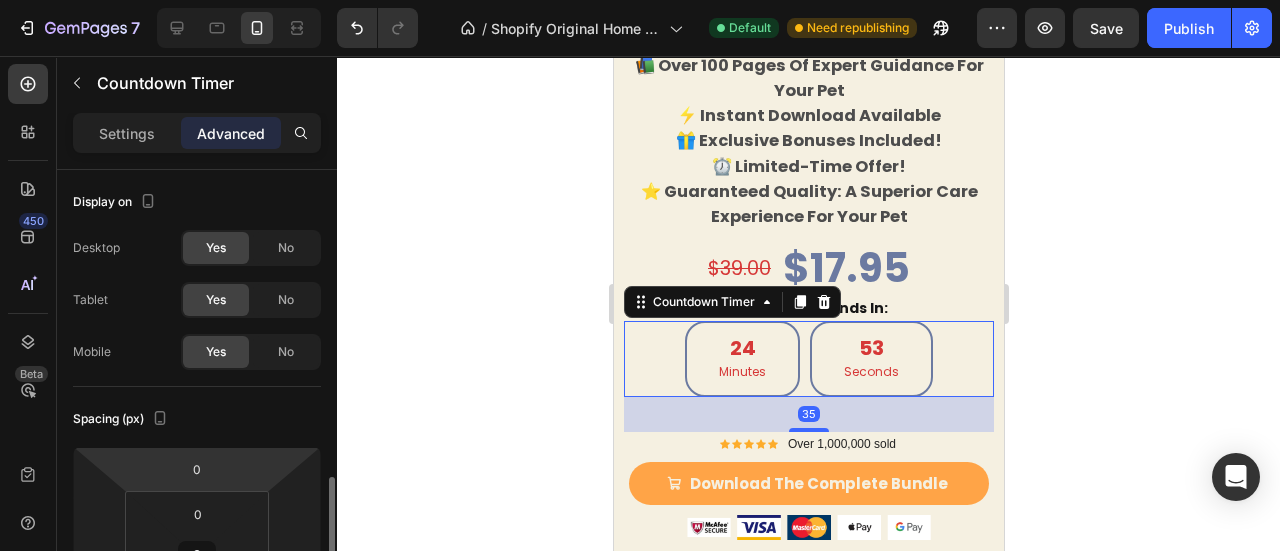 scroll, scrollTop: 242, scrollLeft: 0, axis: vertical 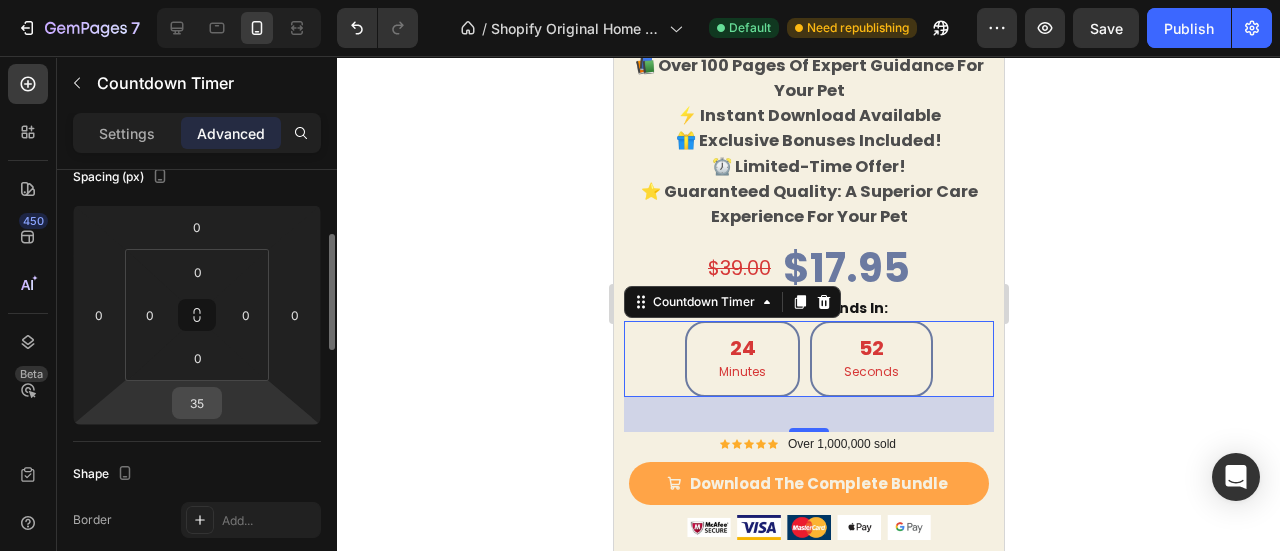click on "35" at bounding box center (197, 403) 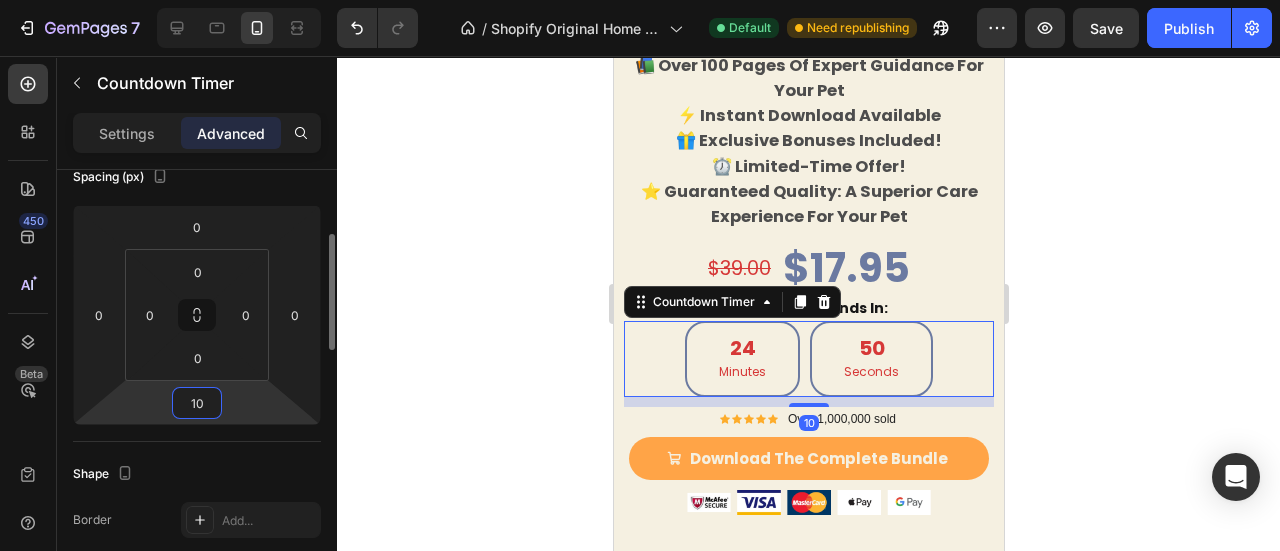 type on "1" 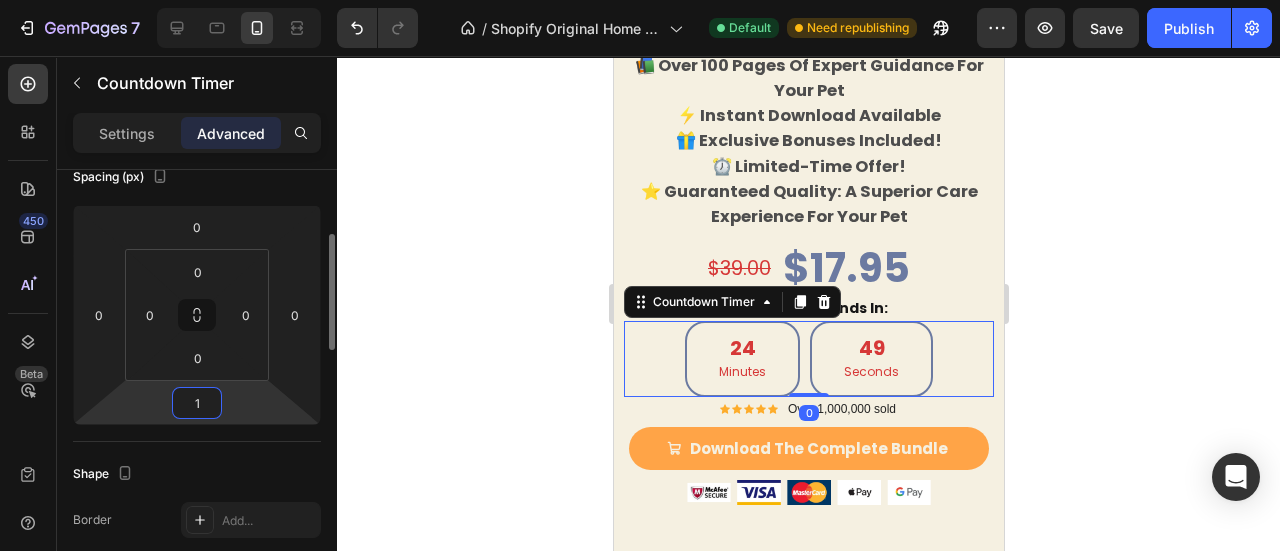 type on "10" 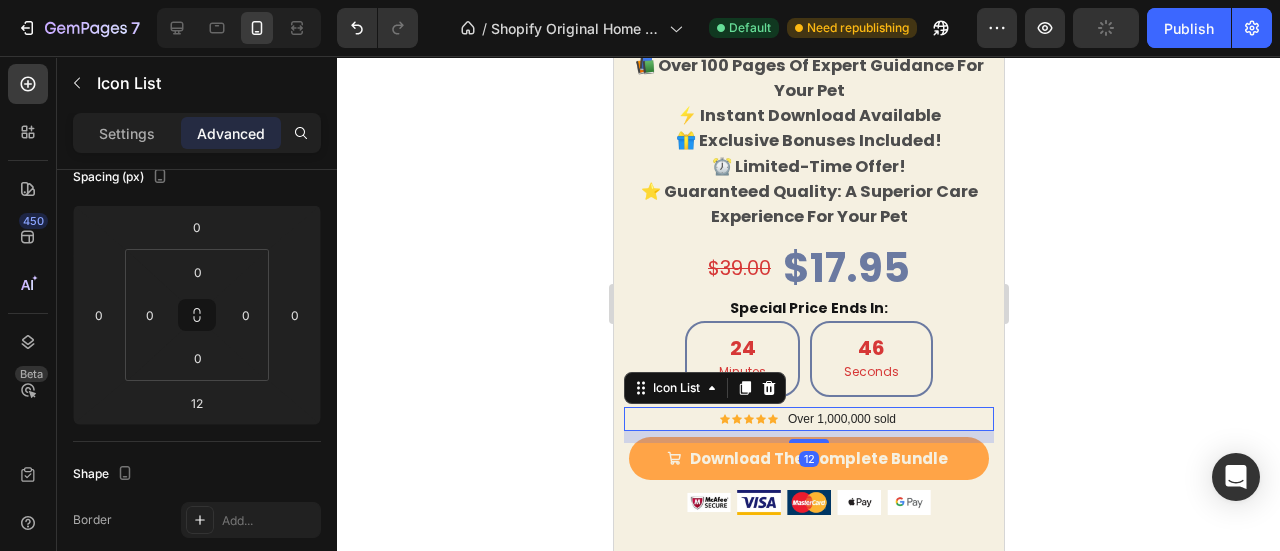 click on "Icon                Icon                Icon                Icon                Icon Icon List Hoz Over 1,000,000 sold Text block" at bounding box center (808, 419) 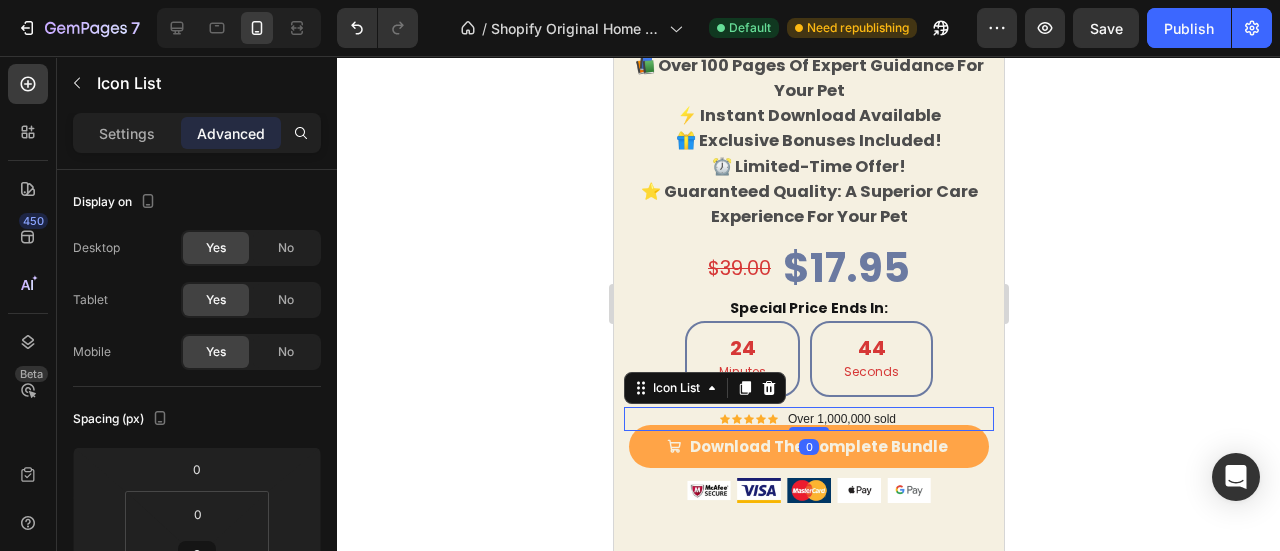 drag, startPoint x: 803, startPoint y: 429, endPoint x: 830, endPoint y: 364, distance: 70.38466 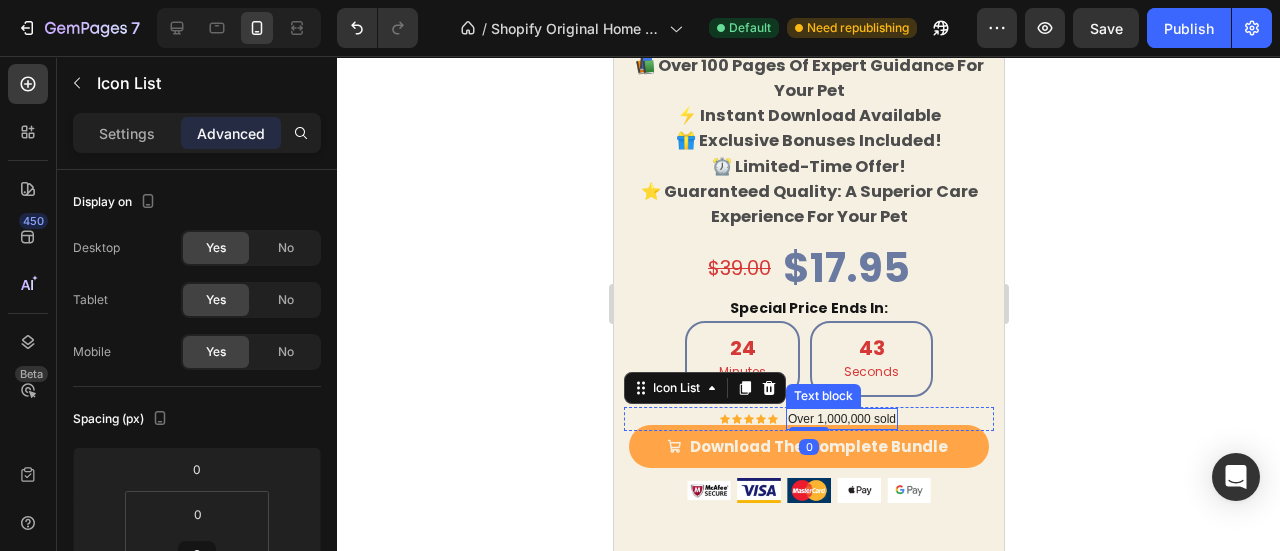 click on "Over 1,000,000 sold" at bounding box center [841, 419] 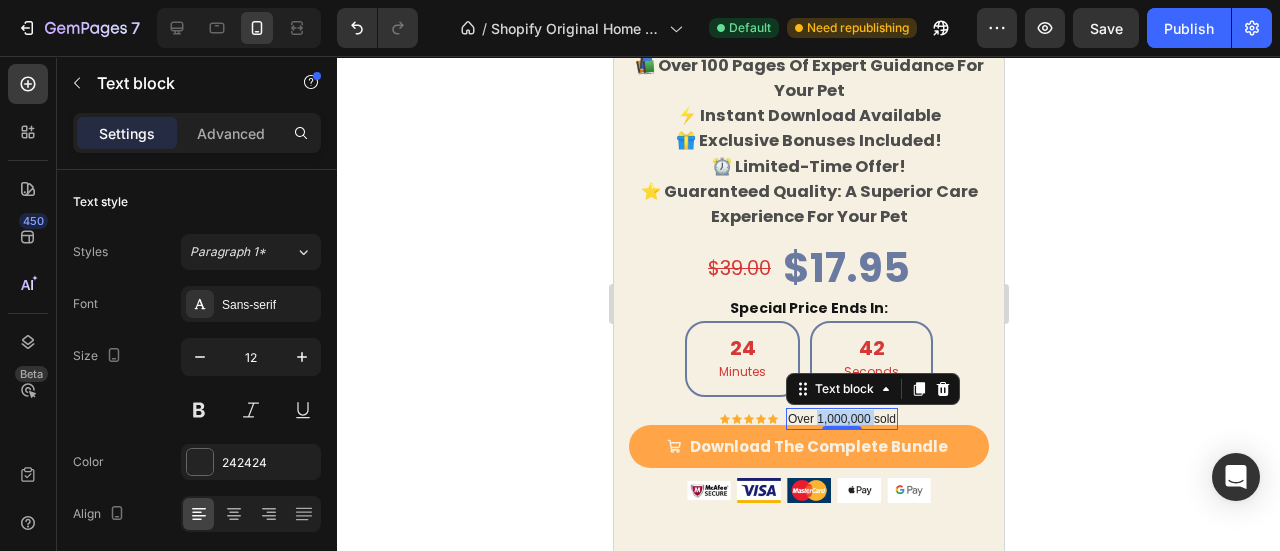 click on "Over 1,000,000 sold" at bounding box center (841, 419) 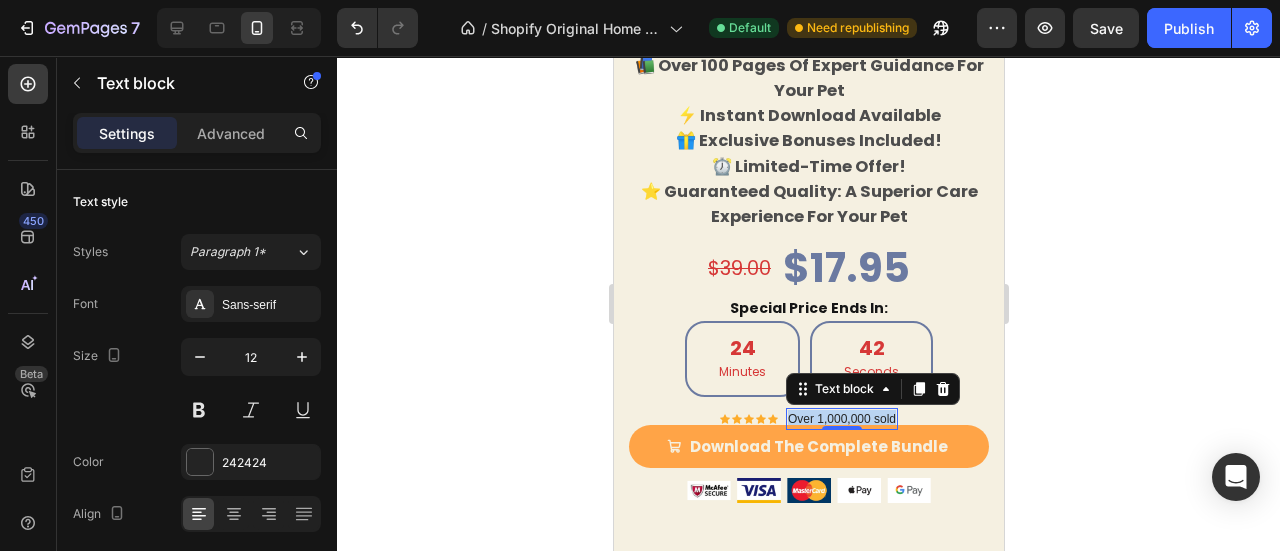 click on "Over 1,000,000 sold" at bounding box center [841, 419] 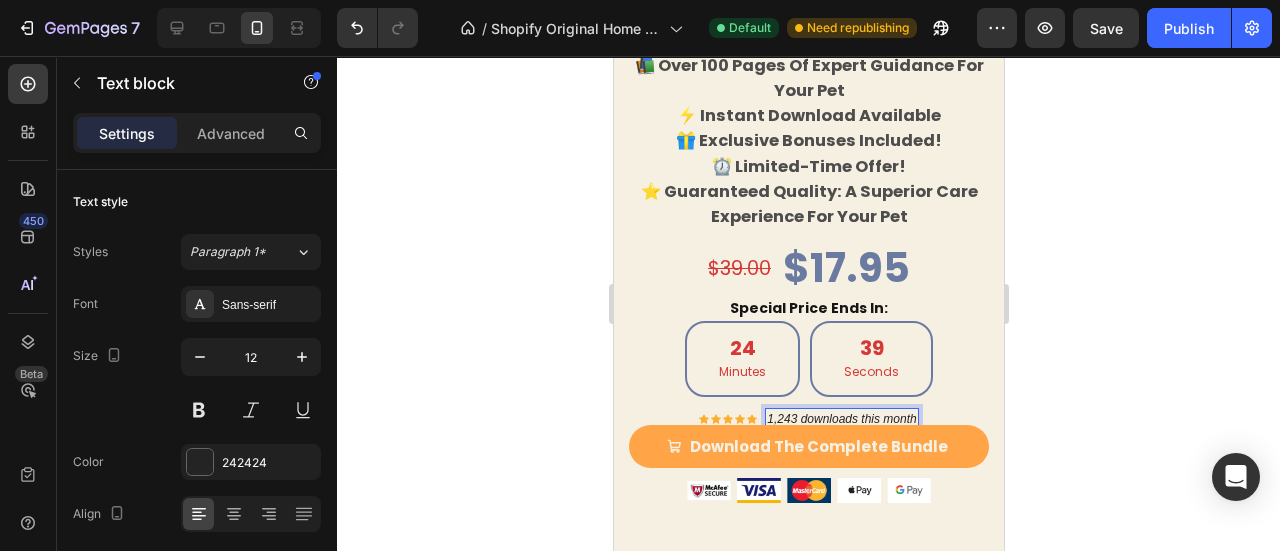 click on "1,243 downloads this month" at bounding box center (840, 419) 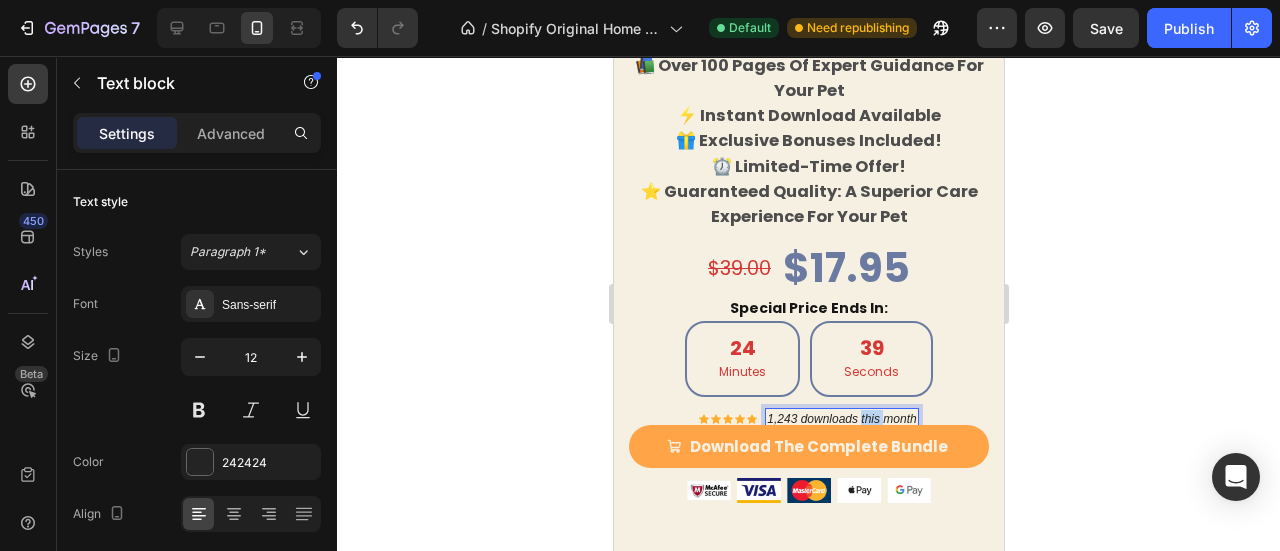 click on "1,243 downloads this month" at bounding box center (840, 419) 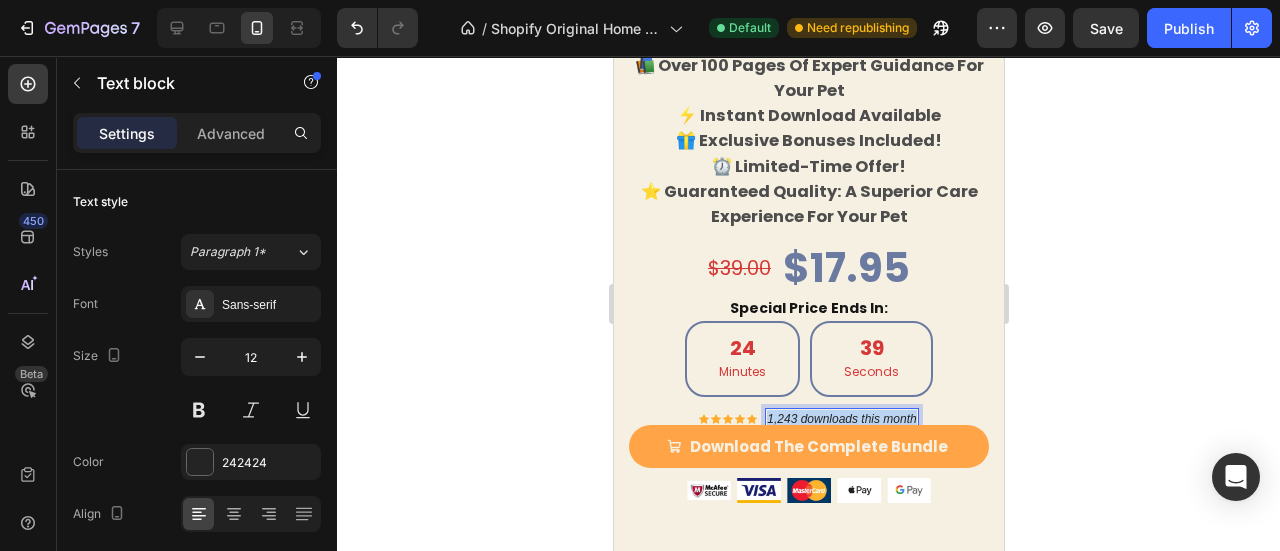 click on "1,243 downloads this month" at bounding box center [840, 419] 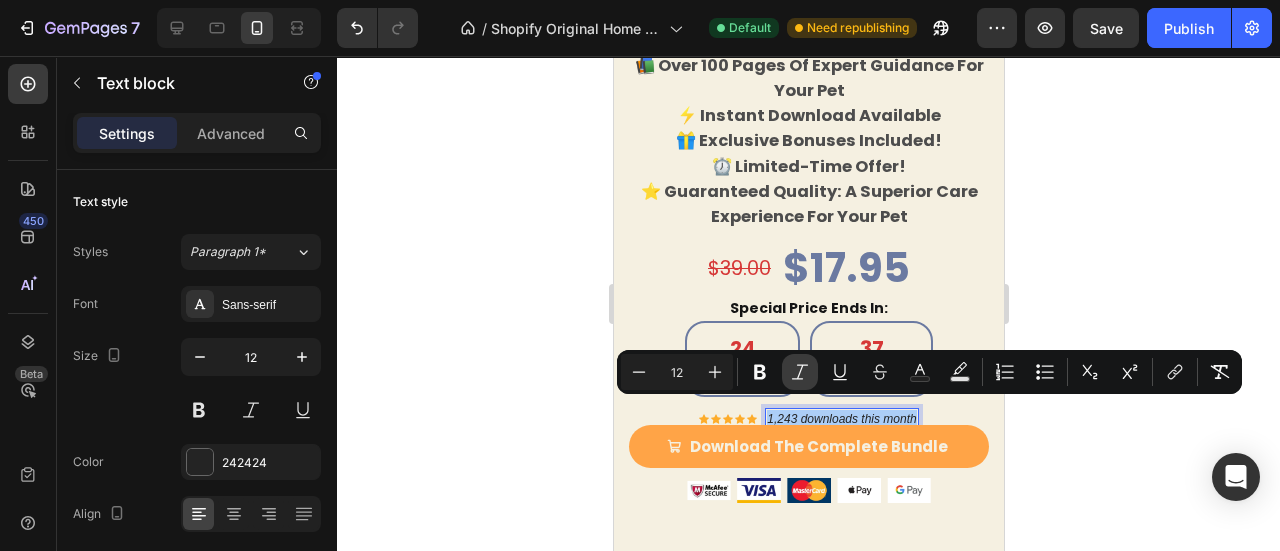 click 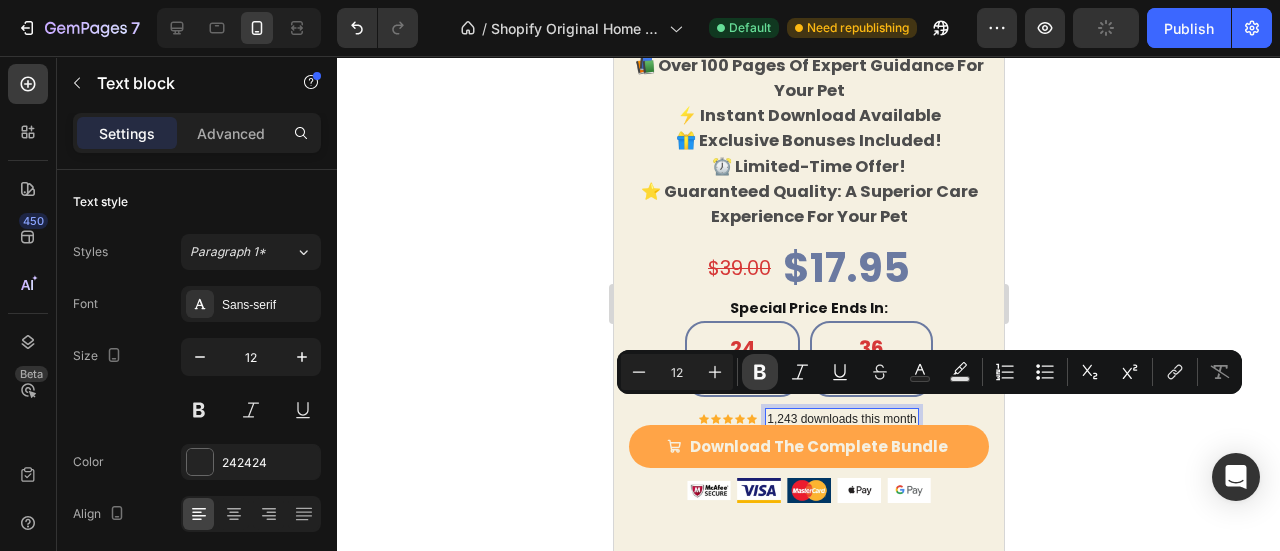 click 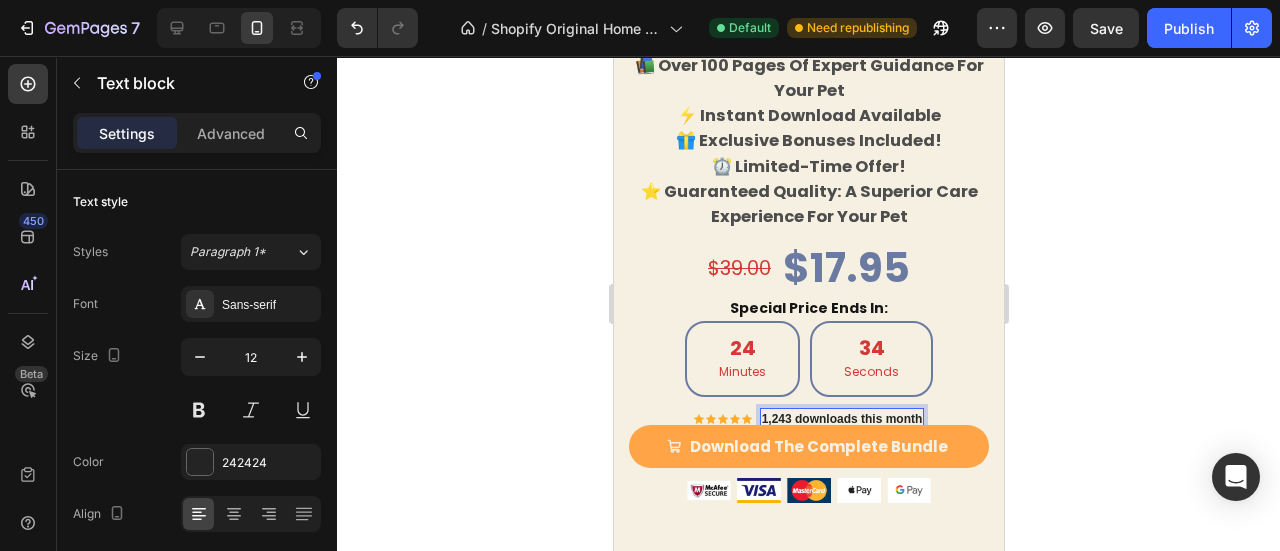 click on "1,243 downloads this month" at bounding box center [841, 419] 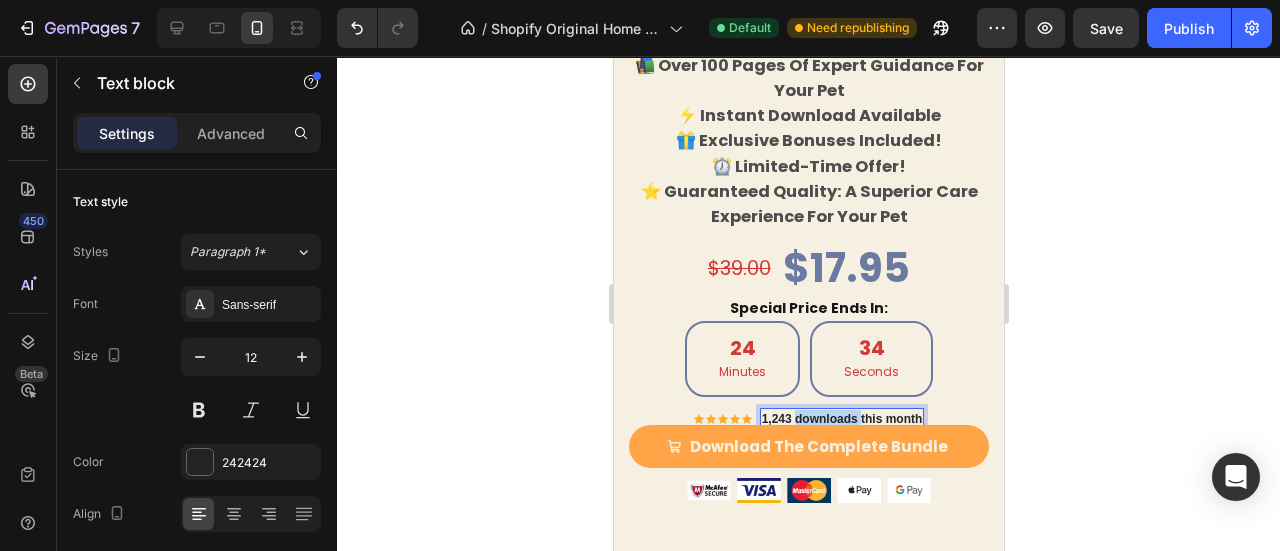 click on "1,243 downloads this month" at bounding box center (841, 419) 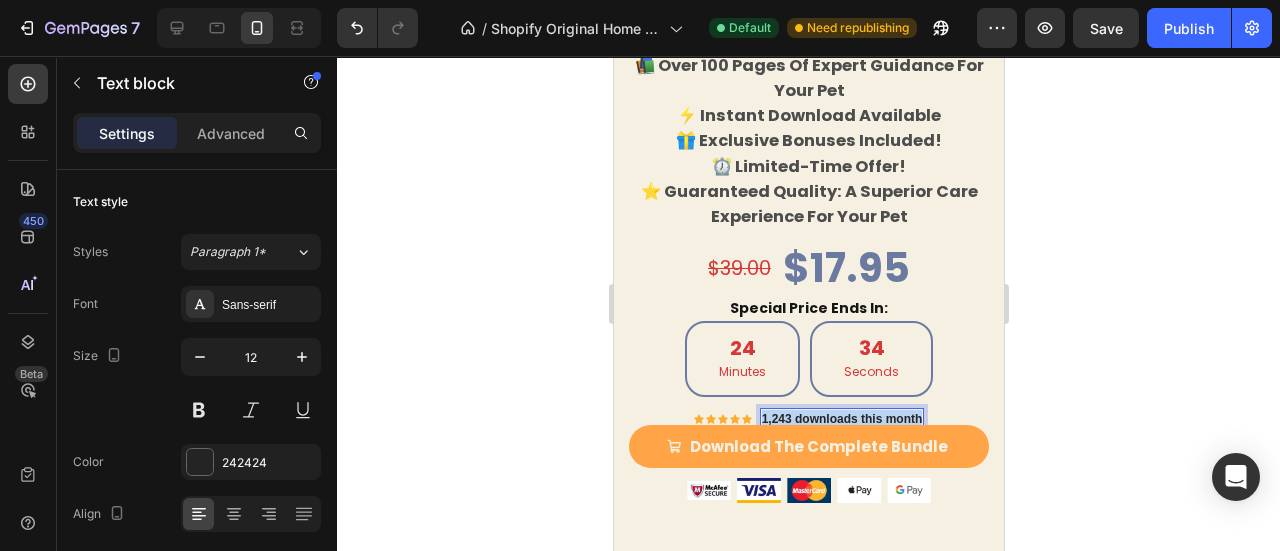 click on "1,243 downloads this month" at bounding box center (841, 419) 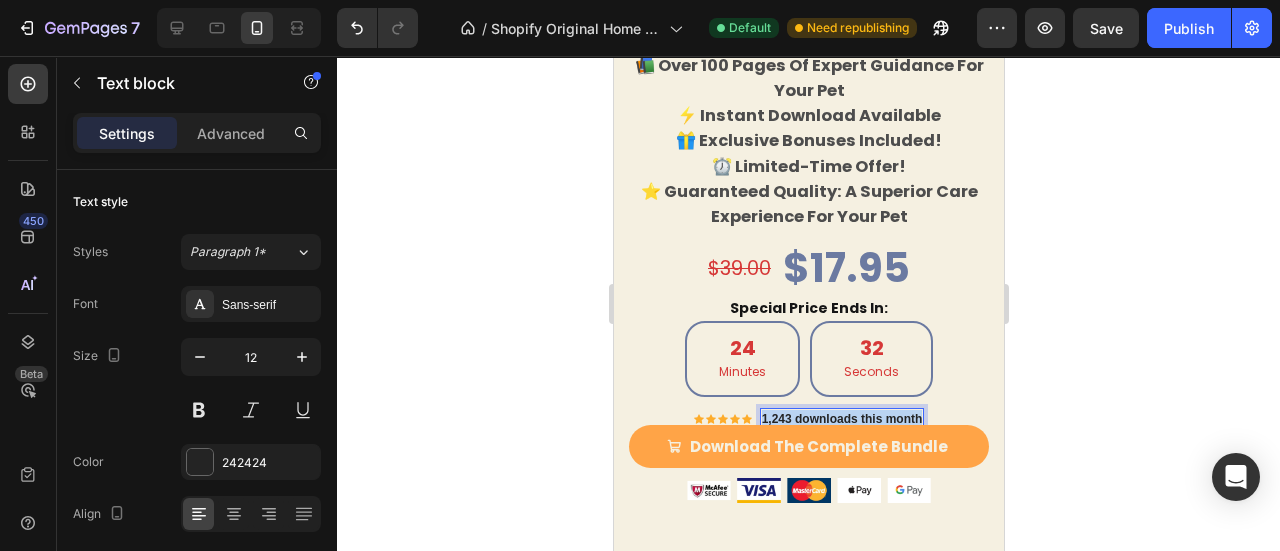 click on "1,243 downloads this month" at bounding box center (841, 419) 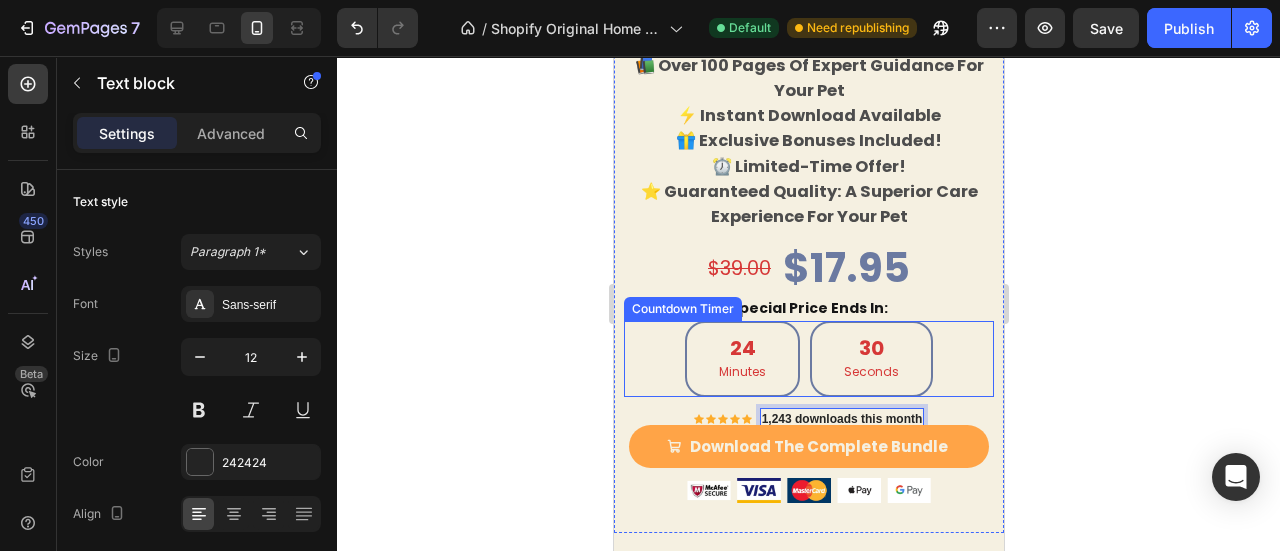 click 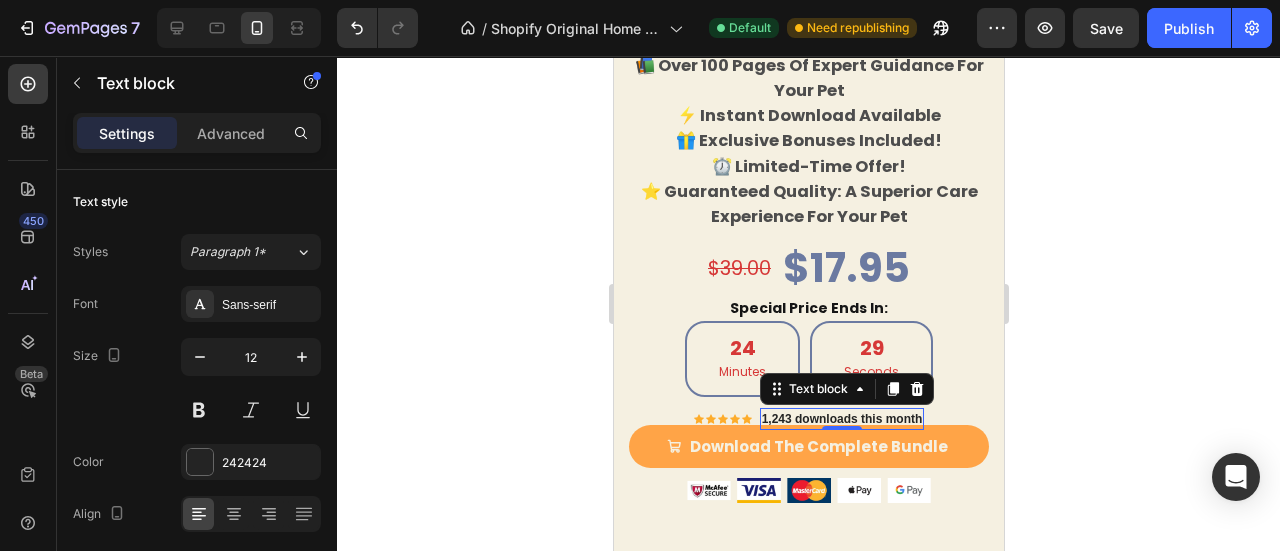 click on "1,243 downloads this month" at bounding box center [841, 419] 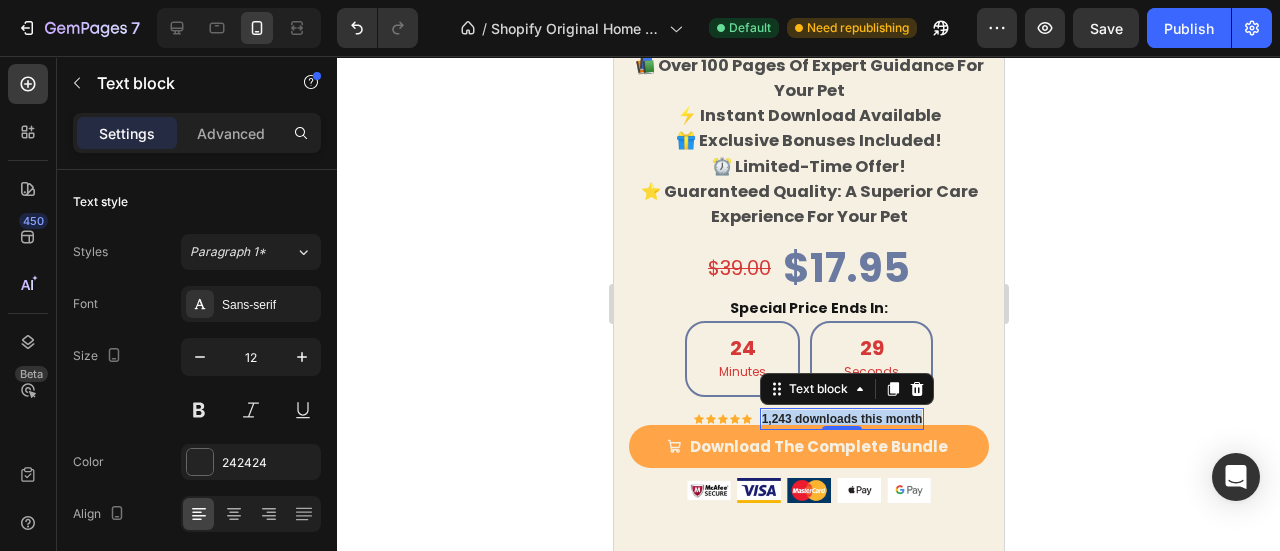 click on "1,243 downloads this month" at bounding box center [841, 419] 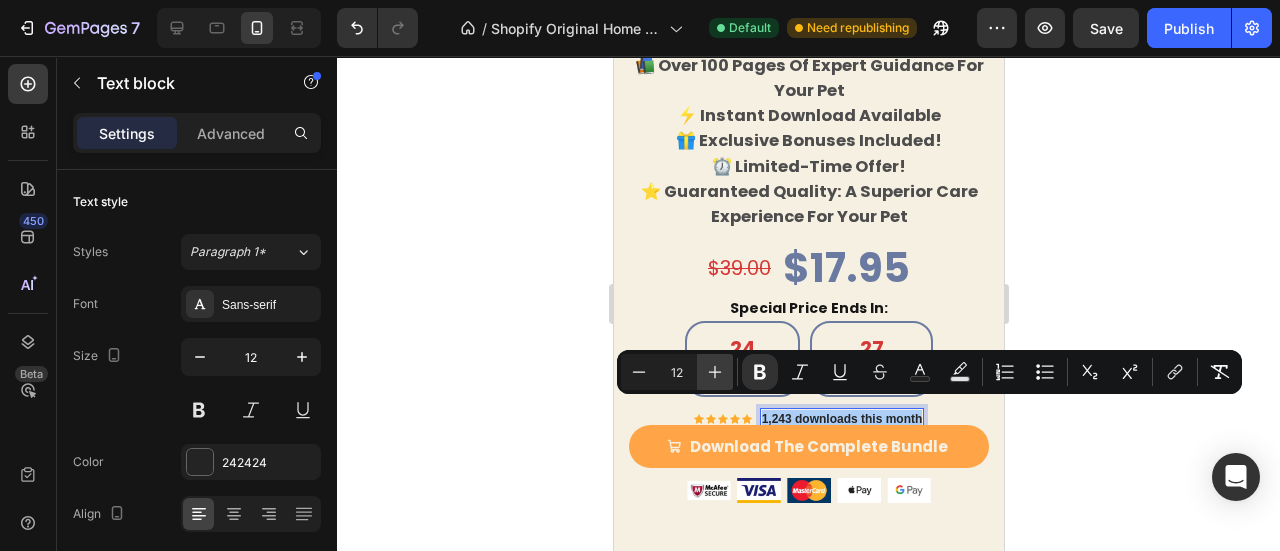 click 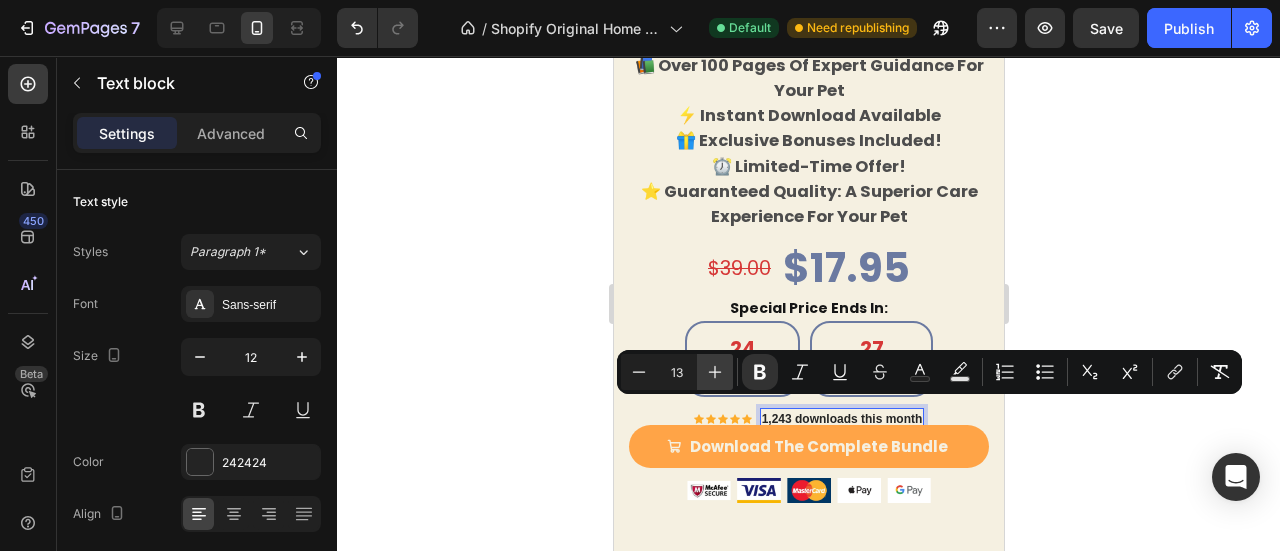 click 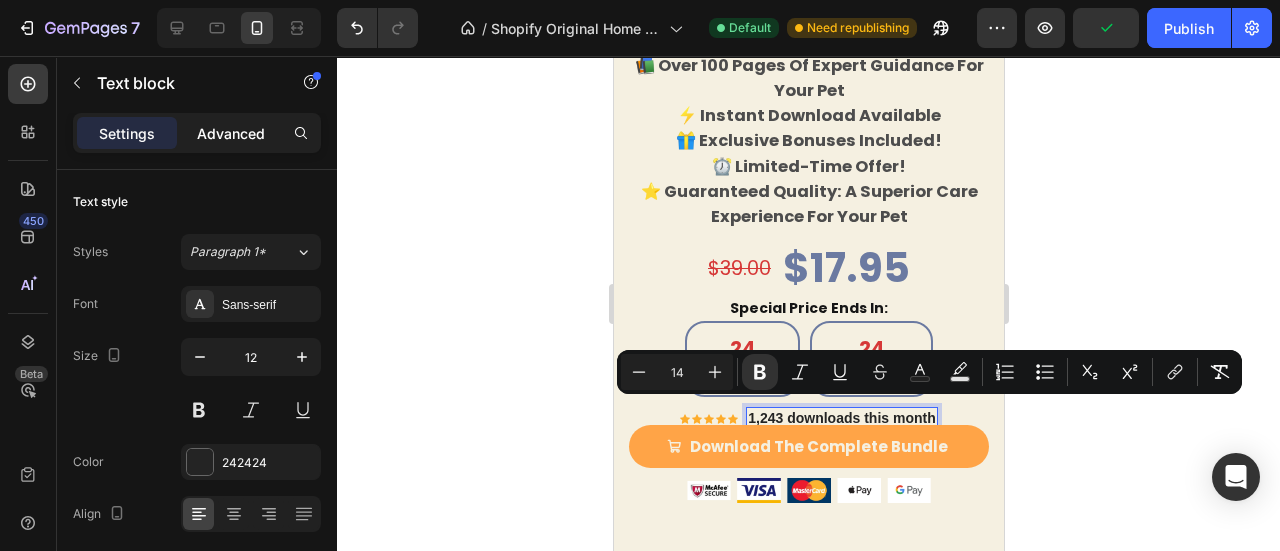 click on "Advanced" at bounding box center [231, 133] 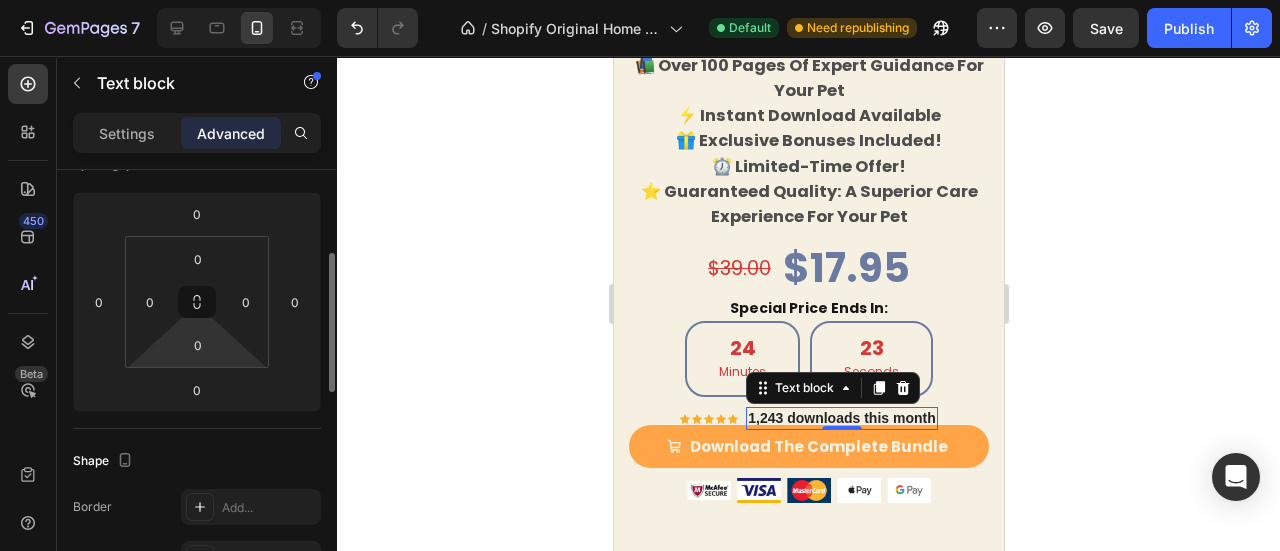 scroll, scrollTop: 257, scrollLeft: 0, axis: vertical 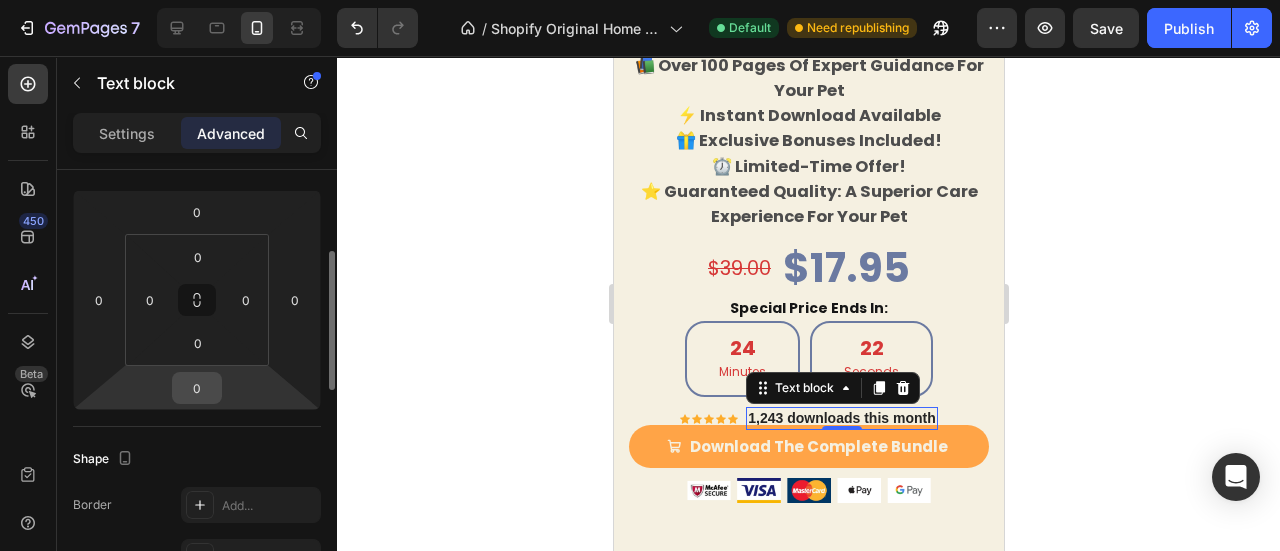 click on "0" at bounding box center (197, 388) 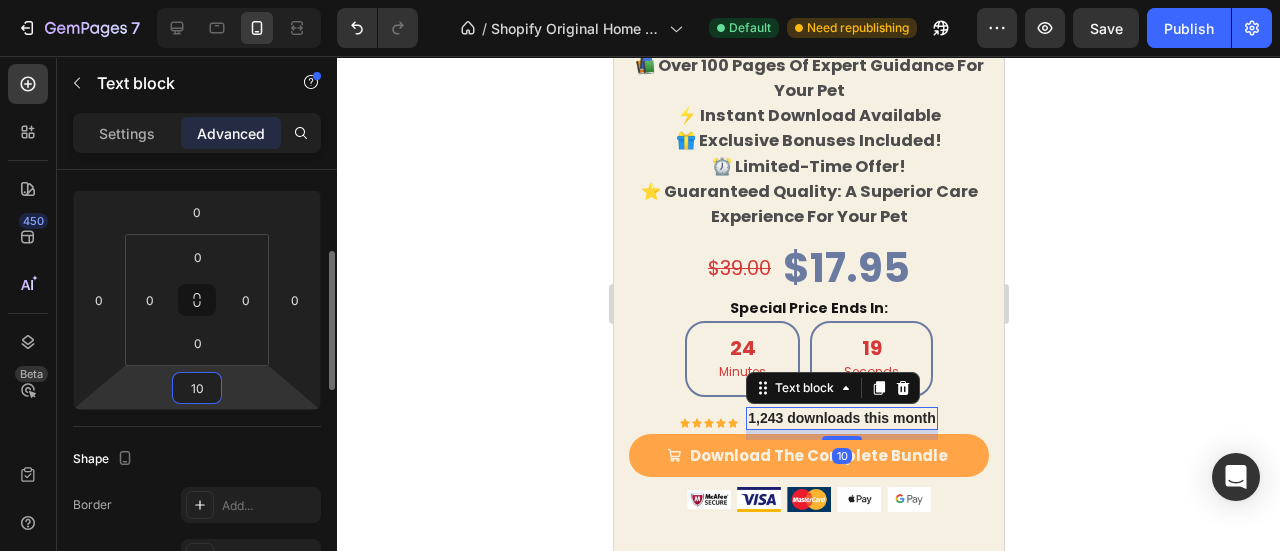 type on "1" 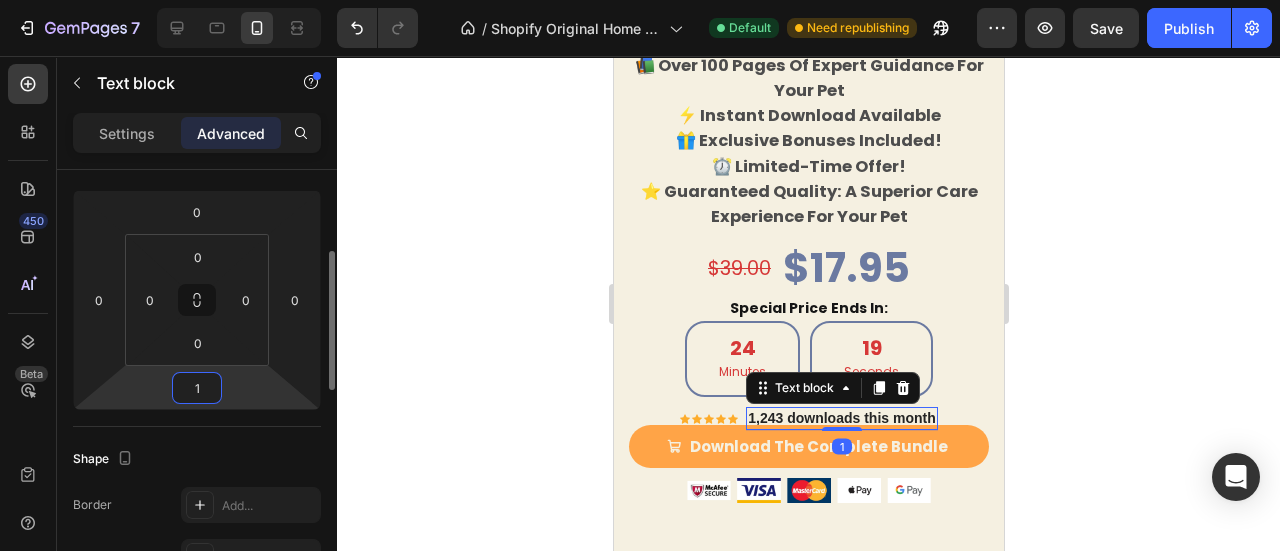 type 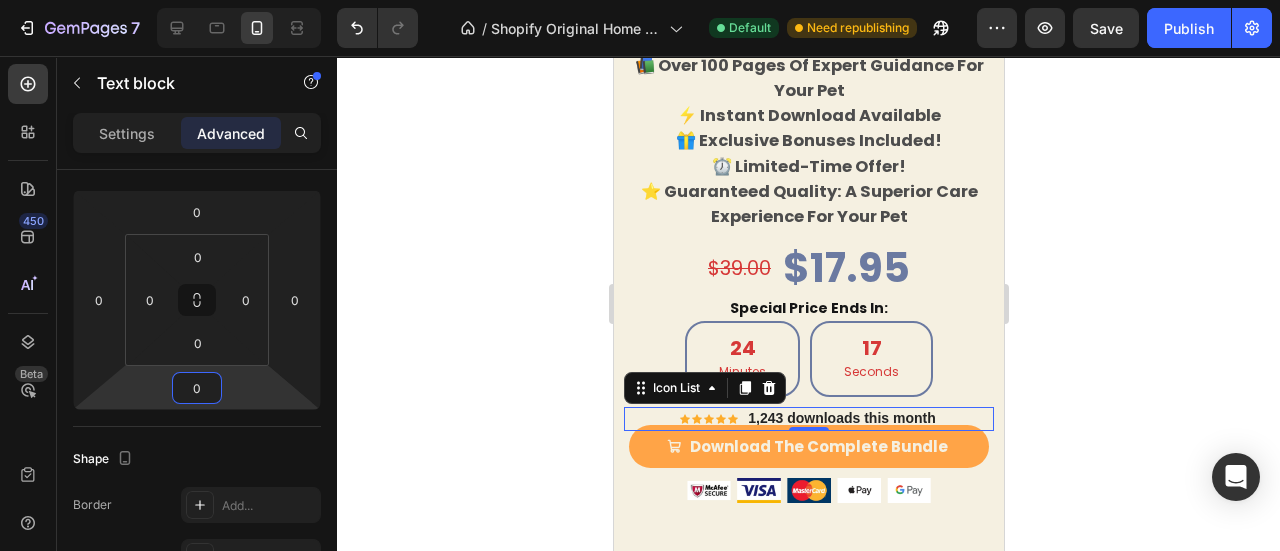 click on "Icon                Icon                Icon                Icon                Icon Icon List Hoz 1,243 downloads this month Text block" at bounding box center (808, 419) 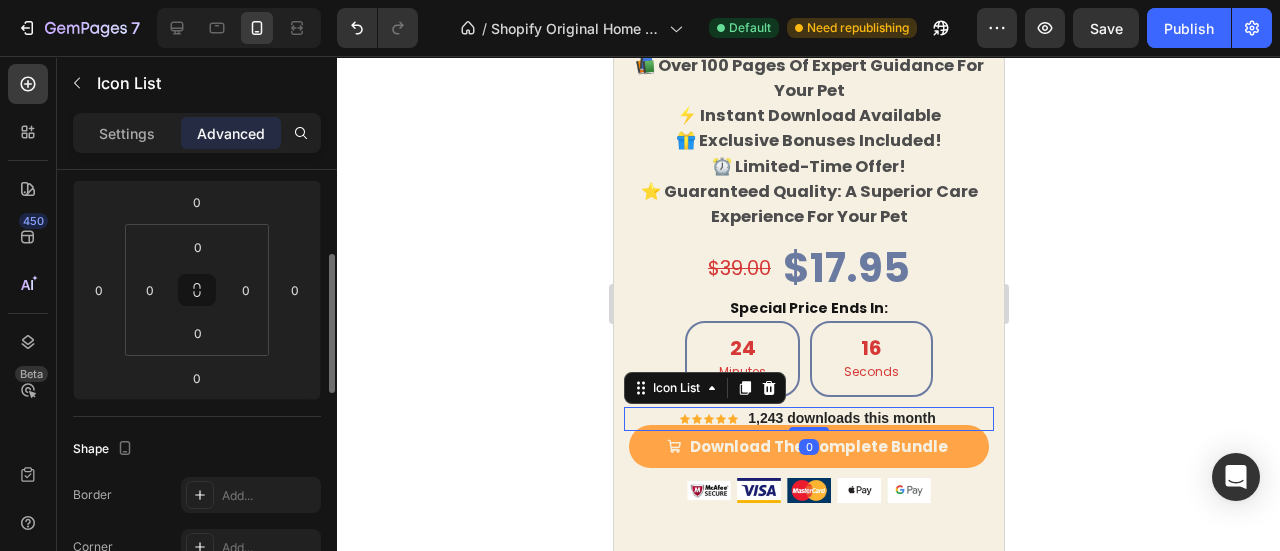 scroll, scrollTop: 292, scrollLeft: 0, axis: vertical 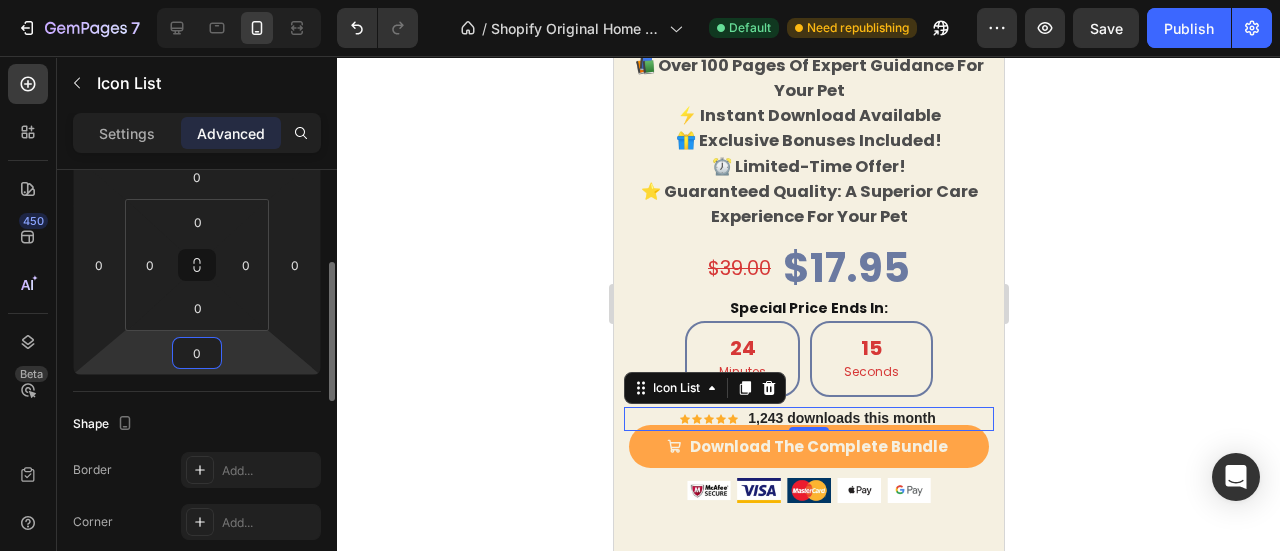 click on "0" at bounding box center [197, 353] 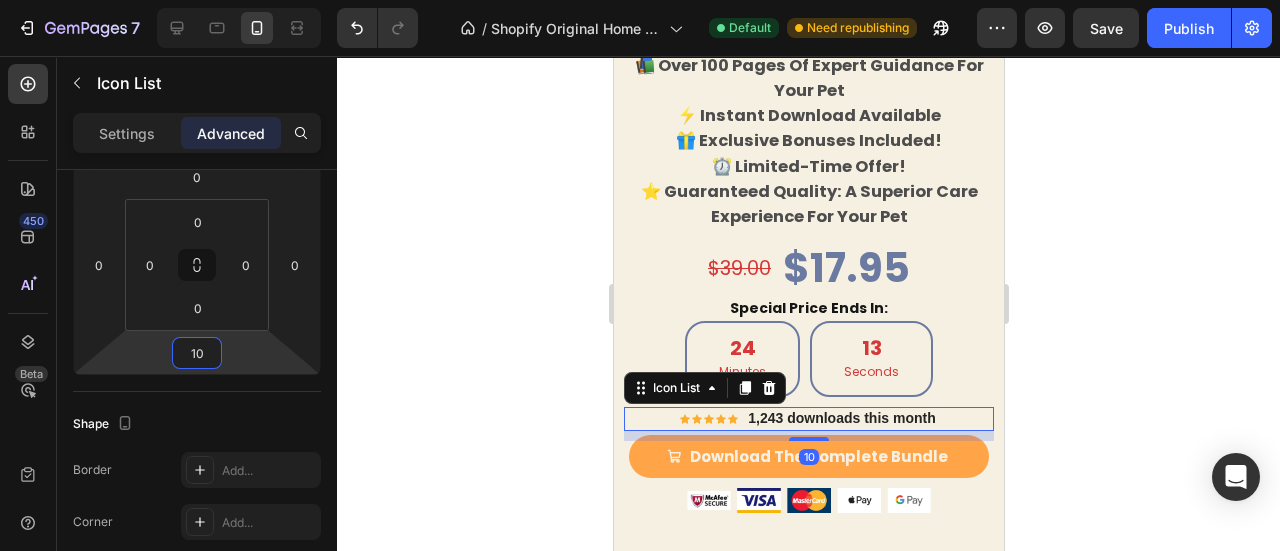 type on "10" 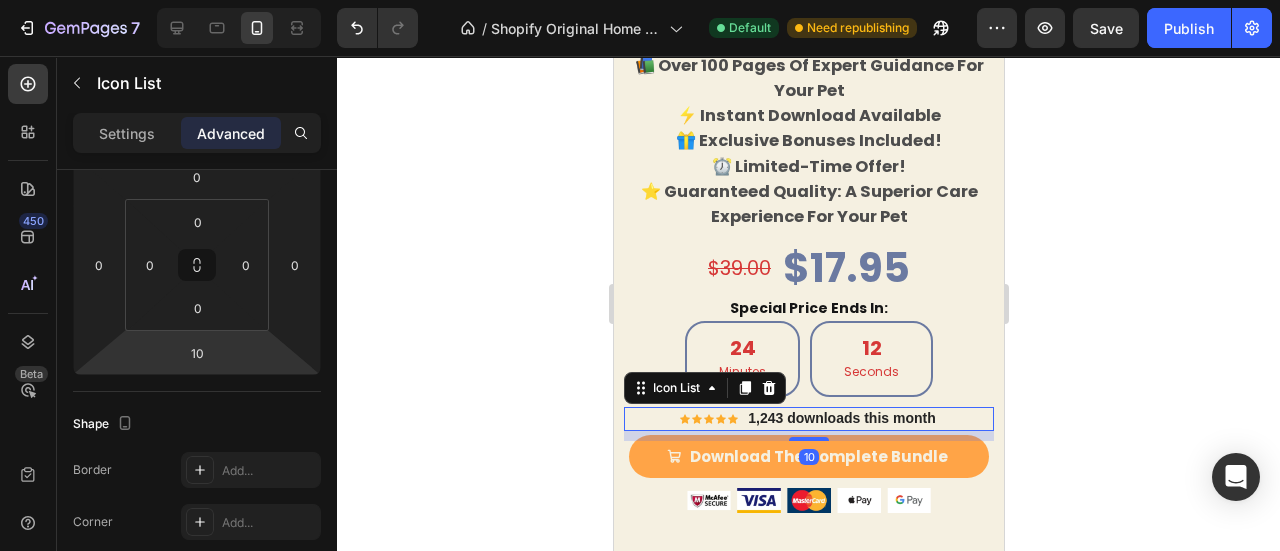 click 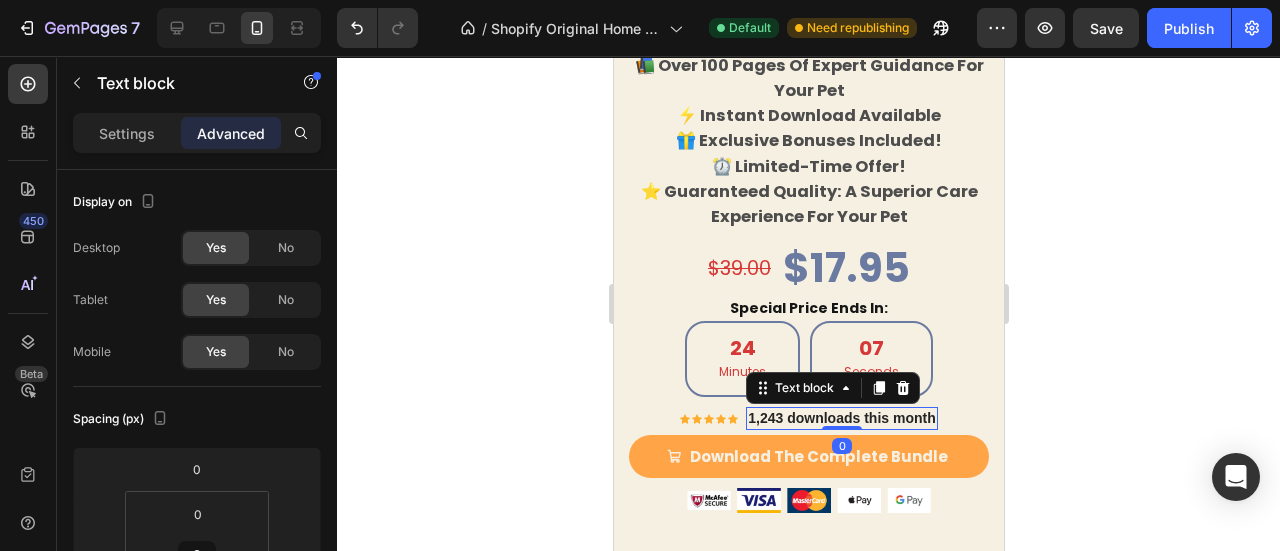 click on "1,243 downloads this month" at bounding box center (840, 418) 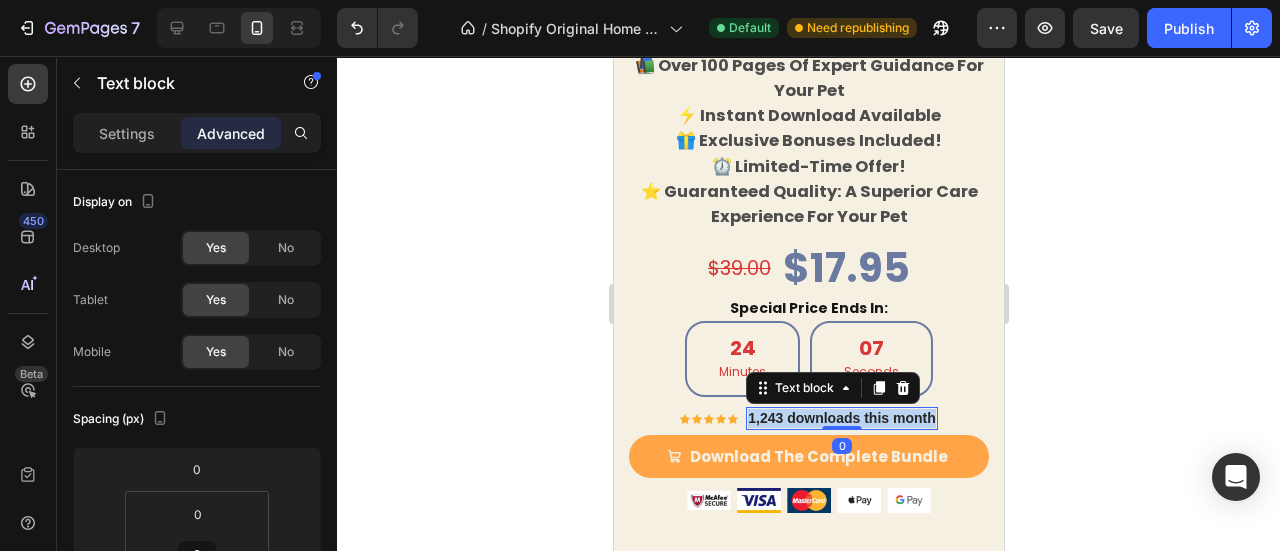 click on "1,243 downloads this month" at bounding box center (840, 418) 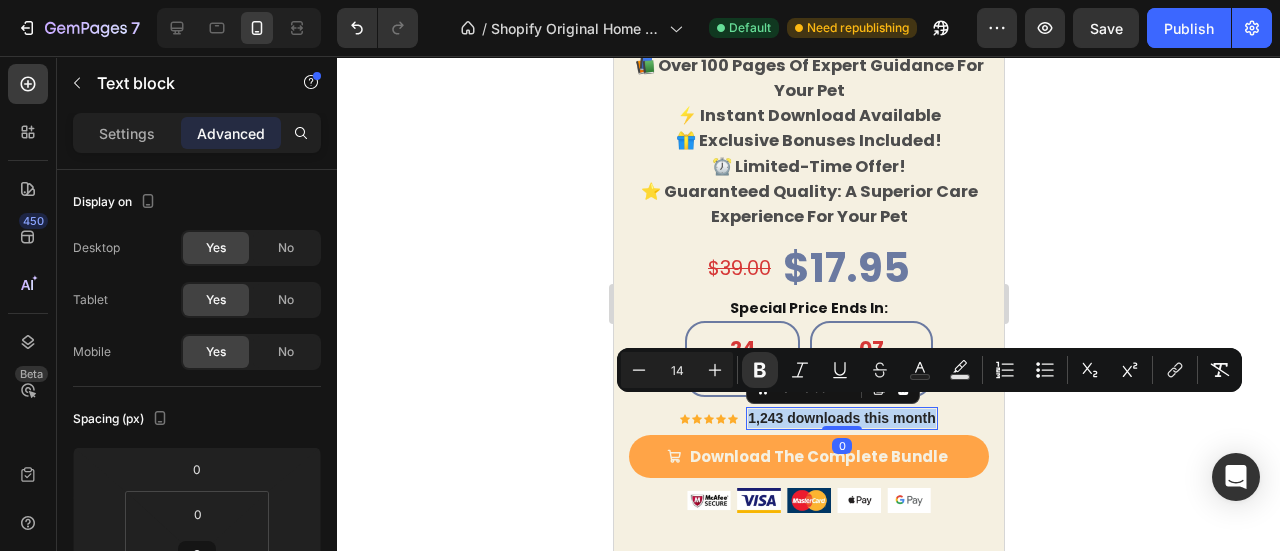 click on "1,243 downloads this month" at bounding box center (840, 418) 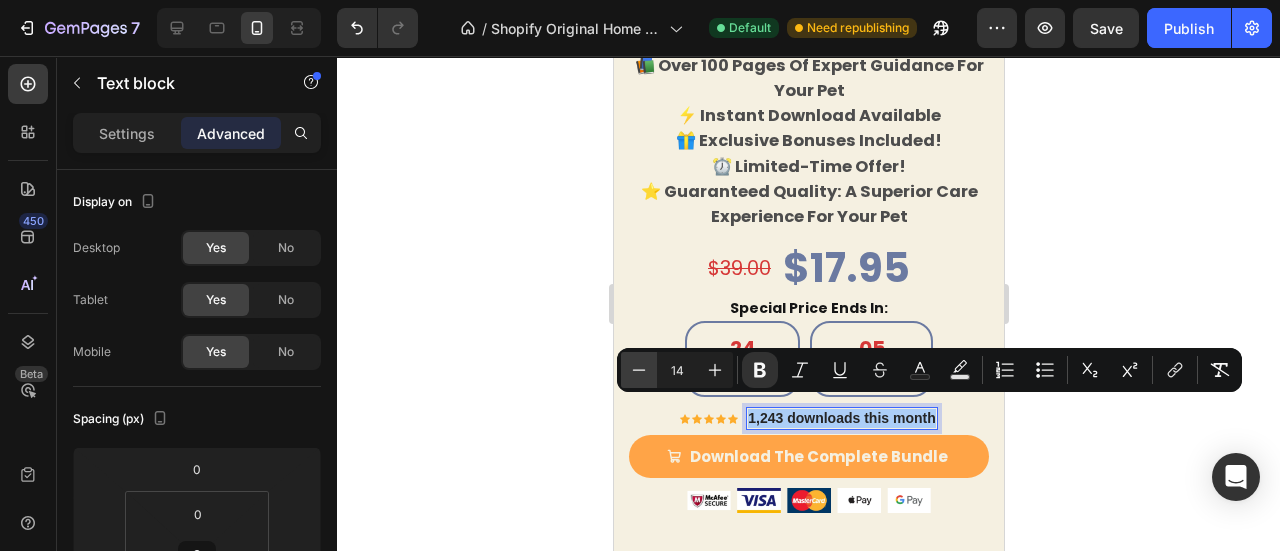 click on "Minus" at bounding box center (639, 370) 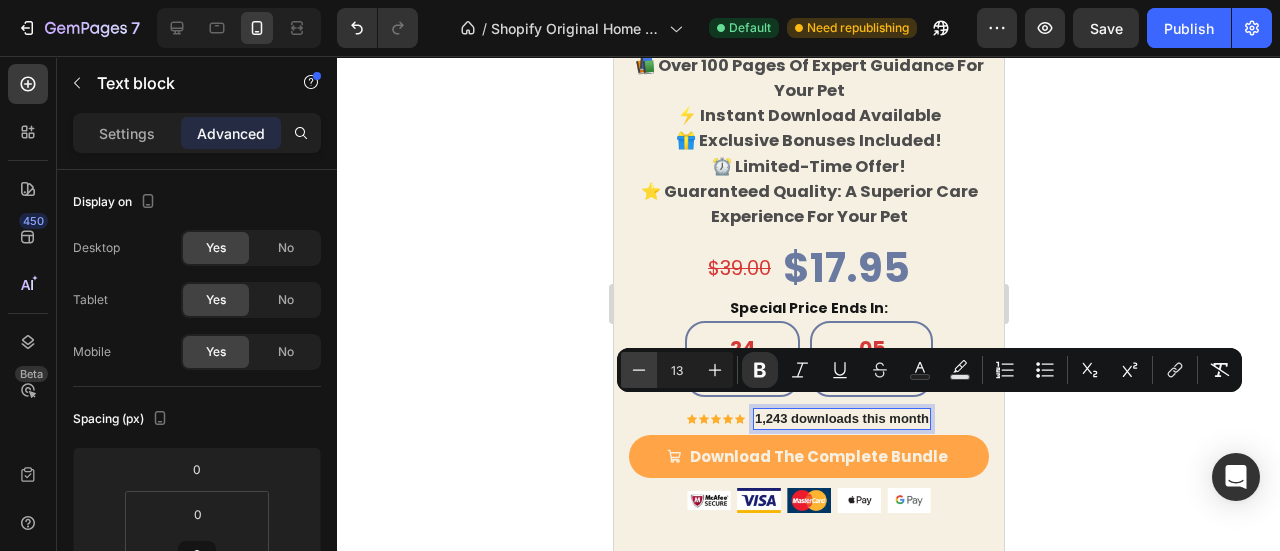 click on "Minus" at bounding box center [639, 370] 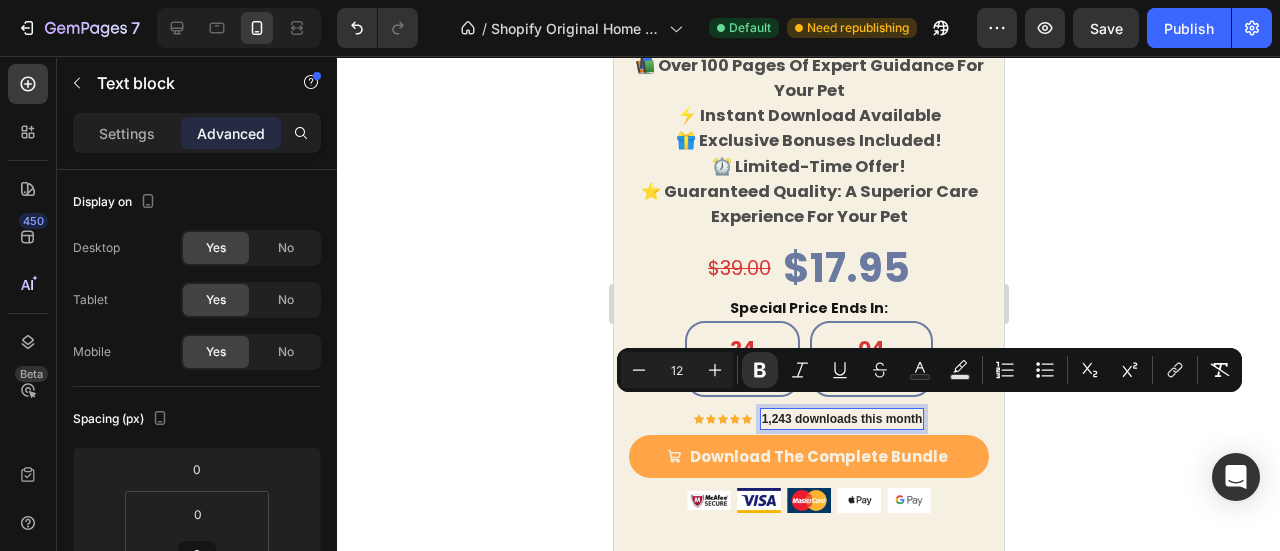 click 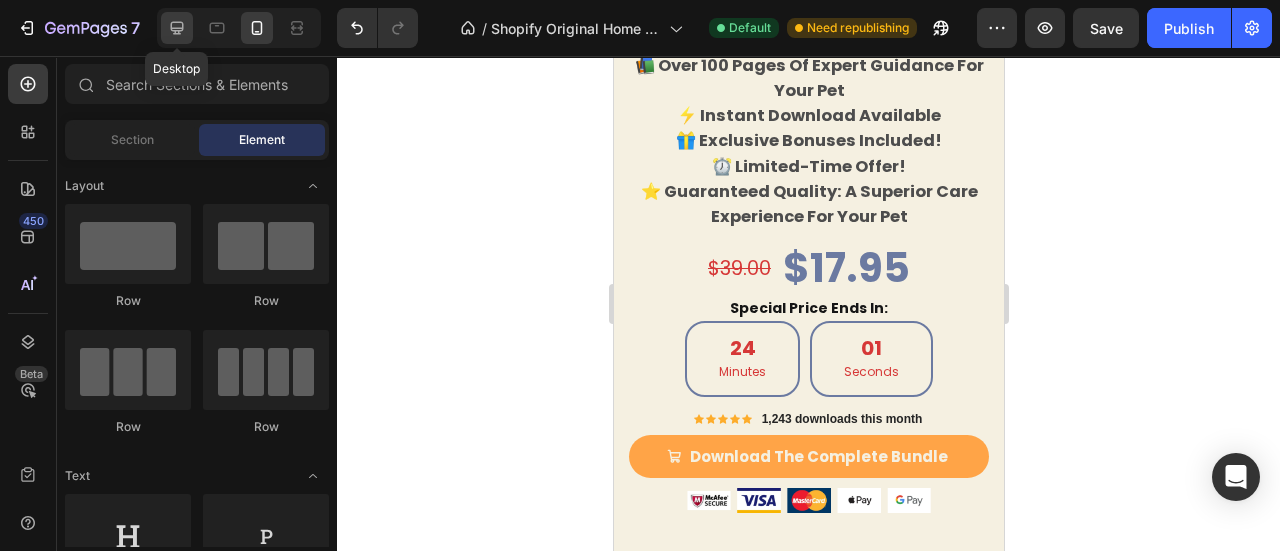 click 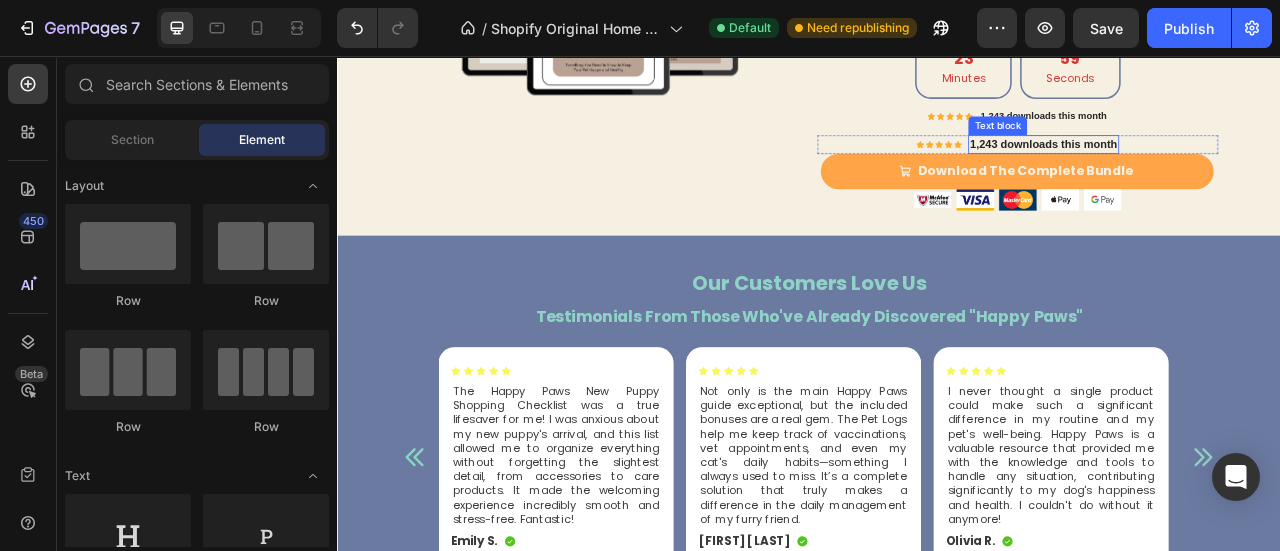 scroll, scrollTop: 7934, scrollLeft: 0, axis: vertical 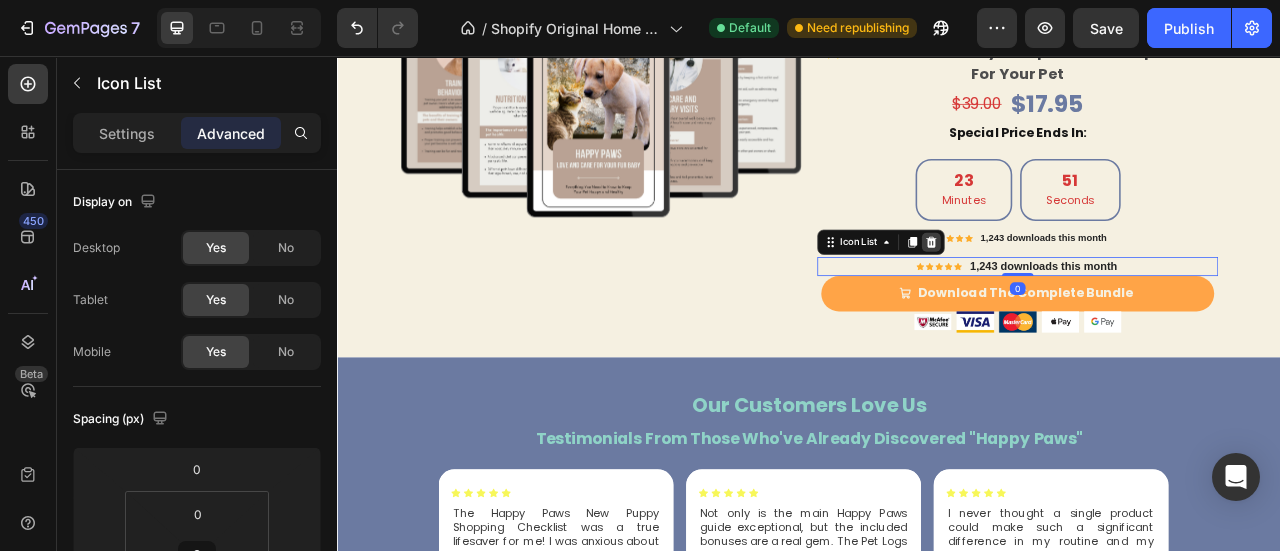 click 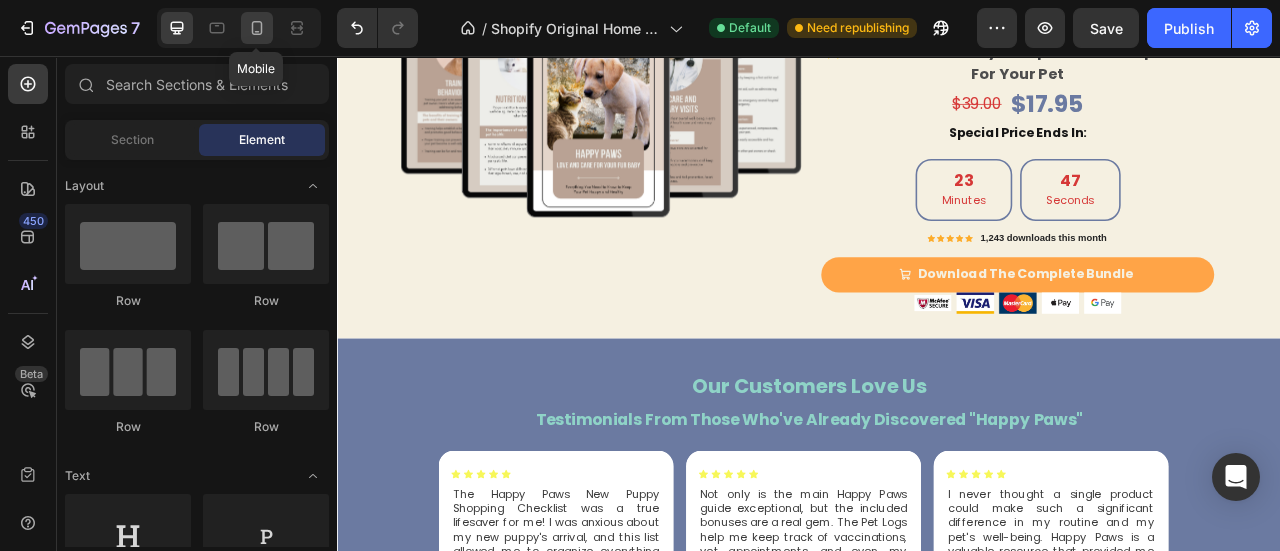 click 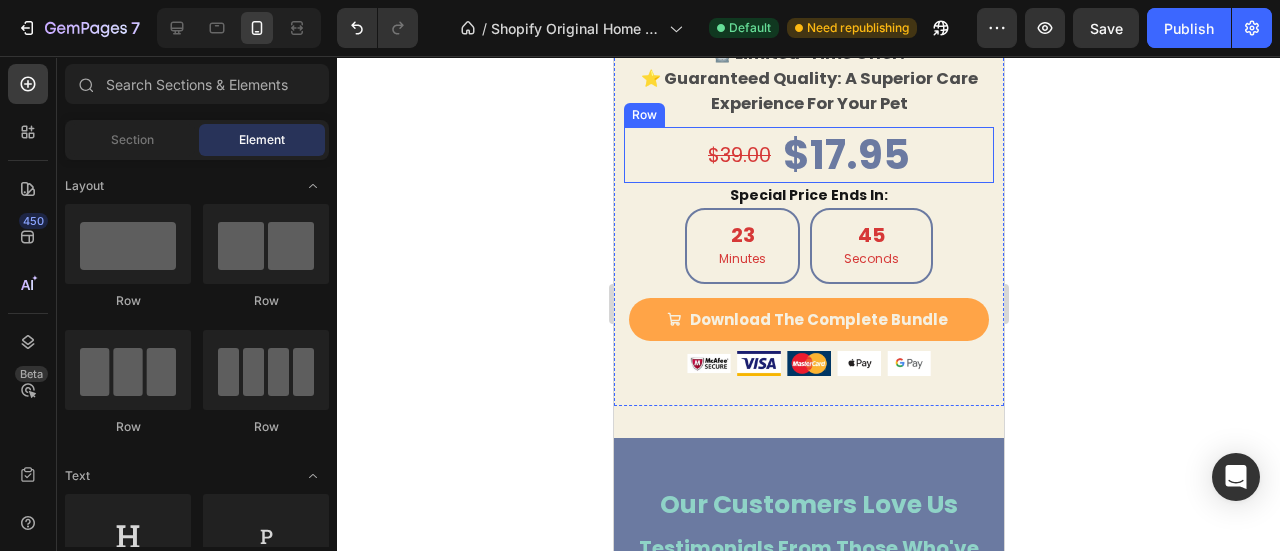 scroll, scrollTop: 8088, scrollLeft: 0, axis: vertical 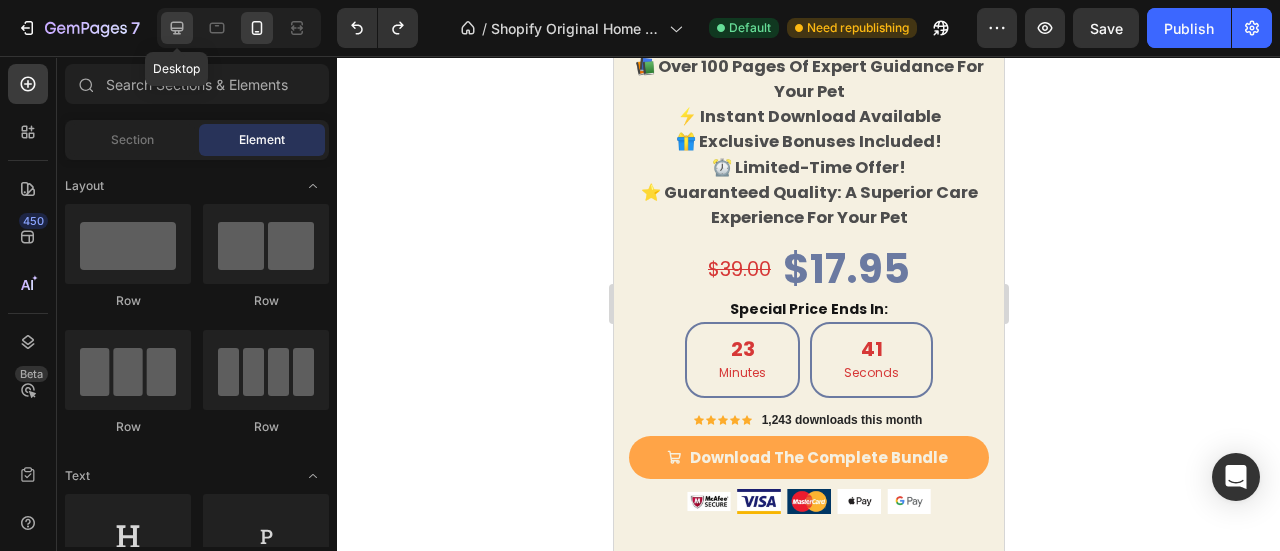click 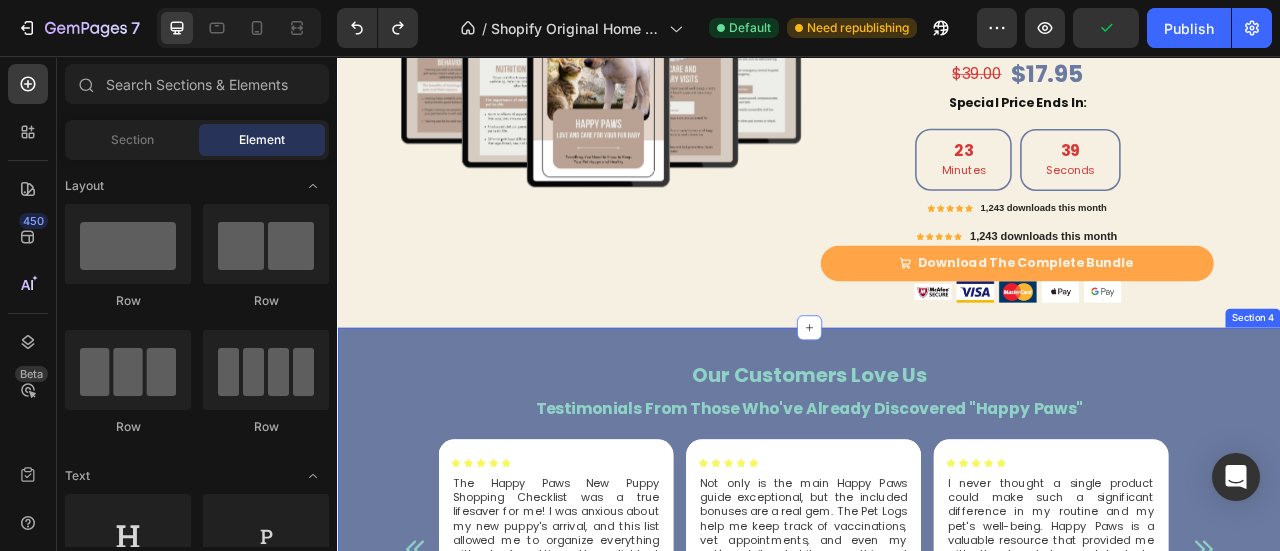 scroll, scrollTop: 7964, scrollLeft: 0, axis: vertical 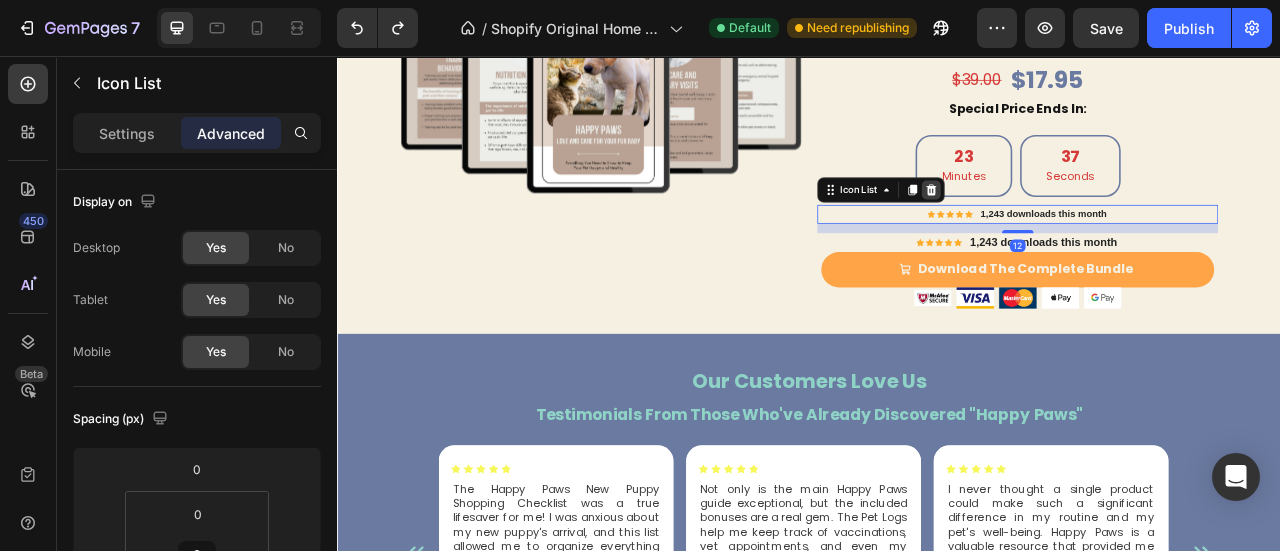 click 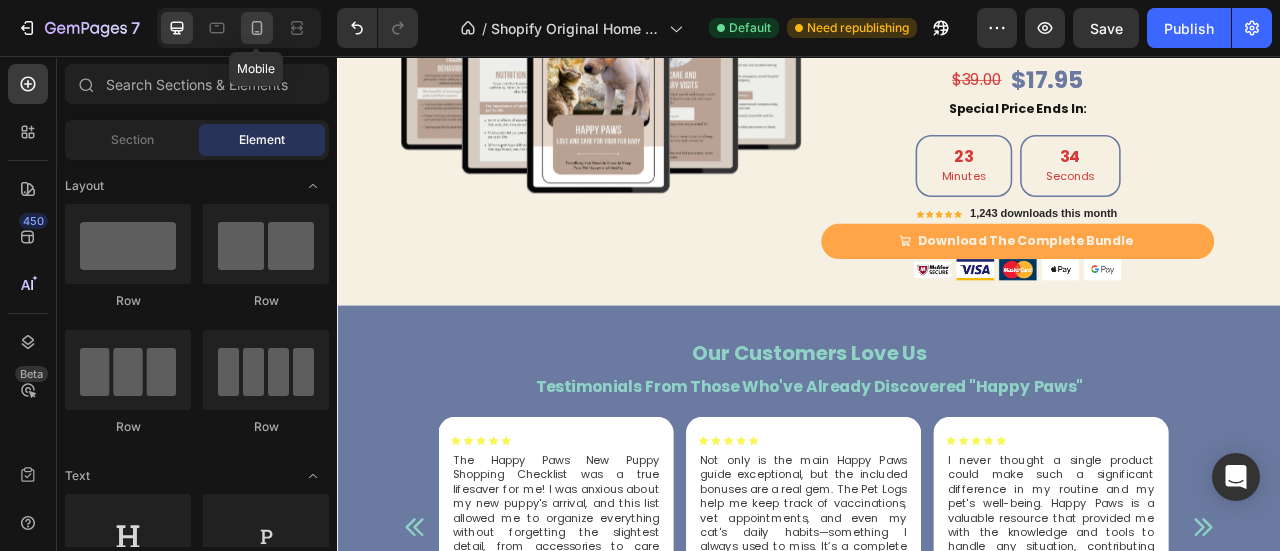 click 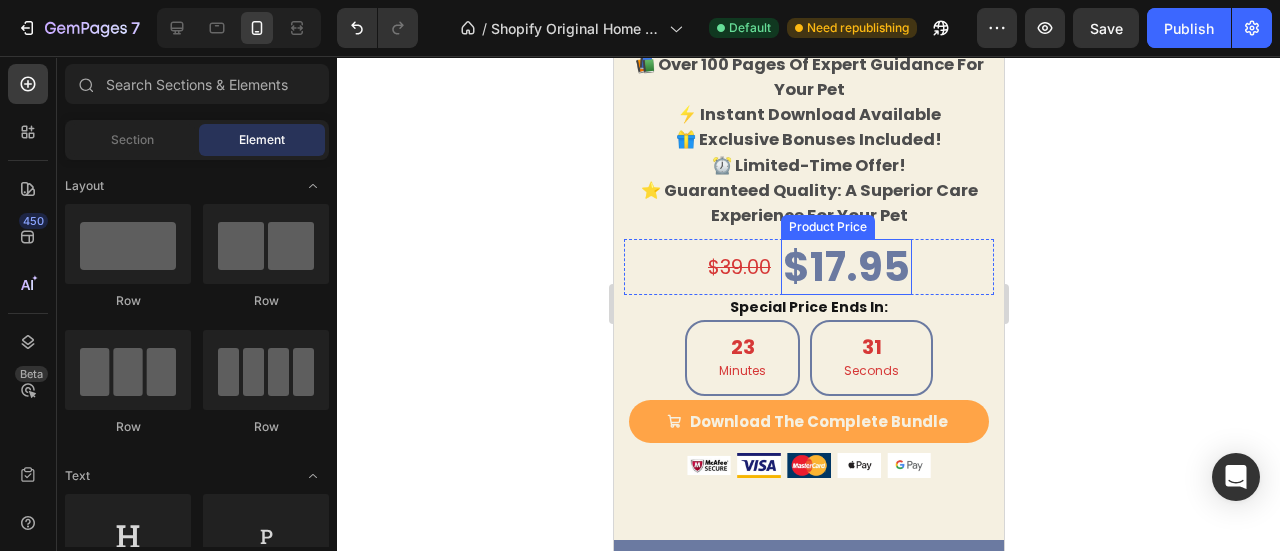scroll, scrollTop: 8088, scrollLeft: 0, axis: vertical 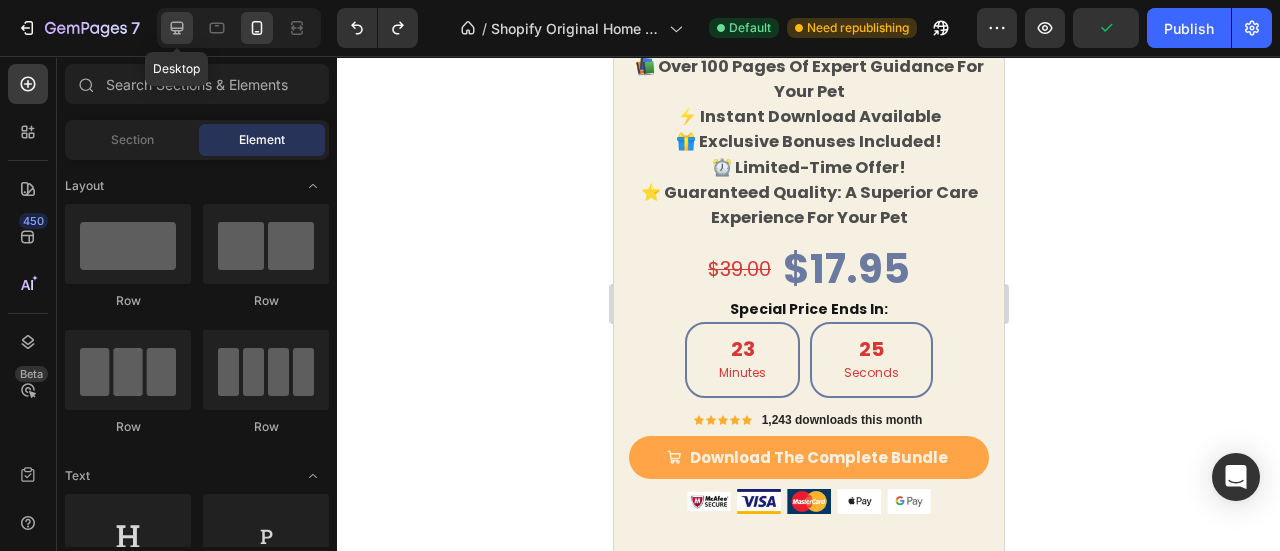 click 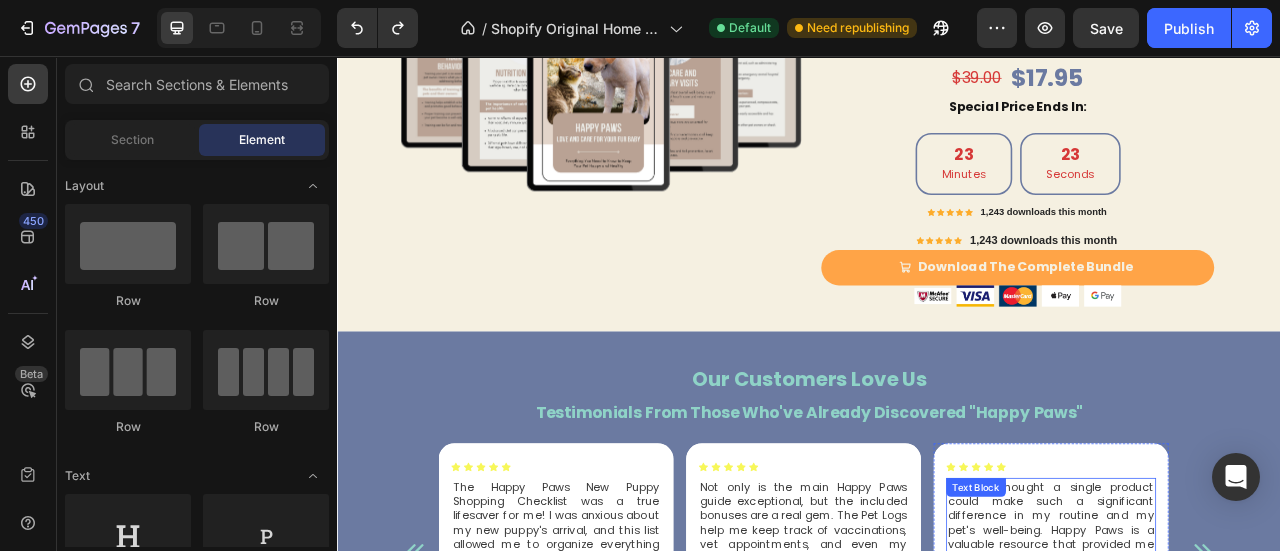 scroll, scrollTop: 7896, scrollLeft: 0, axis: vertical 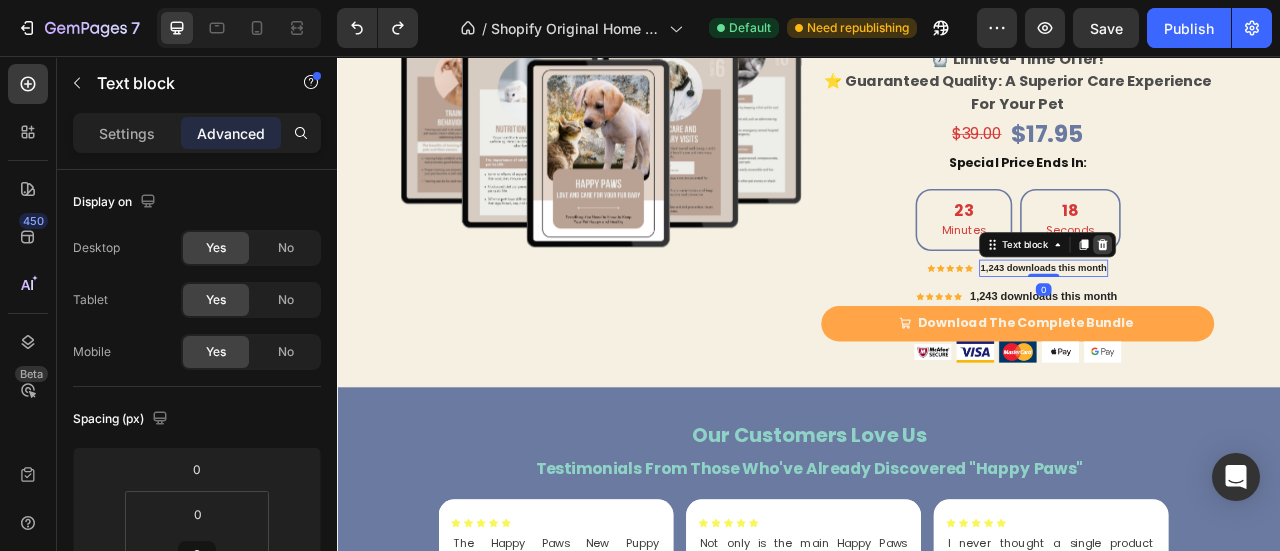 click 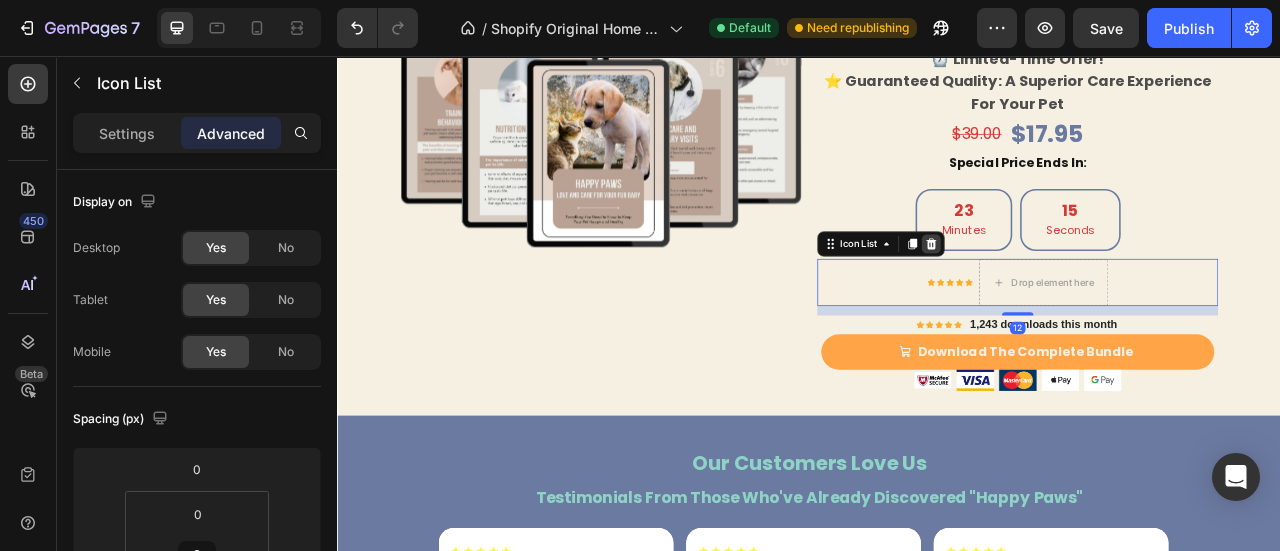 click 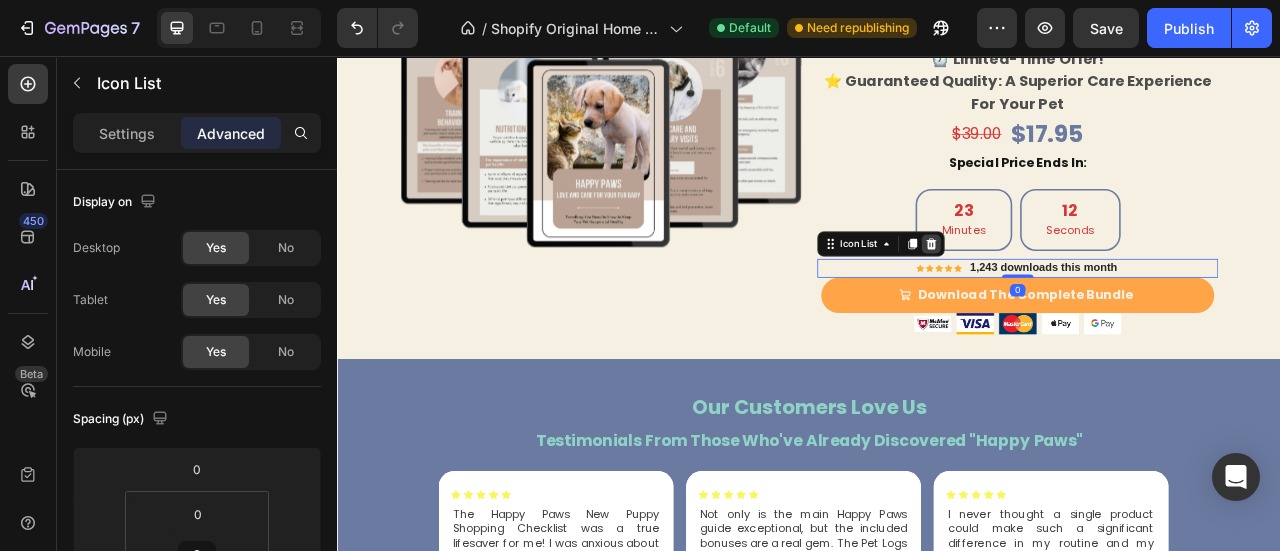 click 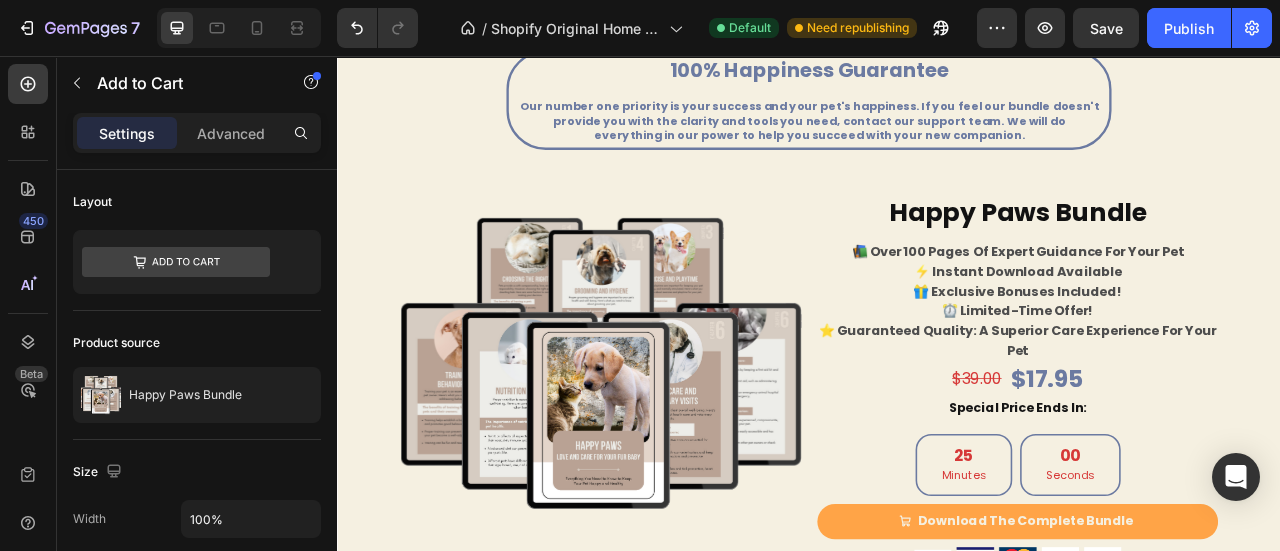 scroll, scrollTop: 2186, scrollLeft: 0, axis: vertical 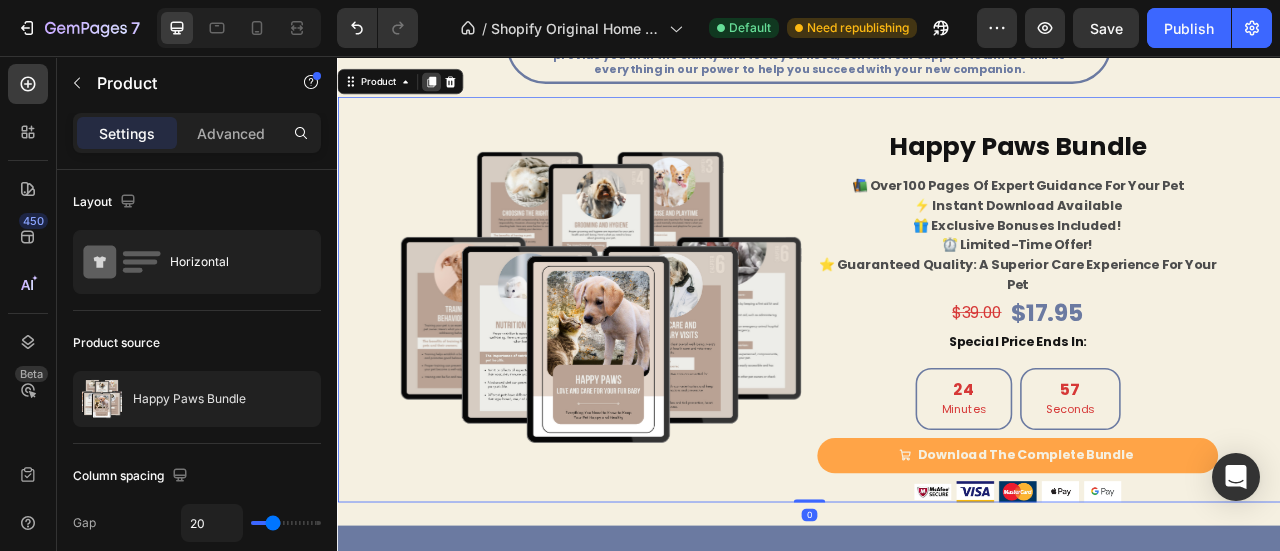 click 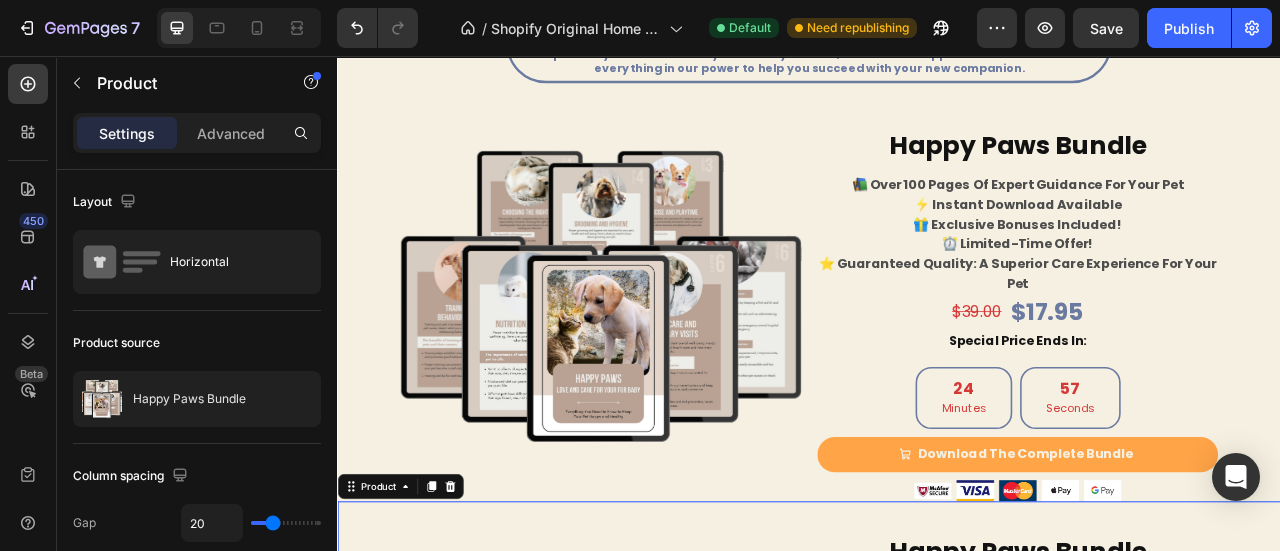 scroll, scrollTop: 292, scrollLeft: 0, axis: vertical 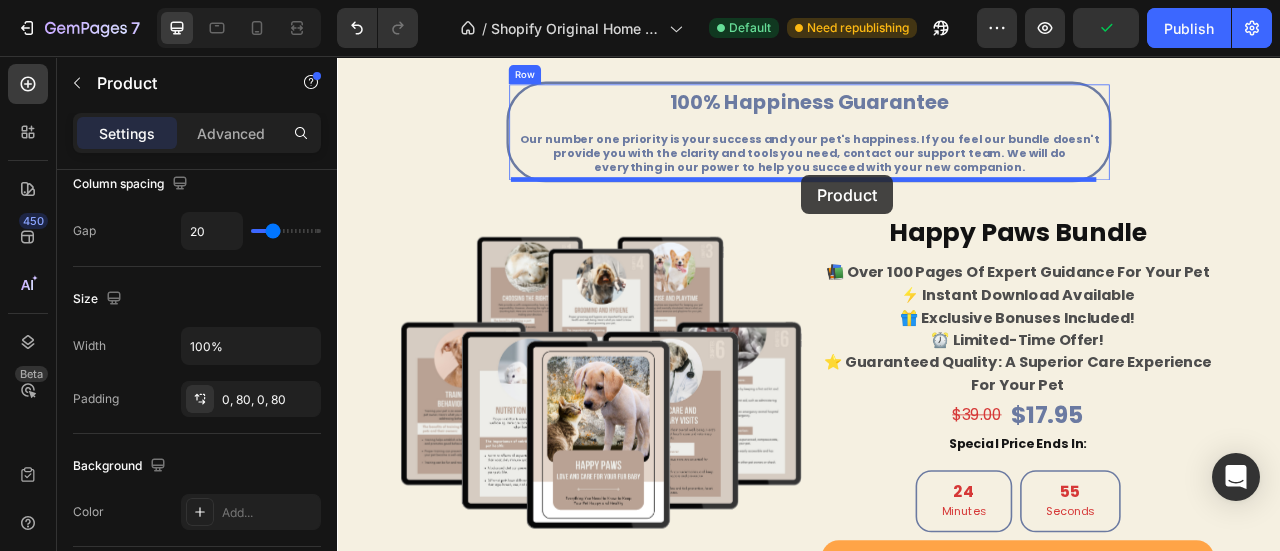 drag, startPoint x: 365, startPoint y: 109, endPoint x: 927, endPoint y: 208, distance: 570.65314 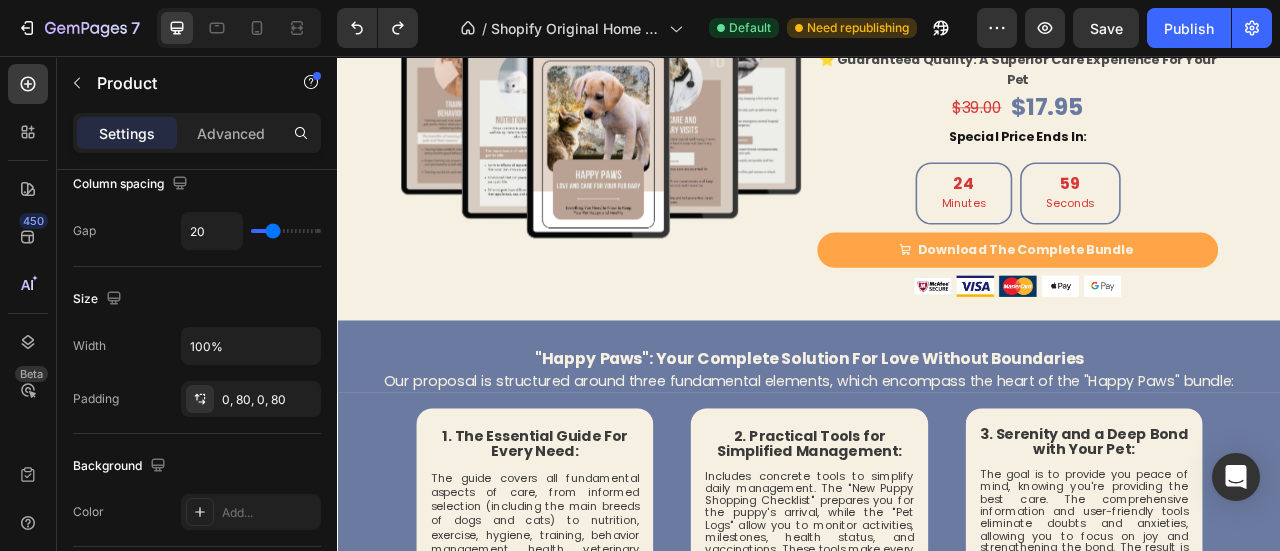 scroll, scrollTop: 2976, scrollLeft: 0, axis: vertical 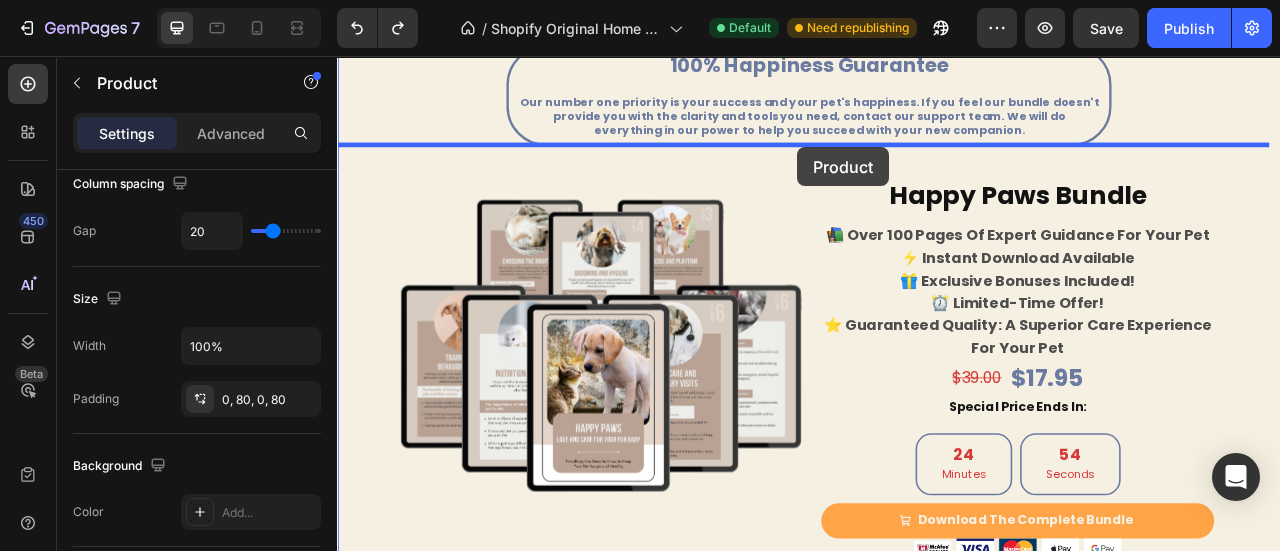 drag, startPoint x: 369, startPoint y: 371, endPoint x: 922, endPoint y: 172, distance: 587.71594 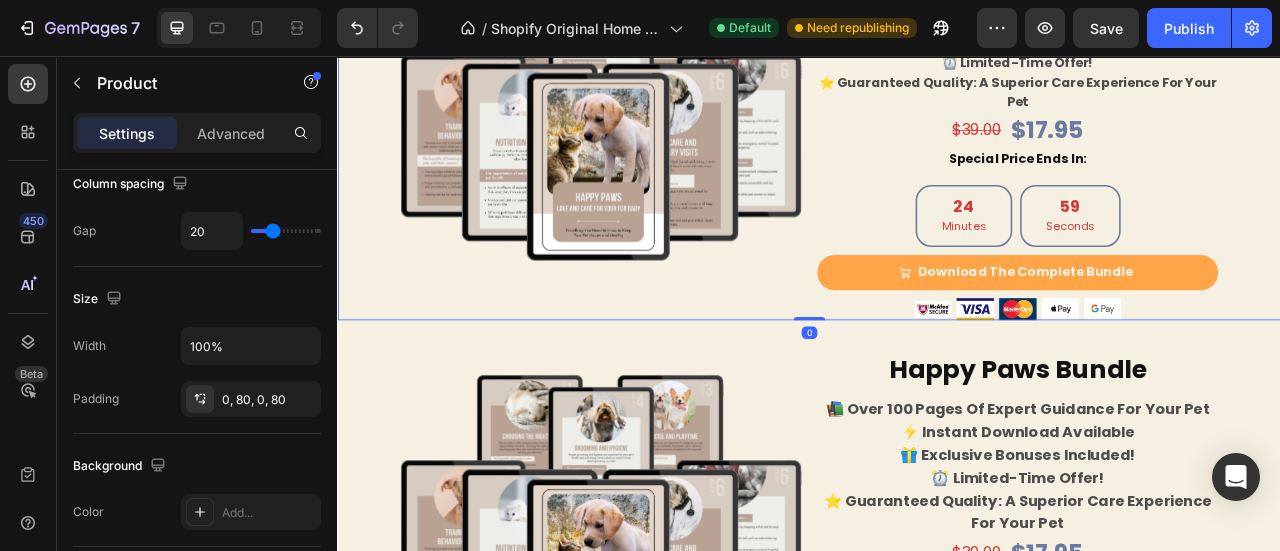 scroll, scrollTop: 6065, scrollLeft: 0, axis: vertical 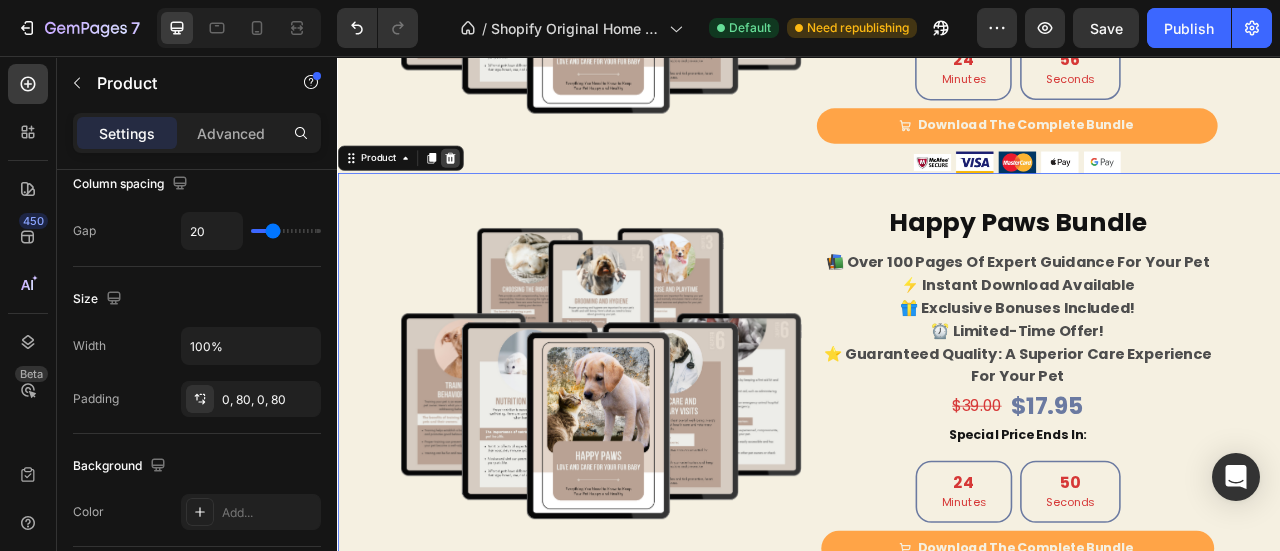 click 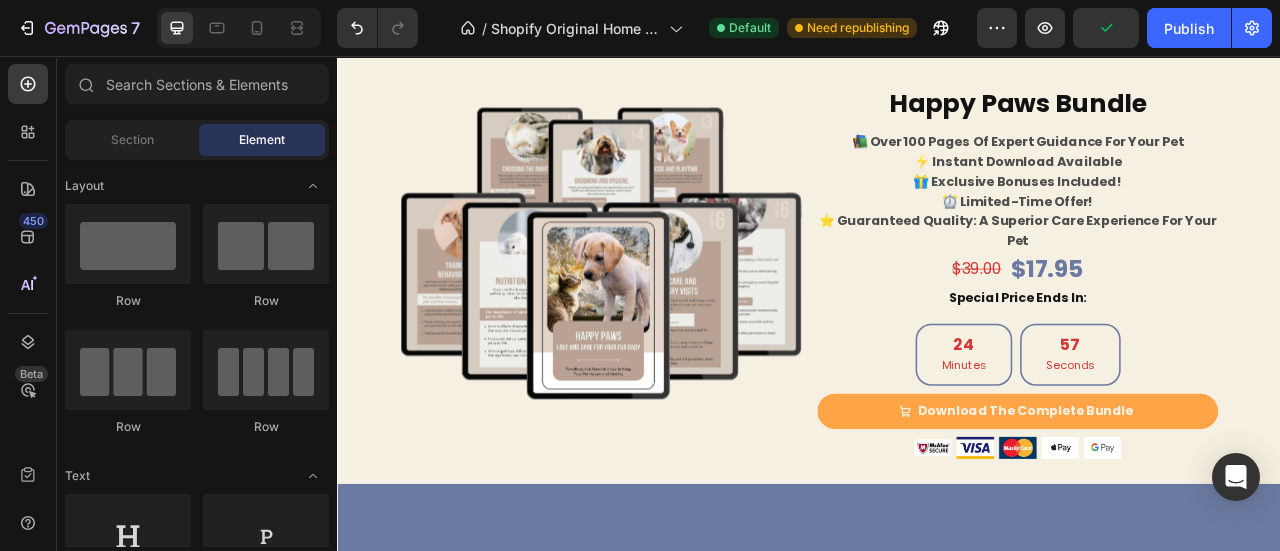 scroll, scrollTop: 5466, scrollLeft: 0, axis: vertical 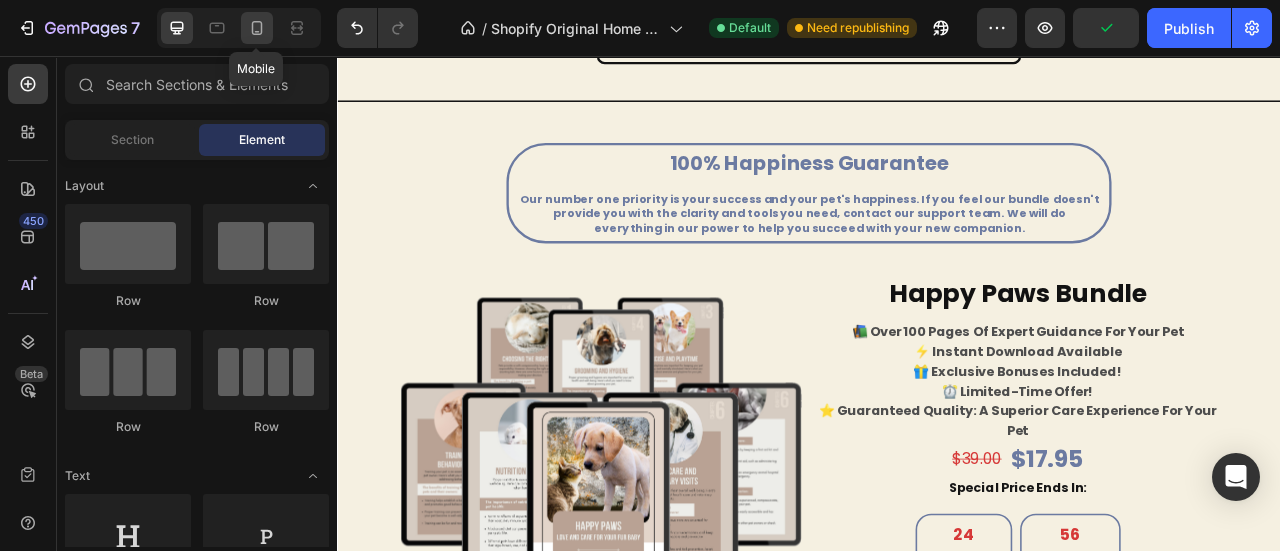 click 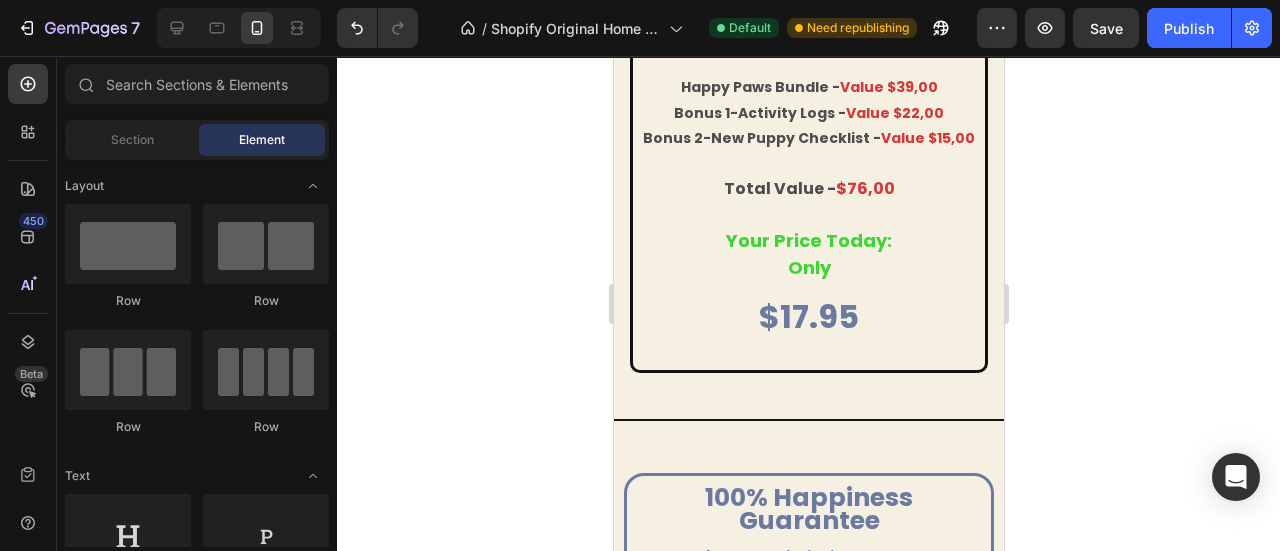 scroll, scrollTop: 5352, scrollLeft: 0, axis: vertical 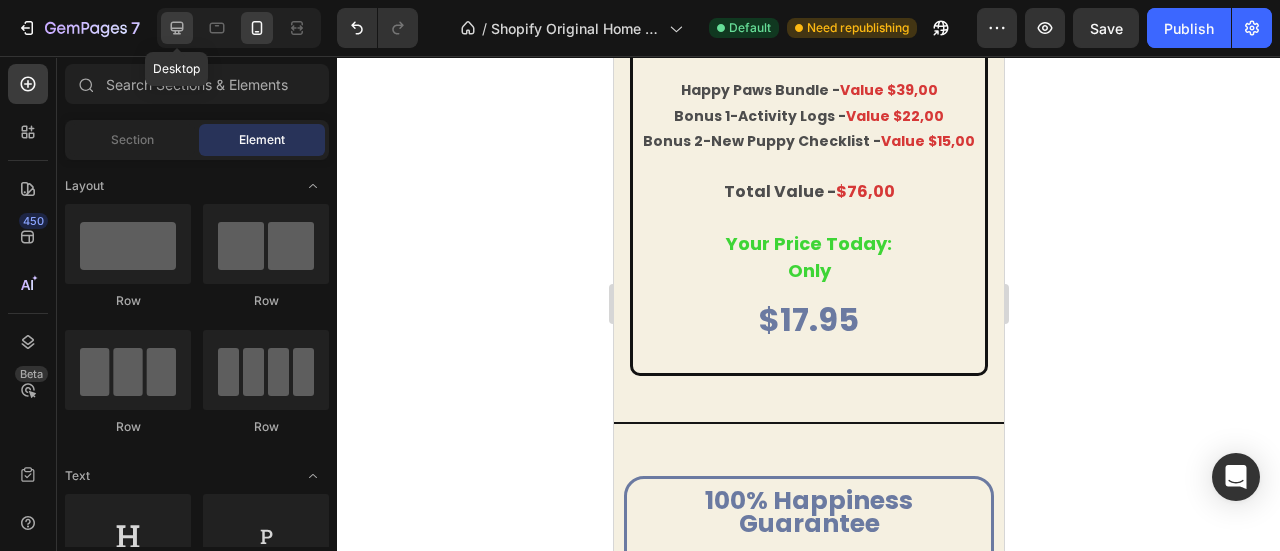 click 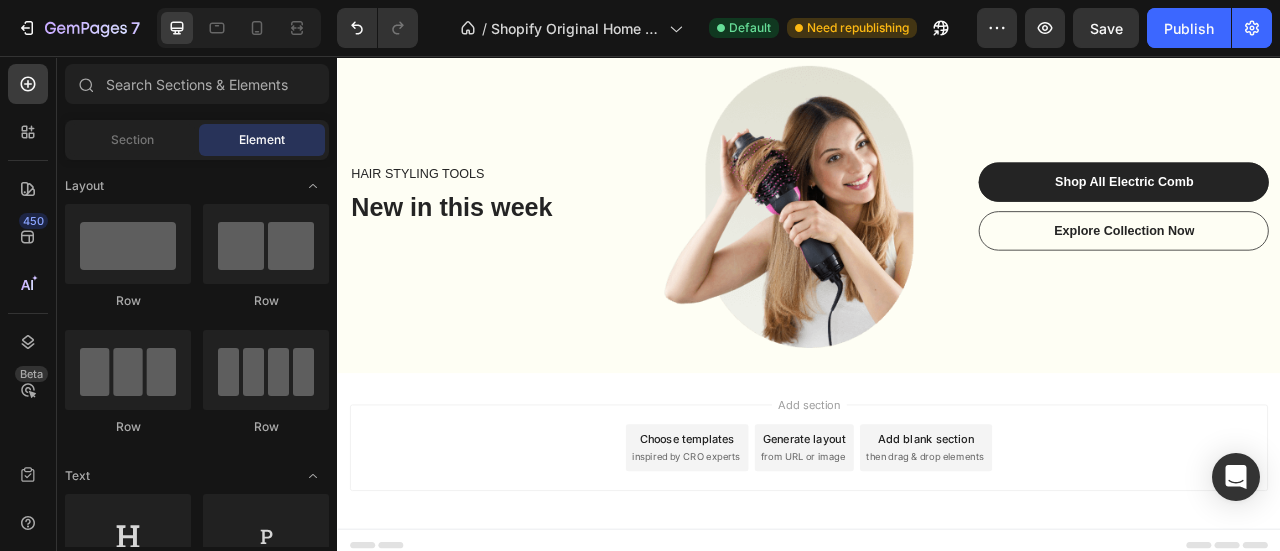 scroll, scrollTop: 7235, scrollLeft: 0, axis: vertical 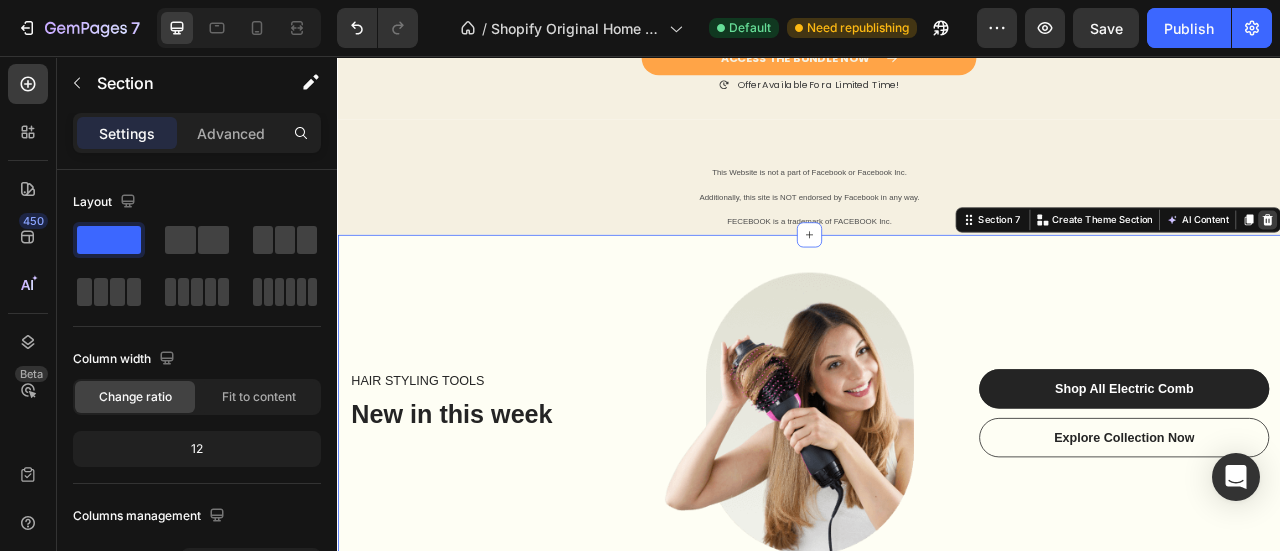 click 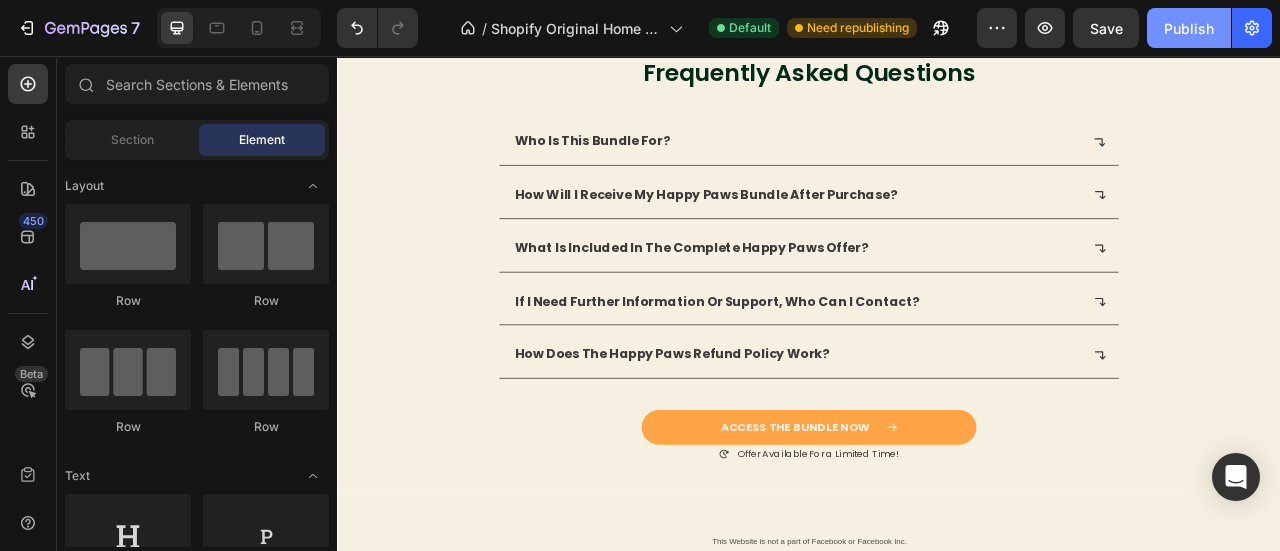 scroll, scrollTop: 6678, scrollLeft: 0, axis: vertical 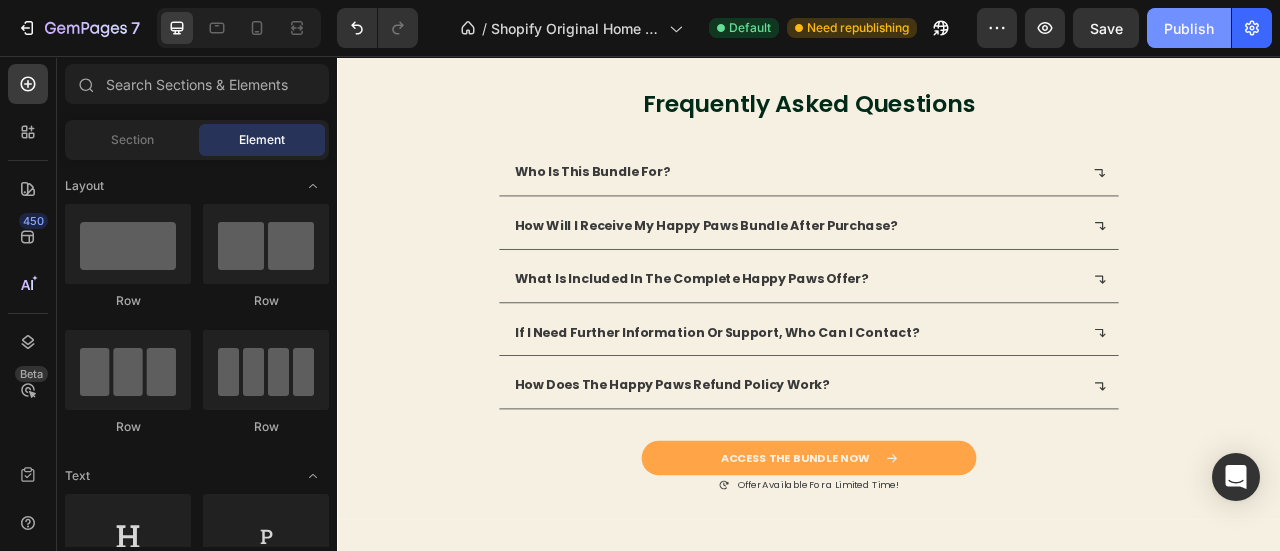 click on "Publish" at bounding box center (1189, 28) 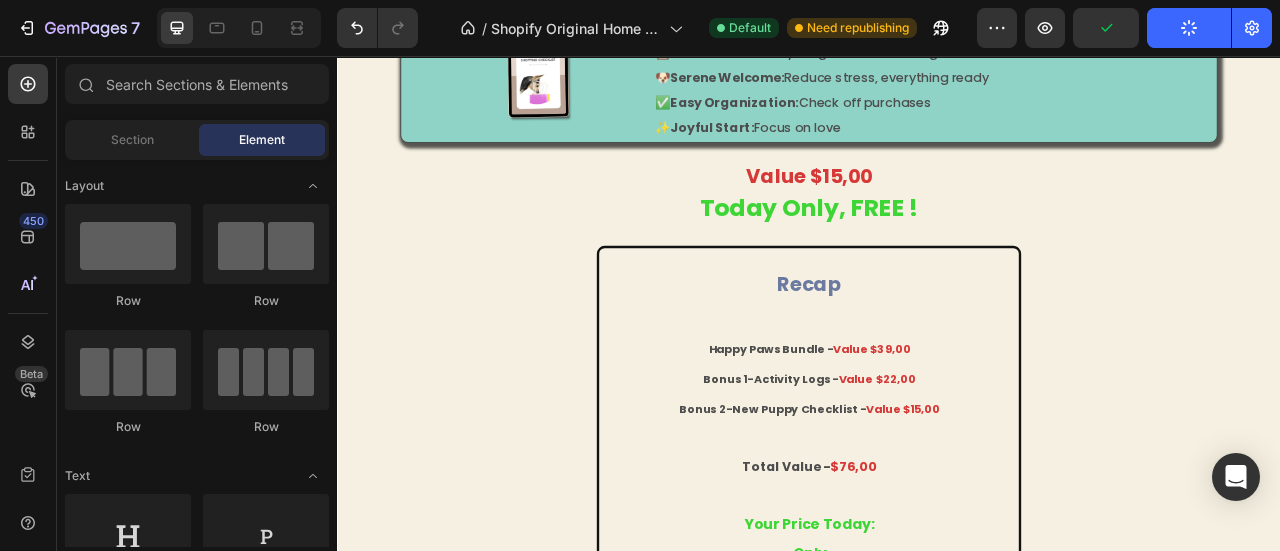 scroll, scrollTop: 4036, scrollLeft: 0, axis: vertical 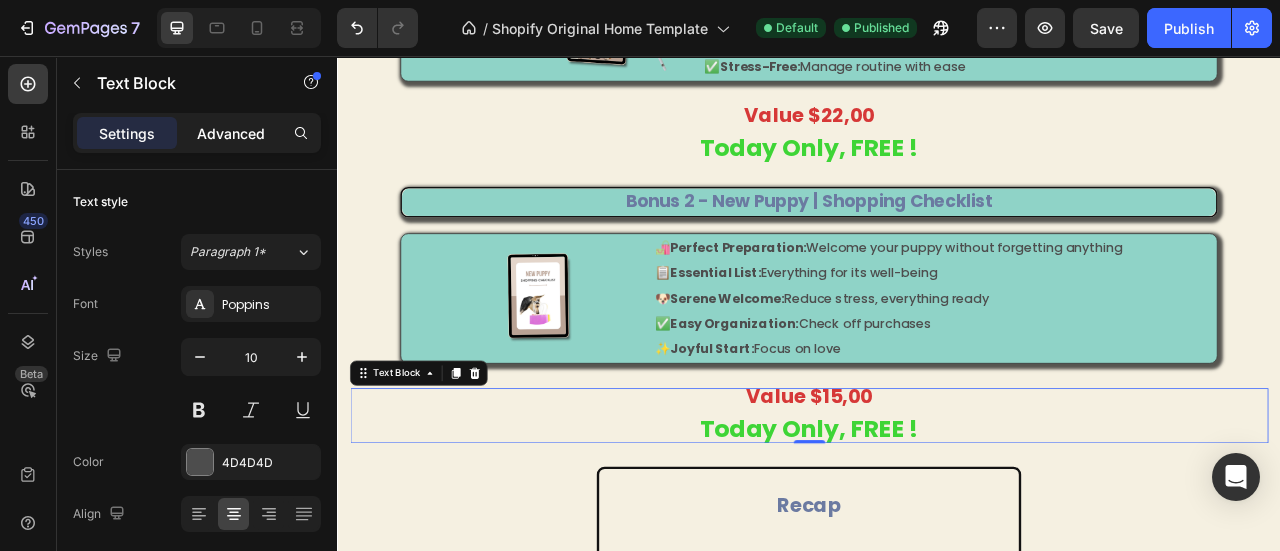 click on "Advanced" at bounding box center [231, 133] 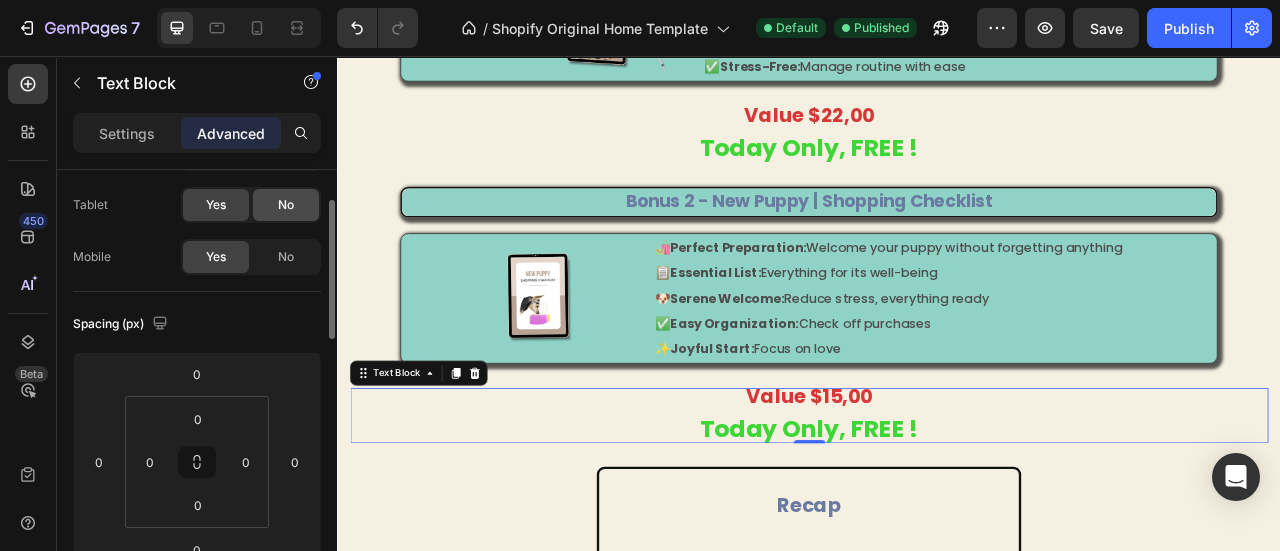 scroll, scrollTop: 106, scrollLeft: 0, axis: vertical 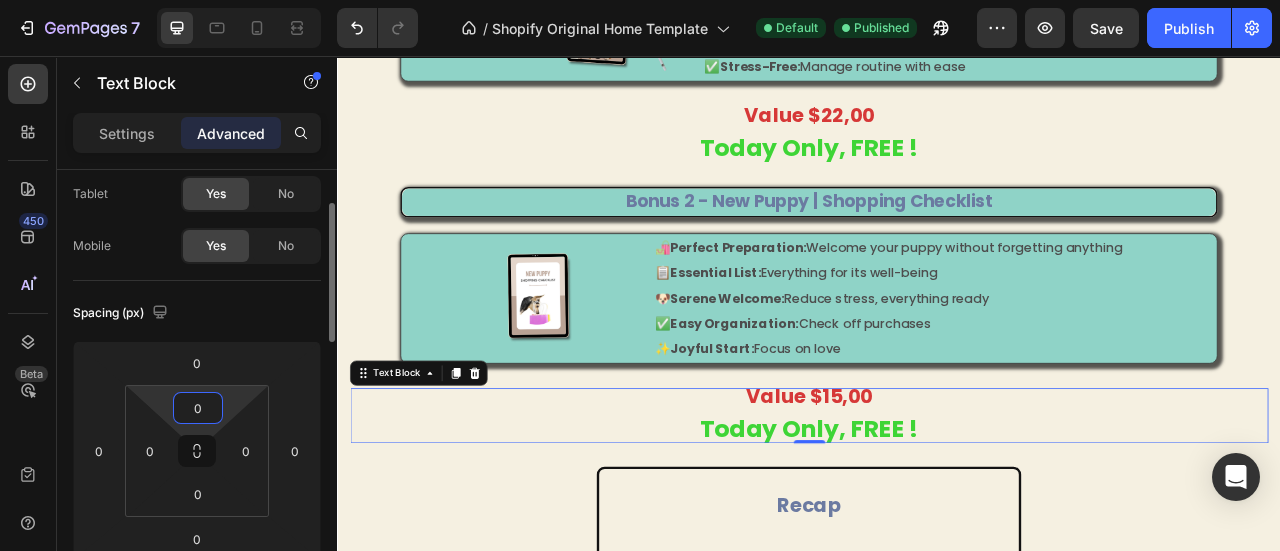 click on "0" at bounding box center (198, 408) 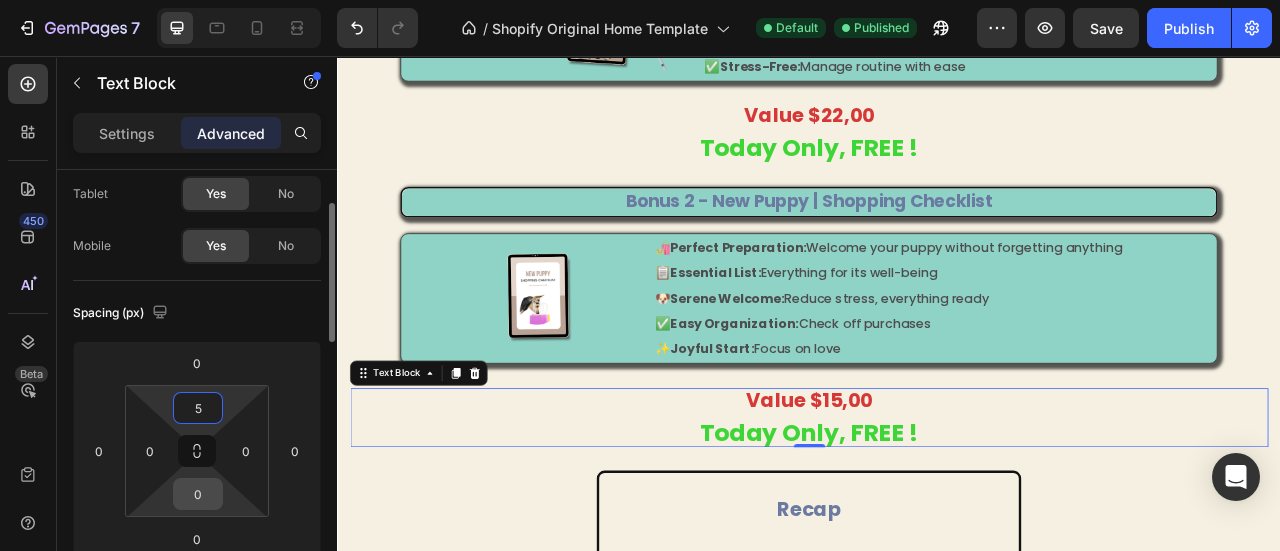 type on "5" 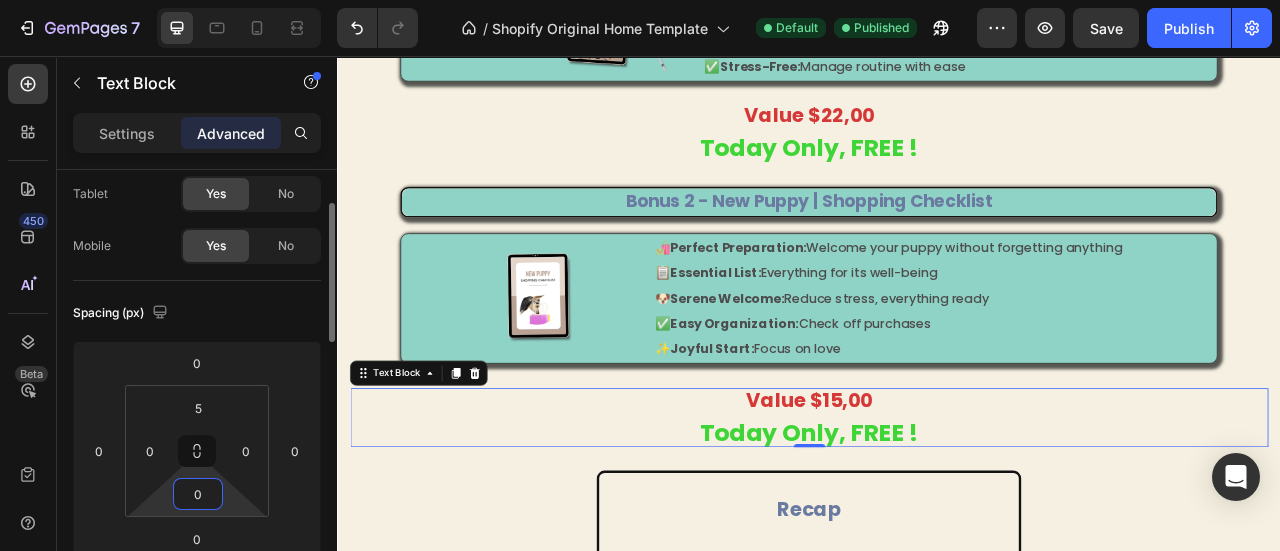 click on "0" at bounding box center [198, 494] 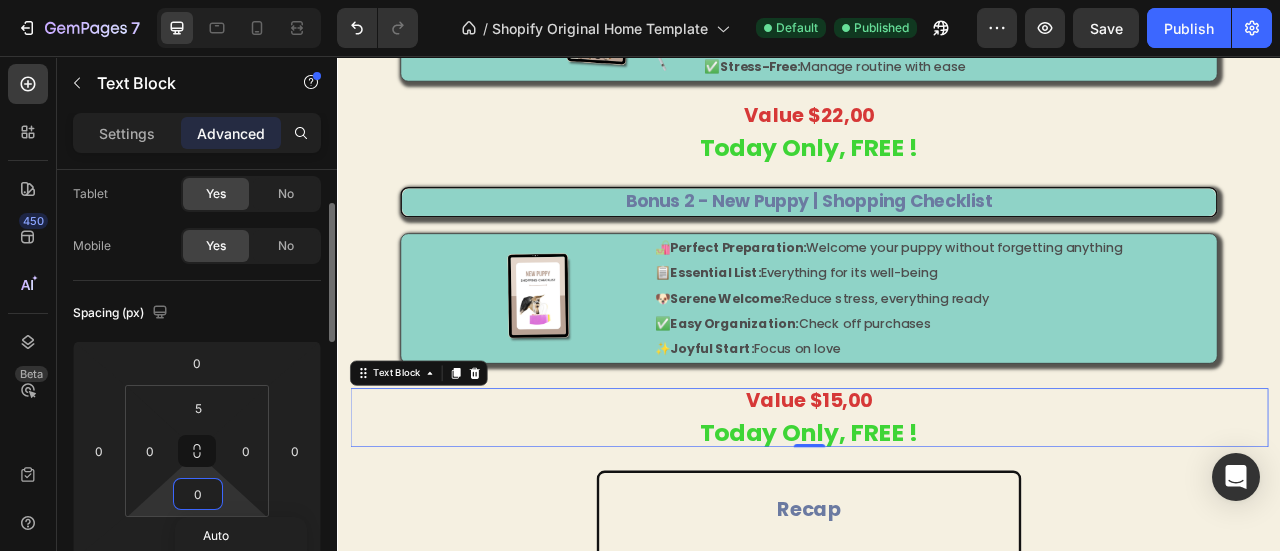 type on "5" 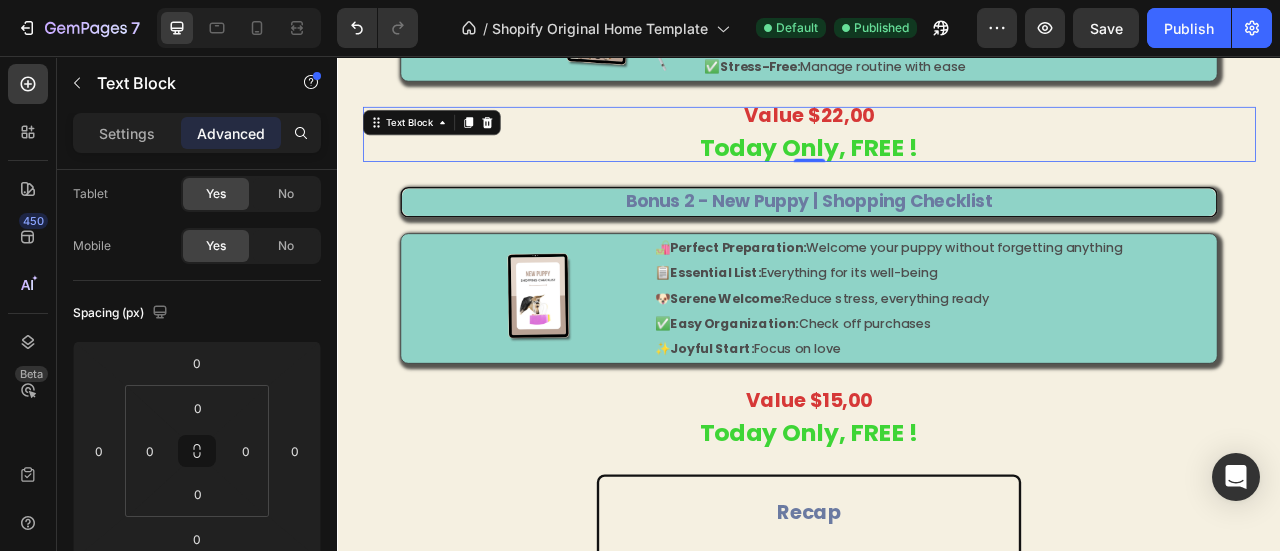 scroll, scrollTop: 106, scrollLeft: 0, axis: vertical 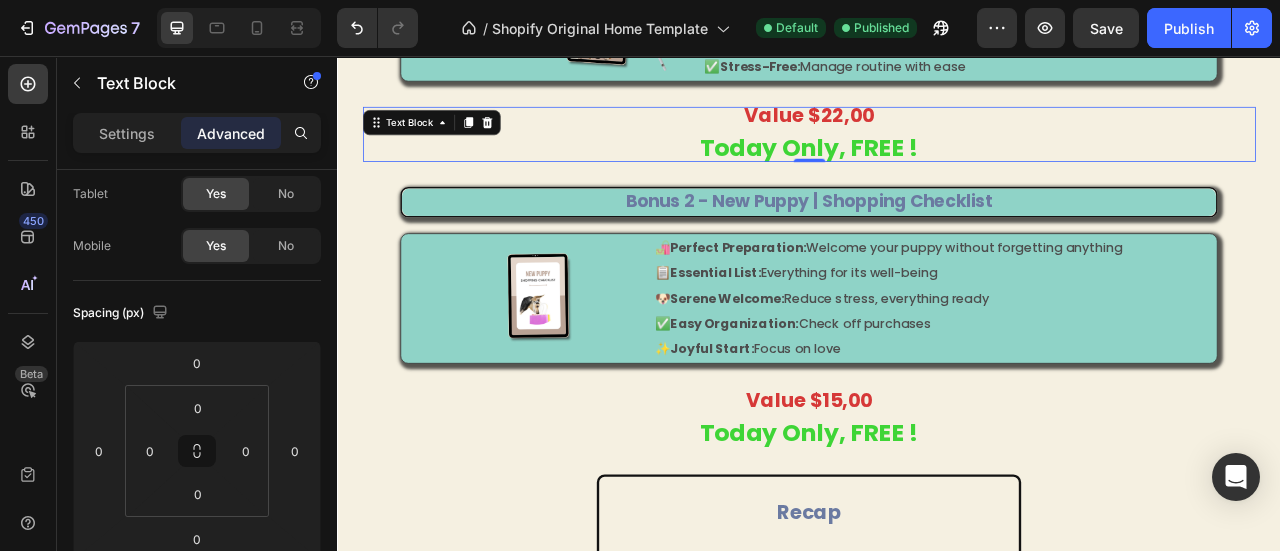 click on "Today Only, FREE !" at bounding box center (937, 171) 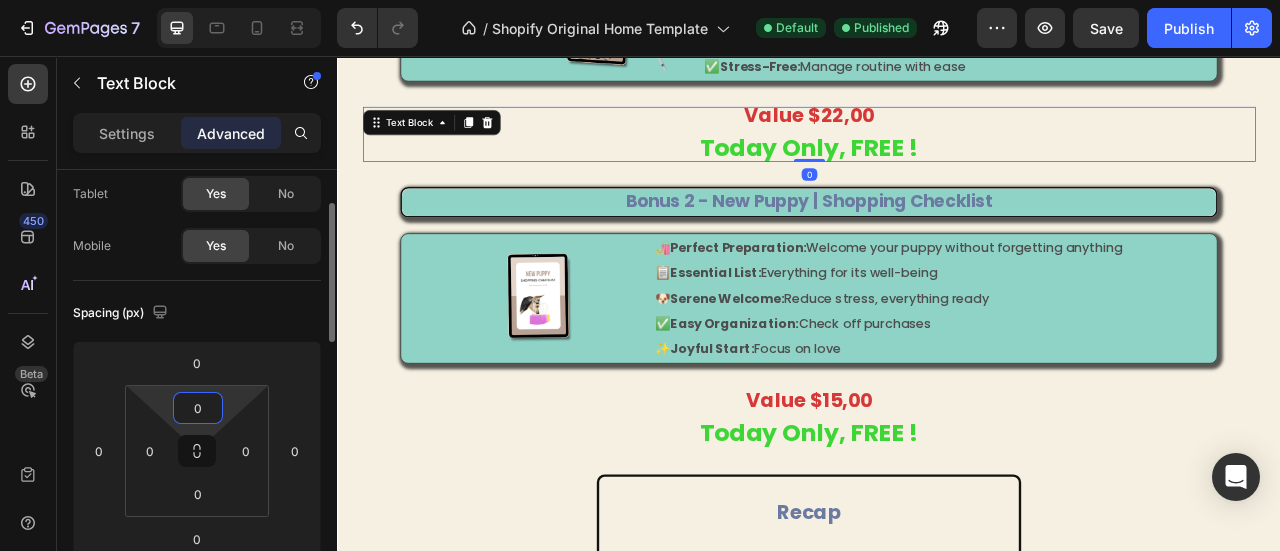 click on "0" at bounding box center [198, 408] 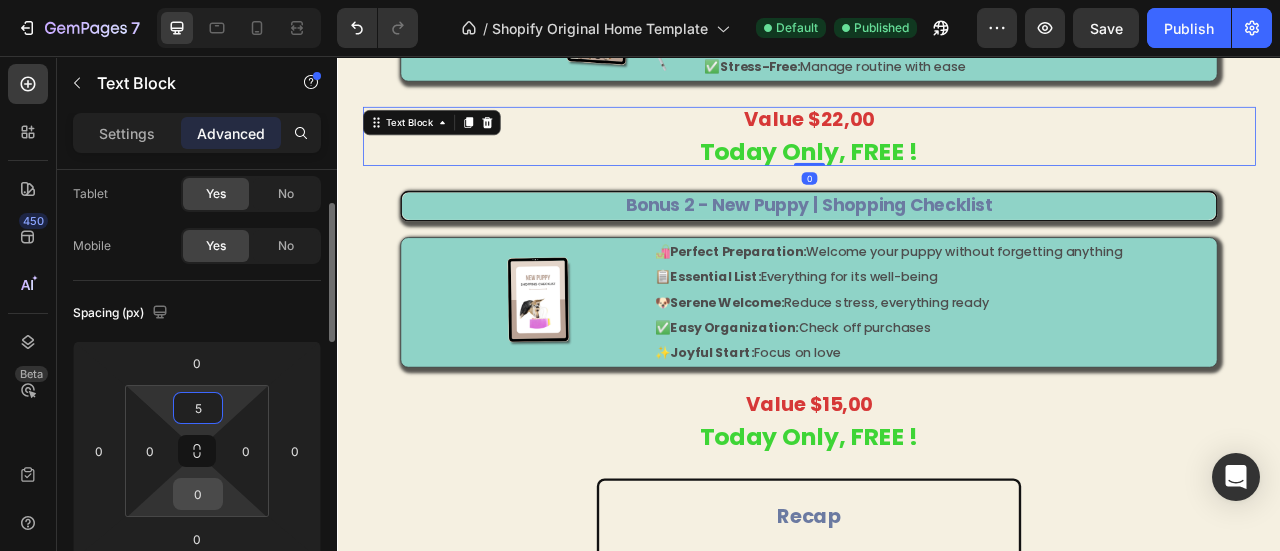 type on "5" 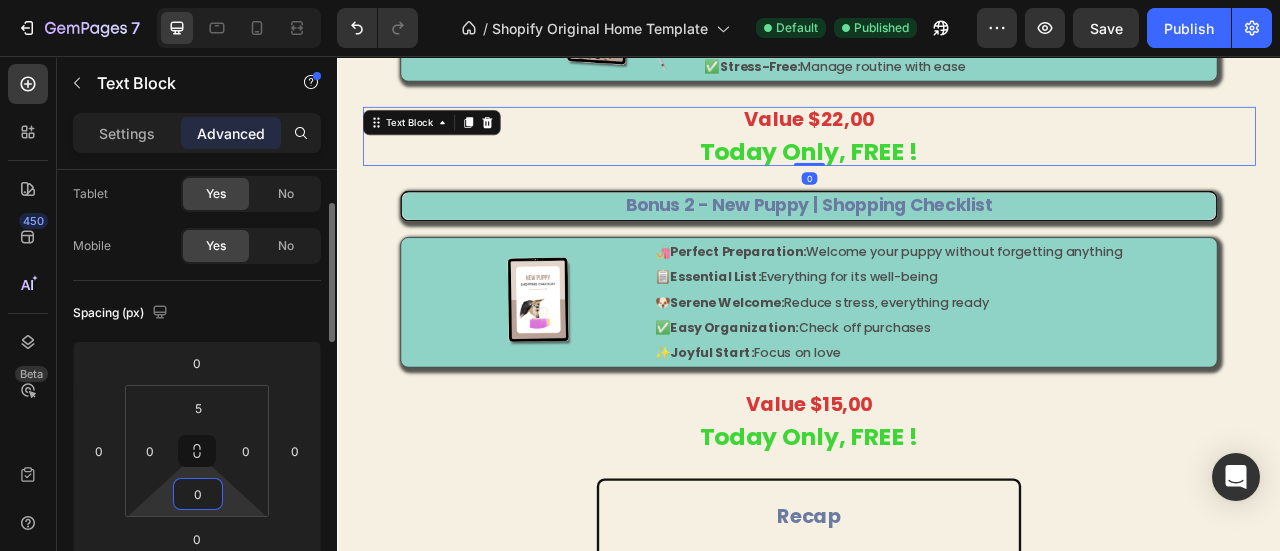 click on "0" at bounding box center (198, 494) 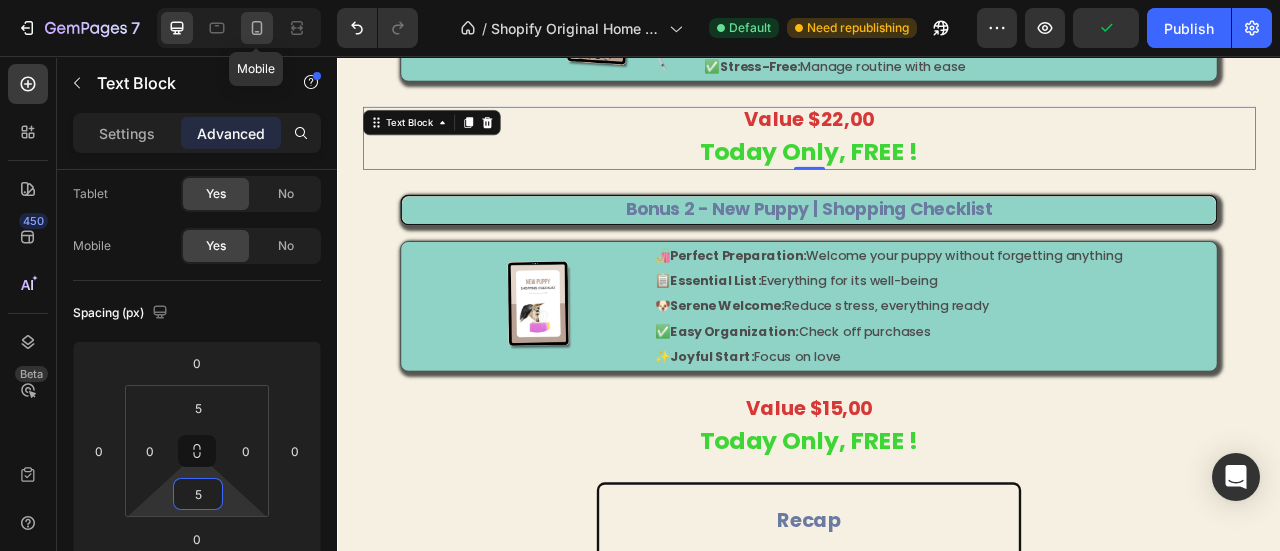 type on "5" 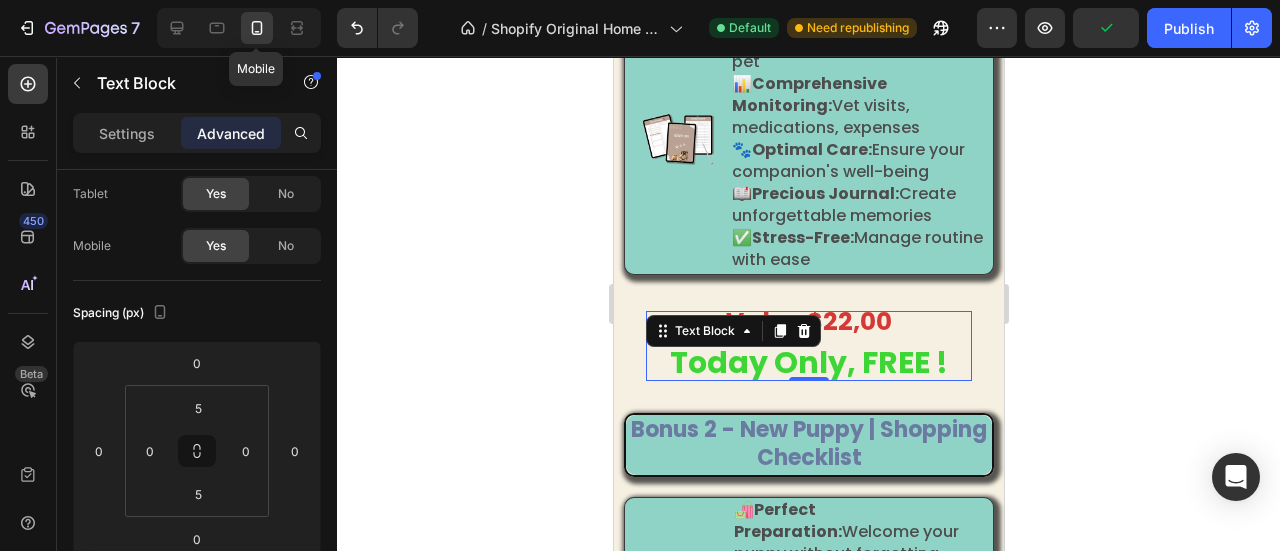 type on "0" 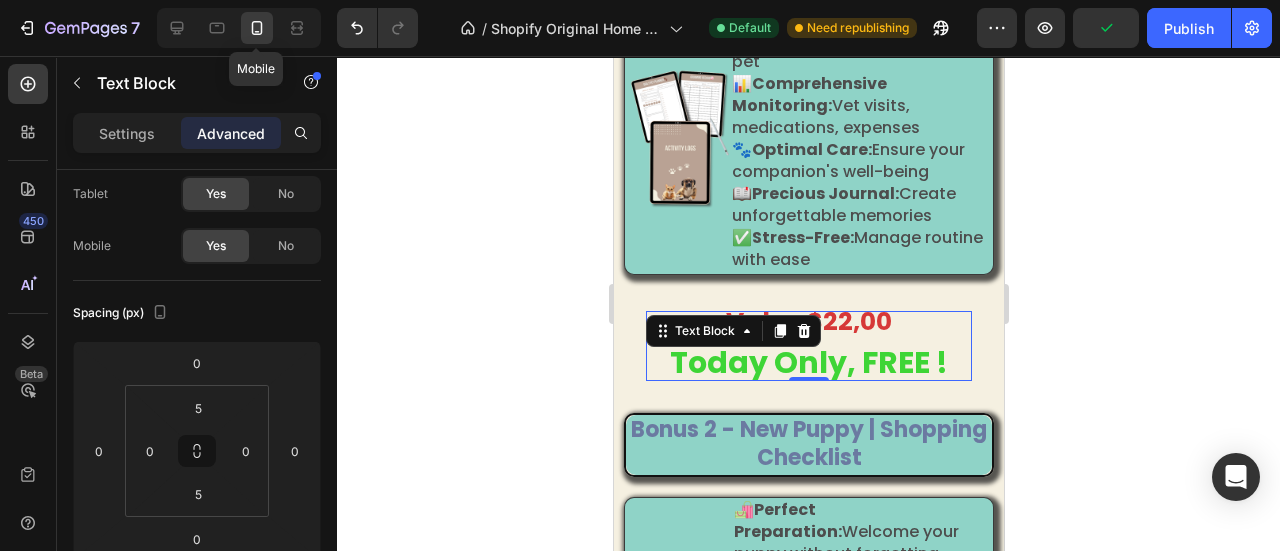 type on "0" 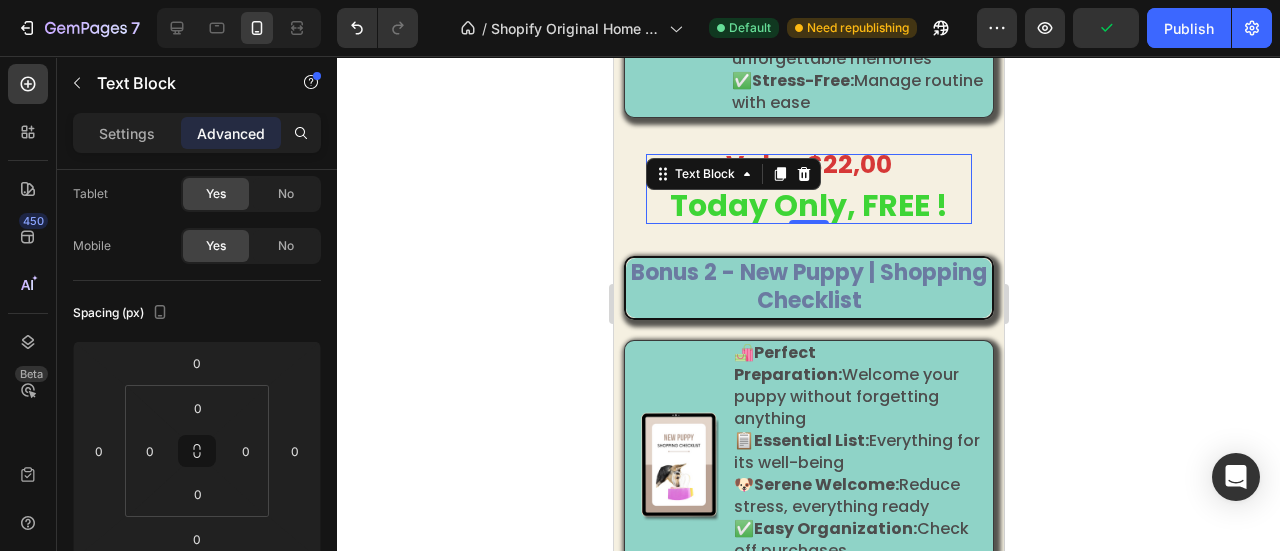 scroll, scrollTop: 4104, scrollLeft: 0, axis: vertical 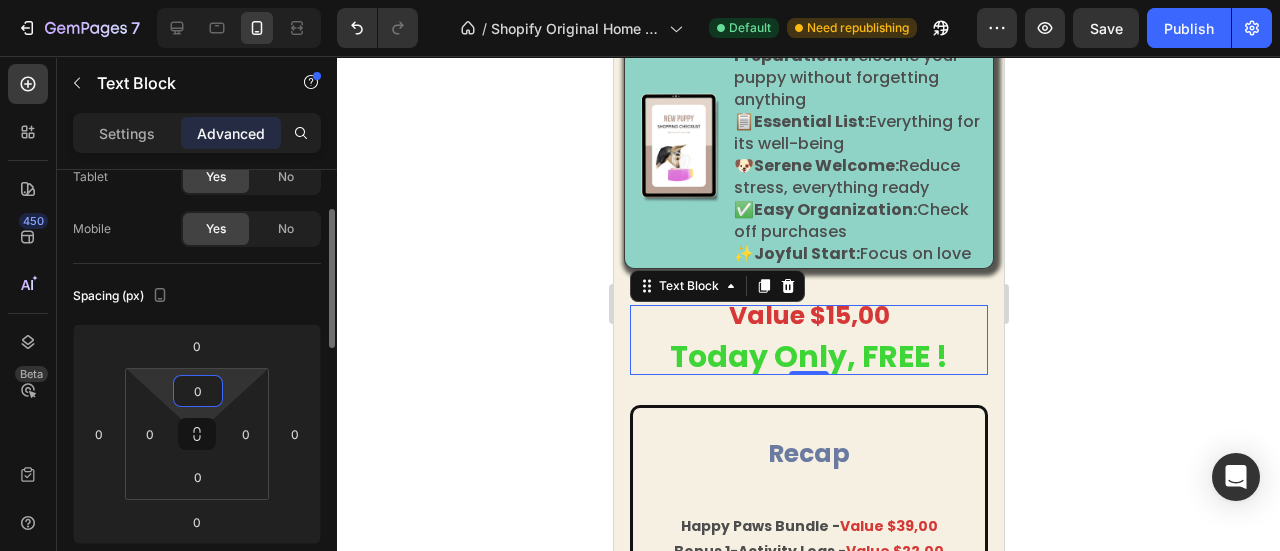 click on "0" at bounding box center [198, 391] 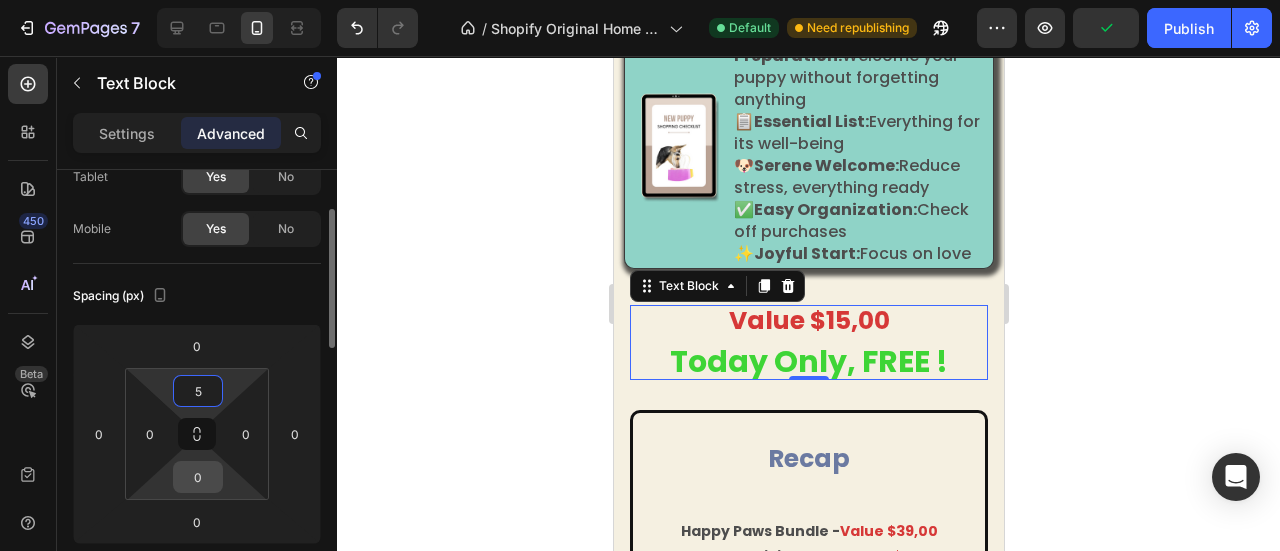 type on "5" 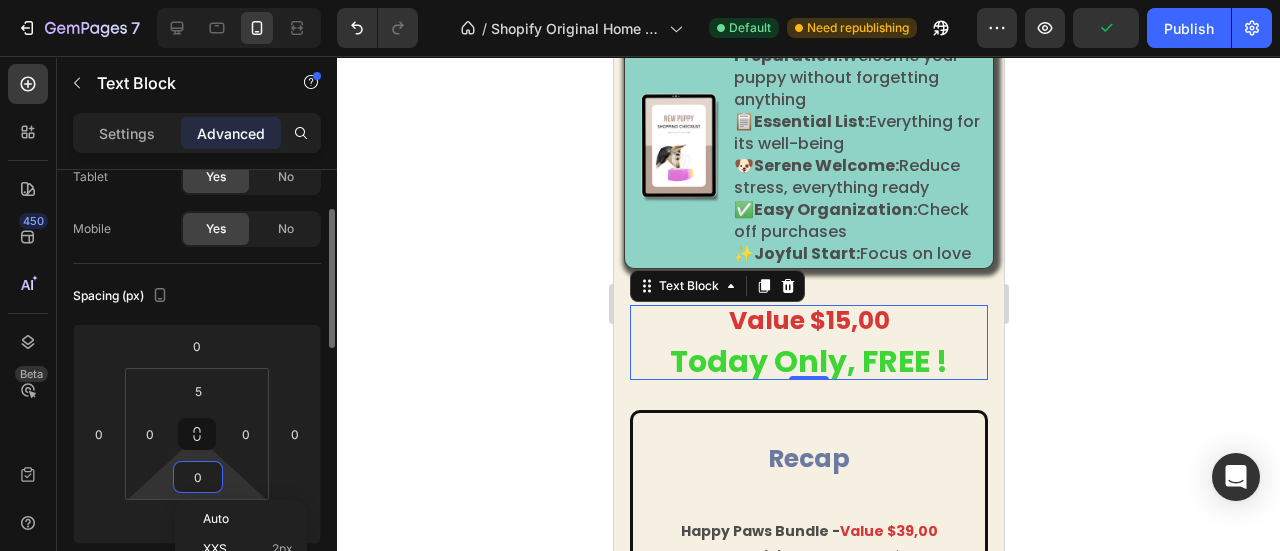 type on "5" 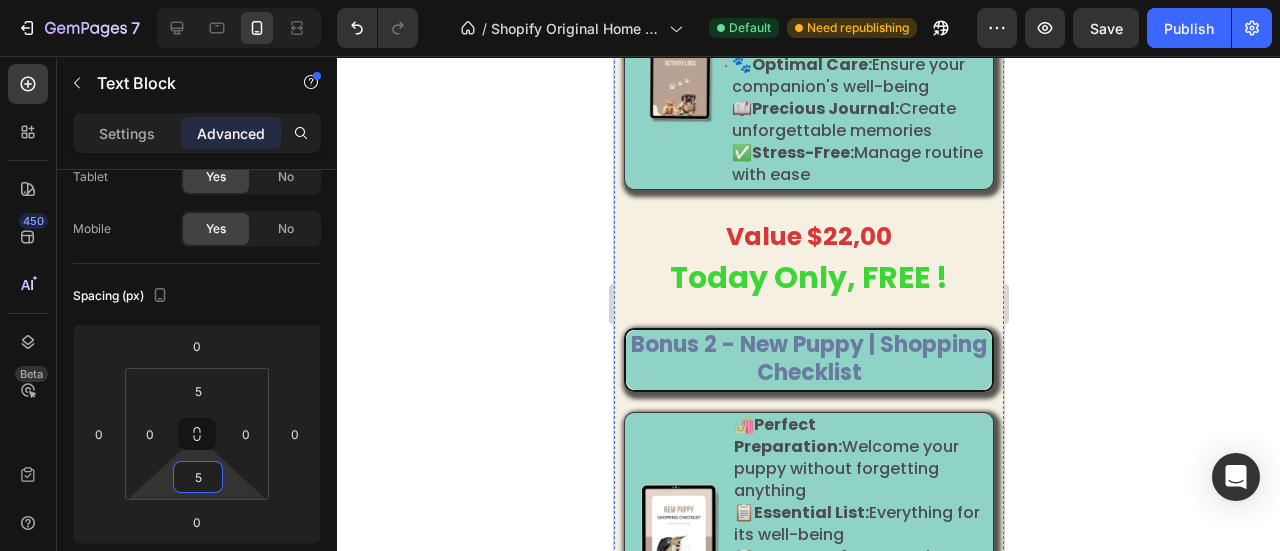 scroll, scrollTop: 4008, scrollLeft: 0, axis: vertical 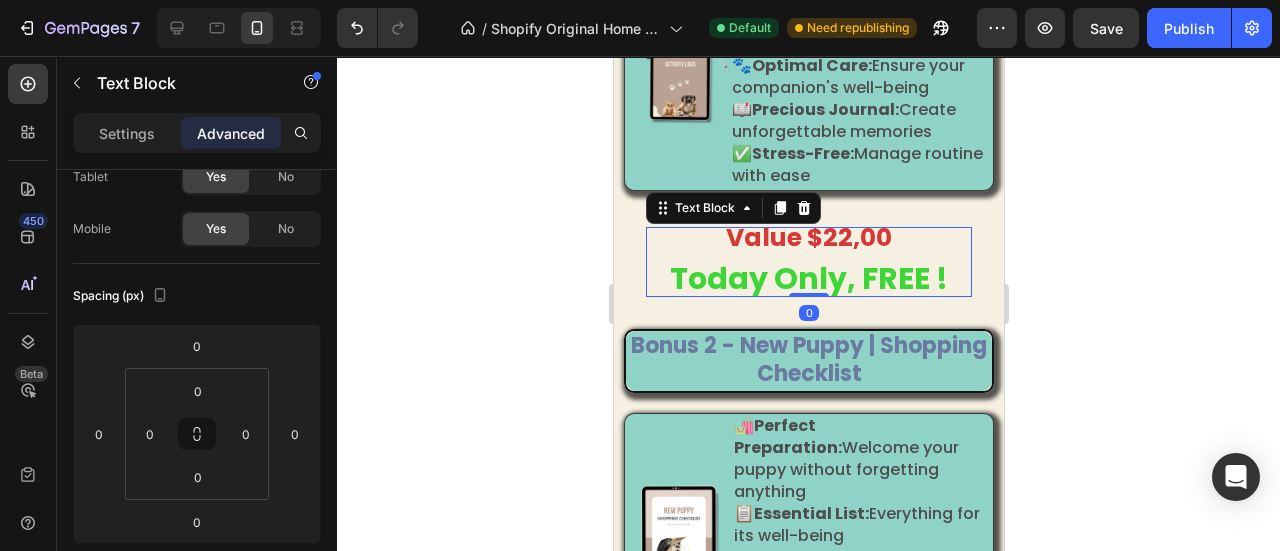 click at bounding box center (808, 261) 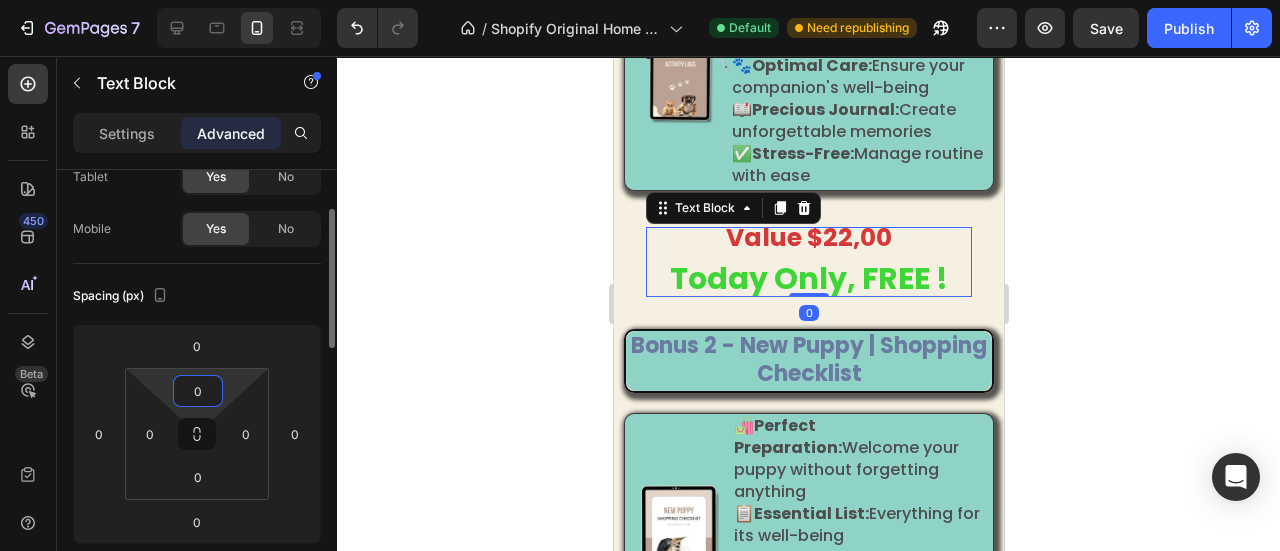 click on "0" at bounding box center [198, 391] 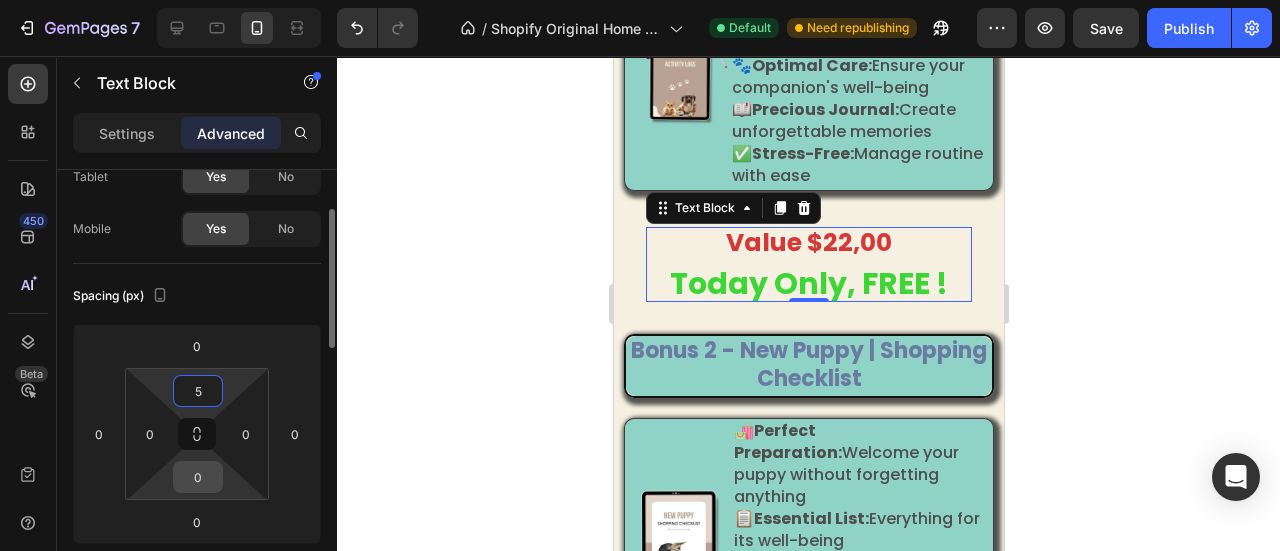 type on "5" 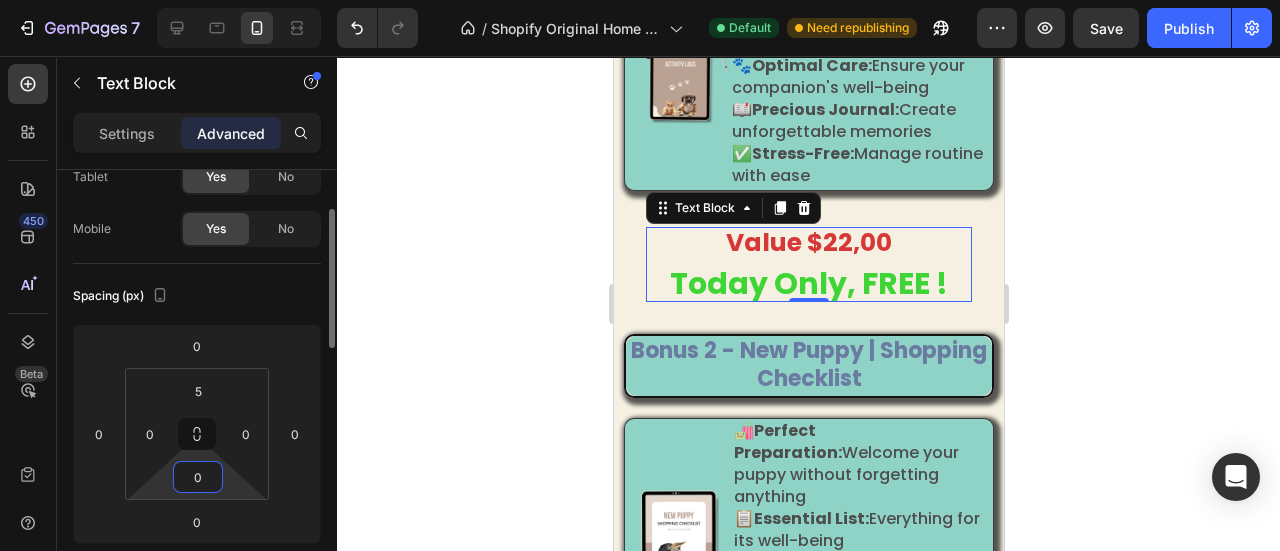 click on "0" at bounding box center [198, 477] 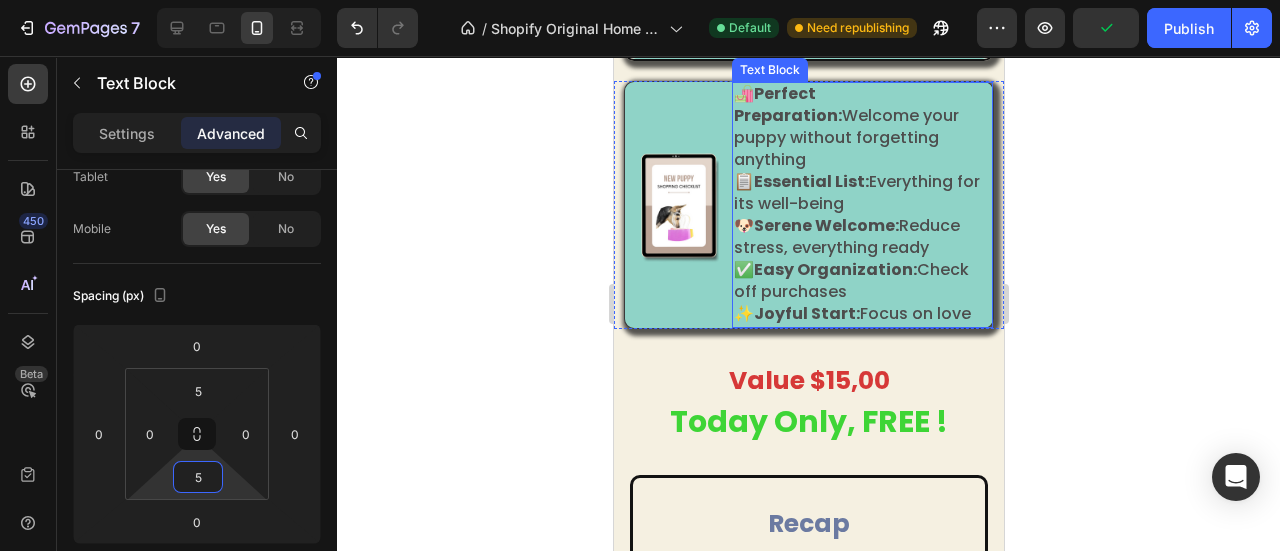 scroll, scrollTop: 4356, scrollLeft: 0, axis: vertical 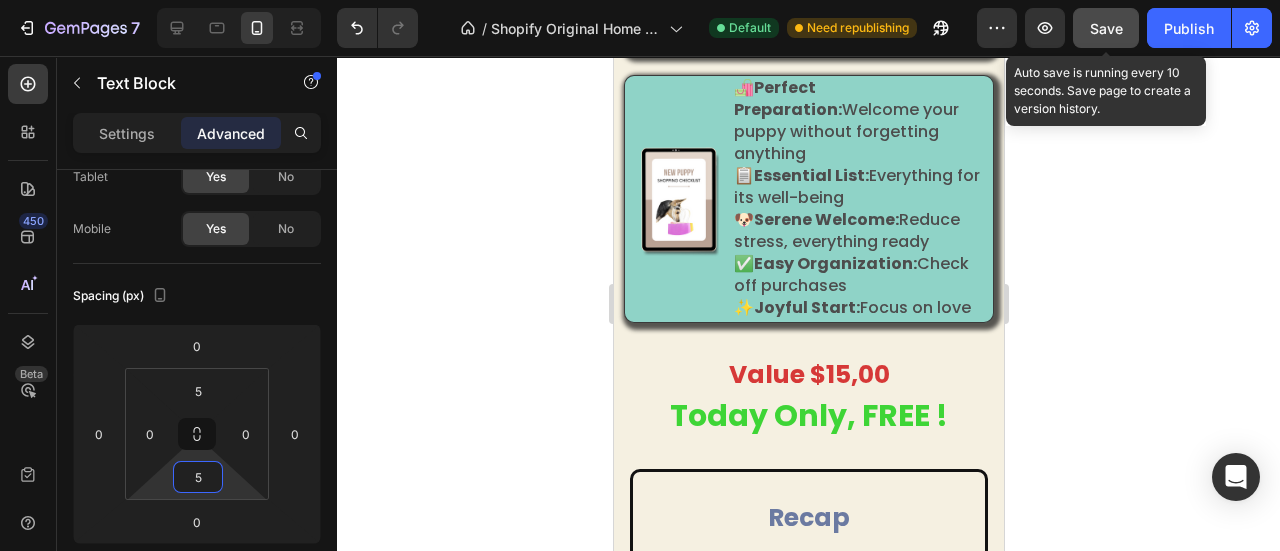 type on "5" 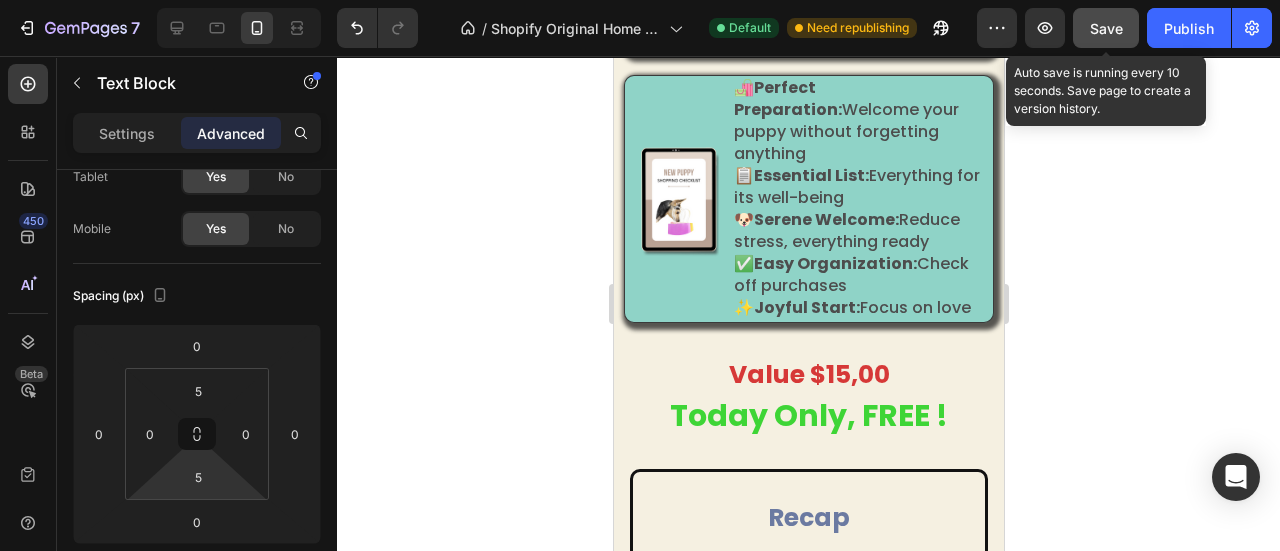 click on "Save" 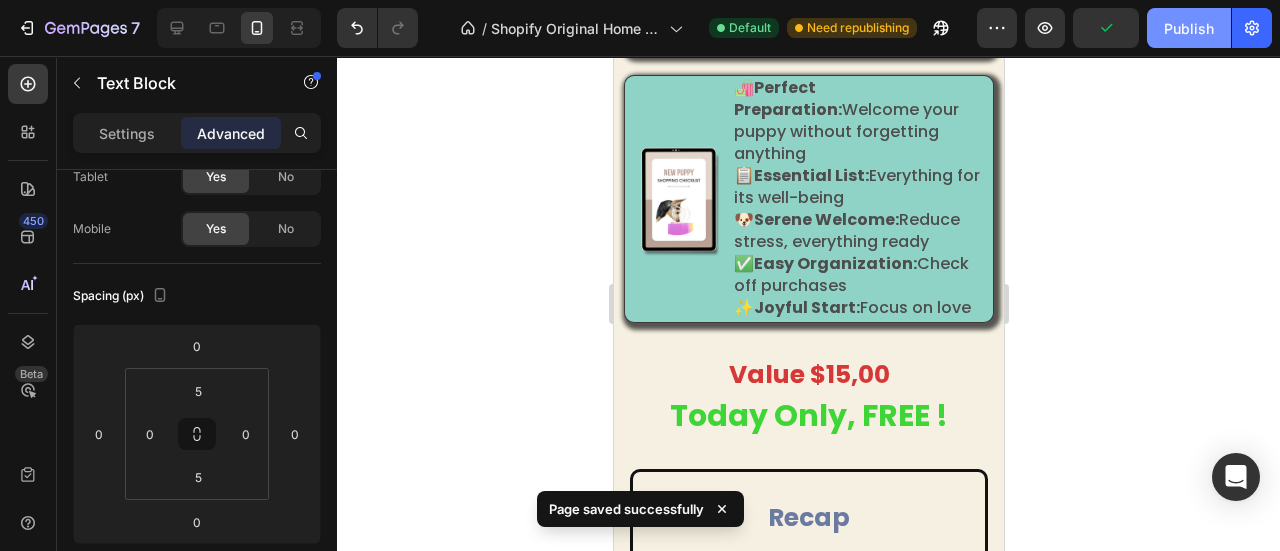 click on "Publish" at bounding box center [1189, 28] 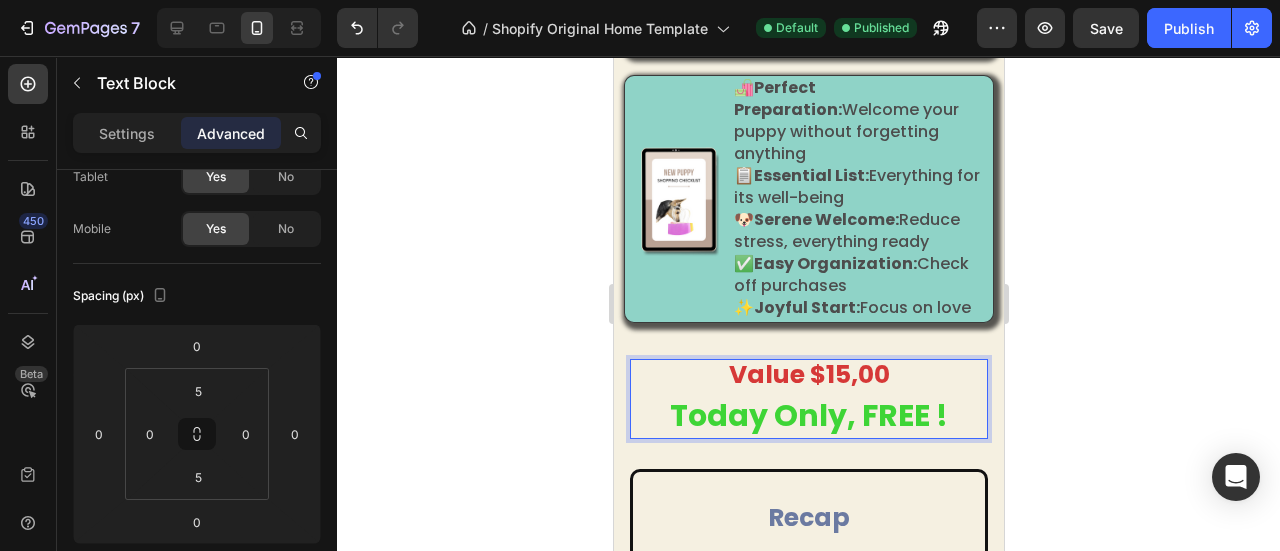 click on "Value $15,00" at bounding box center (808, 374) 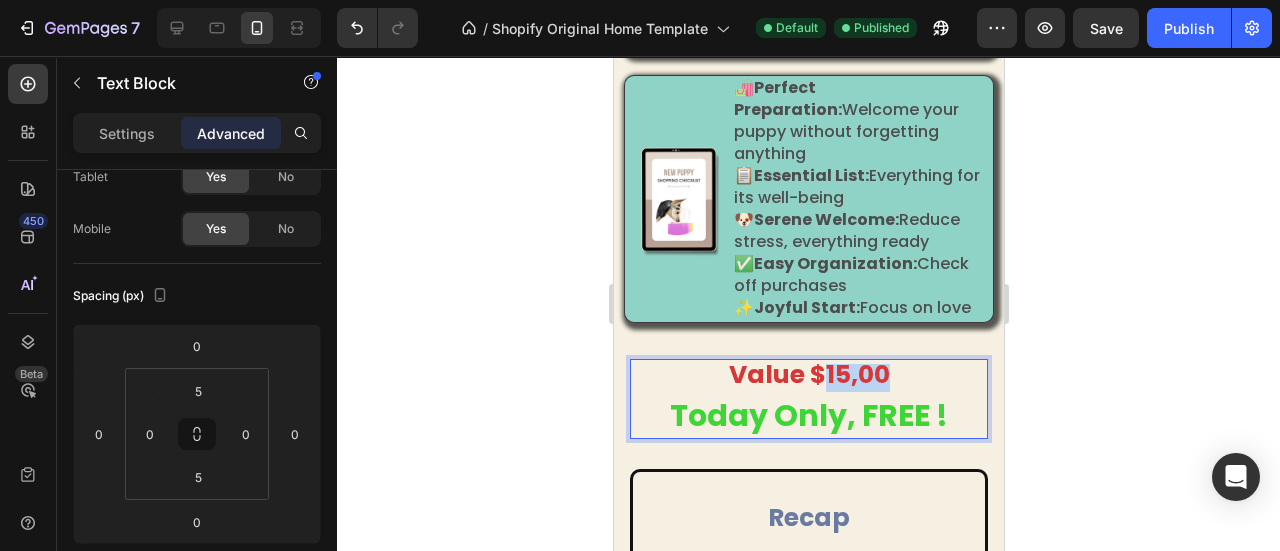click on "Value $15,00" at bounding box center [808, 374] 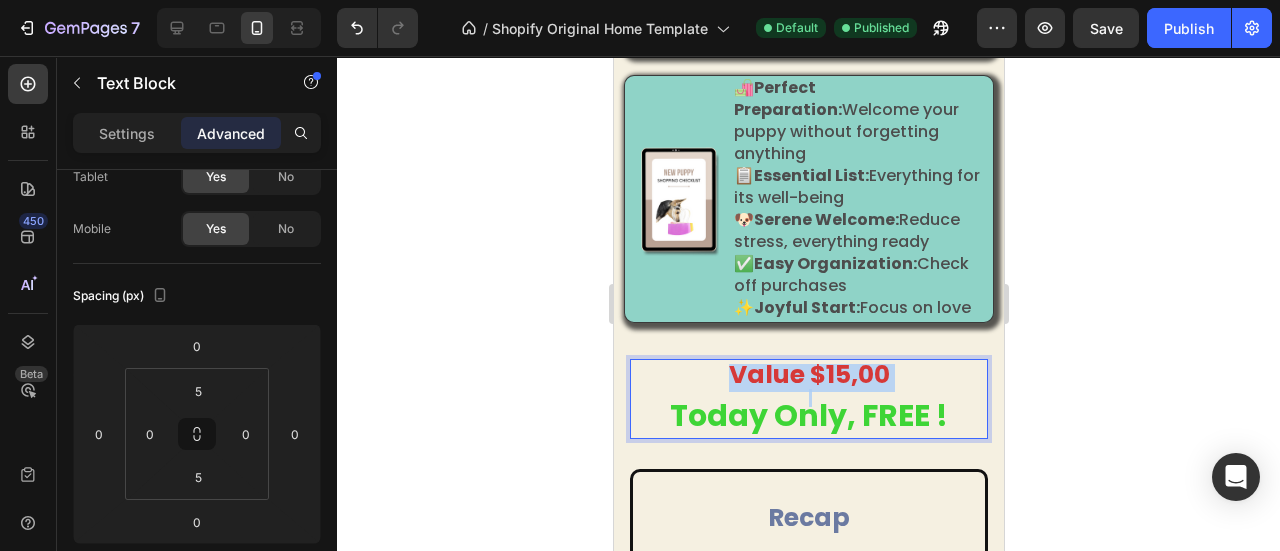 click on "Value $15,00" at bounding box center (808, 374) 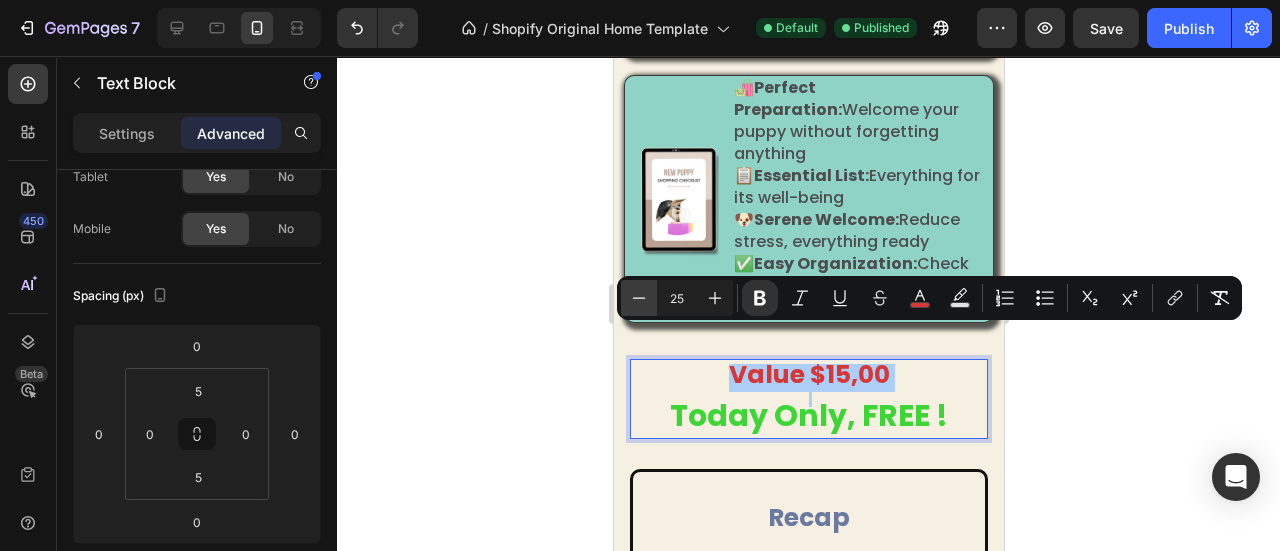 click 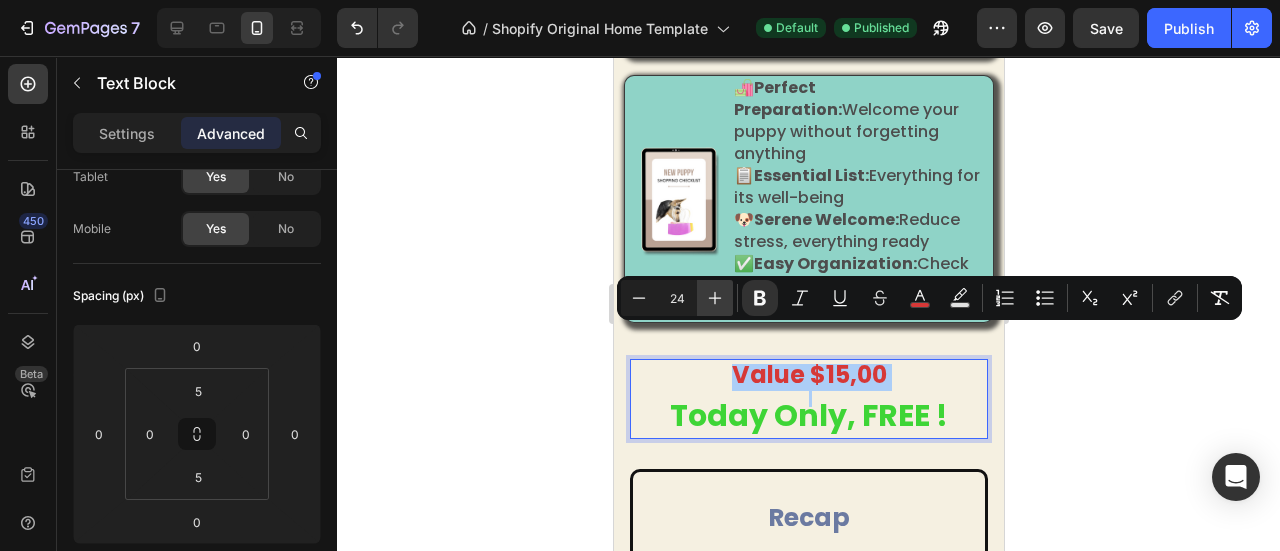click 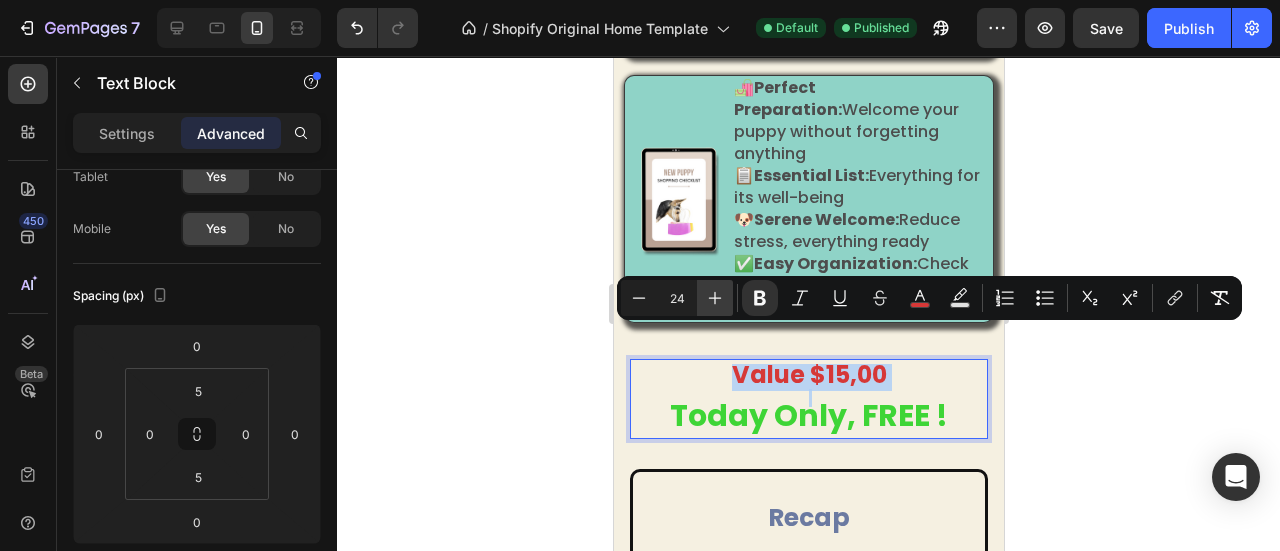 type on "25" 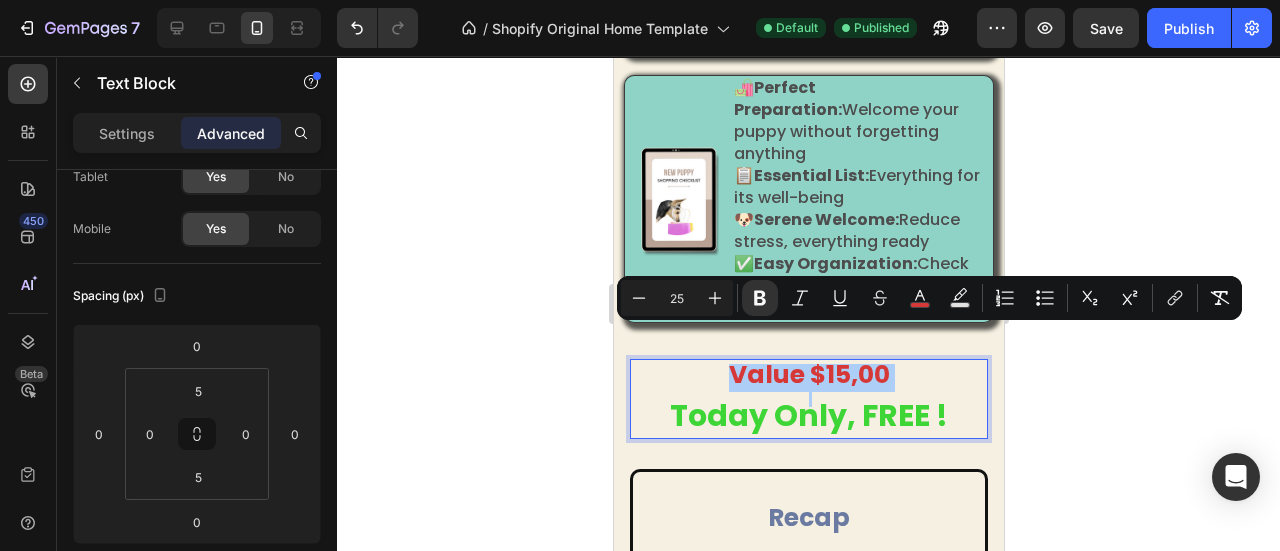 click 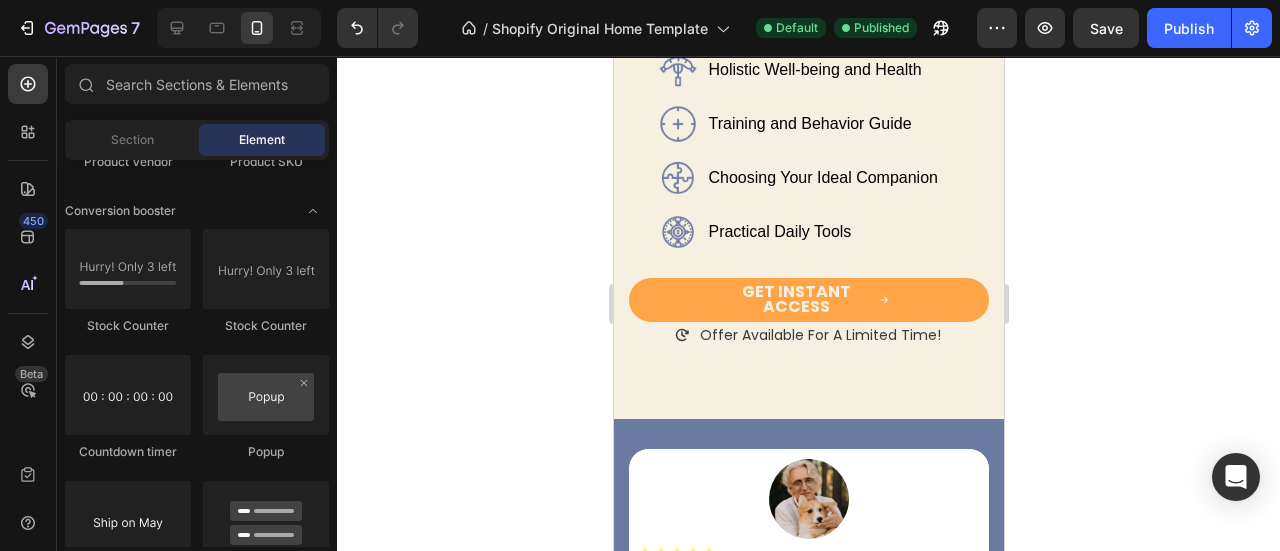 scroll, scrollTop: 0, scrollLeft: 0, axis: both 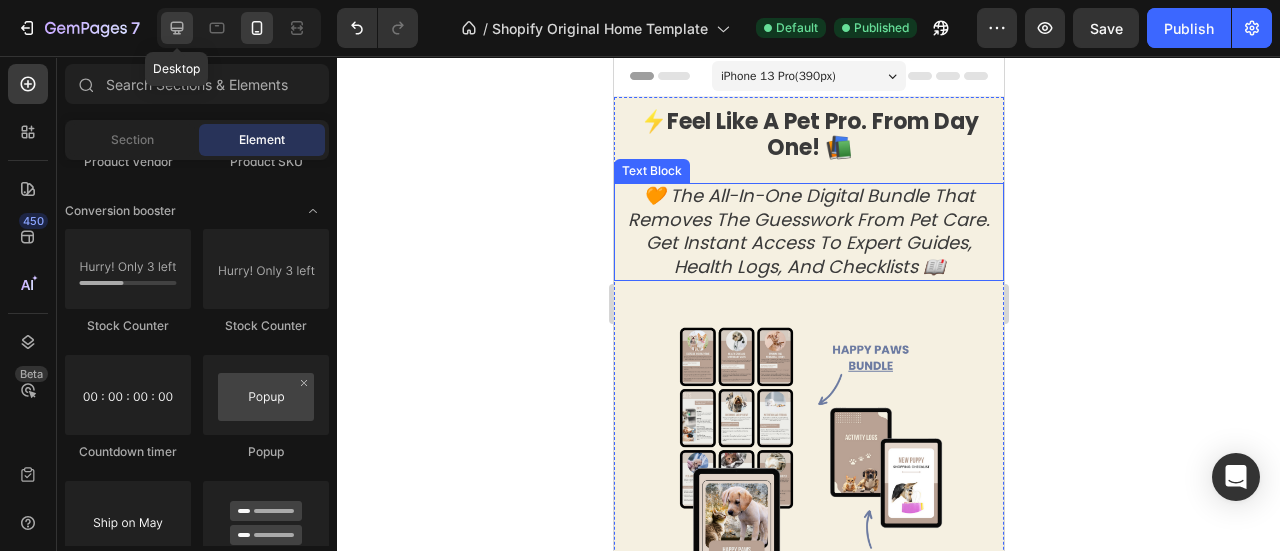 click 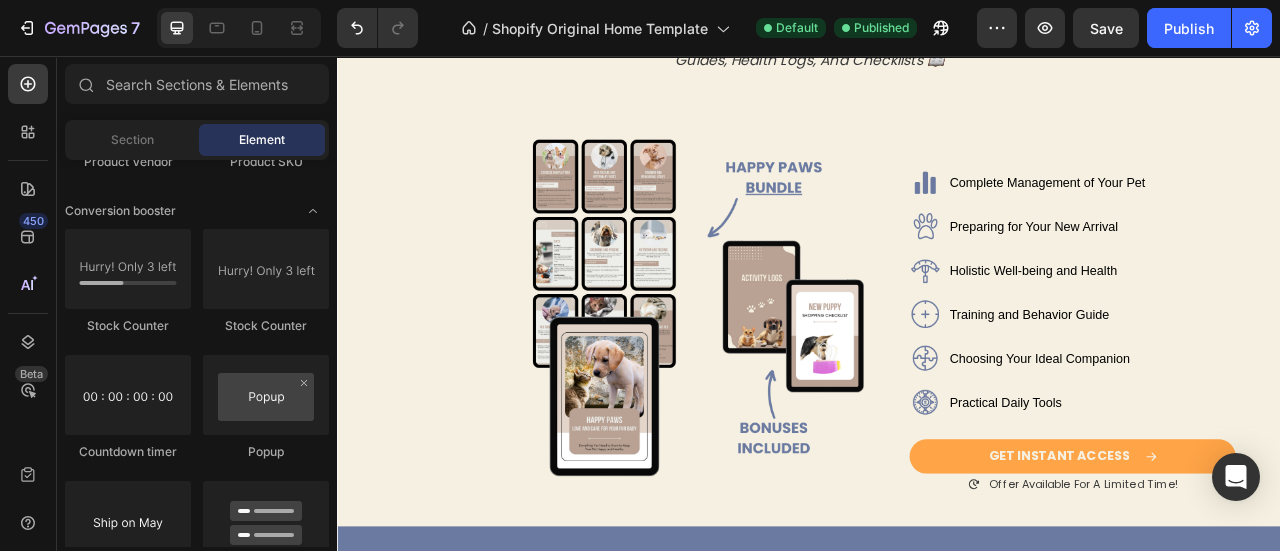 scroll, scrollTop: 0, scrollLeft: 0, axis: both 